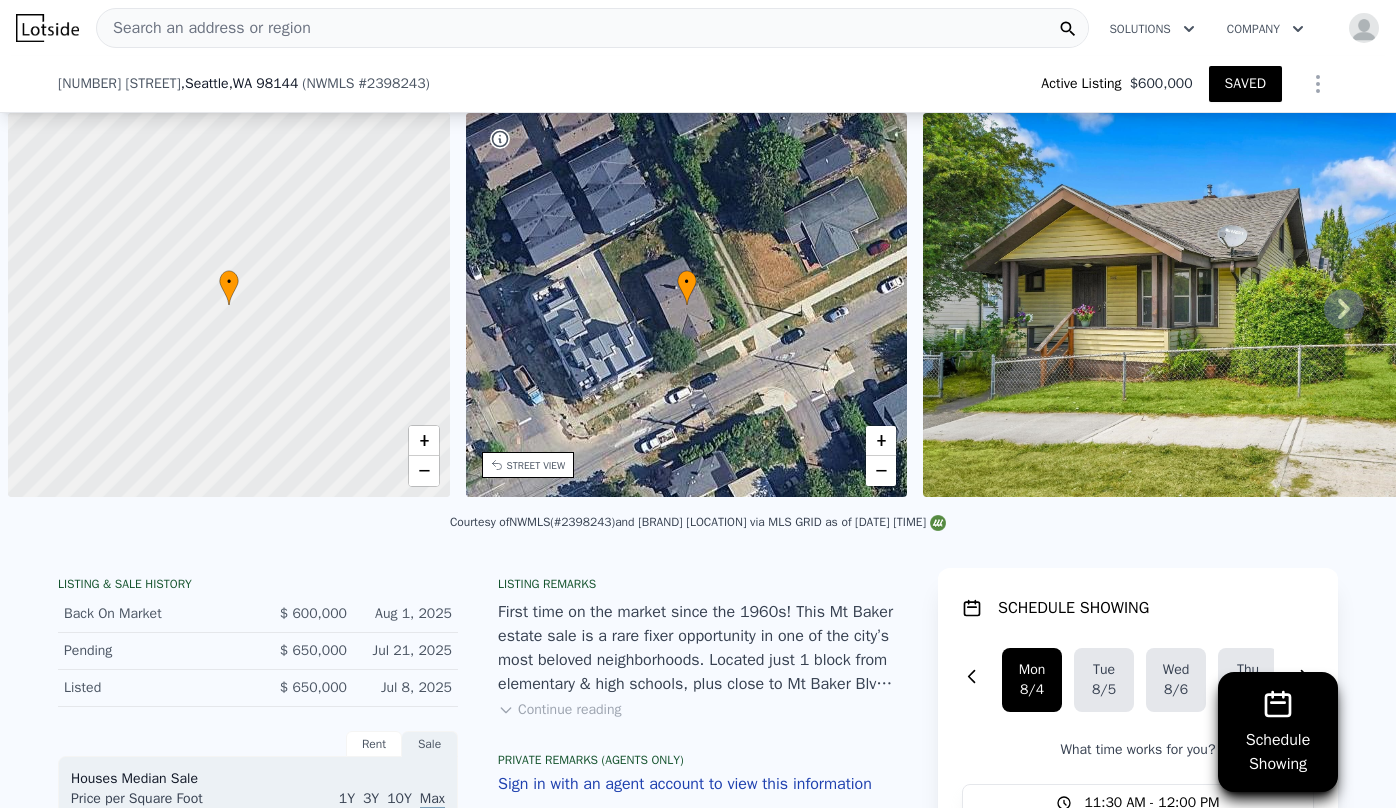 scroll, scrollTop: 0, scrollLeft: 0, axis: both 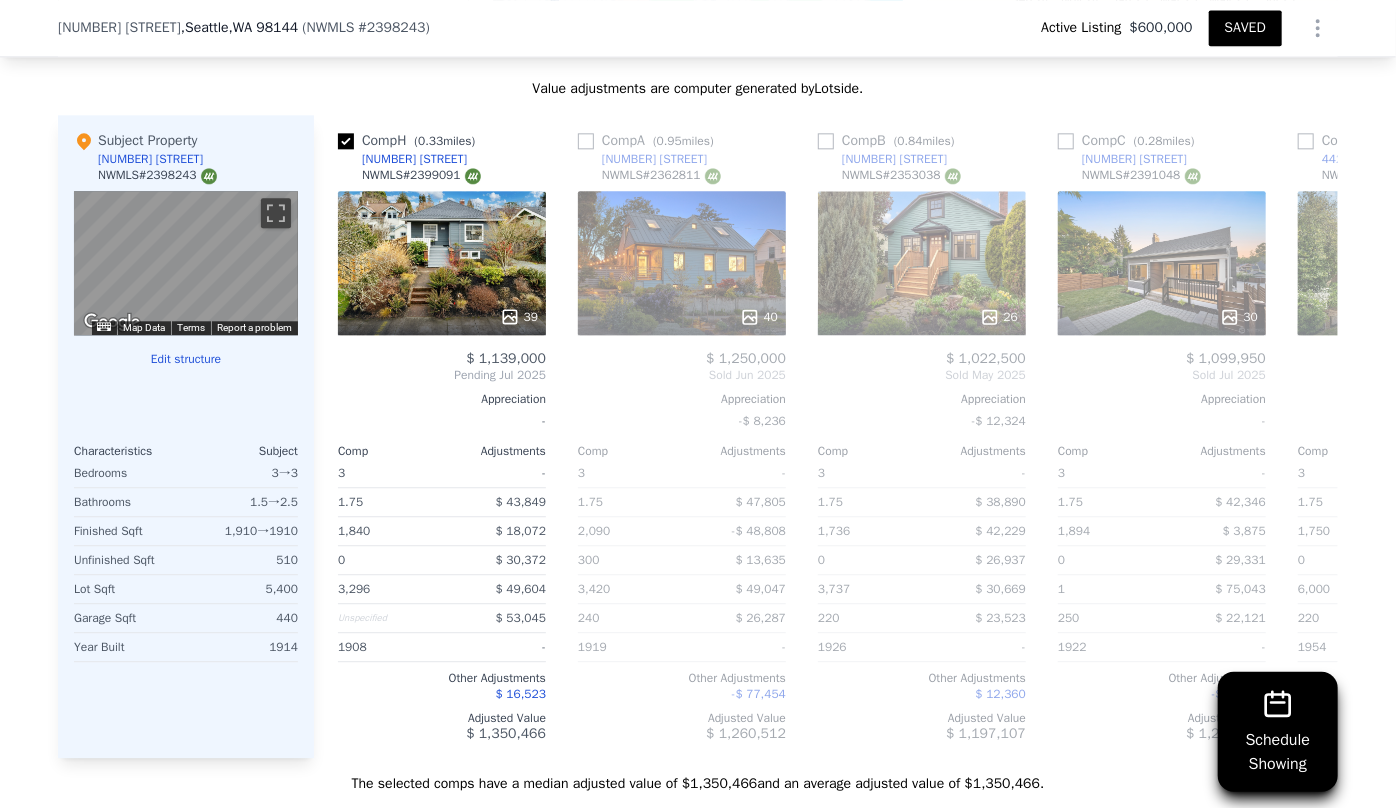 type on "1.25" 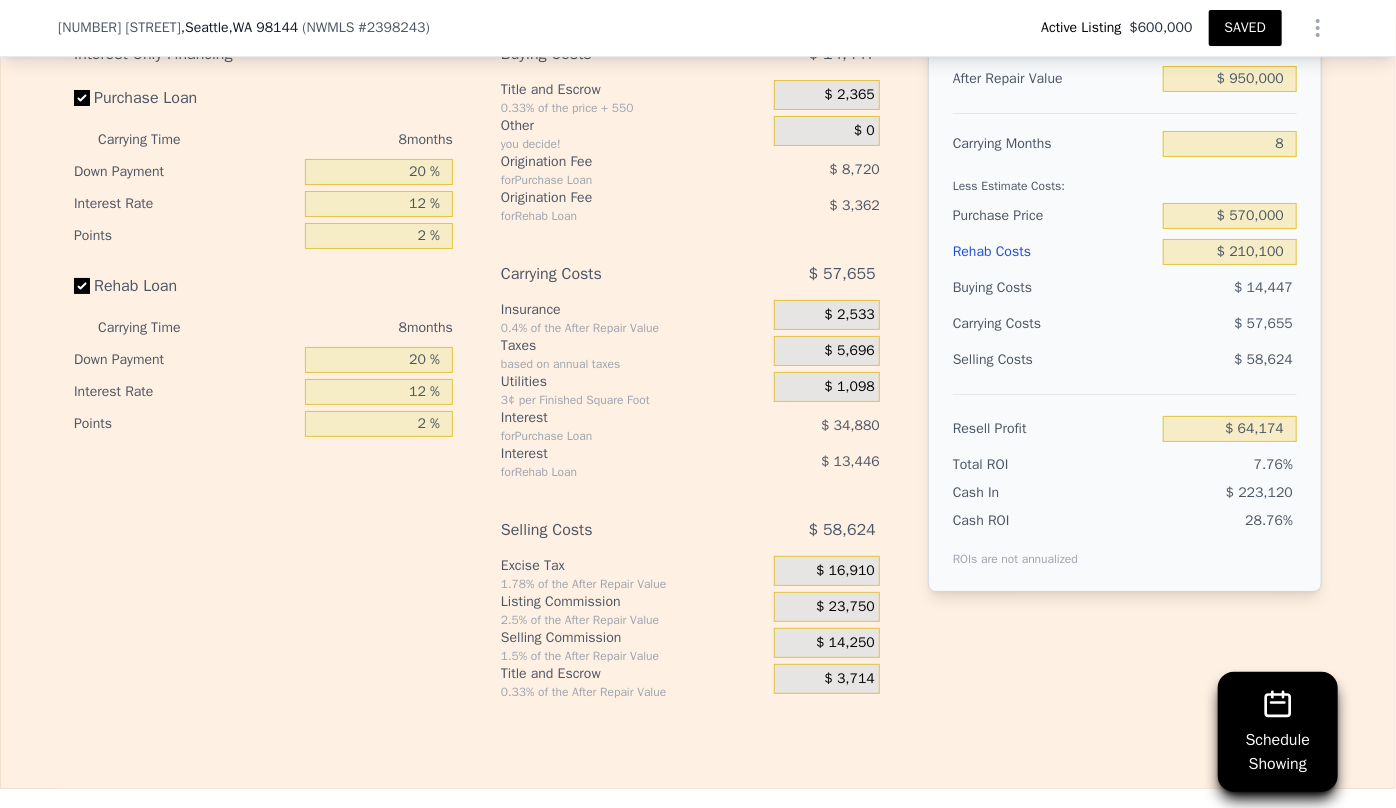 scroll, scrollTop: 3447, scrollLeft: 0, axis: vertical 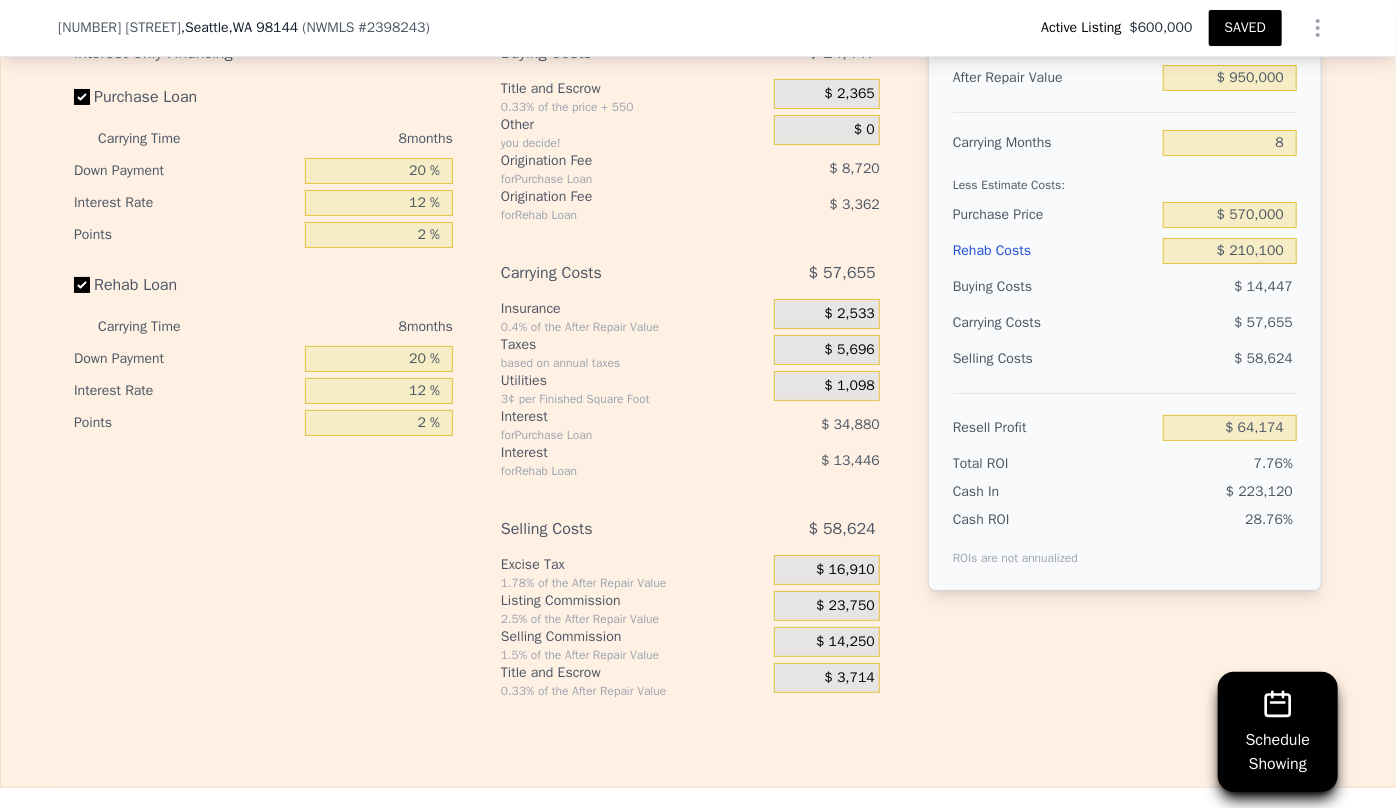 click on "SAVED" at bounding box center (1245, 28) 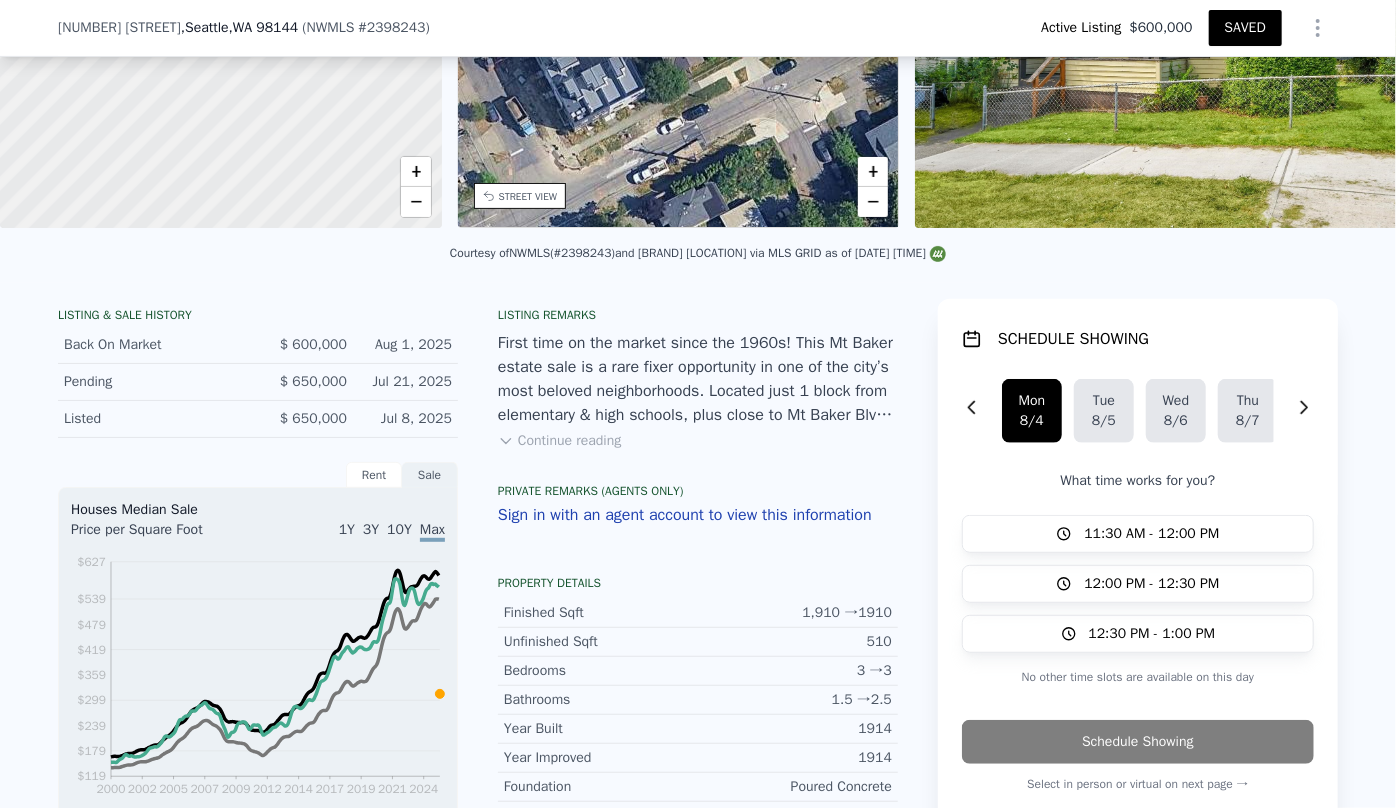 scroll, scrollTop: 0, scrollLeft: 0, axis: both 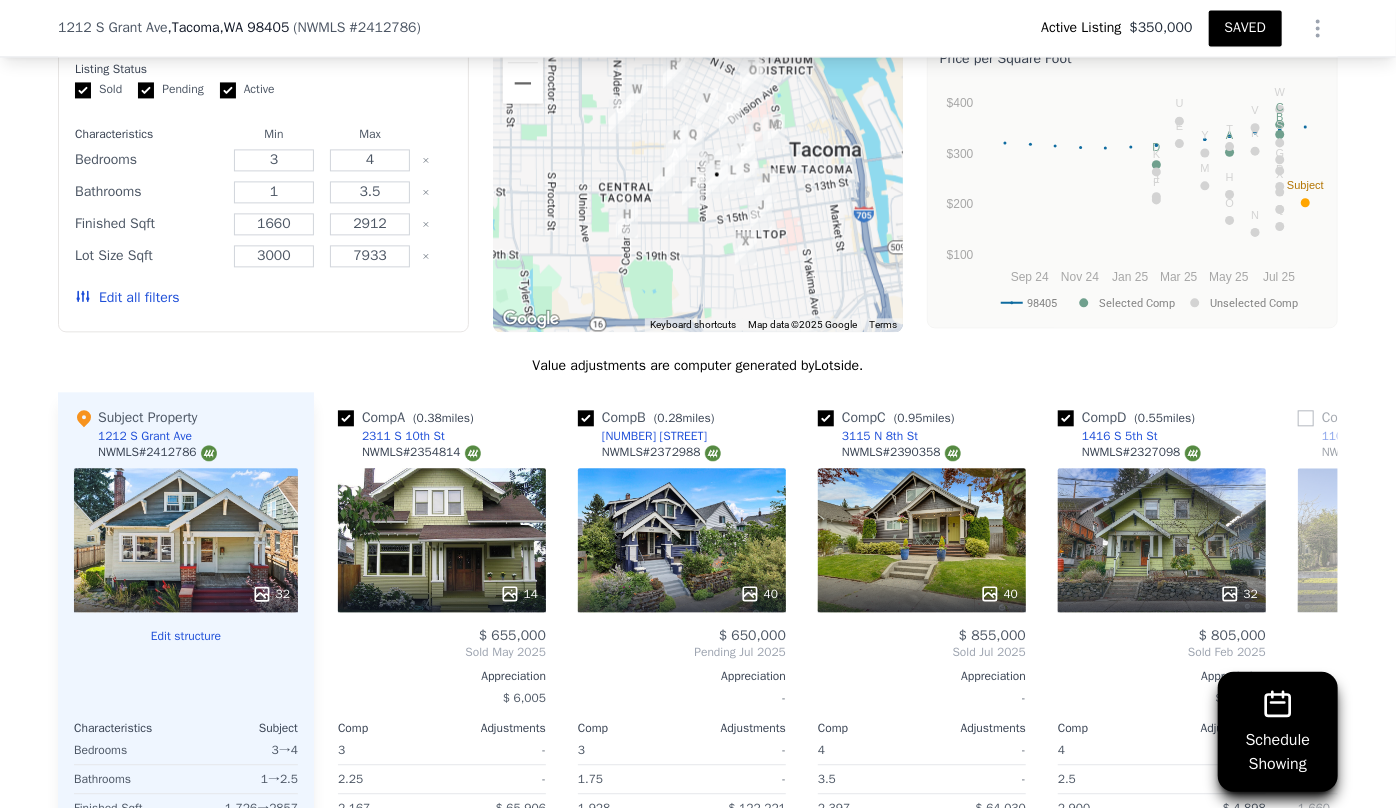 click on "Edit all filters" at bounding box center (127, 298) 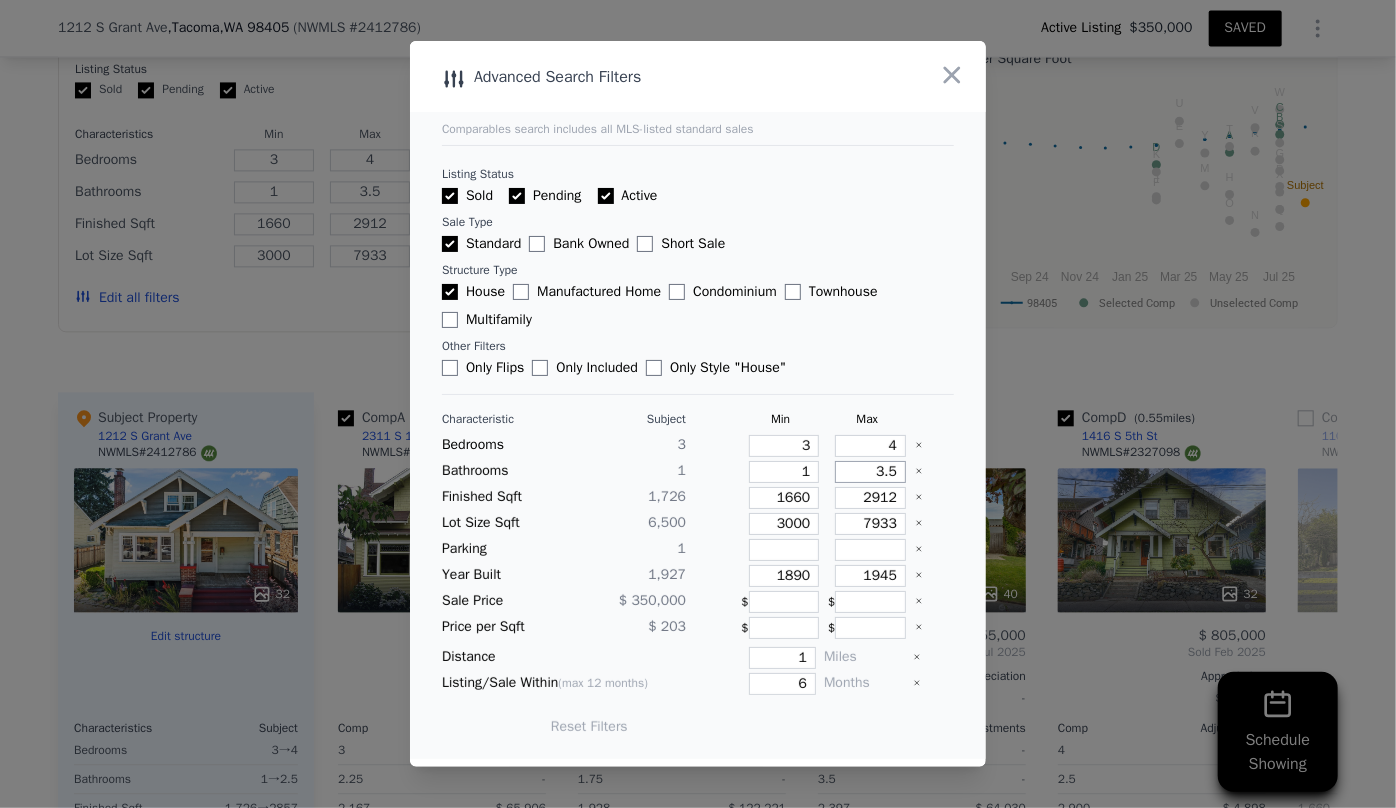 click on "3.5" at bounding box center [870, 472] 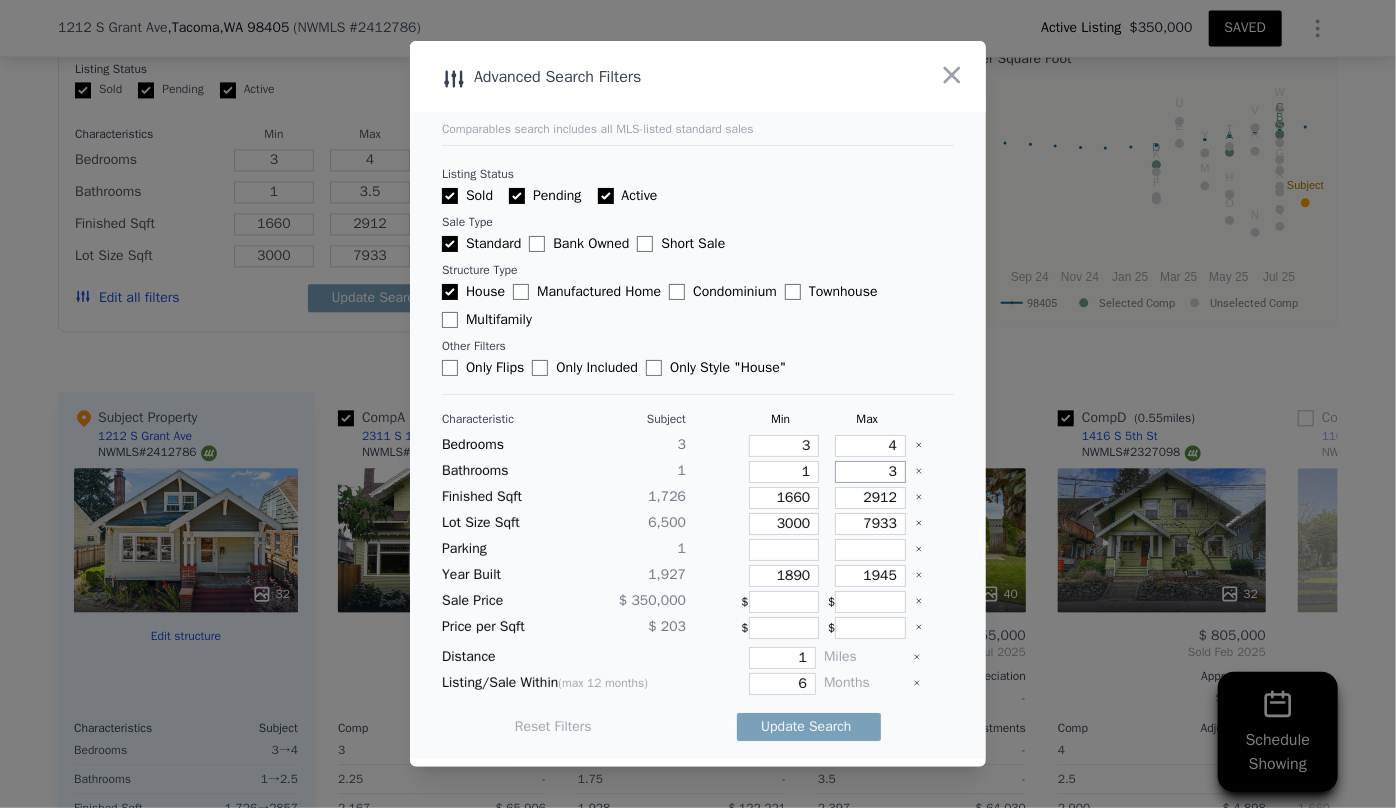 type on "3" 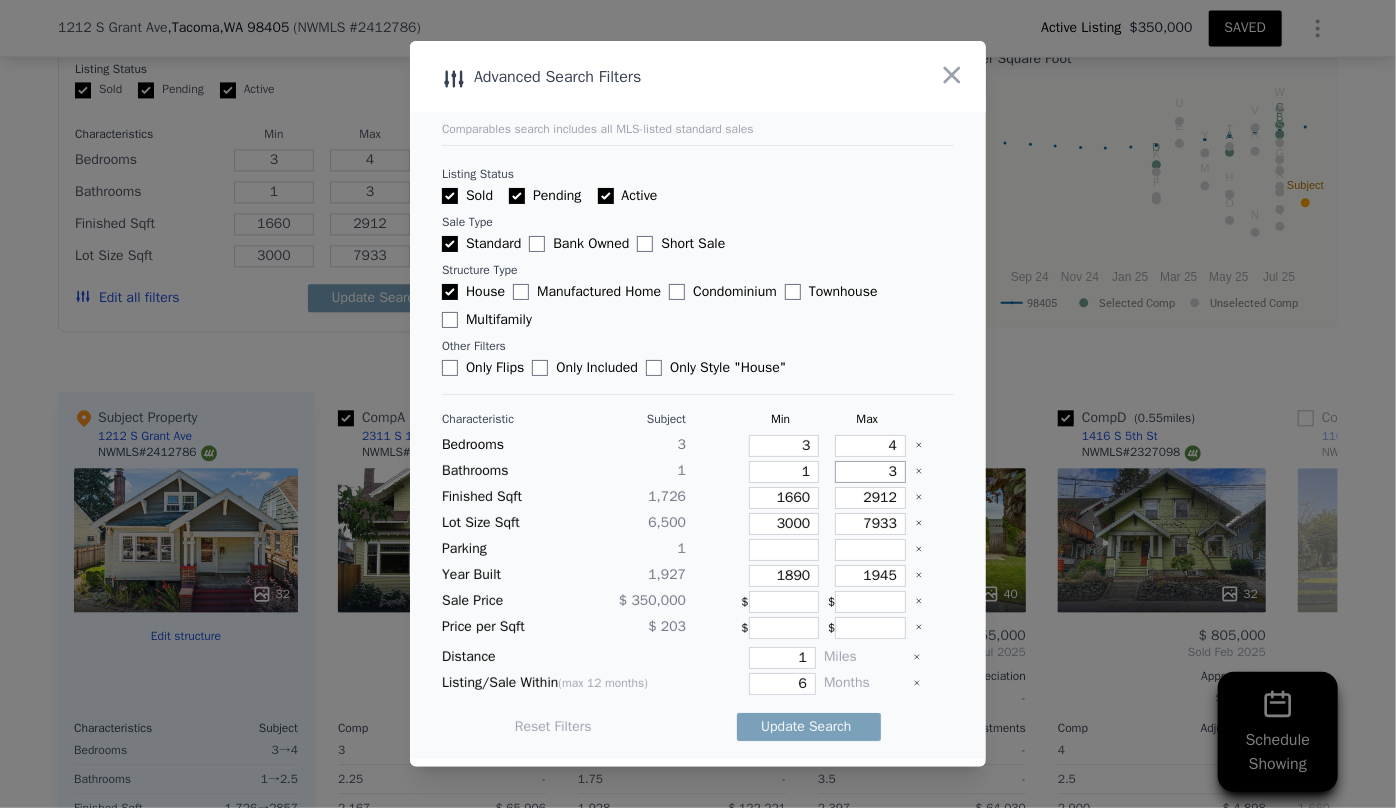 type 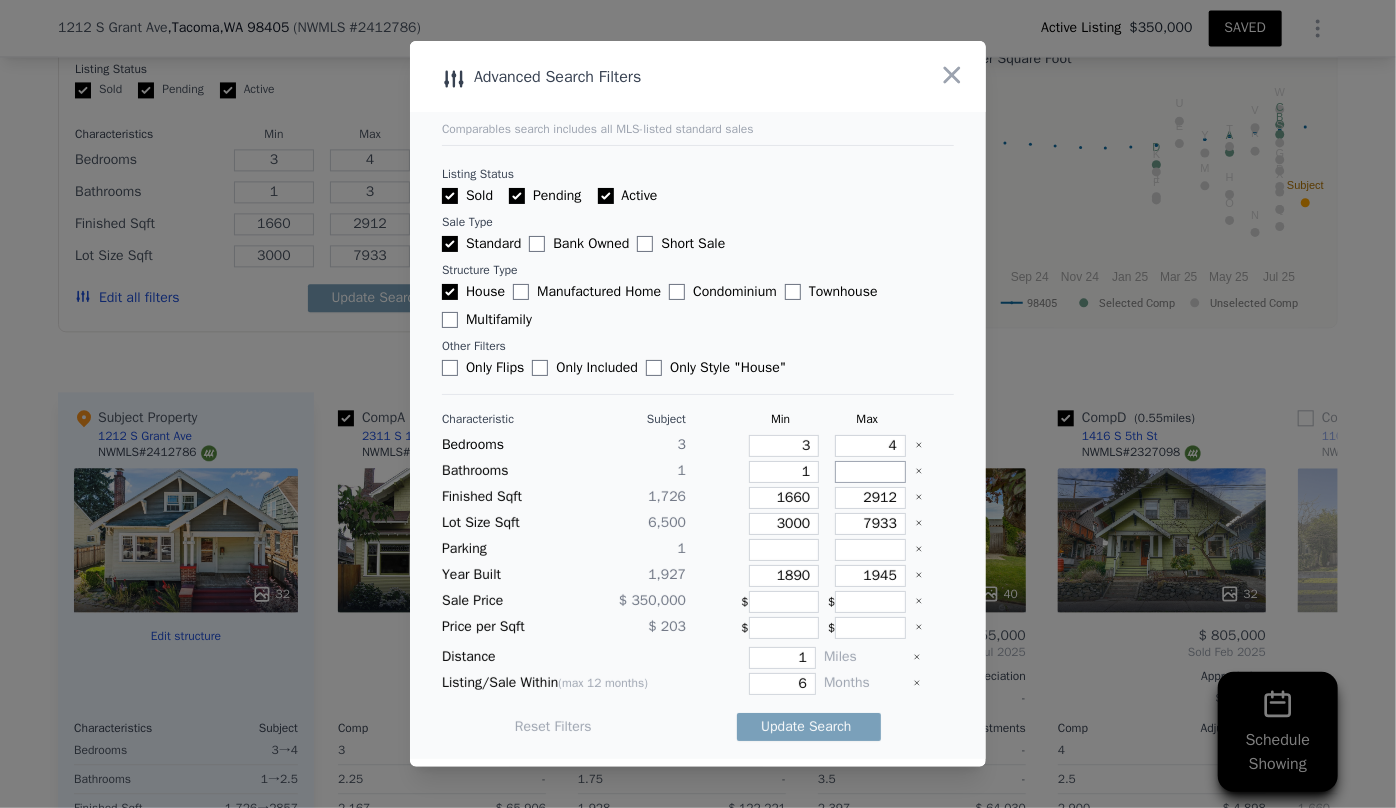 type 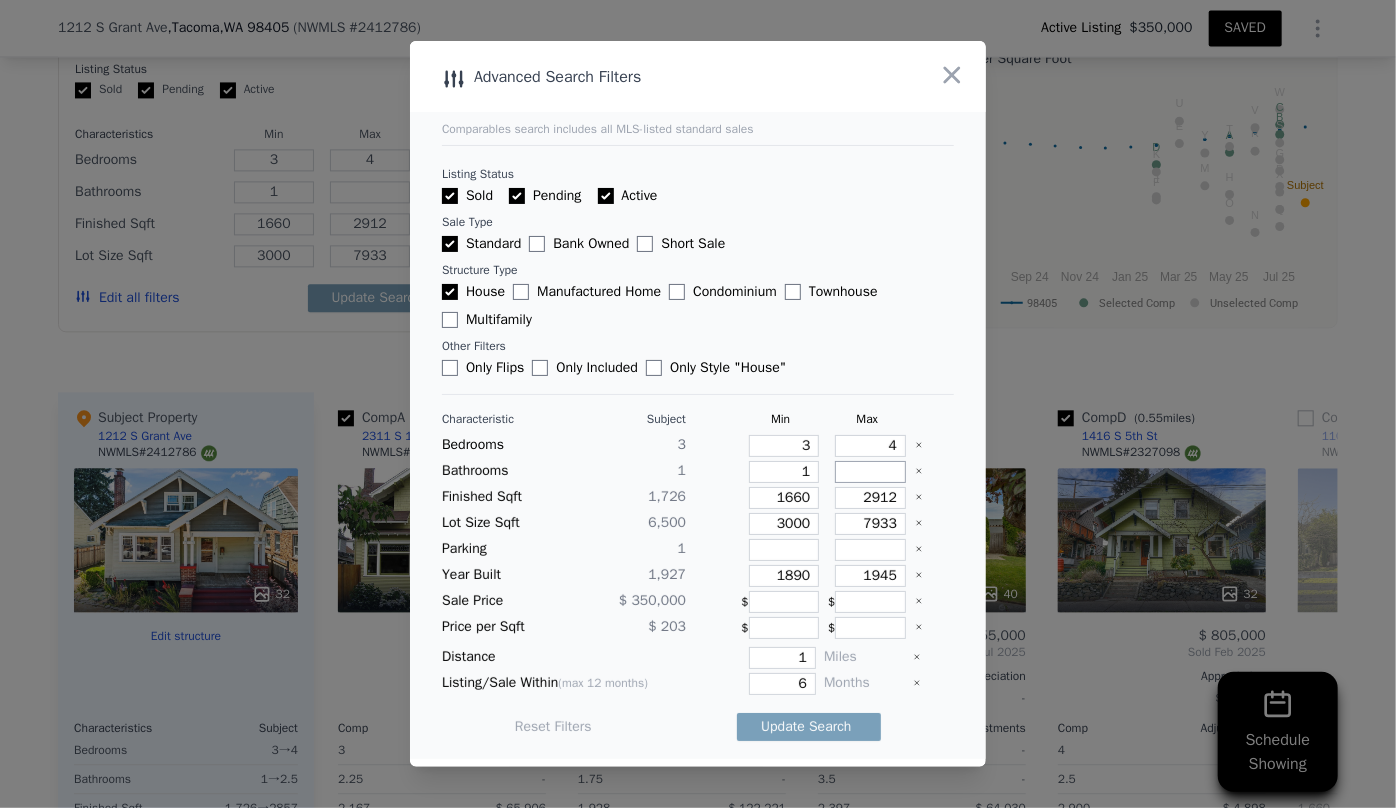 type 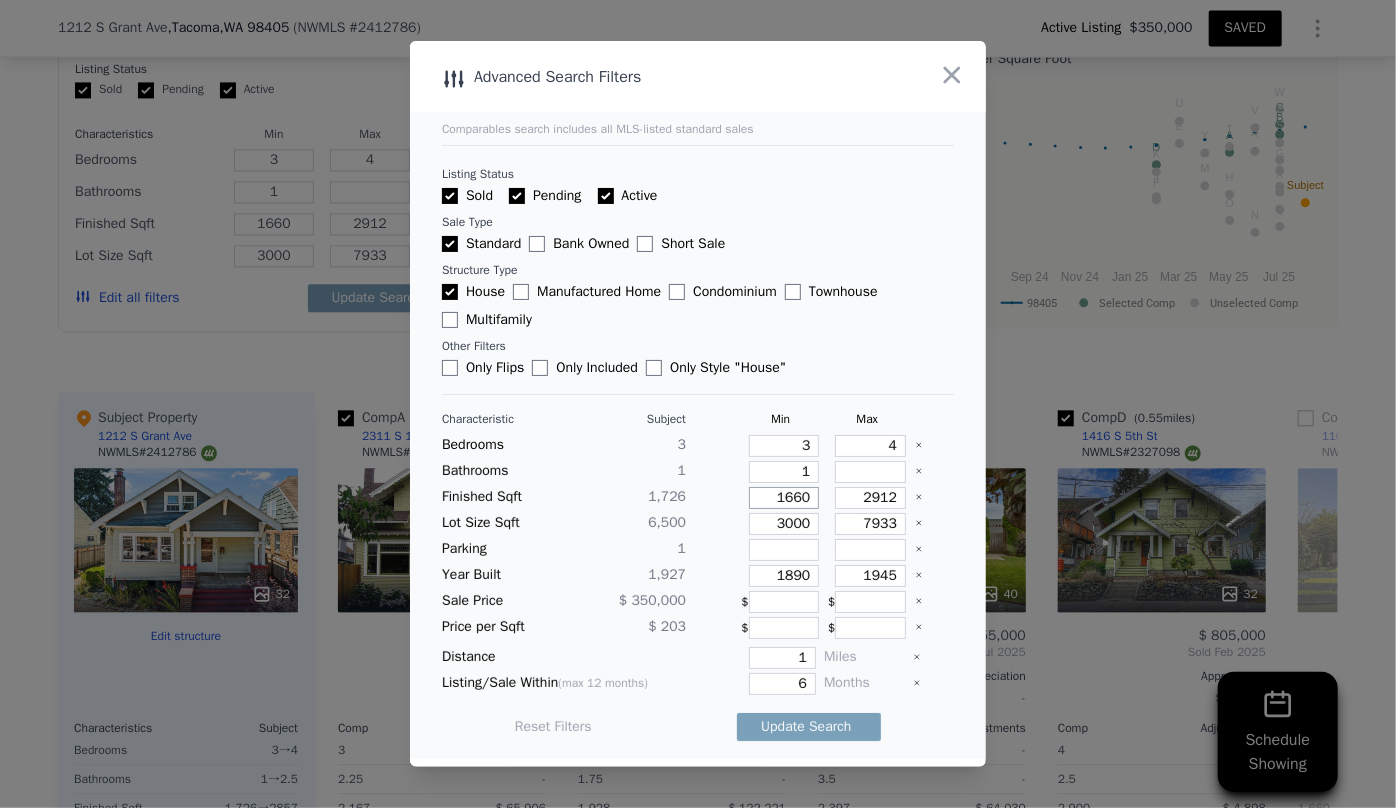 click on "1660" at bounding box center (784, 498) 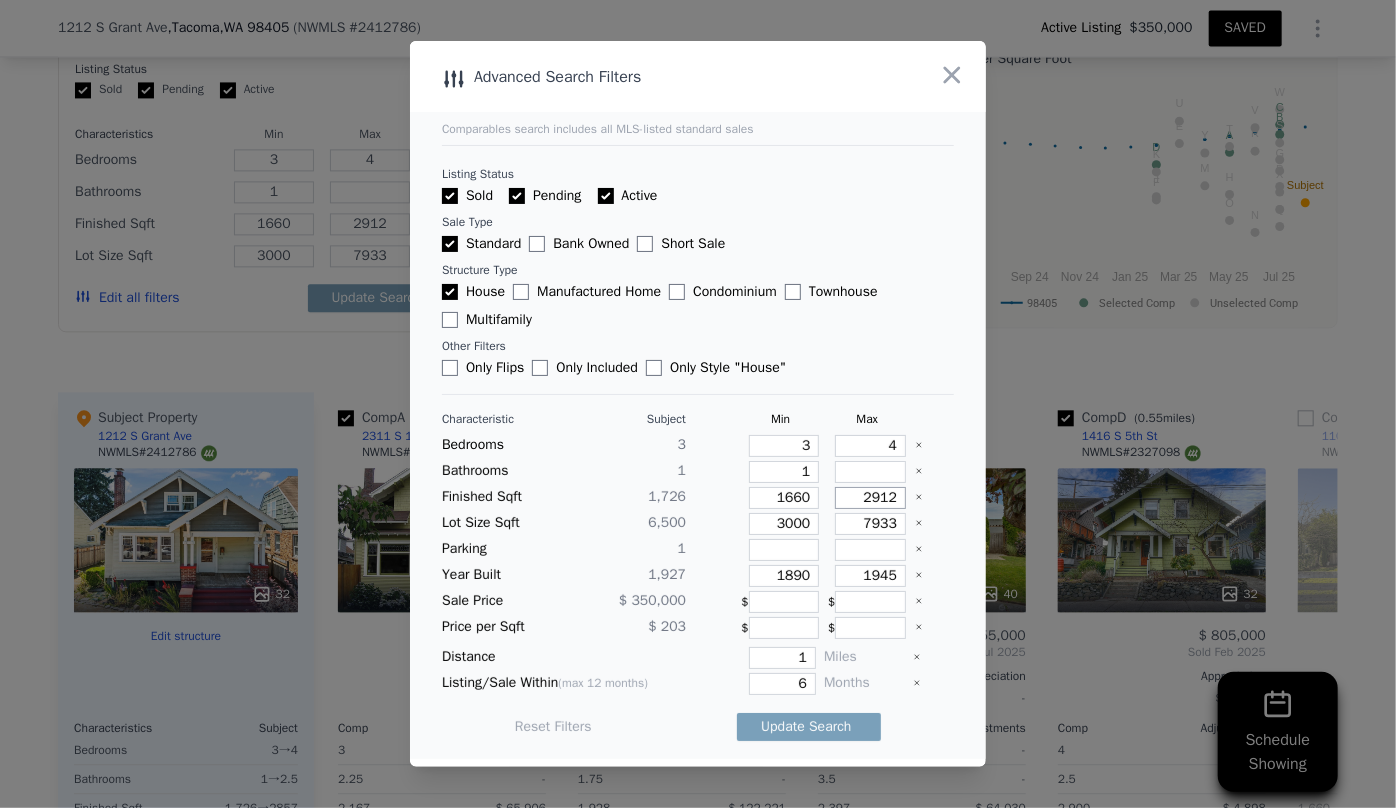 drag, startPoint x: 887, startPoint y: 495, endPoint x: 808, endPoint y: 504, distance: 79.51101 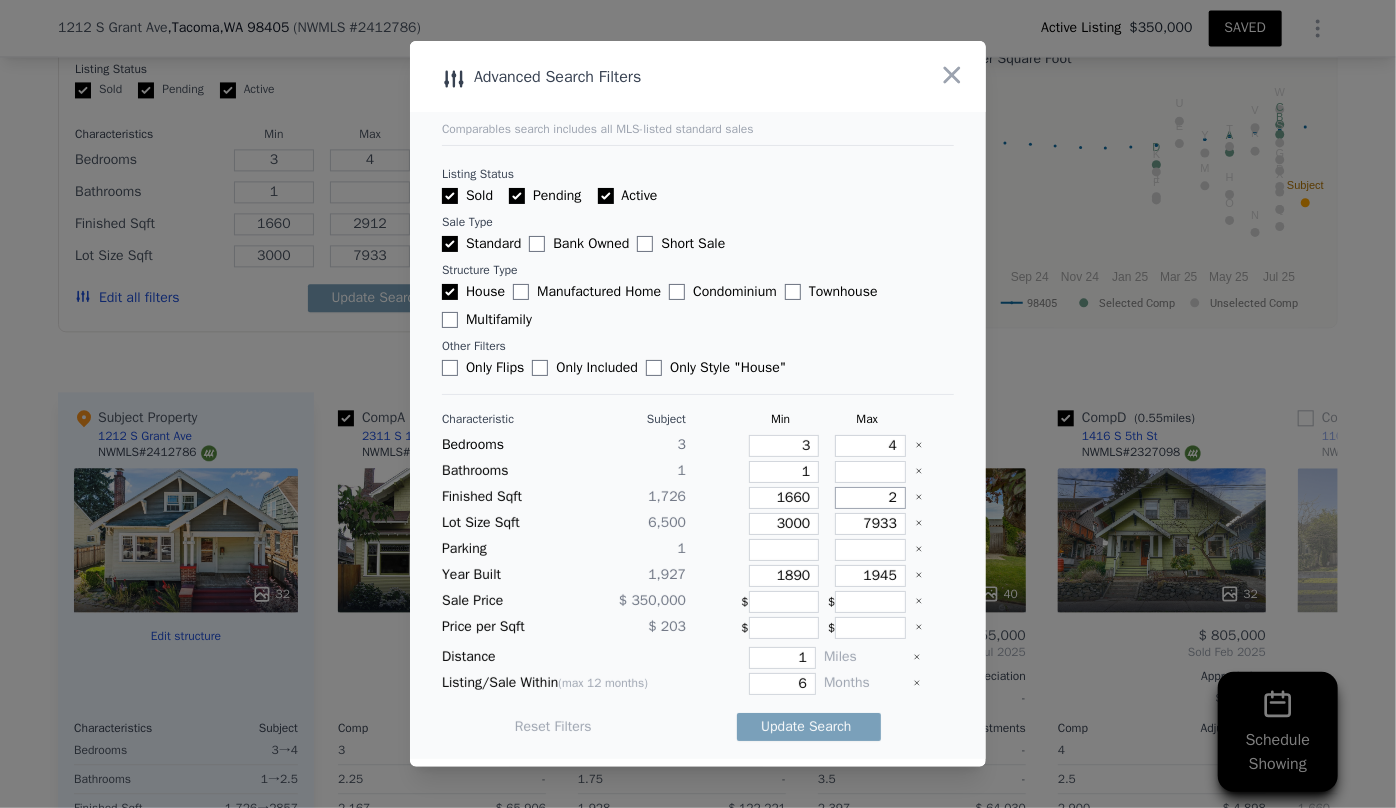 type on "21" 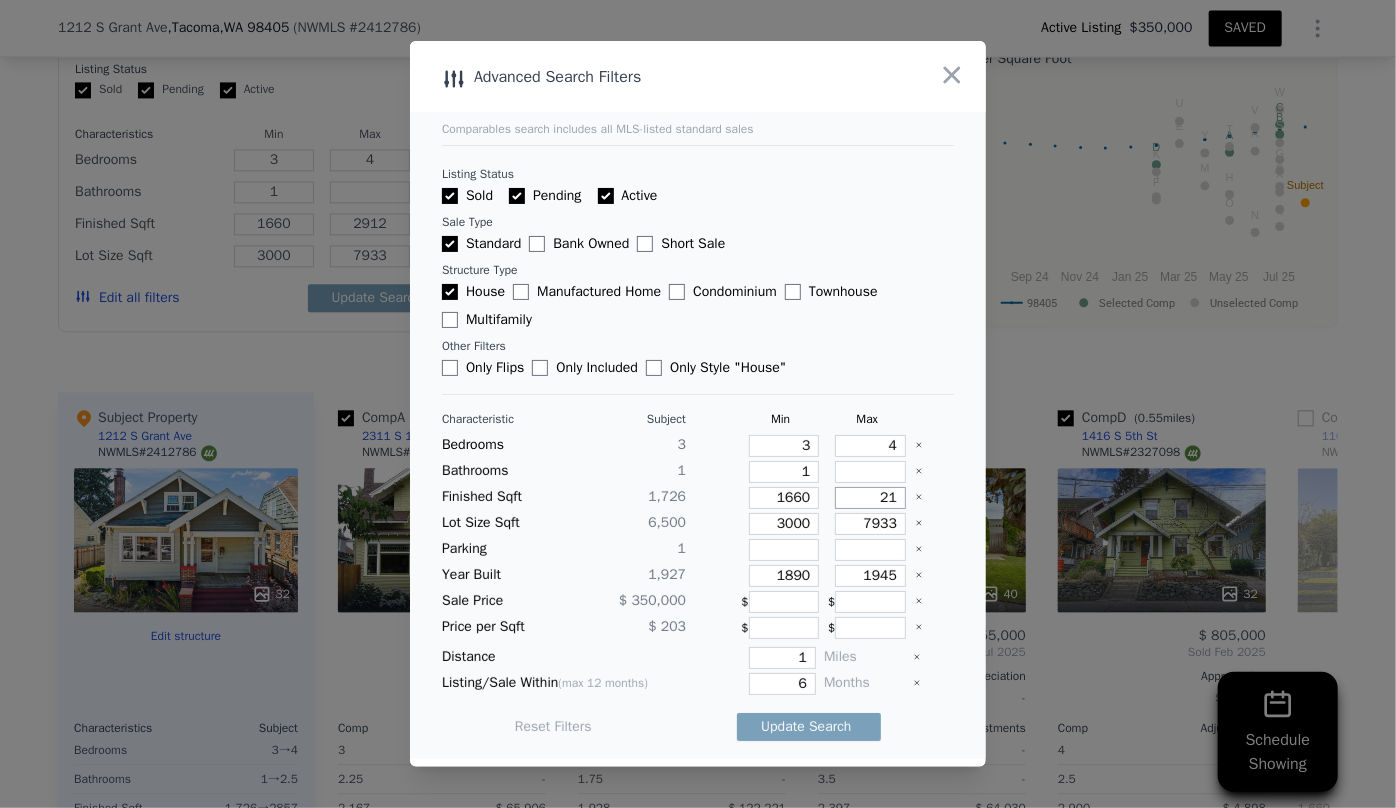 type on "2" 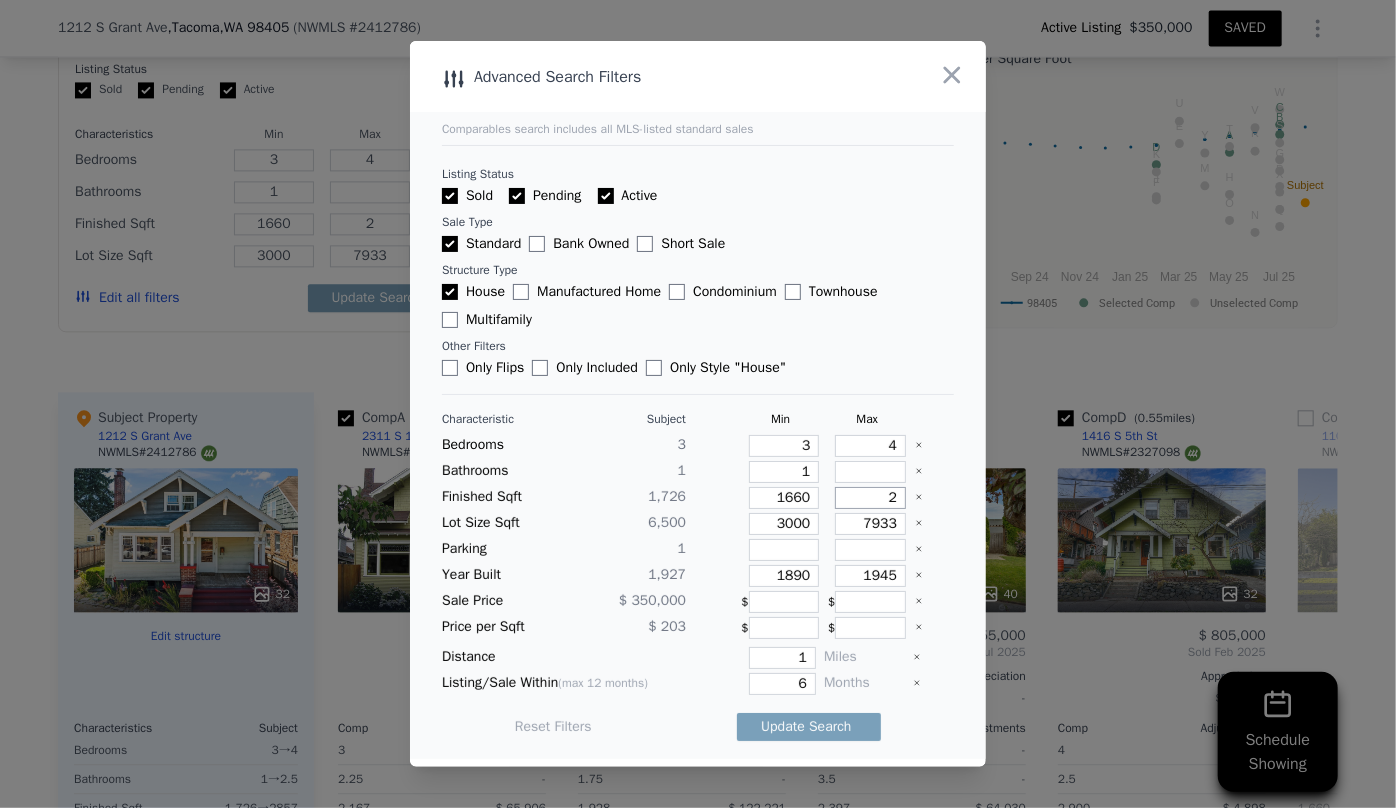 type on "21" 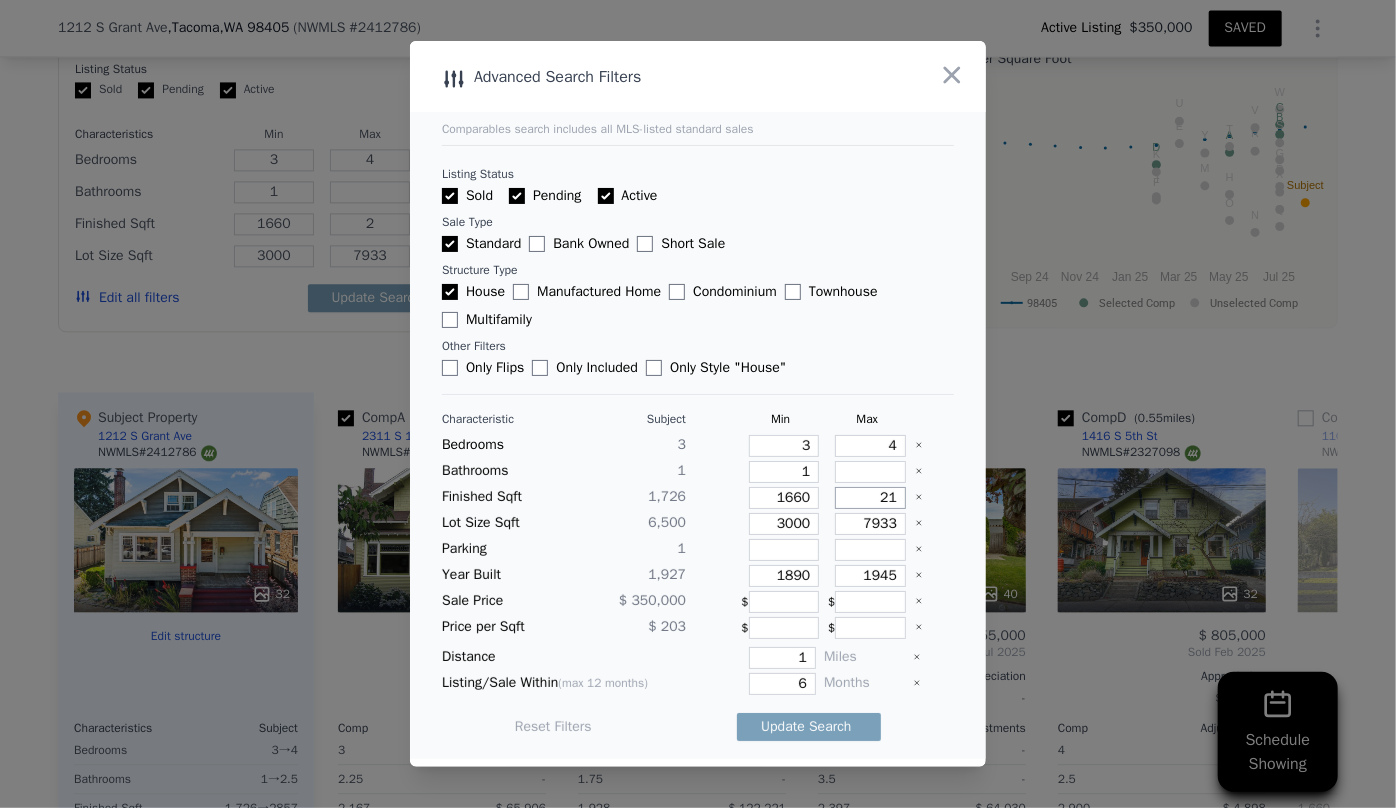 type on "21" 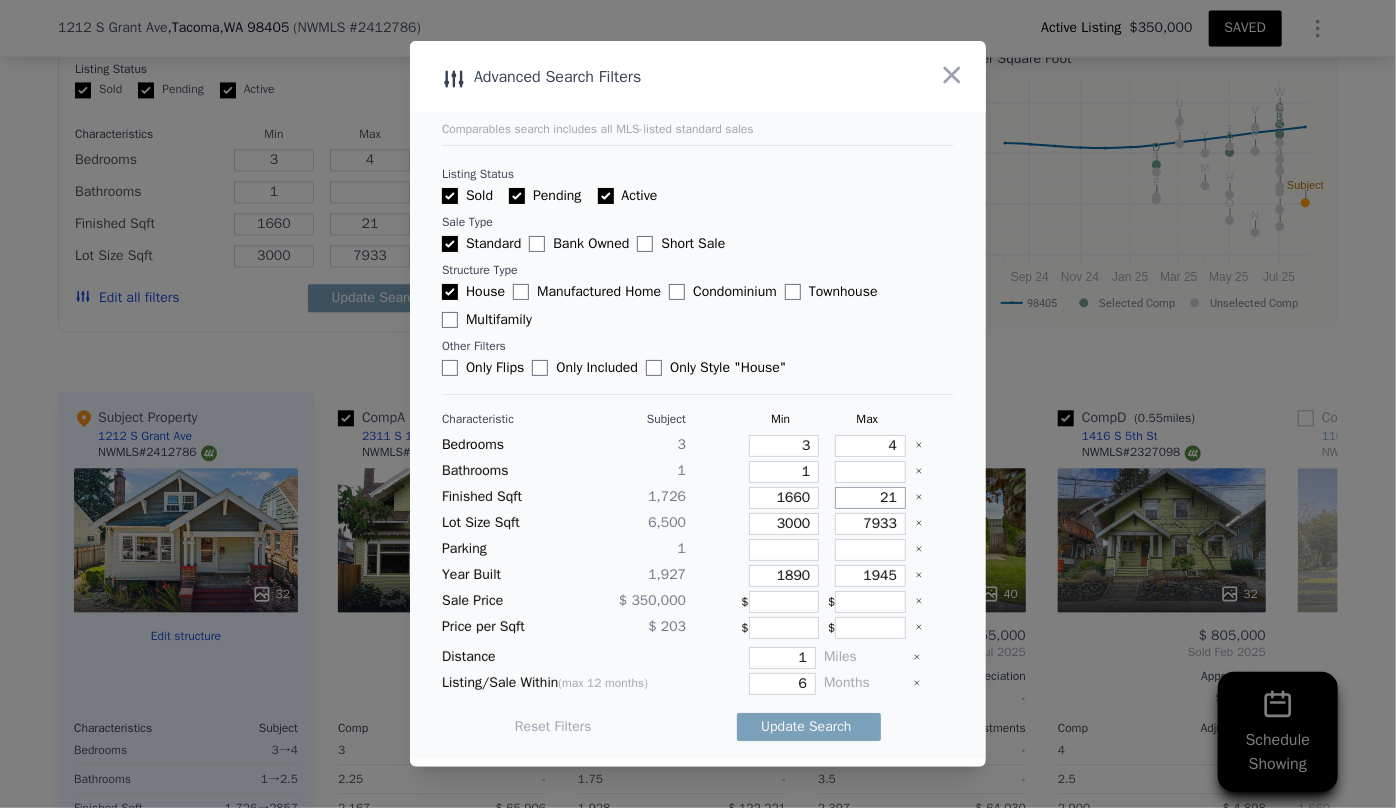 type on "210" 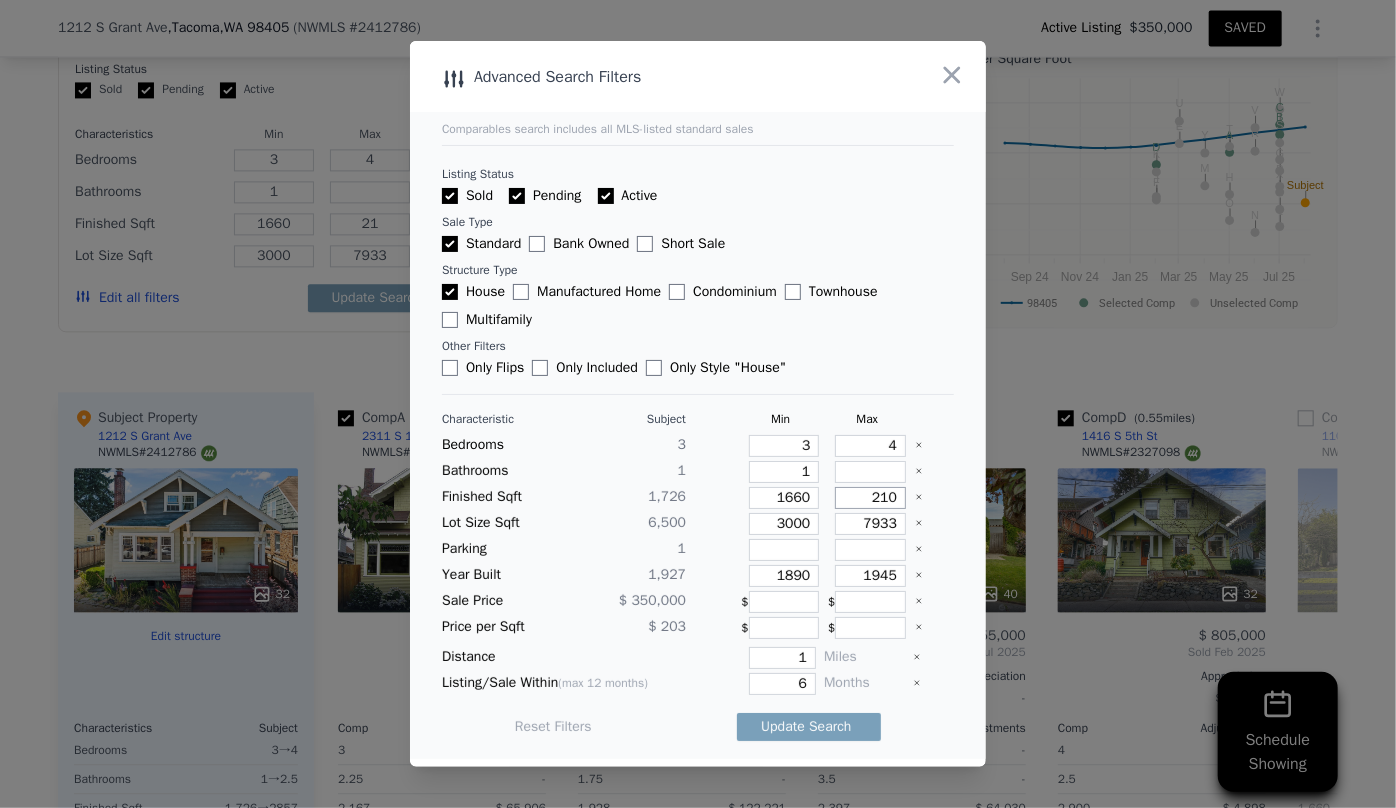type on "210" 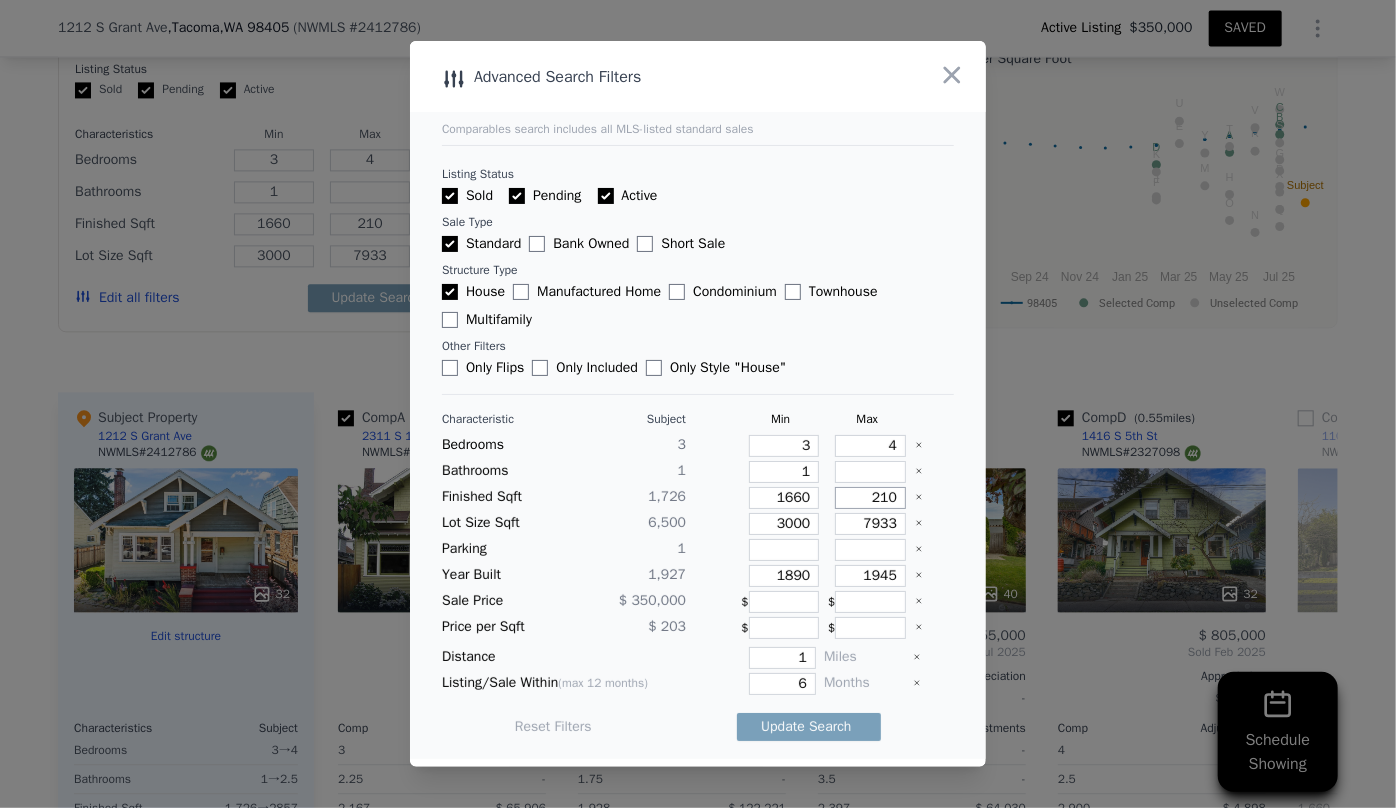 type on "2100" 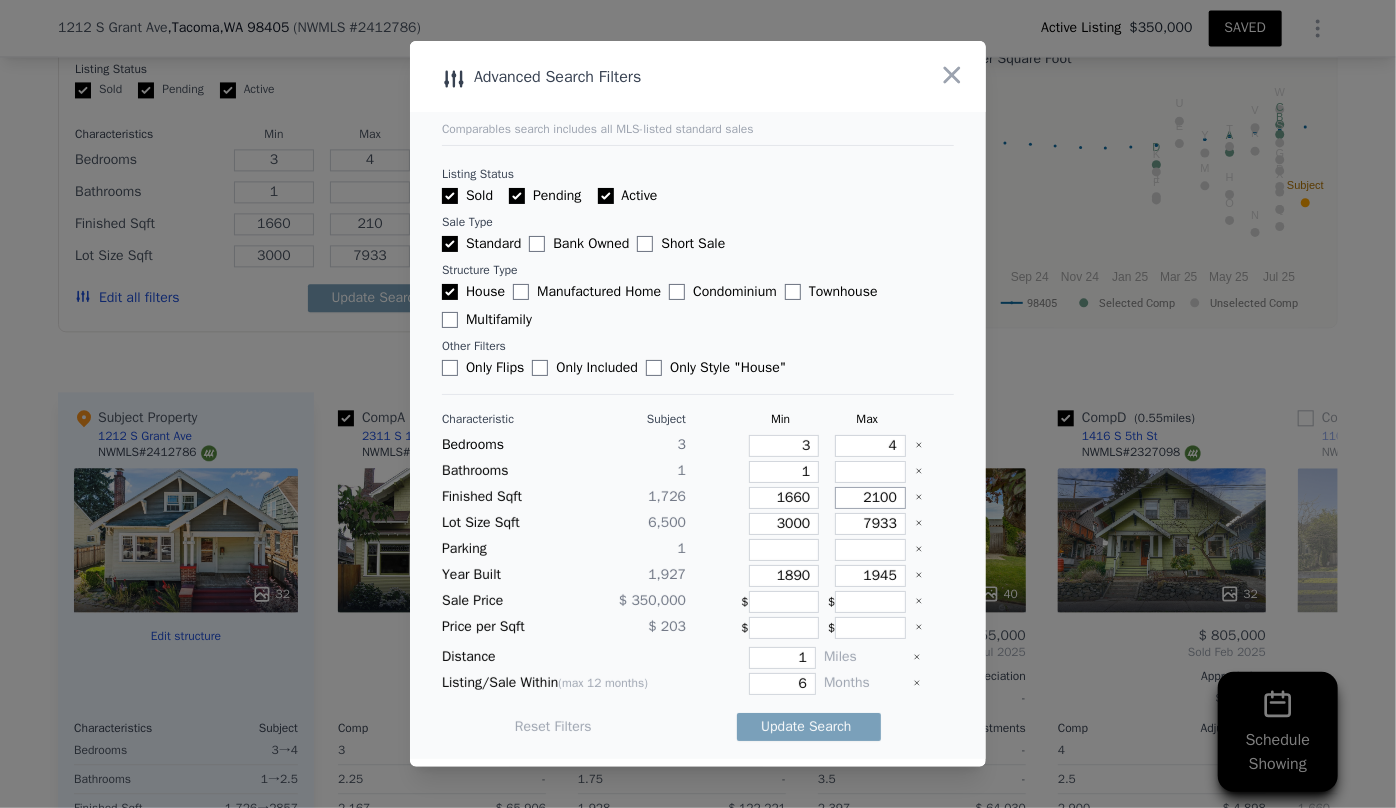 type on "2100" 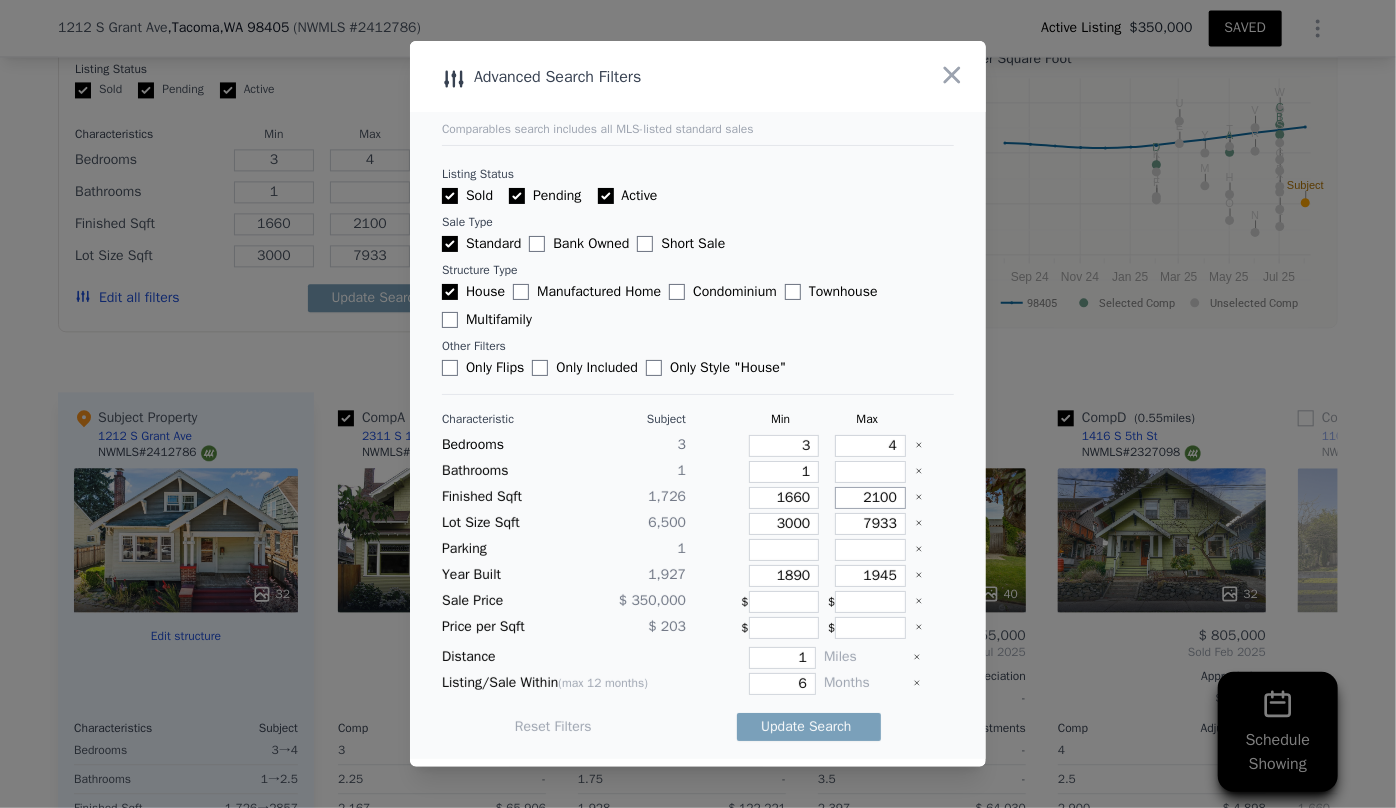 type on "2100" 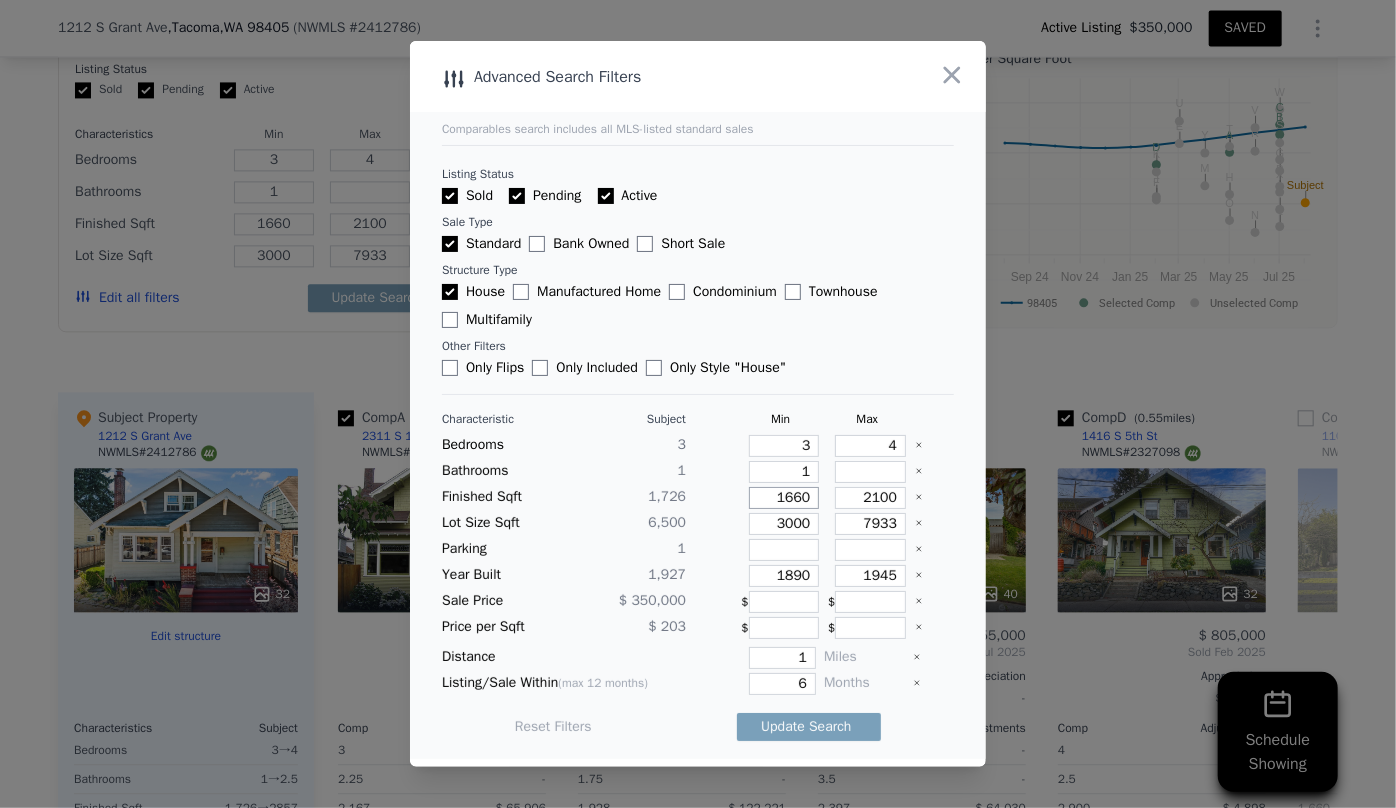 click on "1660" at bounding box center (784, 498) 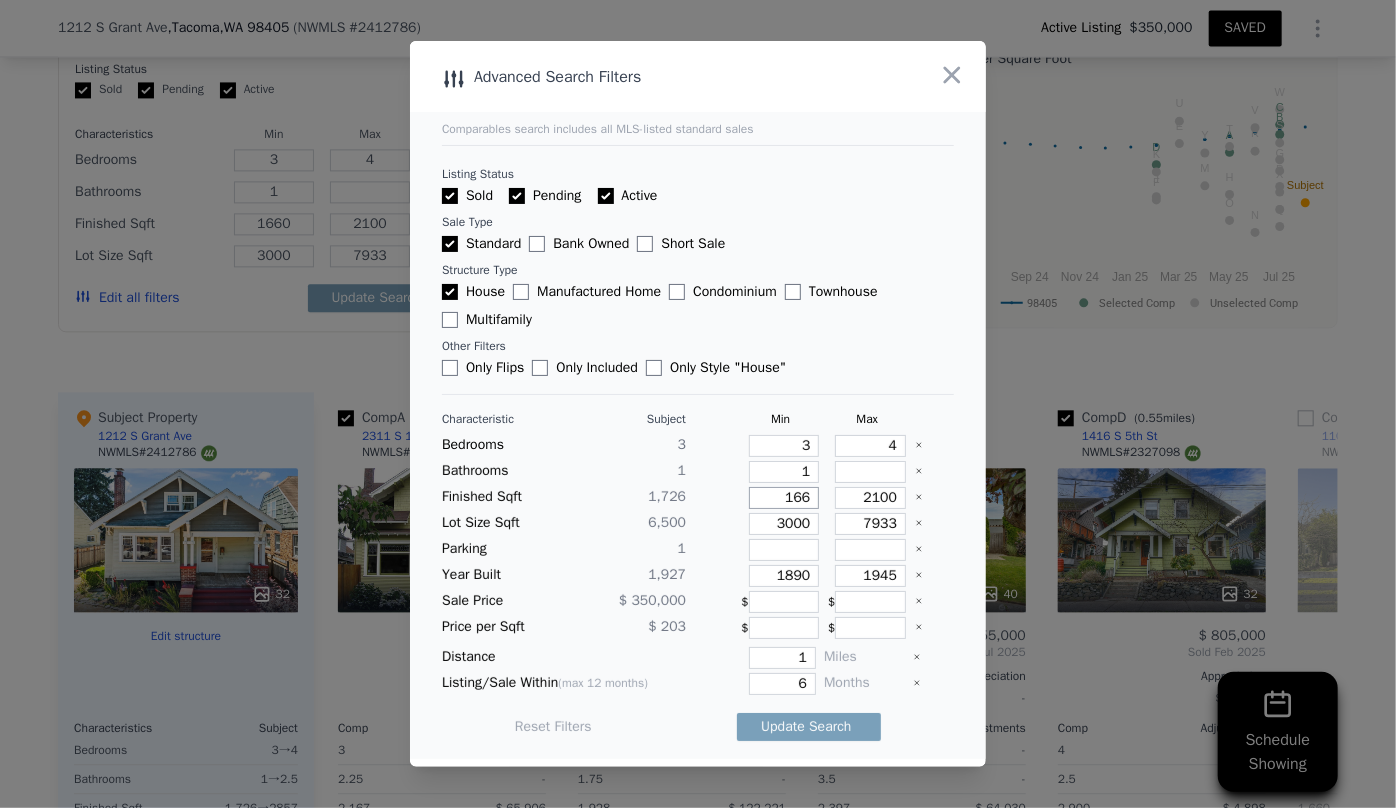 type on "166" 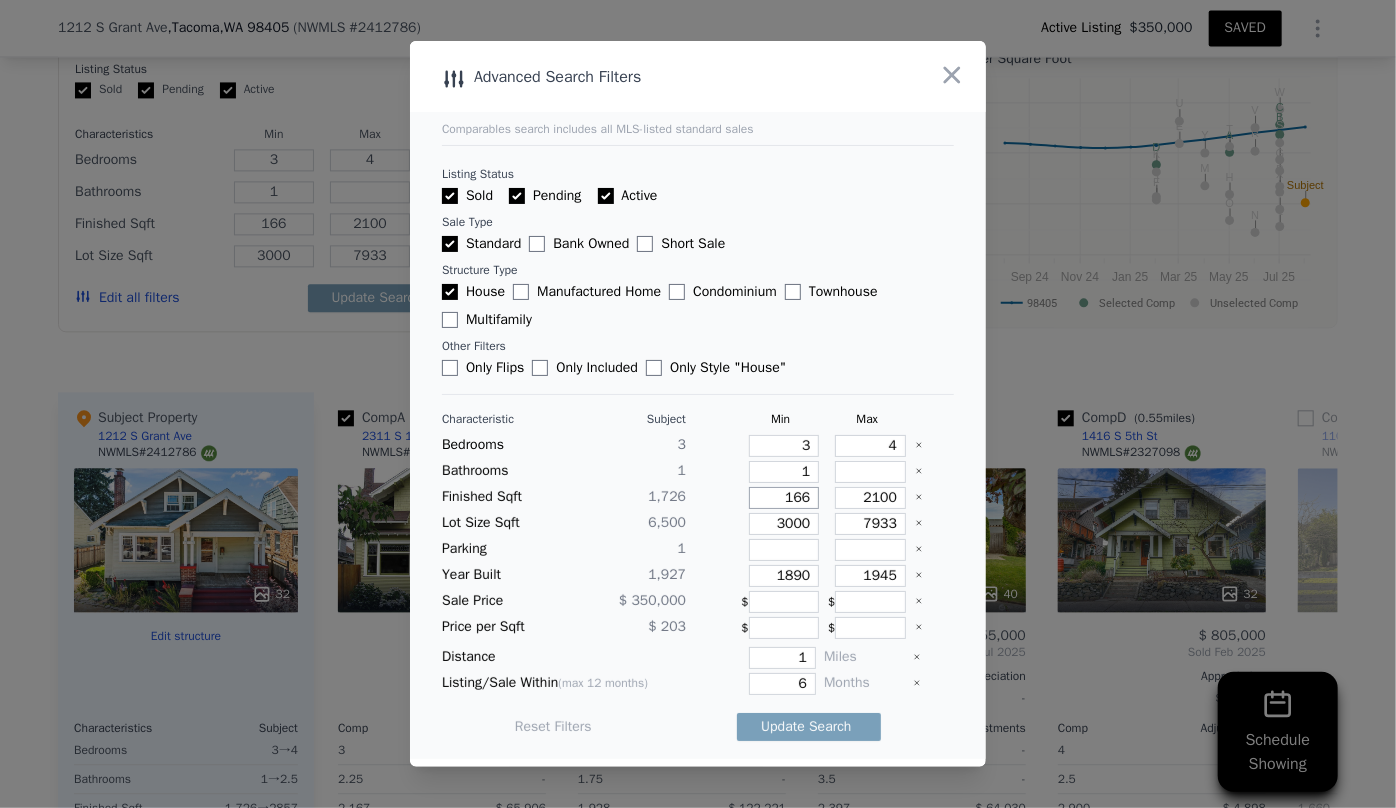 type on "16" 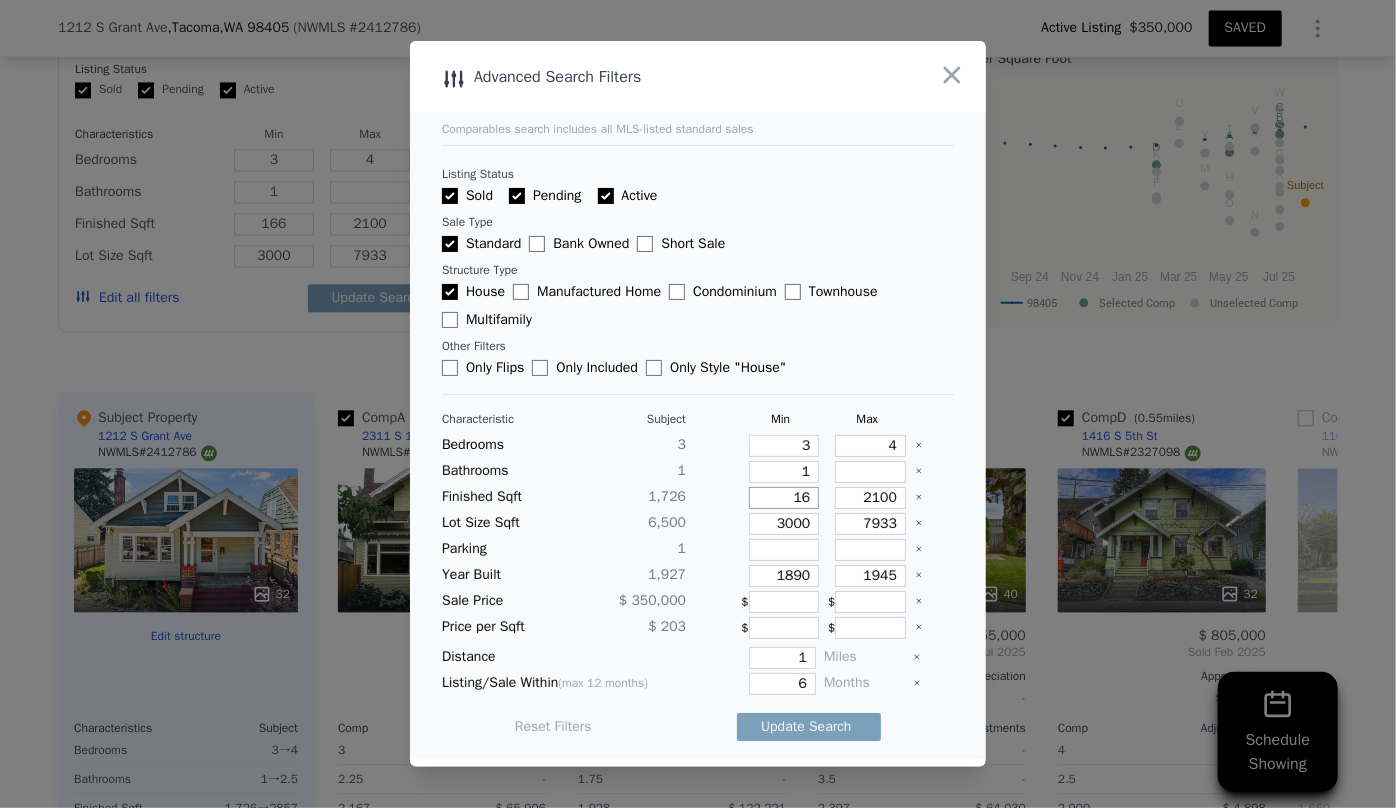 type on "16" 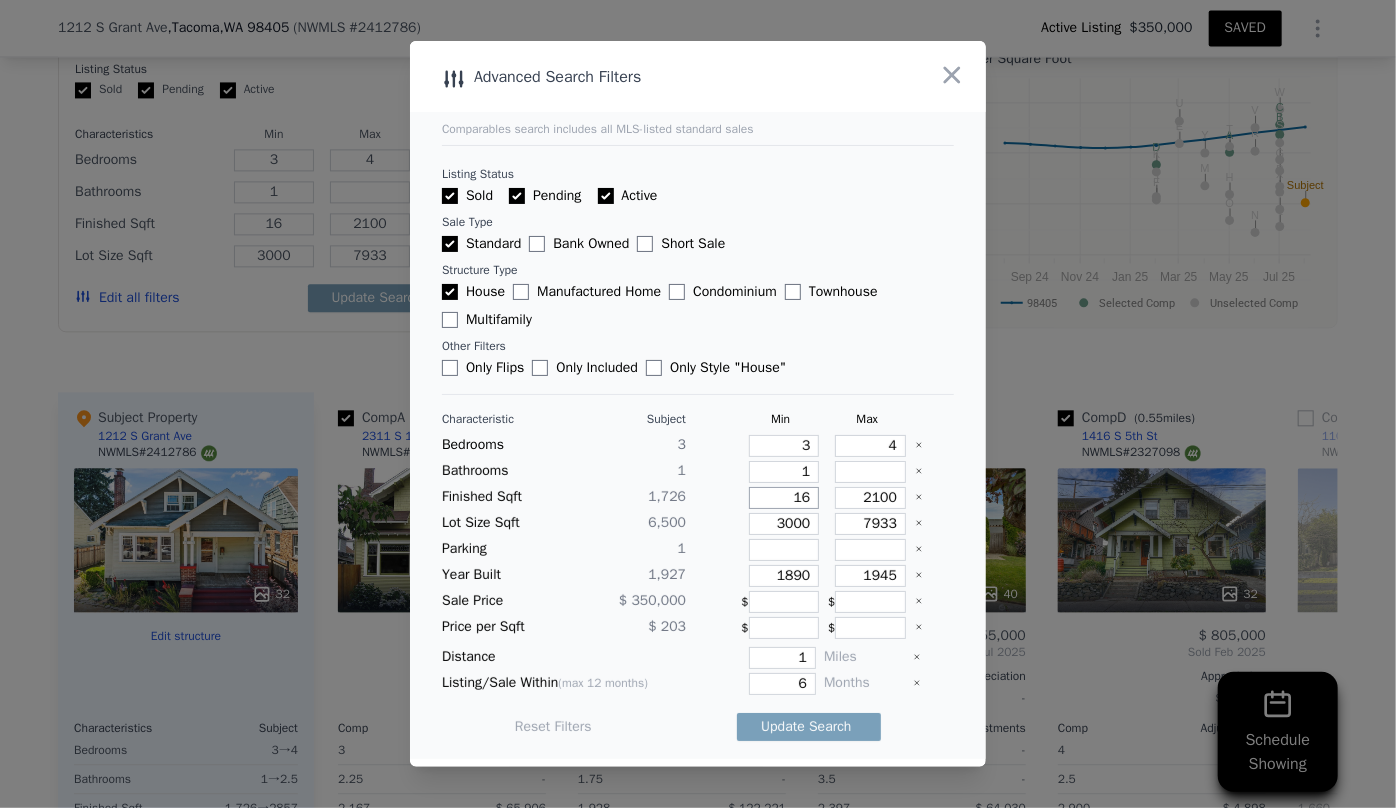 type on "1" 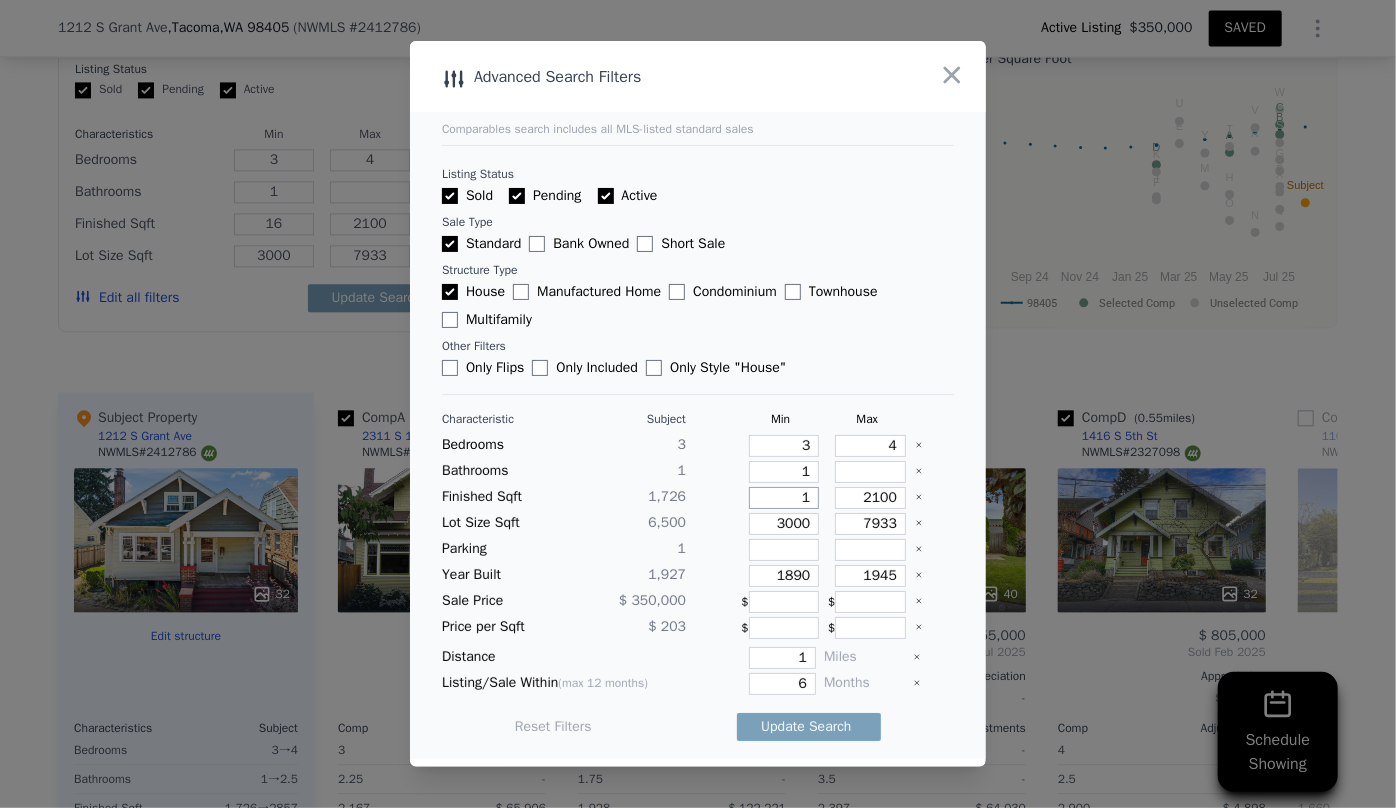 type on "1" 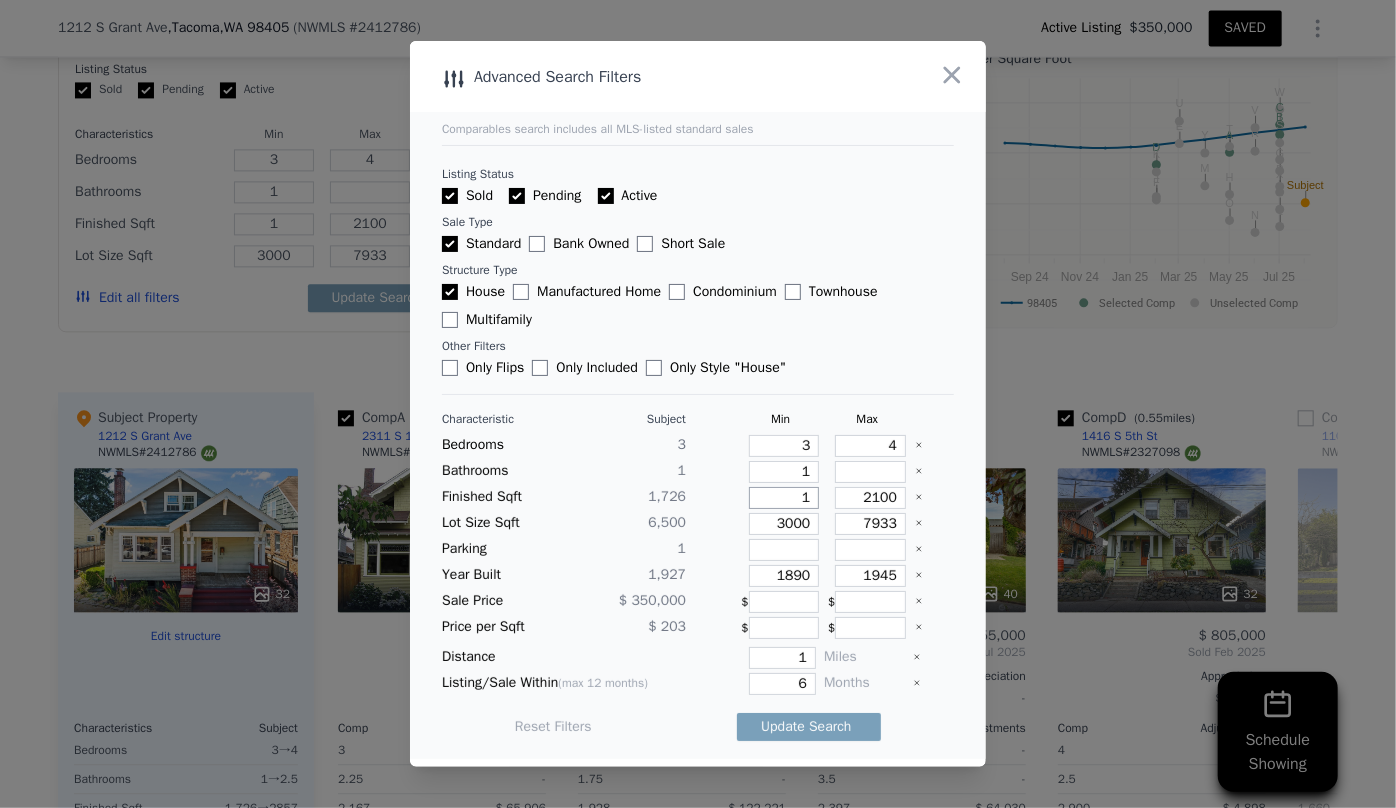 type on "17" 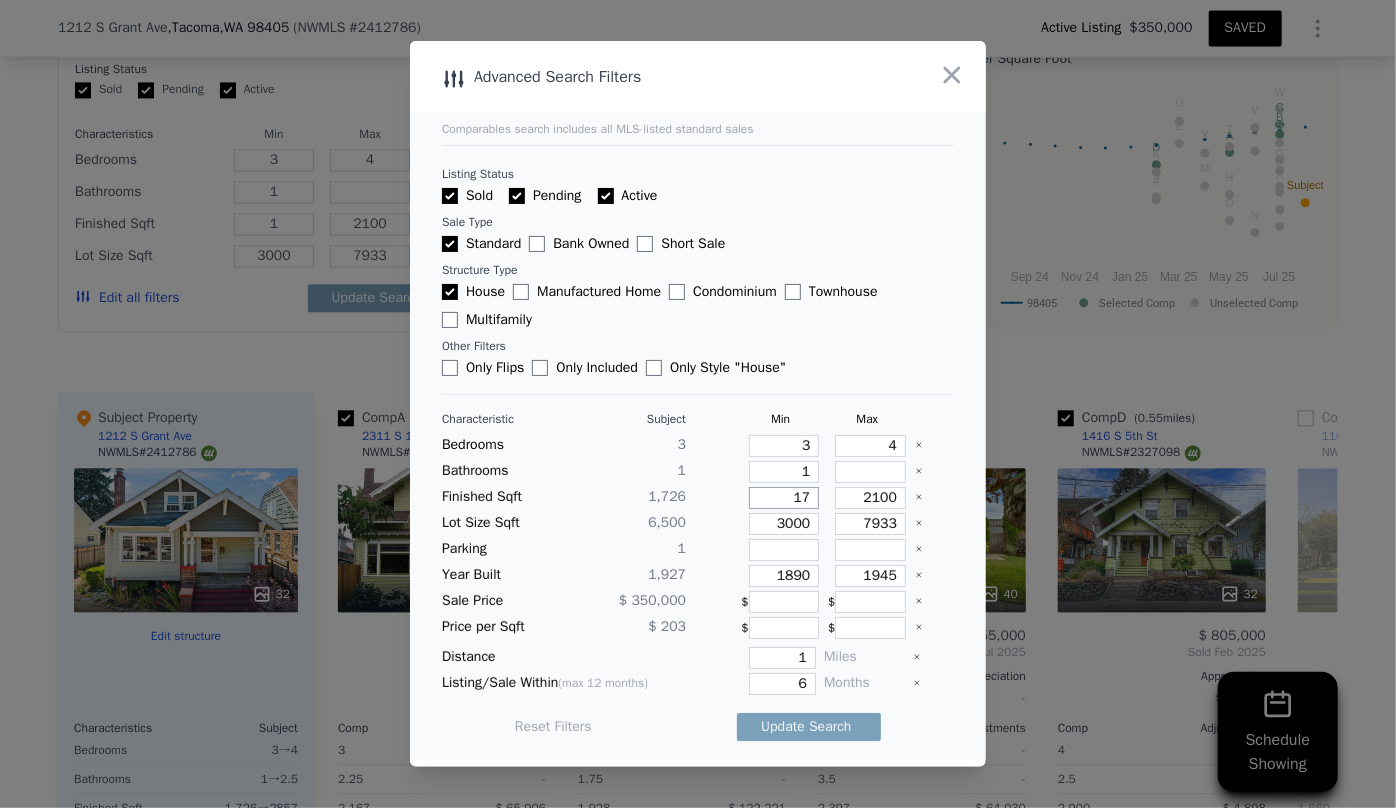 type on "17" 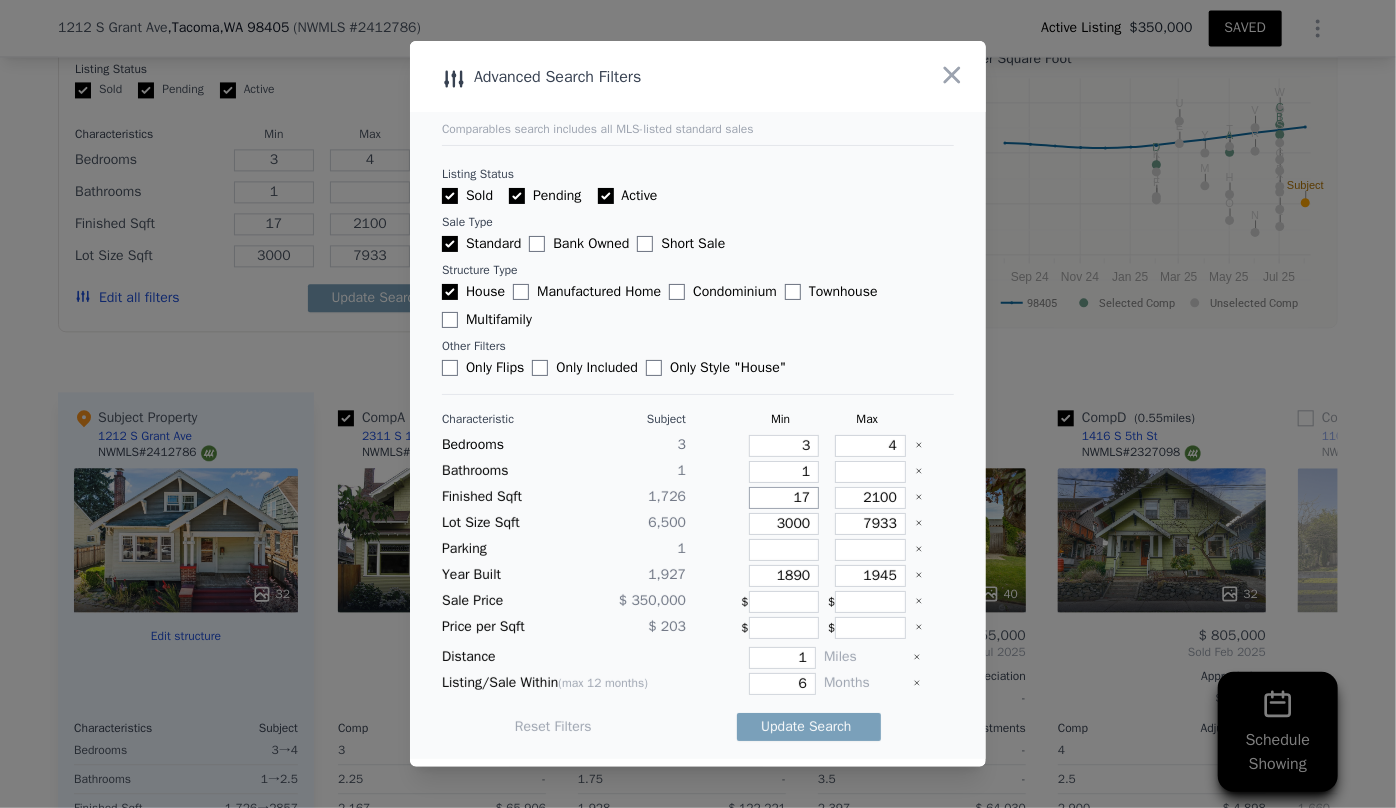 type on "170" 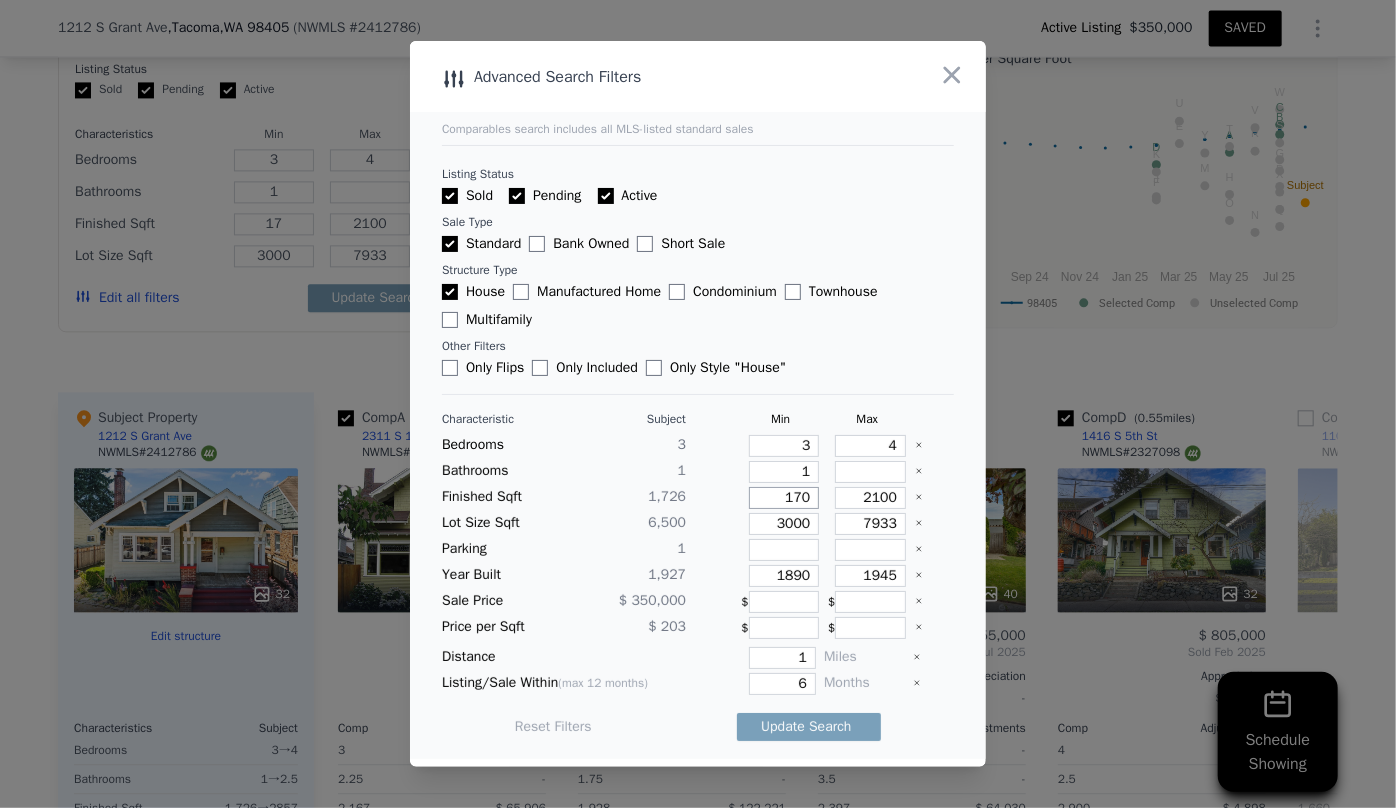 type on "170" 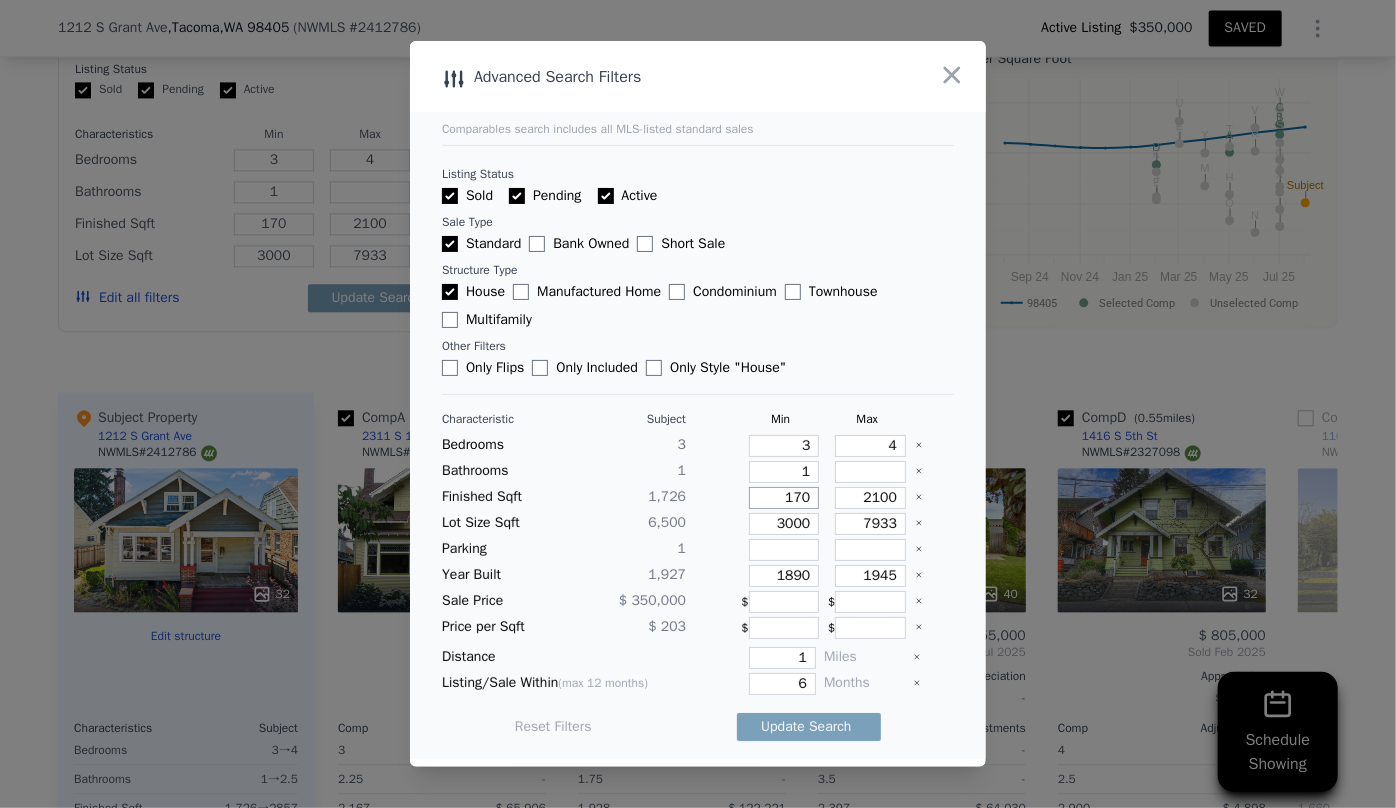 type on "1700" 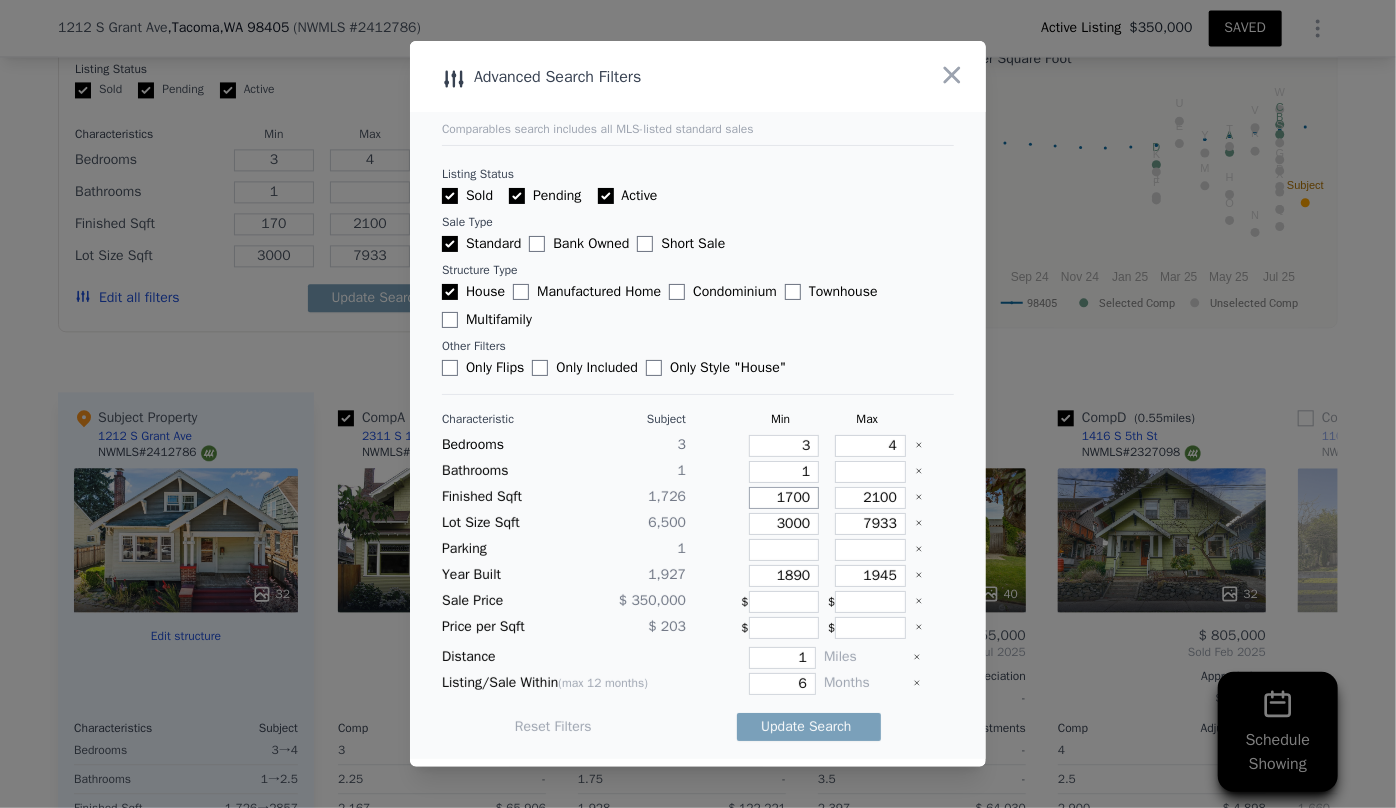type on "1700" 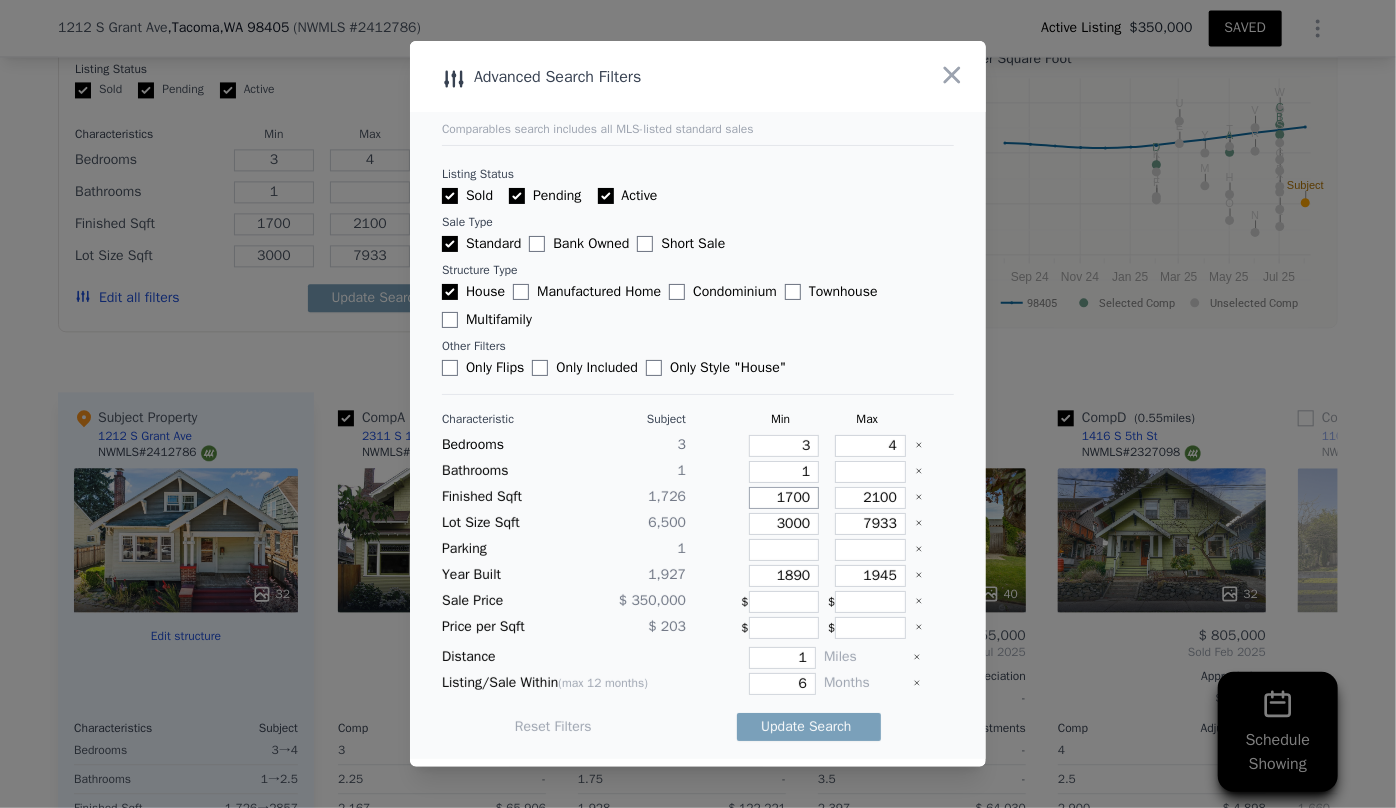 type on "1700" 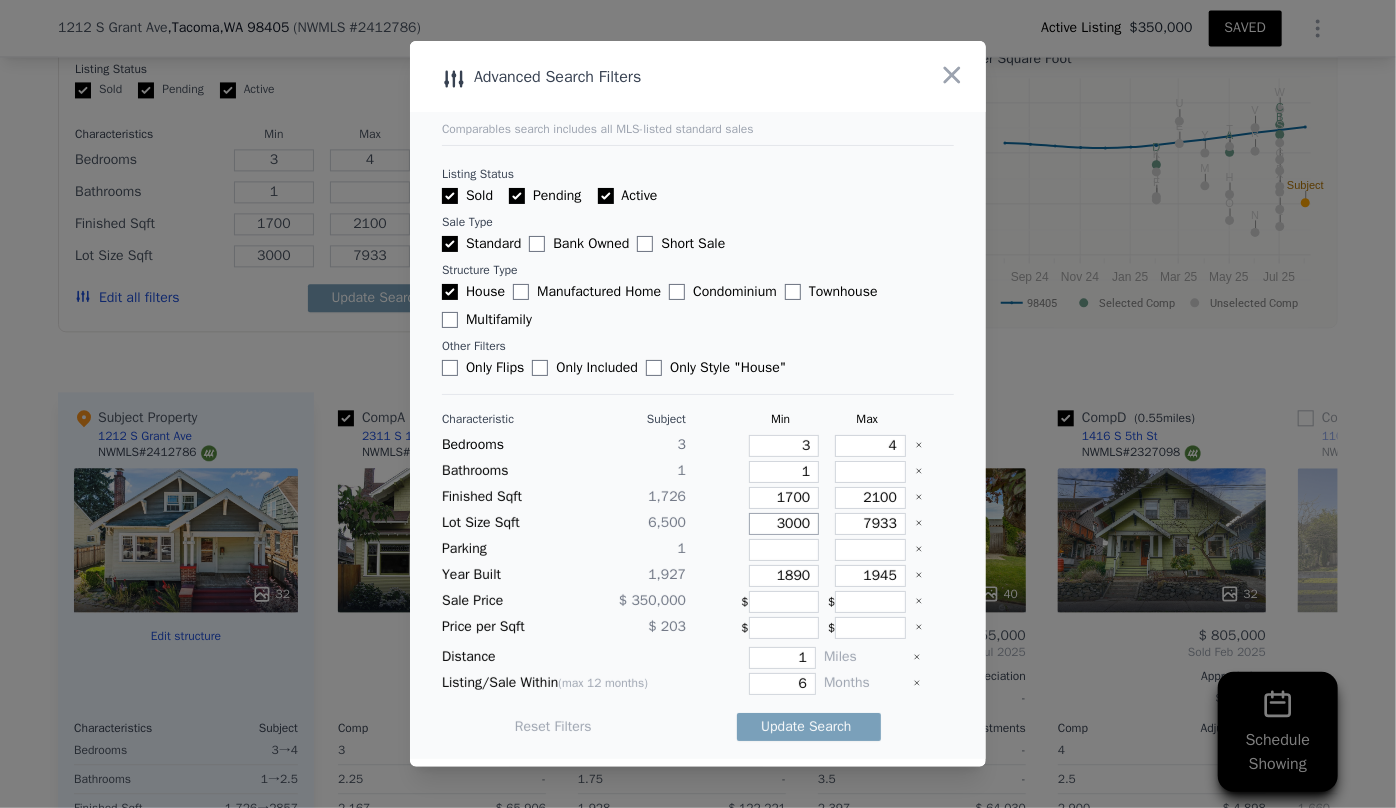 drag, startPoint x: 805, startPoint y: 523, endPoint x: 777, endPoint y: 528, distance: 28.442924 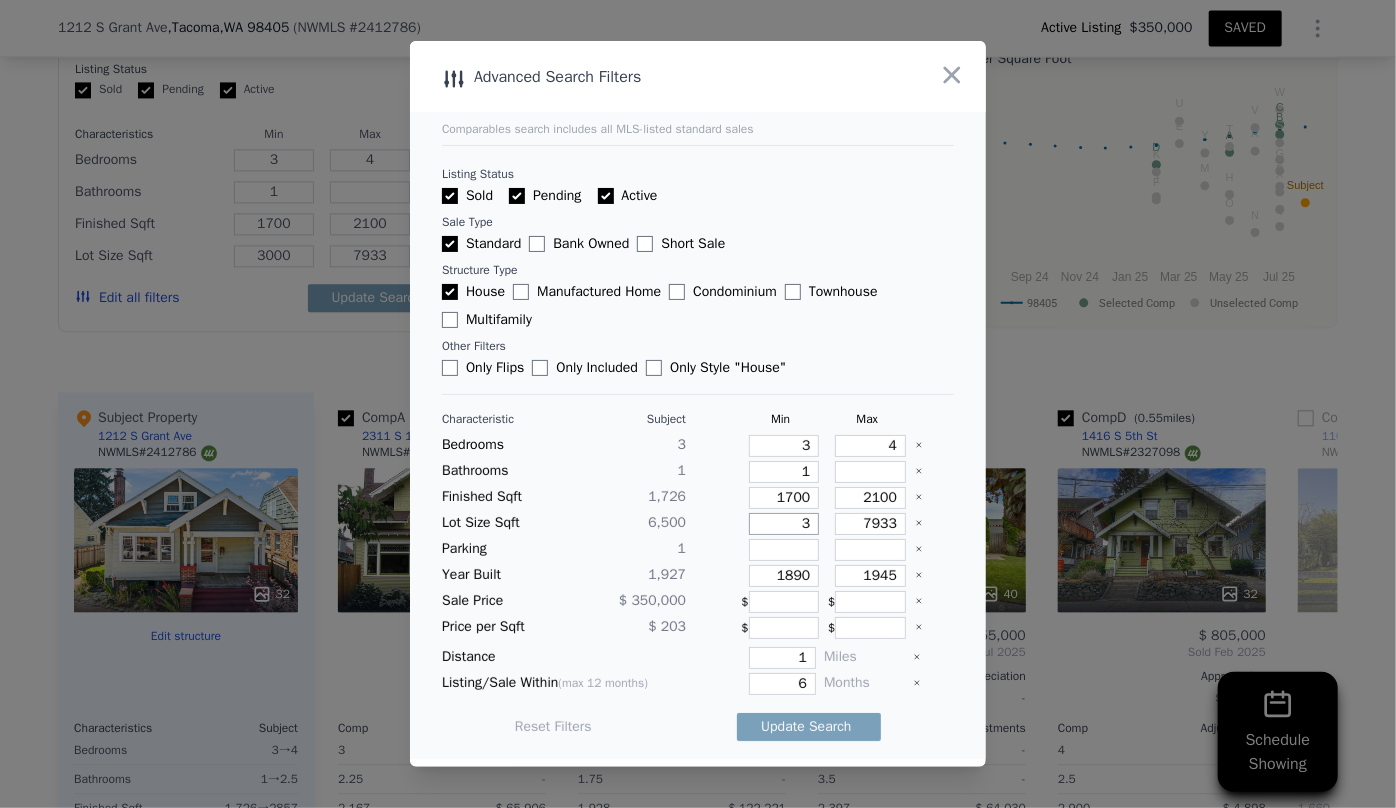 type on "3" 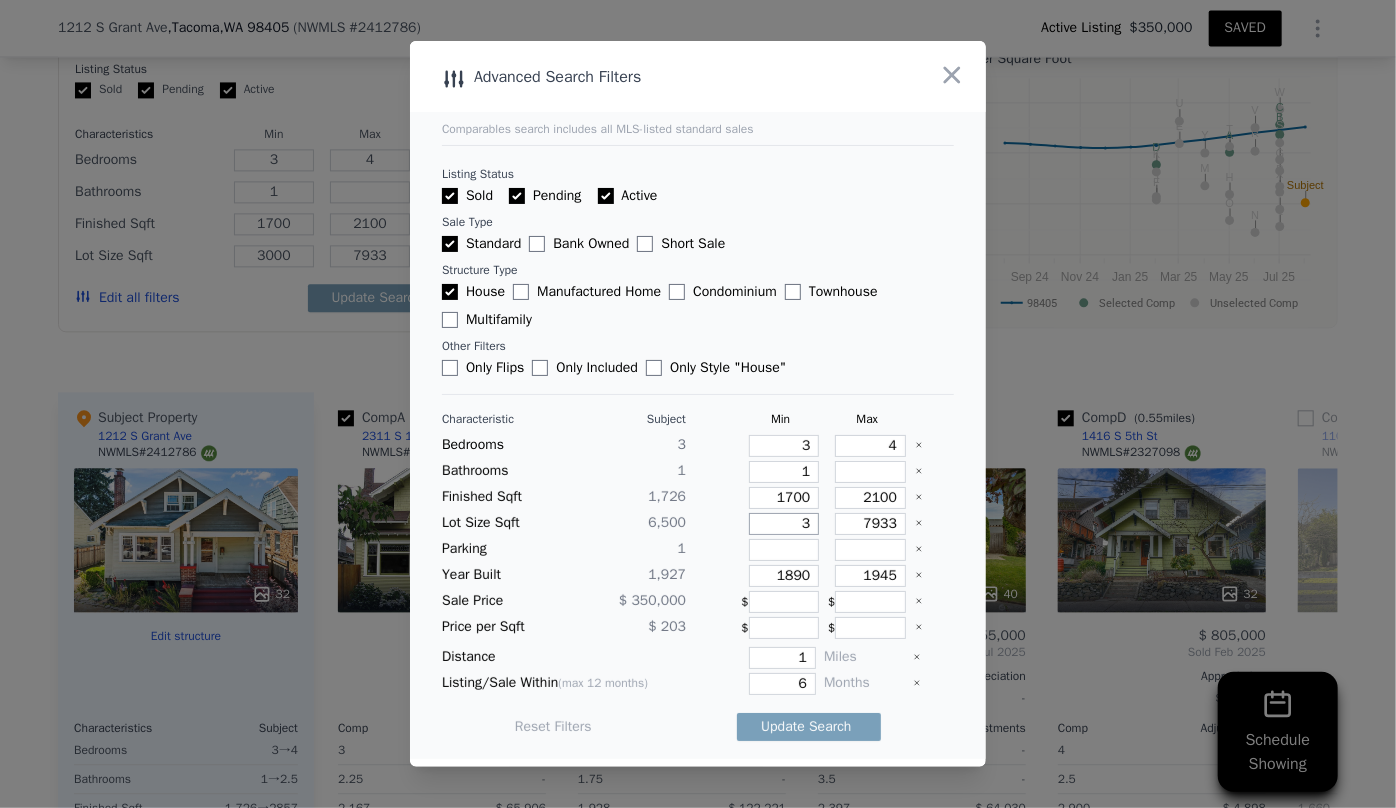 type on "3" 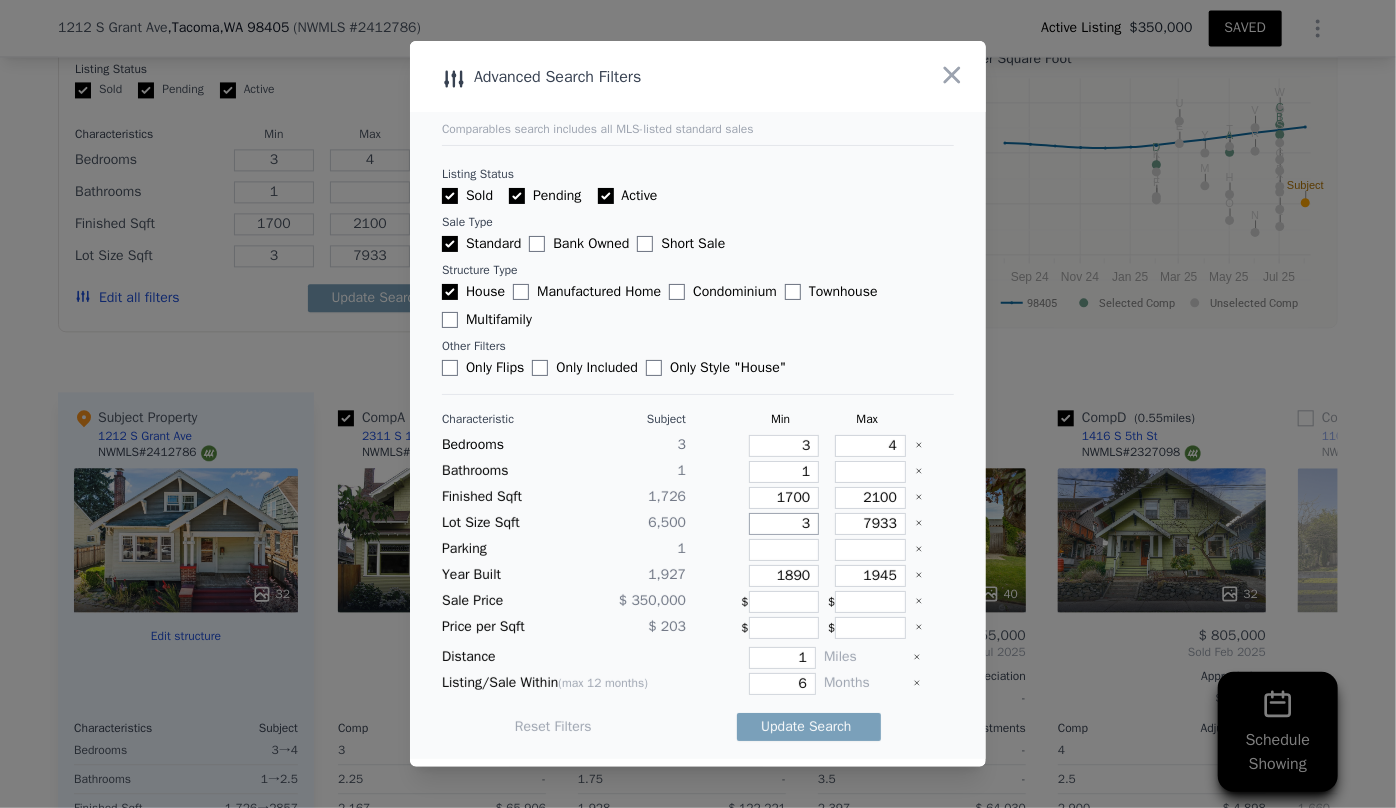 type 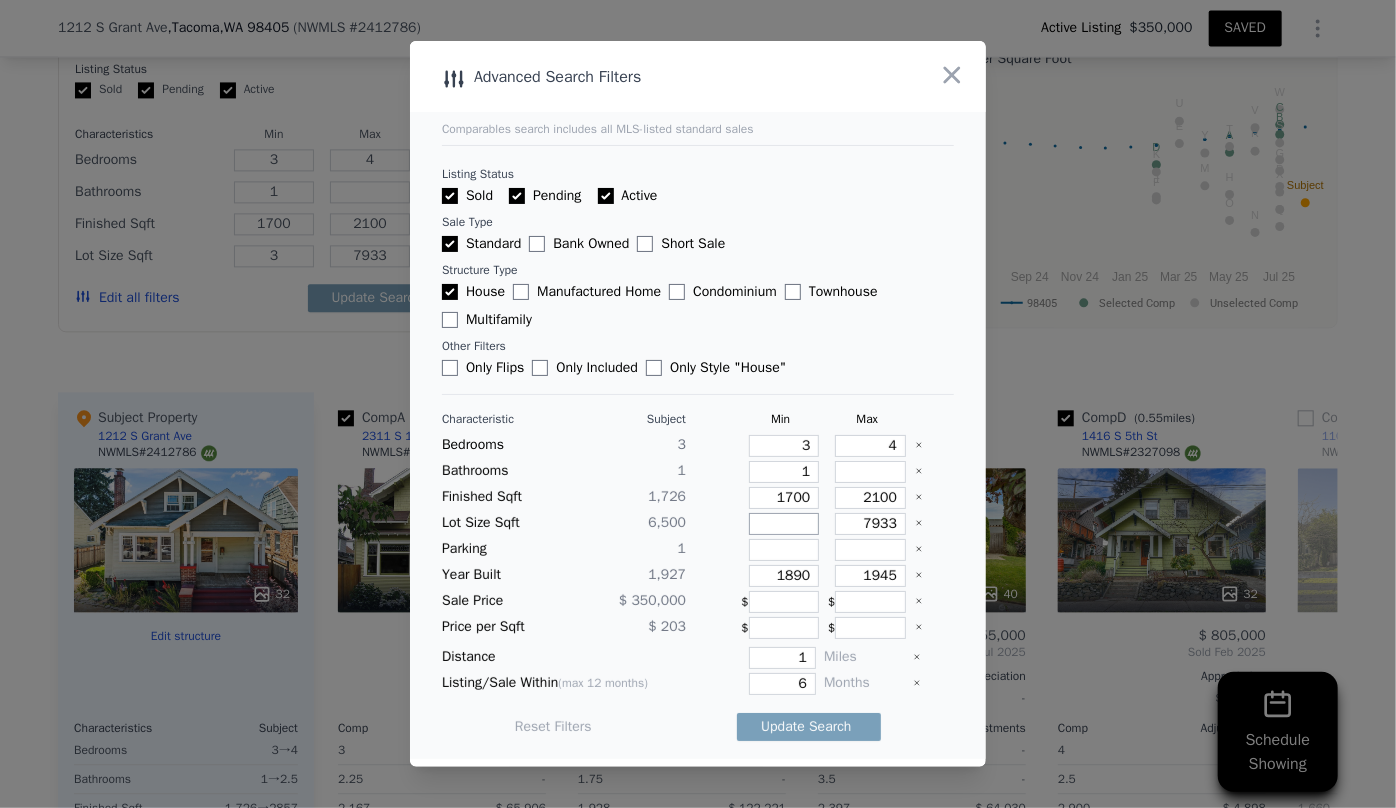 type 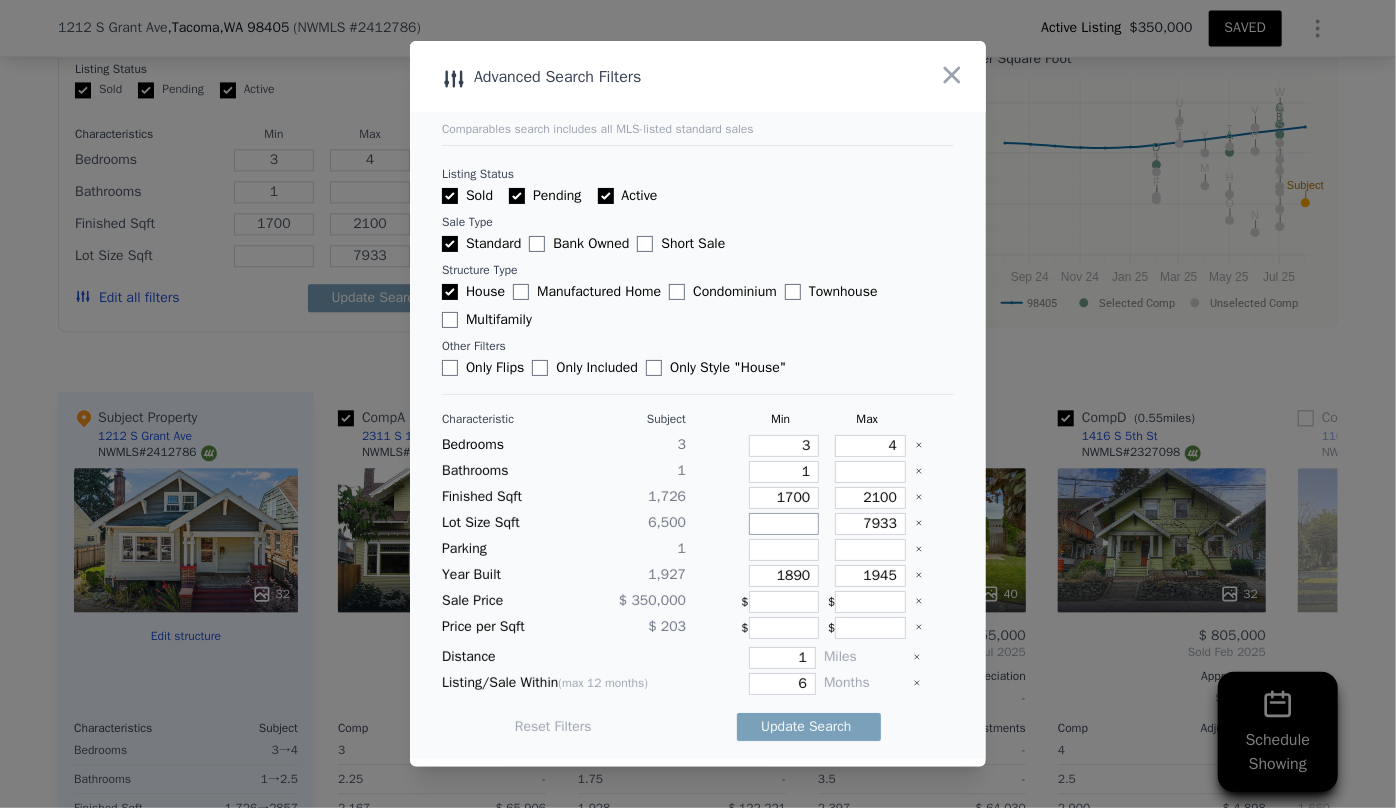 type 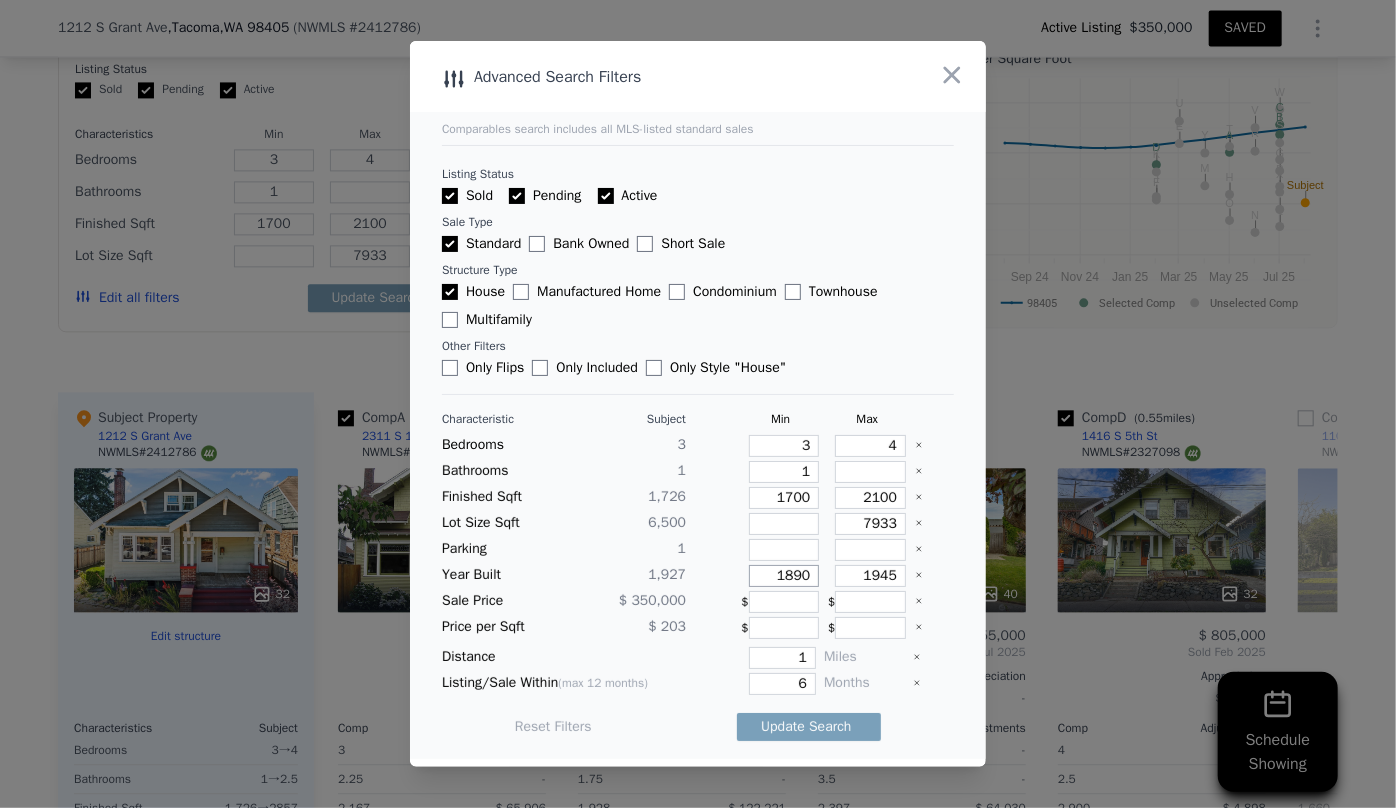 drag, startPoint x: 799, startPoint y: 573, endPoint x: 725, endPoint y: 595, distance: 77.201035 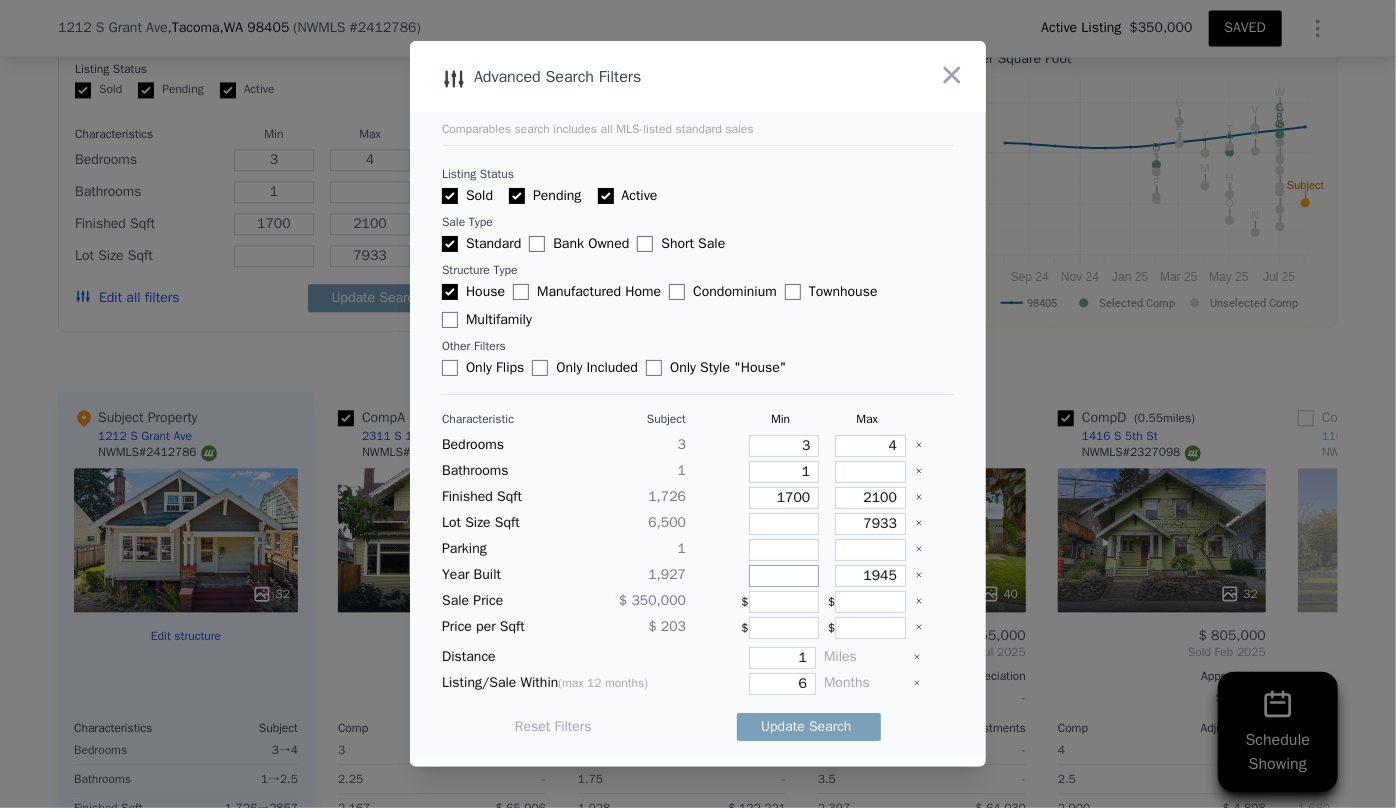 type 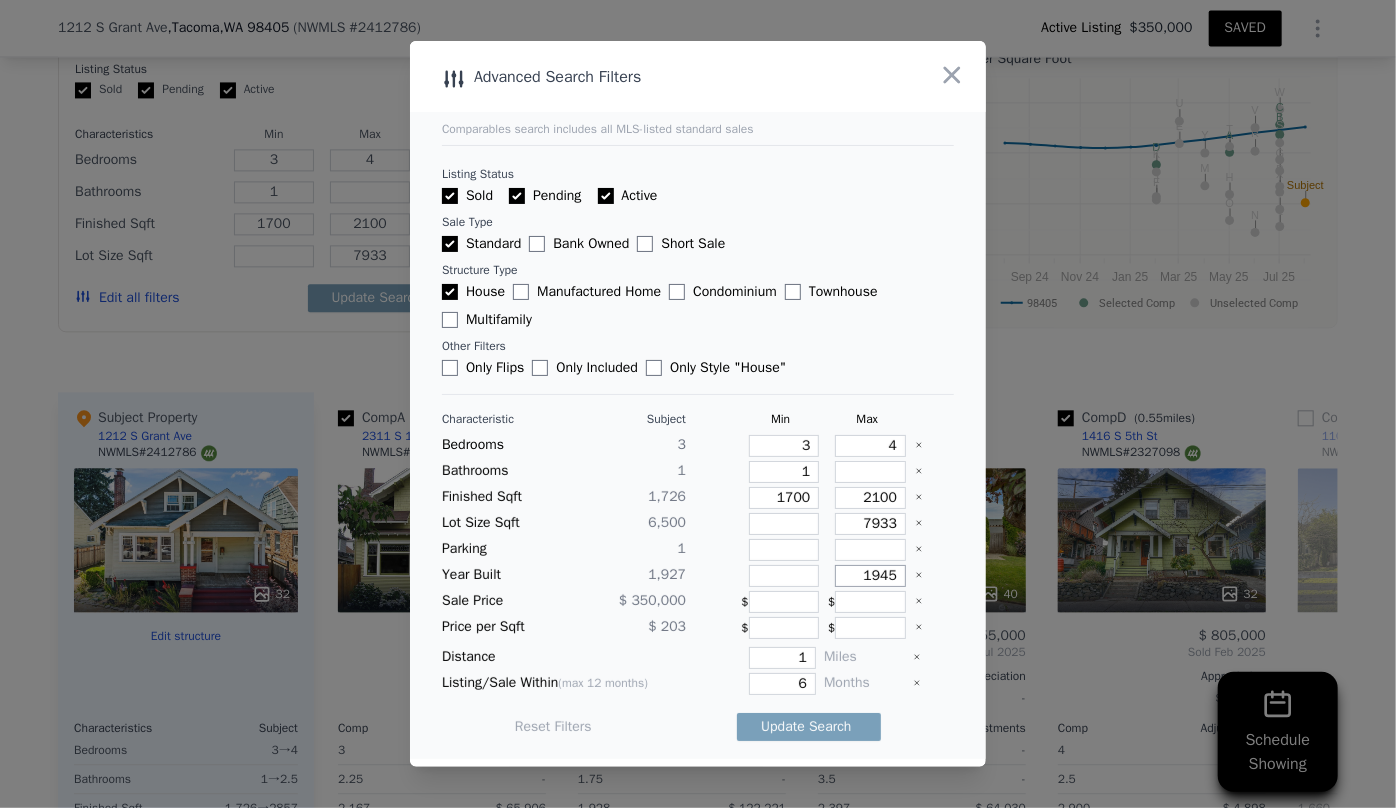 click on "1945" at bounding box center [870, 576] 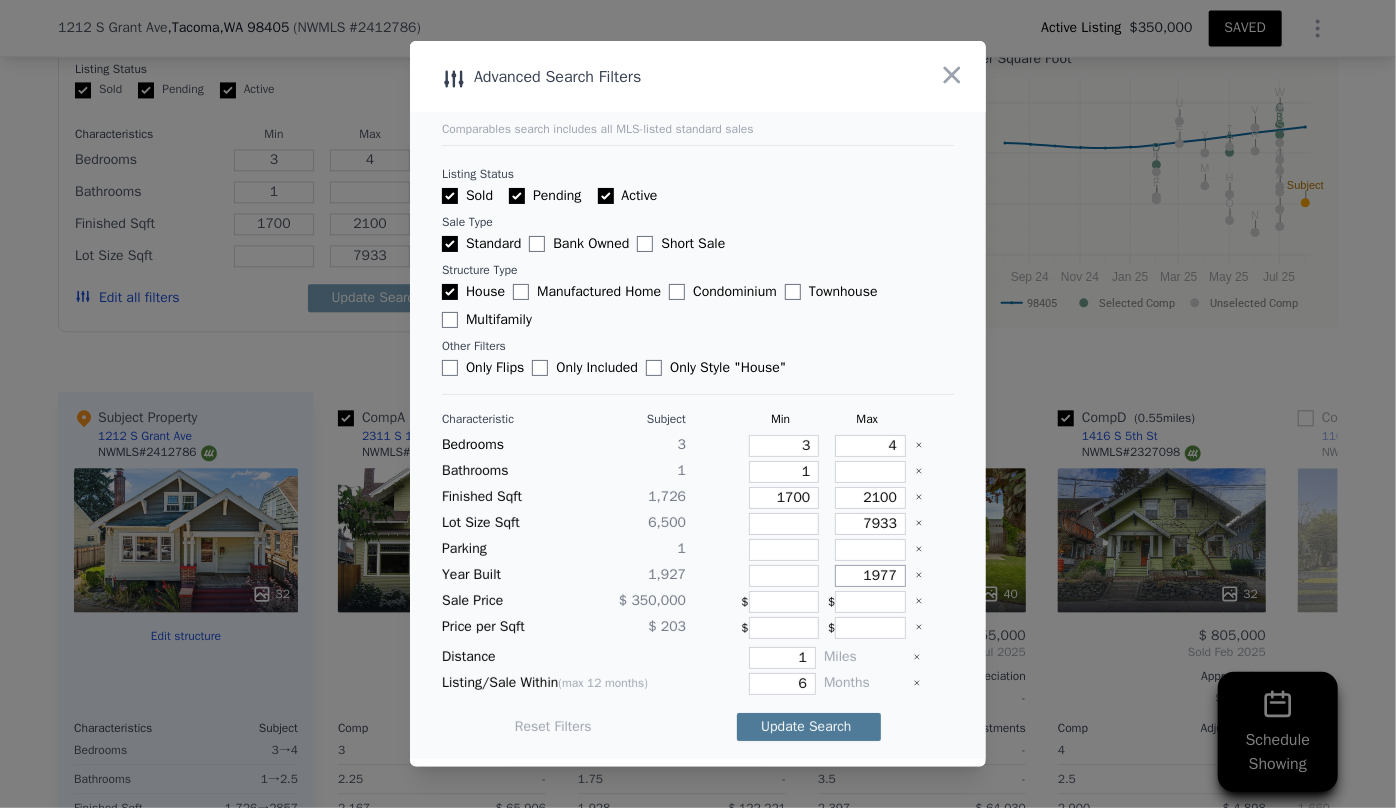 type on "1977" 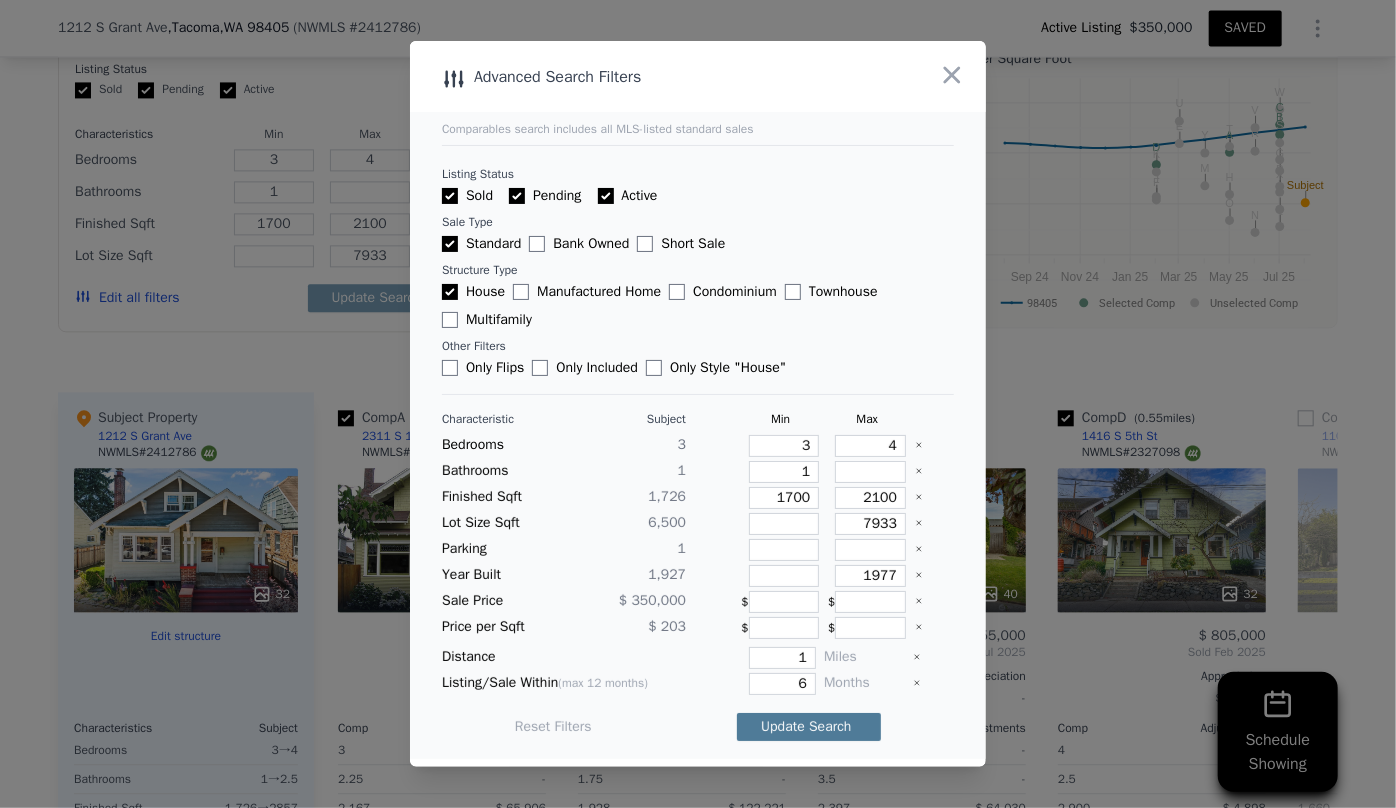 click on "Update Search" at bounding box center (809, 727) 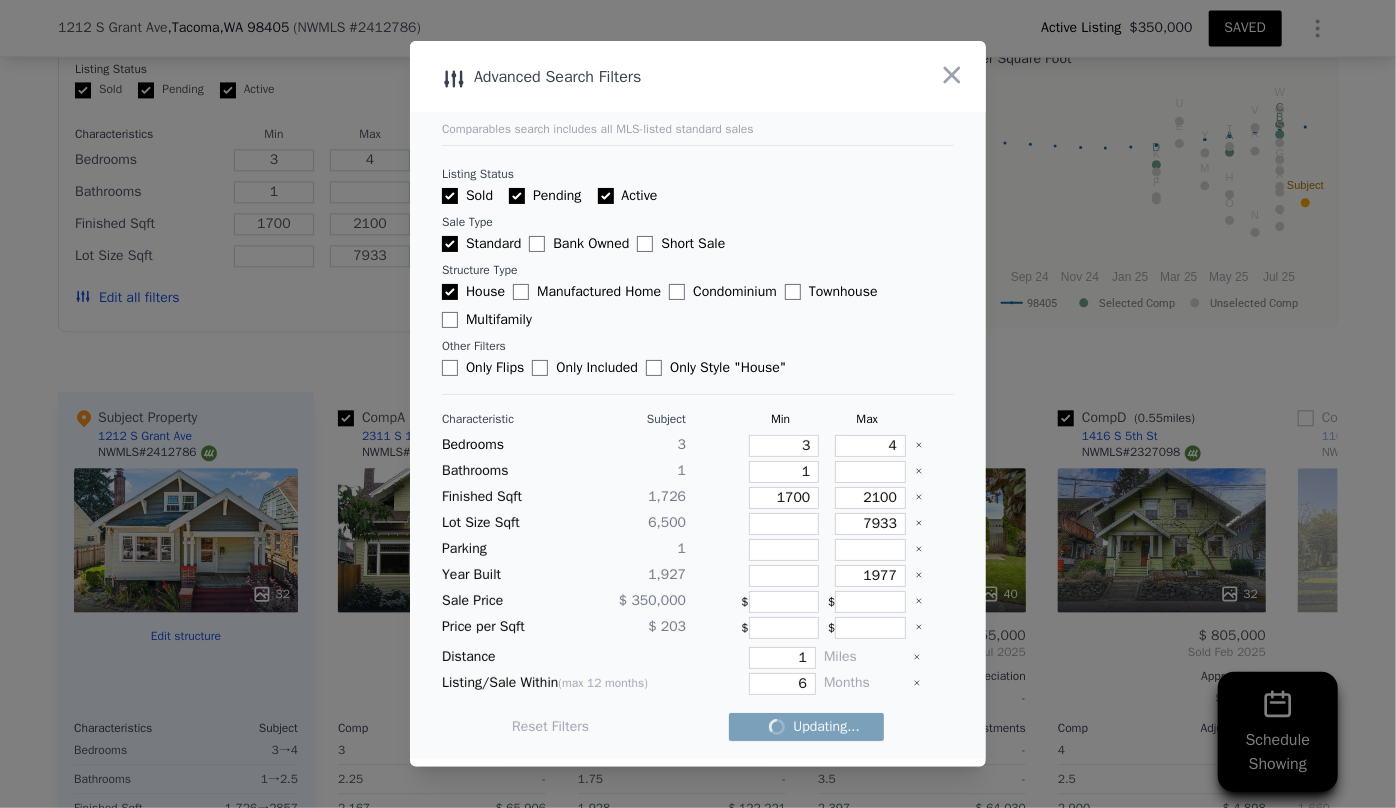 checkbox on "false" 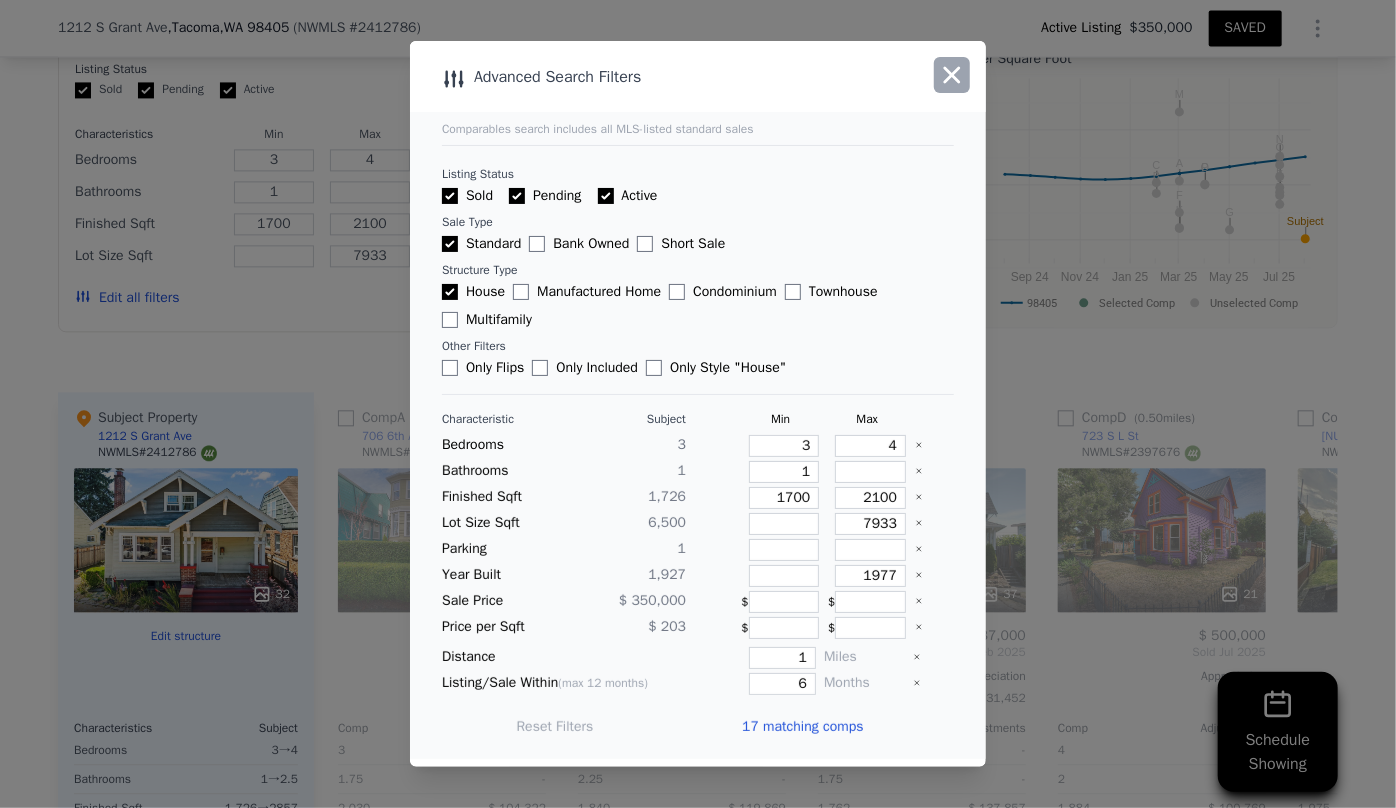 click 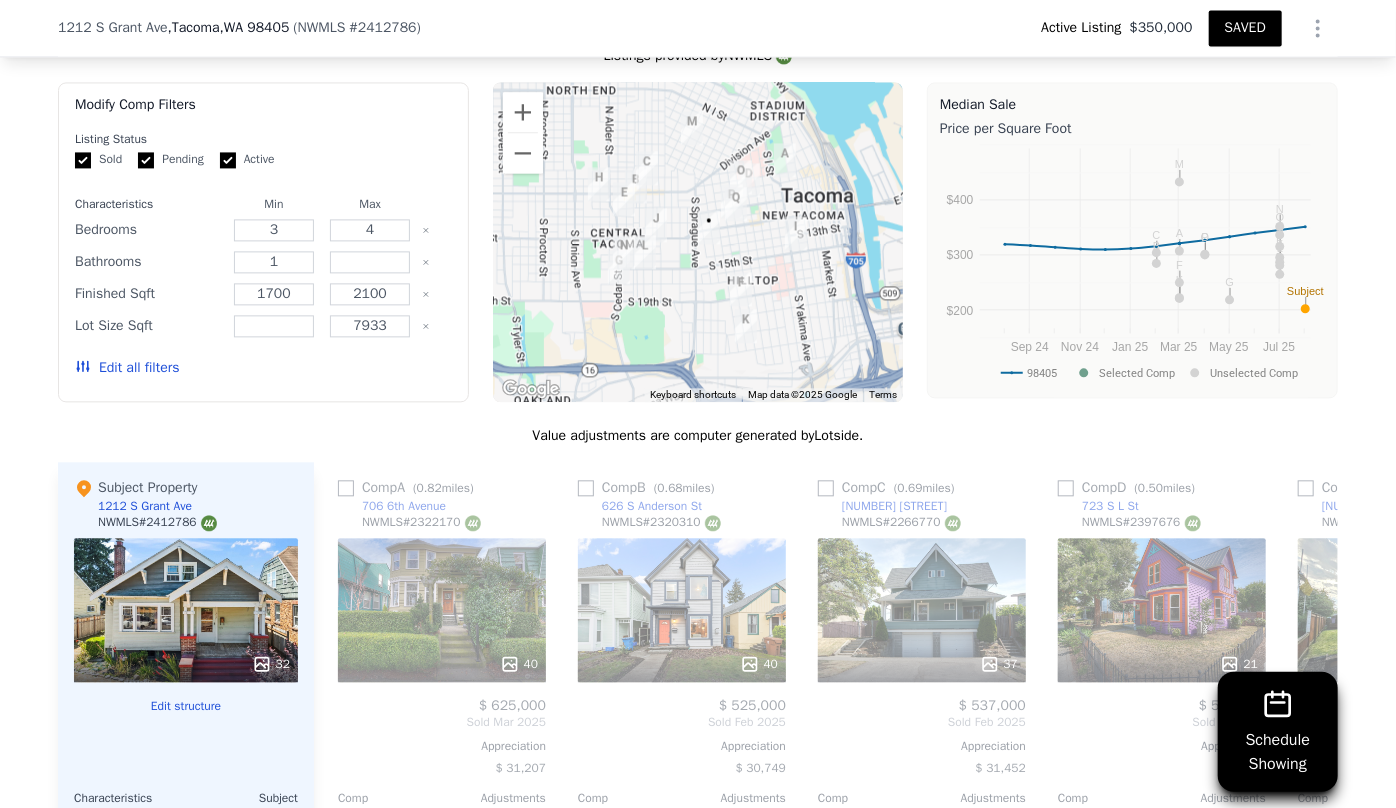 scroll, scrollTop: 2174, scrollLeft: 0, axis: vertical 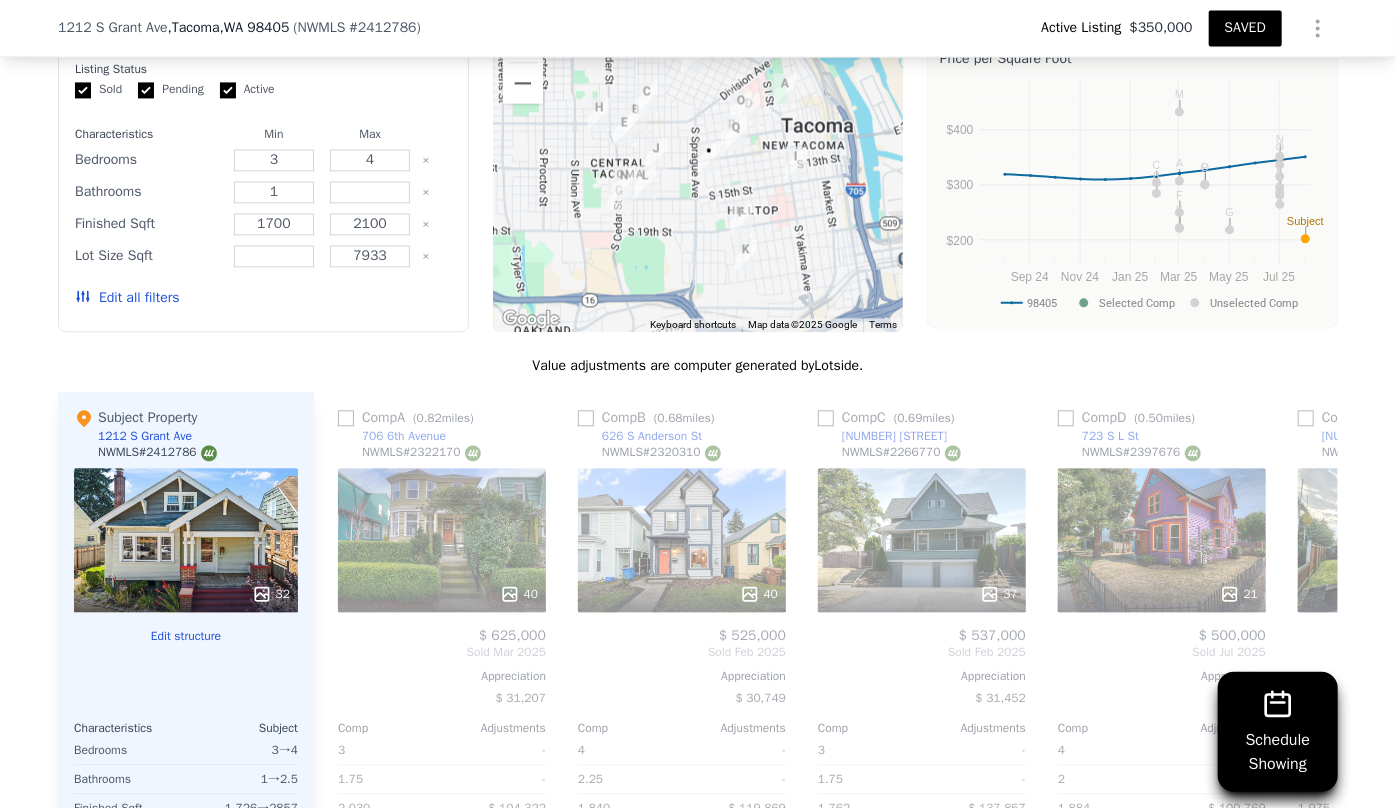 click on "Edit all filters" at bounding box center [127, 298] 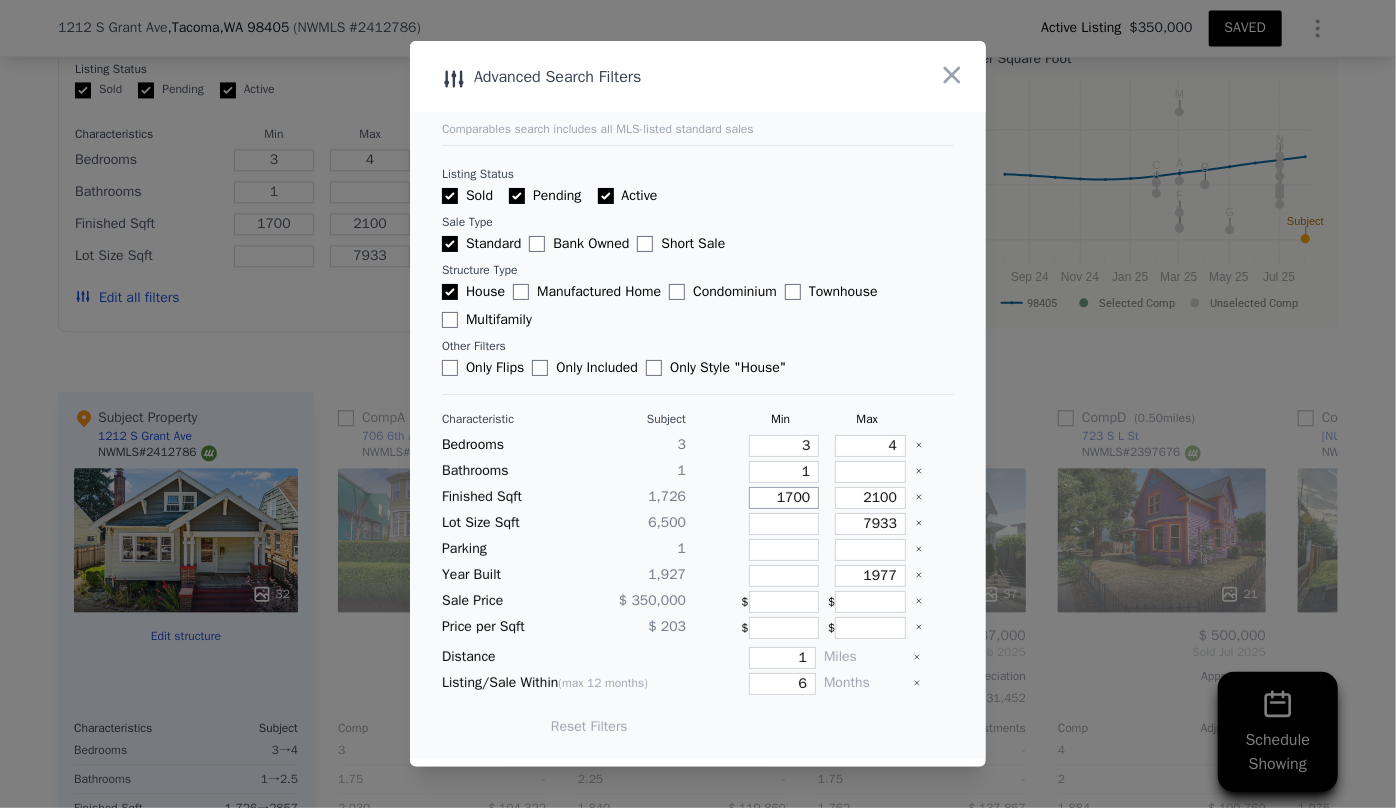 drag, startPoint x: 802, startPoint y: 504, endPoint x: 716, endPoint y: 510, distance: 86.209045 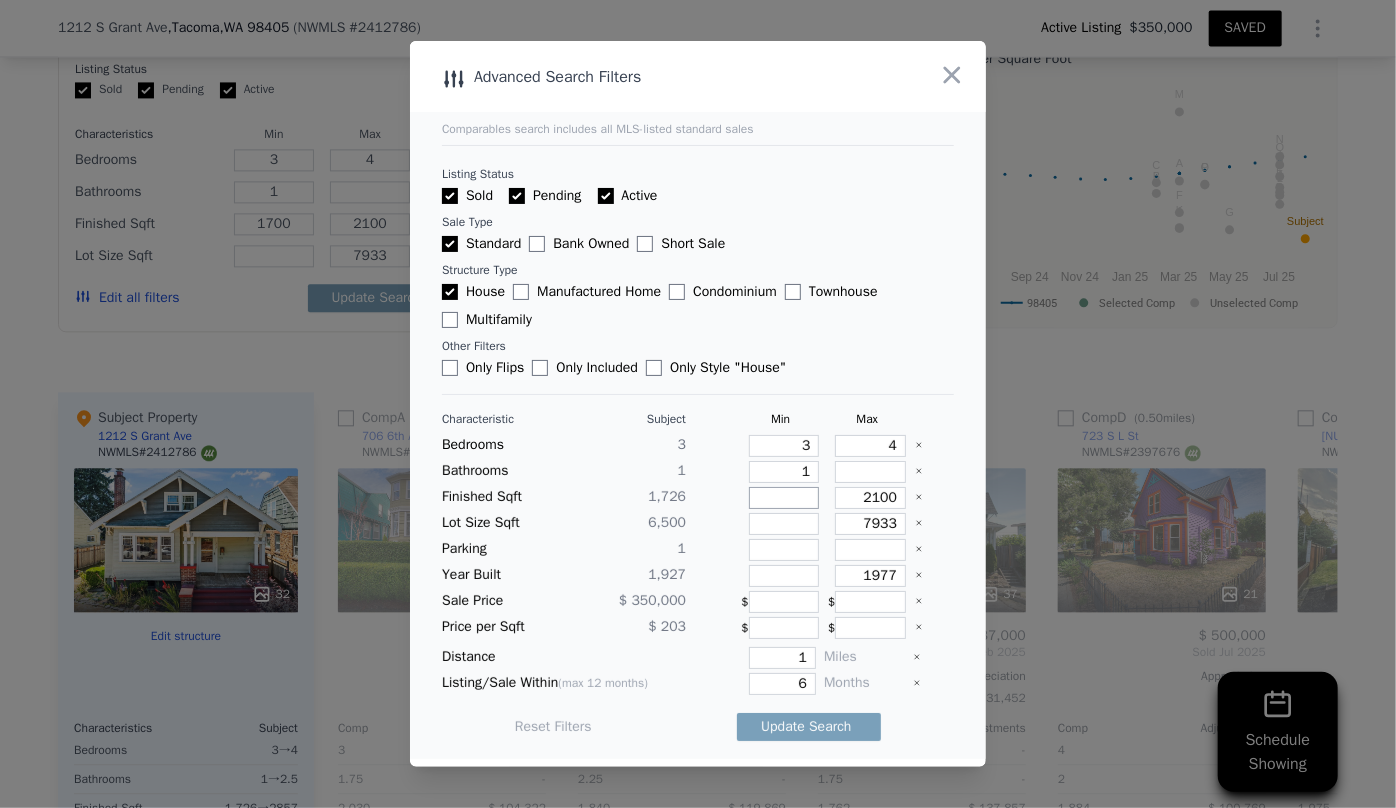 type 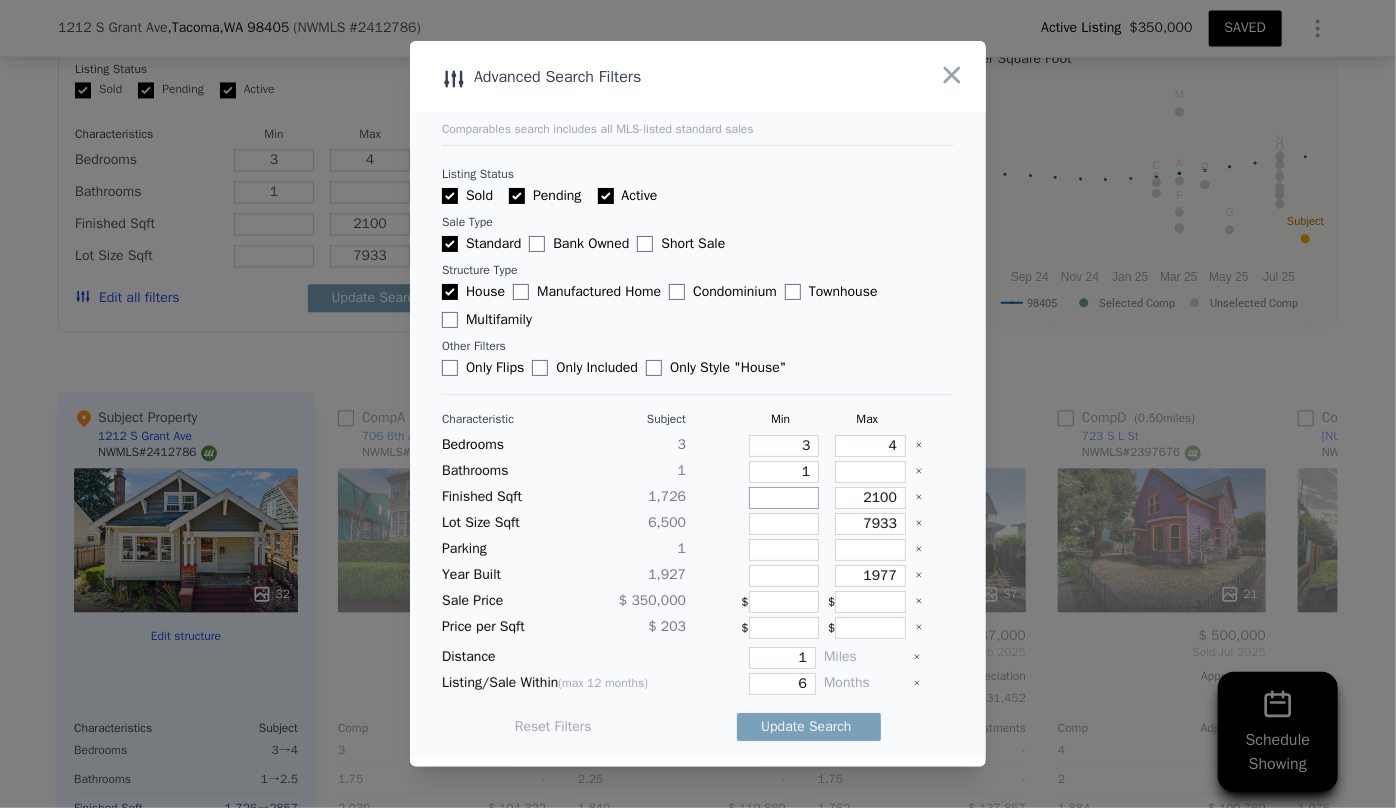 type on "2" 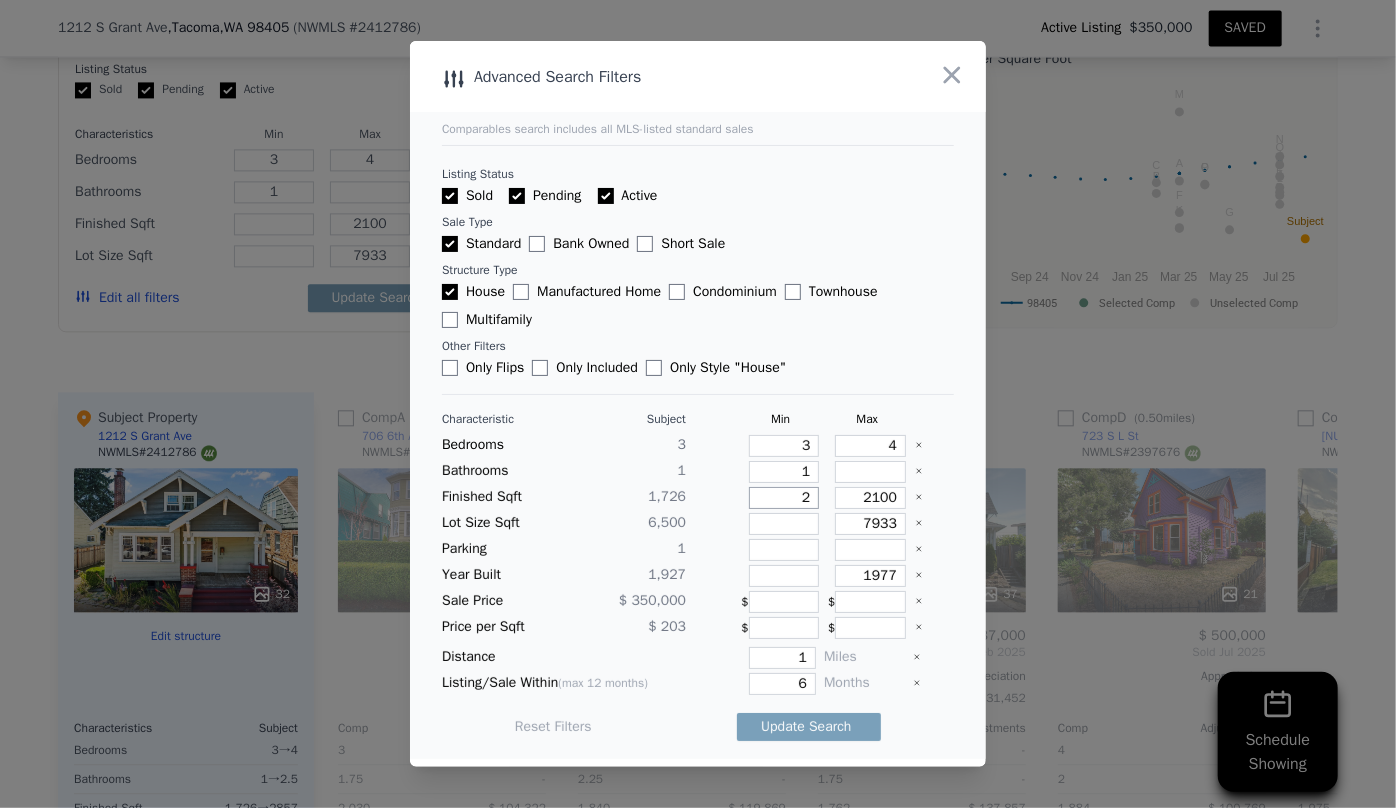 type on "2" 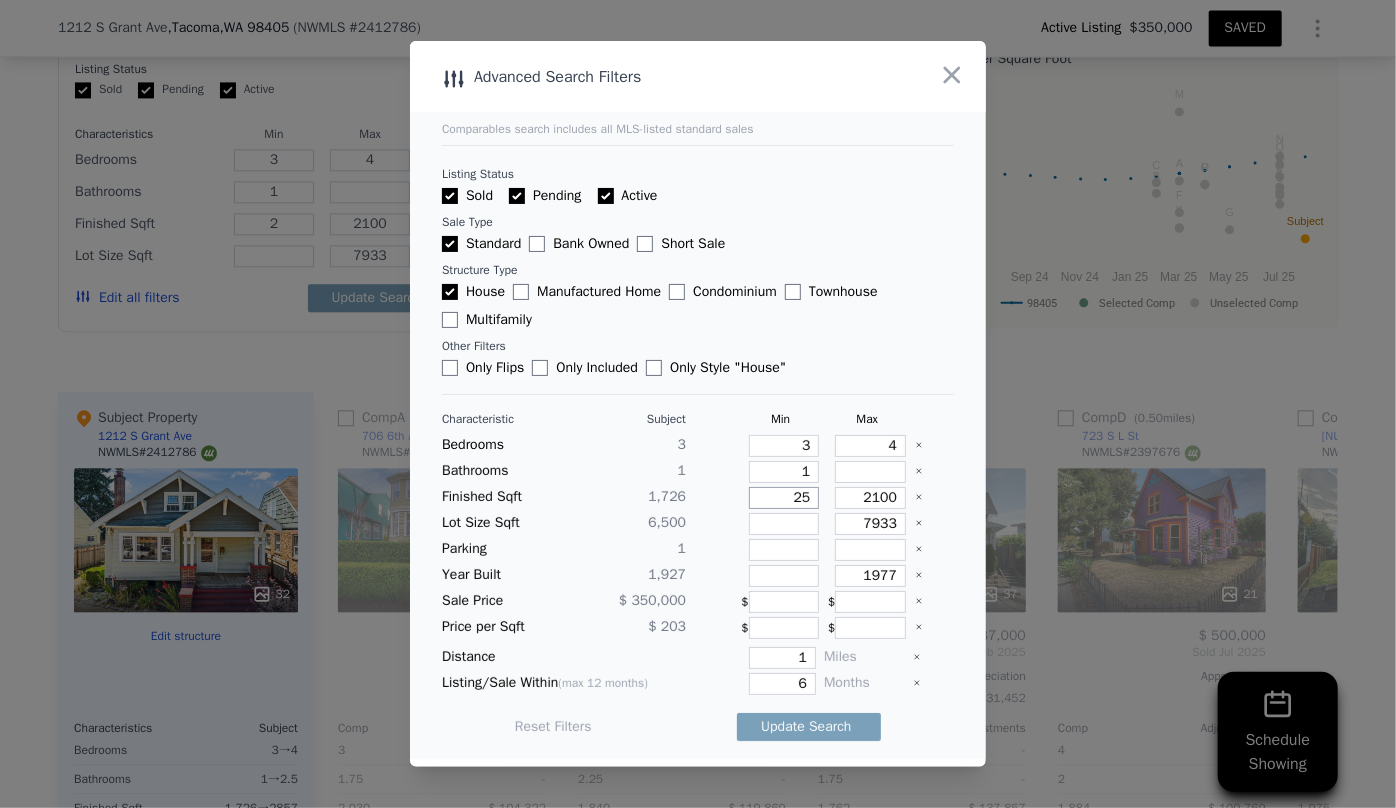 type on "25" 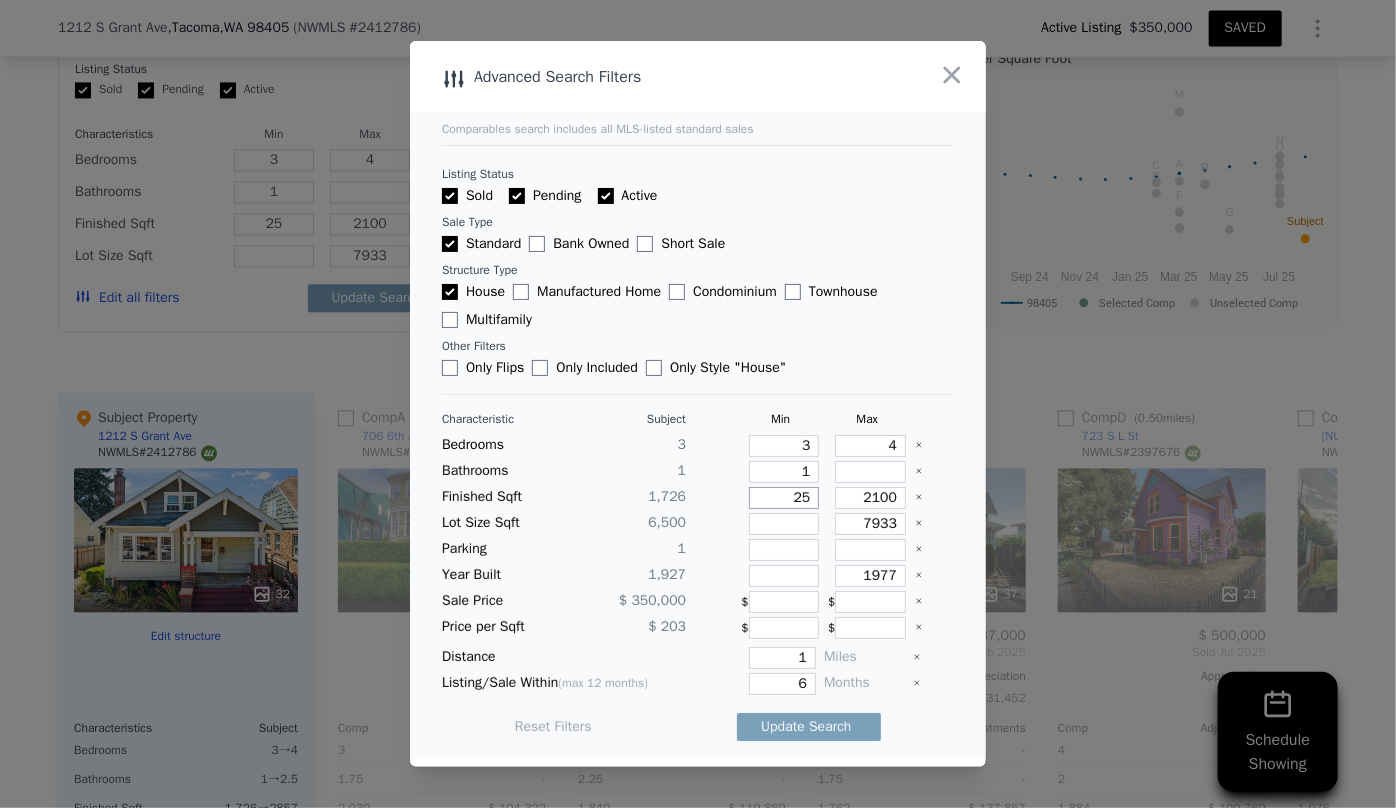 type on "250" 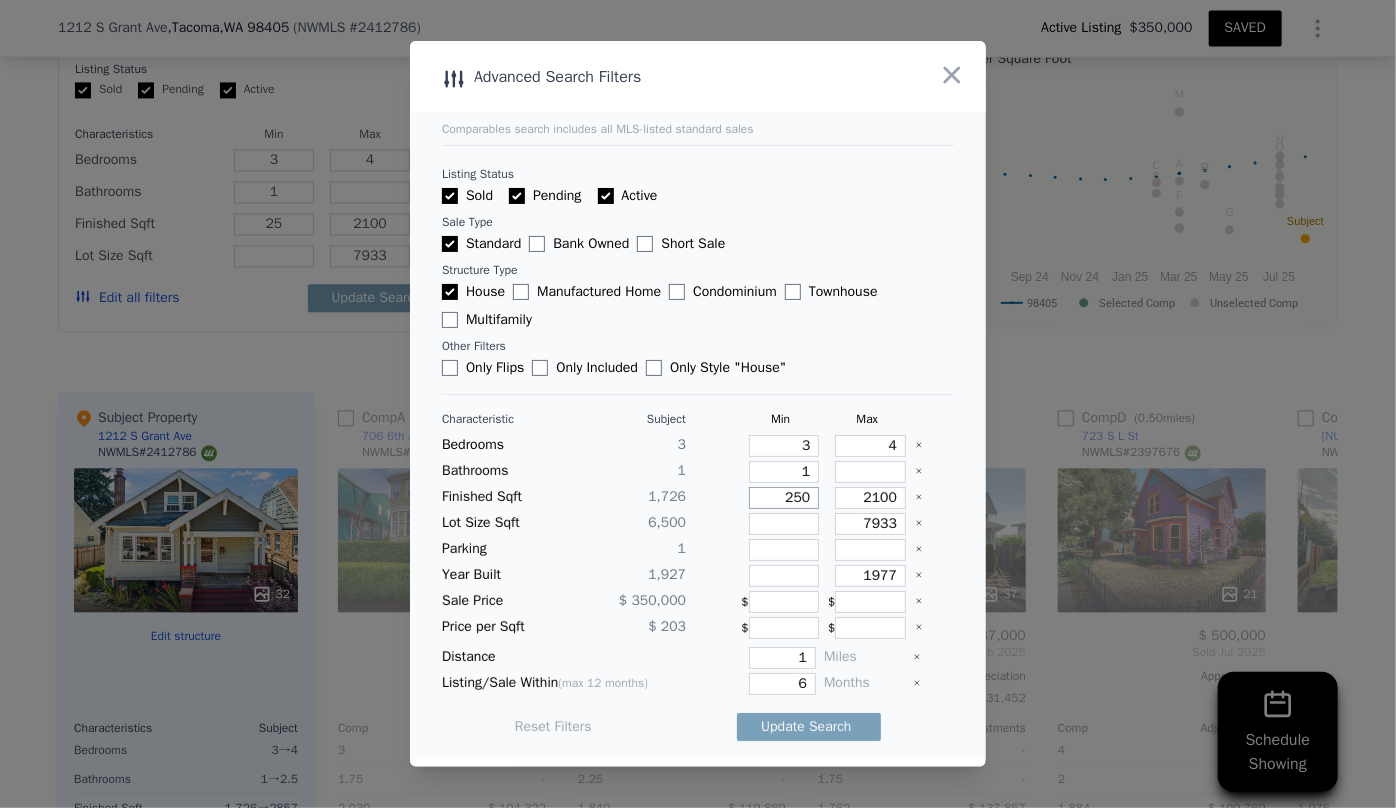 type on "250" 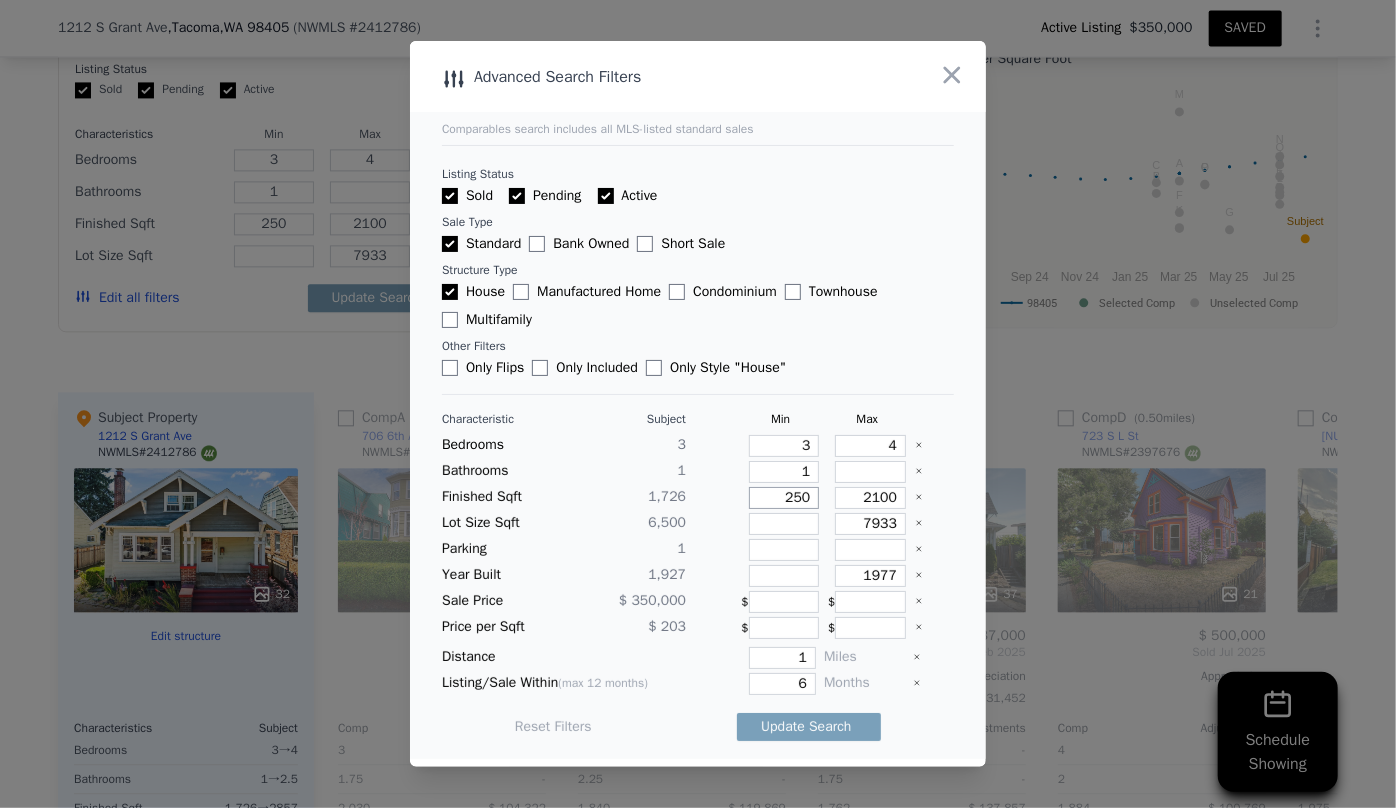 type on "2500" 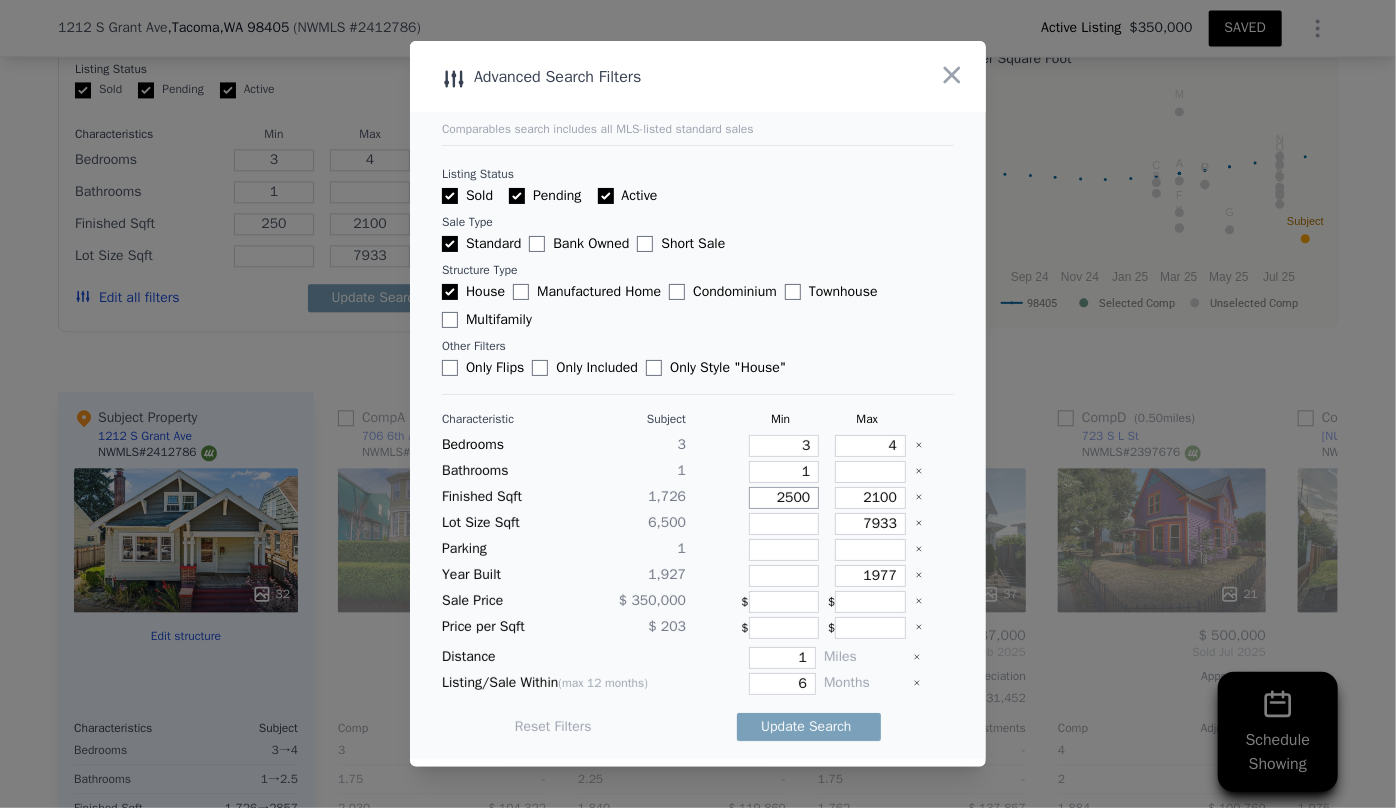 type on "2500" 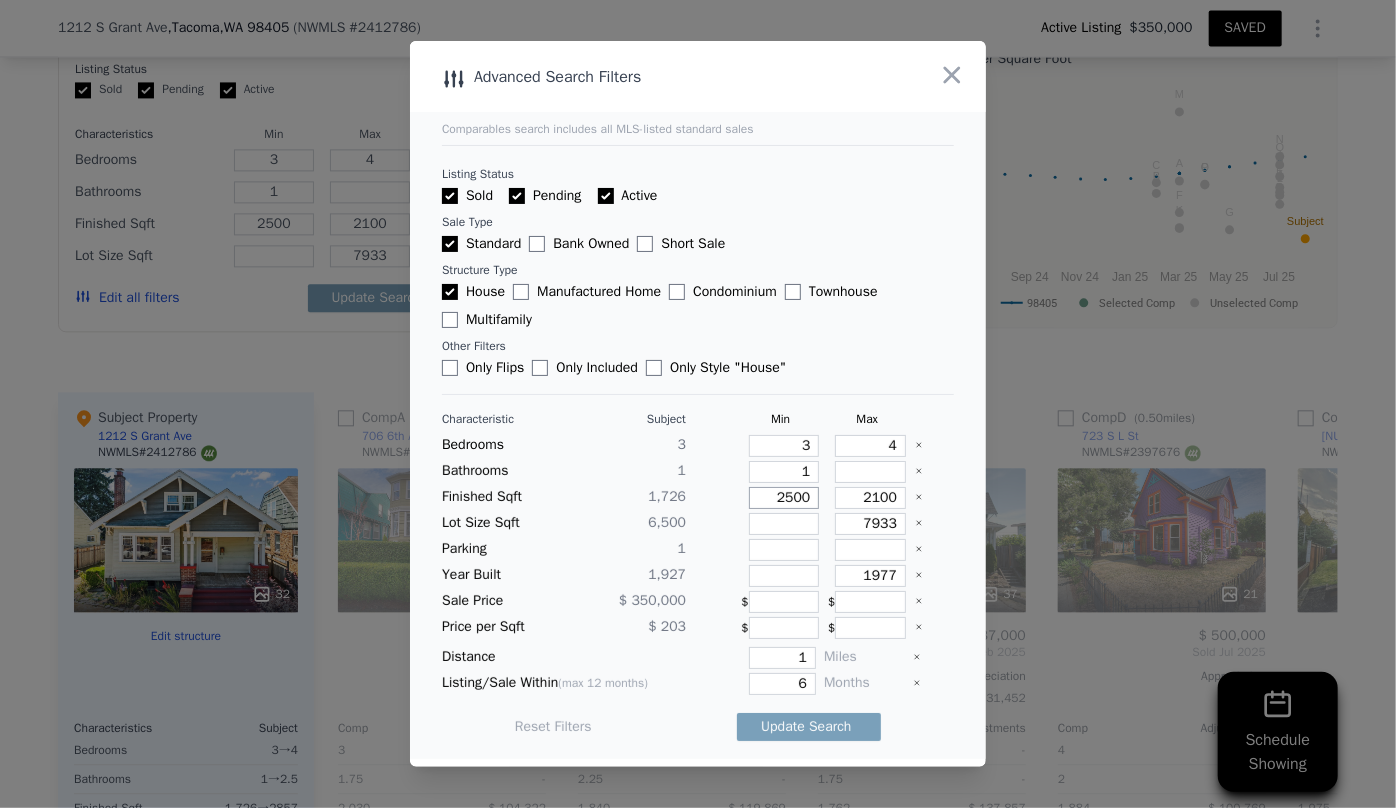 type on "2500" 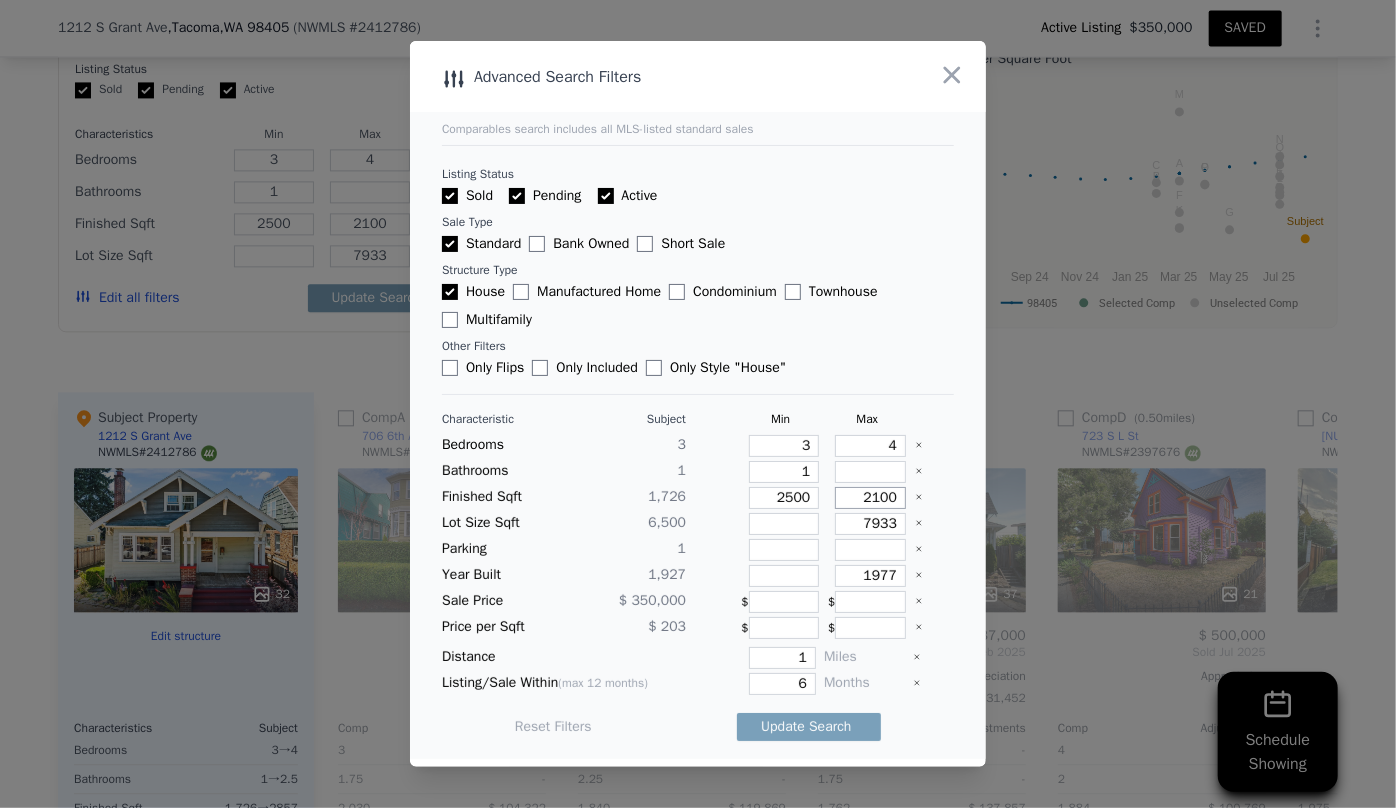 drag, startPoint x: 891, startPoint y: 498, endPoint x: 783, endPoint y: 508, distance: 108.461975 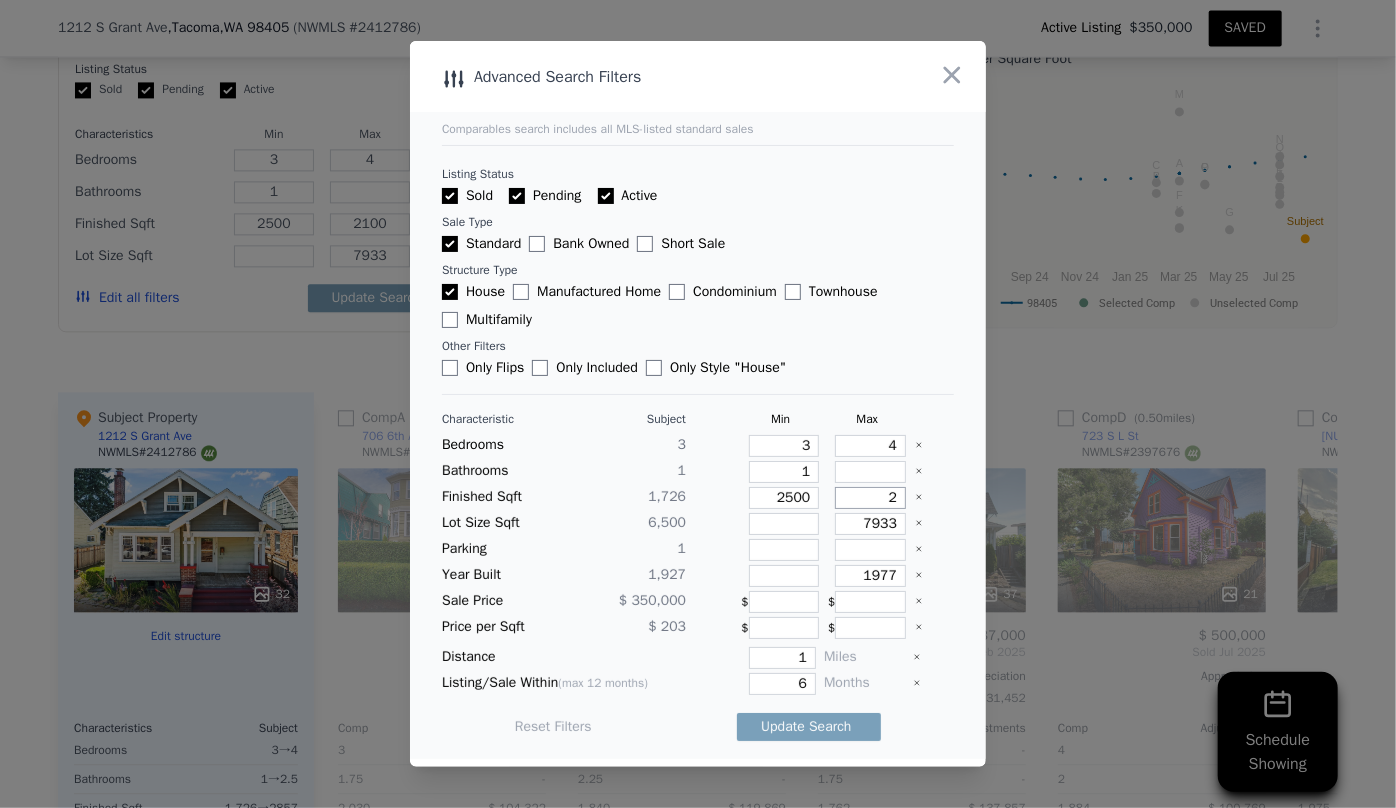 type on "2" 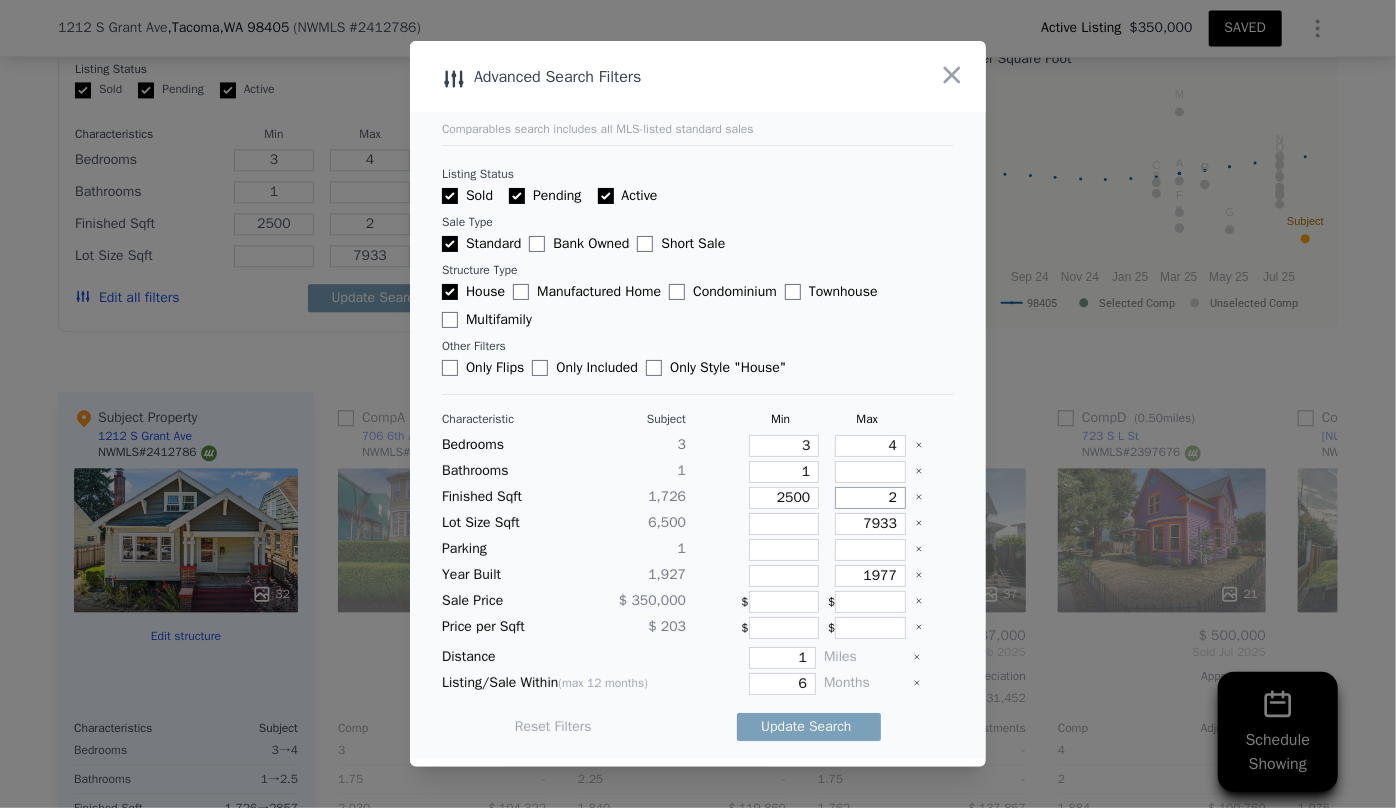 type on "29" 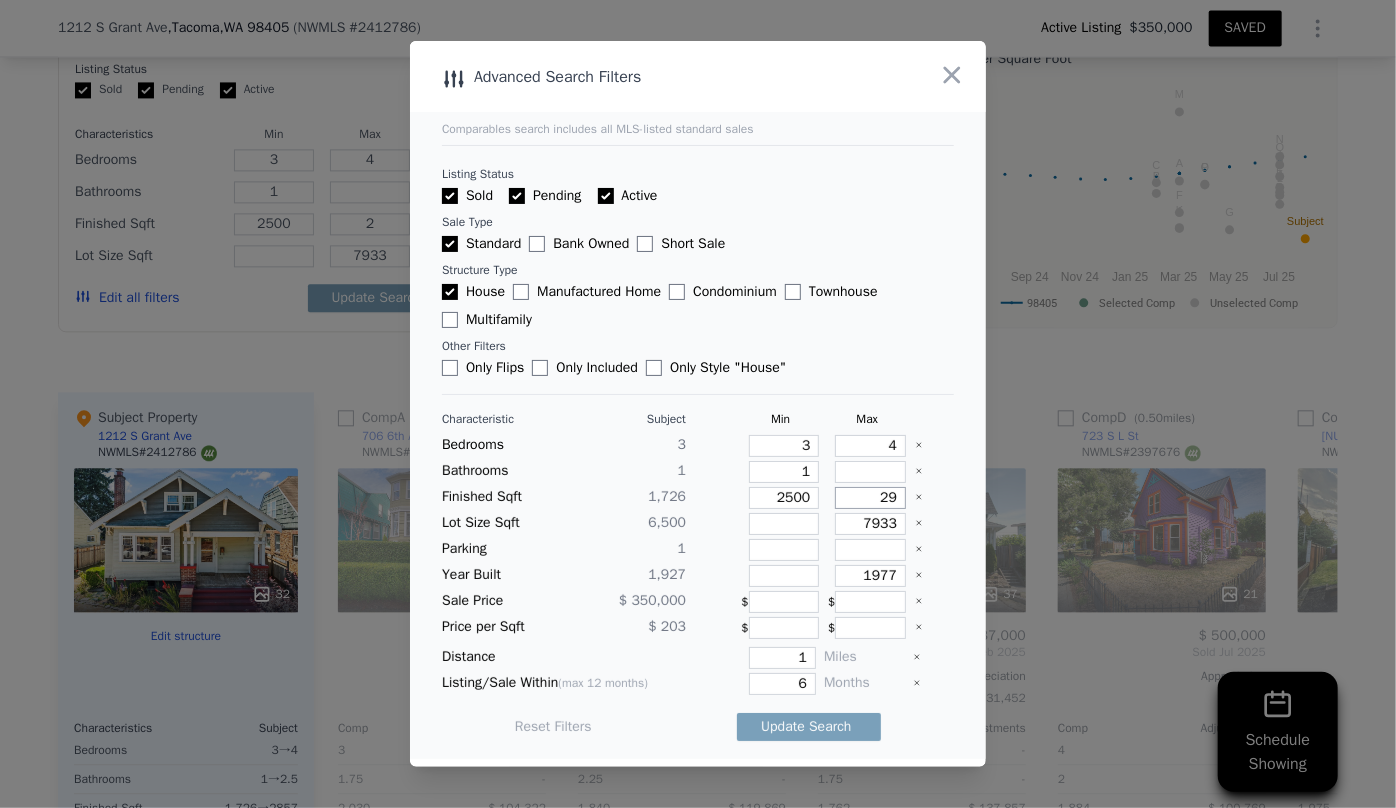 type on "29" 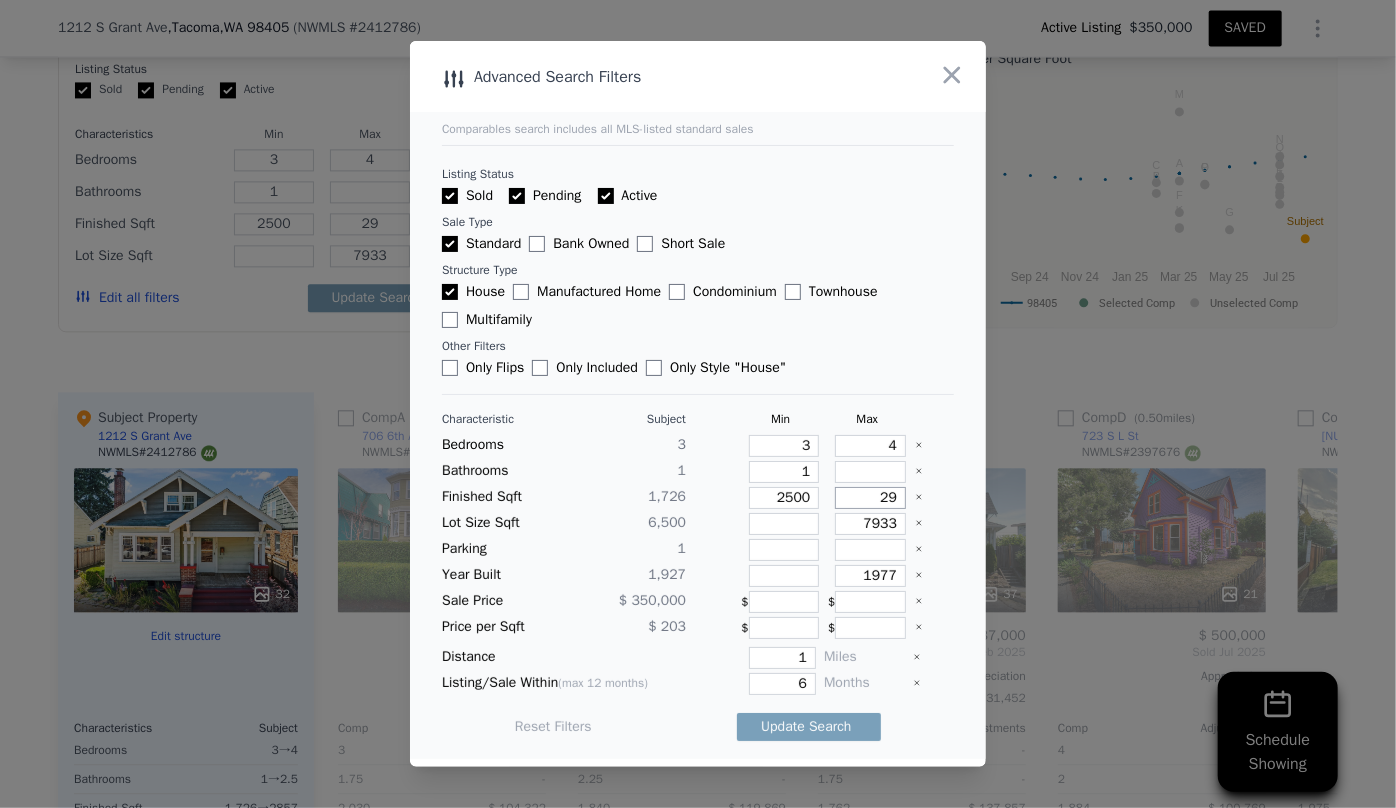 type on "290" 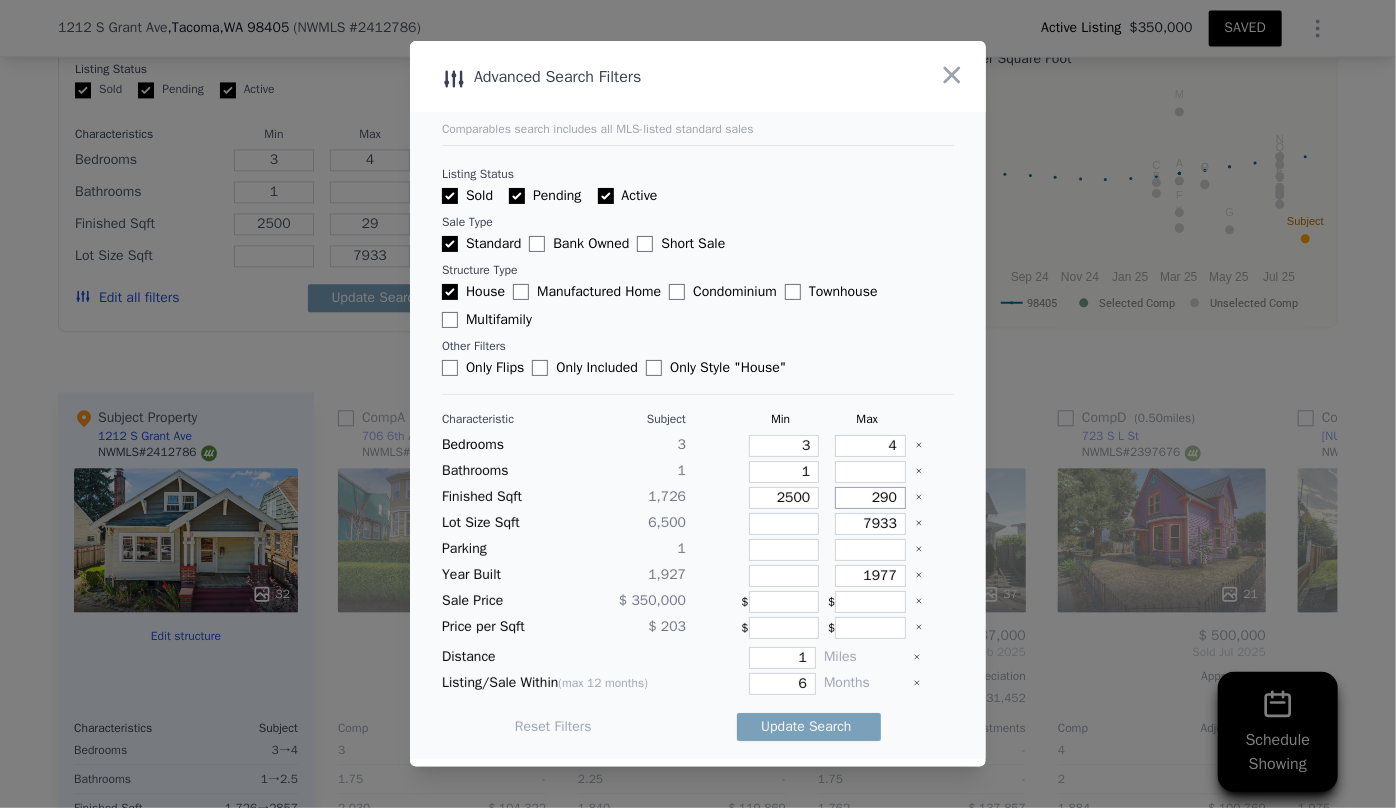 type on "290" 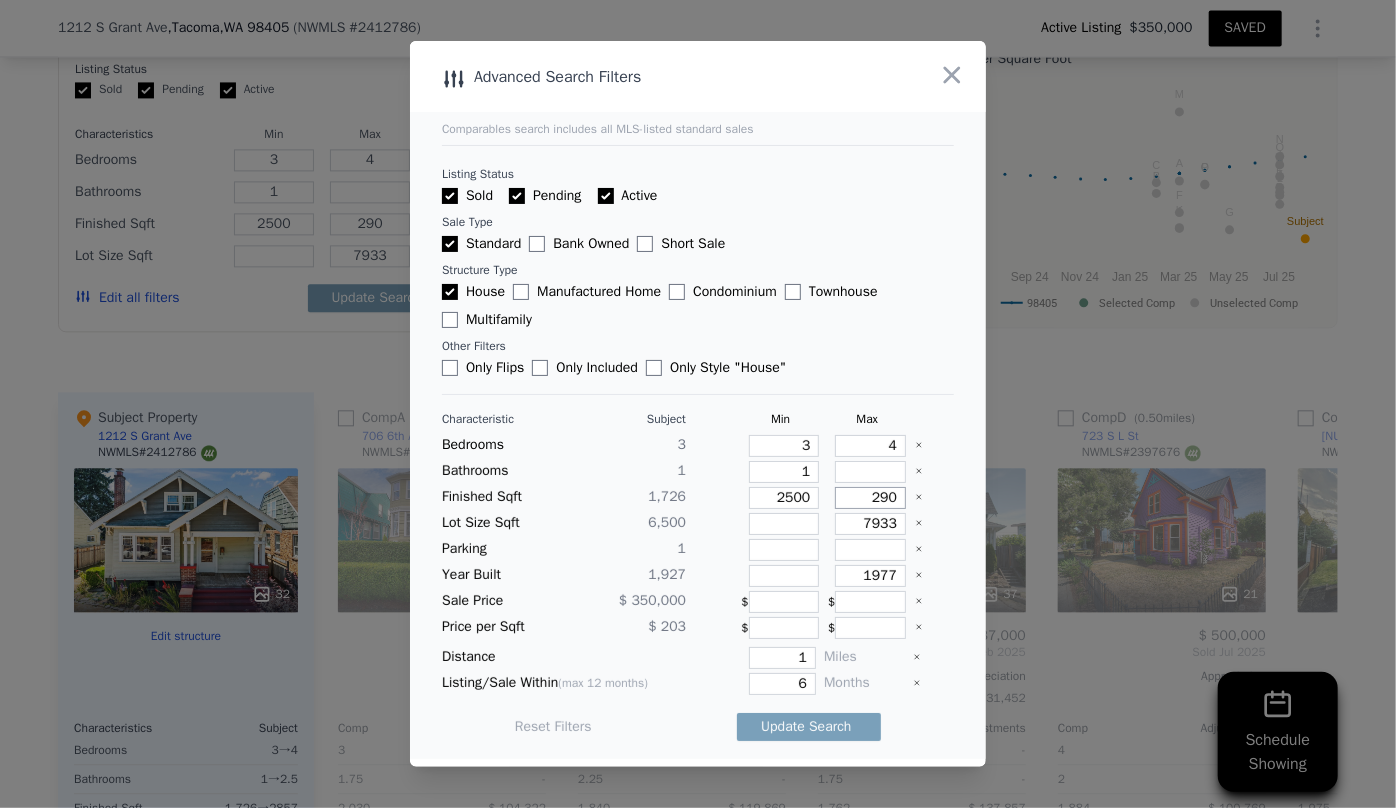type on "2900" 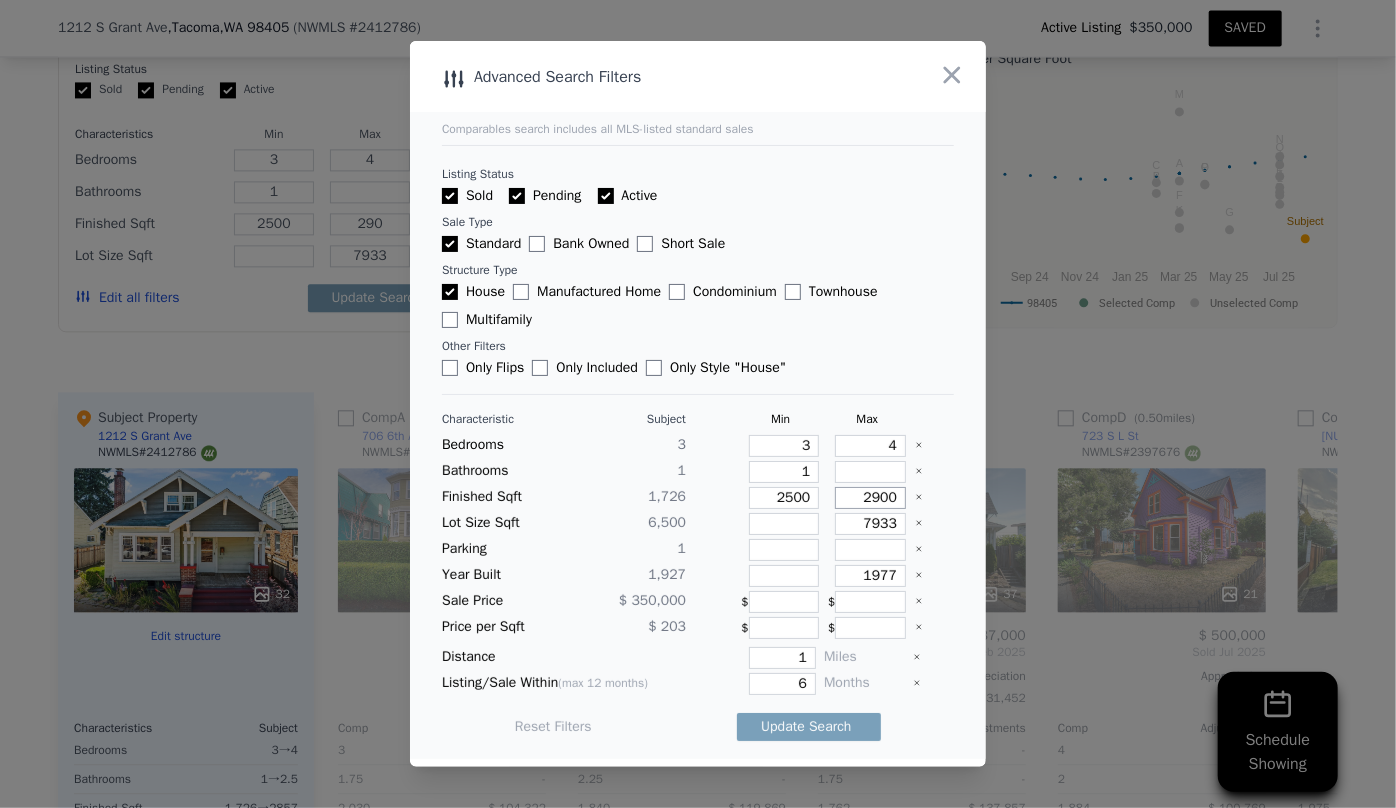 type on "2900" 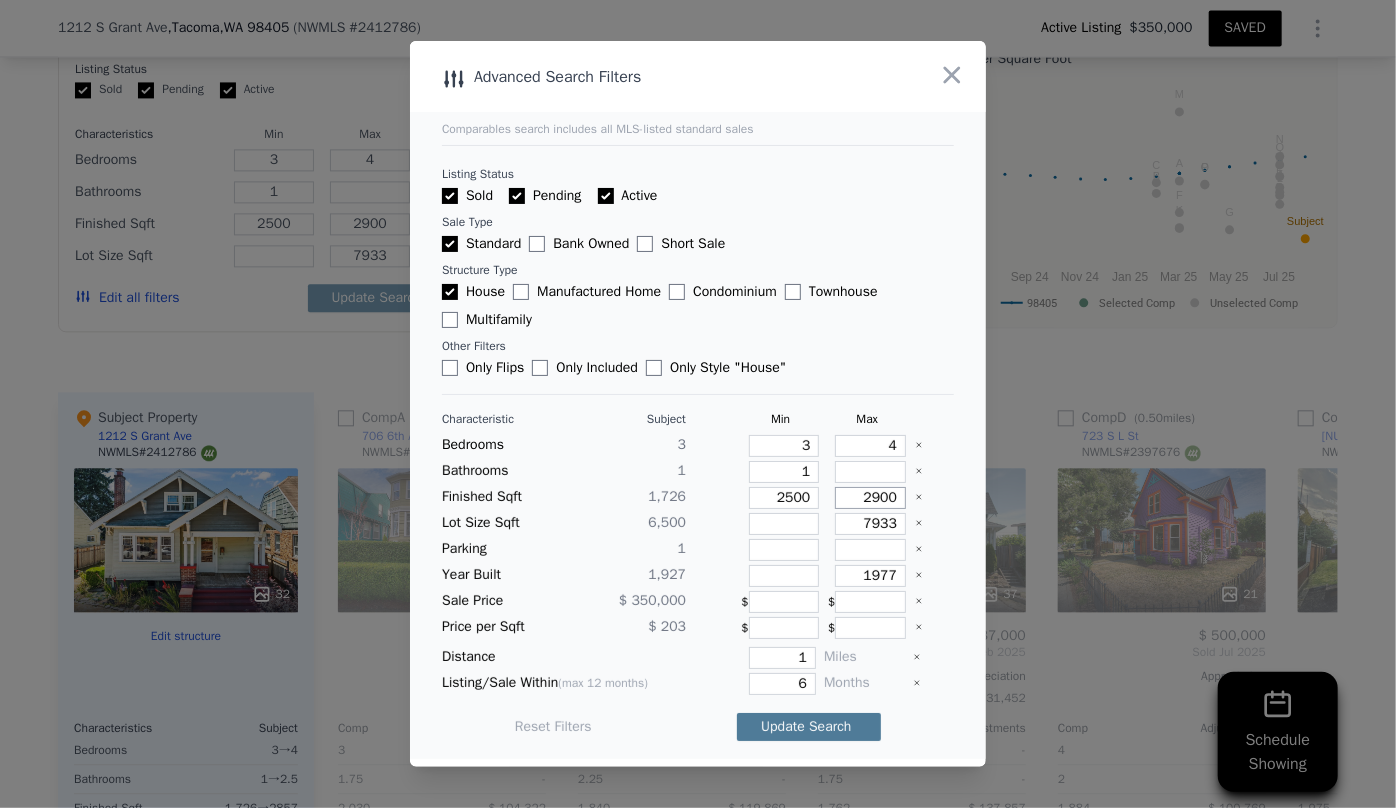 type on "2900" 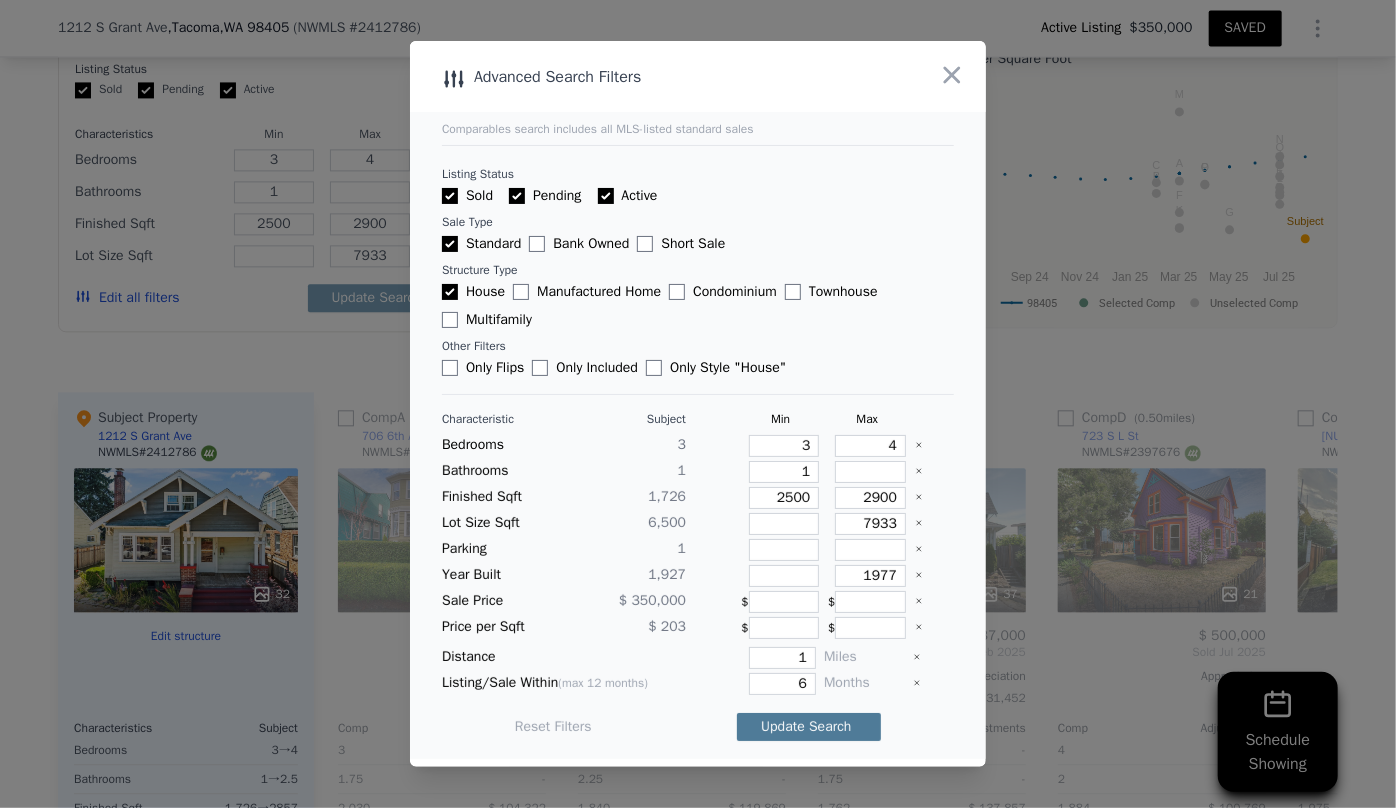 click on "Update Search" at bounding box center (809, 727) 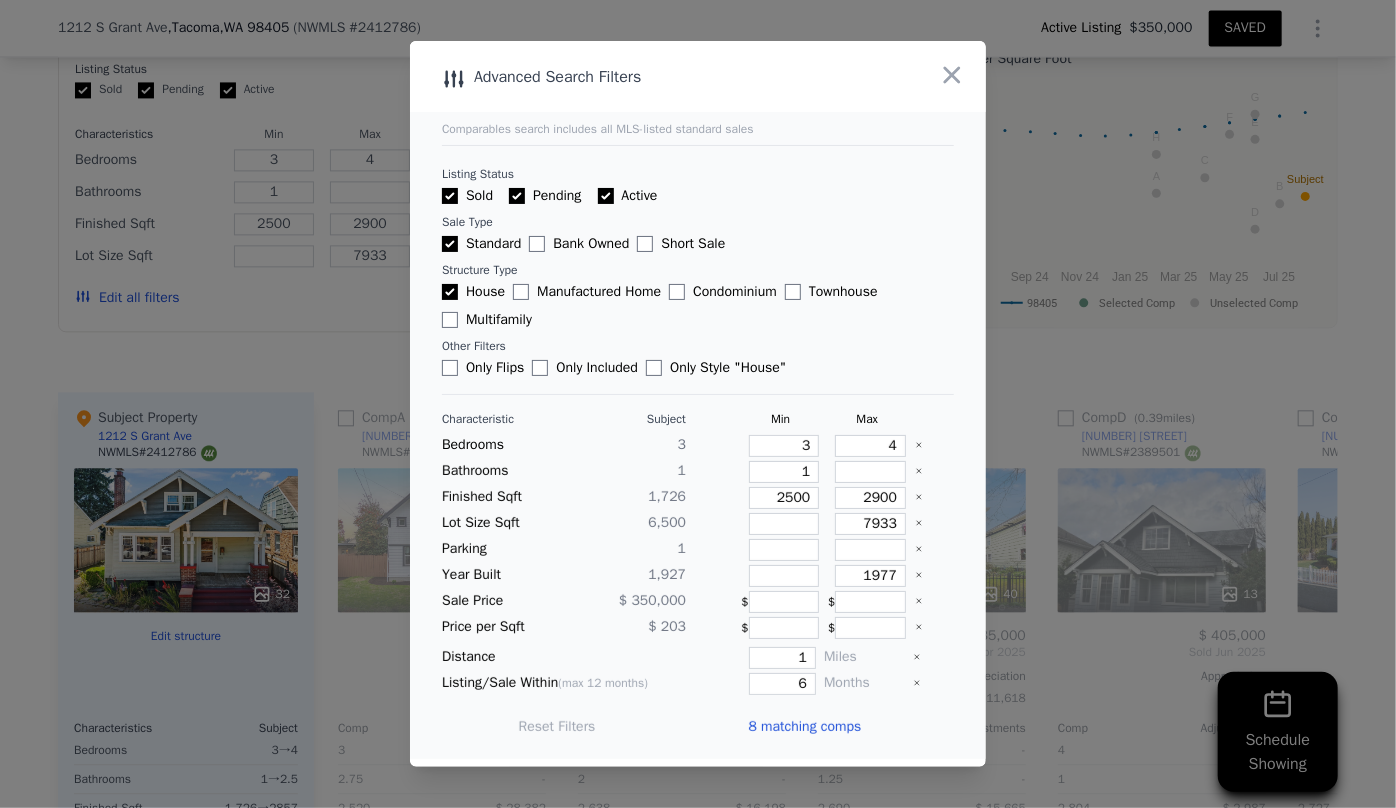 click on "8 matching comps" at bounding box center (804, 727) 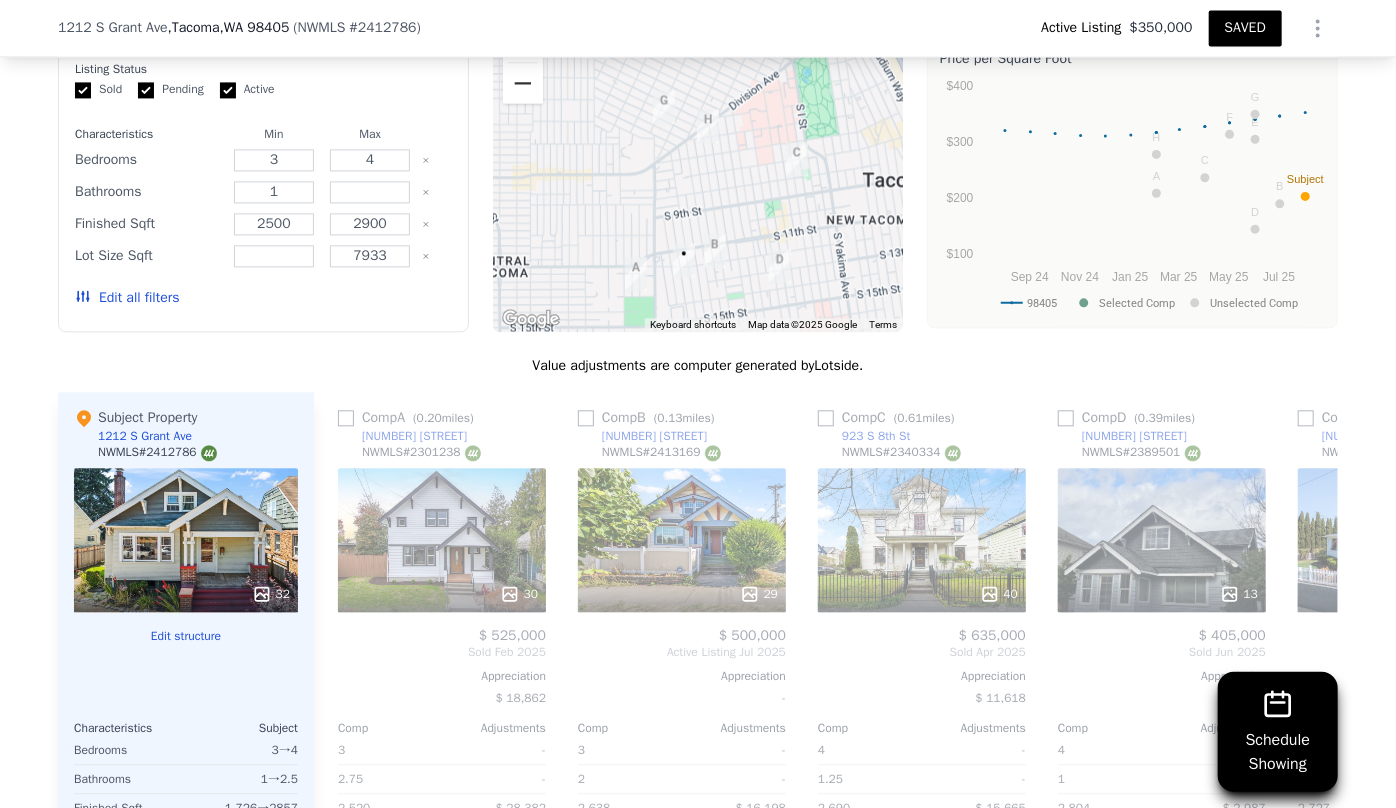 click at bounding box center (523, 83) 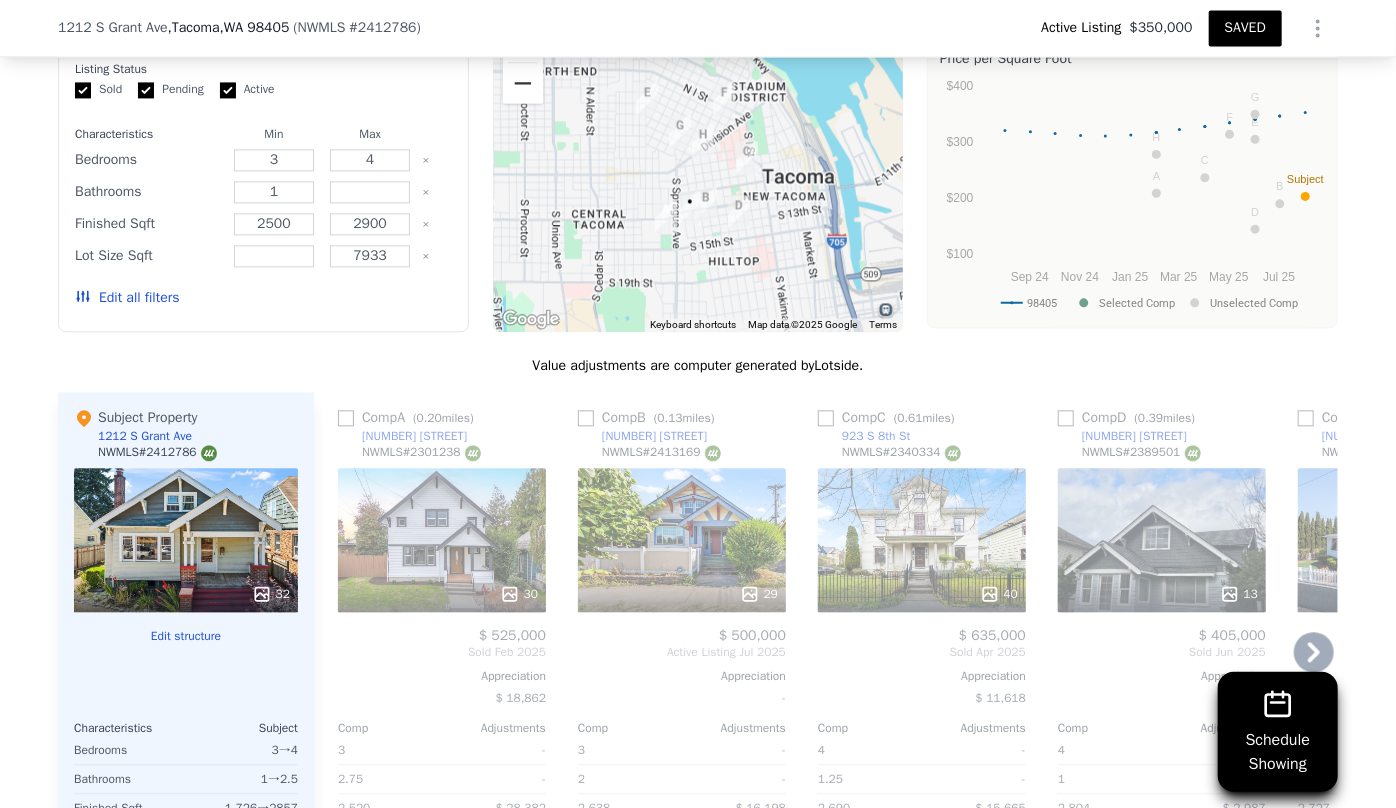 scroll, scrollTop: 2265, scrollLeft: 0, axis: vertical 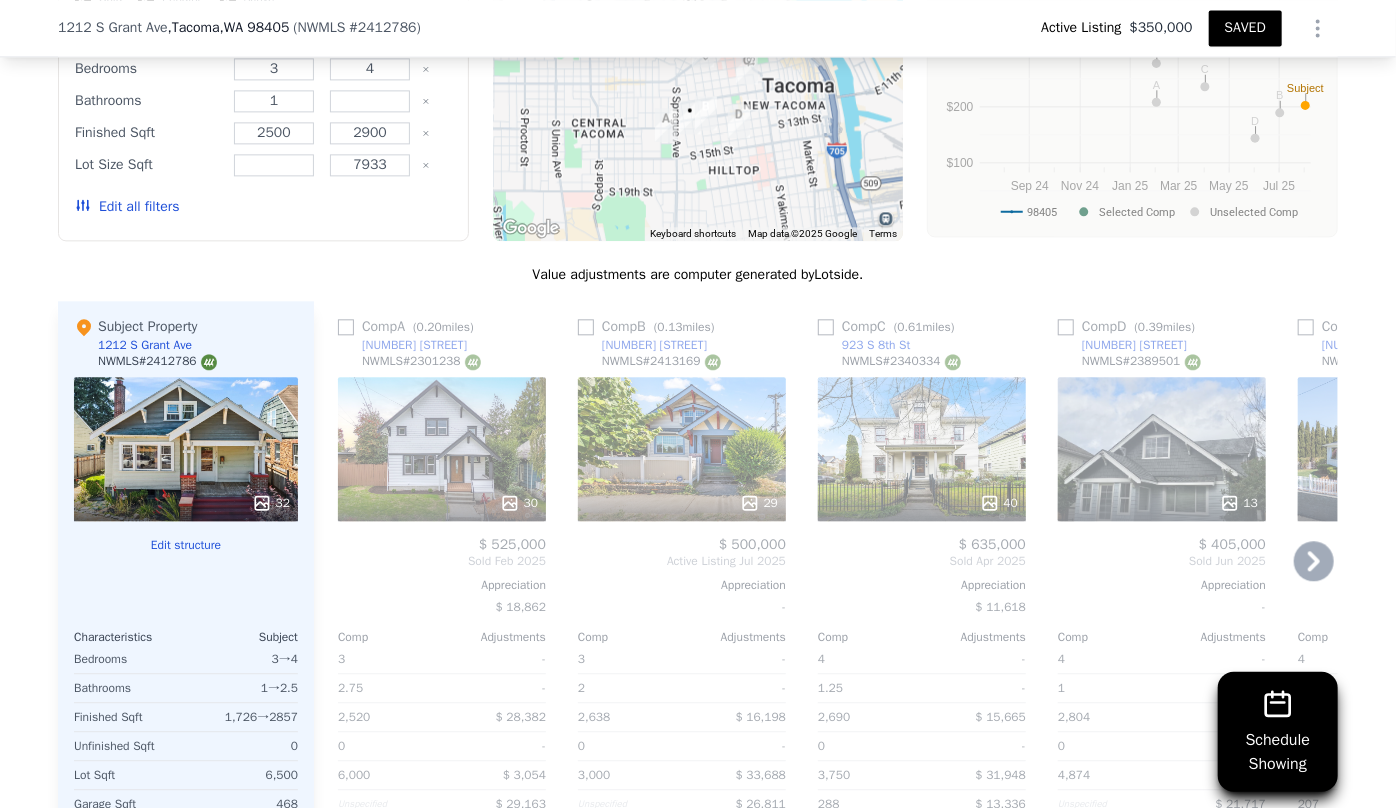 click on "29" at bounding box center [682, 449] 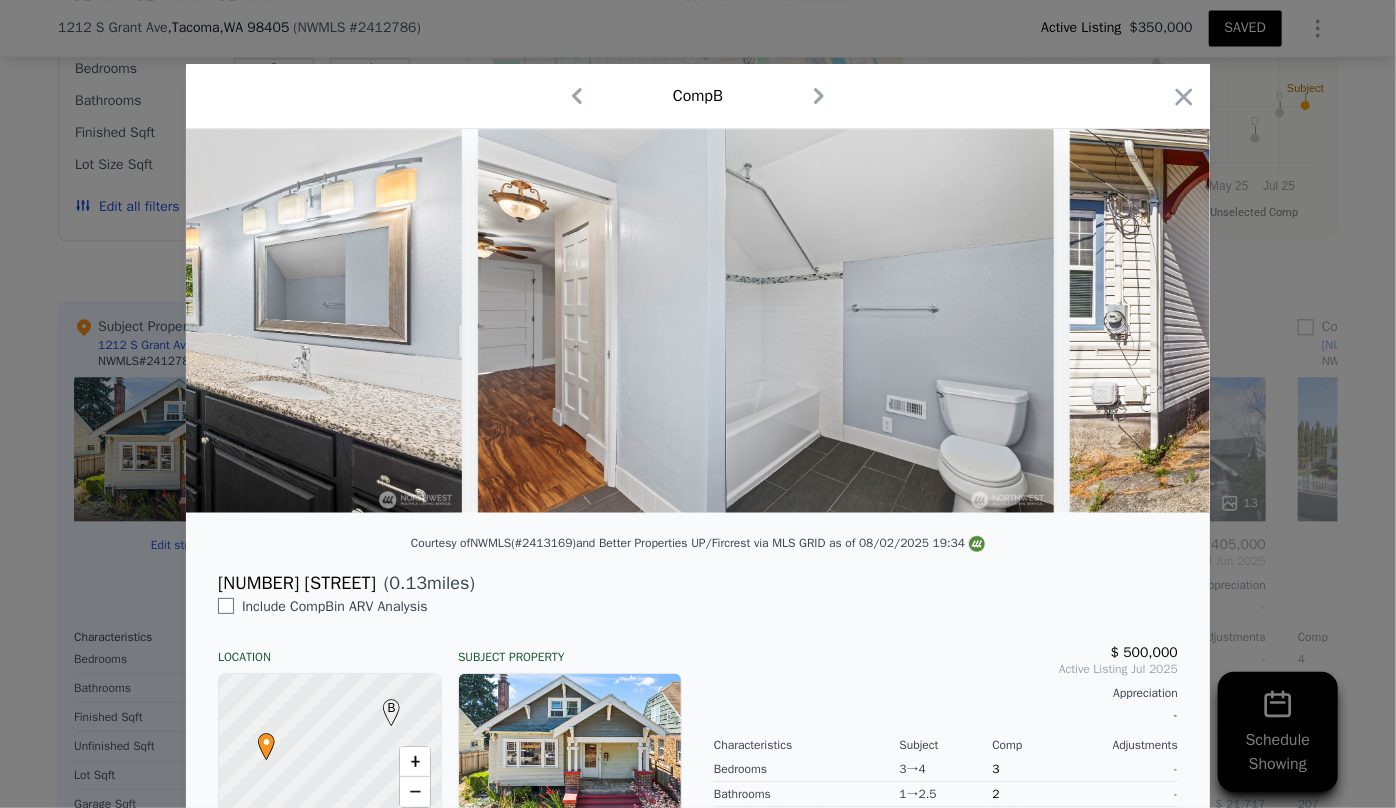scroll, scrollTop: 0, scrollLeft: 14543, axis: horizontal 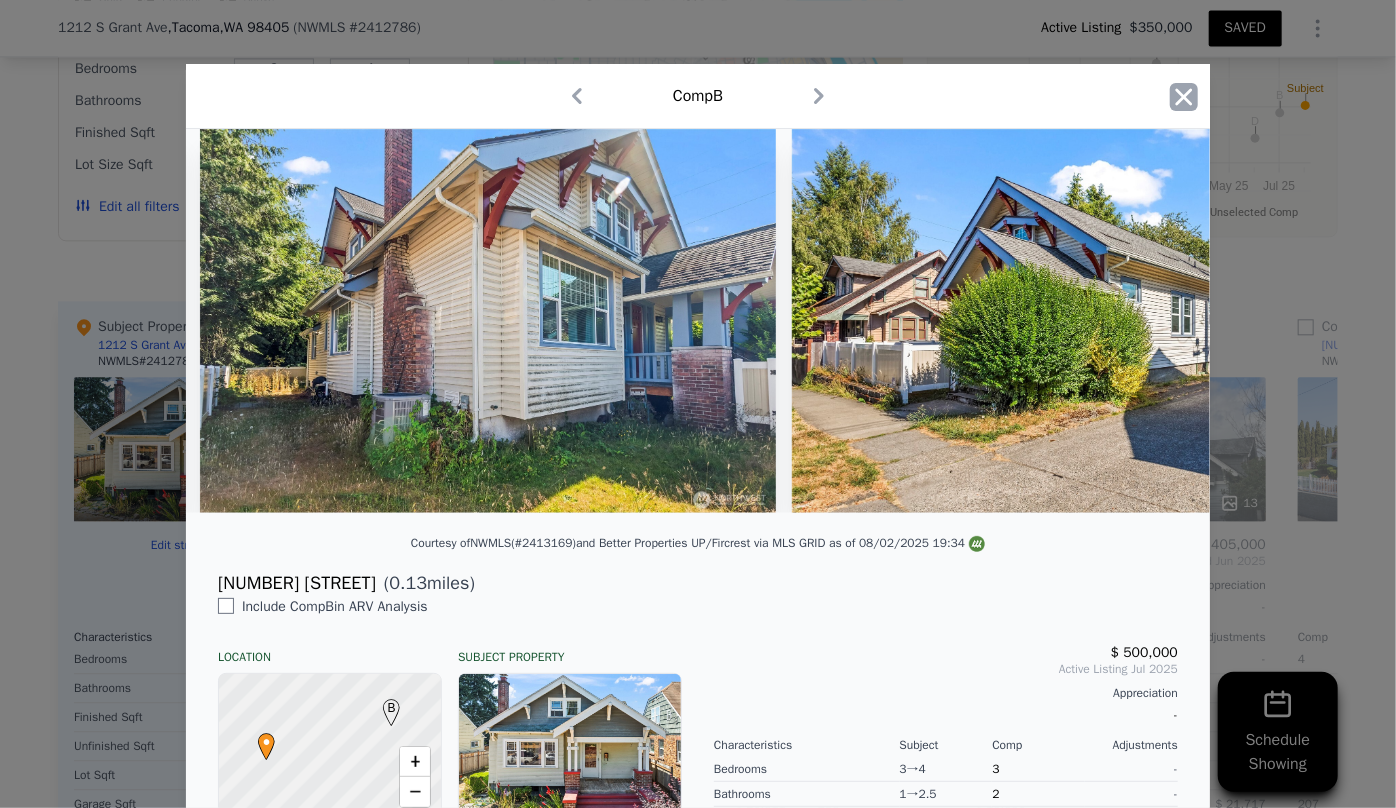 click 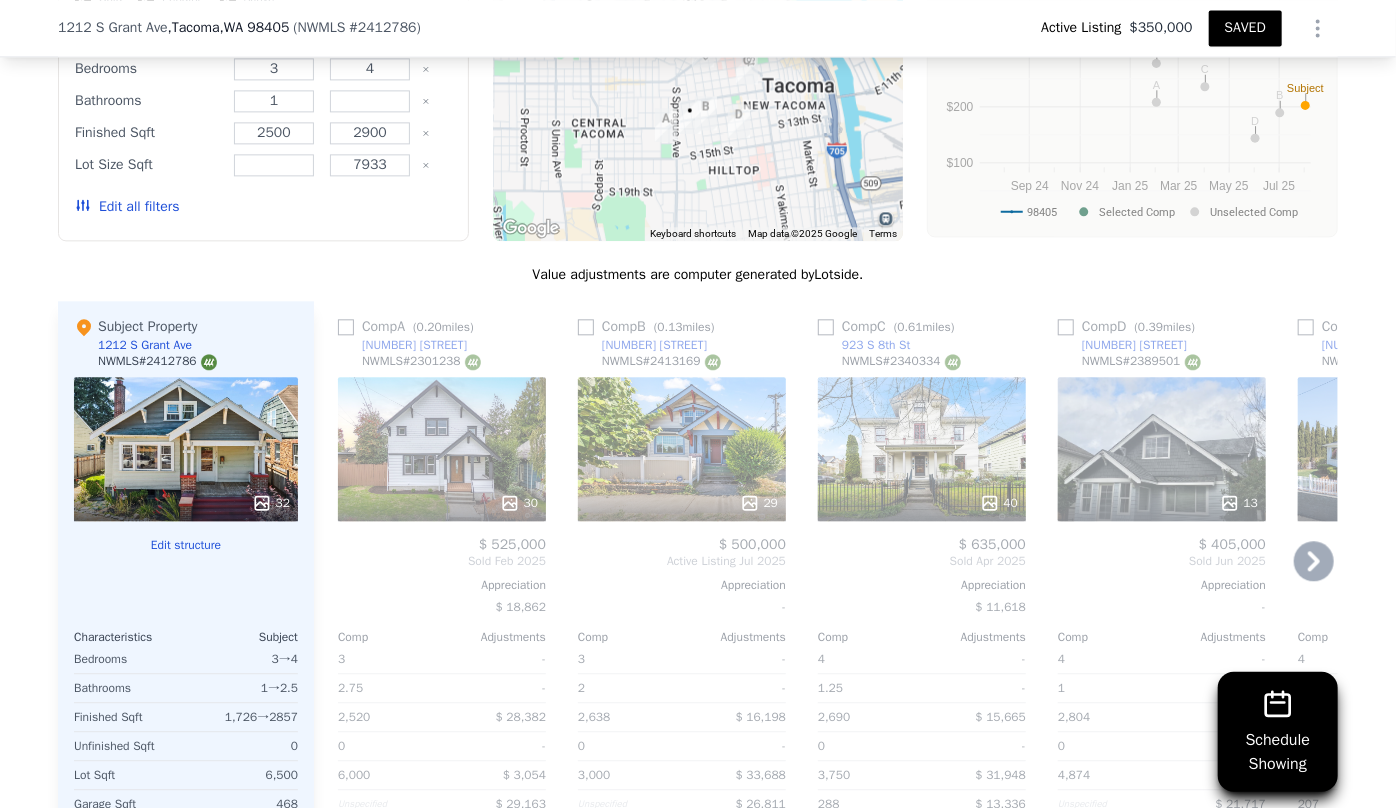 click 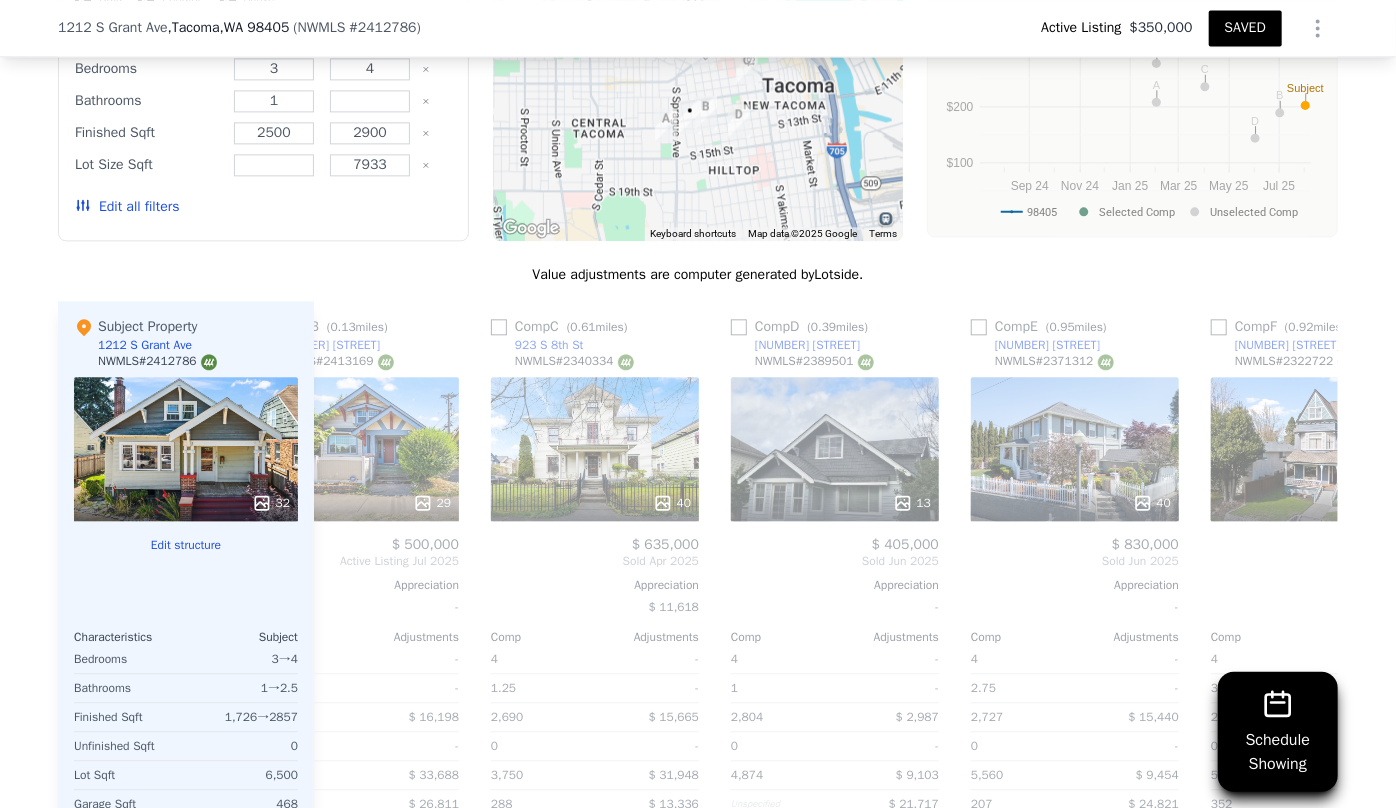 scroll, scrollTop: 0, scrollLeft: 480, axis: horizontal 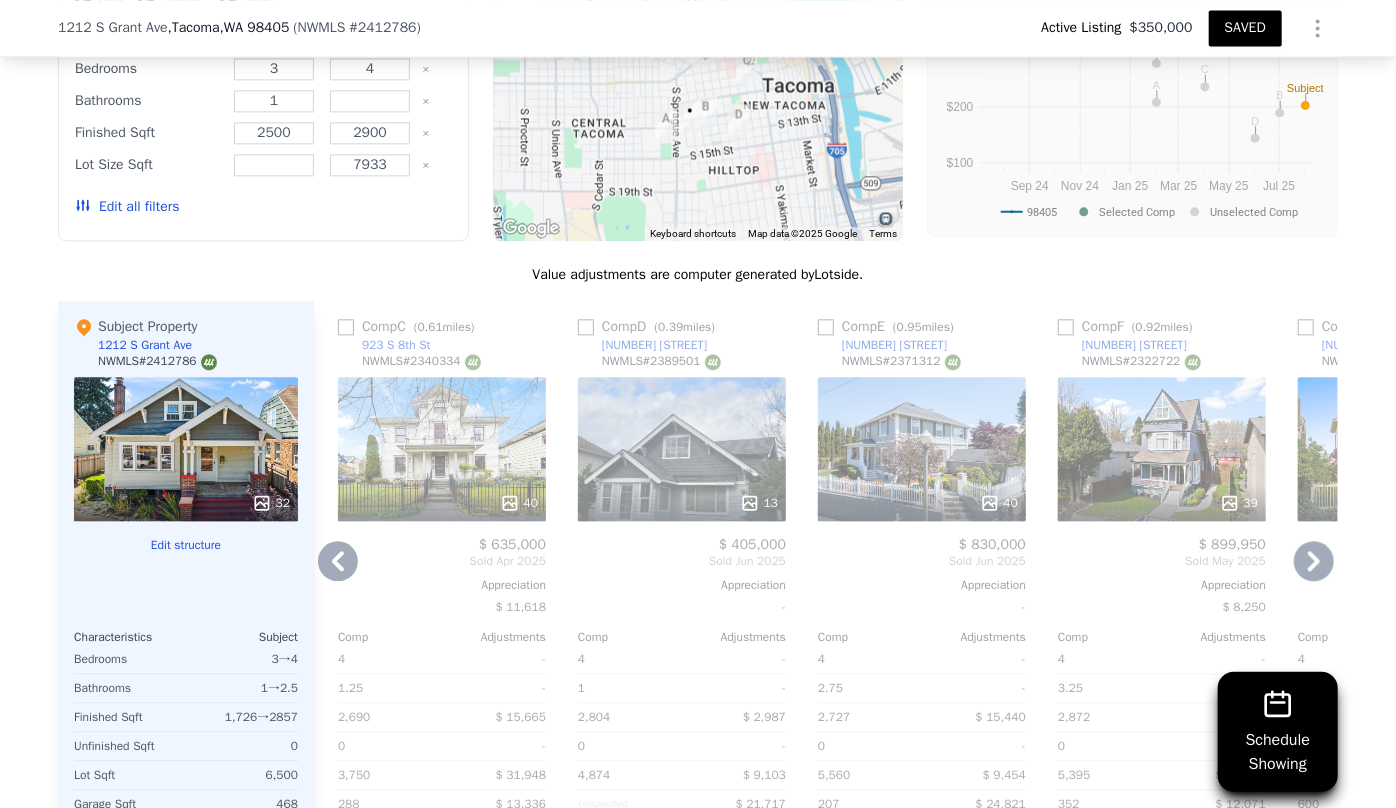 click 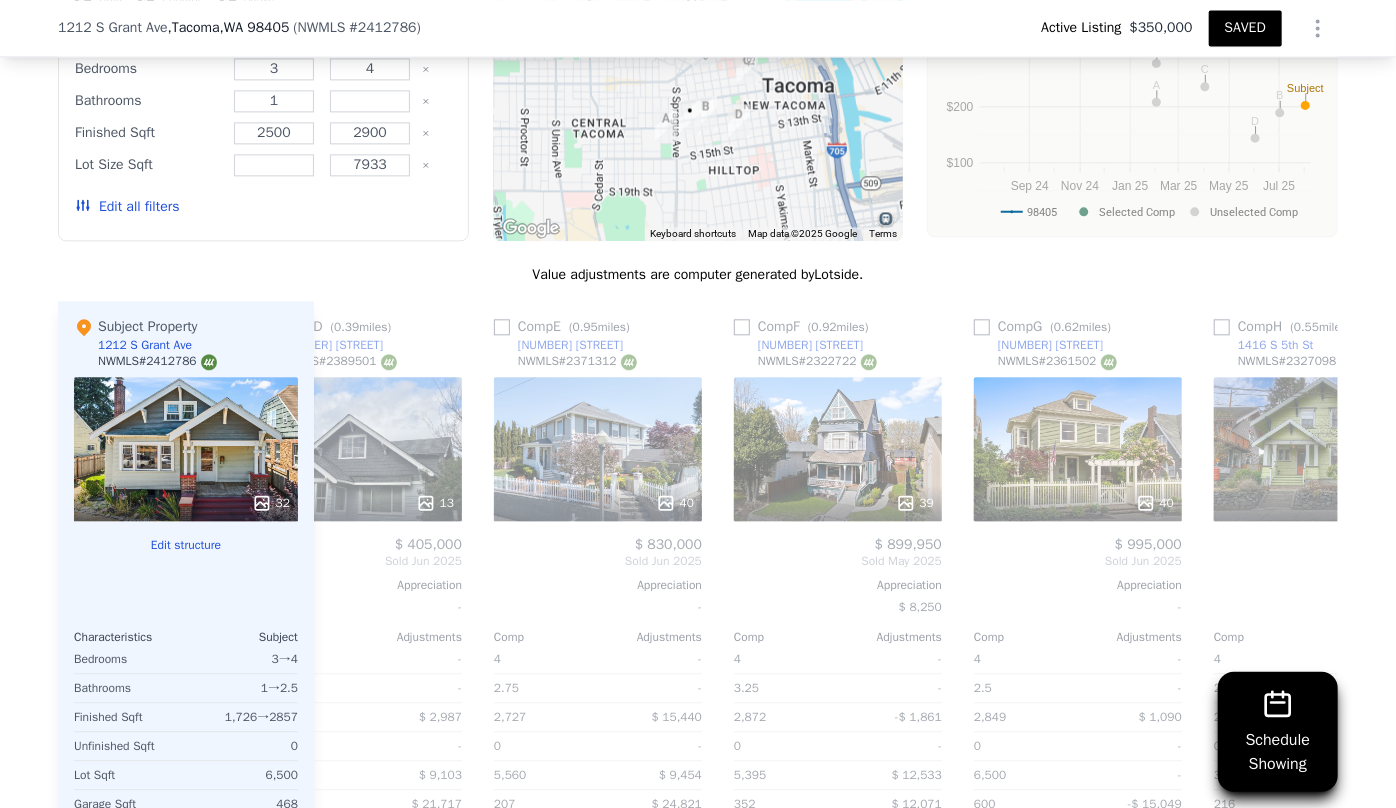 scroll, scrollTop: 0, scrollLeft: 943, axis: horizontal 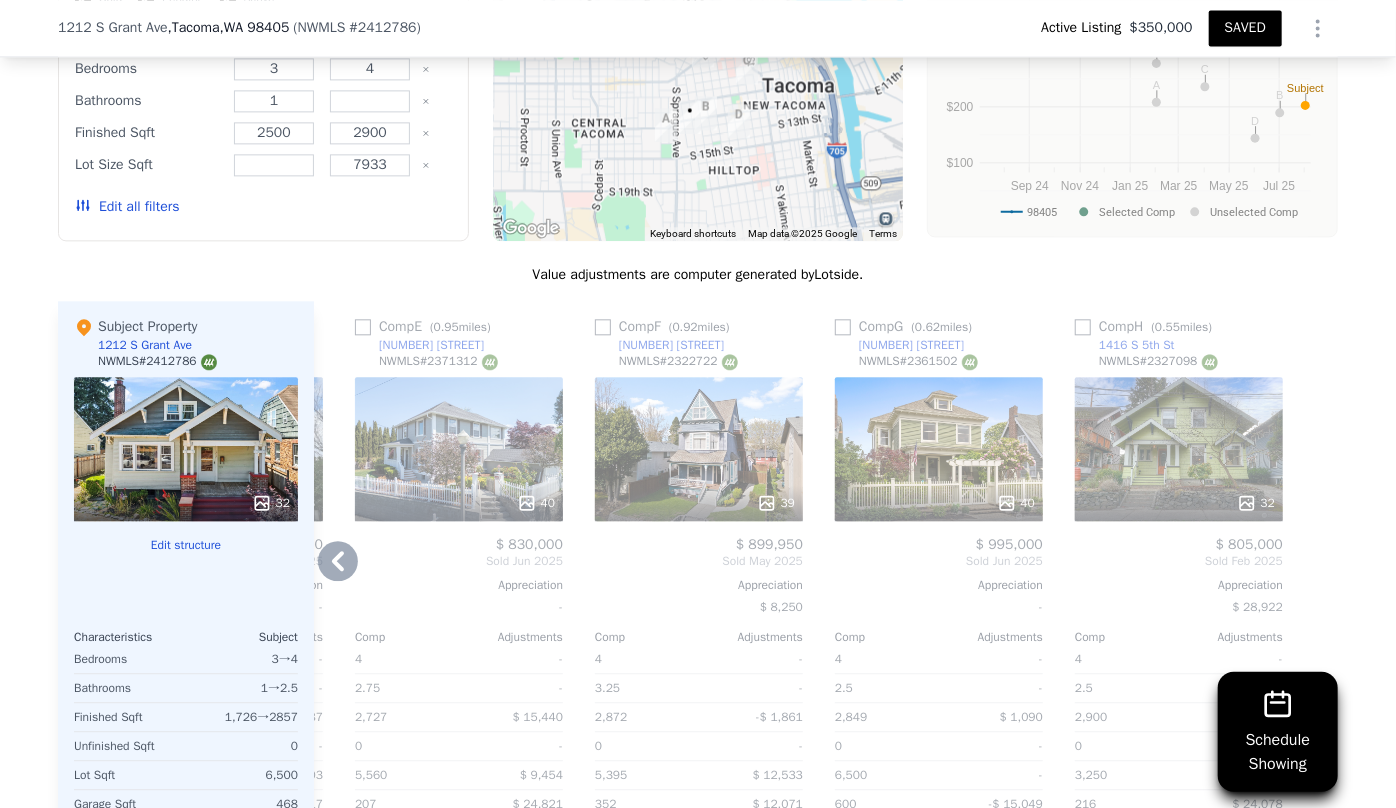 click on "39" at bounding box center (699, 449) 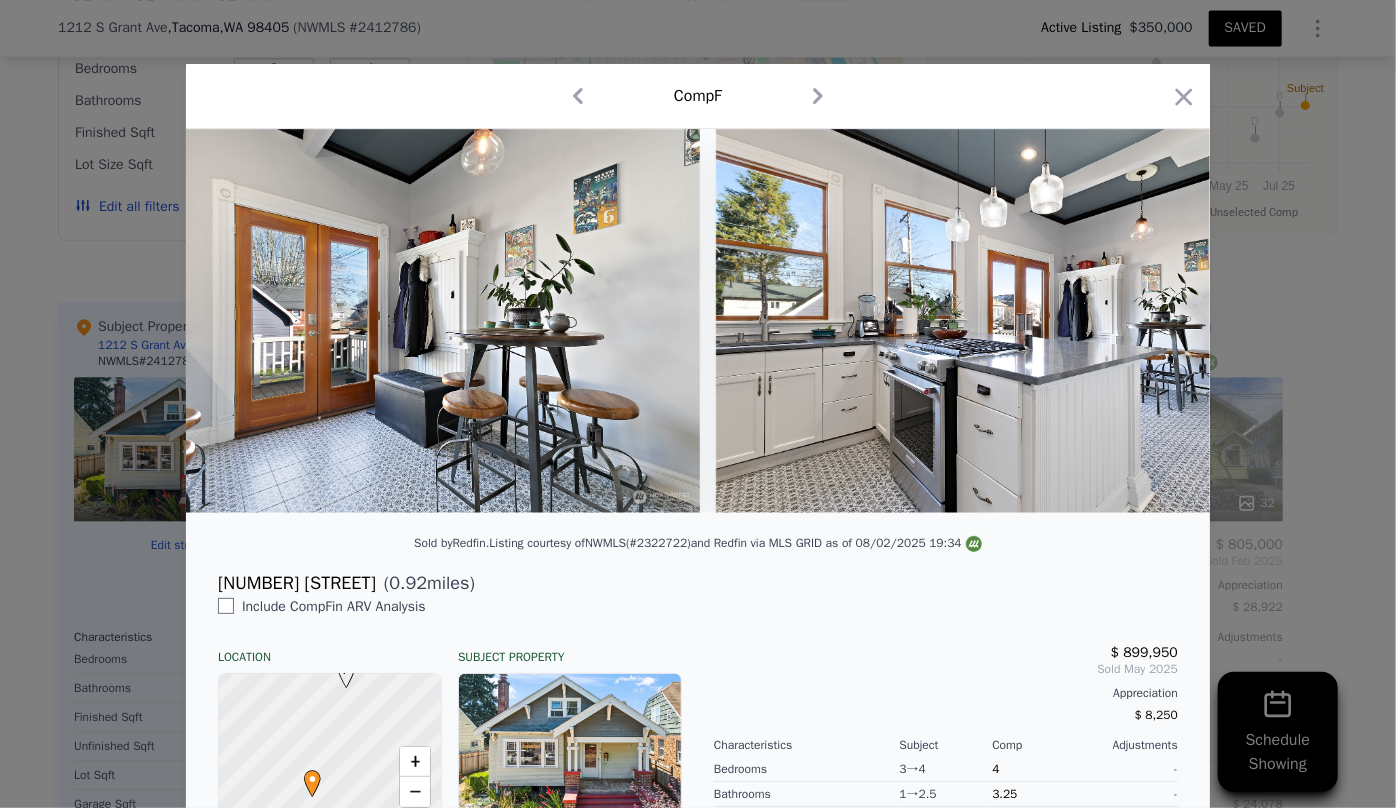 scroll, scrollTop: 0, scrollLeft: 6999, axis: horizontal 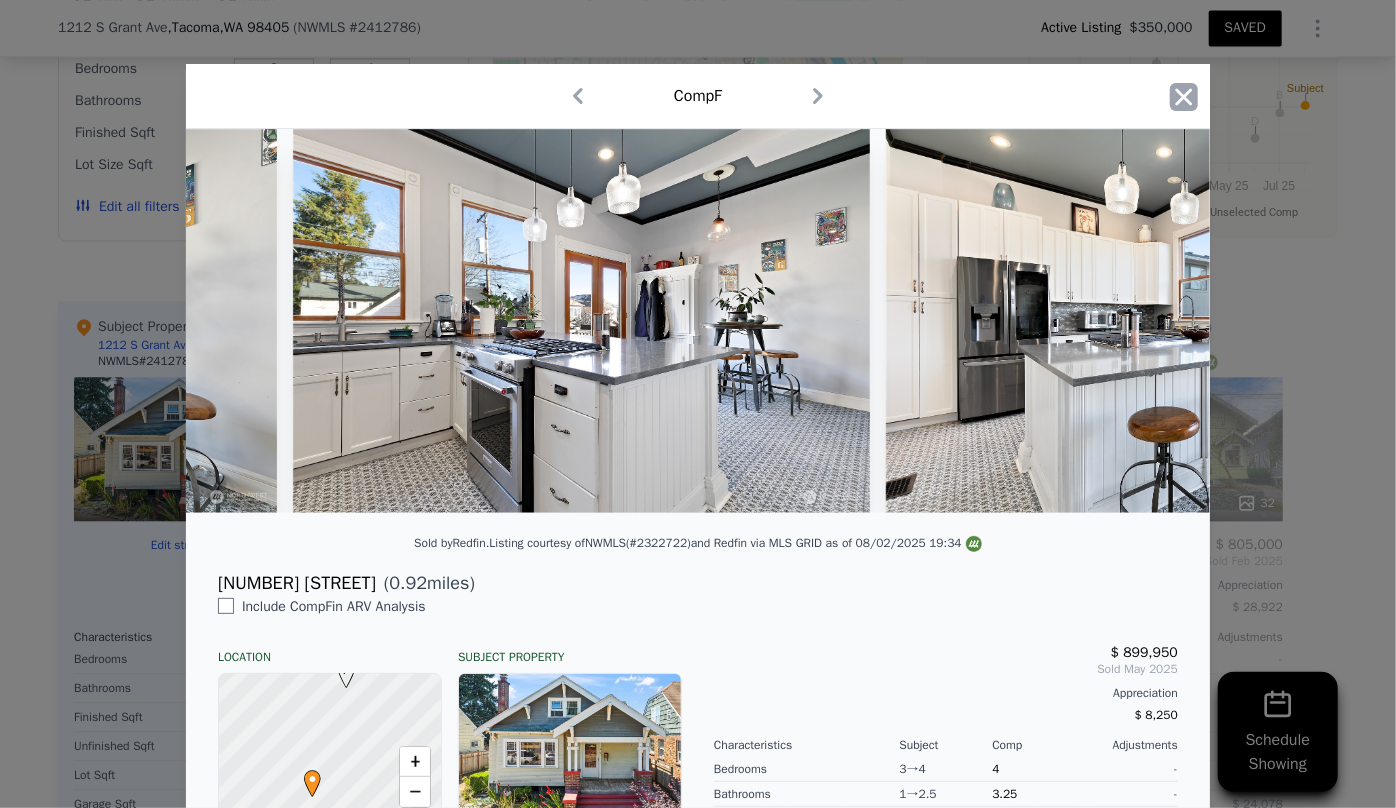 click 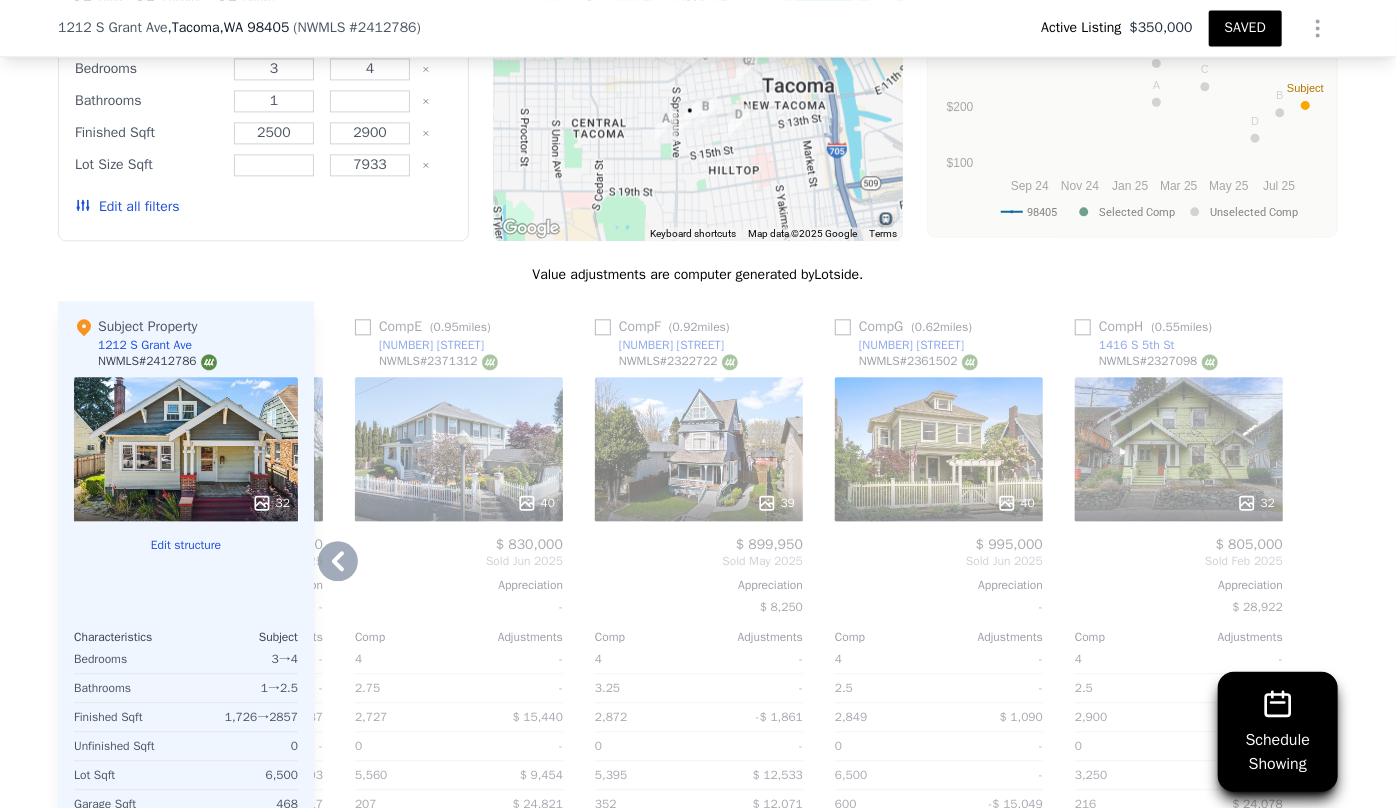 scroll, scrollTop: 2174, scrollLeft: 0, axis: vertical 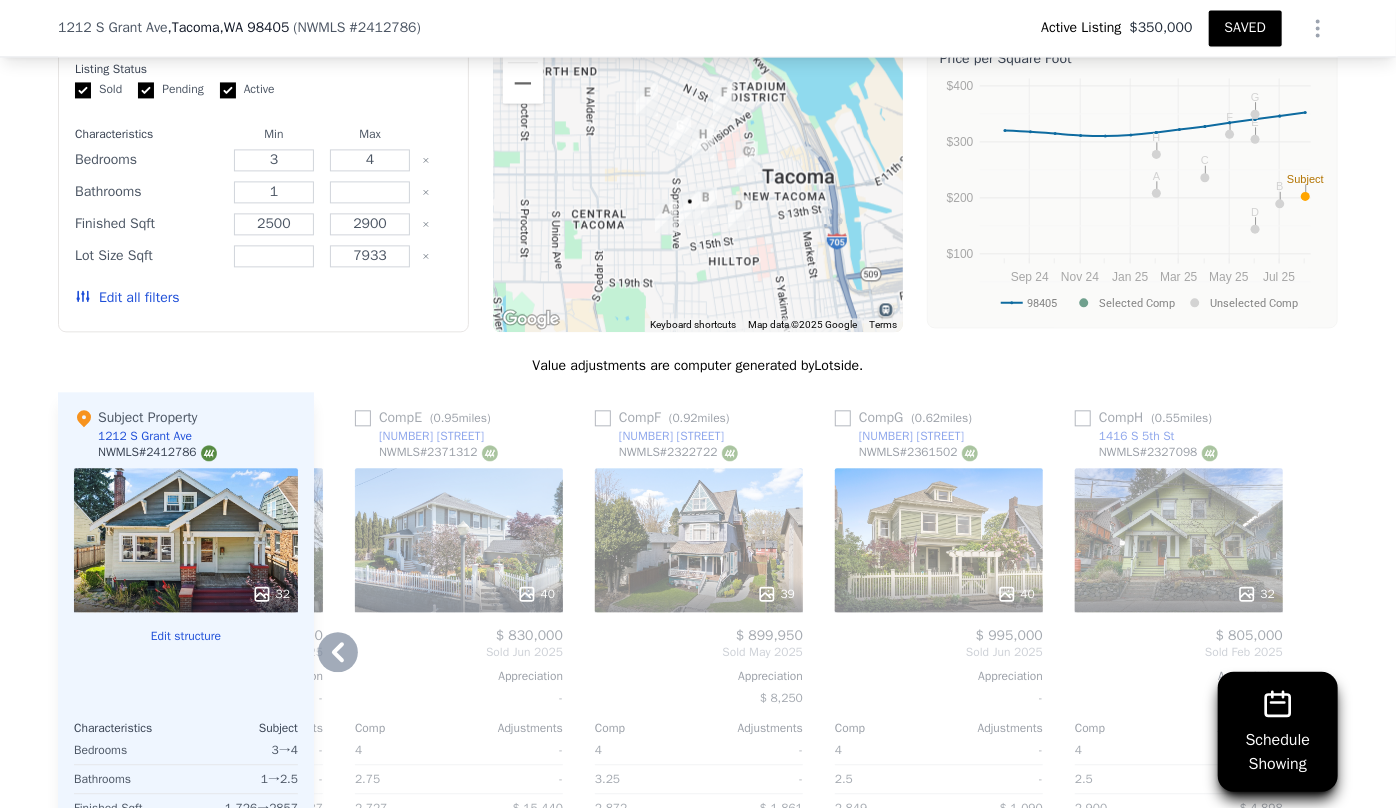 click on "Comp G ( 0.62 miles)" at bounding box center (907, 418) 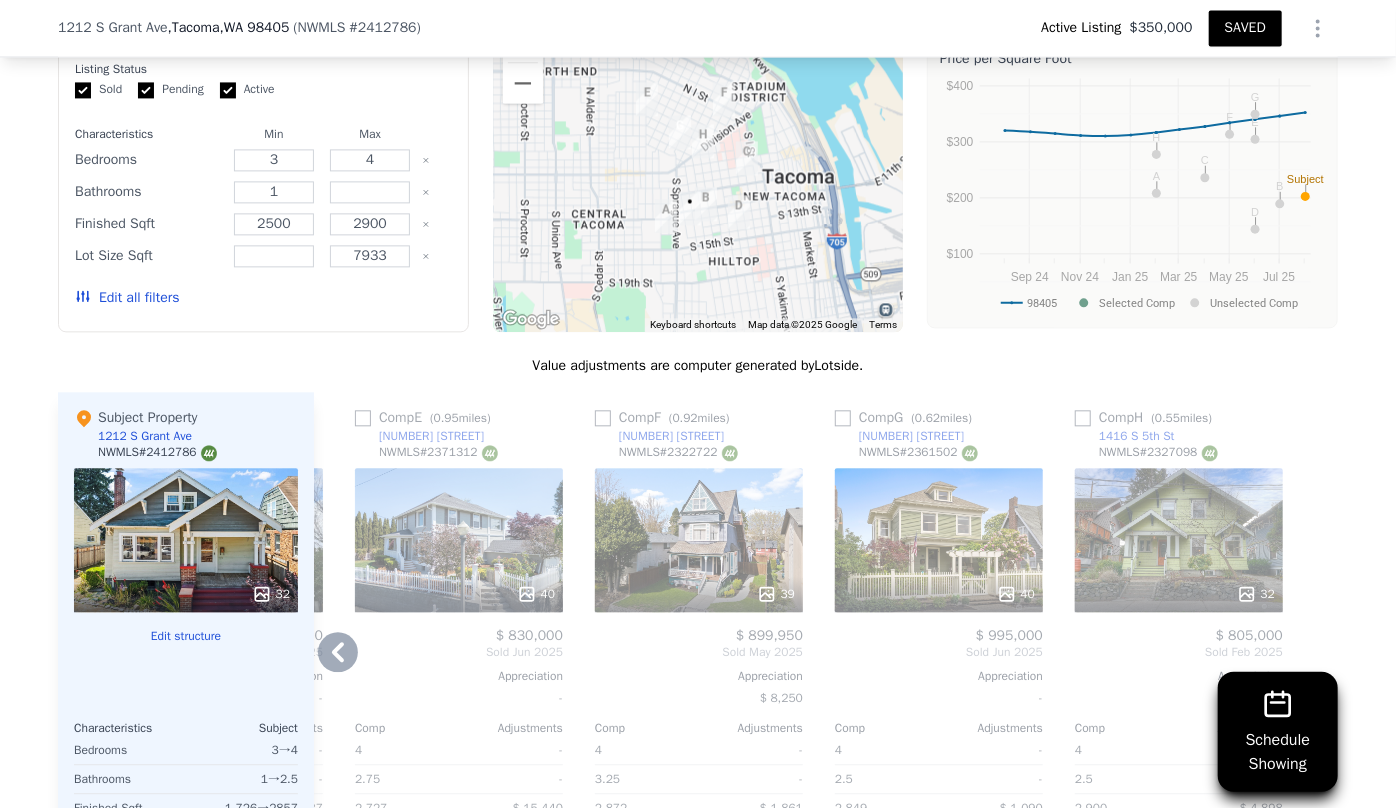 drag, startPoint x: 827, startPoint y: 424, endPoint x: 839, endPoint y: 431, distance: 13.892444 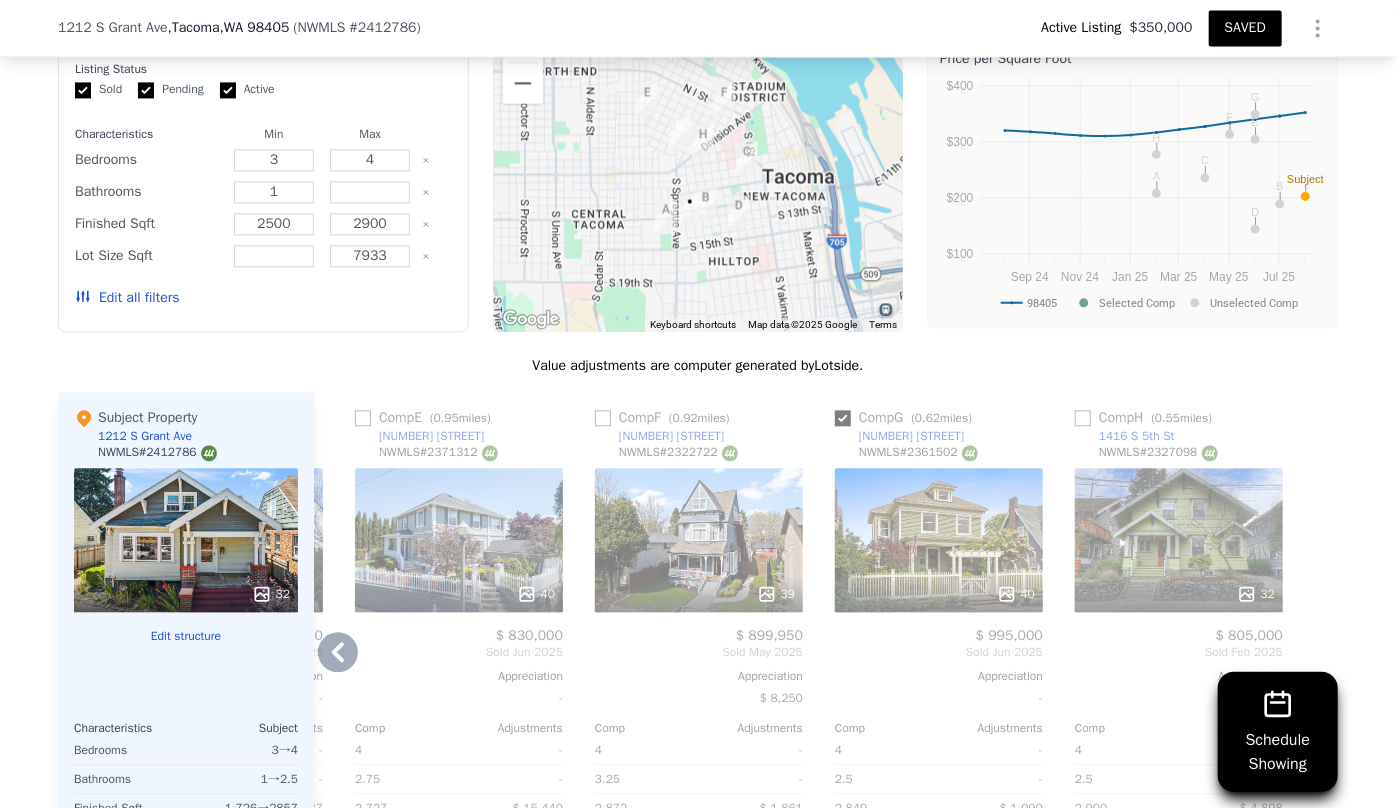 checkbox on "true" 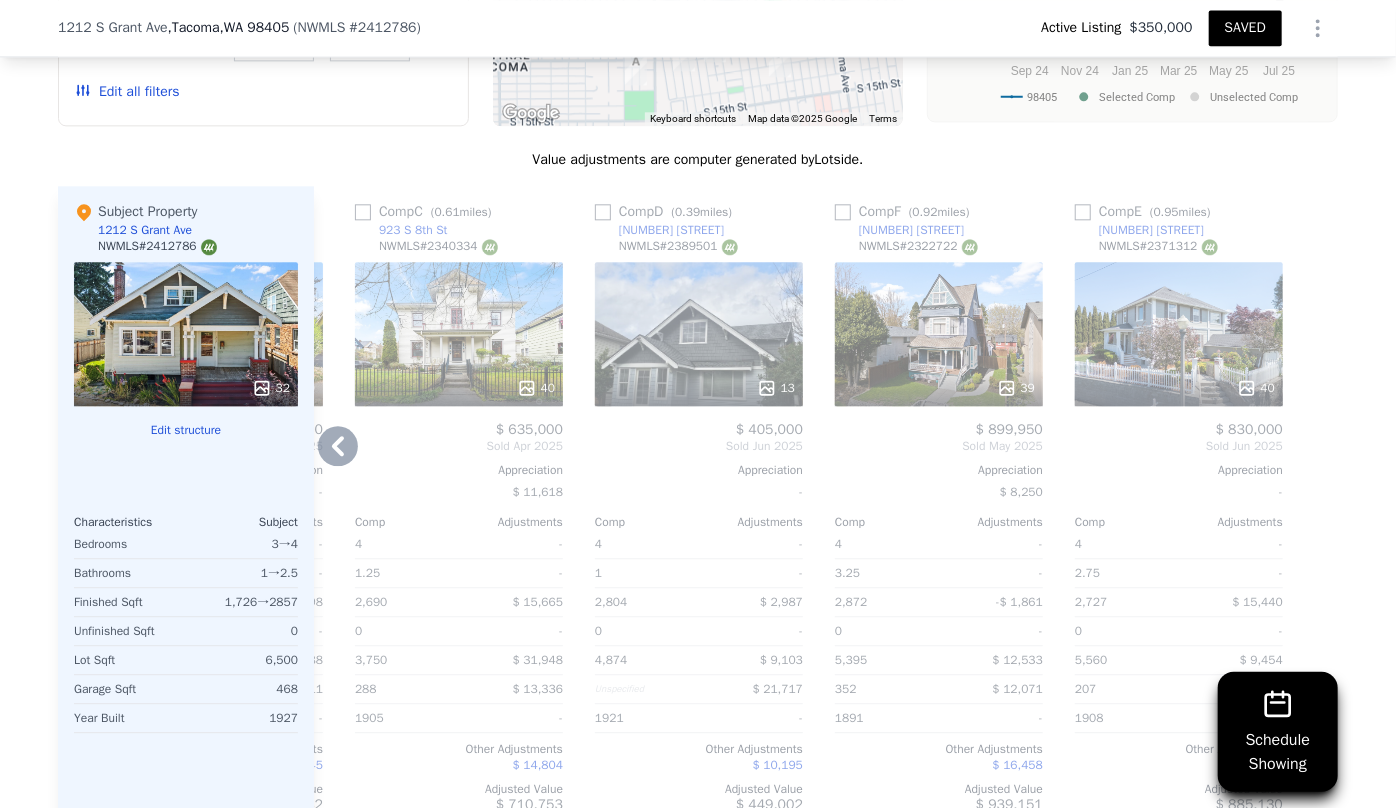 scroll, scrollTop: 2447, scrollLeft: 0, axis: vertical 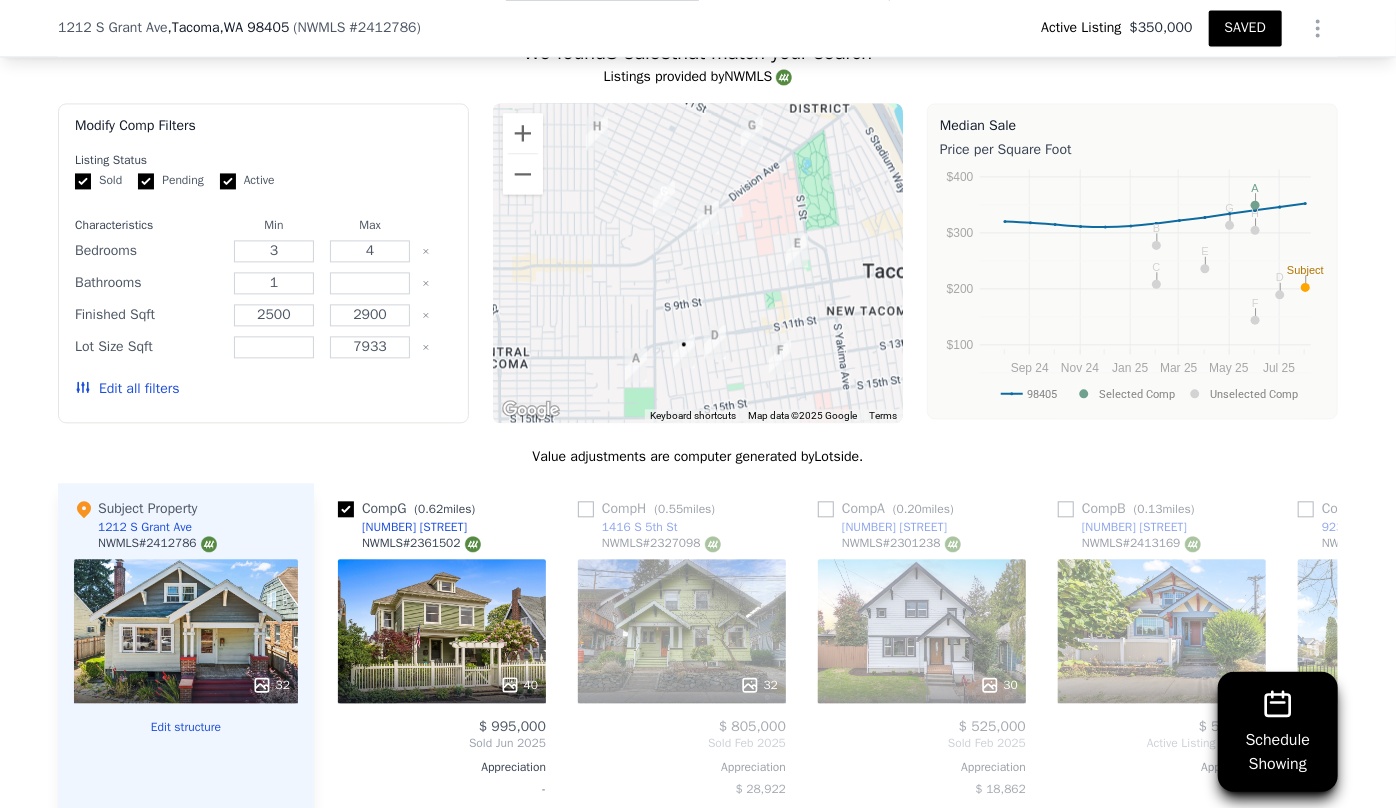 click on "Edit all filters" at bounding box center (127, 389) 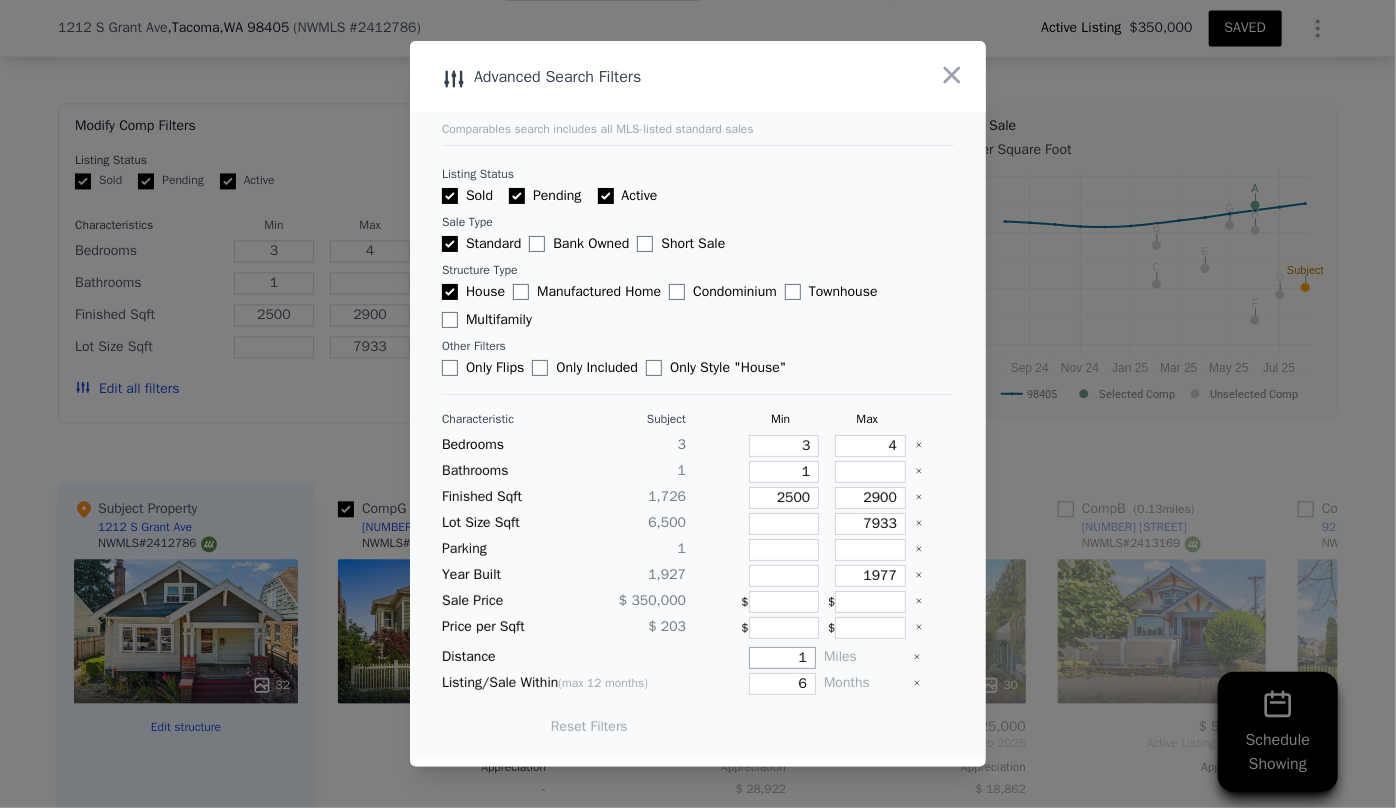 click on "1" at bounding box center [782, 658] 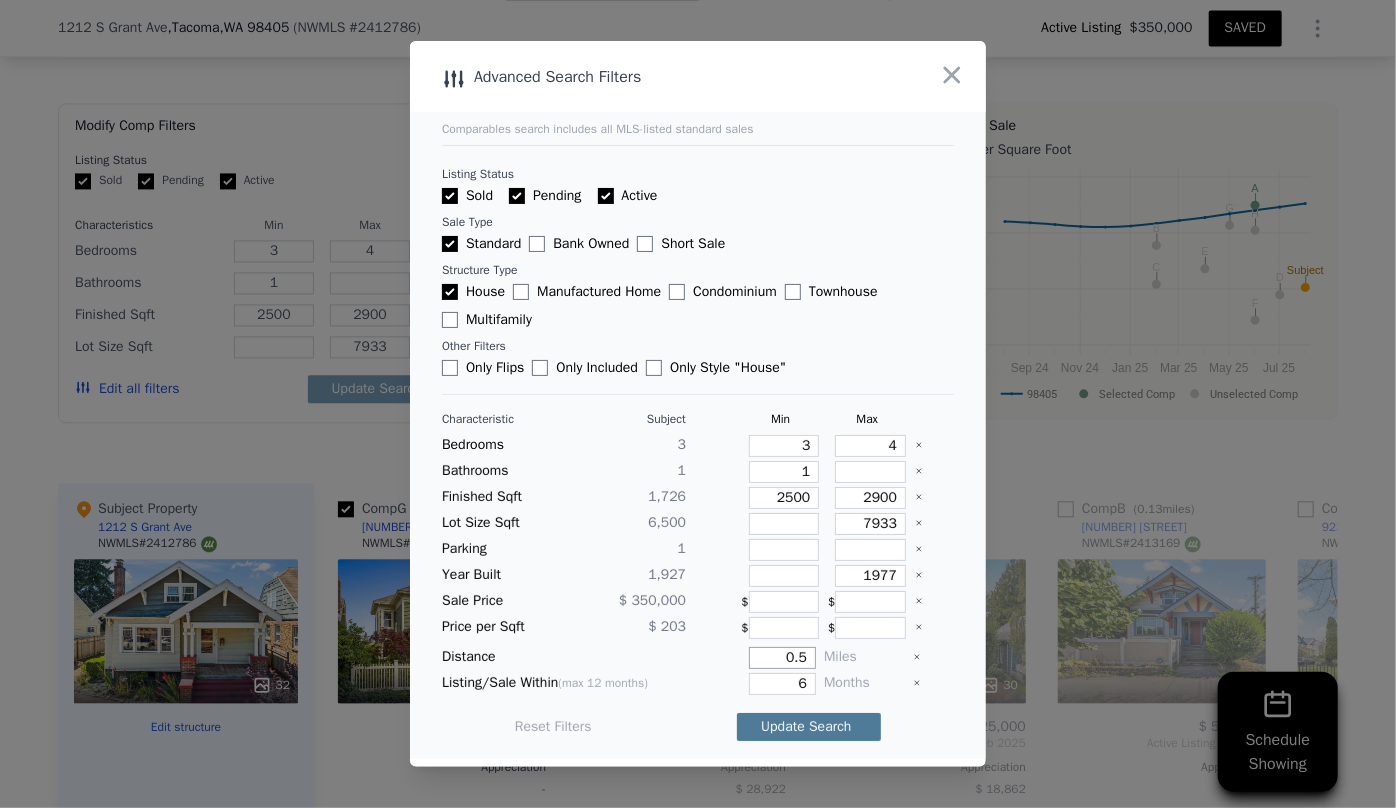 type on "0.5" 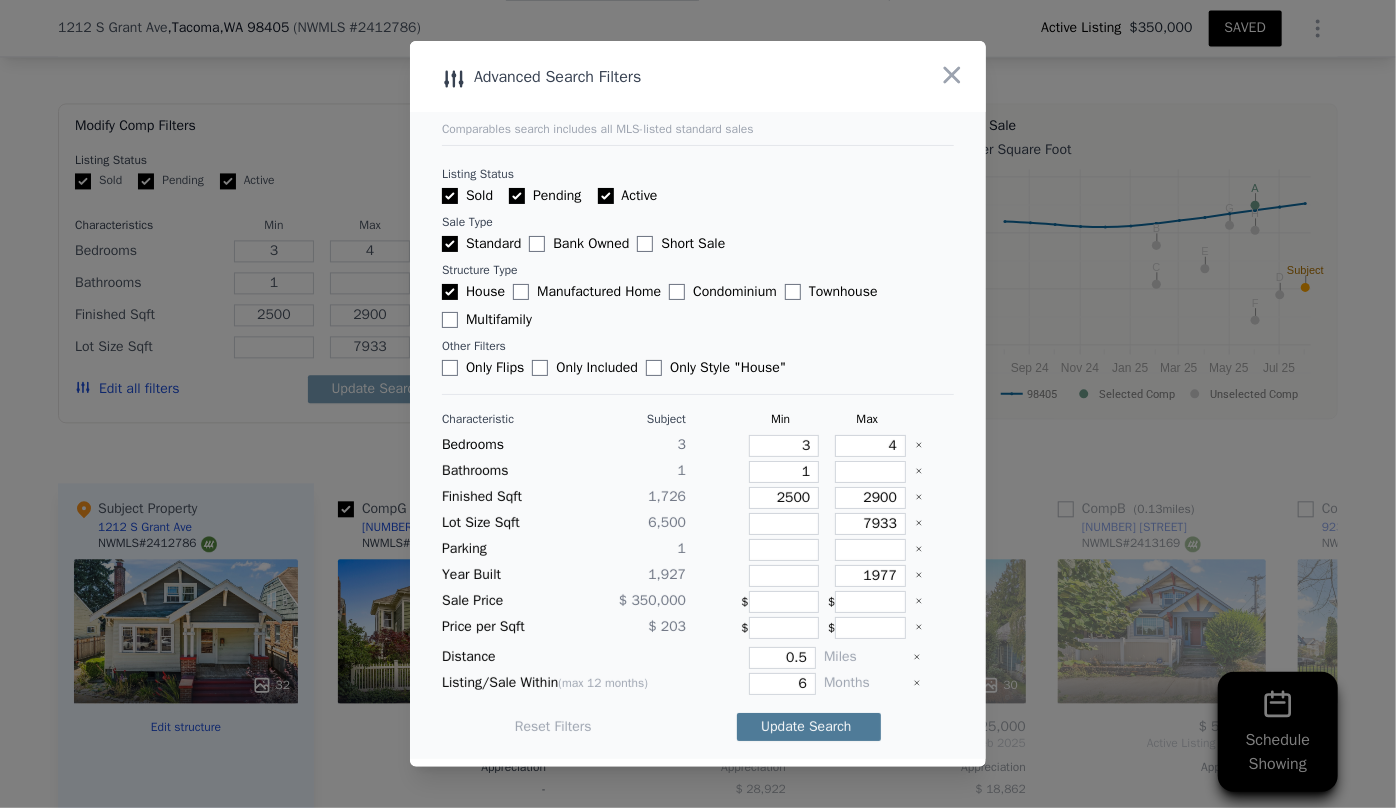 click on "Update Search" at bounding box center [809, 727] 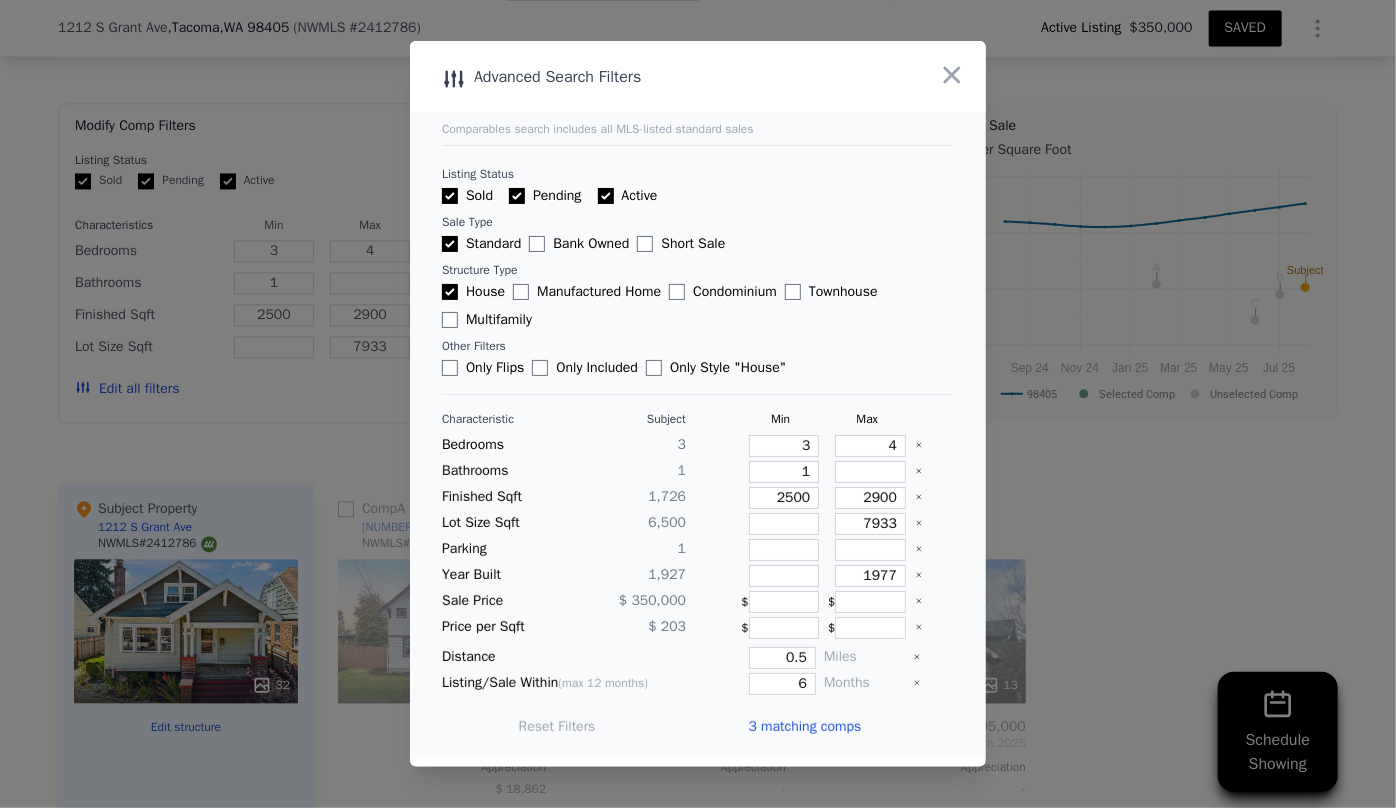 click on "3 matching comps" at bounding box center [804, 727] 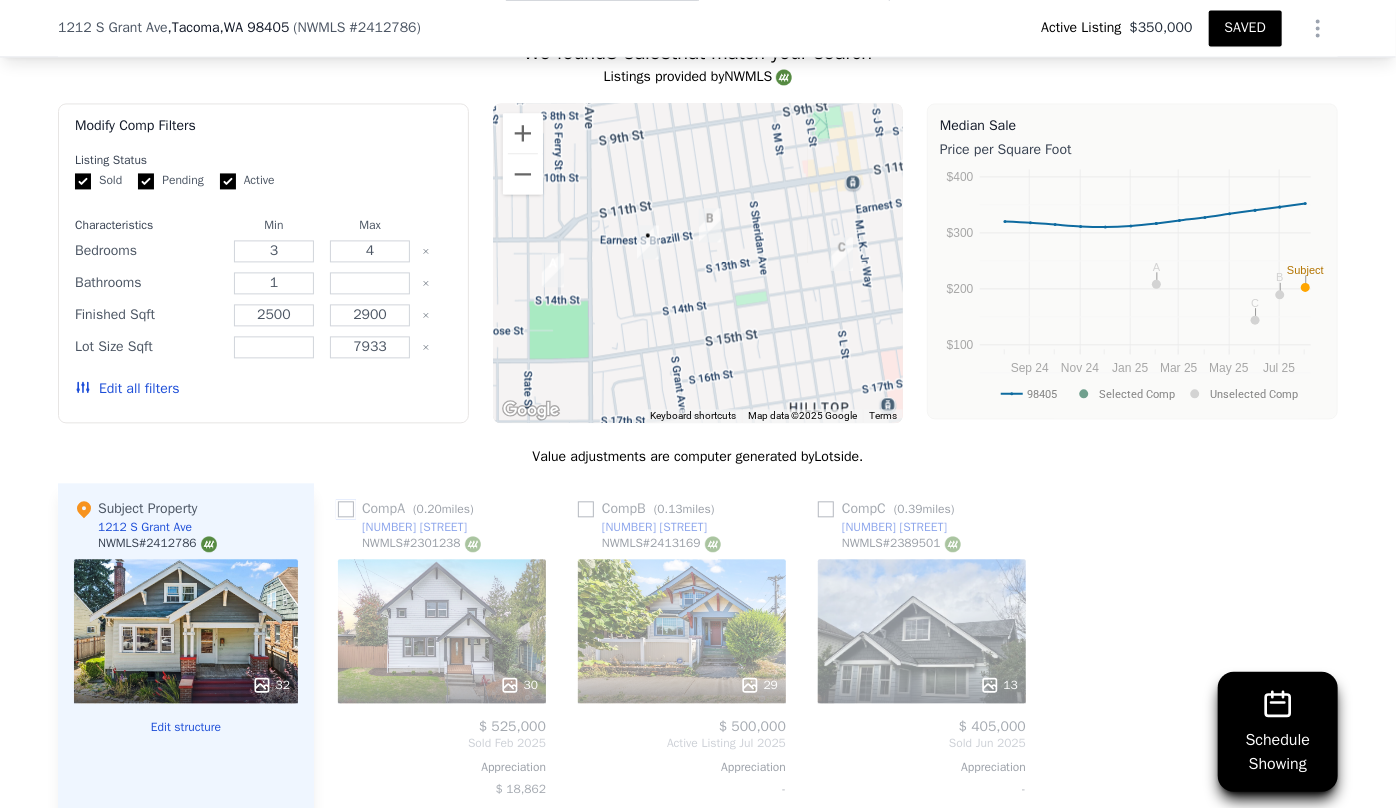 click at bounding box center [346, 509] 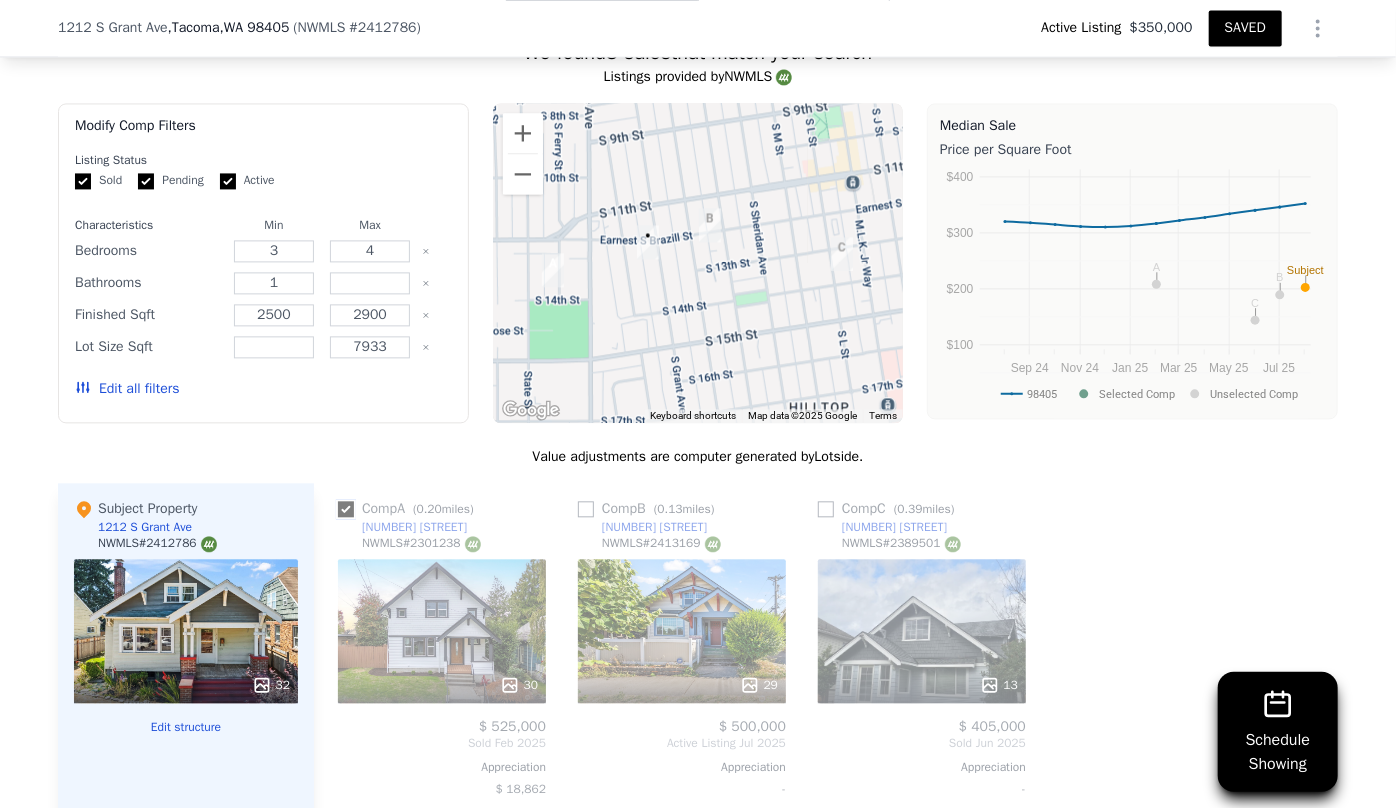 checkbox on "true" 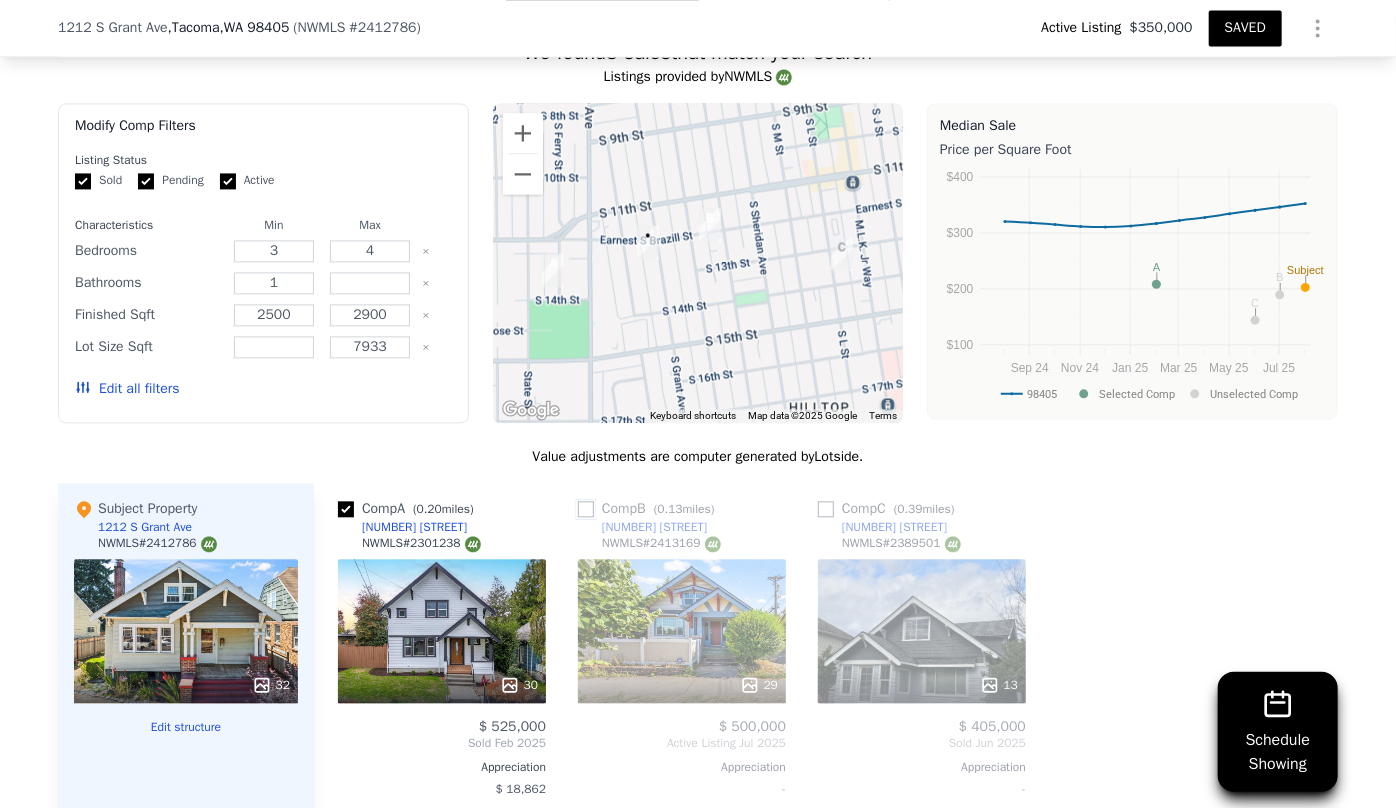 click at bounding box center (586, 509) 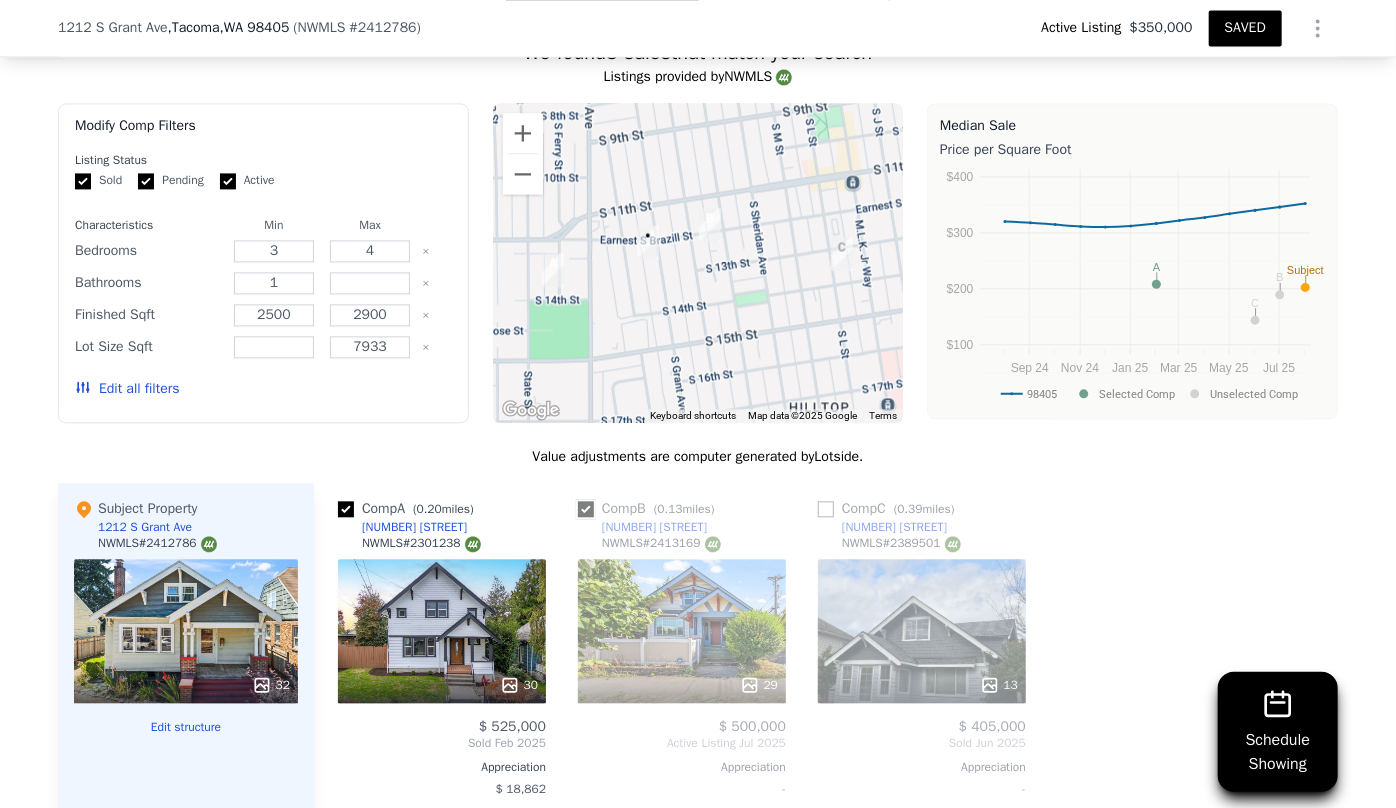 checkbox on "true" 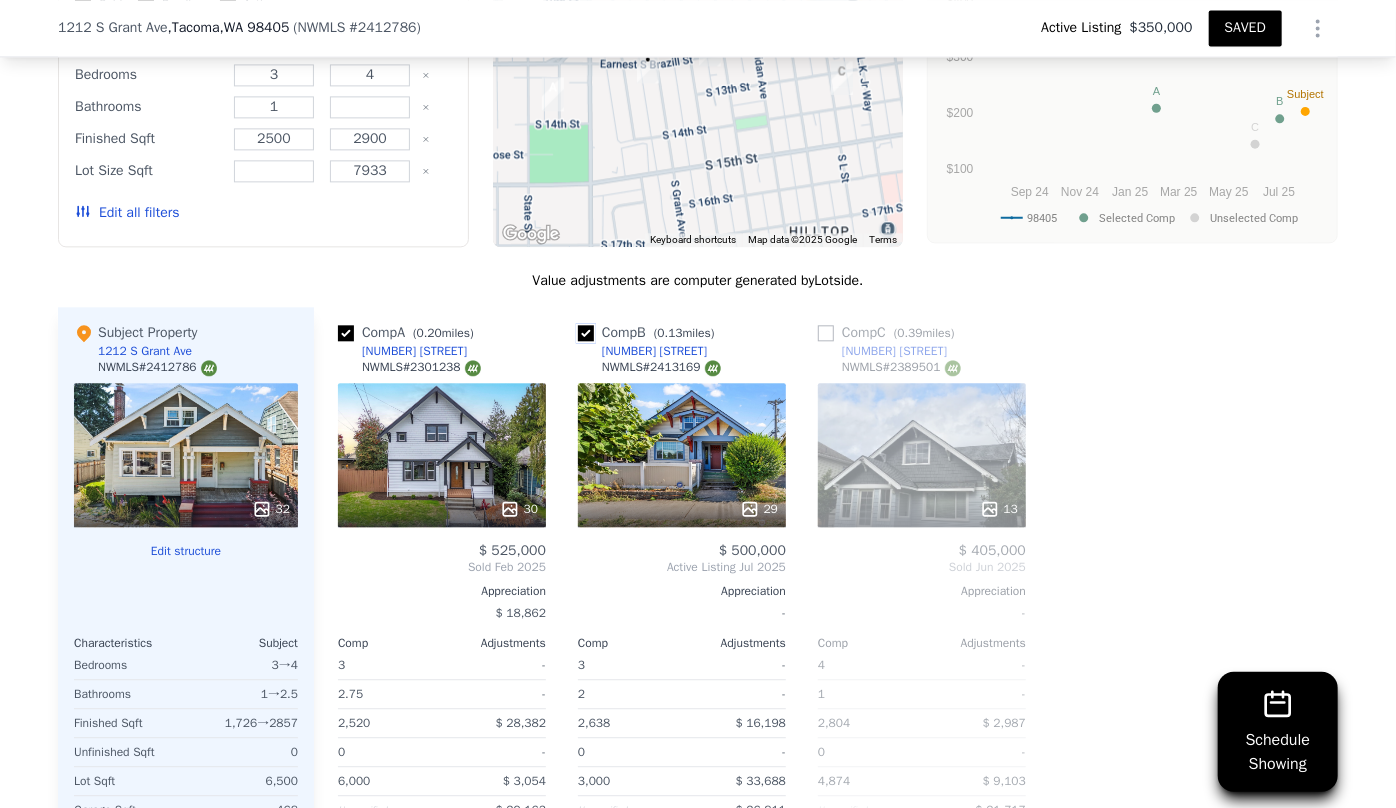 scroll, scrollTop: 2265, scrollLeft: 0, axis: vertical 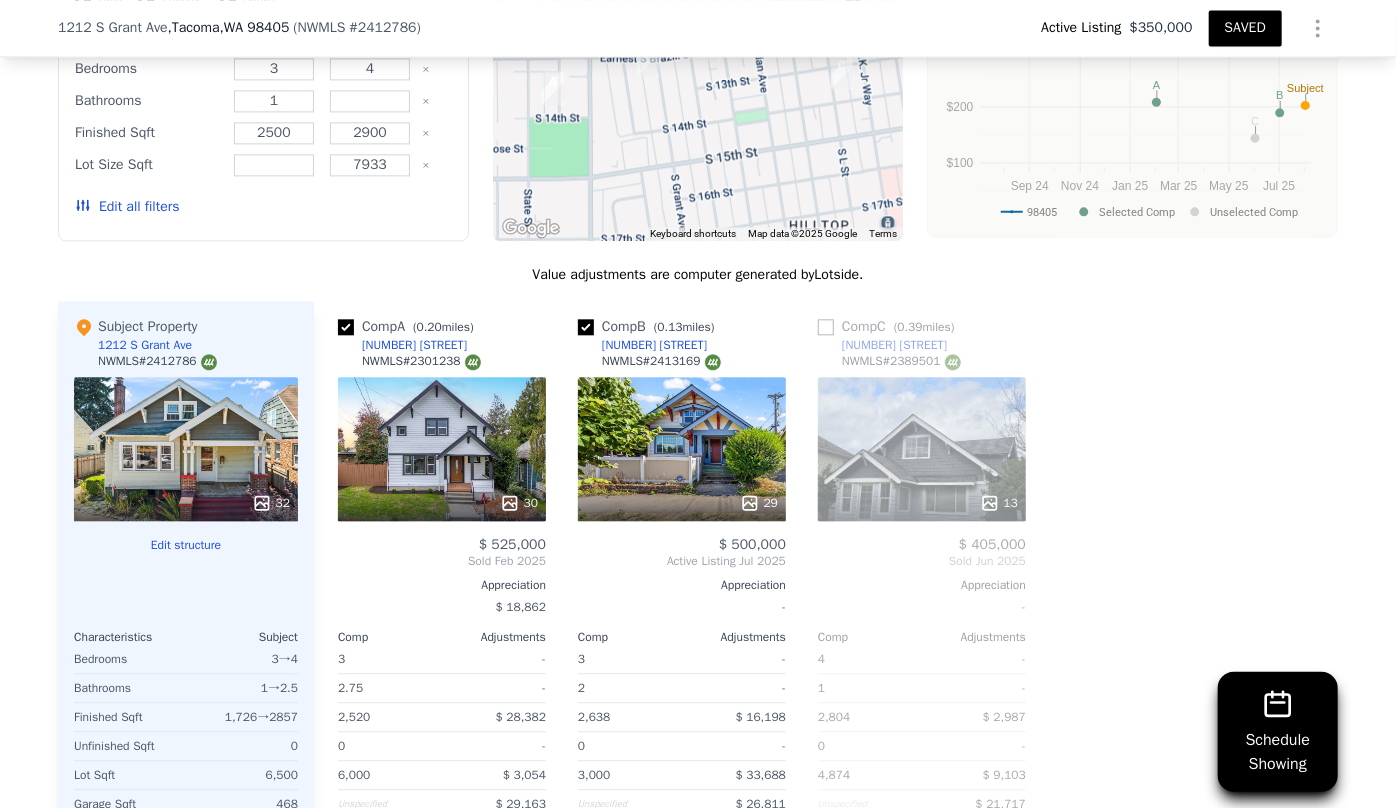 click on "13" at bounding box center (922, 449) 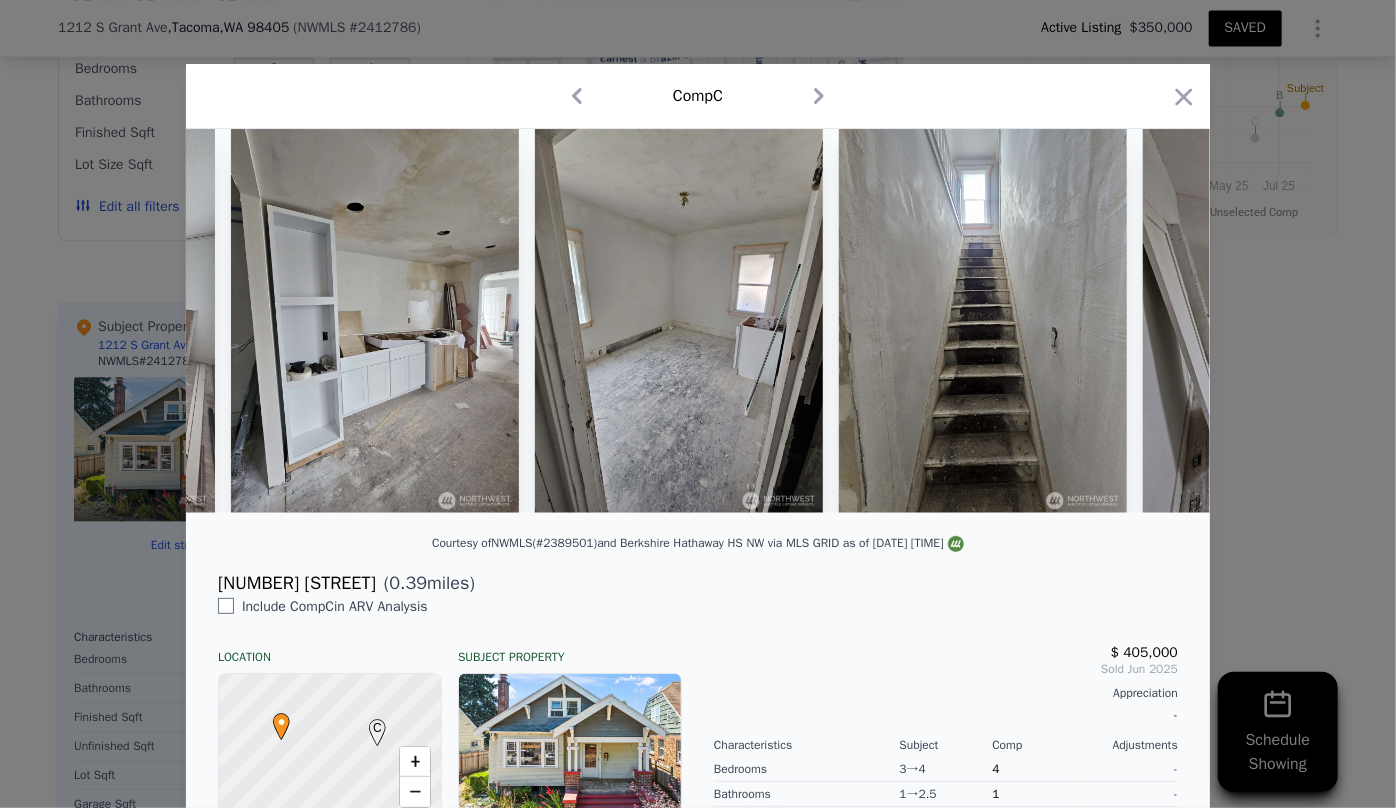 scroll, scrollTop: 0, scrollLeft: 3138, axis: horizontal 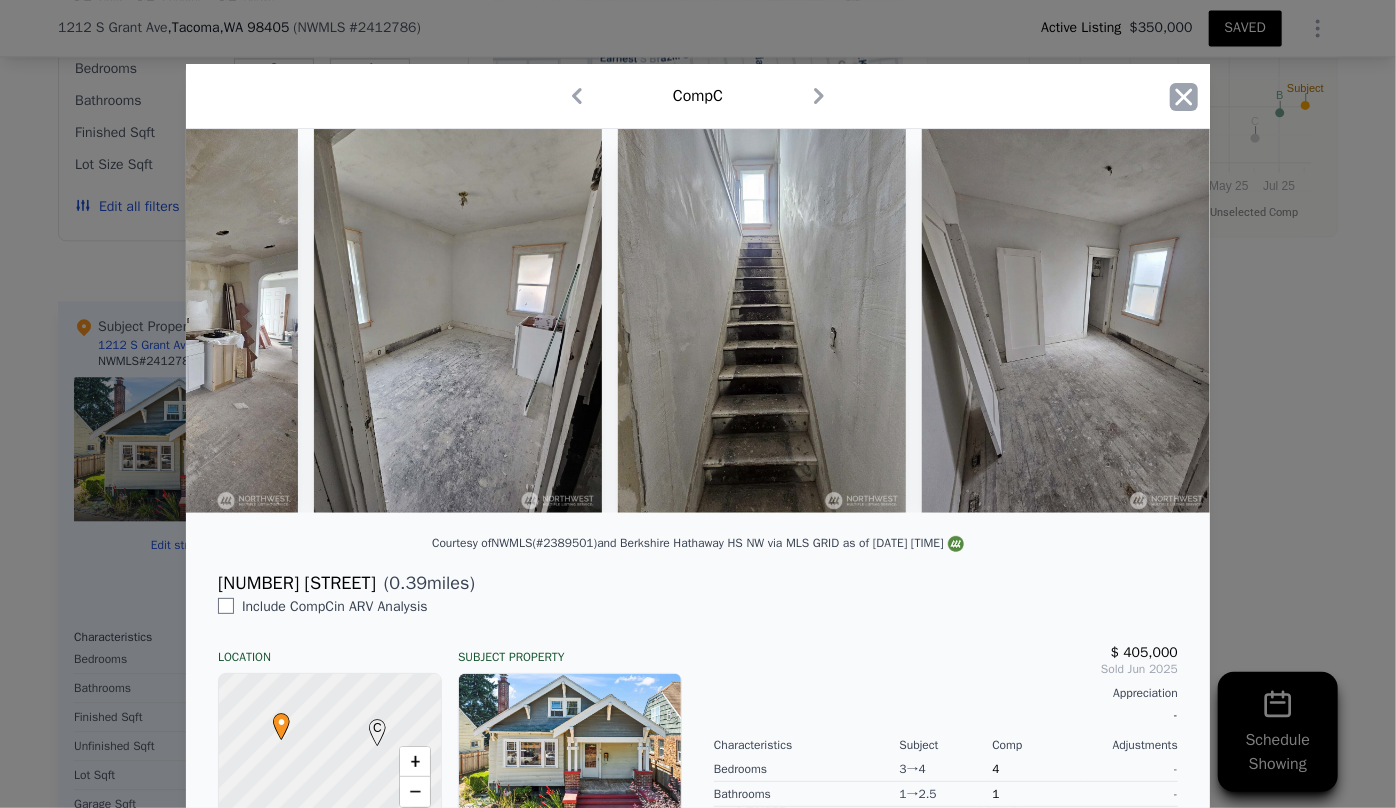 click 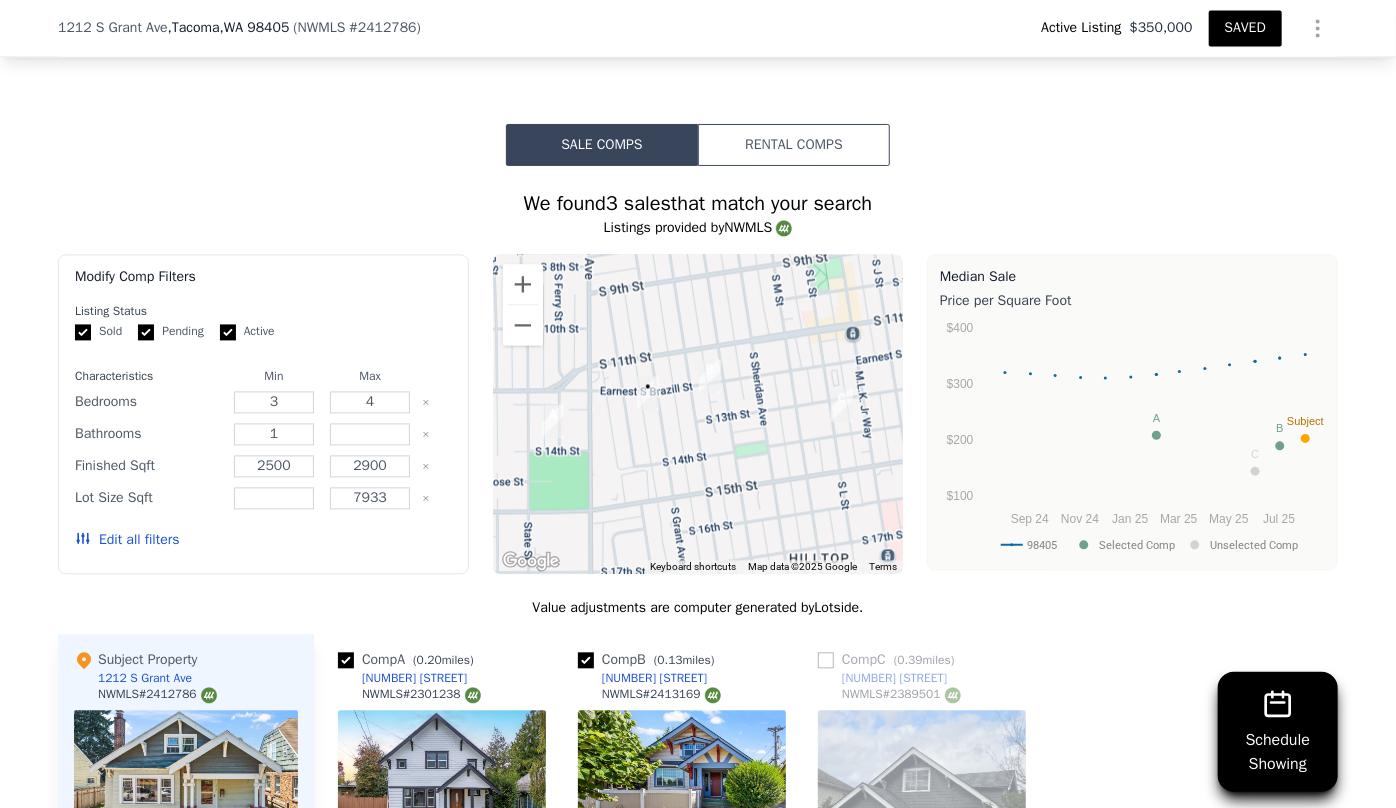 scroll, scrollTop: 1901, scrollLeft: 0, axis: vertical 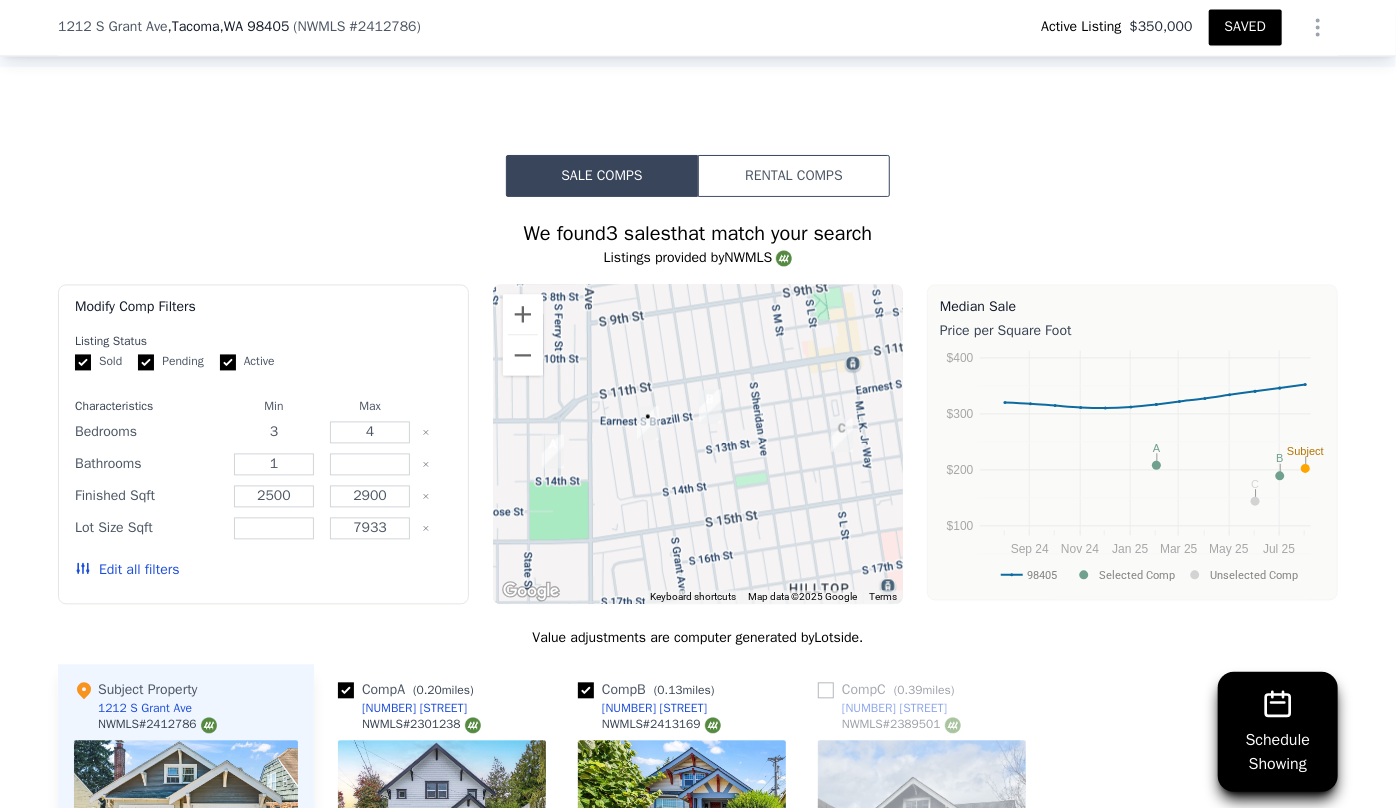 drag, startPoint x: 281, startPoint y: 444, endPoint x: 213, endPoint y: 445, distance: 68.007355 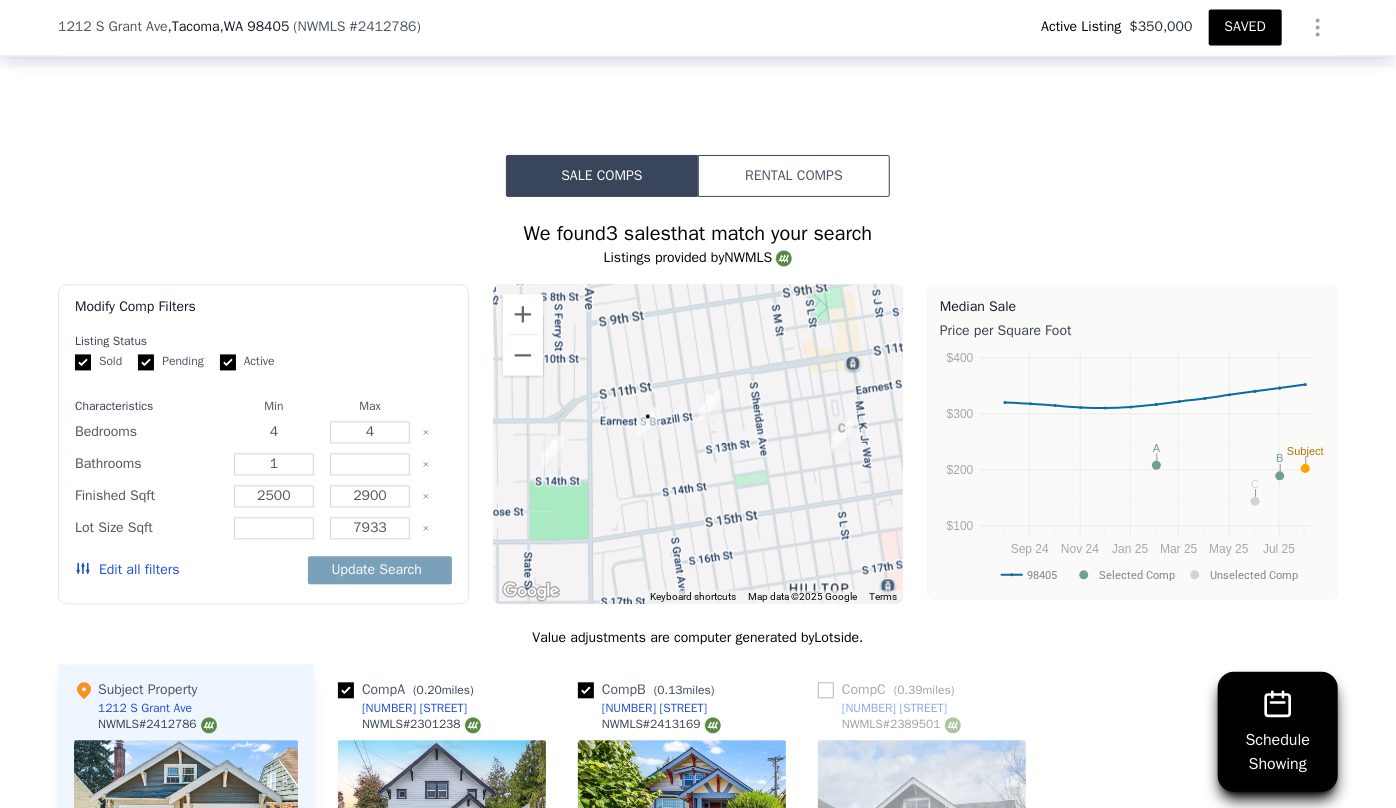type on "4" 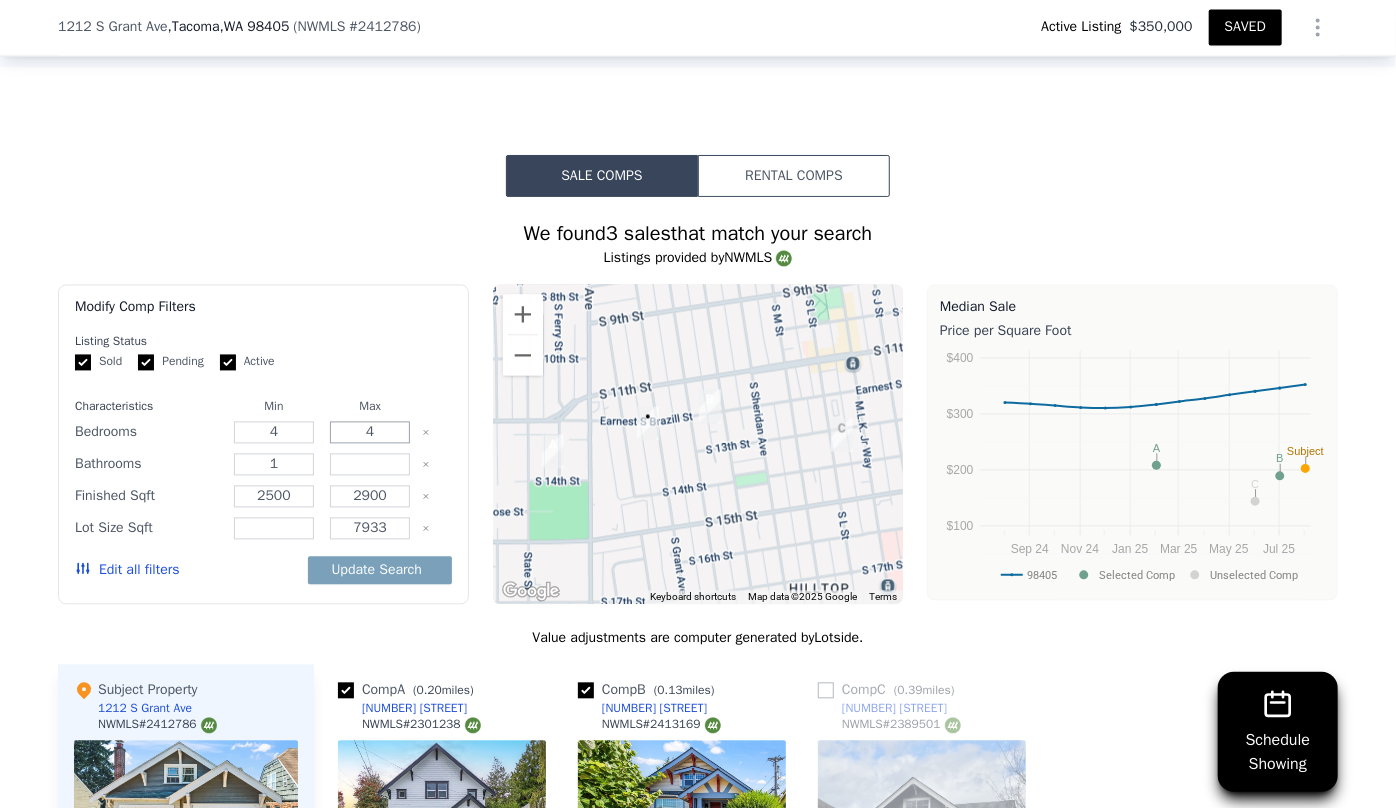 drag, startPoint x: 362, startPoint y: 437, endPoint x: 337, endPoint y: 439, distance: 25.079872 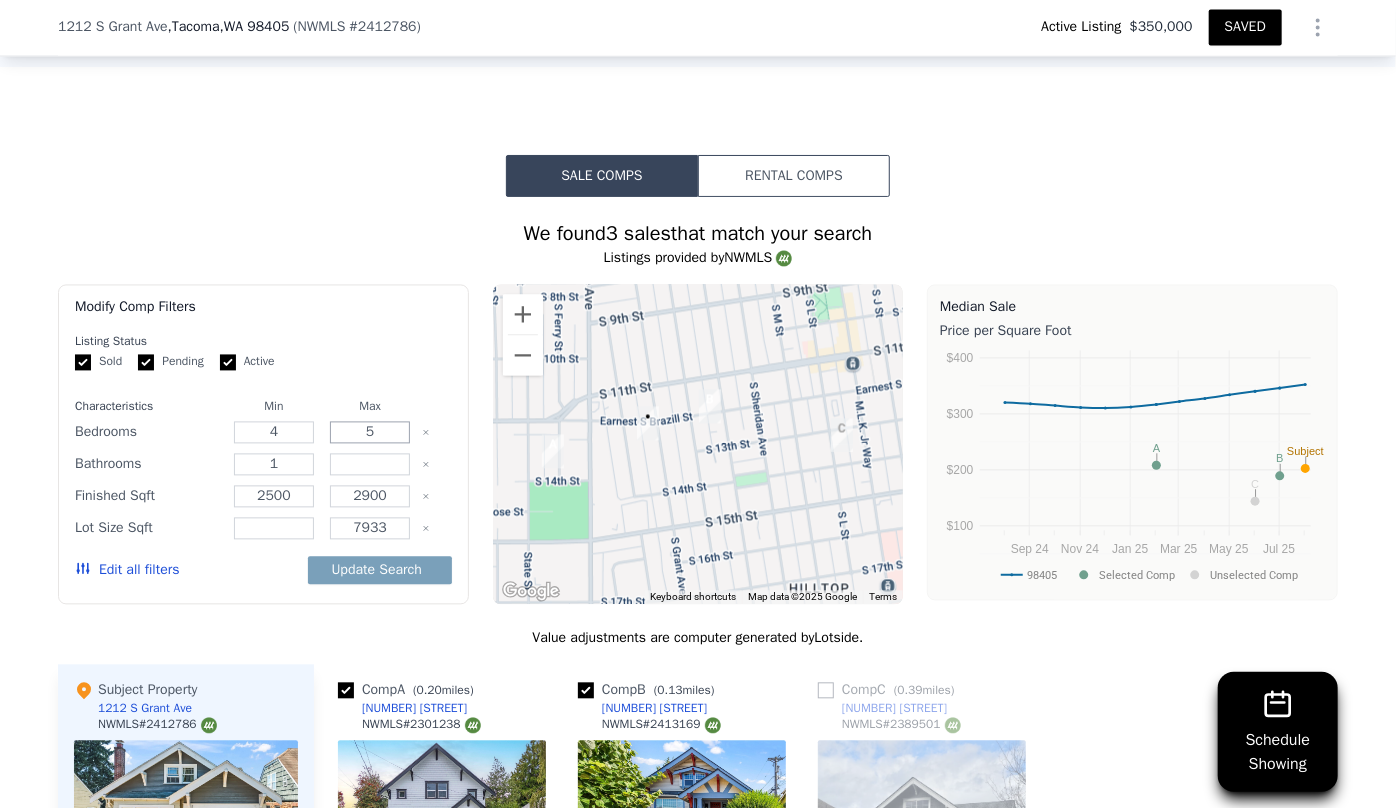 type on "5" 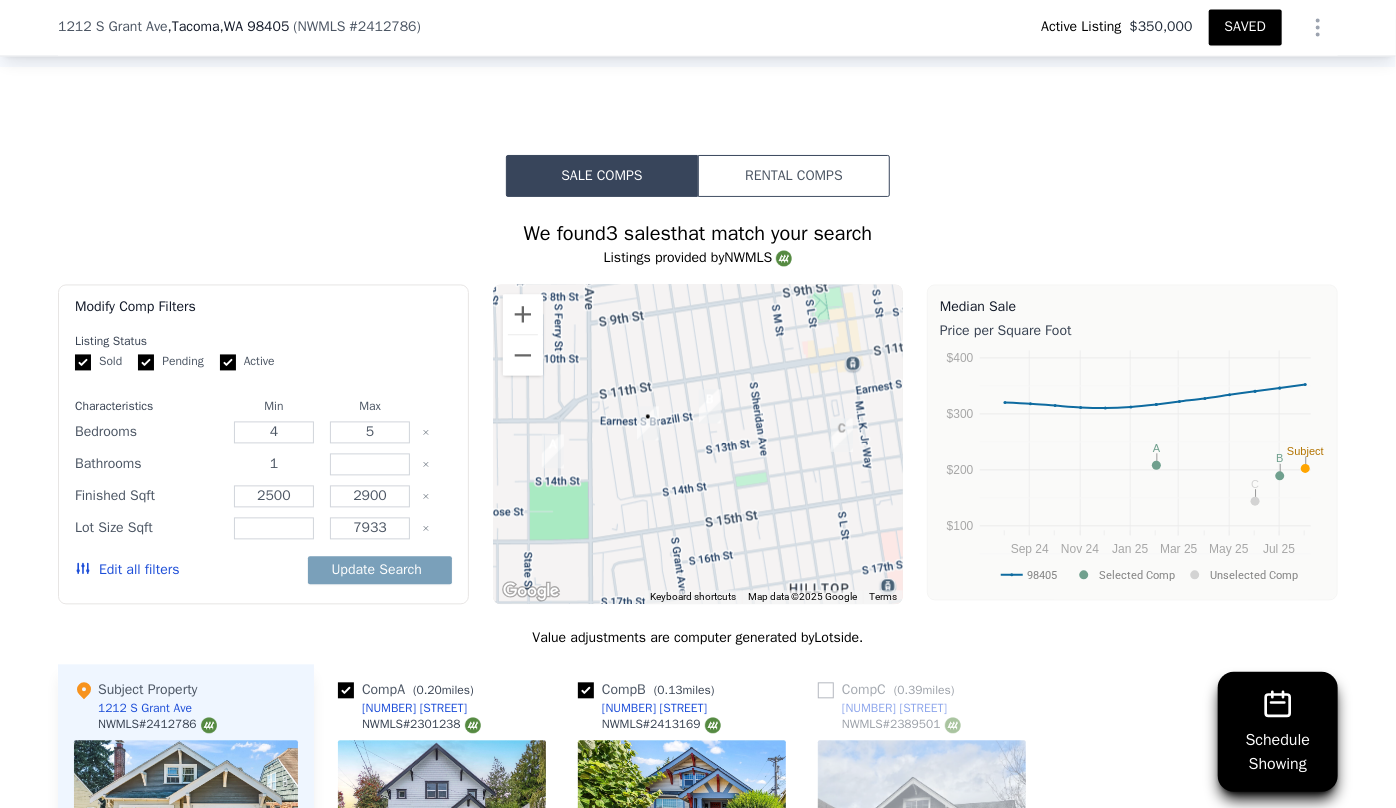drag, startPoint x: 266, startPoint y: 469, endPoint x: 232, endPoint y: 478, distance: 35.17101 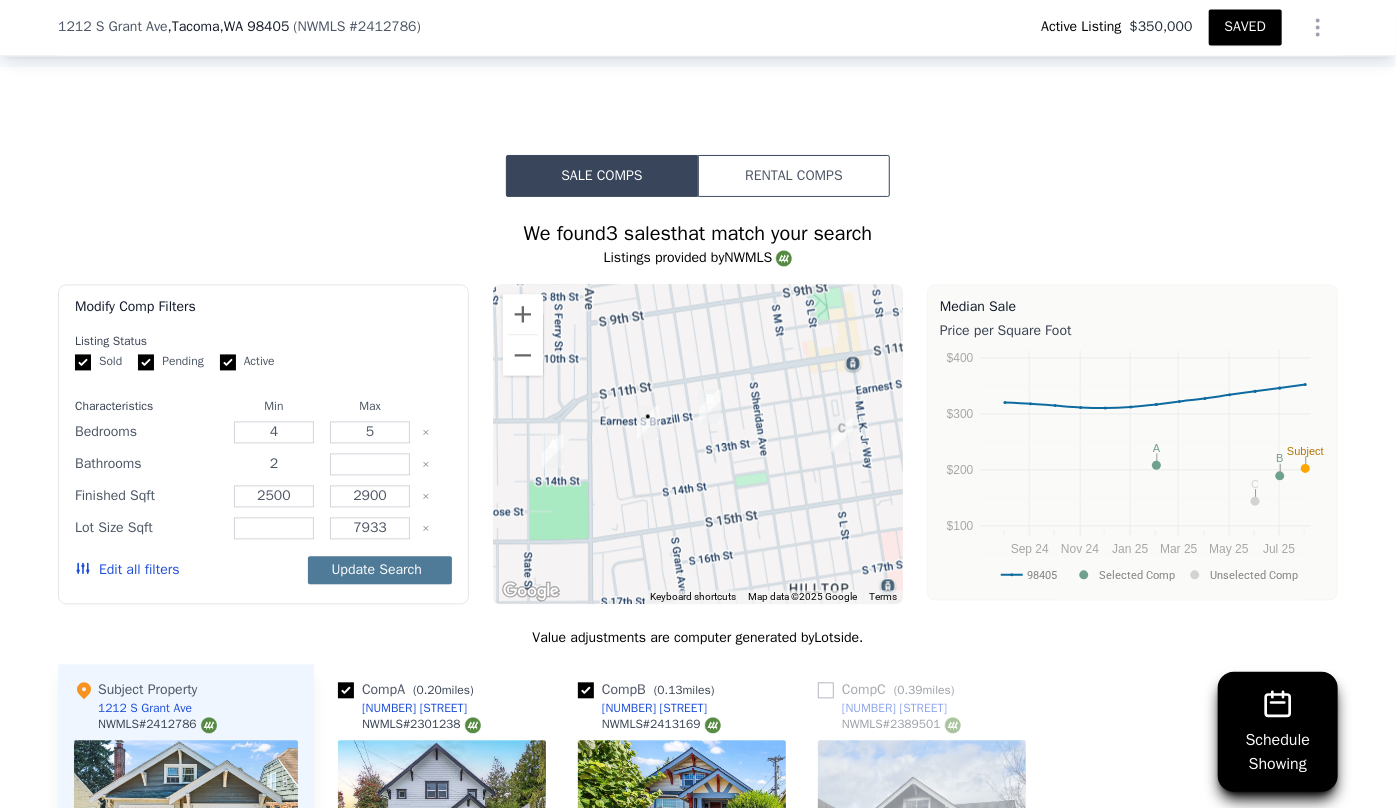 type on "2" 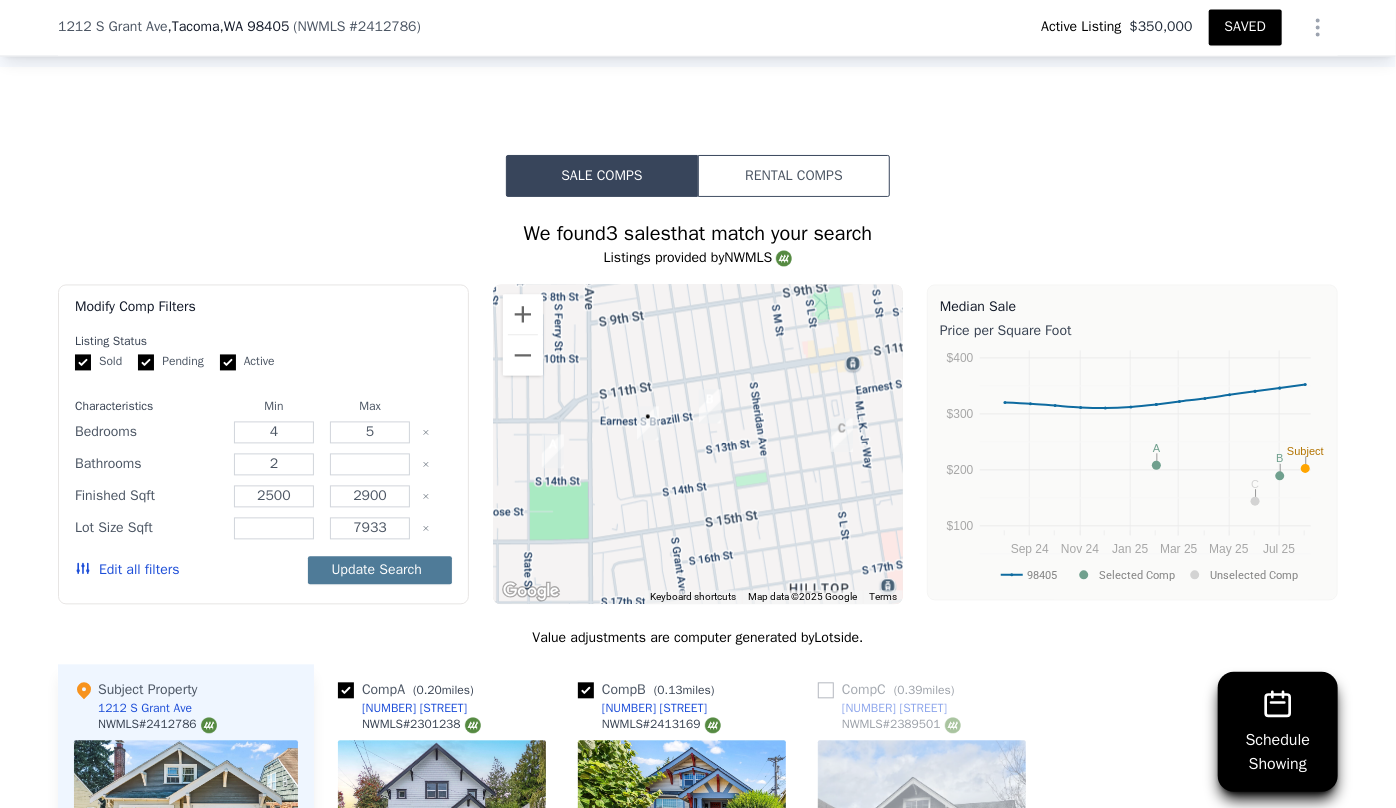 click on "Update Search" at bounding box center (380, 571) 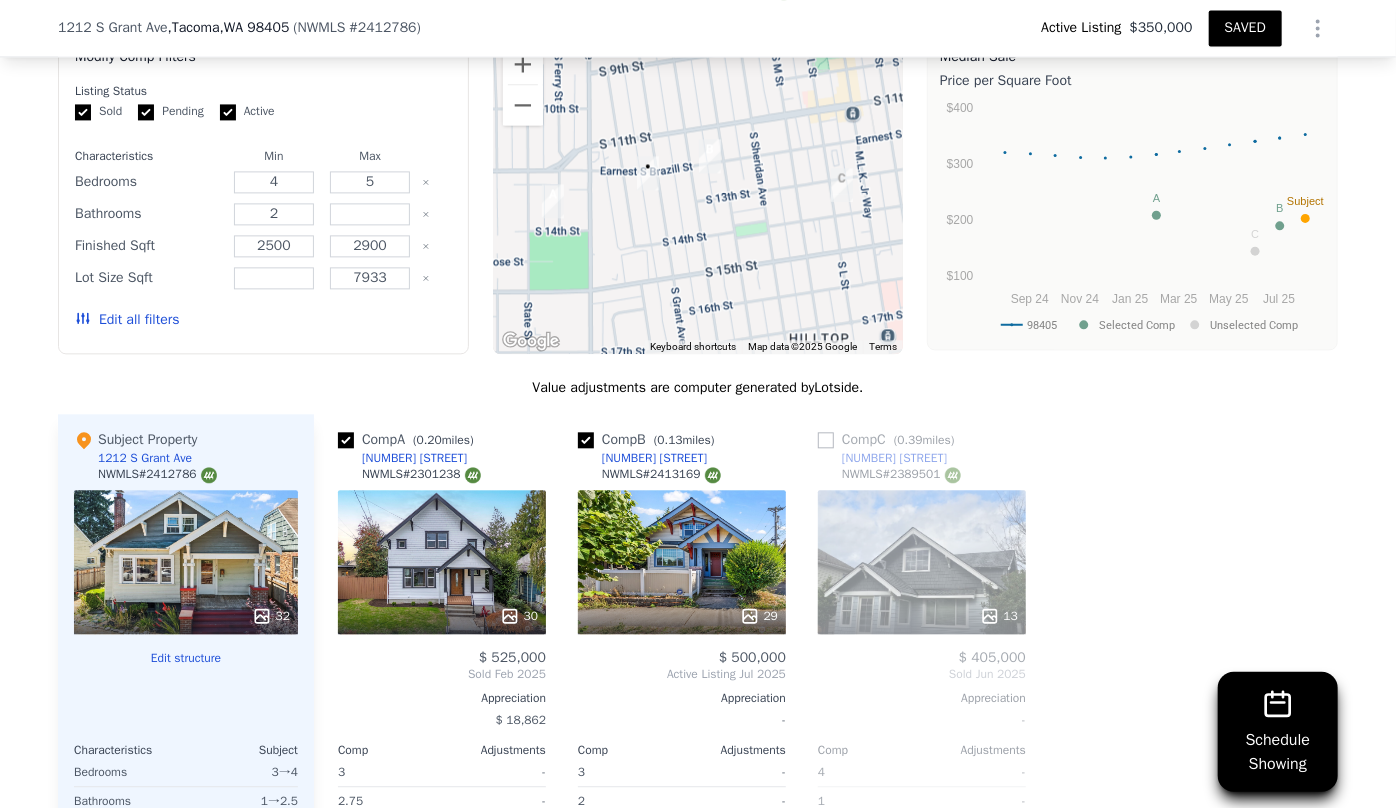 scroll, scrollTop: 2174, scrollLeft: 0, axis: vertical 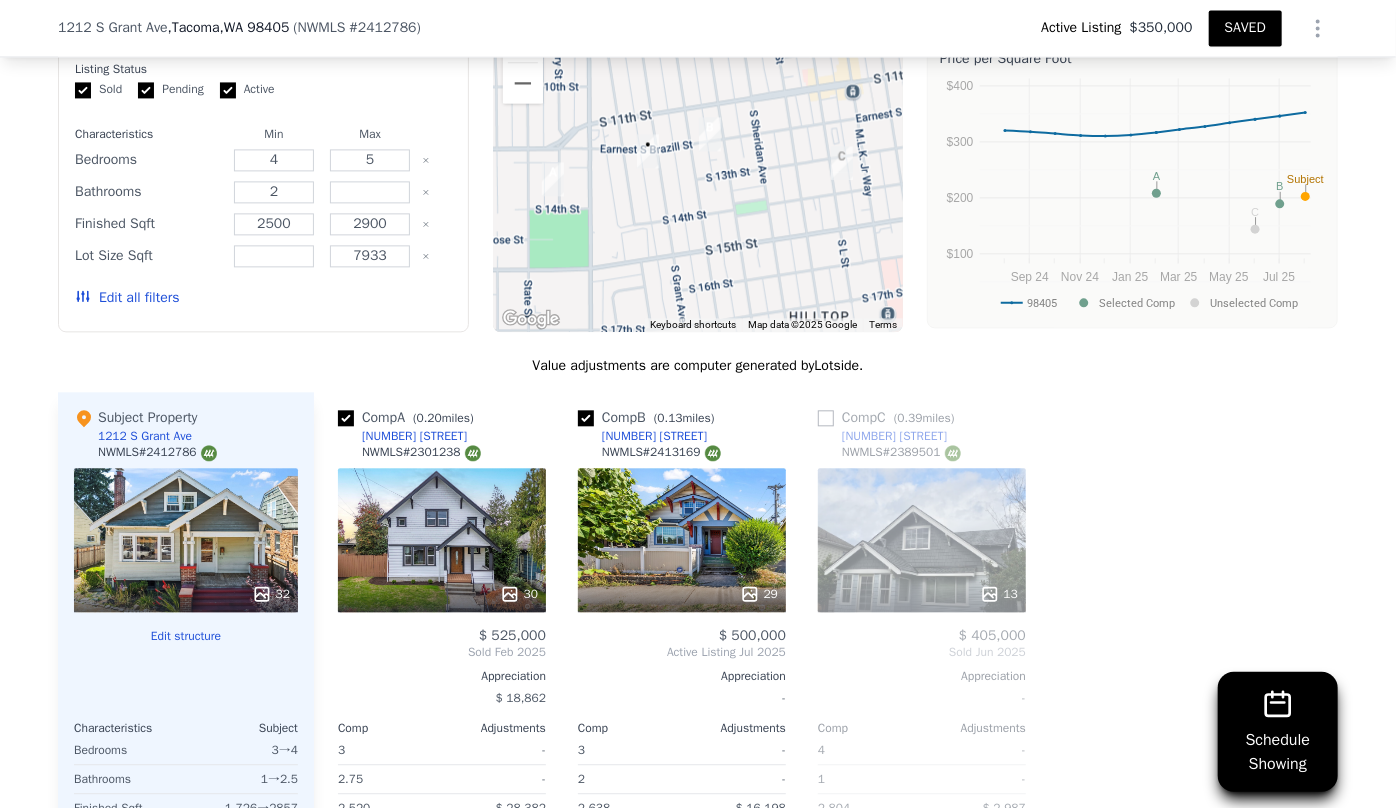 click on "Edit all filters" at bounding box center (127, 298) 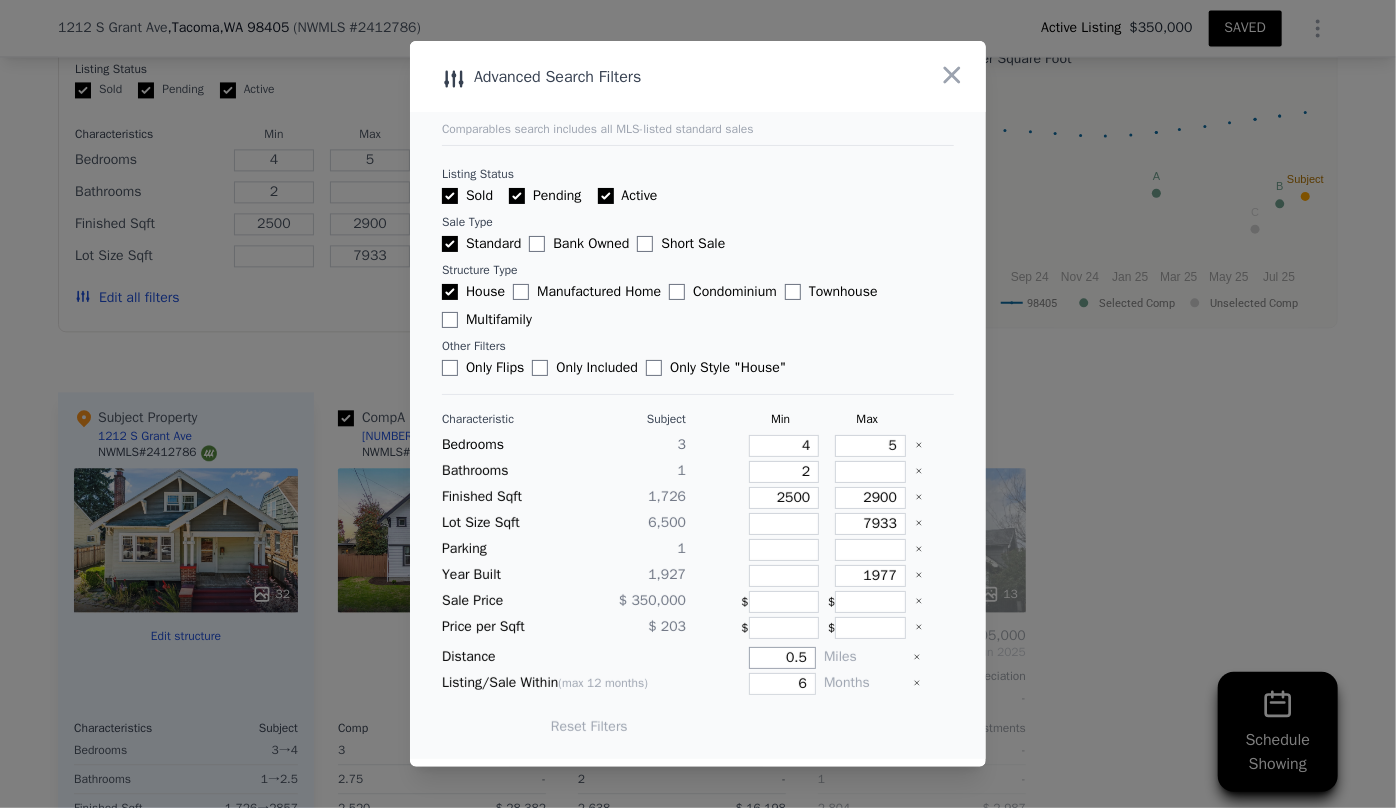 drag, startPoint x: 790, startPoint y: 656, endPoint x: 705, endPoint y: 657, distance: 85.00588 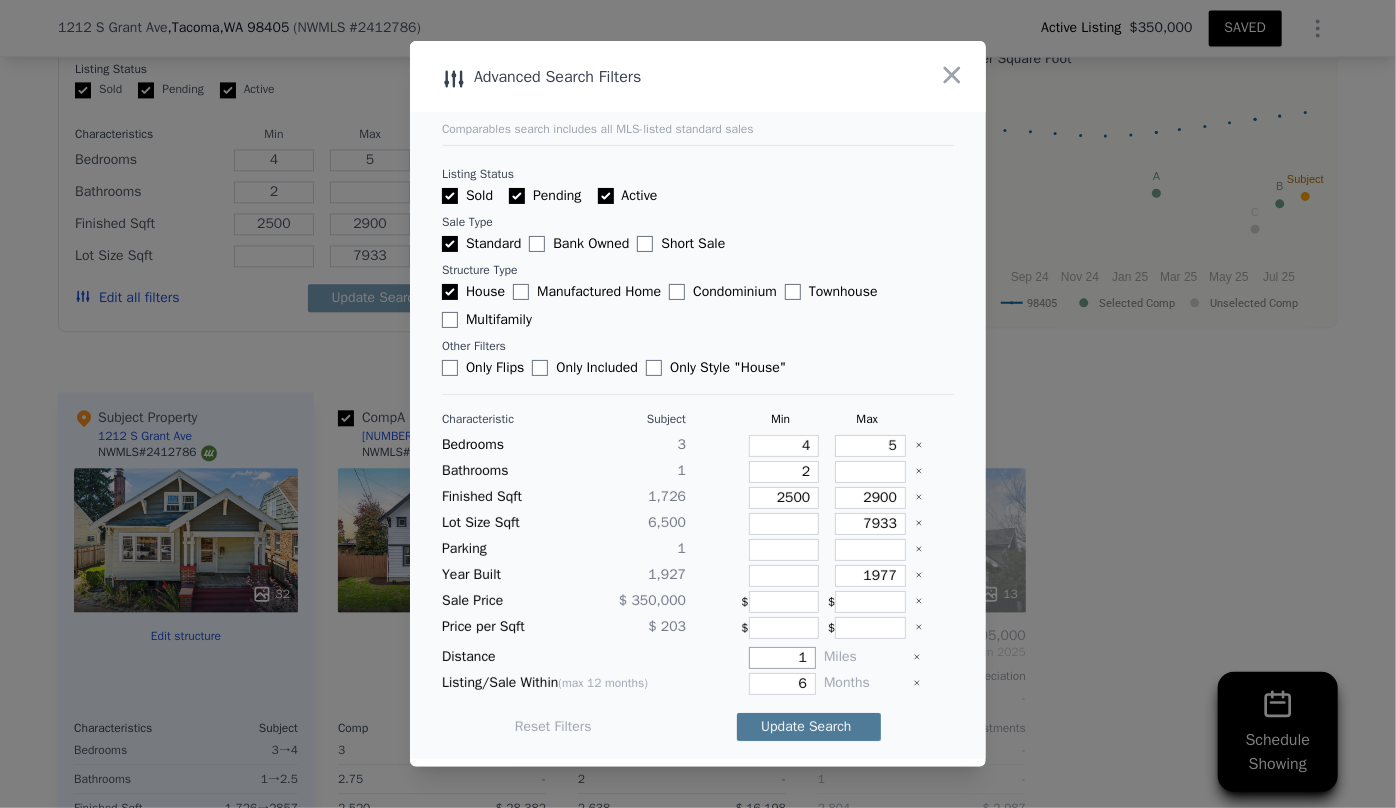 type on "1" 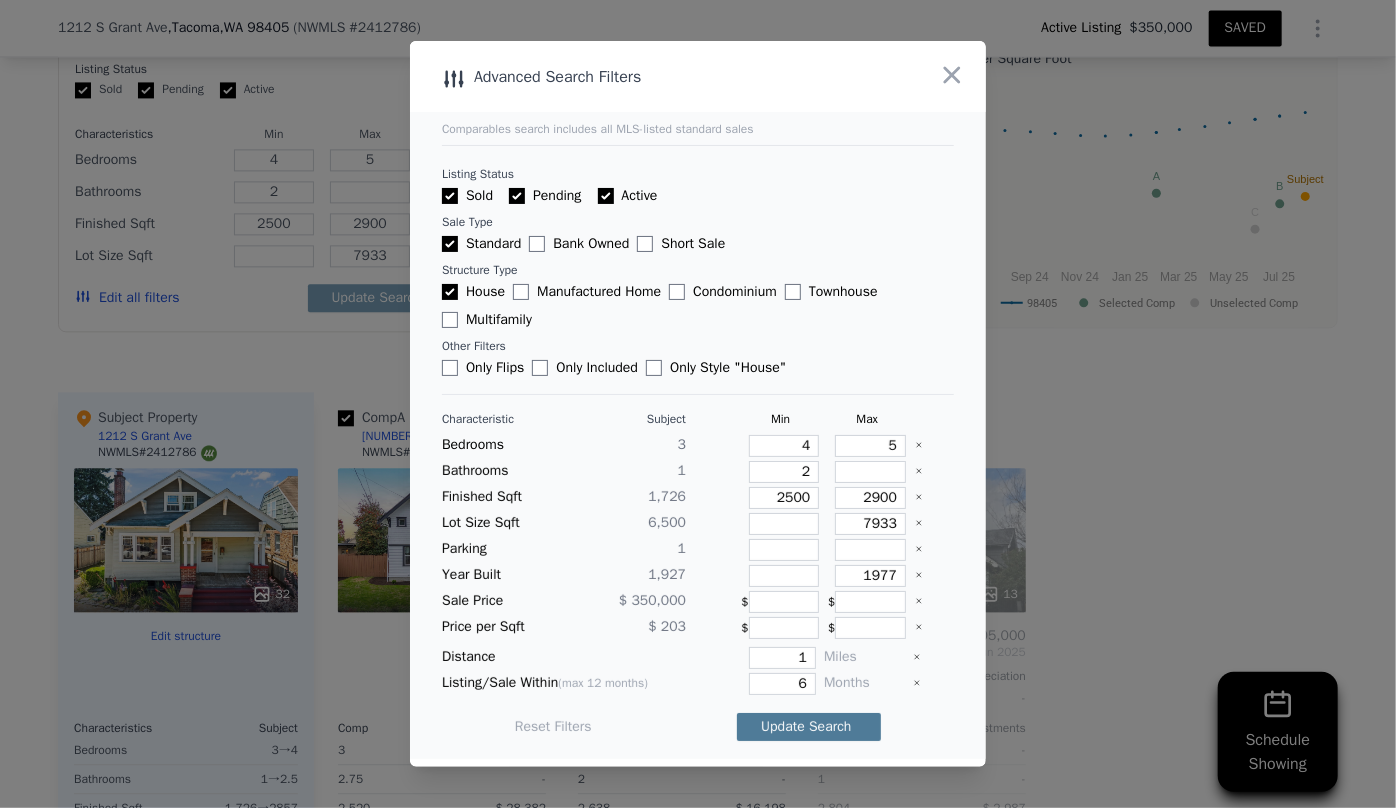click on "Update Search" at bounding box center [809, 727] 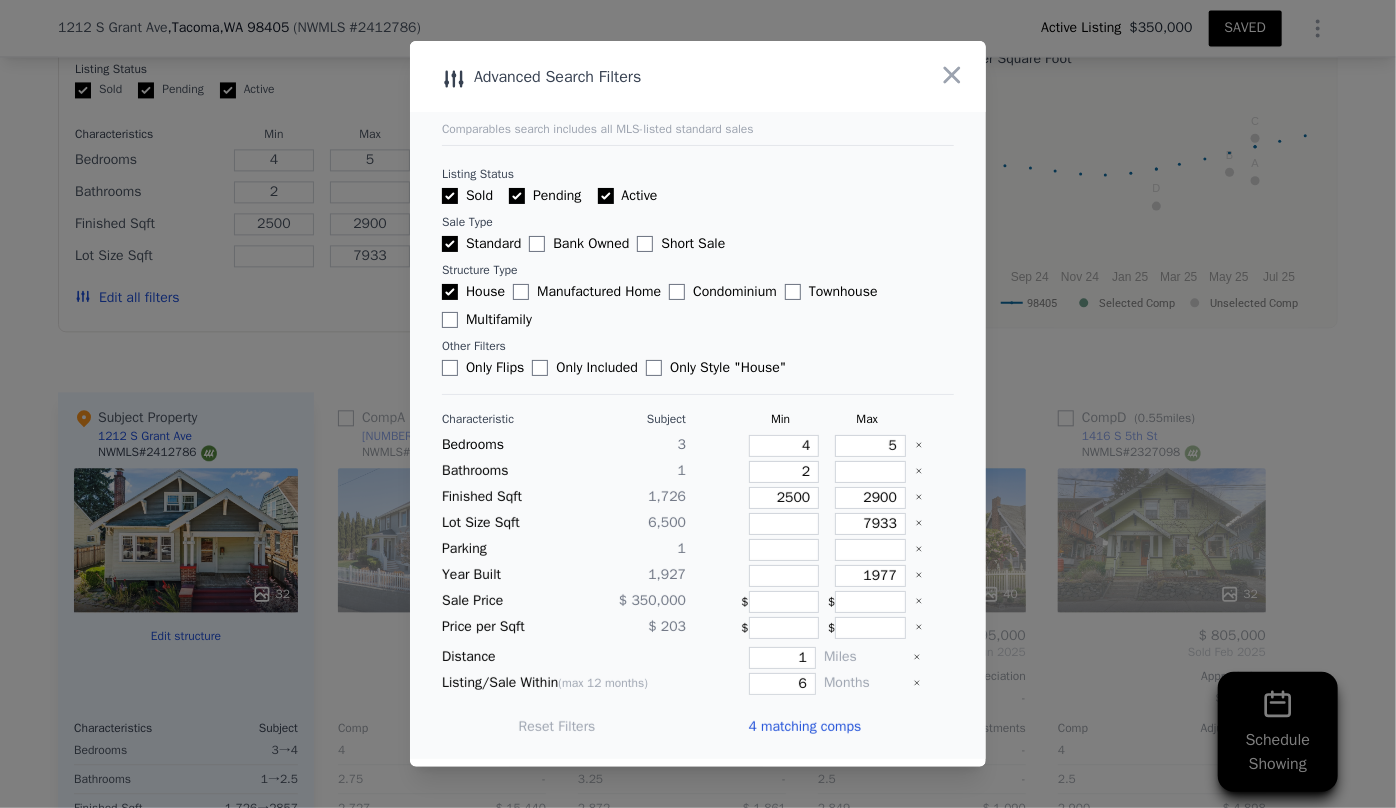 click on "4 matching comps" at bounding box center [804, 727] 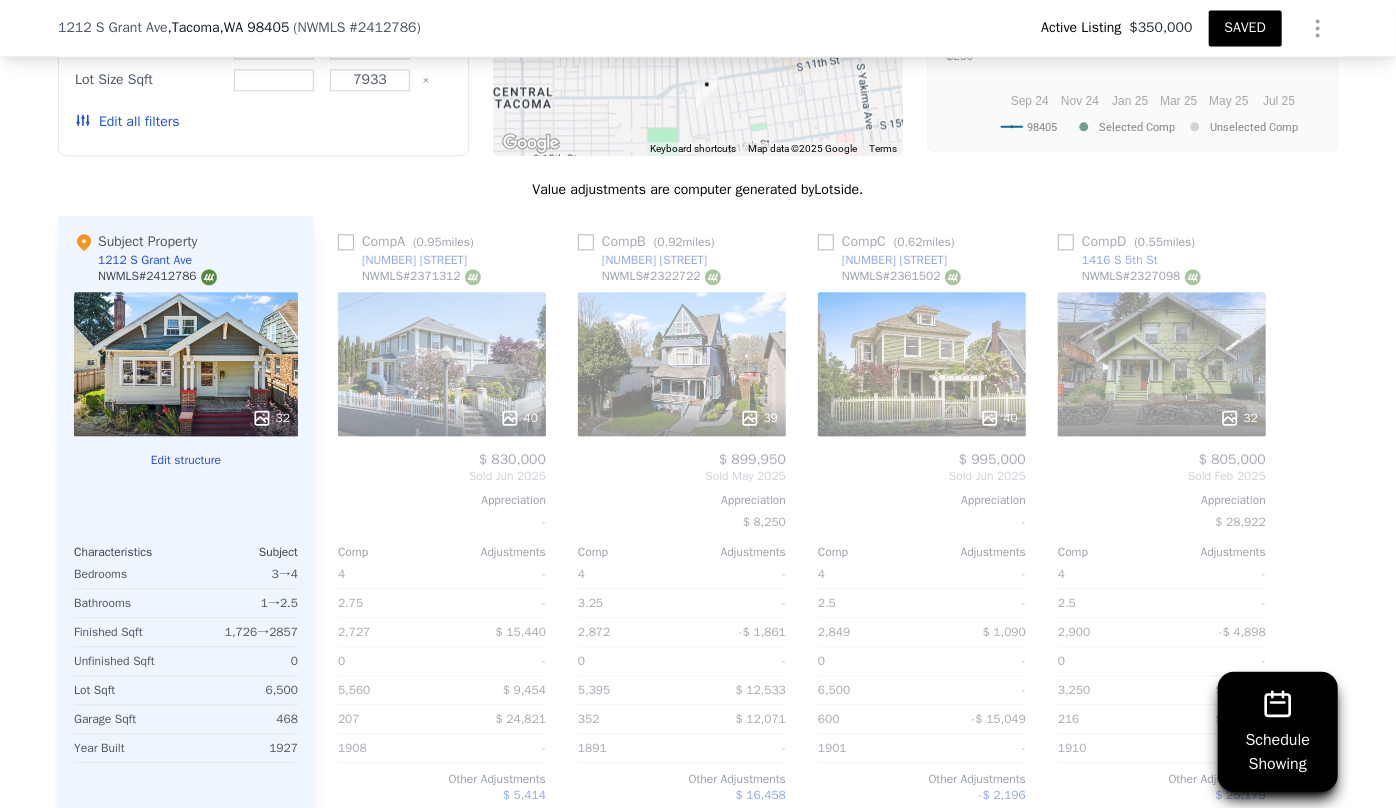 scroll, scrollTop: 2356, scrollLeft: 0, axis: vertical 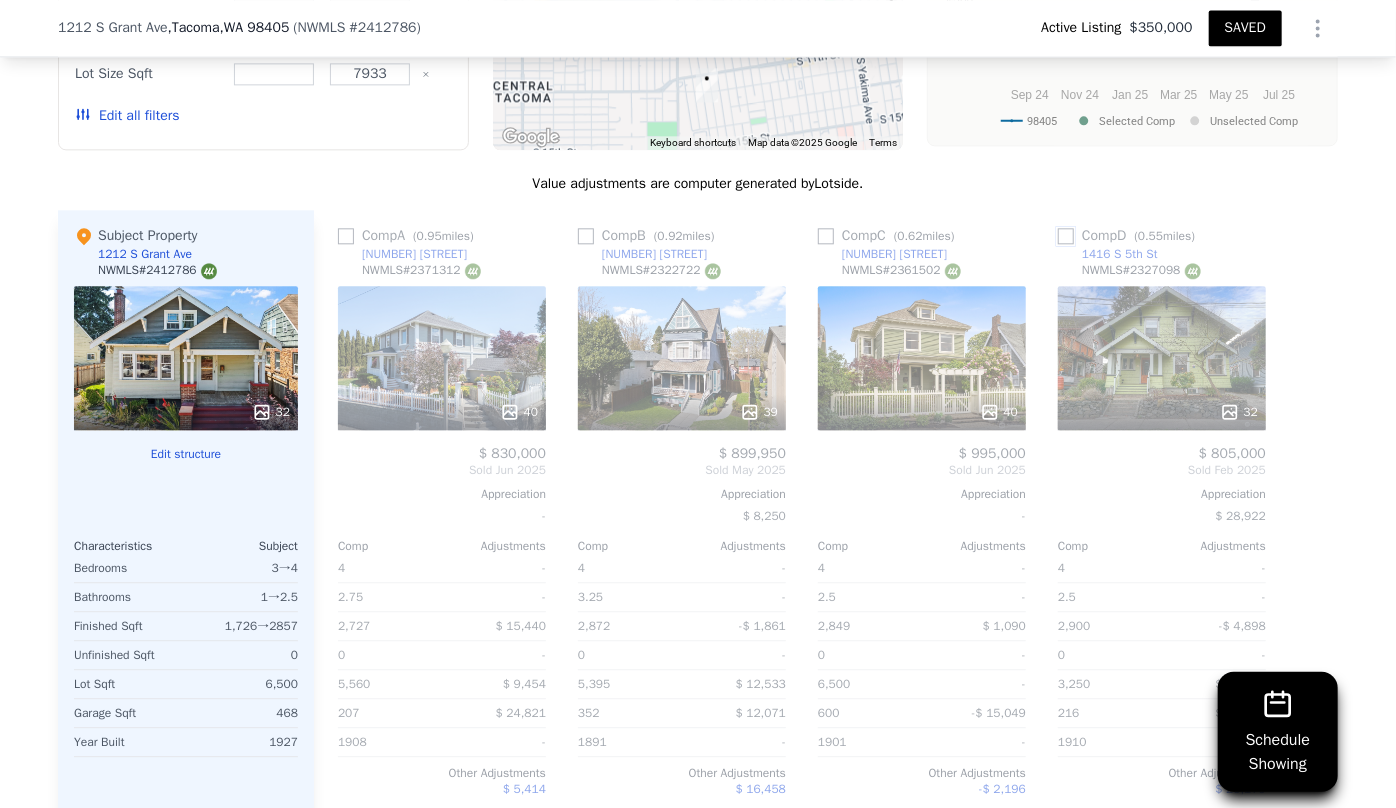click at bounding box center (1066, 236) 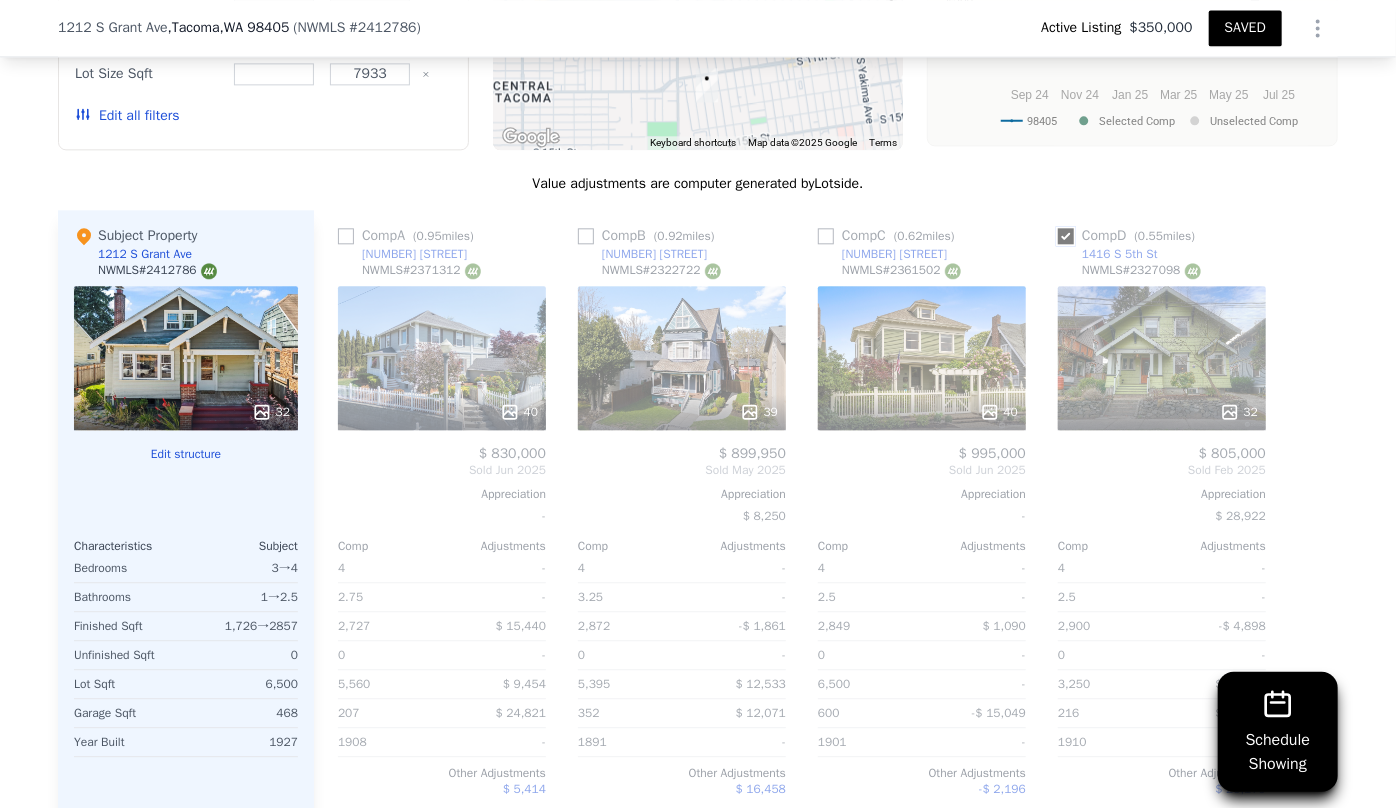 checkbox on "true" 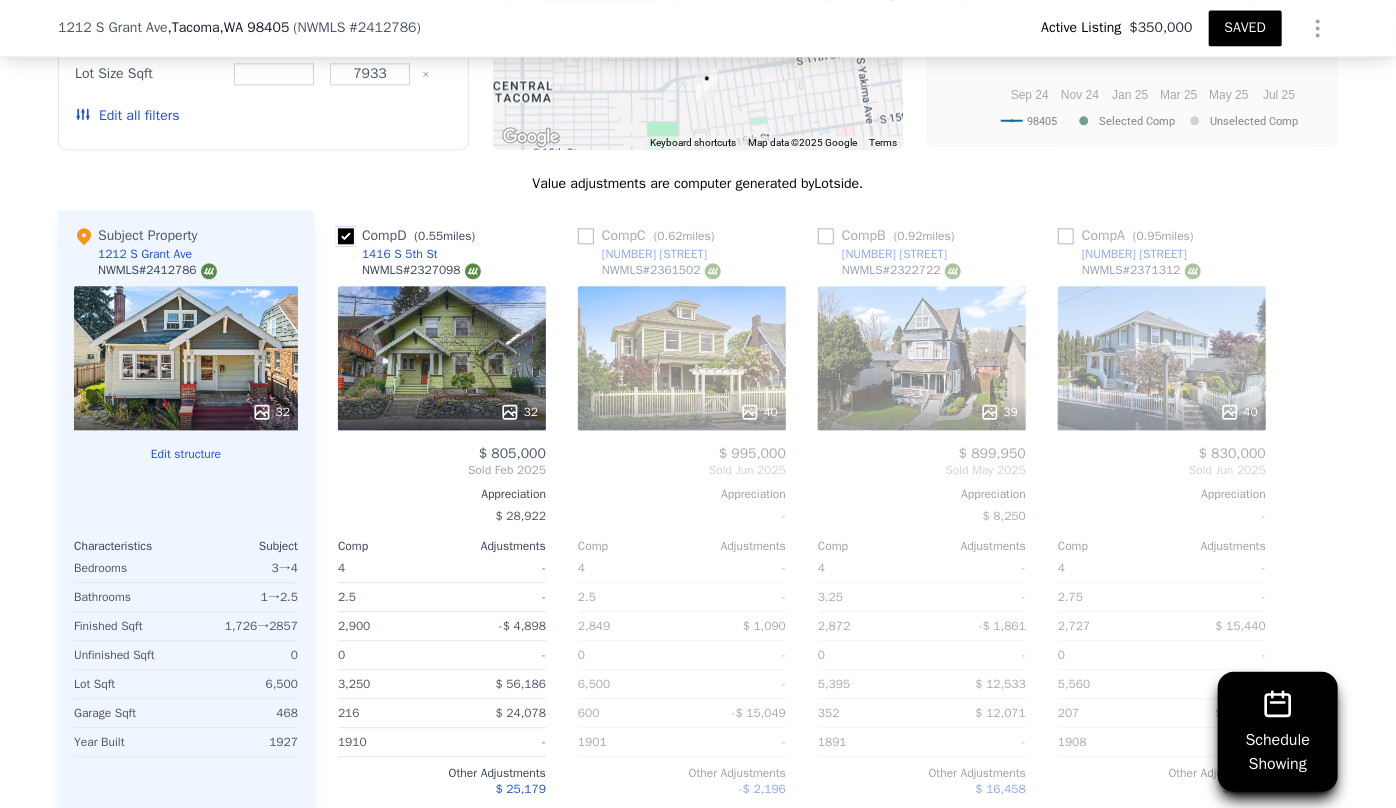 scroll, scrollTop: 2447, scrollLeft: 0, axis: vertical 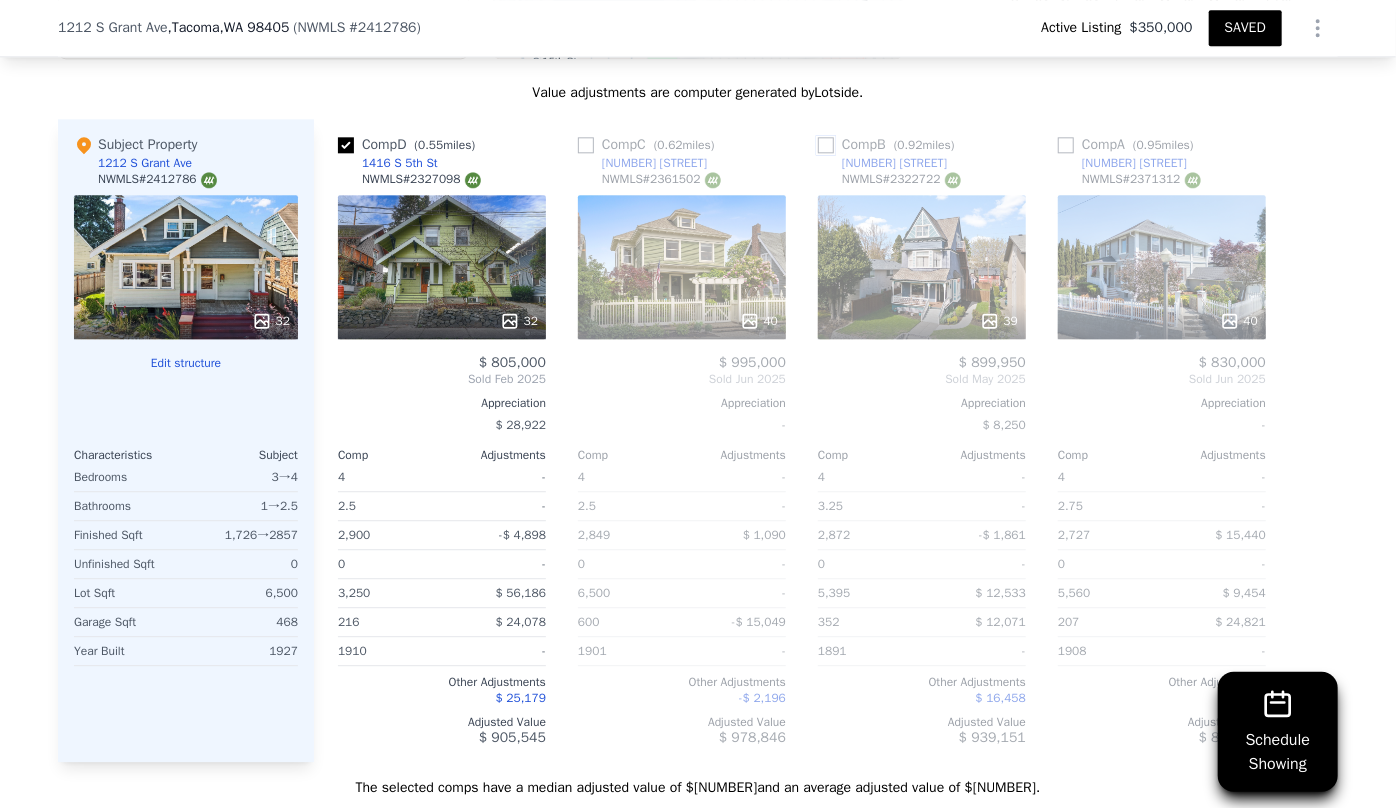click at bounding box center [826, 145] 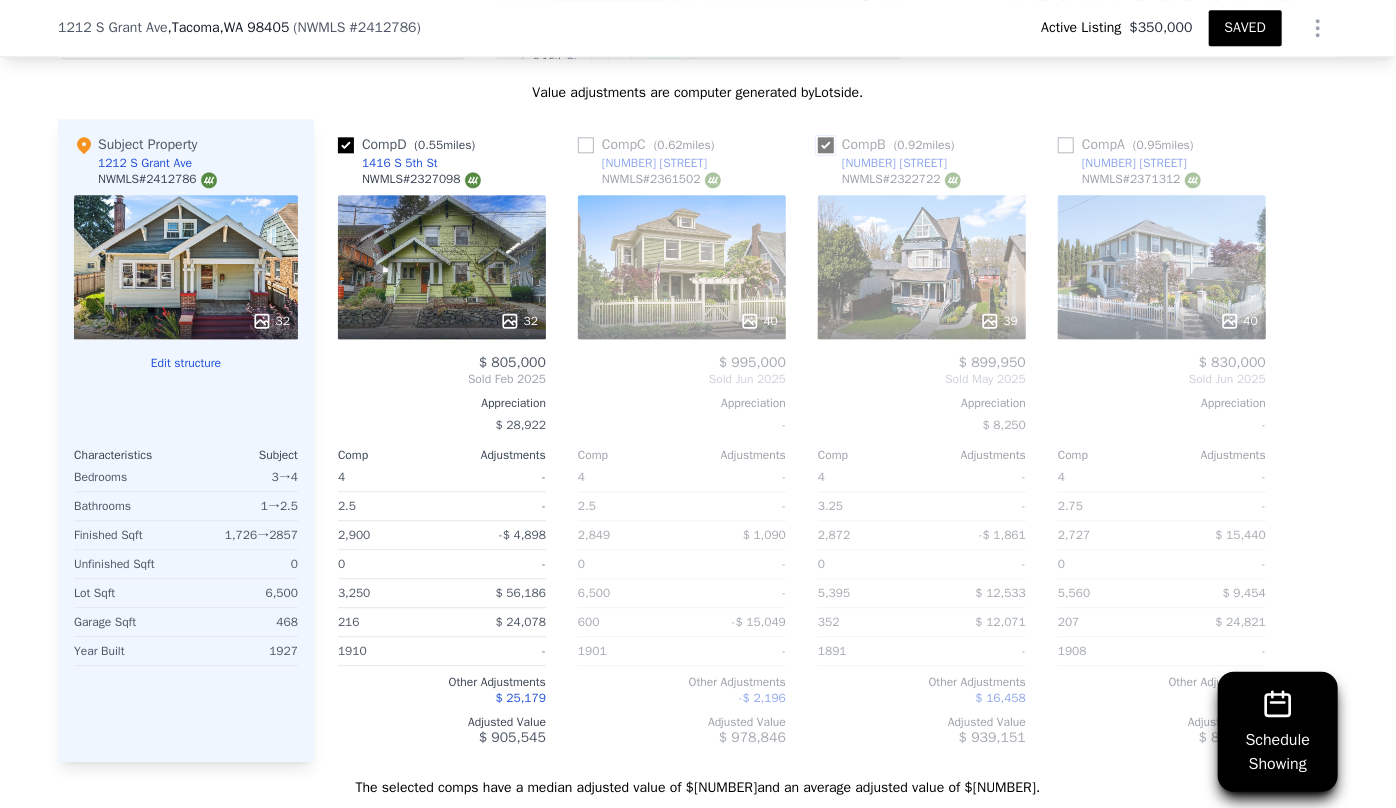 checkbox on "true" 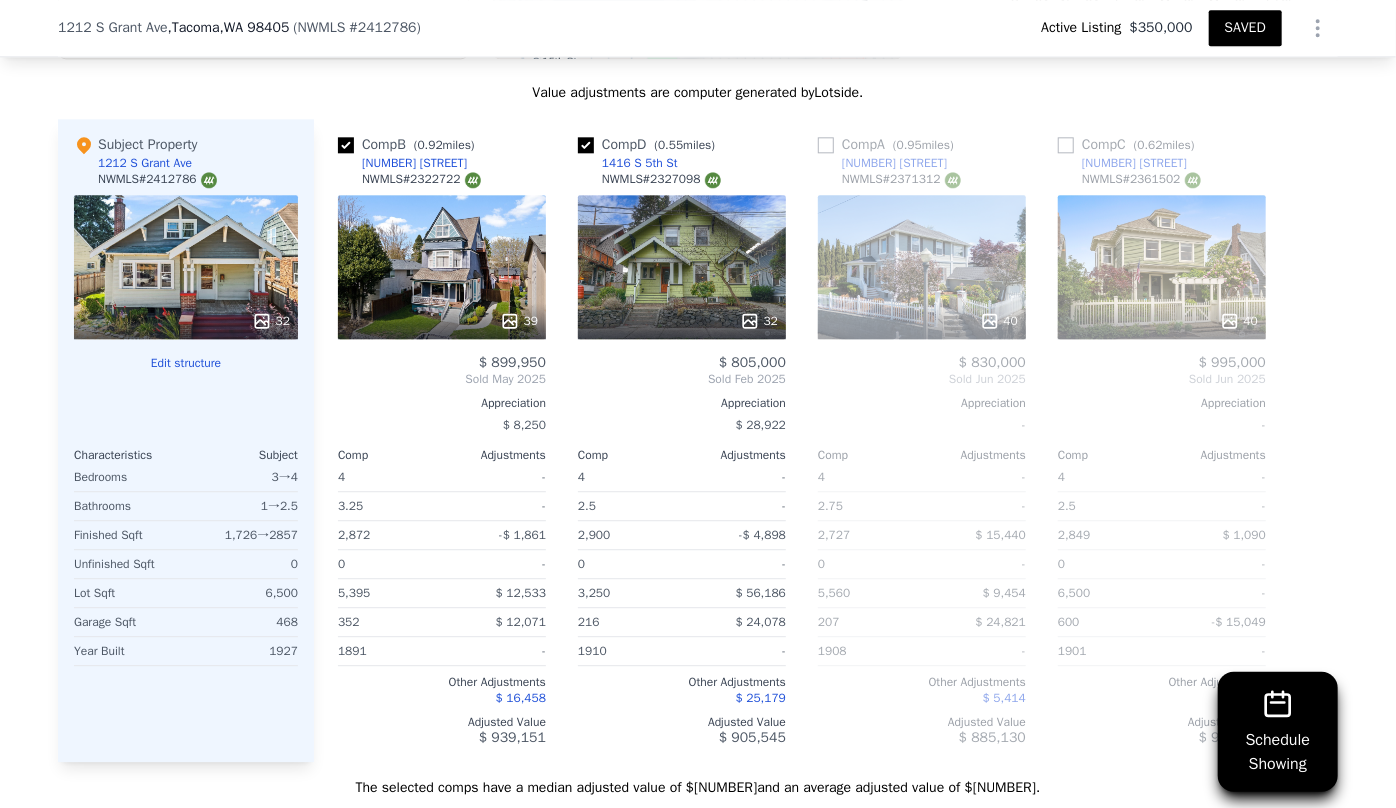 click on "40" at bounding box center [1162, 267] 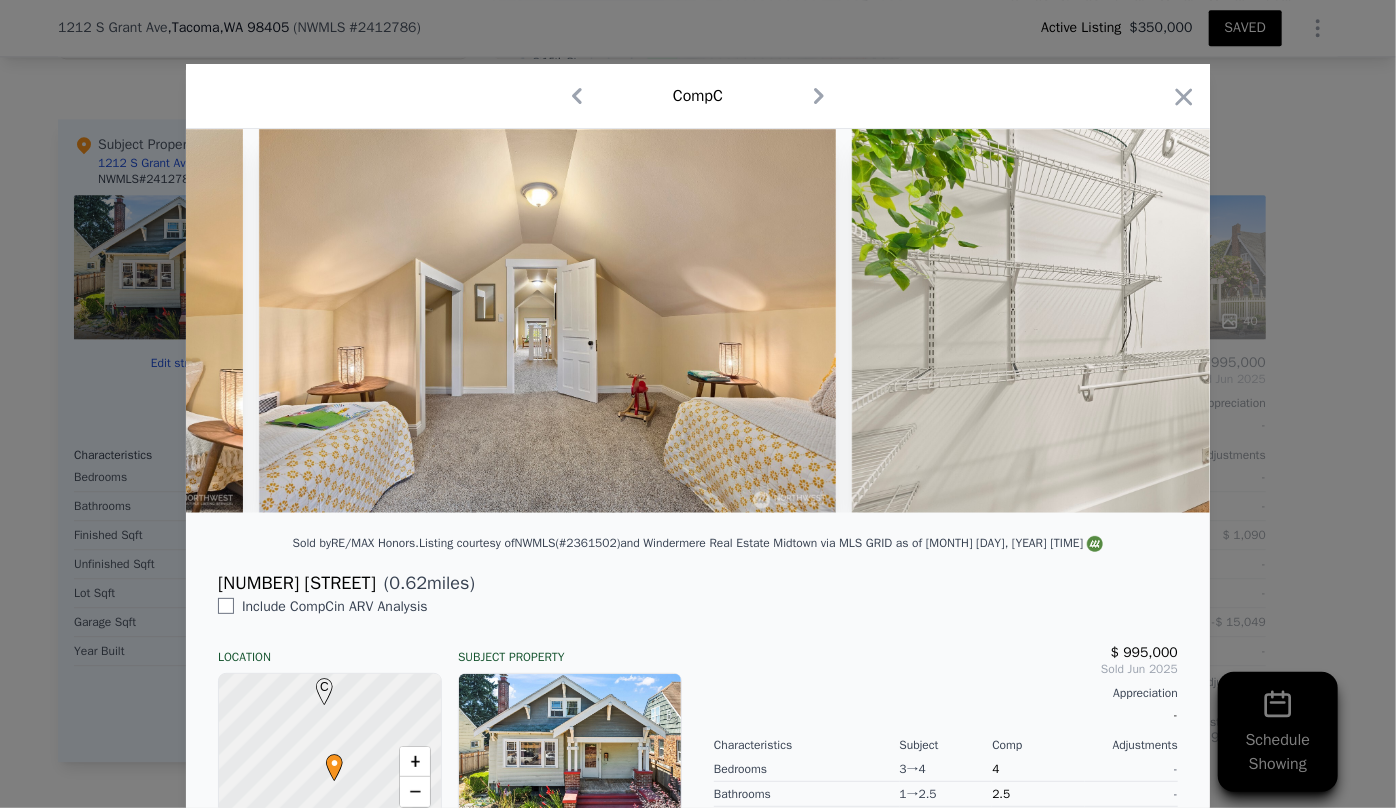 scroll, scrollTop: 0, scrollLeft: 16789, axis: horizontal 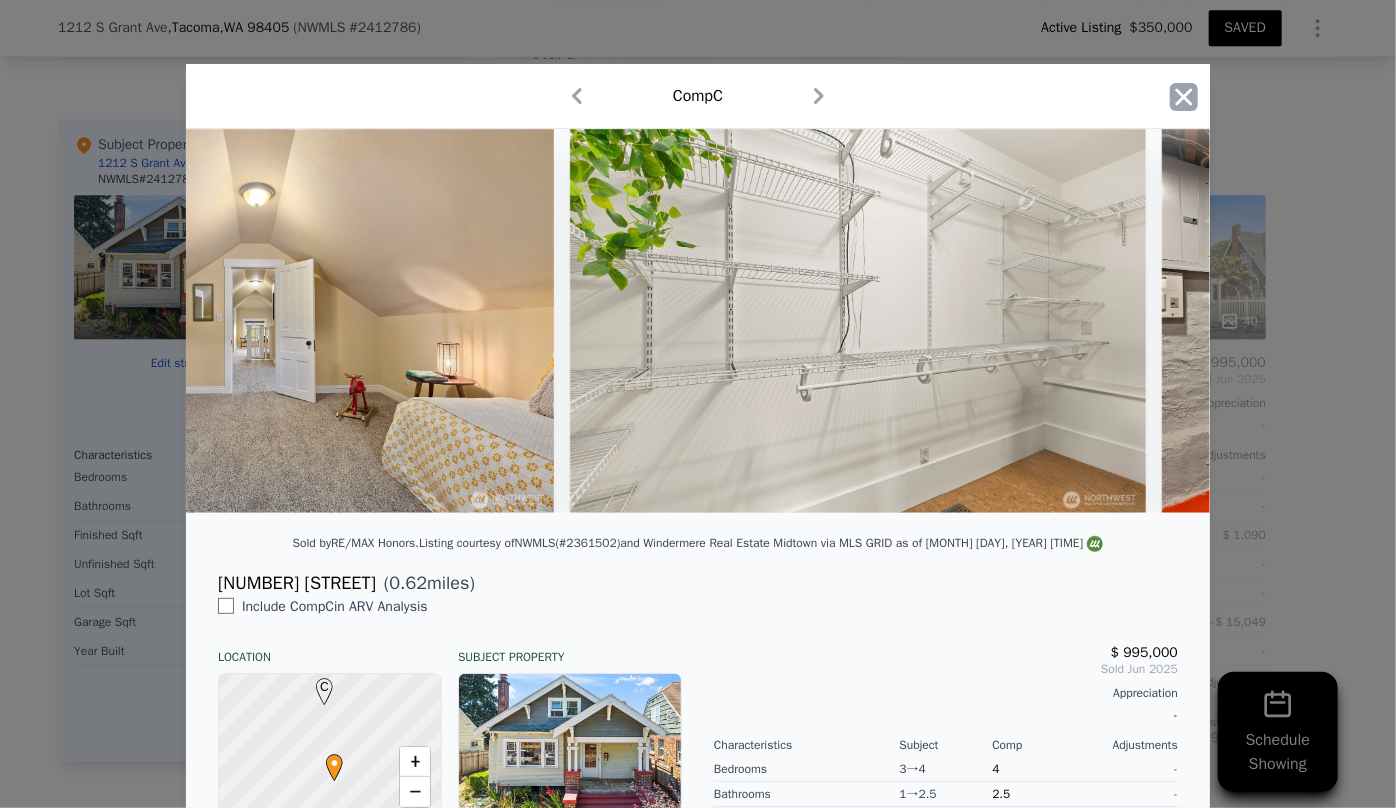 click 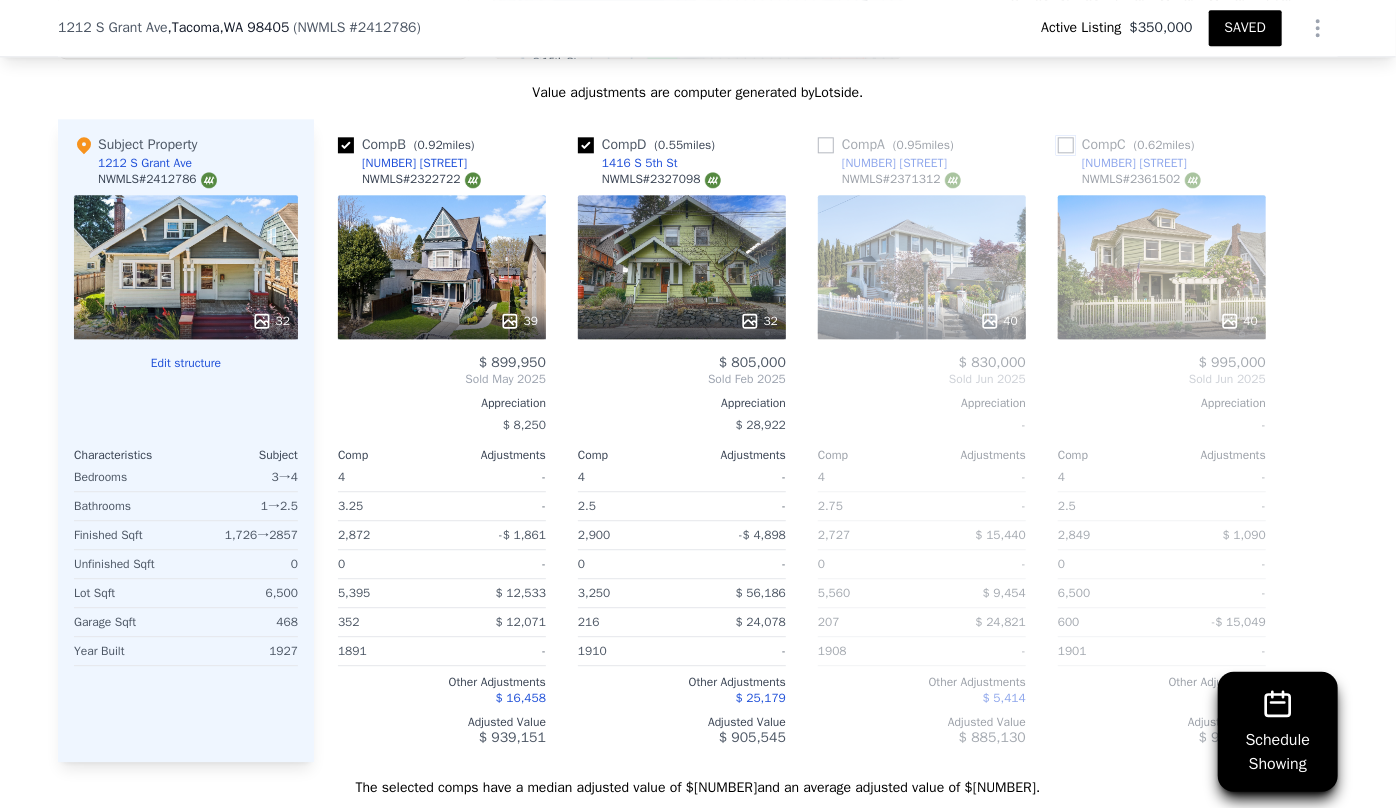 click at bounding box center [1066, 145] 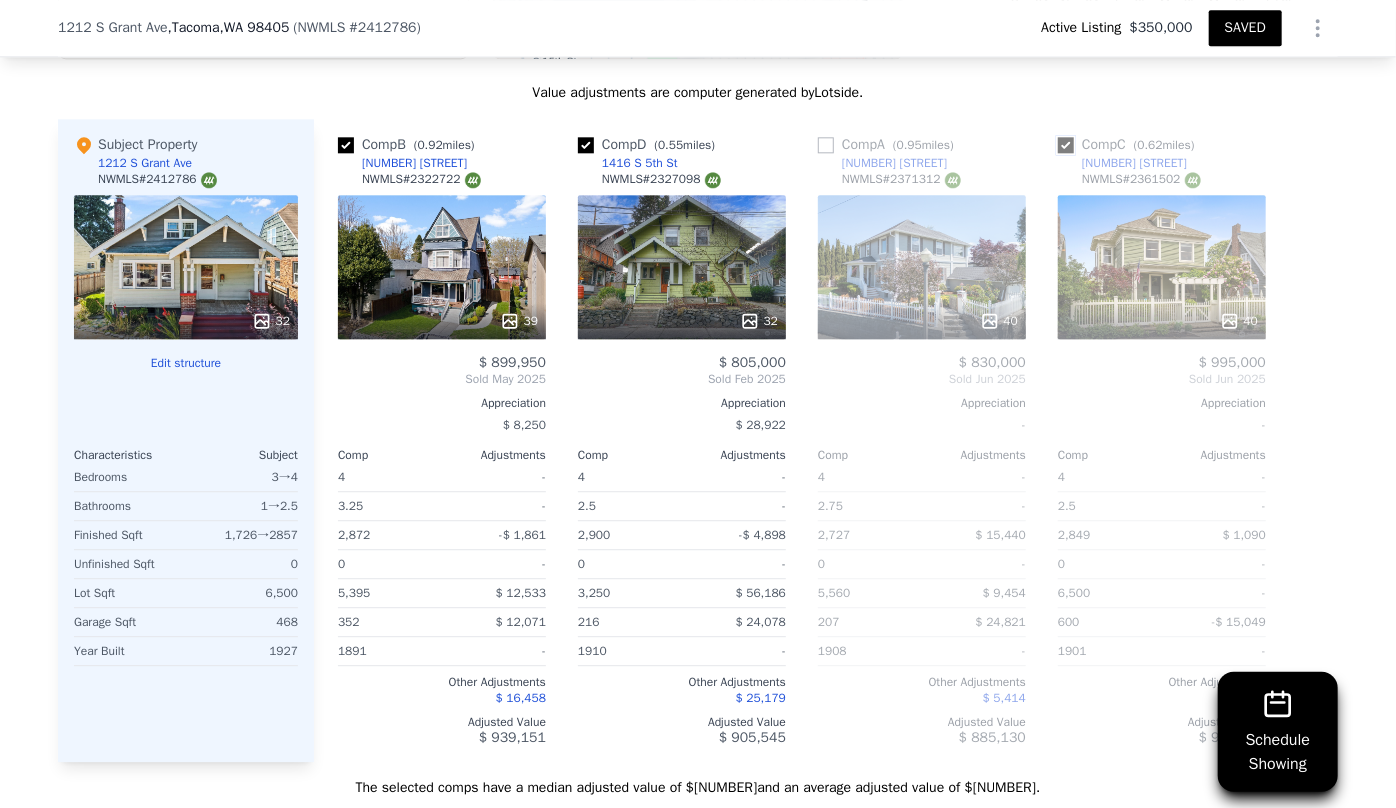 checkbox on "true" 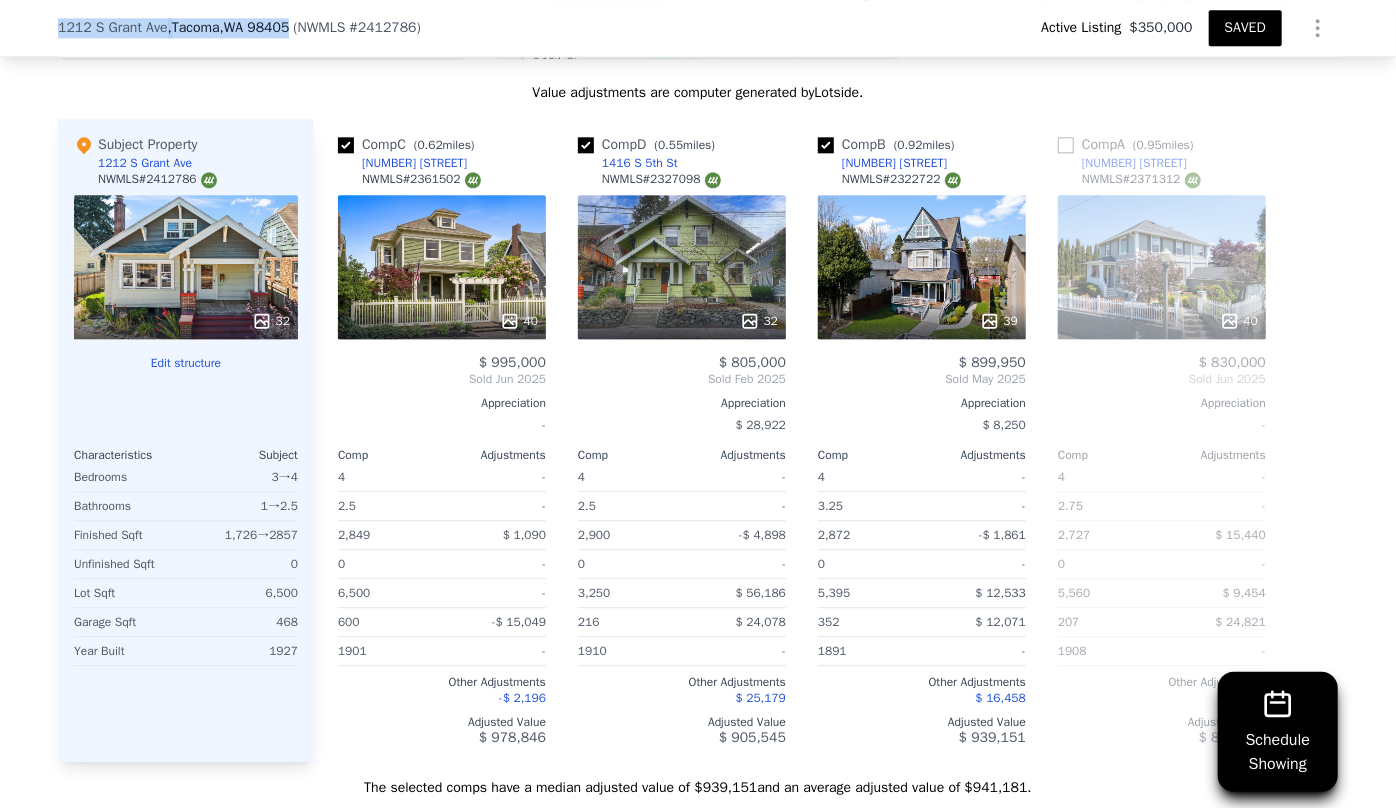 drag, startPoint x: 36, startPoint y: 27, endPoint x: 281, endPoint y: 29, distance: 245.00816 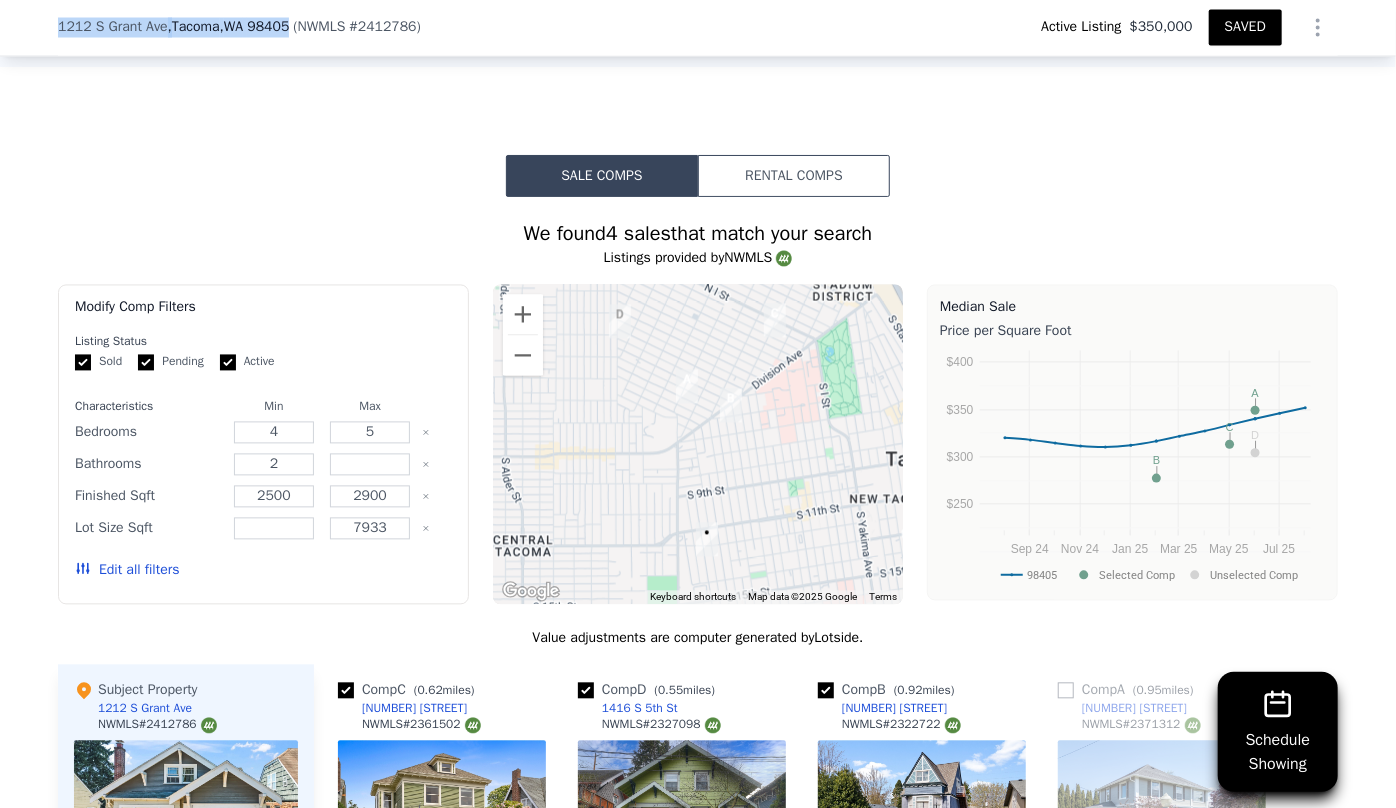 scroll, scrollTop: 1174, scrollLeft: 0, axis: vertical 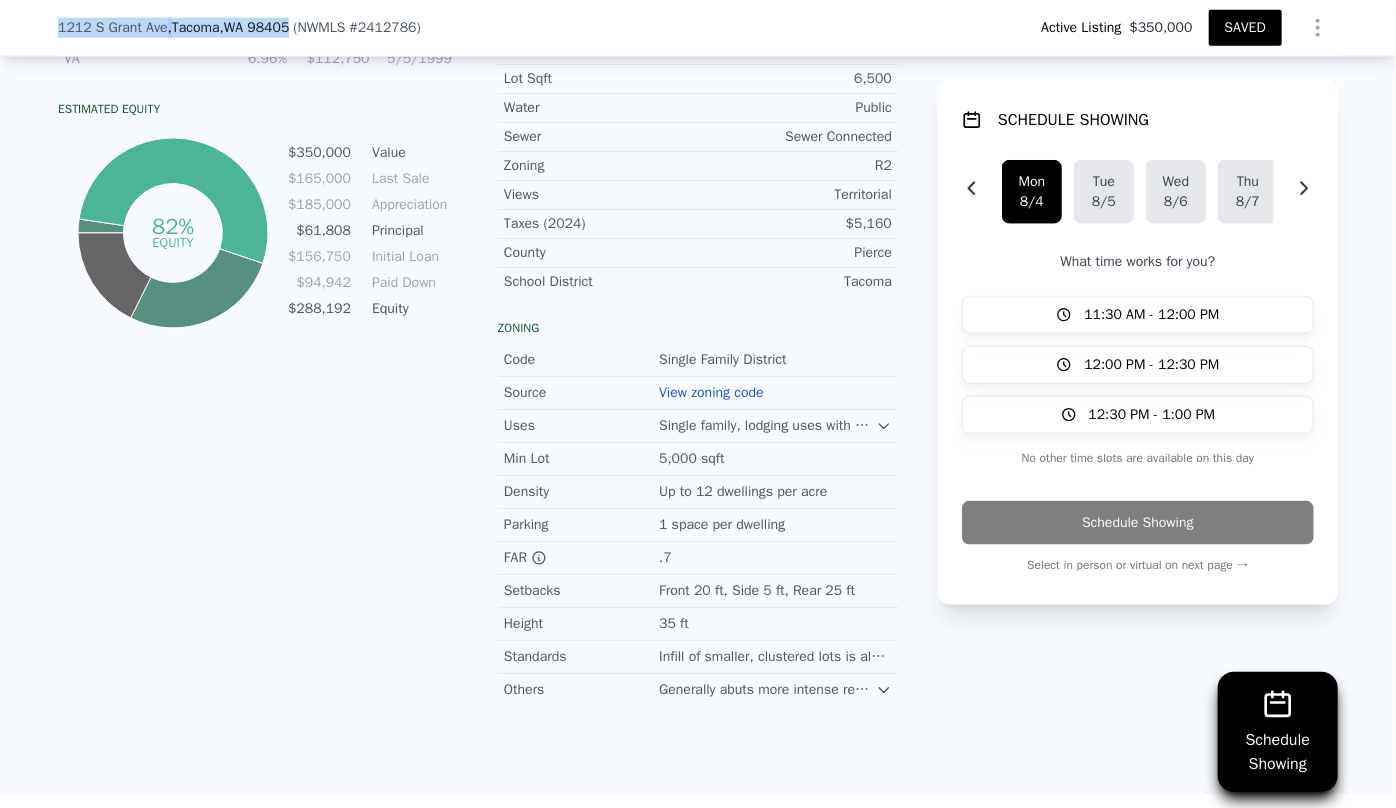 type on "3" 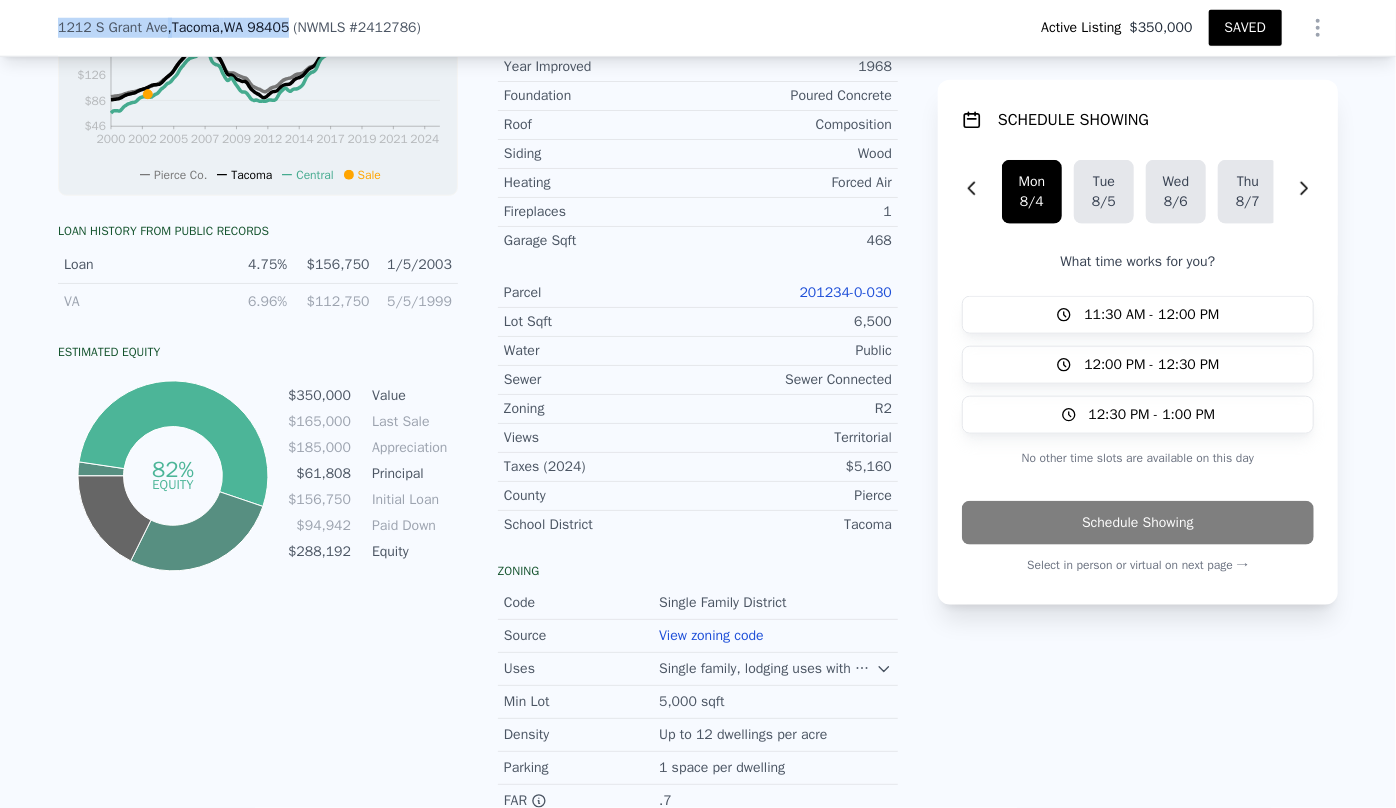 scroll, scrollTop: 901, scrollLeft: 0, axis: vertical 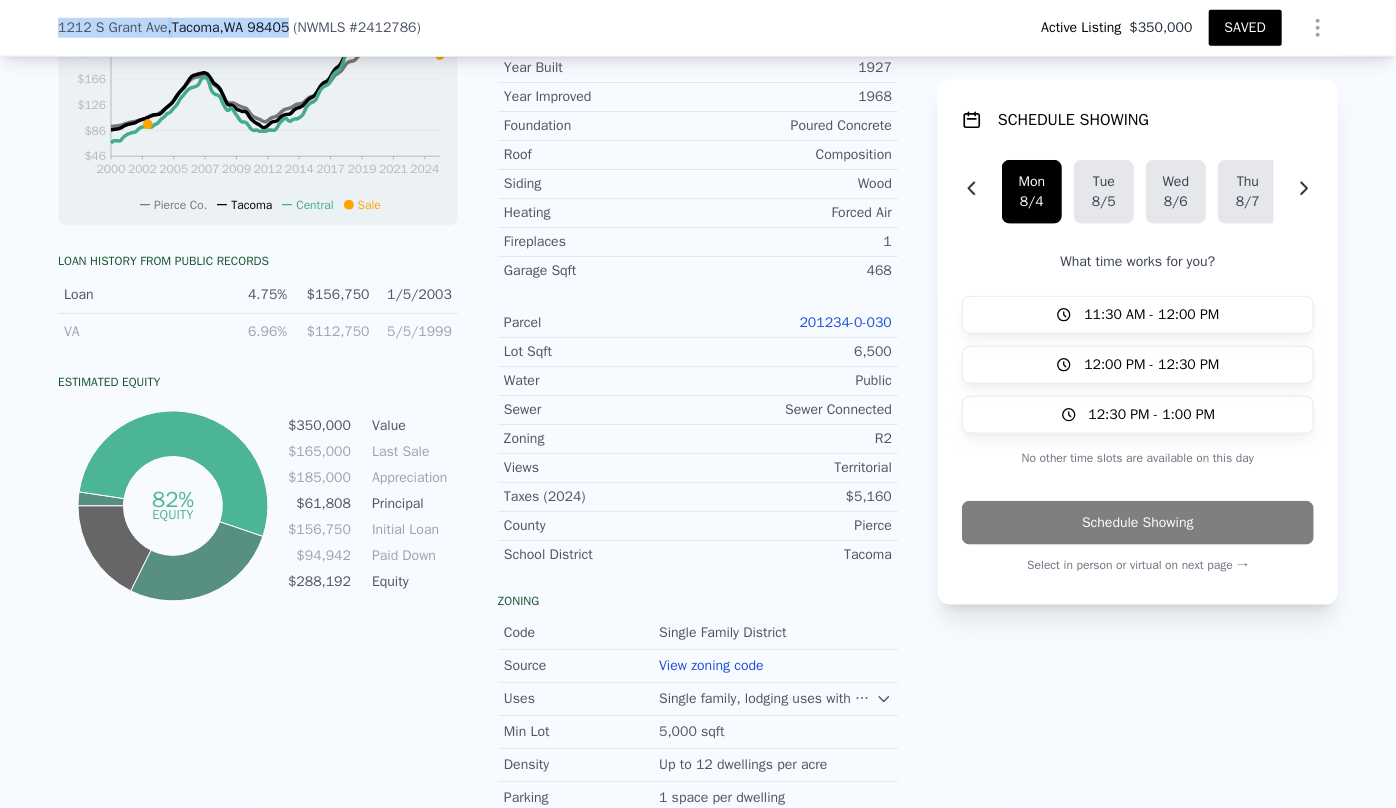 click on "201234-0-030" at bounding box center (846, 322) 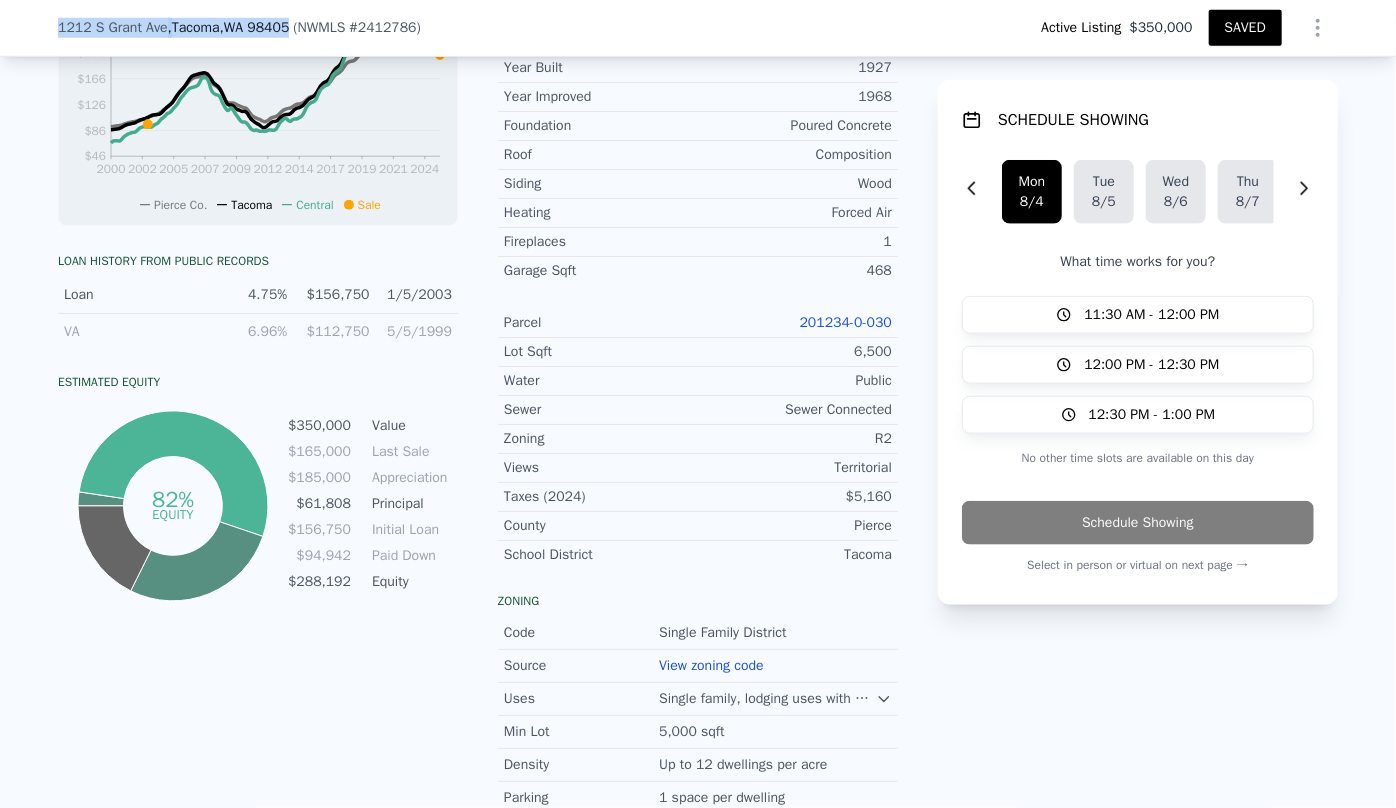 copy on "[NUMBER] [STREET] , [CITY] , [STATE] [ZIPCODE]" 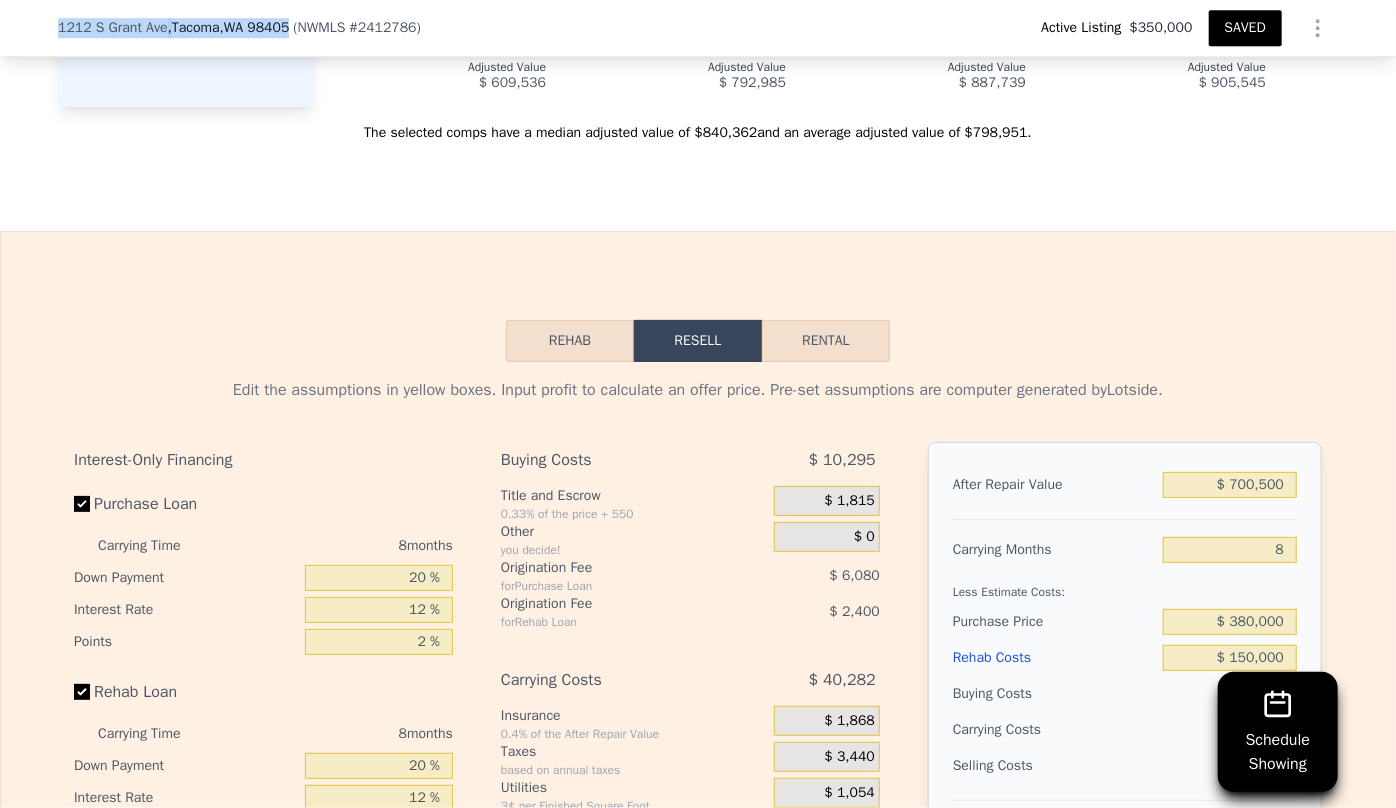 scroll, scrollTop: 3174, scrollLeft: 0, axis: vertical 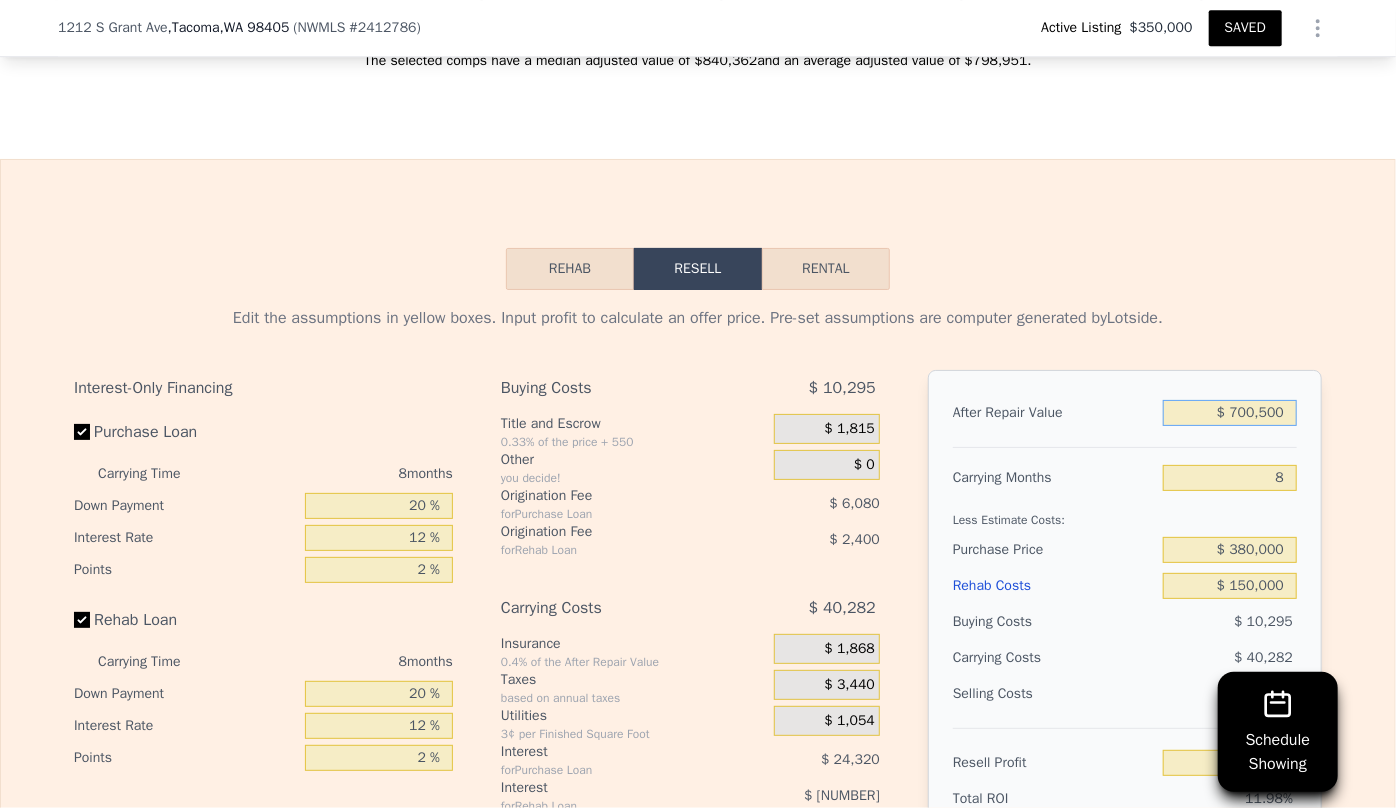 click on "$ 700,500" at bounding box center (1230, 413) 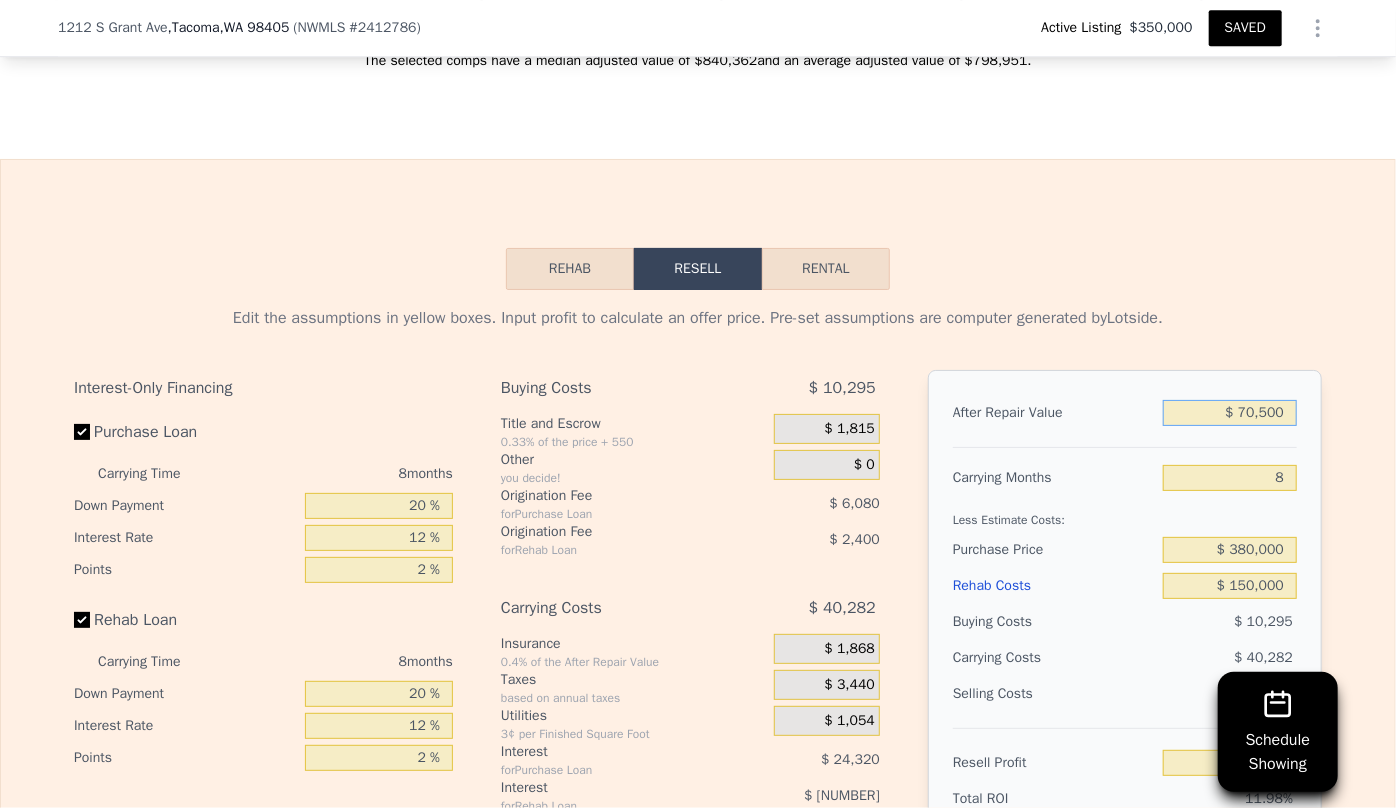 type on "$ 0500" 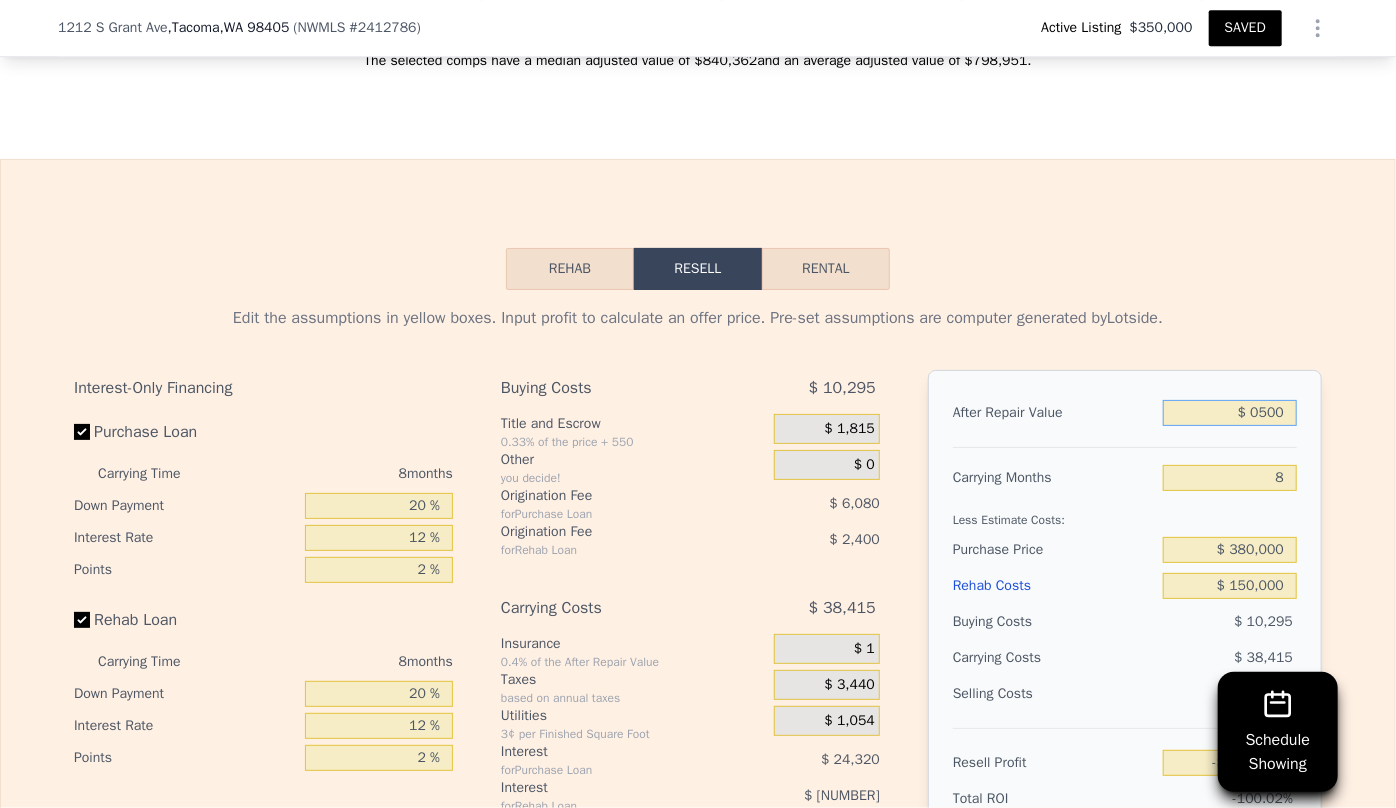 type on "-$ 578,797" 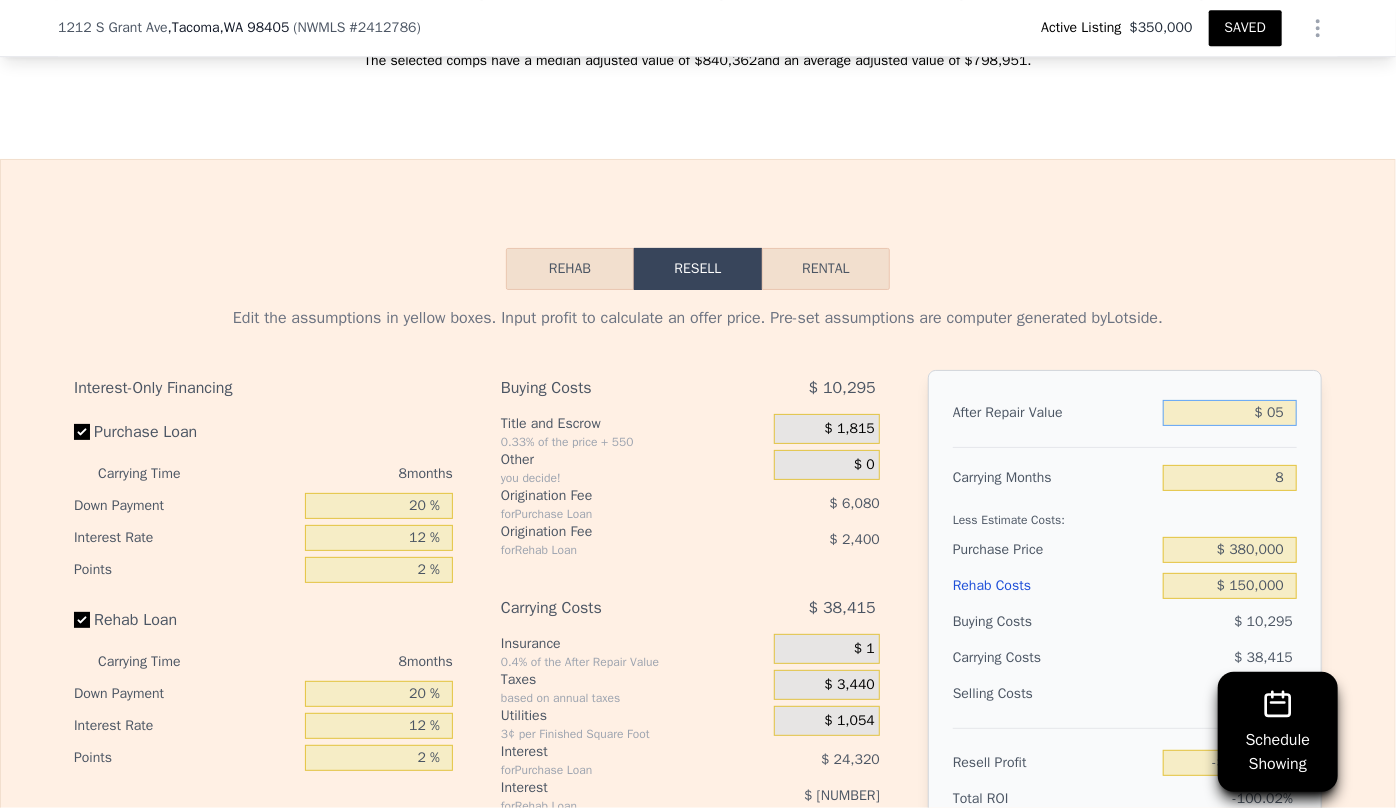 type on "$ 0" 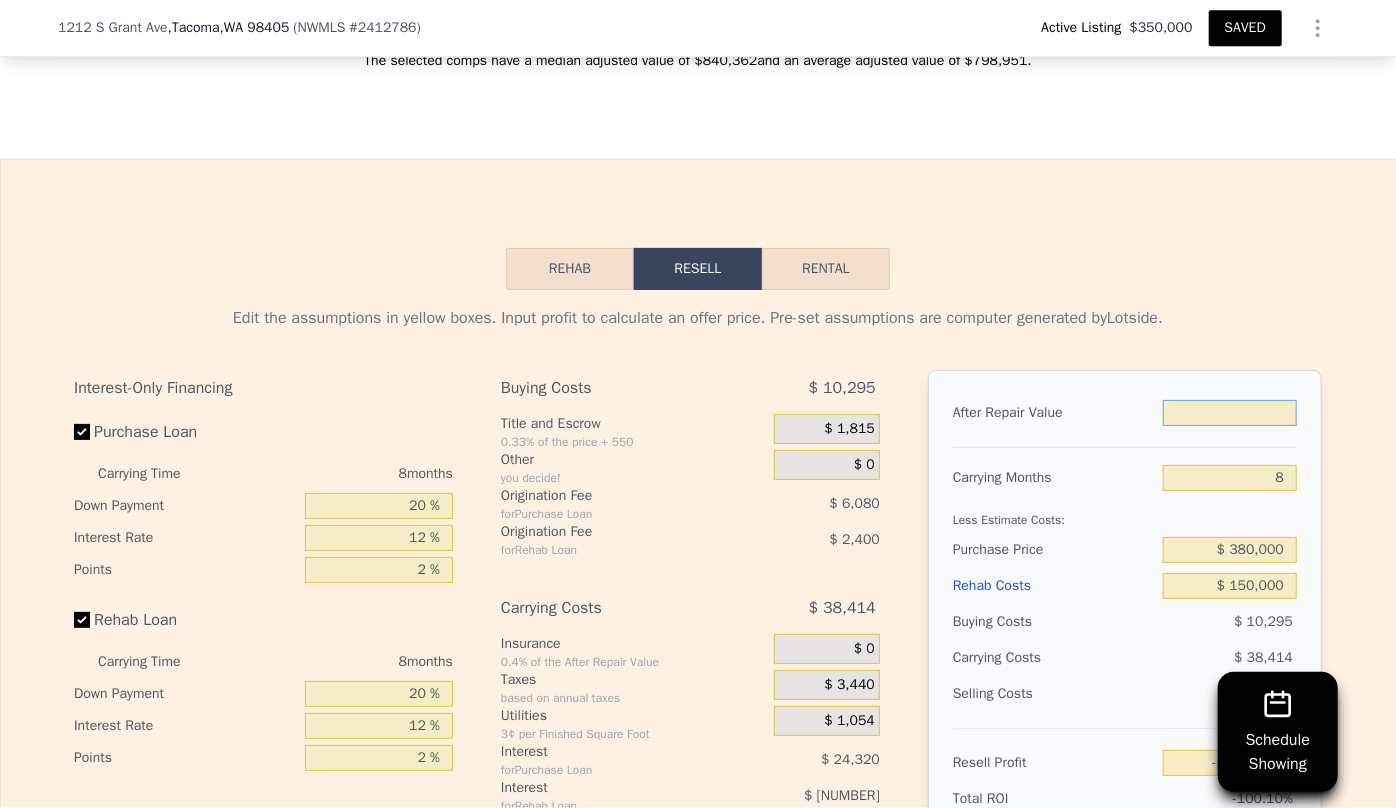 type on "$ 0" 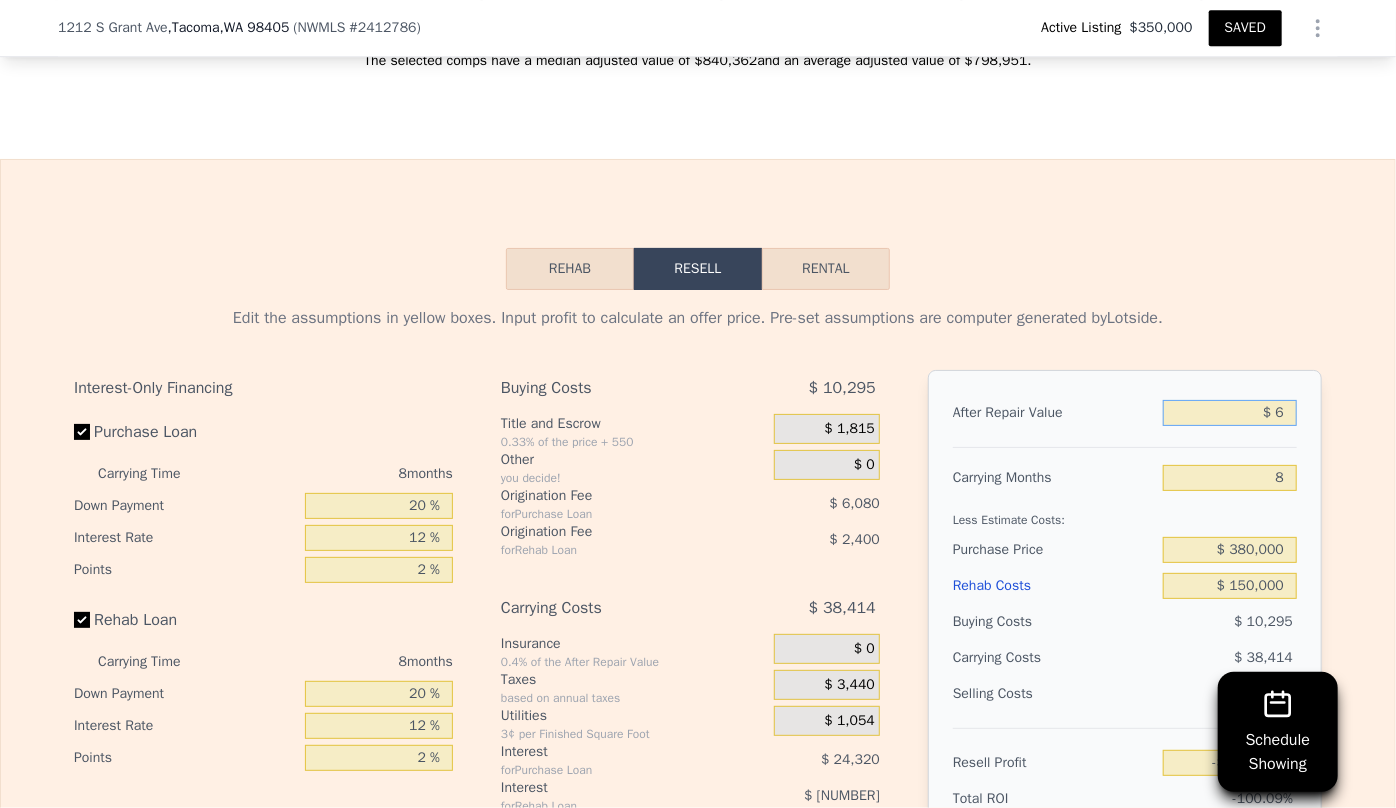type on "-$ 579,253" 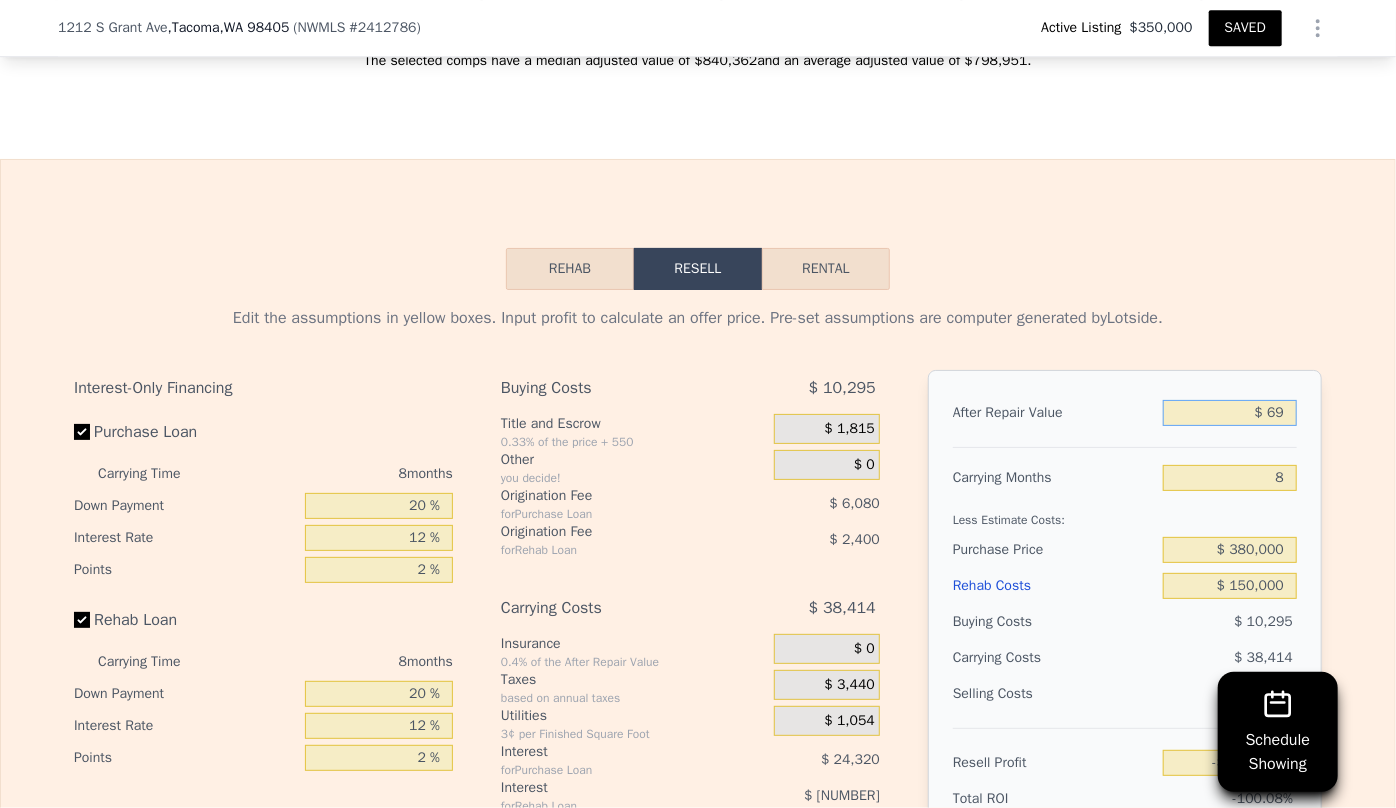 type on "-$ 579,195" 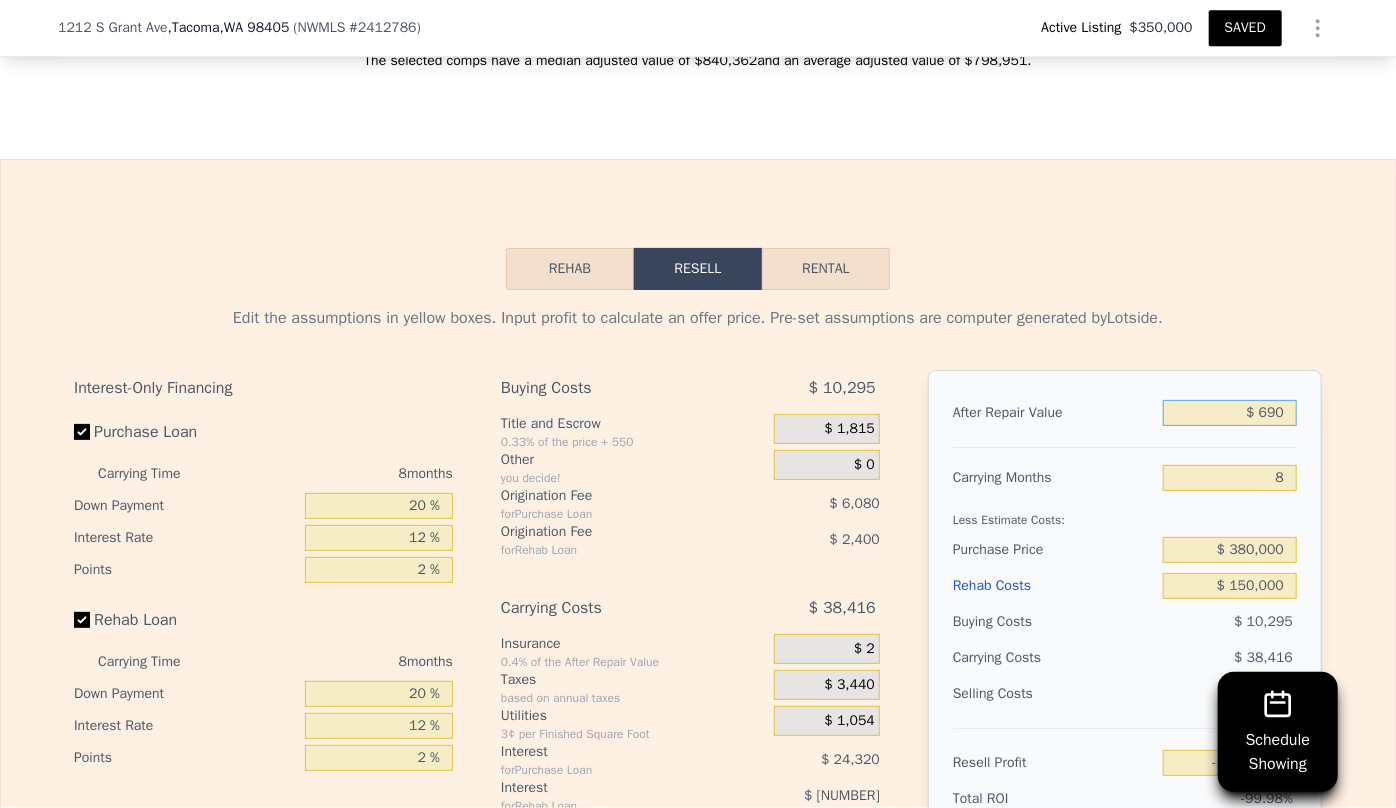 type on "-$ 578,619" 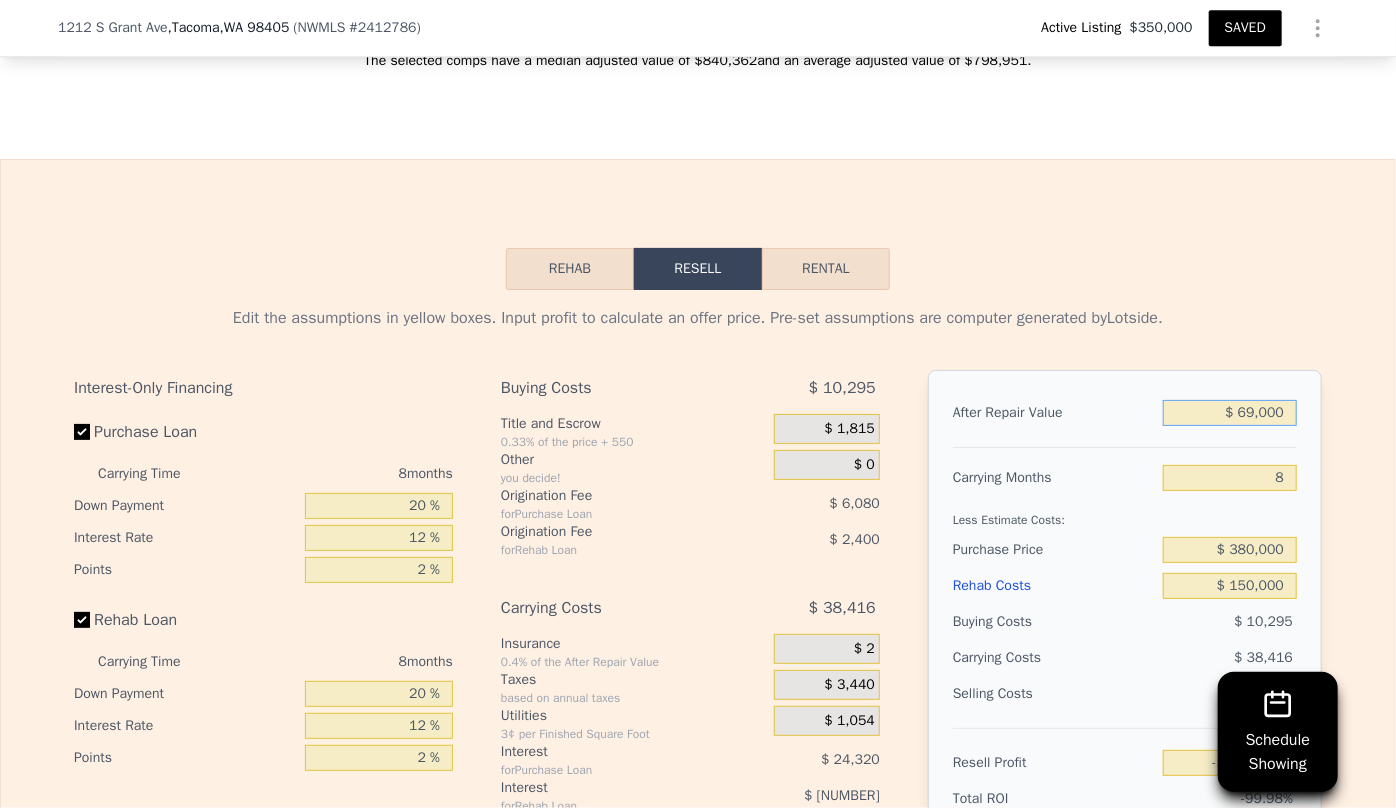 type on "$ 690,000" 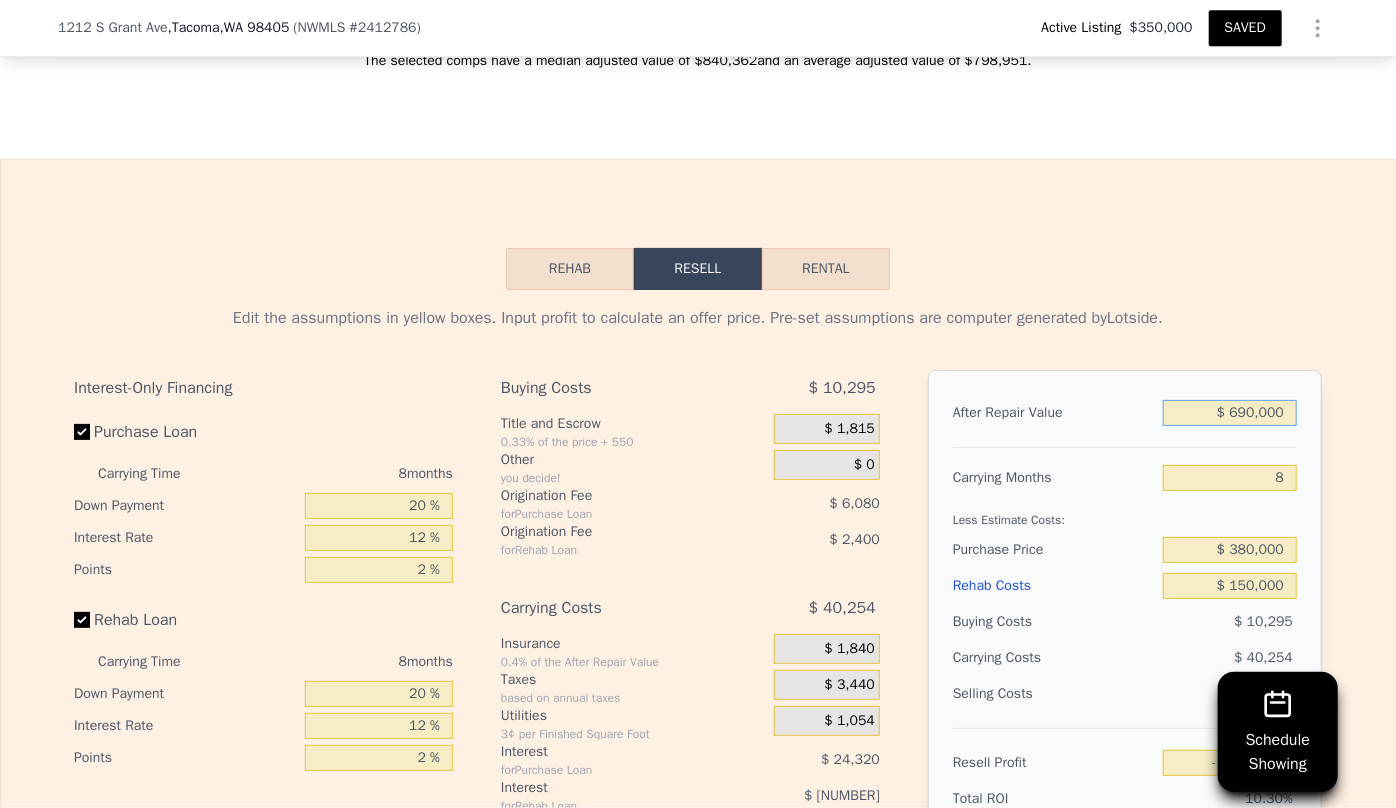 type on "$ 59,821" 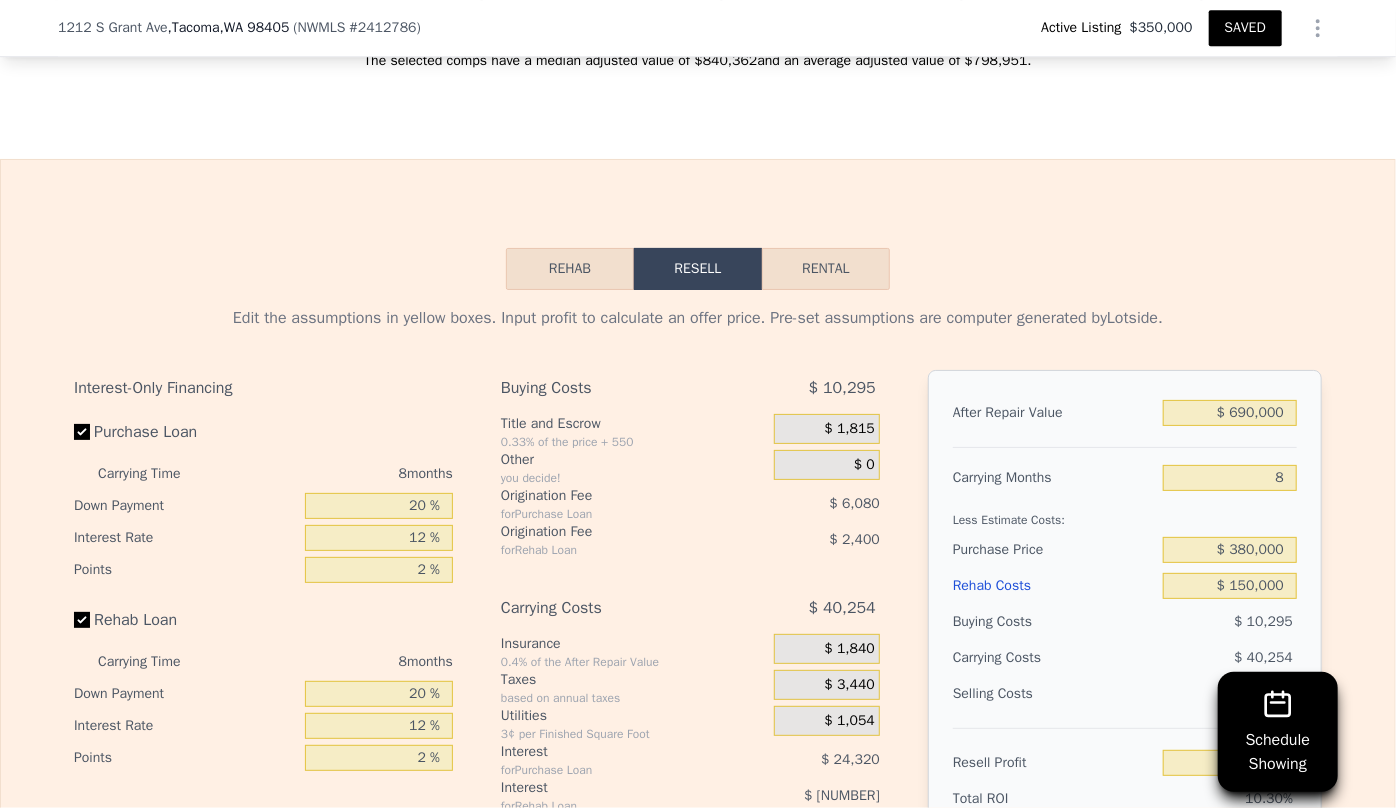 click on "Edit the assumptions in yellow boxes. Input profit to calculate an offer price. Pre-set assumptions are computer generated by Lotside . Interest-Only Financing Purchase Loan Carrying Time 8 months Down Payment 20 % Interest Rate 12 % Points 2 % Rehab Loan Carrying Time 8 months Down Payment 20 % Interest Rate 12 % Points 2 % Buying Costs $ [NUMBER] Title and Escrow 0.33% of the price + 550 $ [NUMBER] Other you decide! $ 0 Origination Fee for Purchase Loan $ [NUMBER] Origination Fee for Rehab Loan $ [NUMBER] Carrying Costs $ [NUMBER] Insurance 0.4% of the After Repair Value $ [NUMBER] Taxes based on annual taxes $ [NUMBER] Utilities 3¢ per Finished Square Foot $ [NUMBER] Interest for Purchase Loan $ [NUMBER] Interest for Rehab Loan $ [NUMBER] Selling Costs $ [NUMBER] Excise Tax 1.78% of the After Repair Value $ [NUMBER] Listing Commission 2.5% of the After Repair Value $ [NUMBER] Selling Commission 2.5% of the After Repair Value $ [NUMBER] Title and Escrow 0.33% of the After Repair Value $ [NUMBER] After Repair Value $ [NUMBER] [NUMBER] $ [NUMBER]" at bounding box center (698, 670) 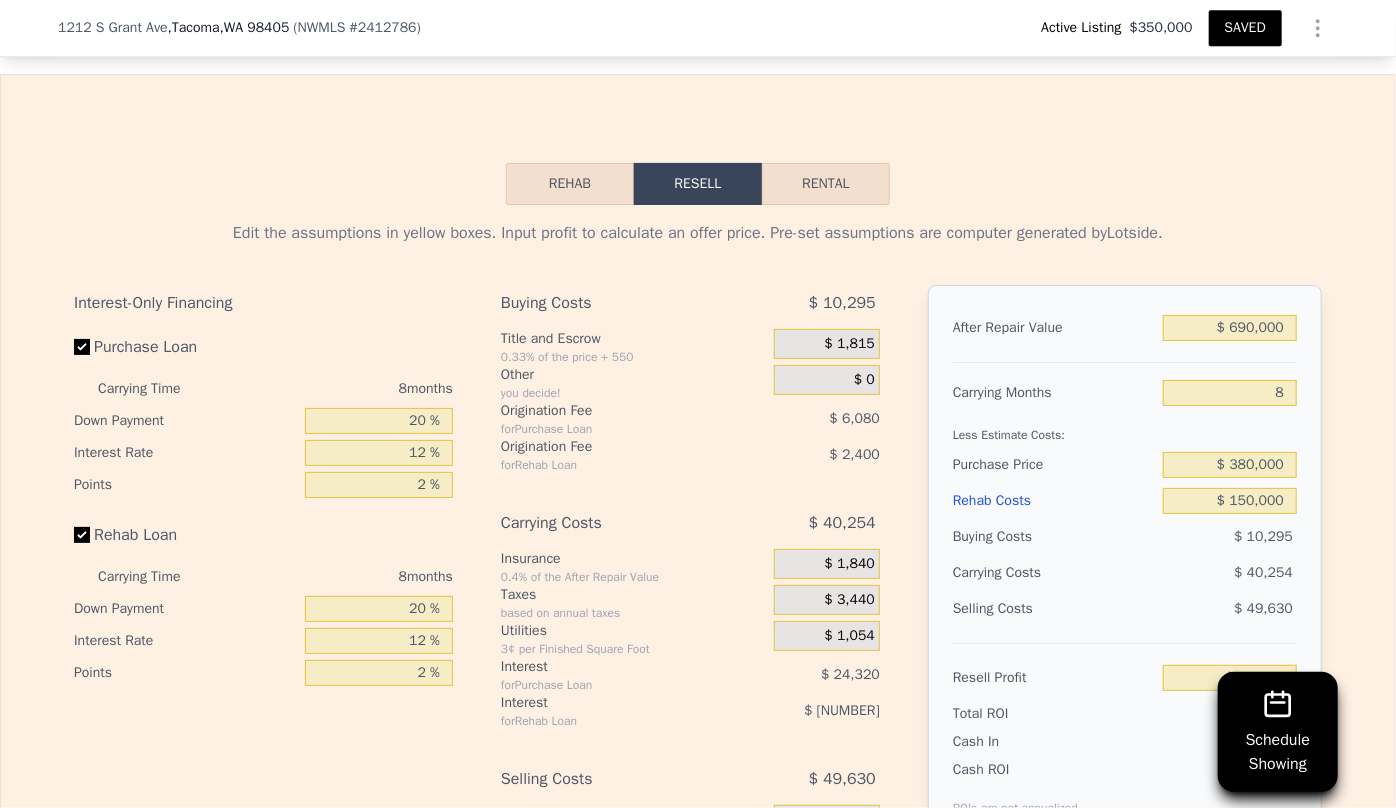 scroll, scrollTop: 3447, scrollLeft: 0, axis: vertical 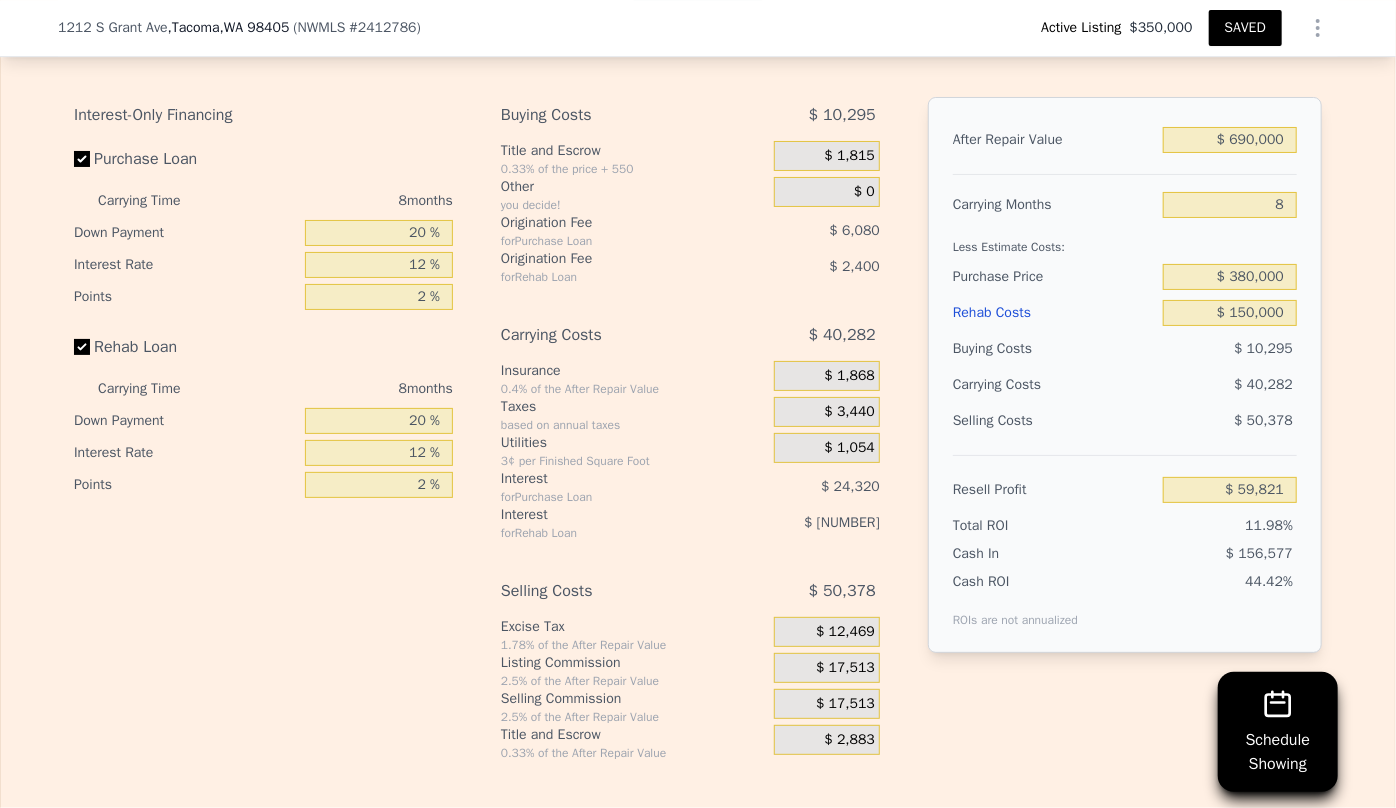 type on "$ 700,500" 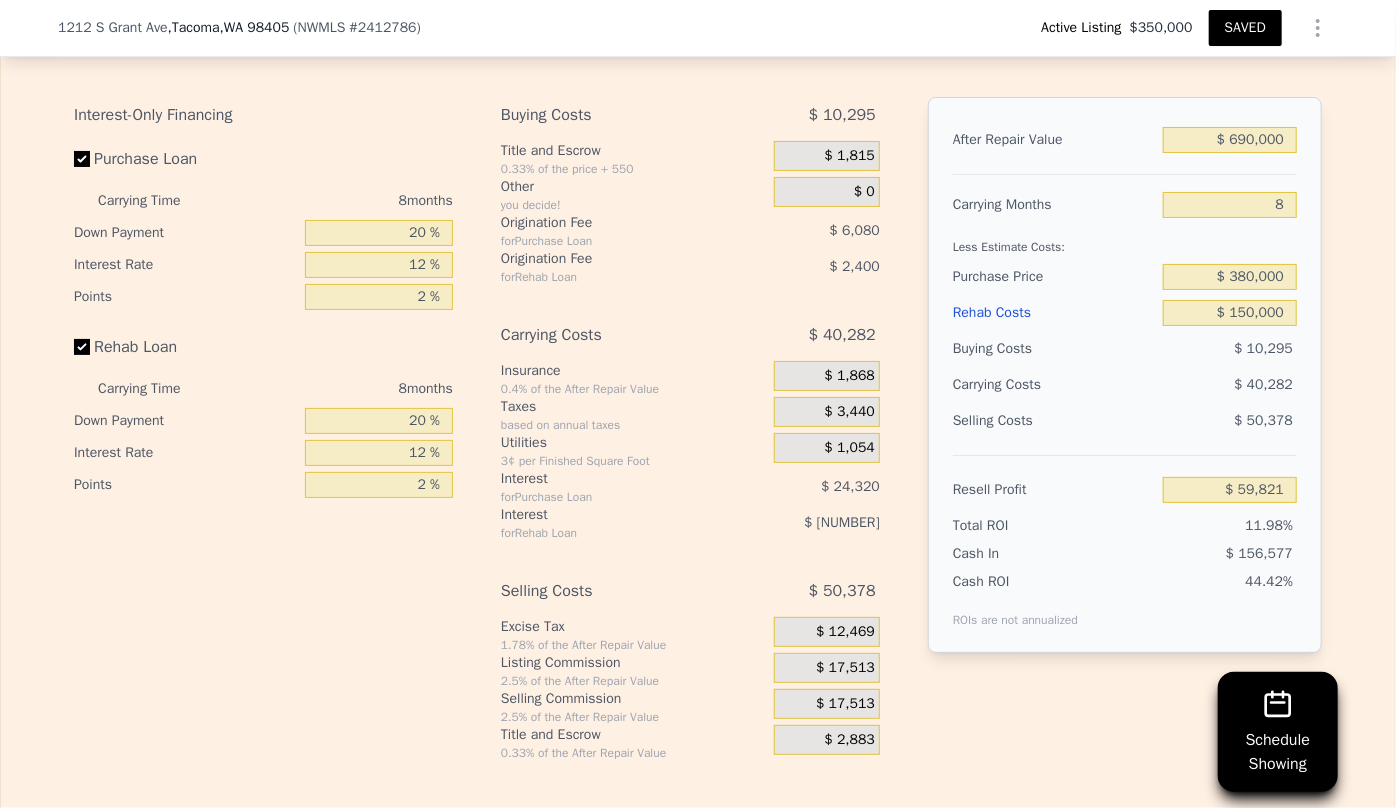 type on "$ 69,545" 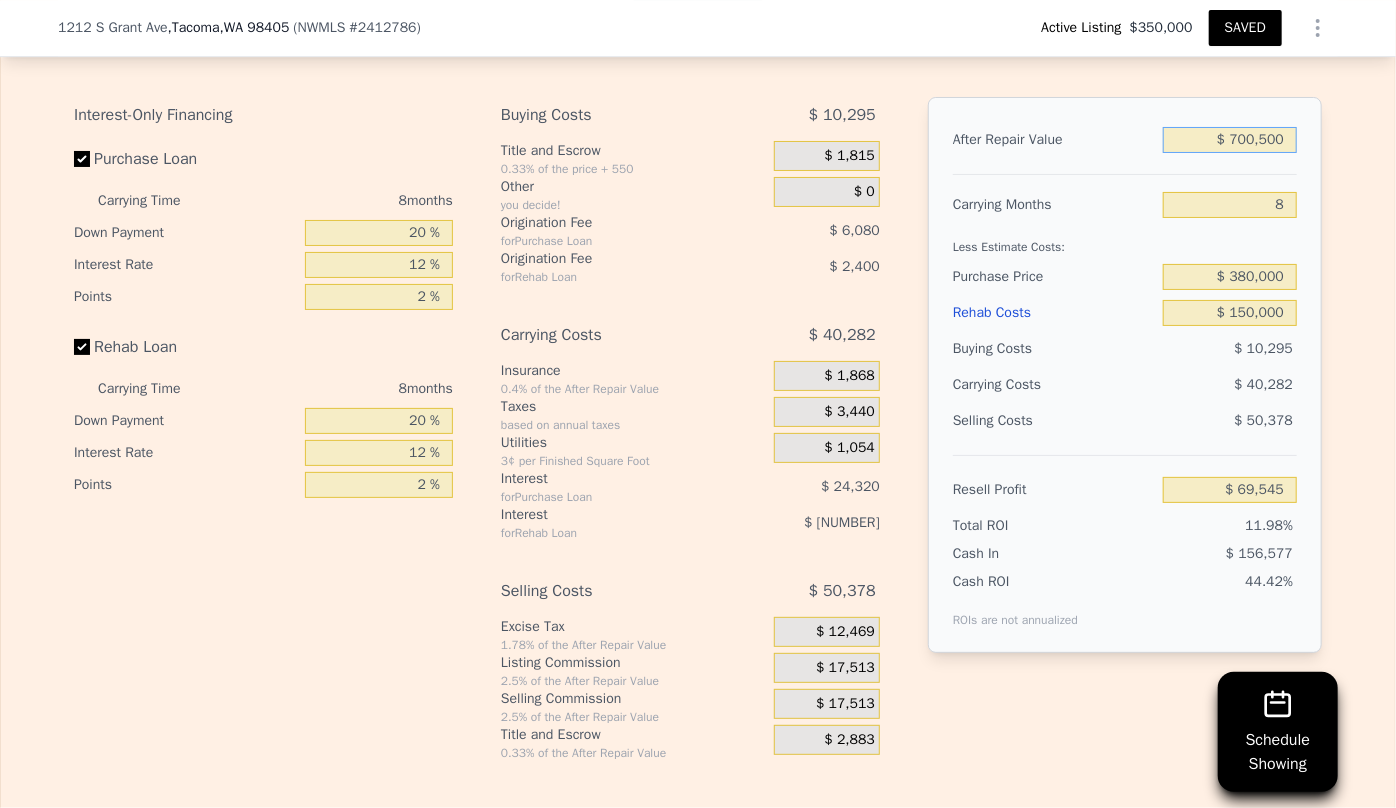 click on "$ 700,500" at bounding box center (1230, 140) 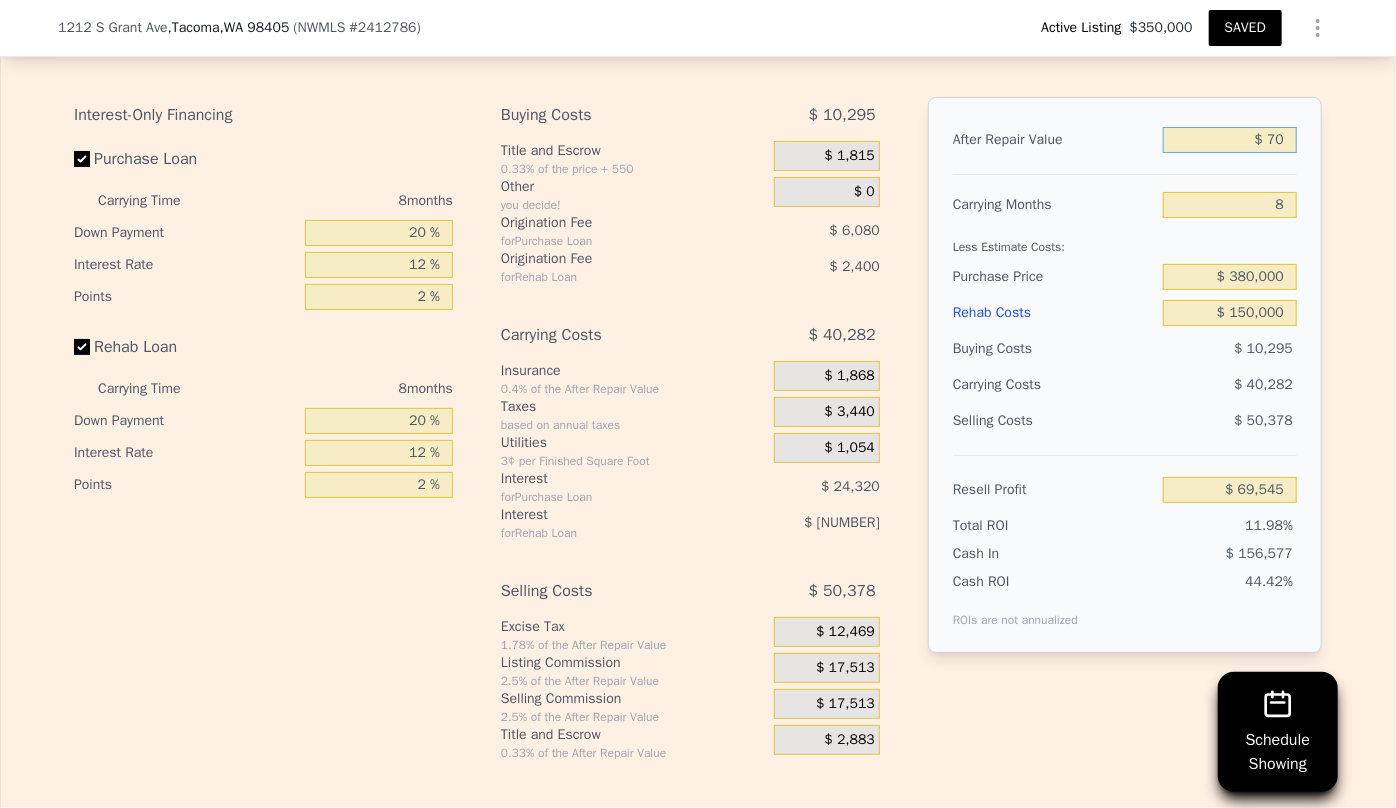 type on "$ 7" 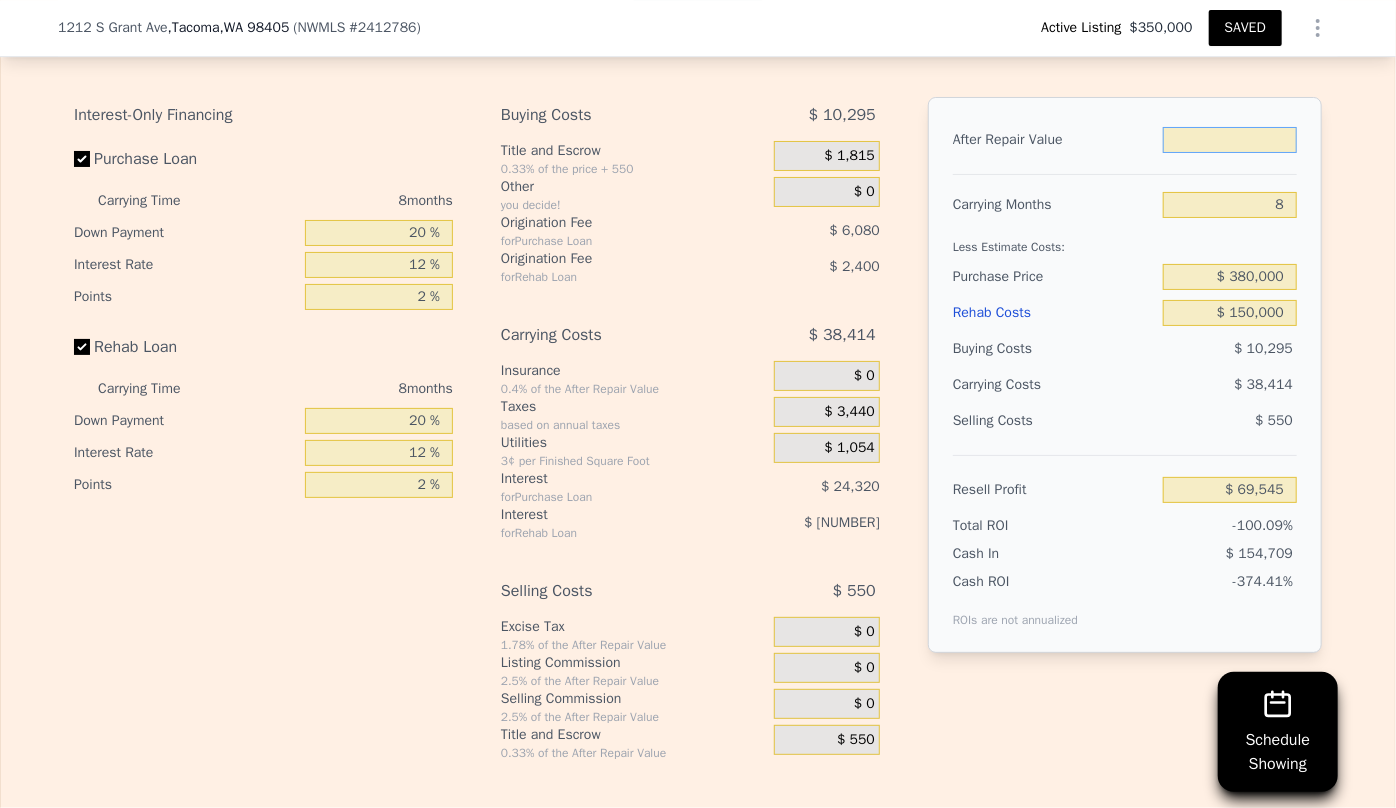 type on "$ 7" 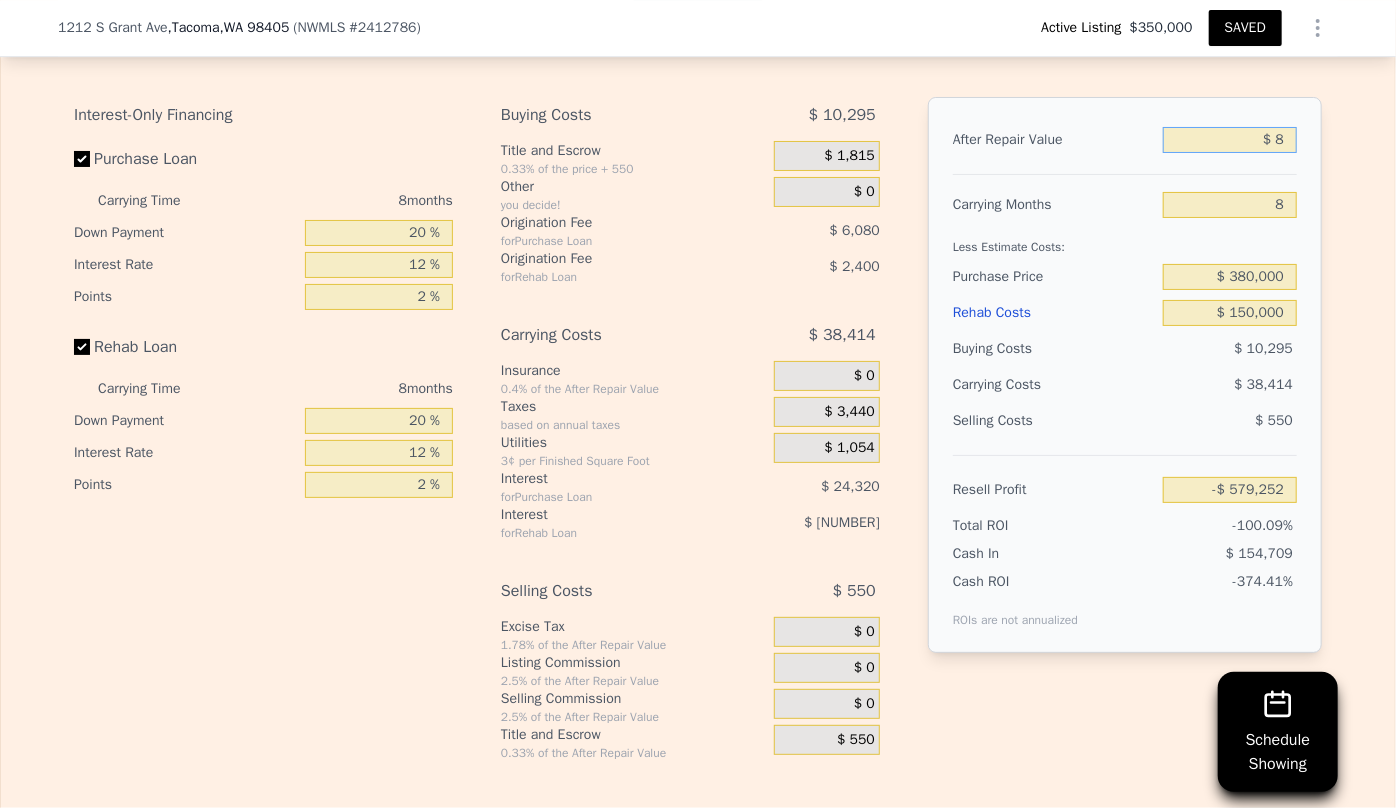 type on "$ 80" 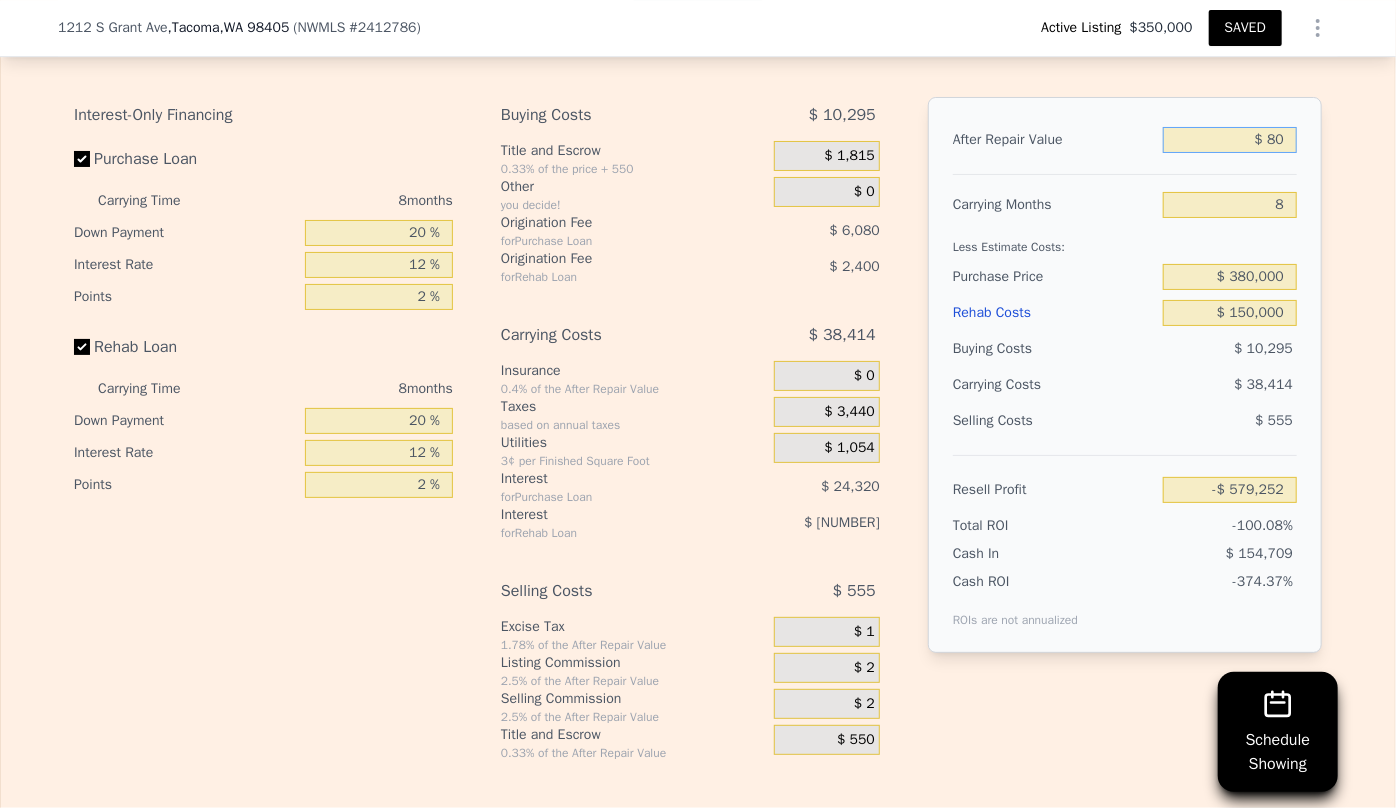 type on "-$ 579,184" 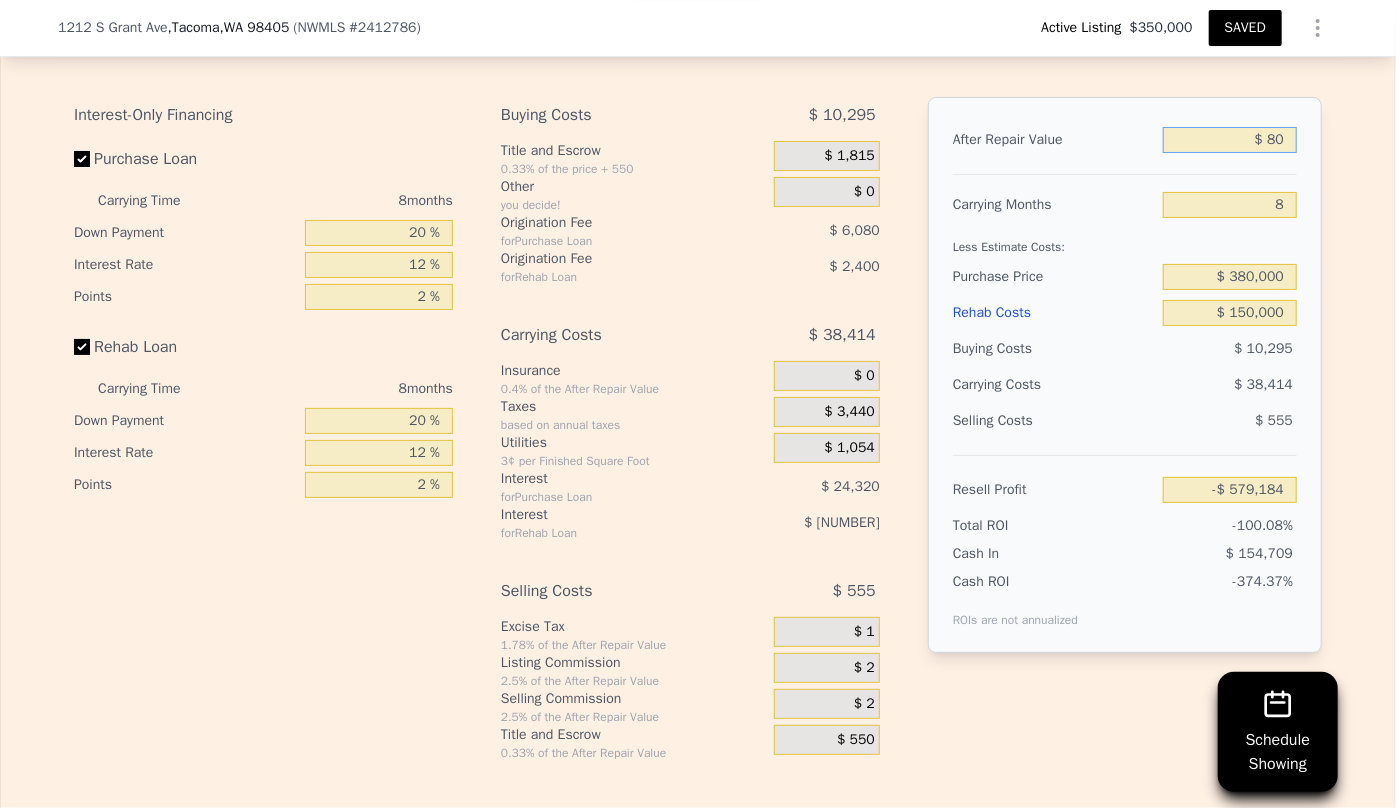 type on "$ 804" 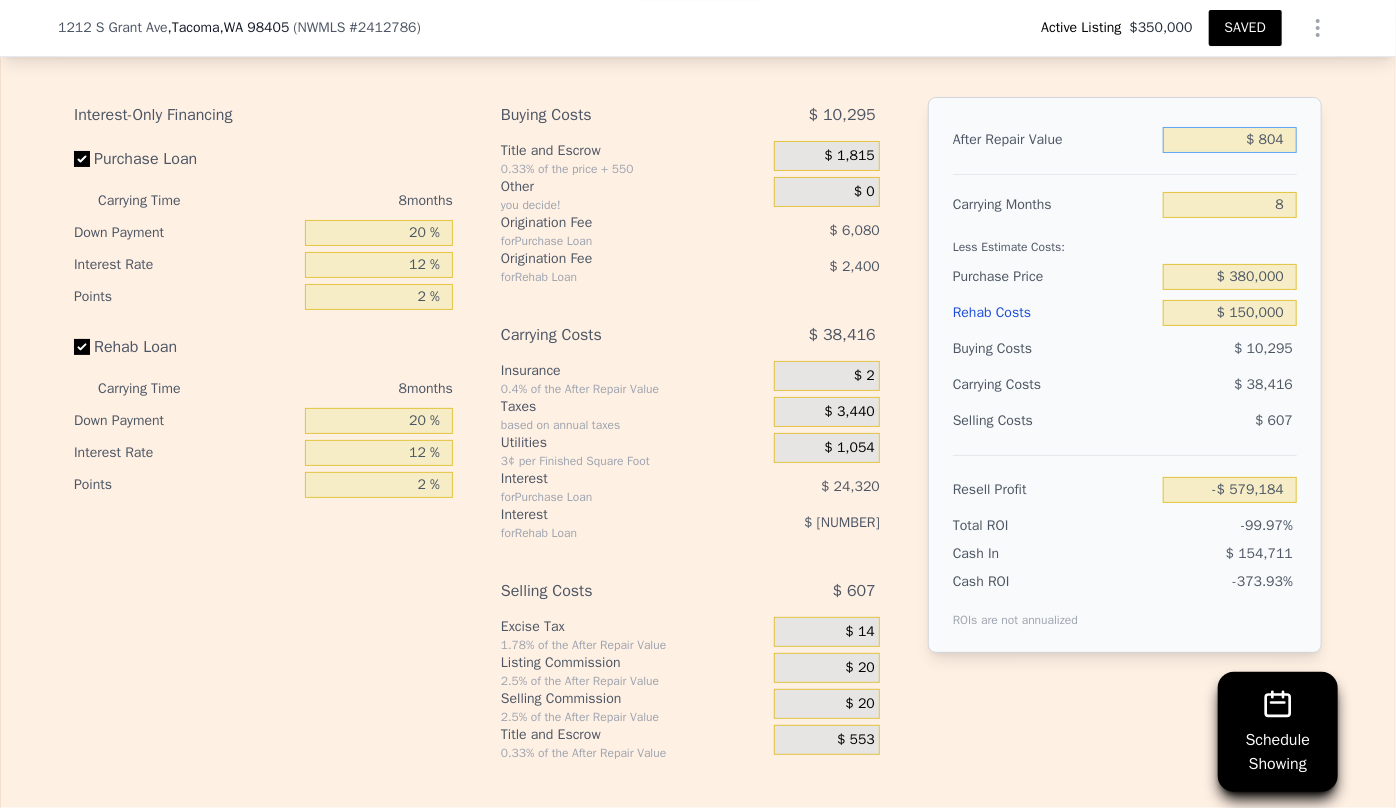 type on "-$ 578,514" 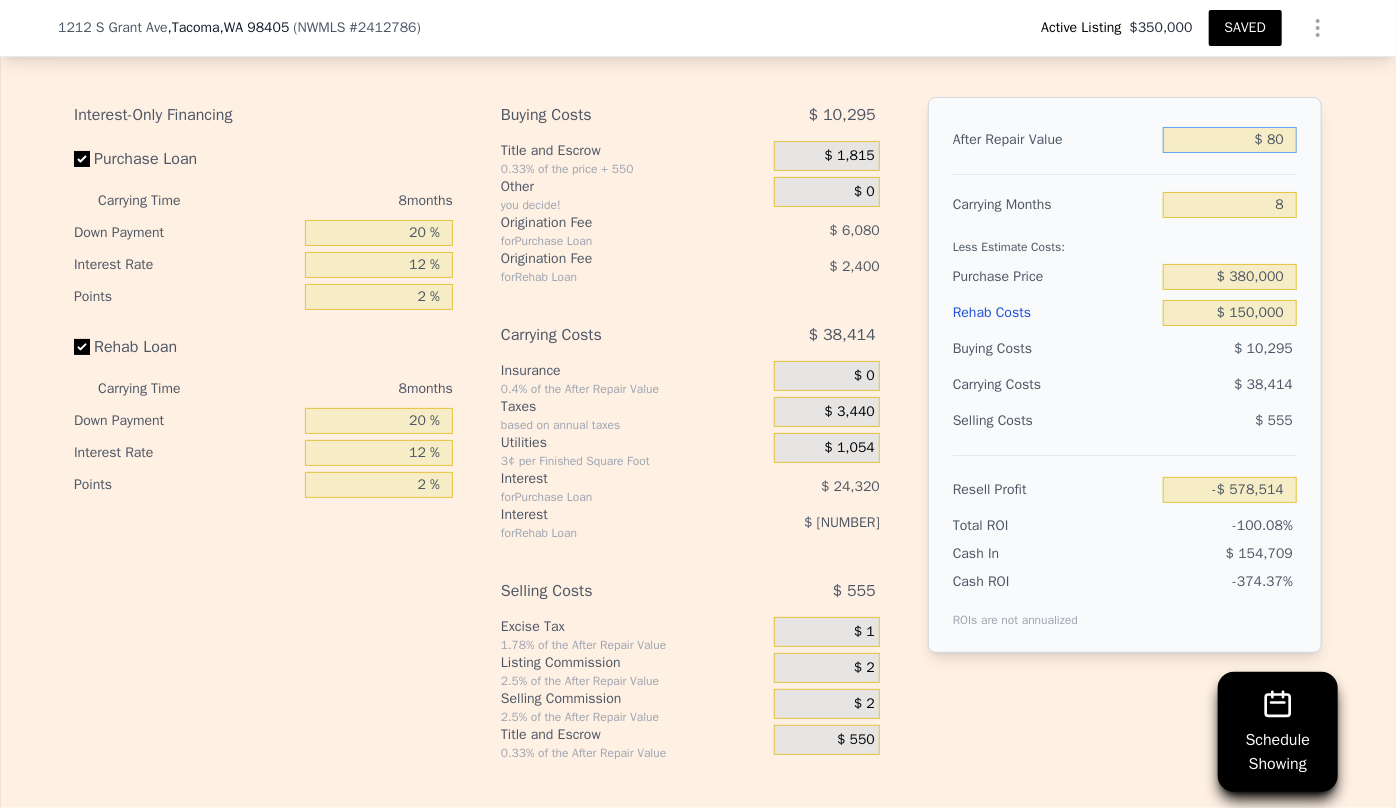 type on "$ 8" 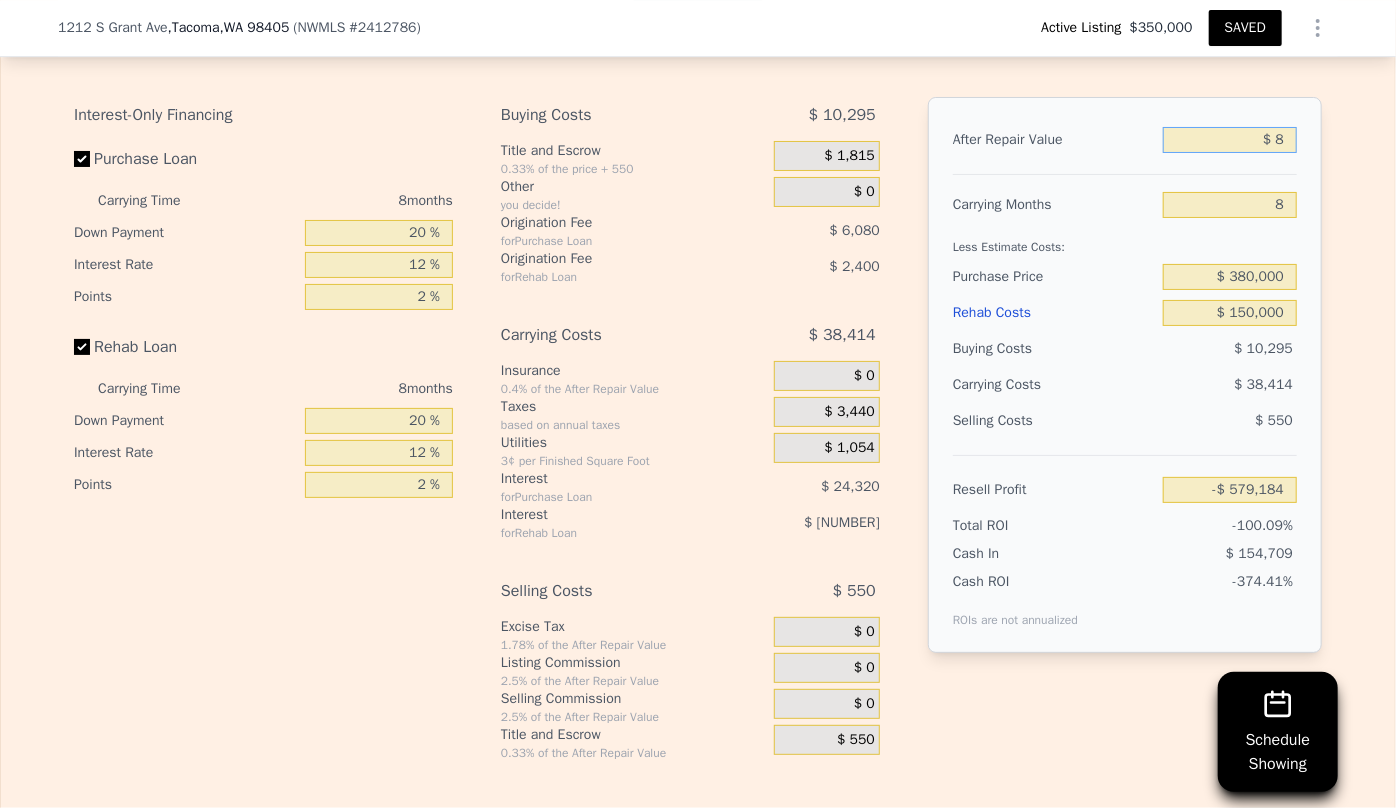 type on "-$ 579,251" 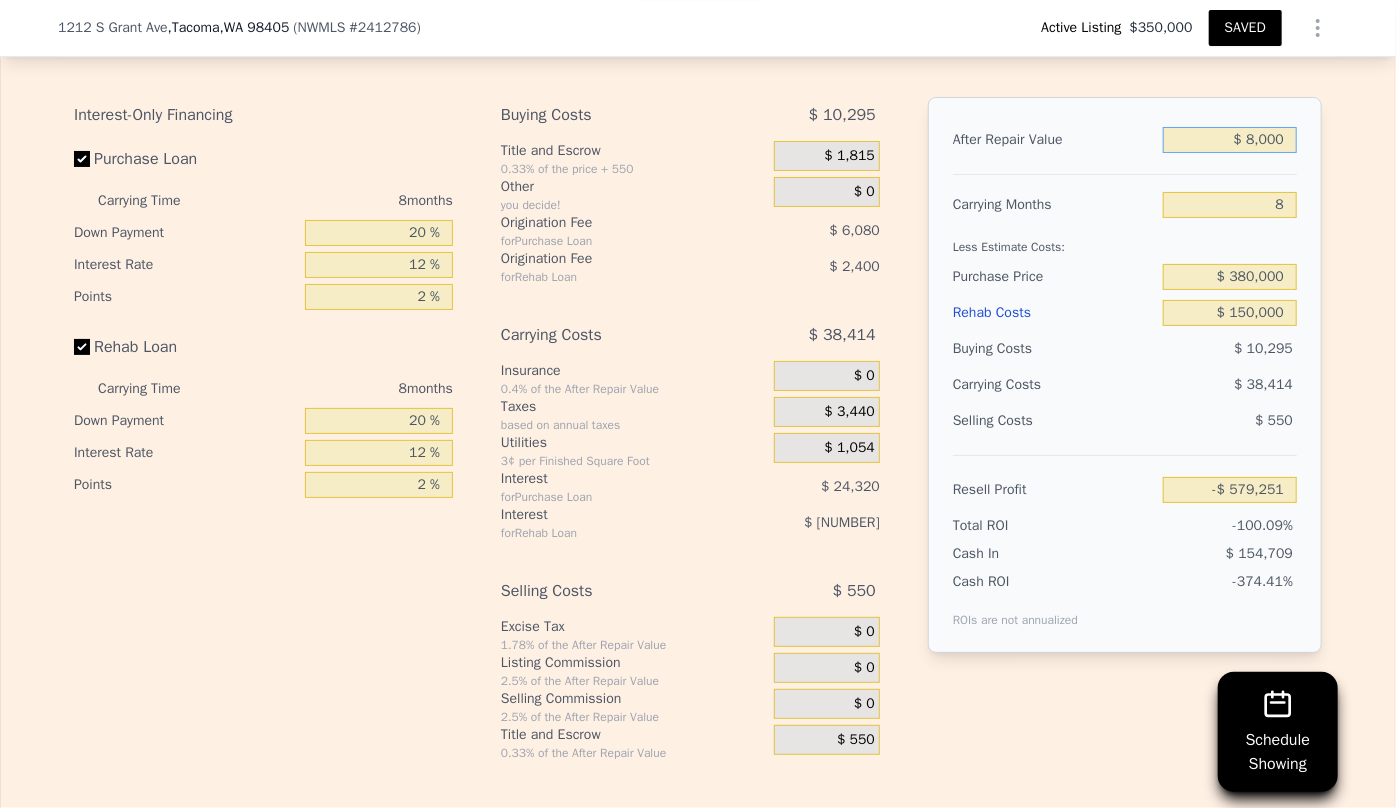 type on "$ 80,000" 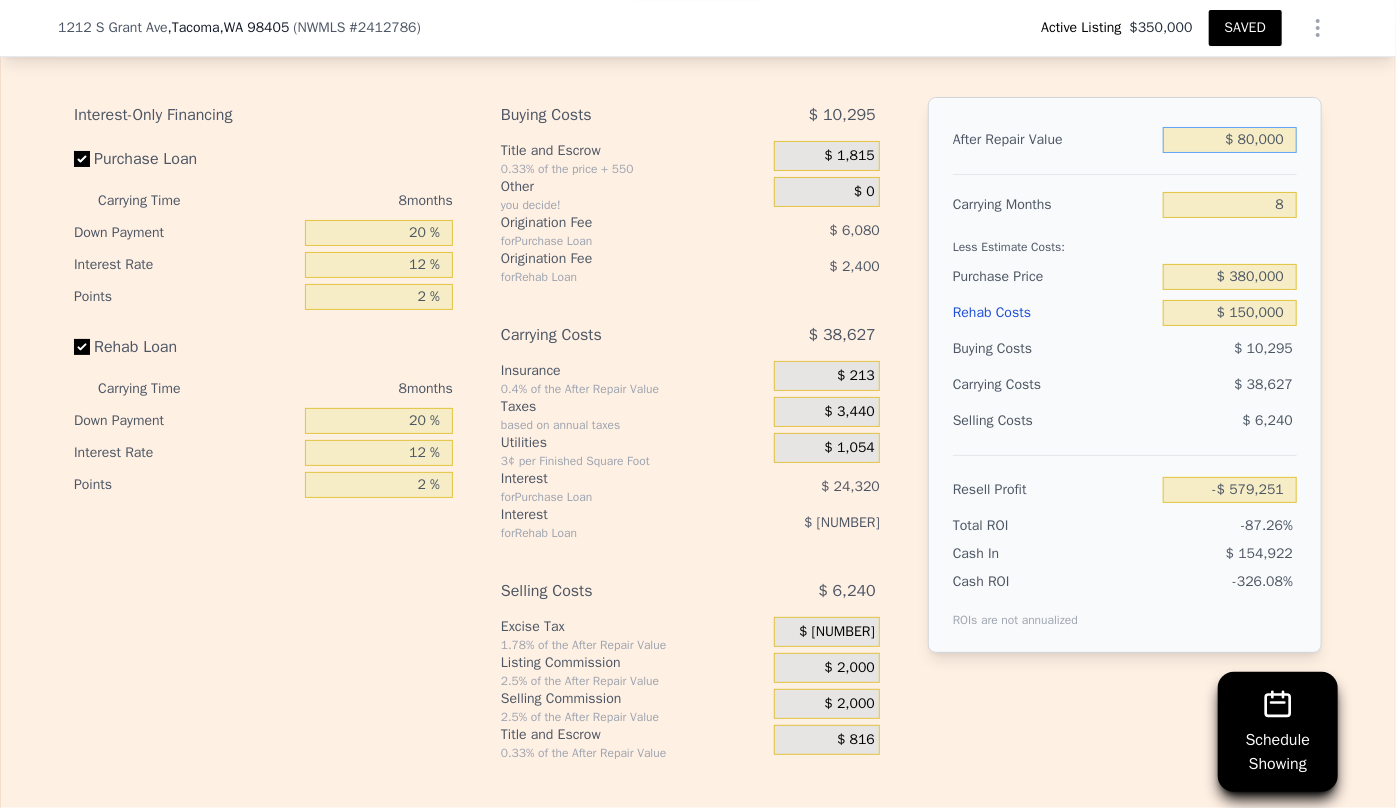 type on "-$ 505,162" 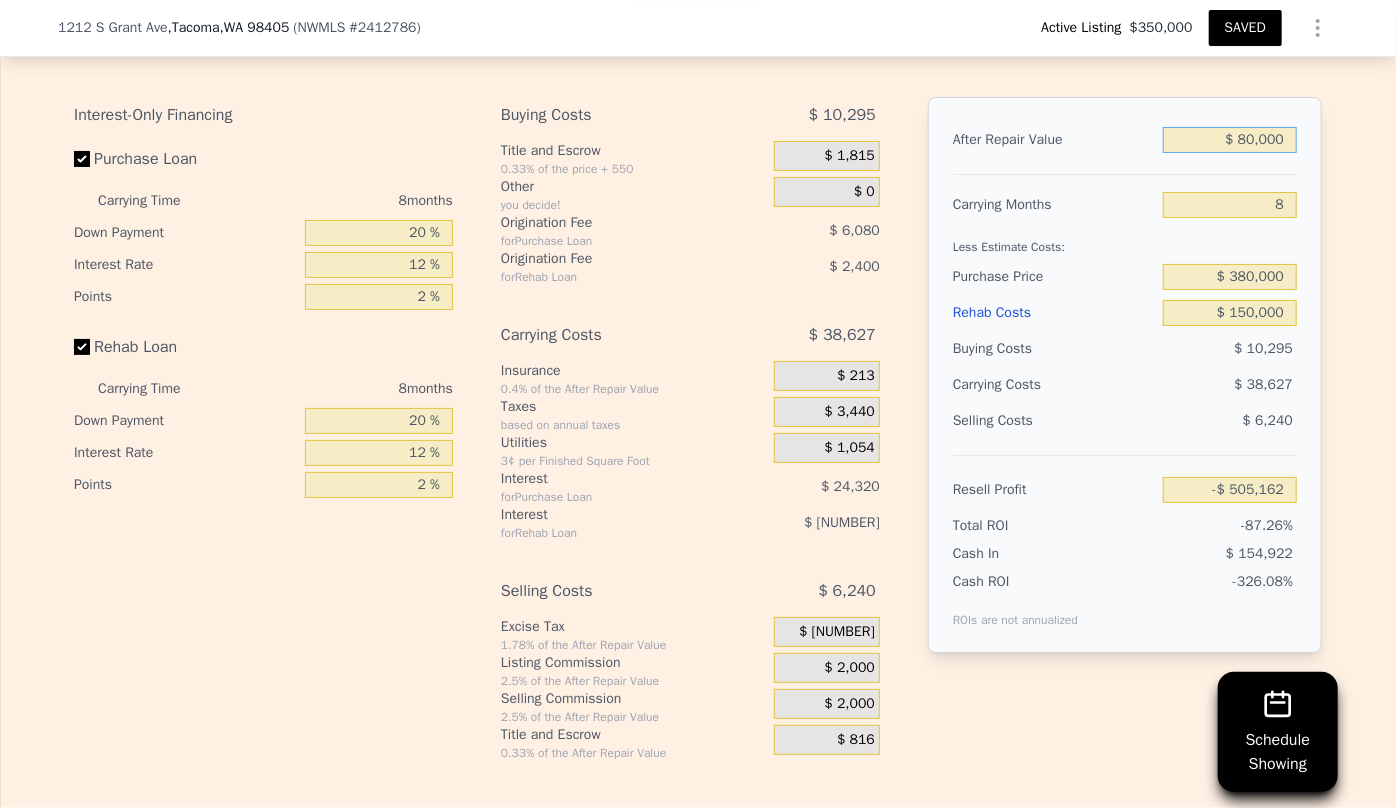 type on "$ 800,000" 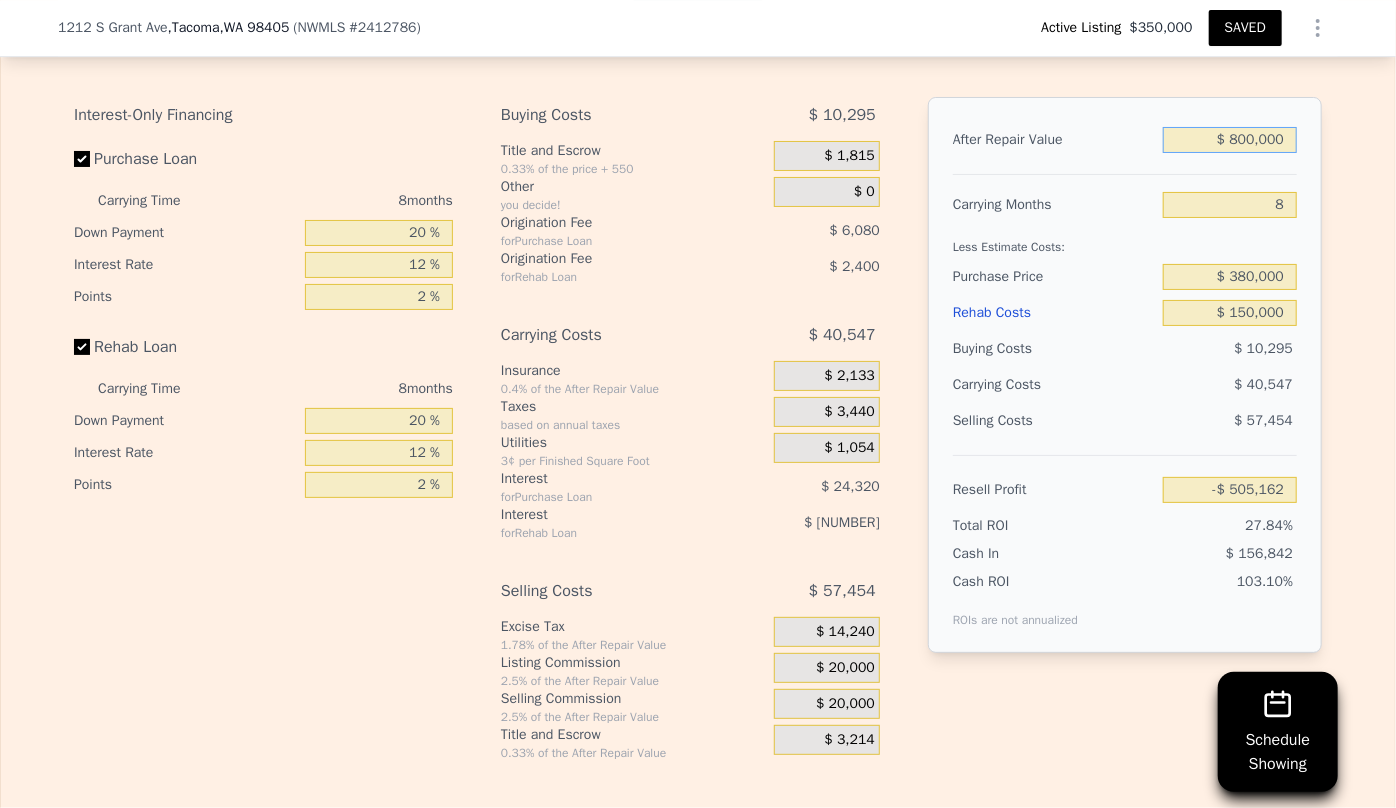 type on "$ 161,704" 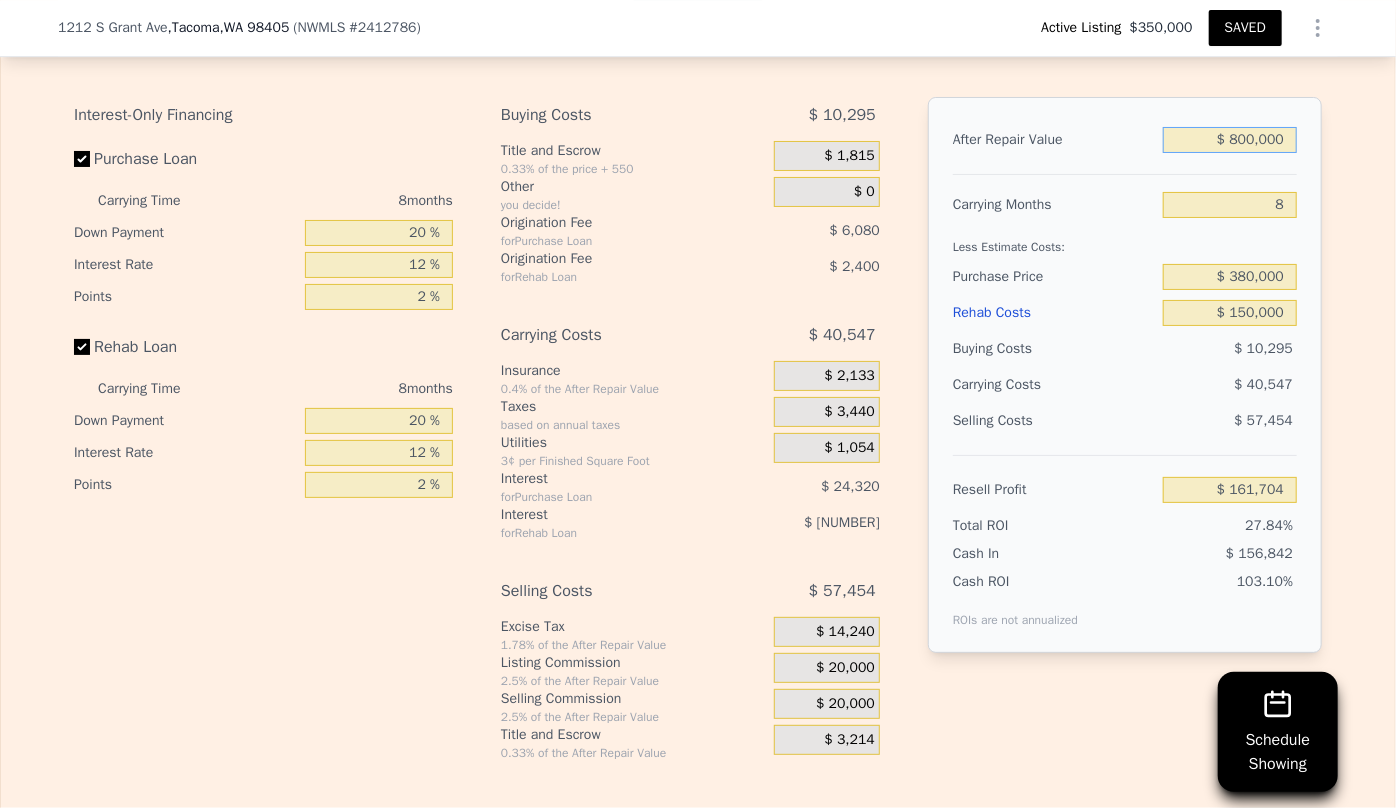 type on "$ 800,000" 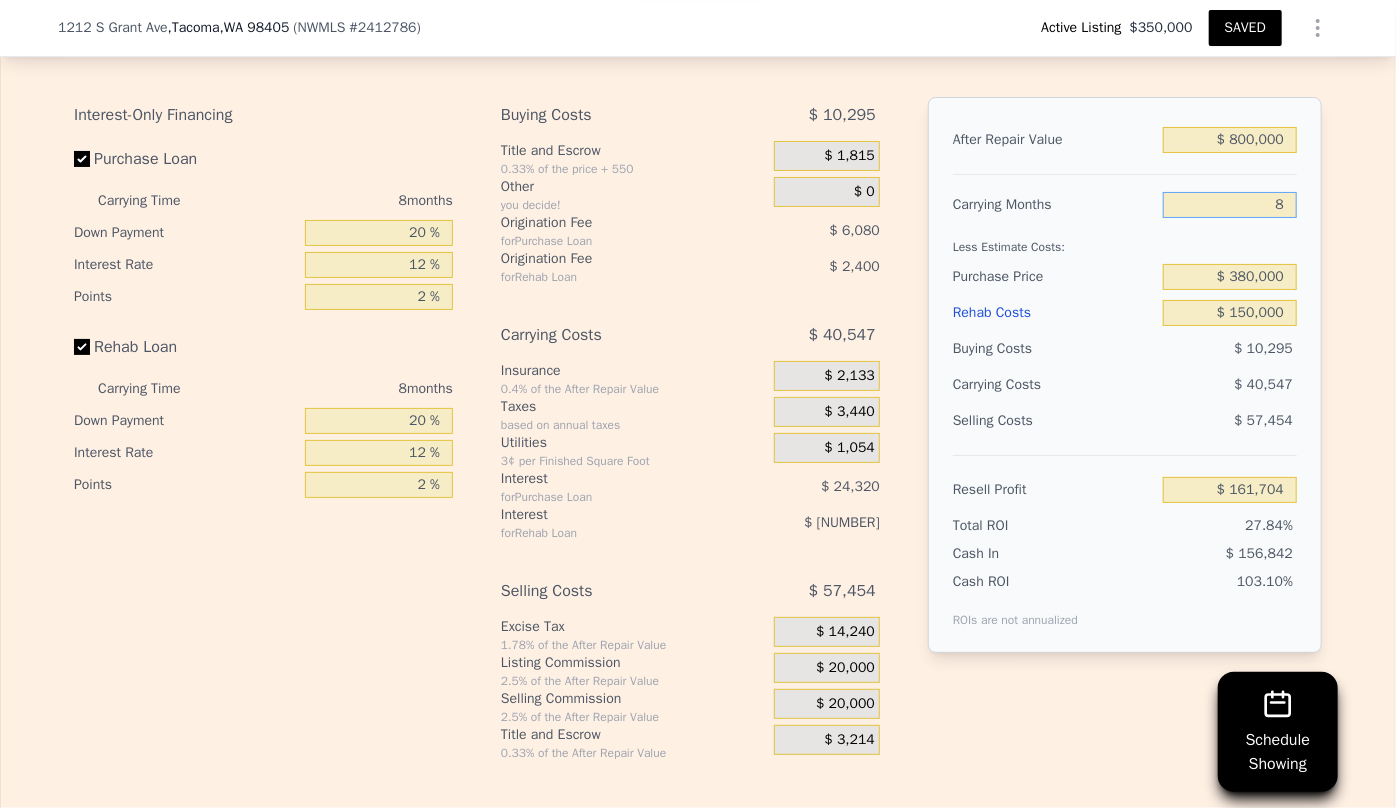 click on "8" at bounding box center (1230, 205) 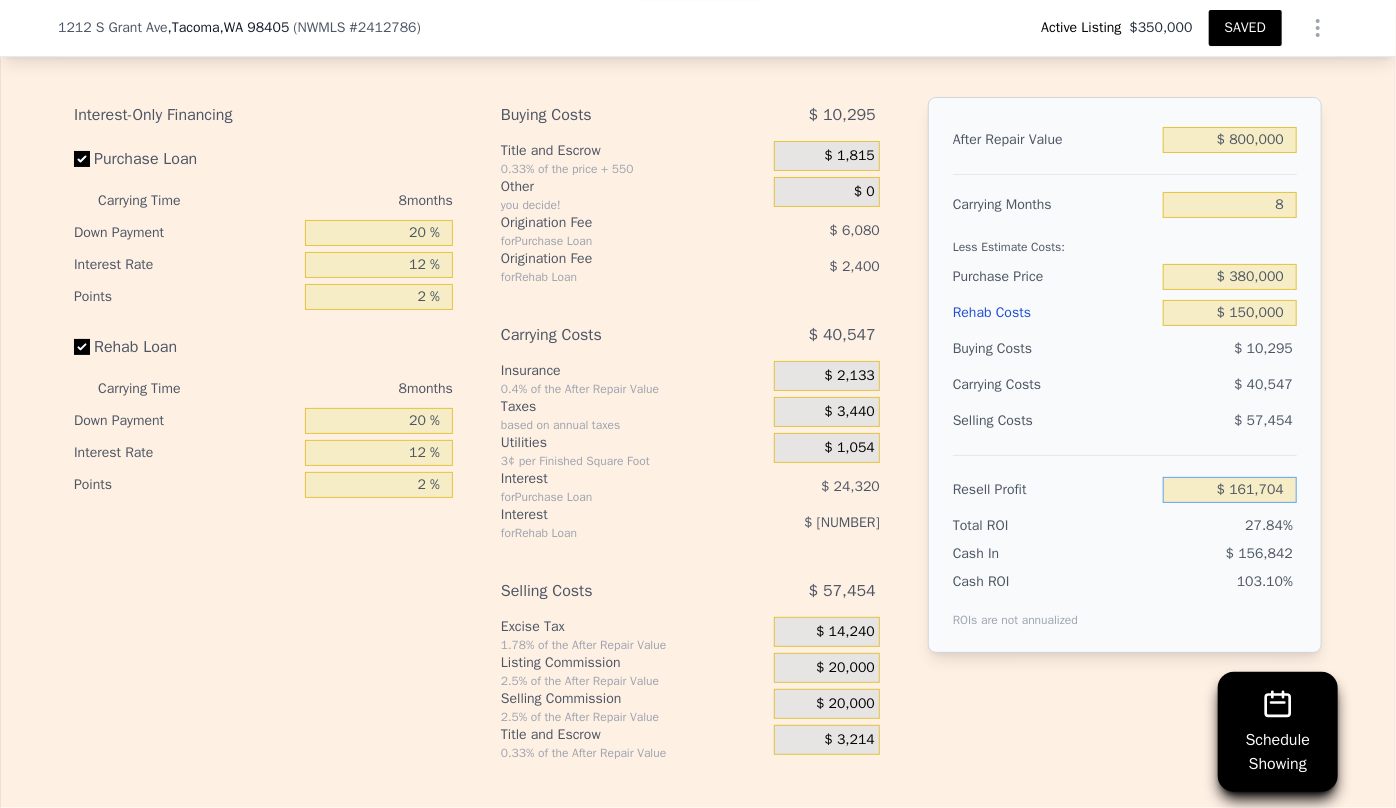 click on "$ 161,704" at bounding box center (1230, 490) 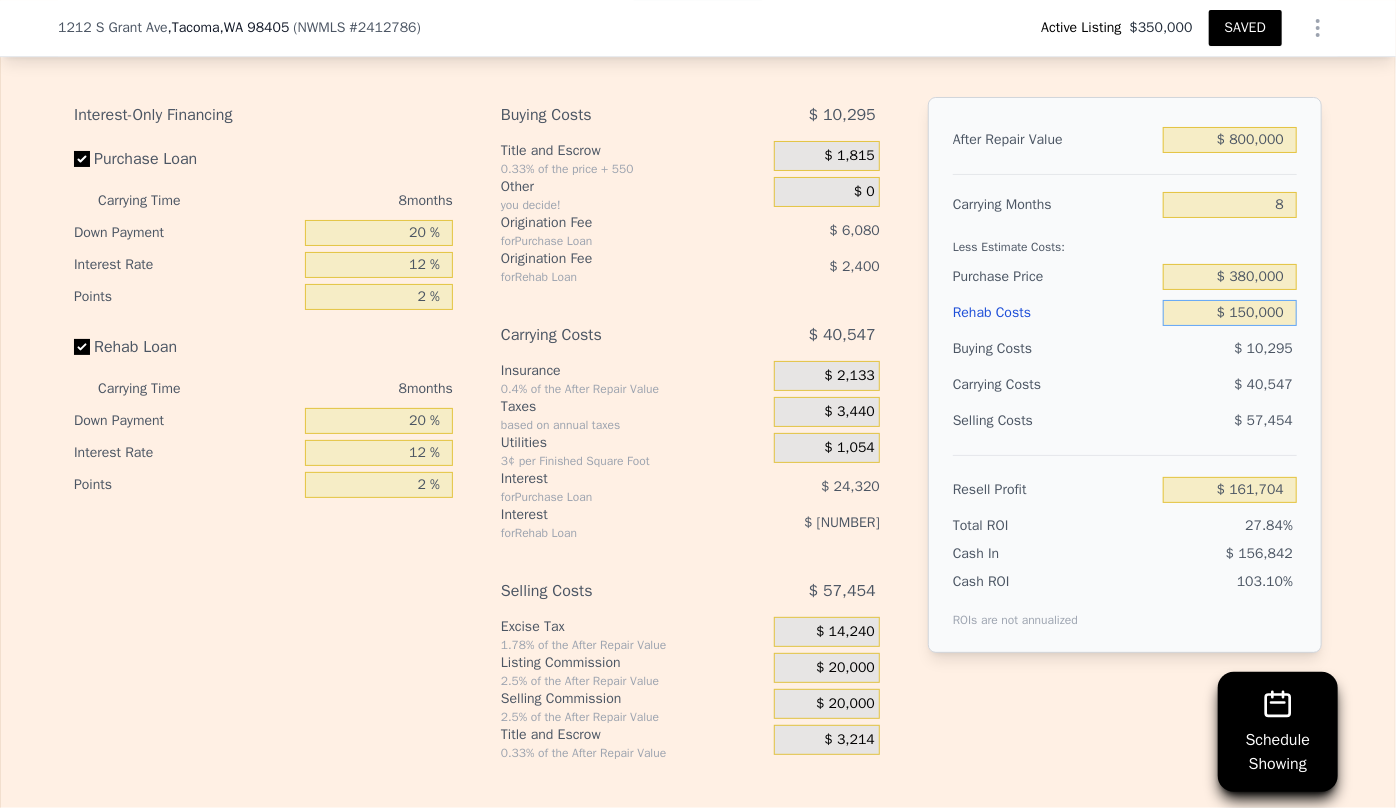 click on "$ 150,000" at bounding box center (1230, 313) 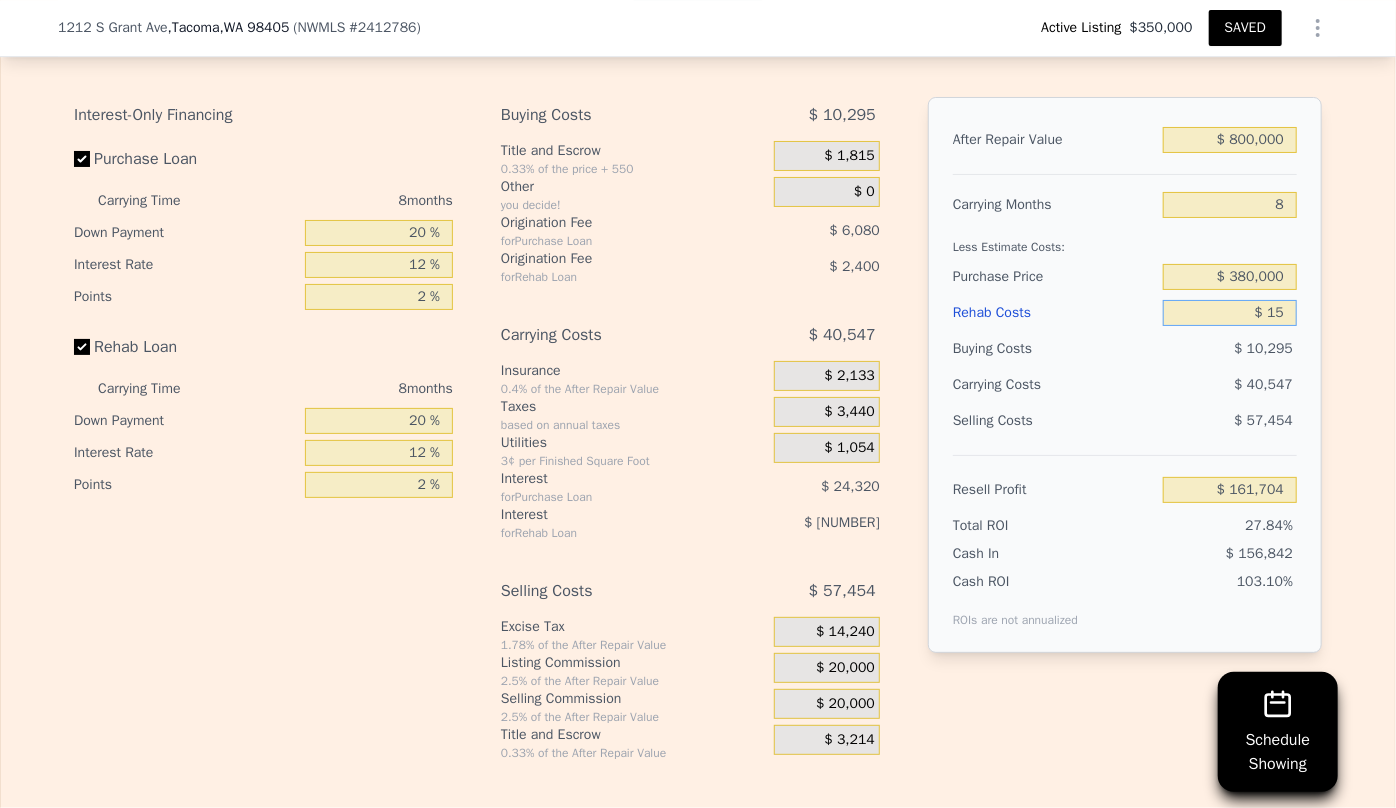 type on "$ 1" 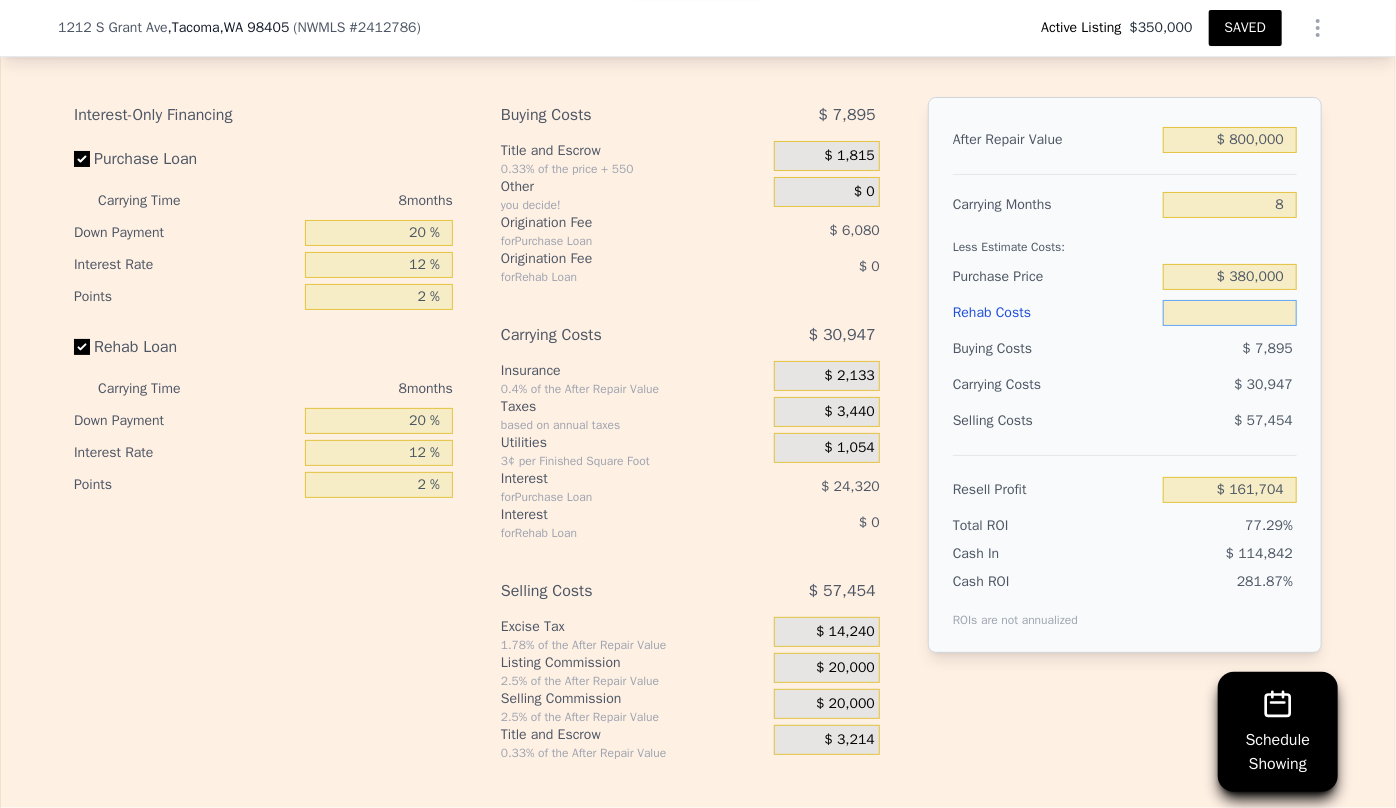 type on "$ 1" 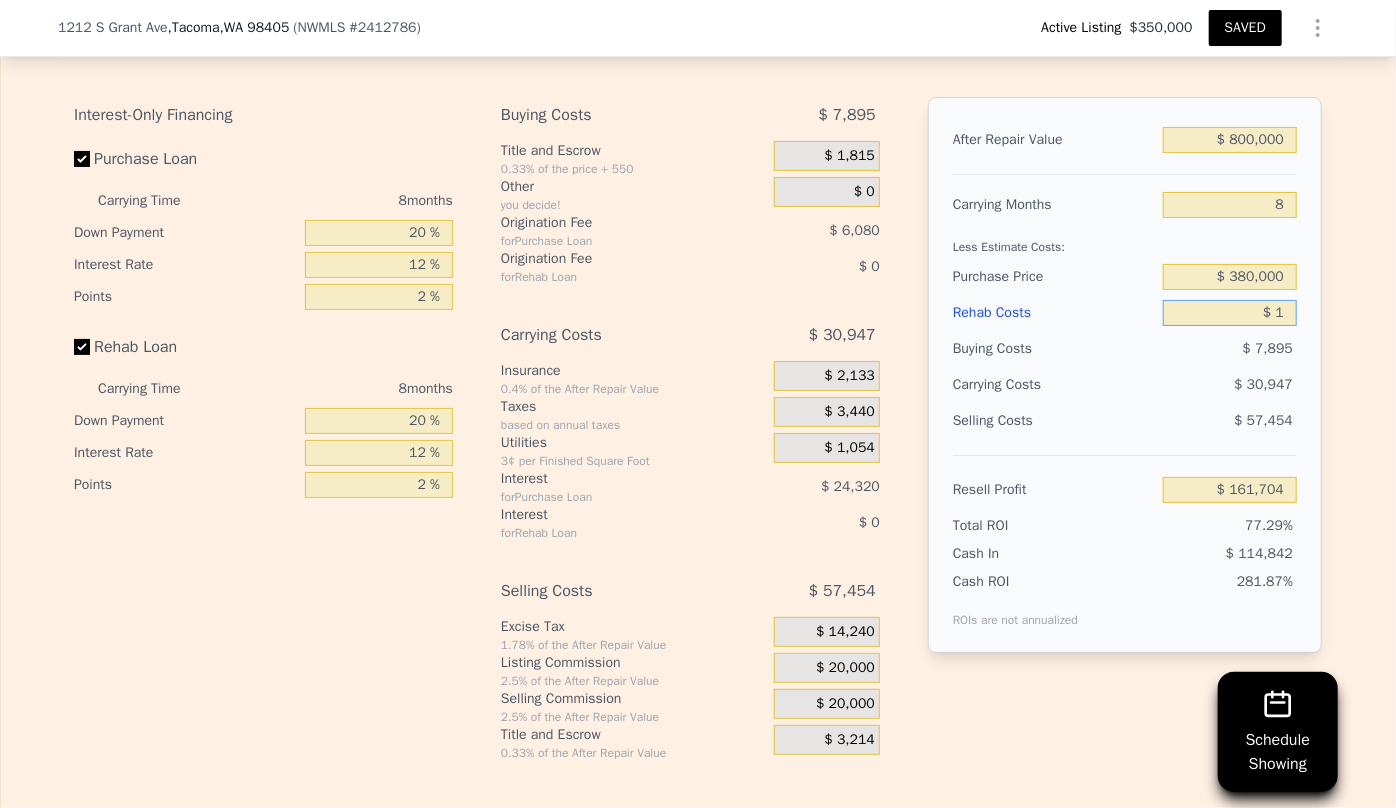 type on "$ 323,703" 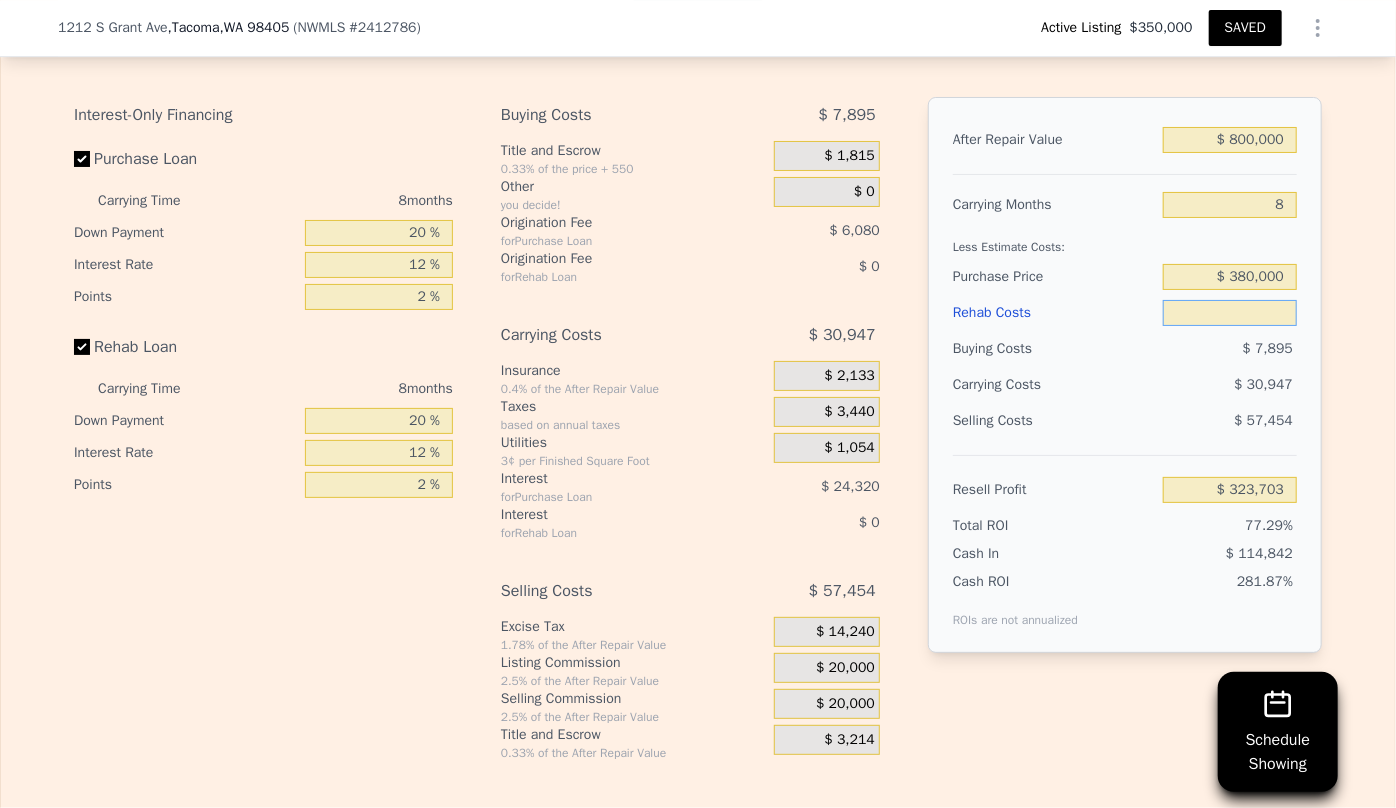 type on "$ 2" 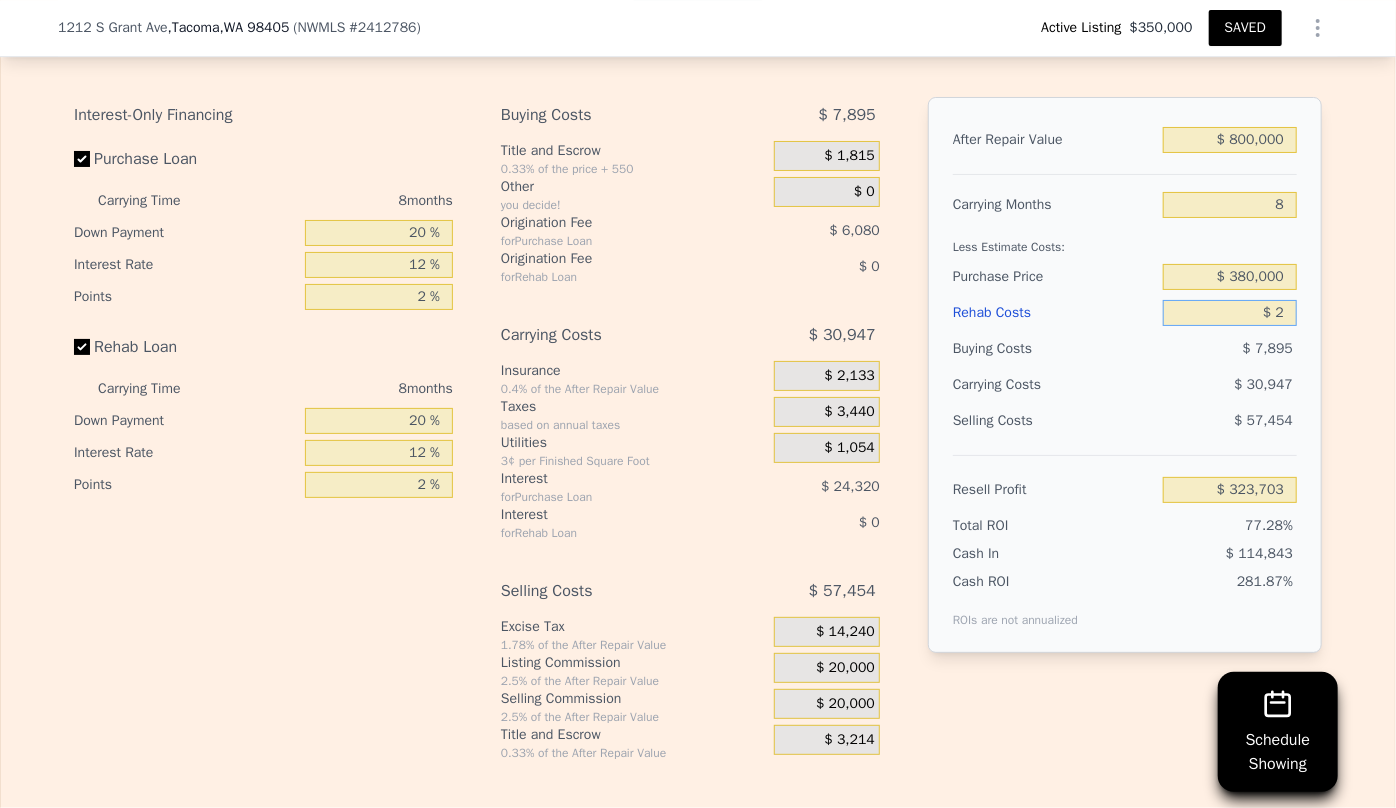 type on "$ 323,702" 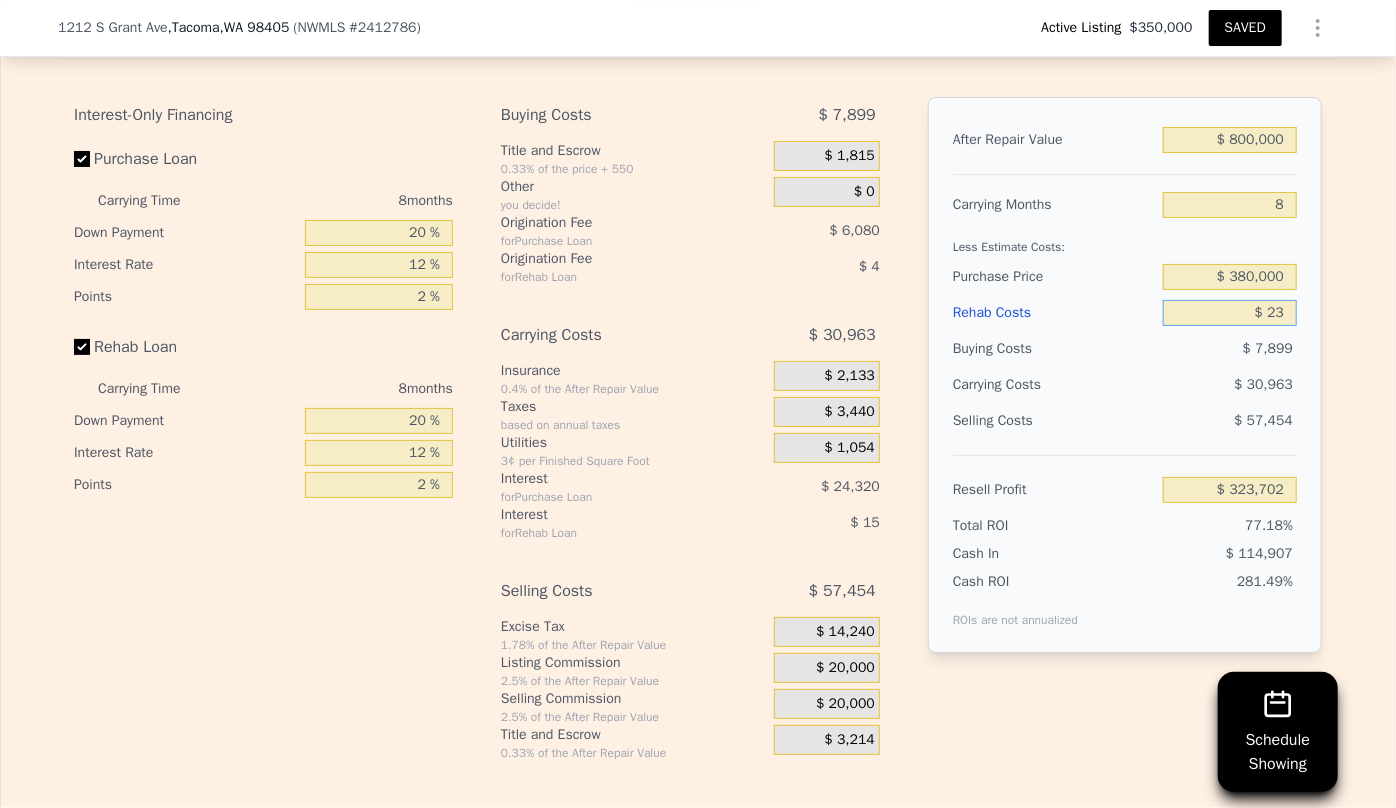type on "$ 230" 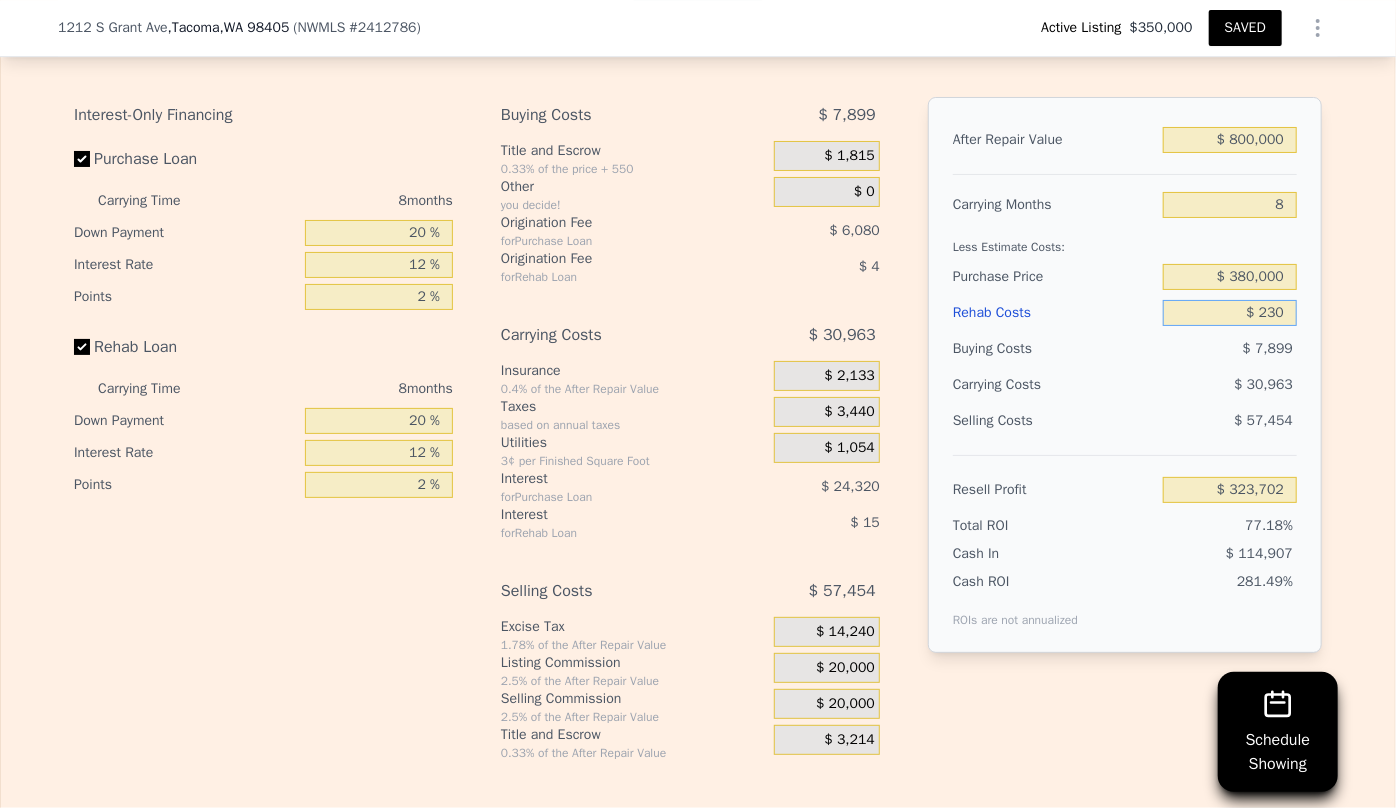 type on "$ 323,454" 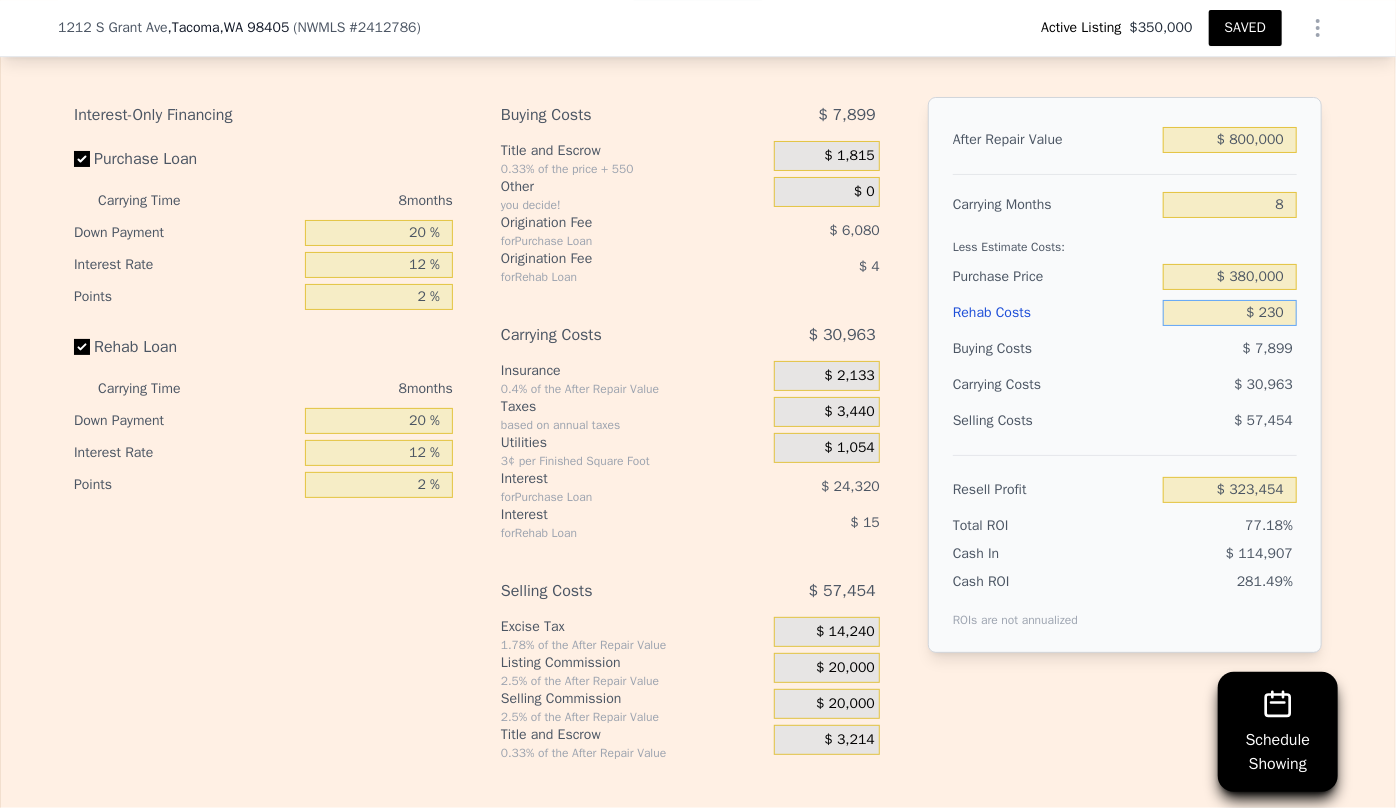 type on "$ 2,300" 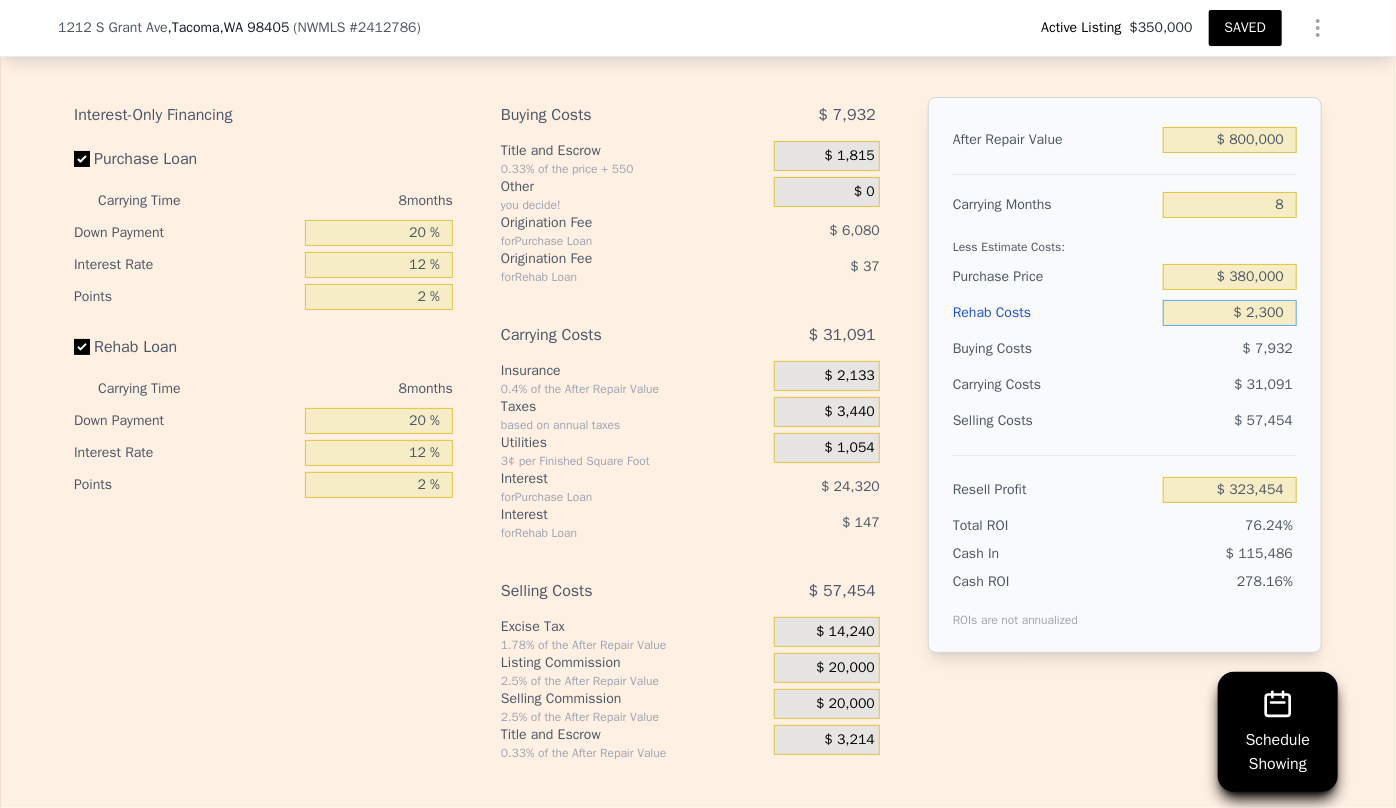 type on "$ 321,223" 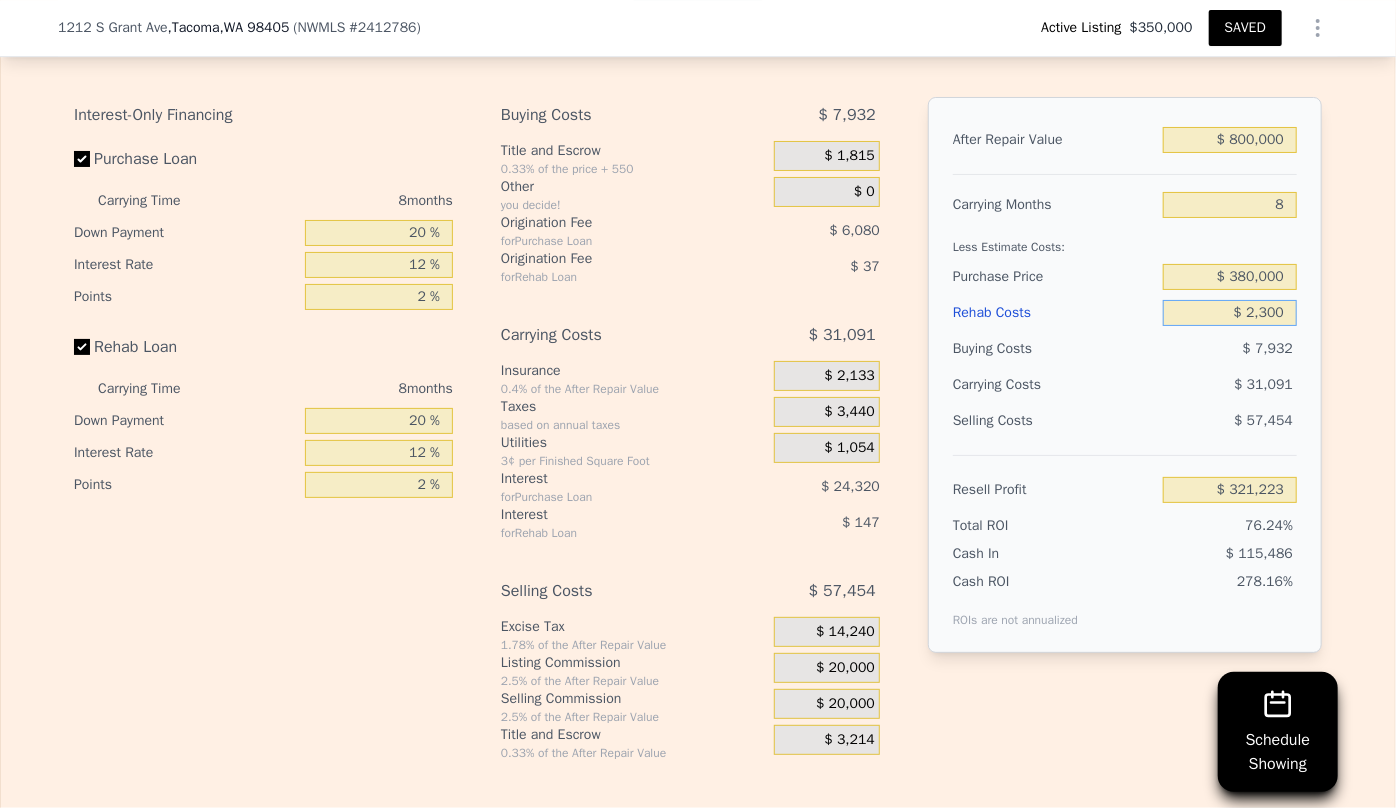 type on "$ 23,000" 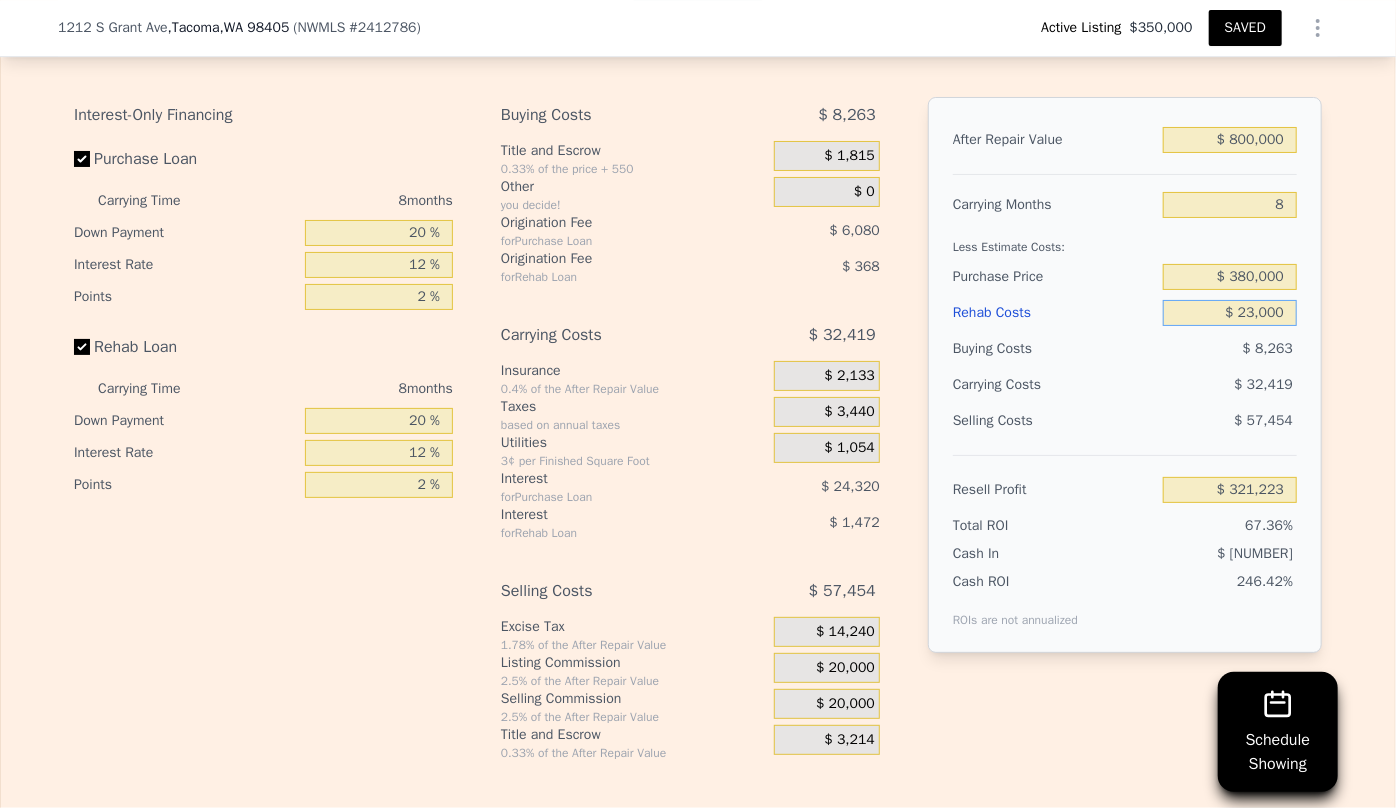 type on "$ 298,864" 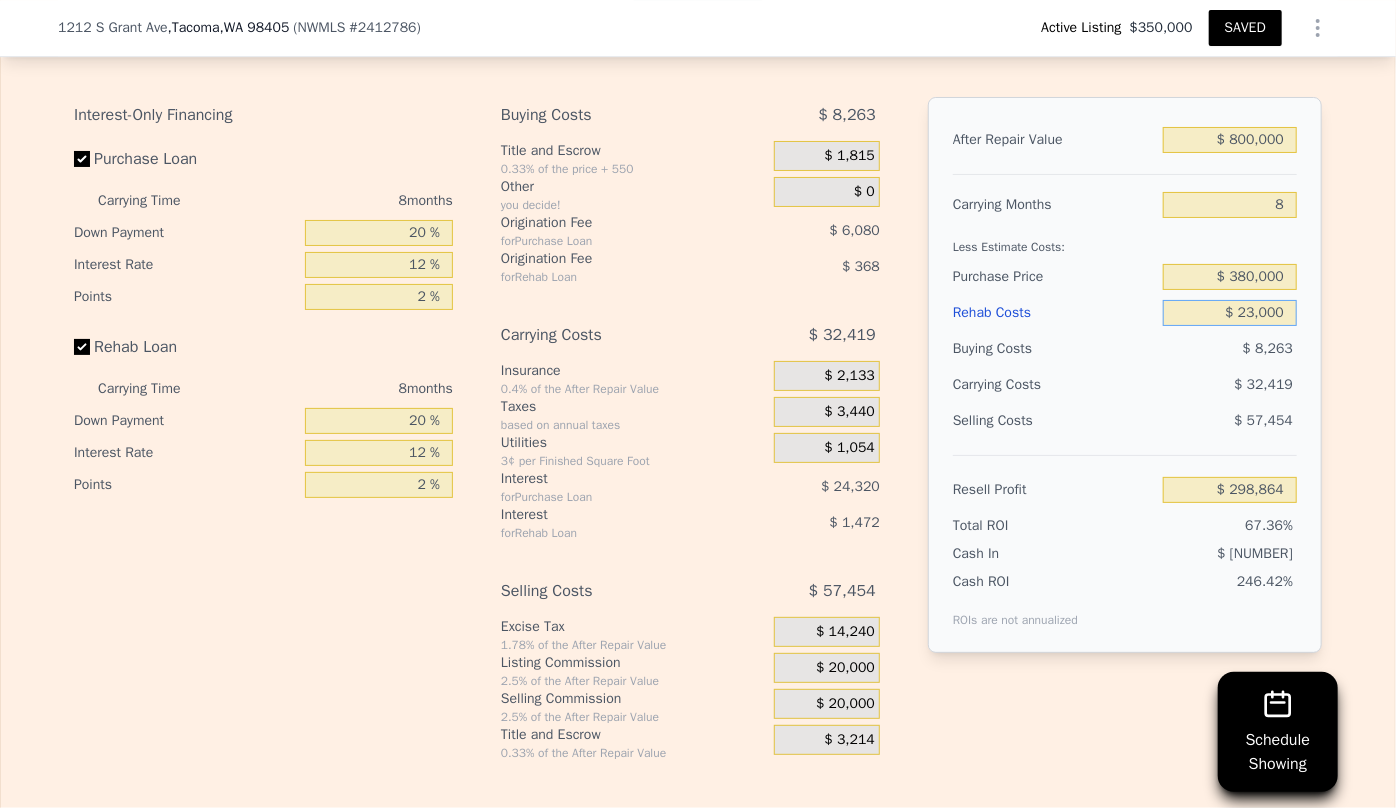 type on "$ 230,000" 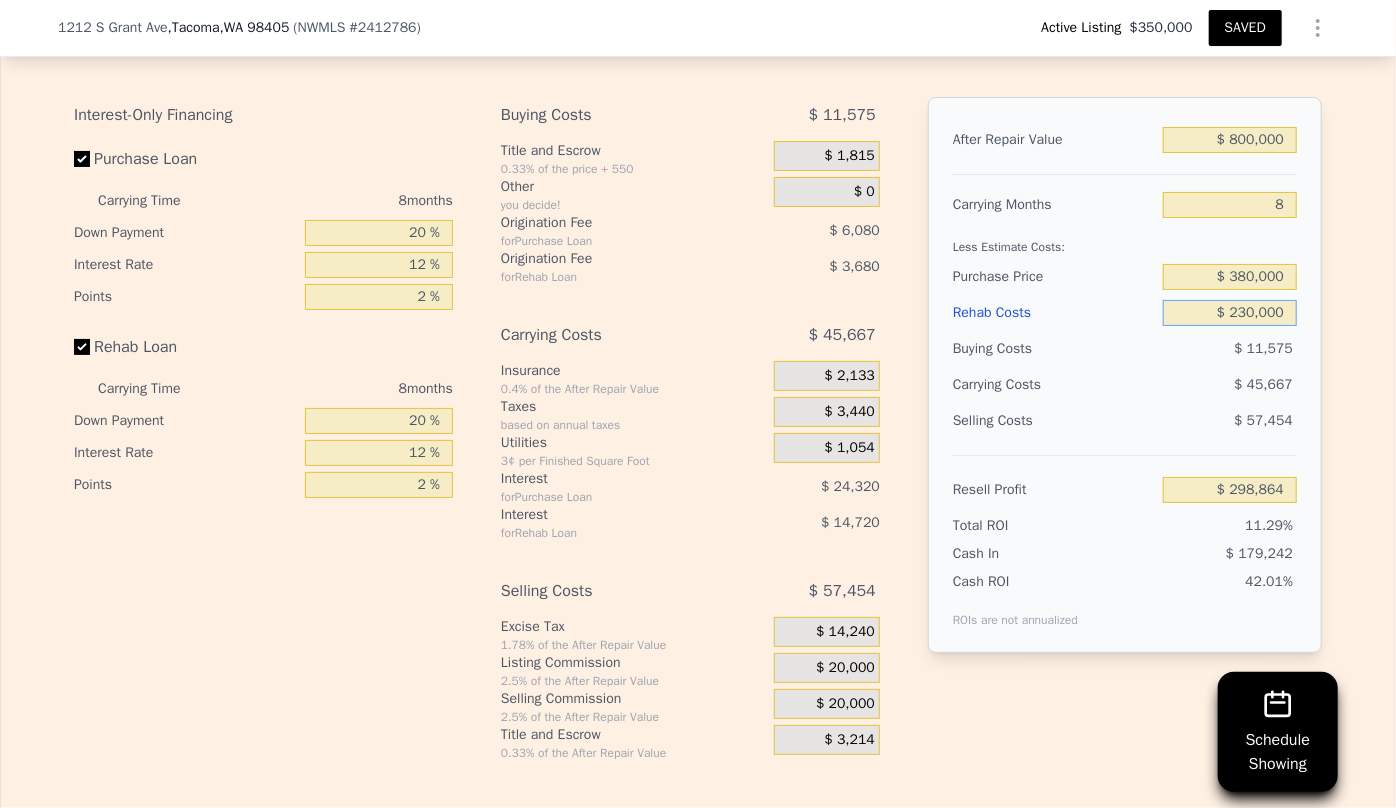 type on "$ 75,304" 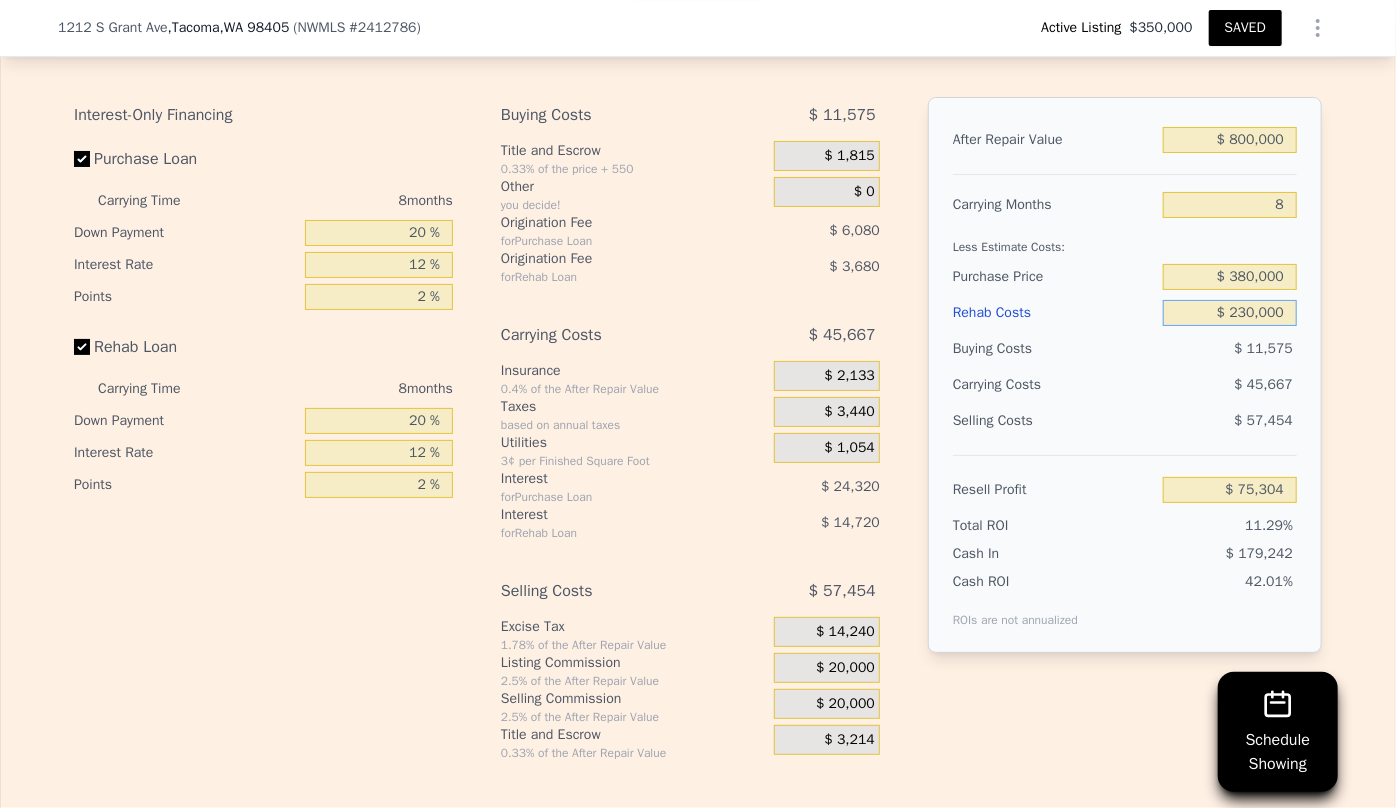 type on "$ 230,000" 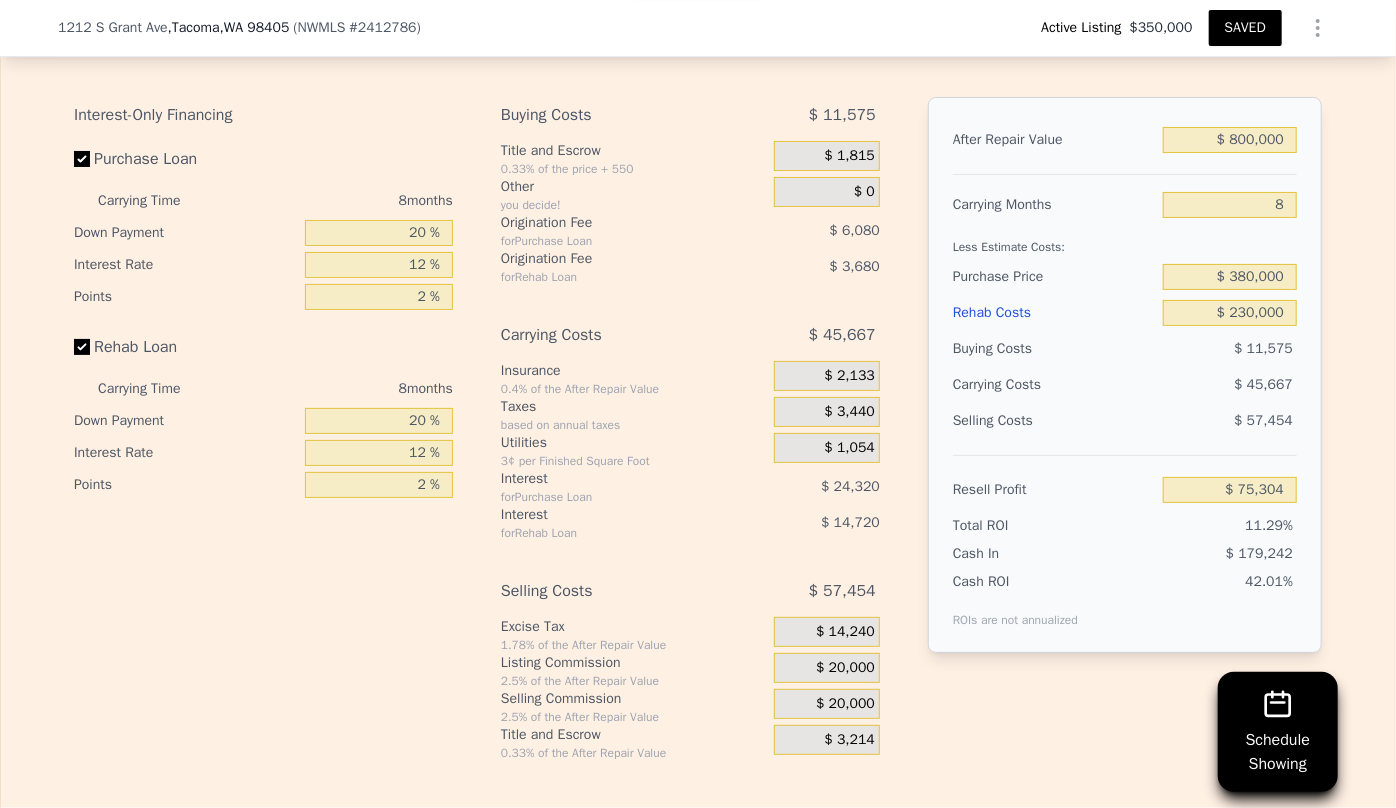 click on "$ 11,575" at bounding box center [1230, 349] 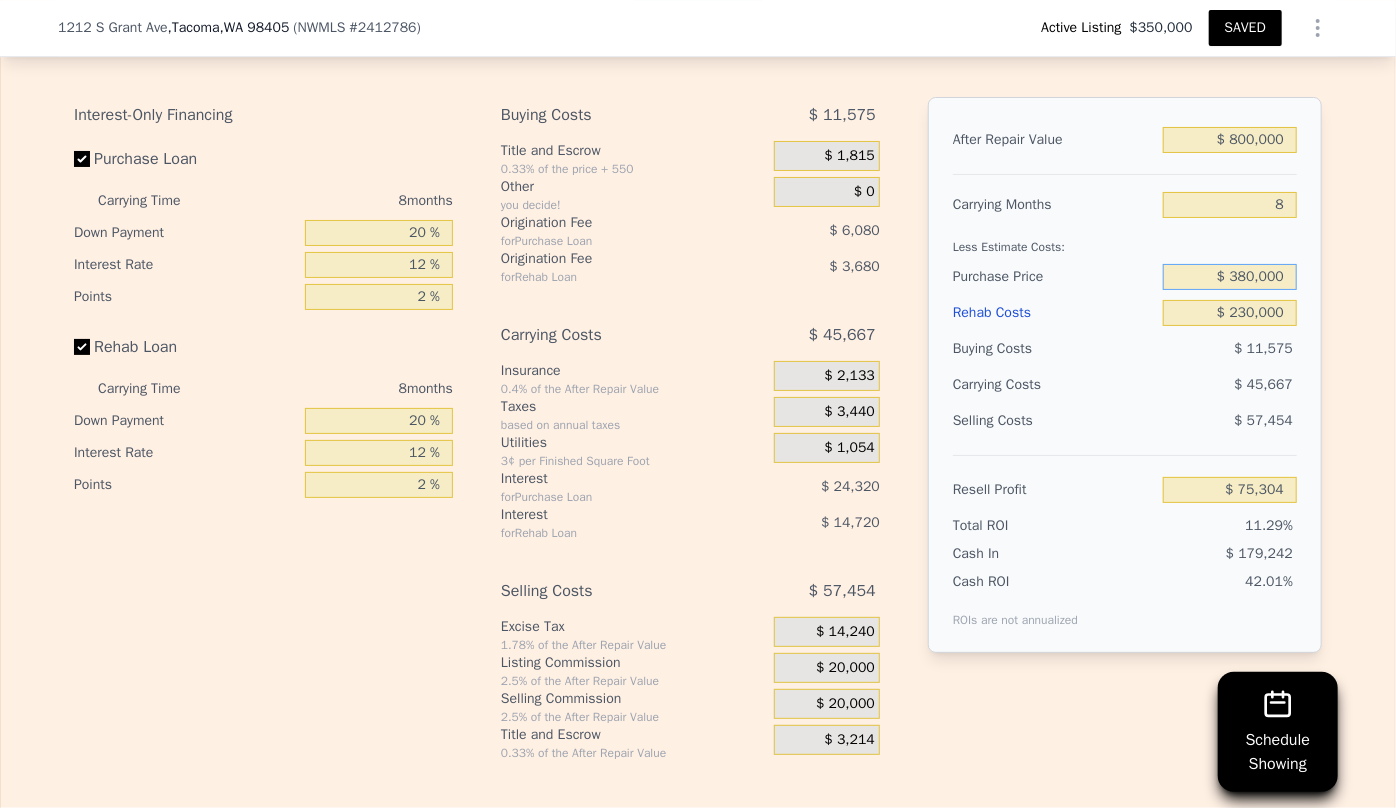 click on "$ 380,000" at bounding box center (1230, 277) 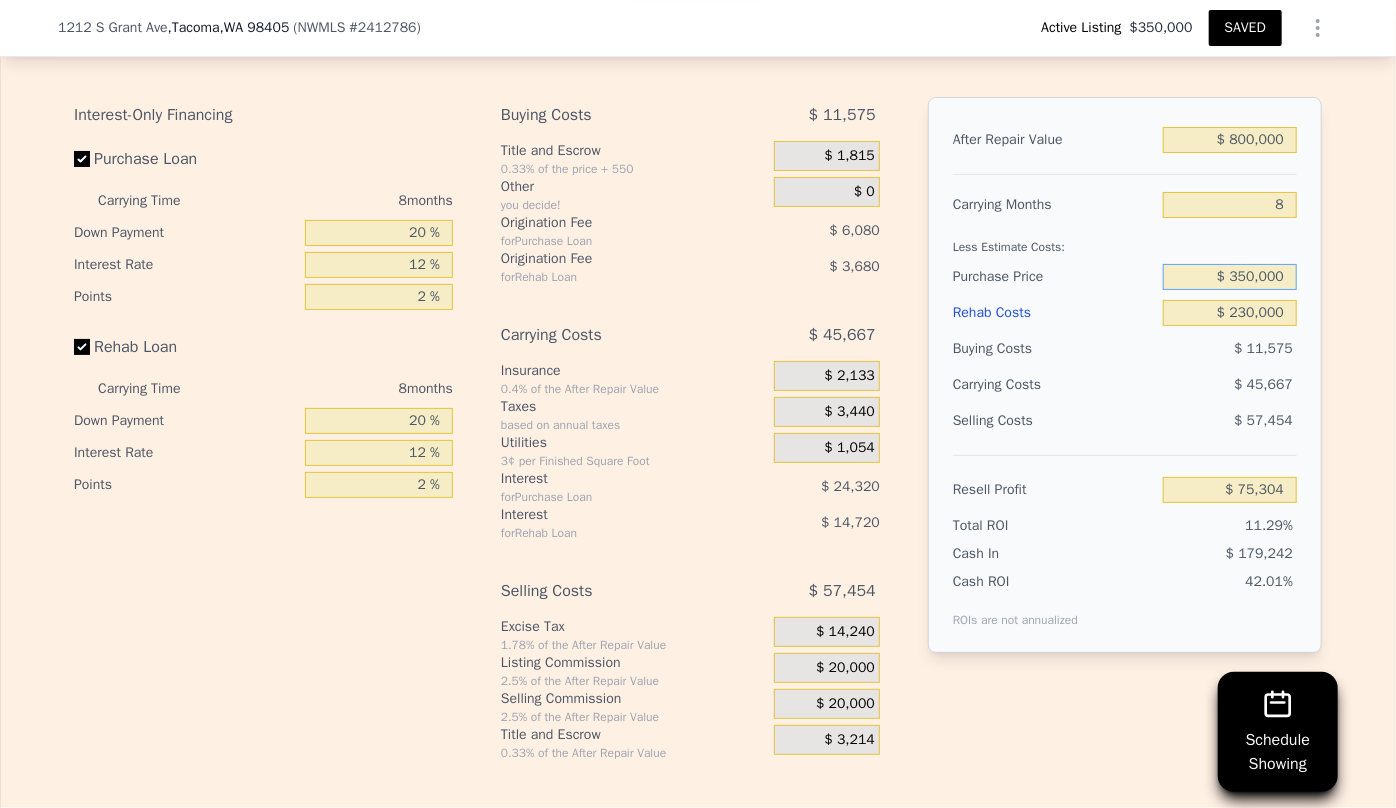 type on "$ 350,000" 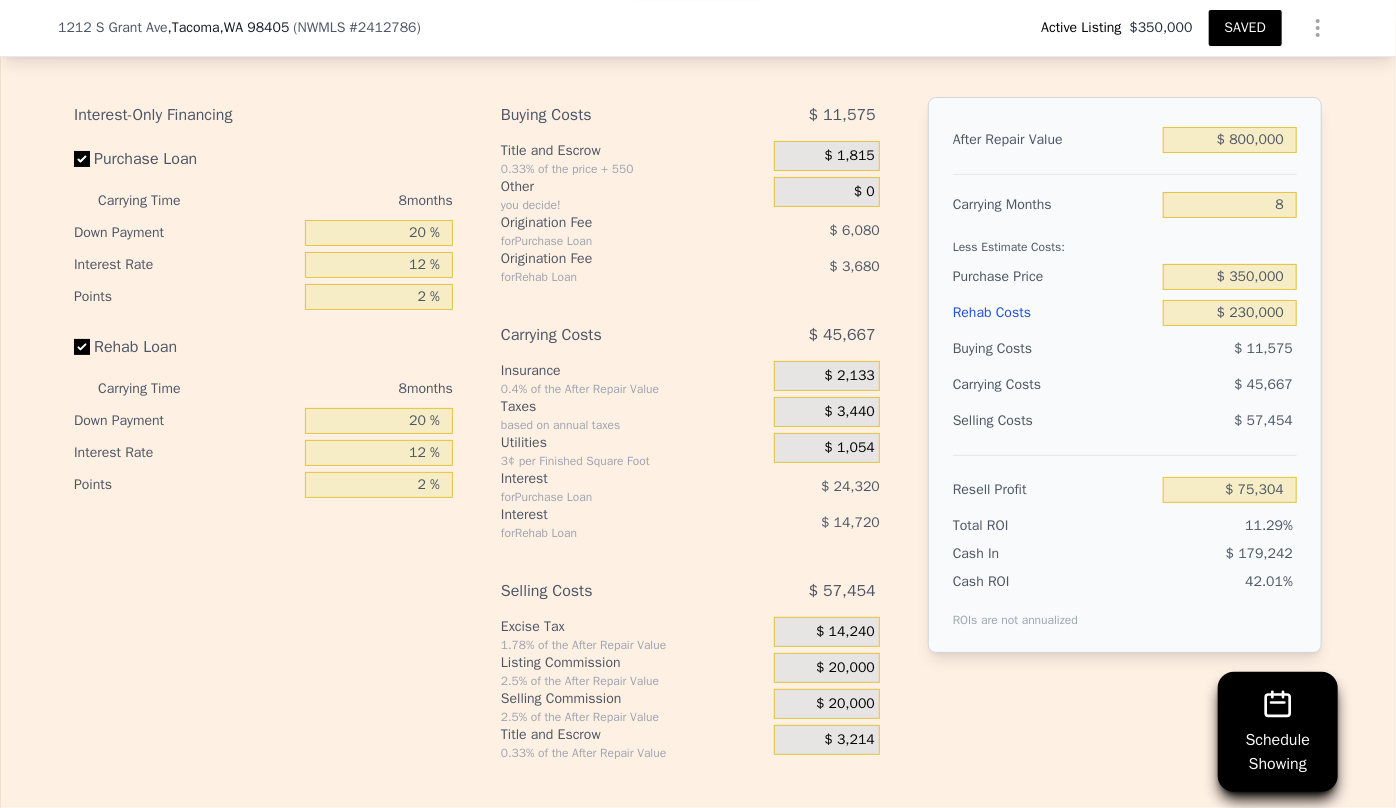 click on "$ 45,667" at bounding box center (1191, 385) 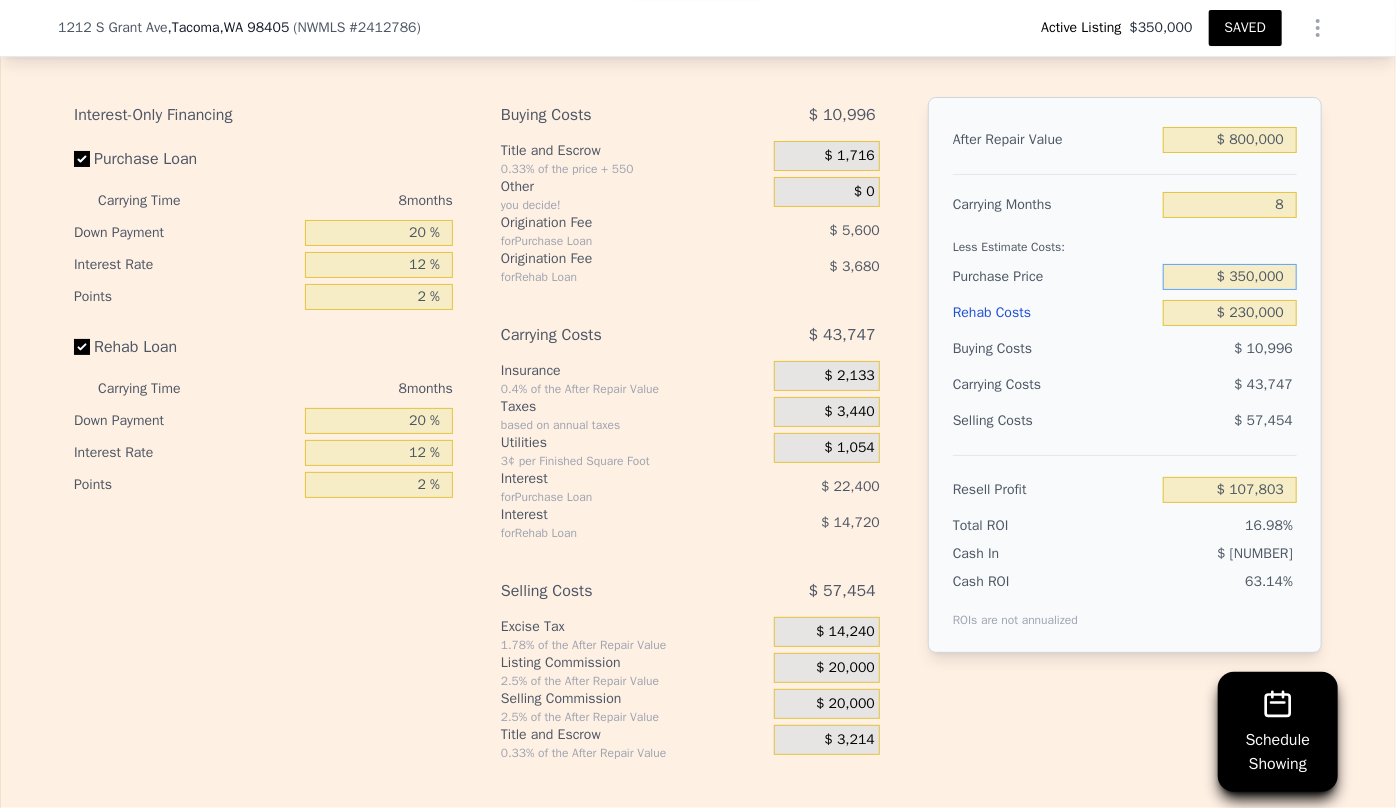 click on "$ 350,000" at bounding box center (1230, 277) 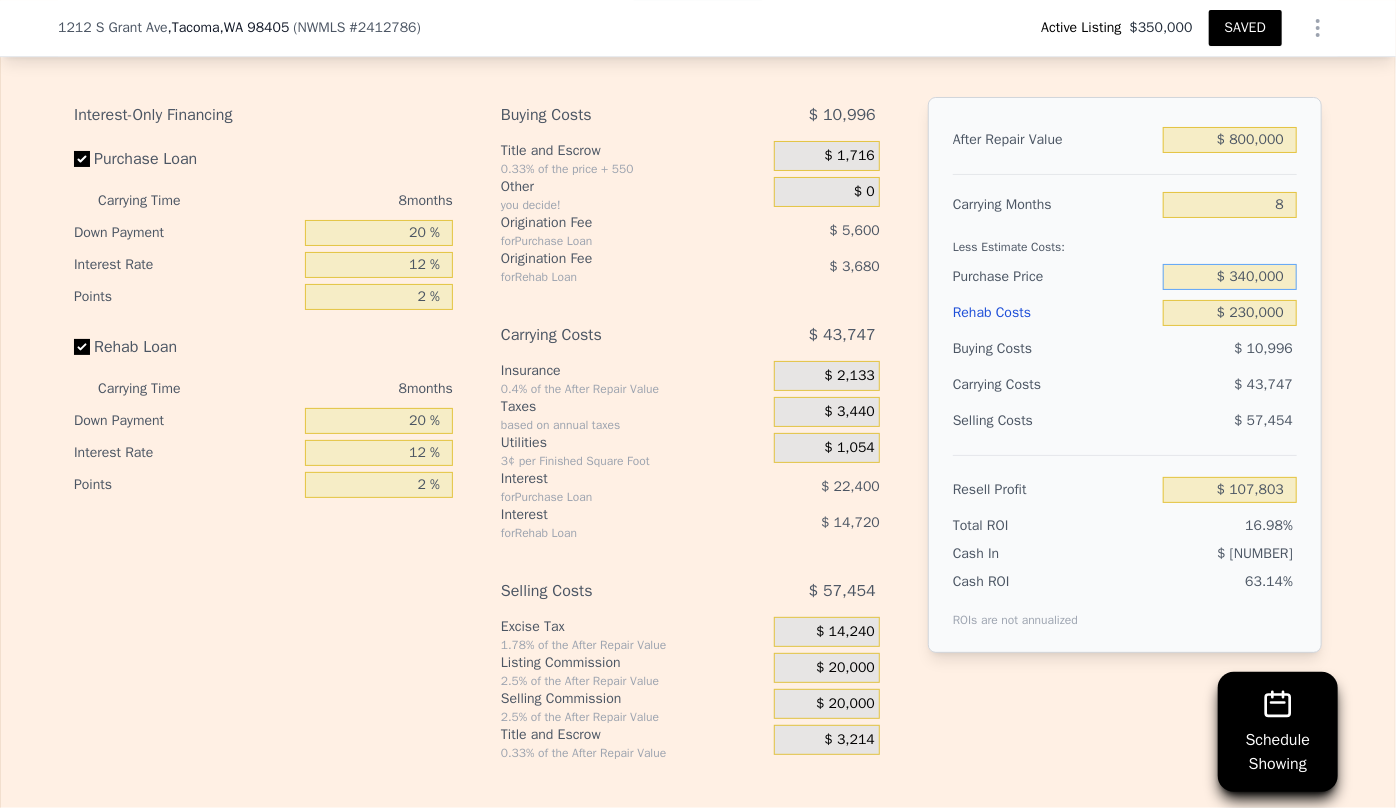 type on "$ 340,000" 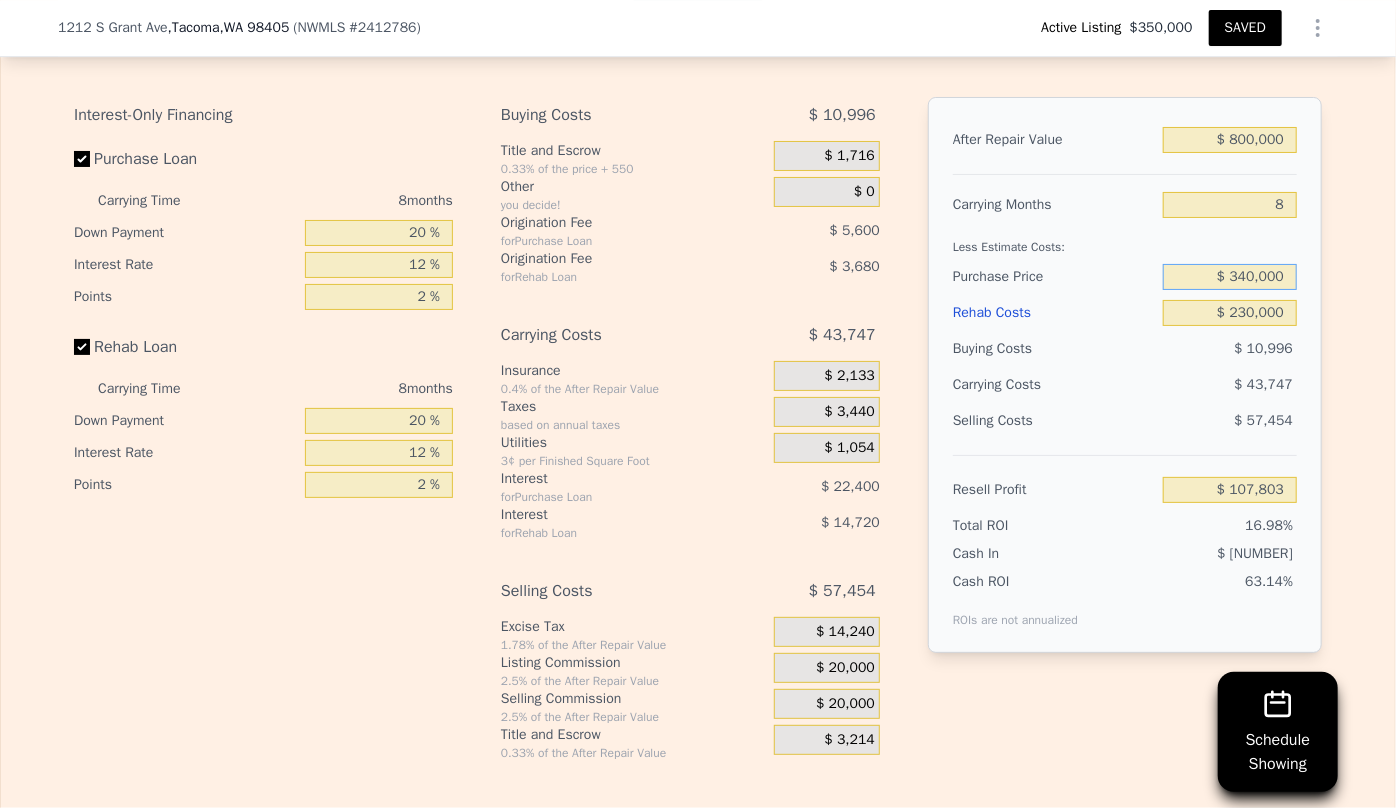 type on "$ 118,637" 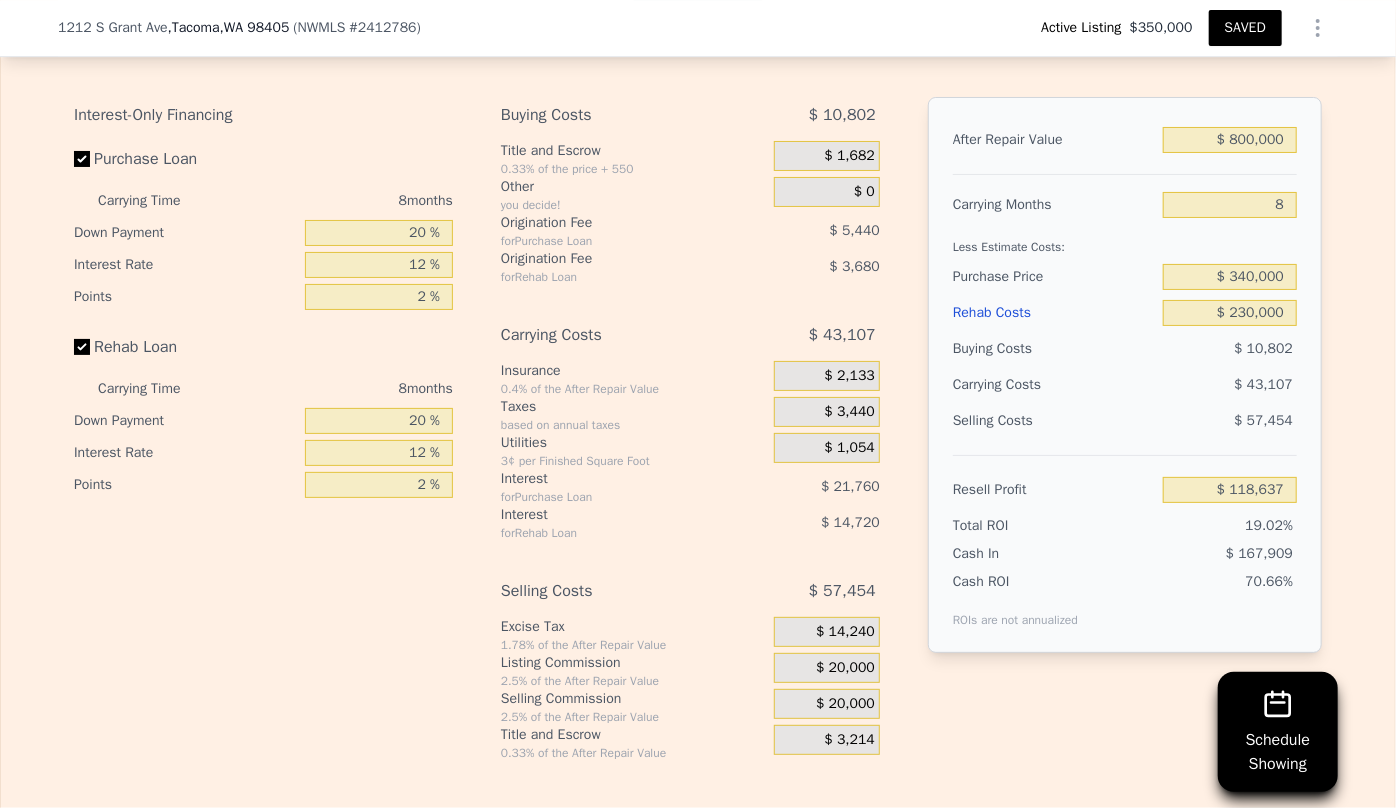 click on "$ 20,000" at bounding box center (845, 704) 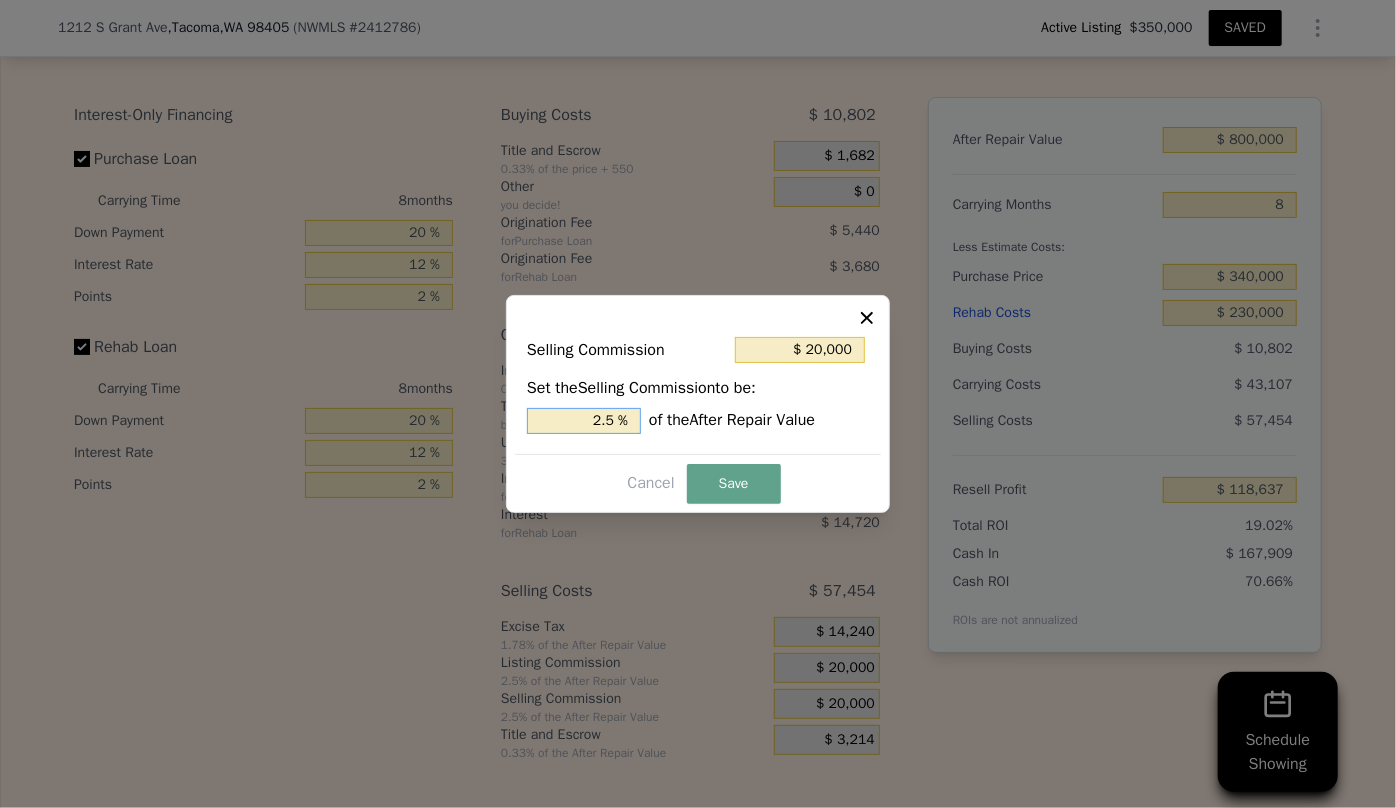 click on "2.5 %" at bounding box center (584, 421) 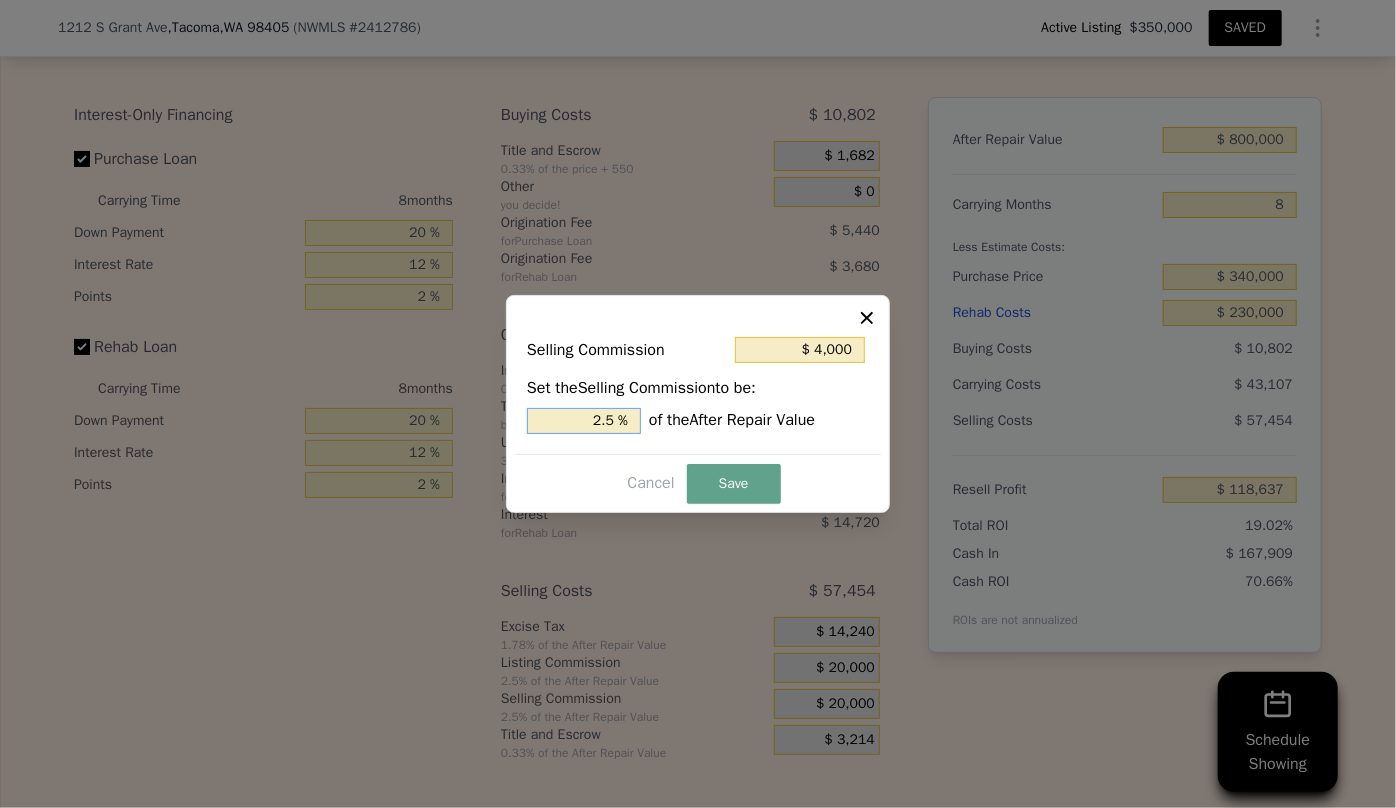 type on ".5 %" 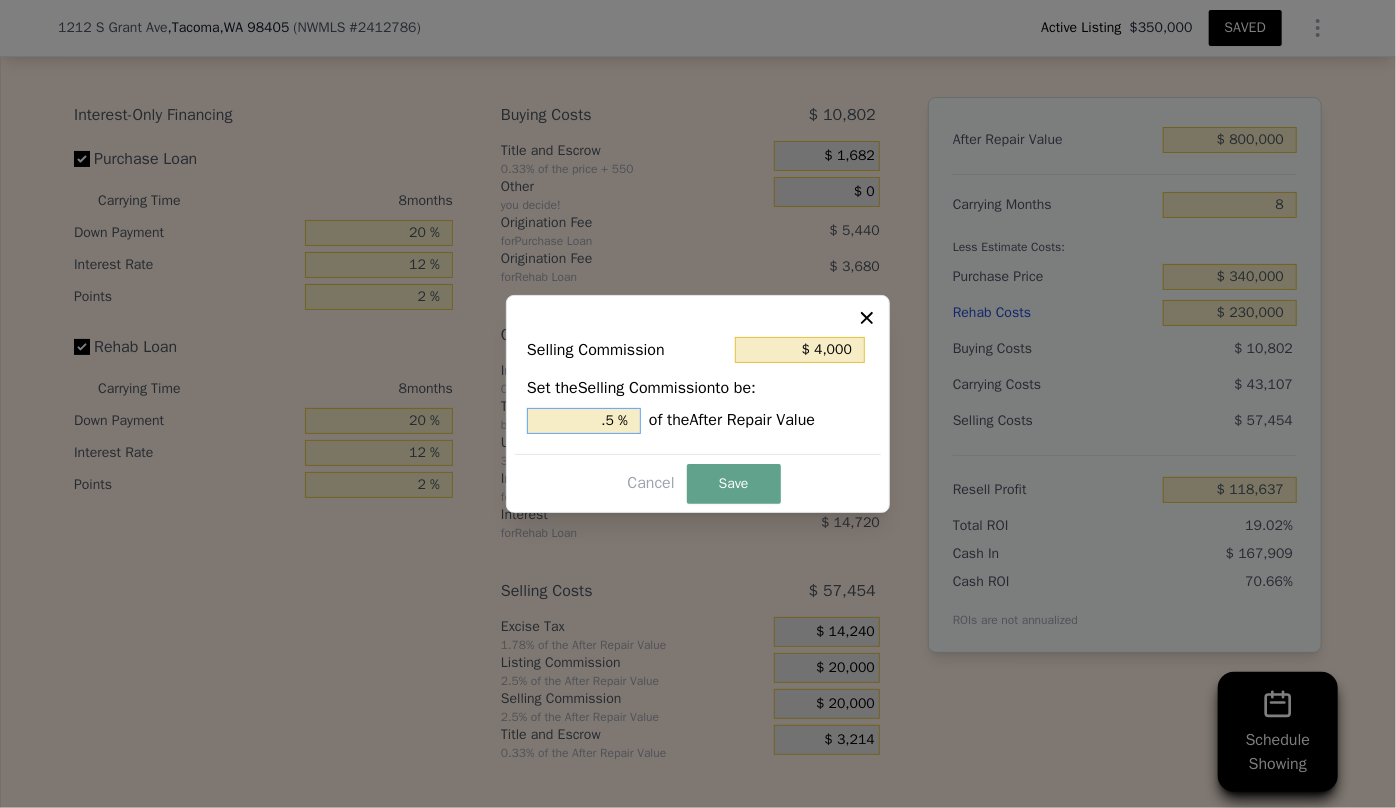 type on "$ 36,000" 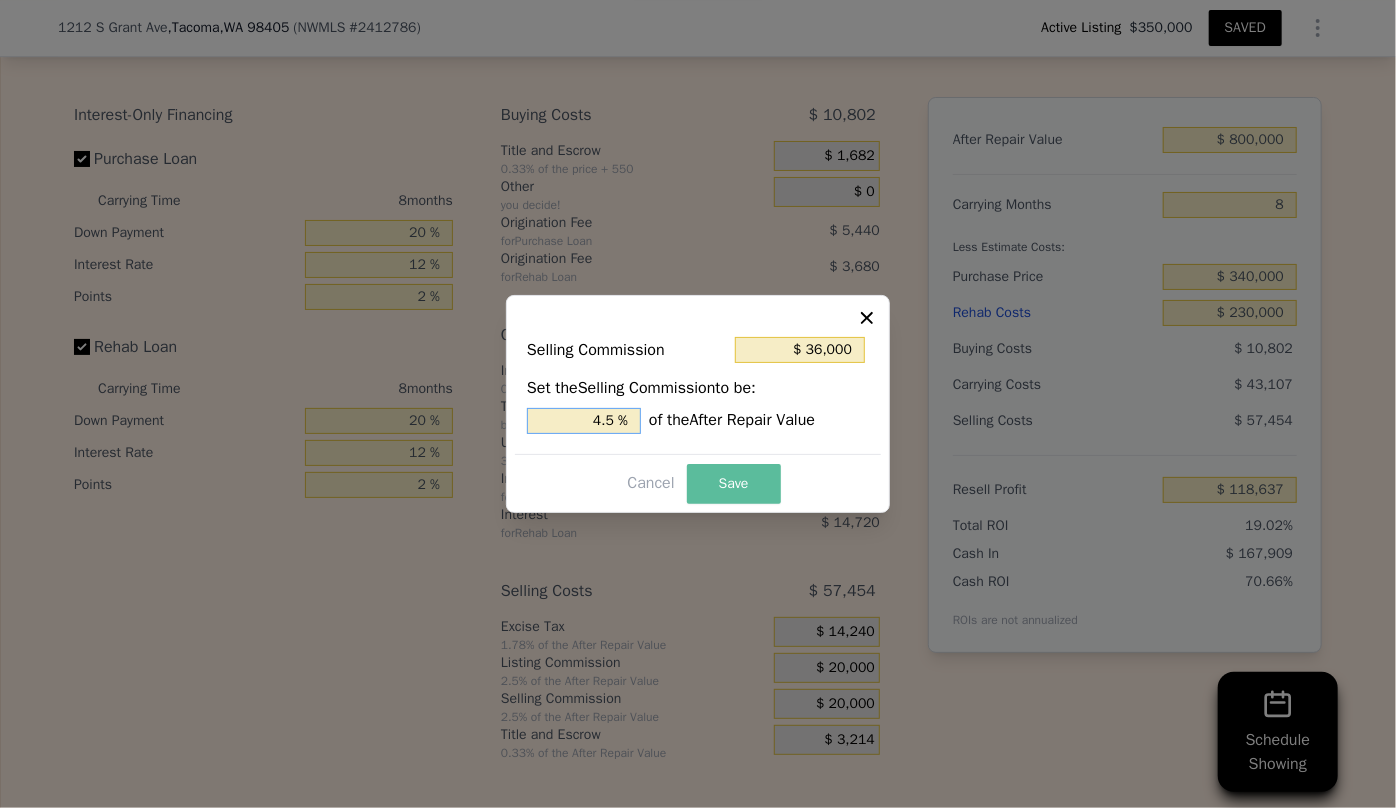 type on "4.5 %" 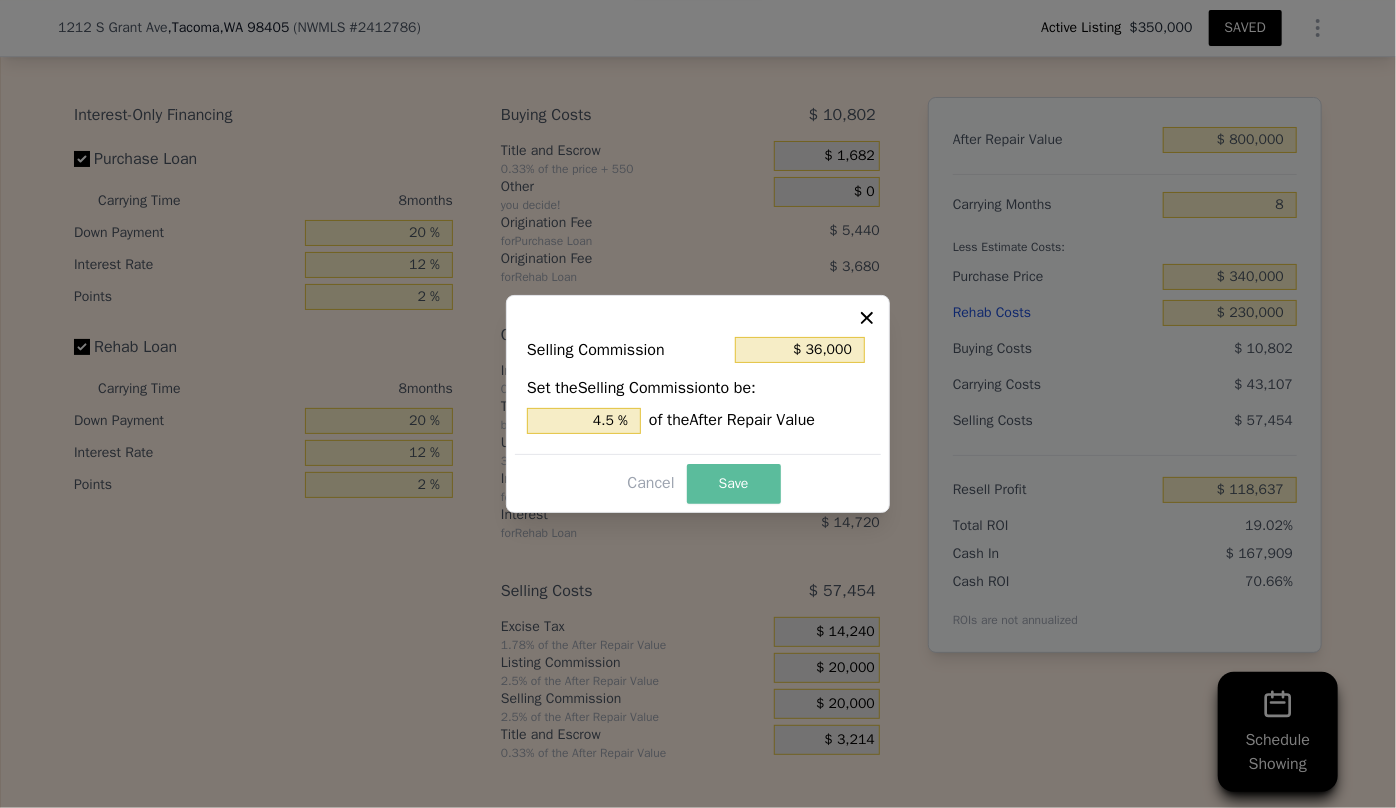 click on "Save" at bounding box center (734, 484) 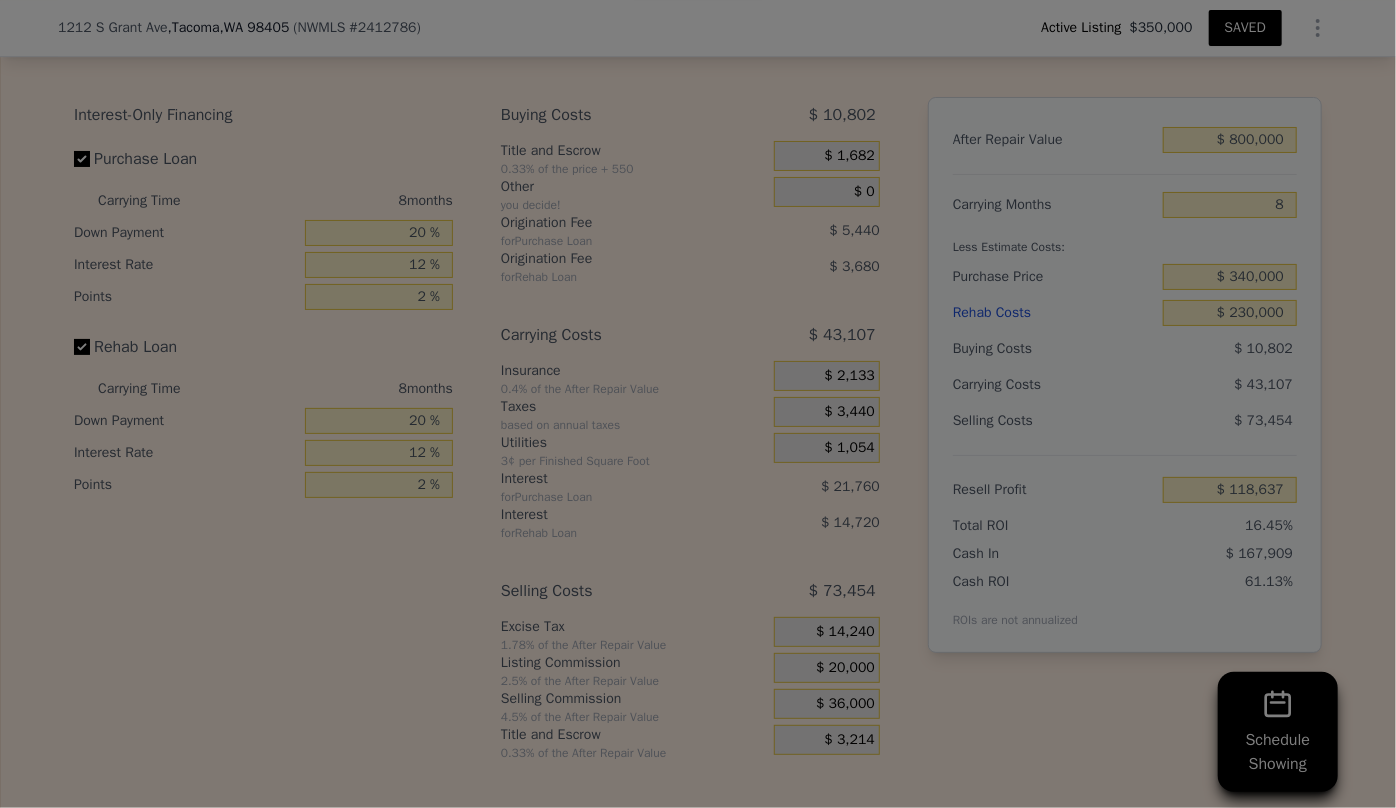 type on "$ 102,637" 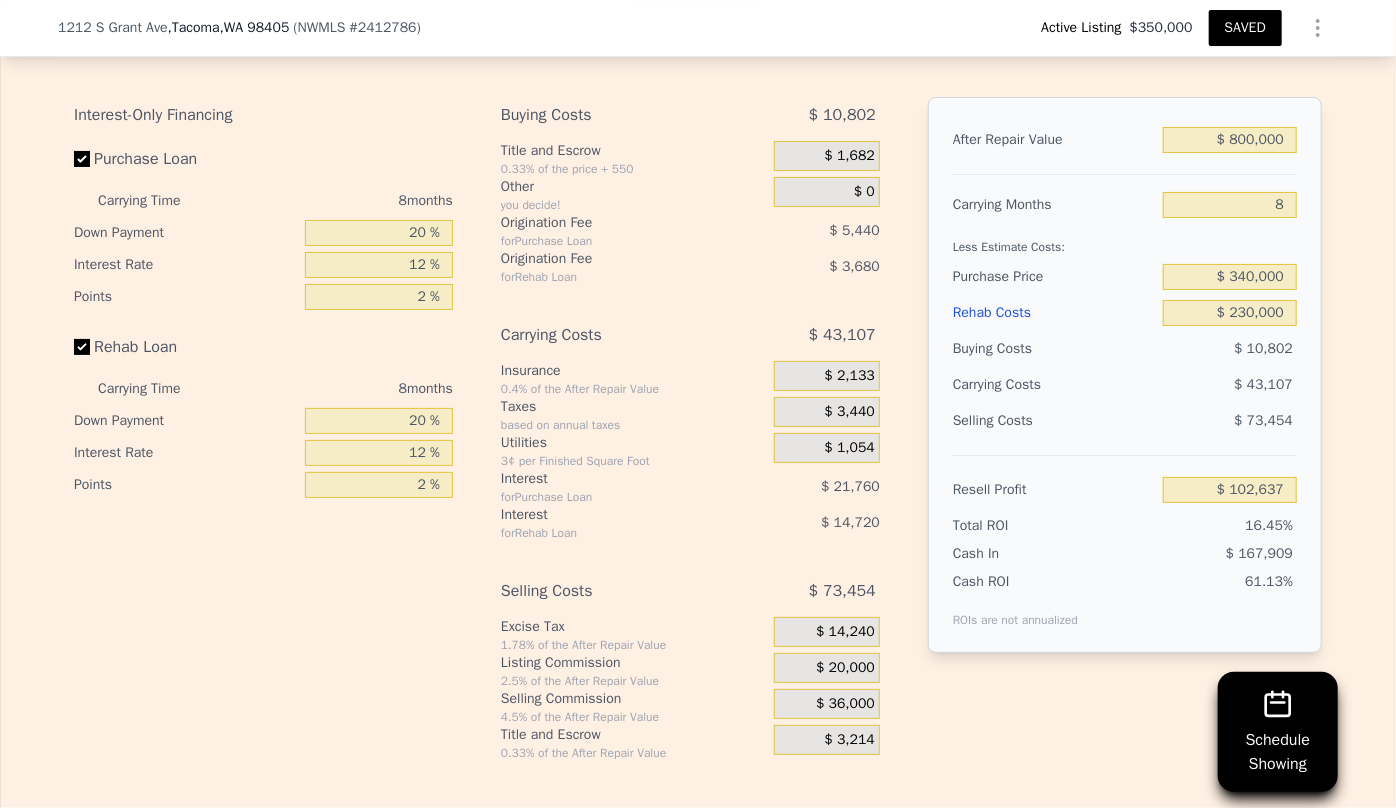 click on "$ 36,000" at bounding box center (845, 704) 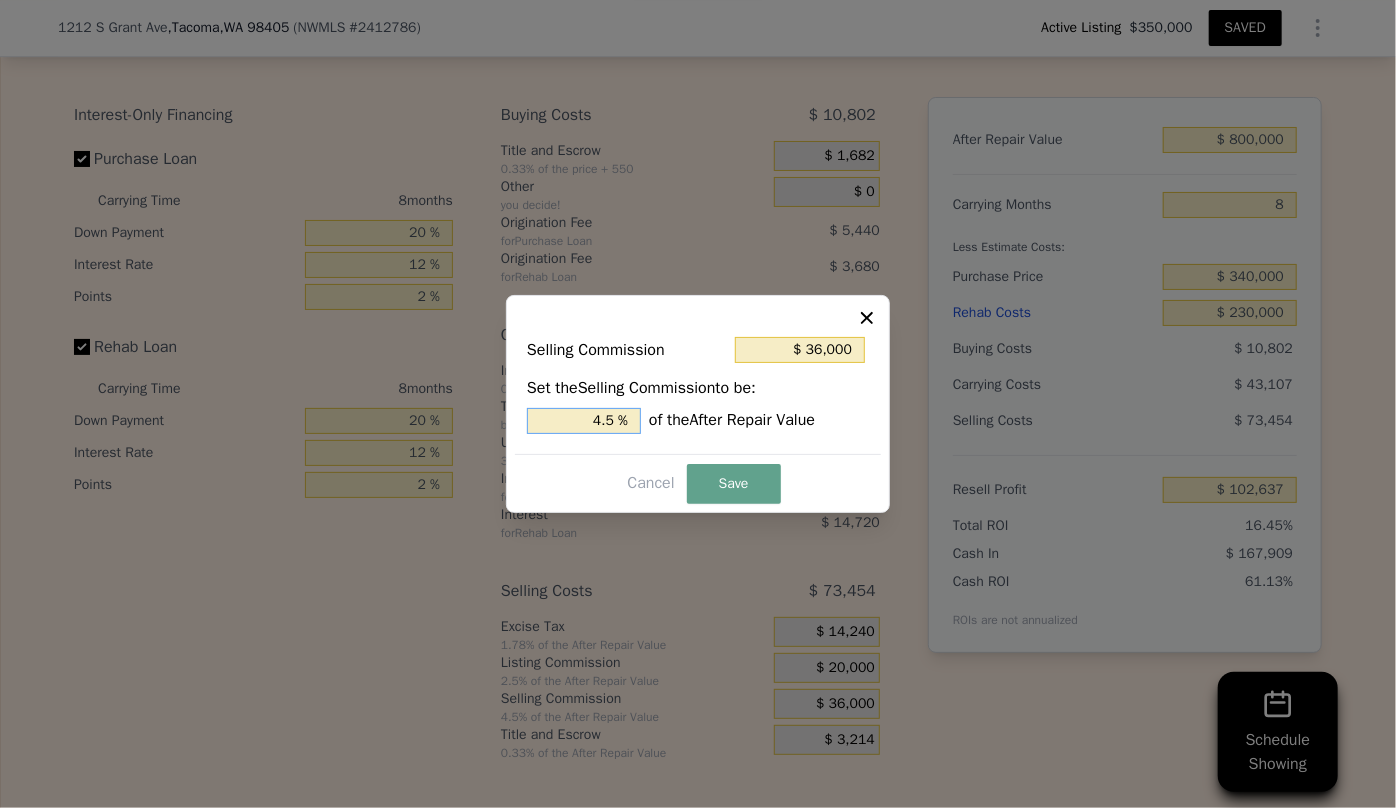click on "4.5 %" at bounding box center (584, 421) 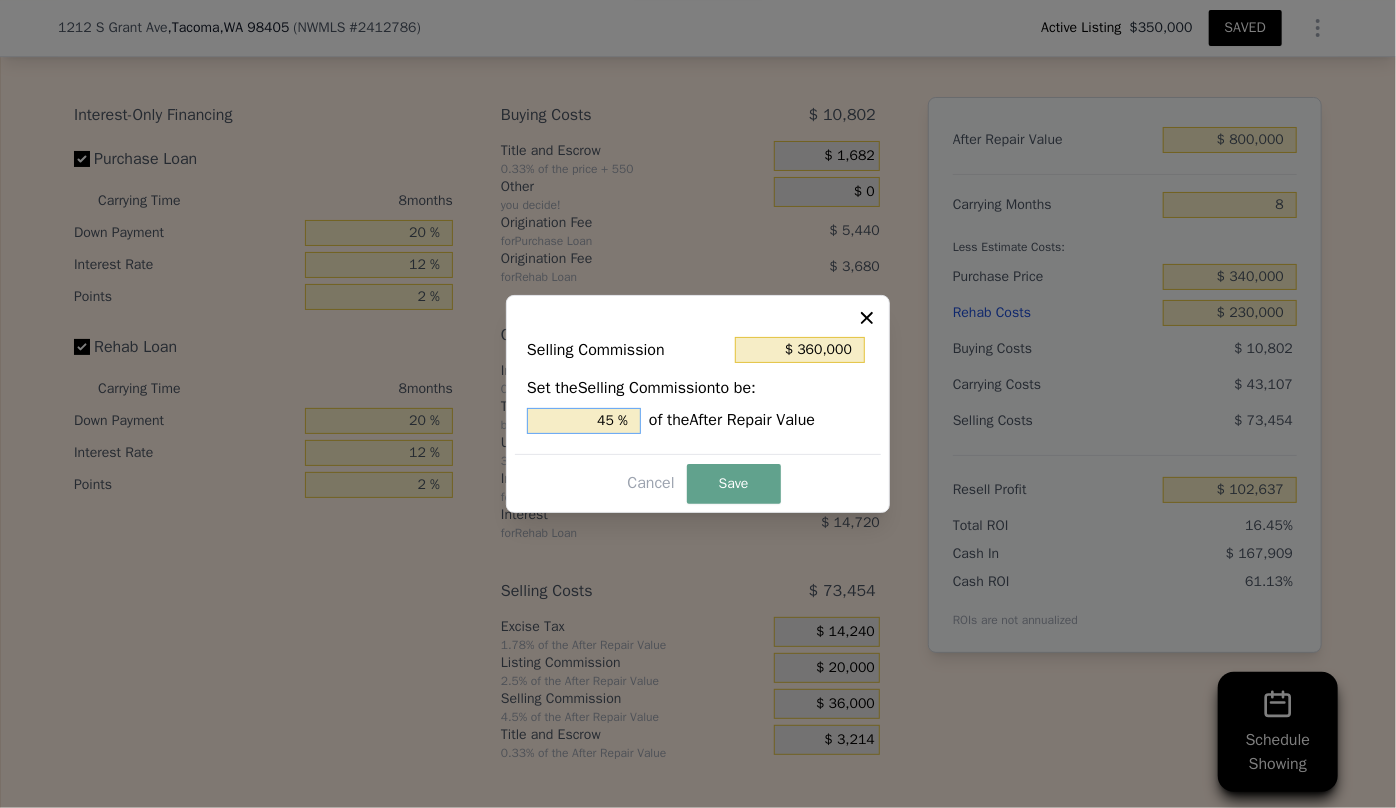 type on "$ 40,000" 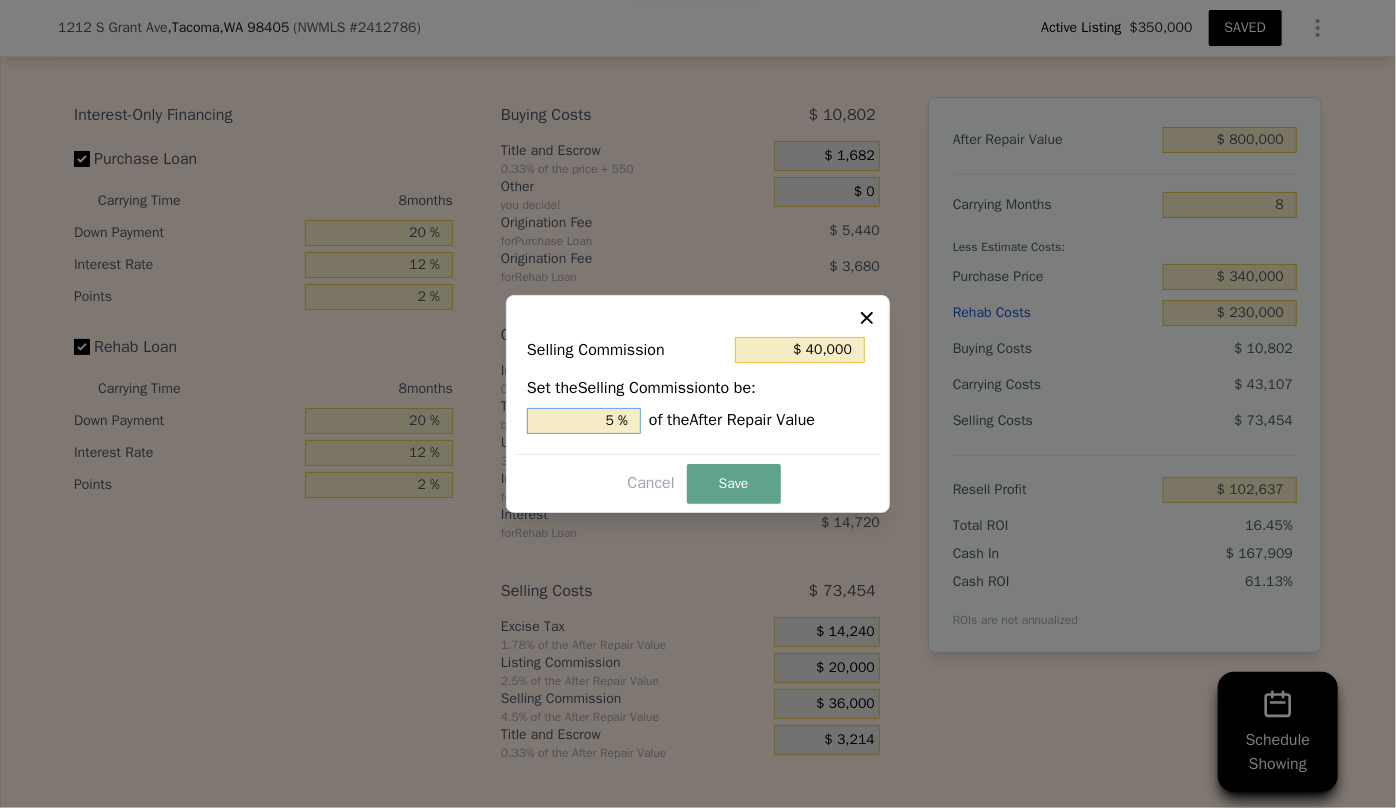type on "$ 120,000" 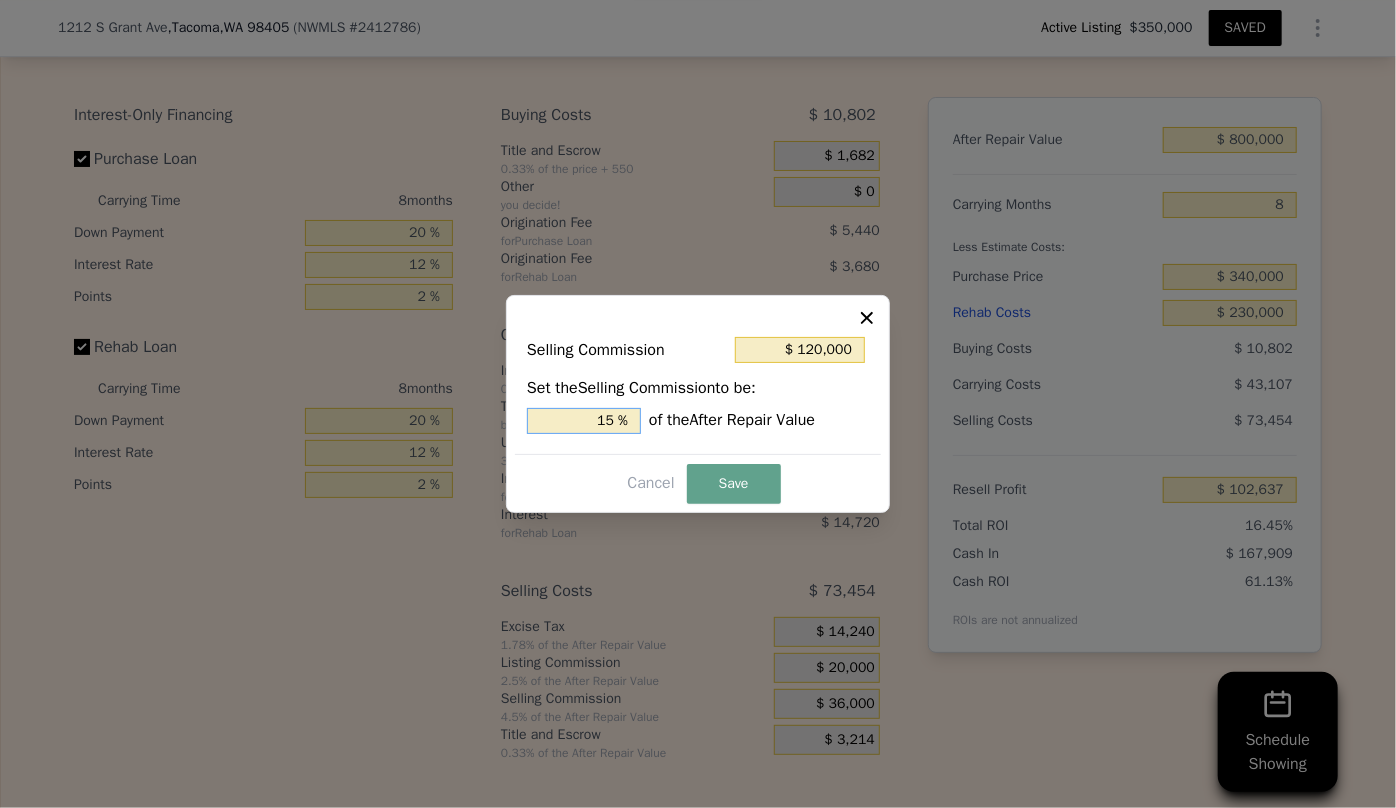 type on "$ 12,000" 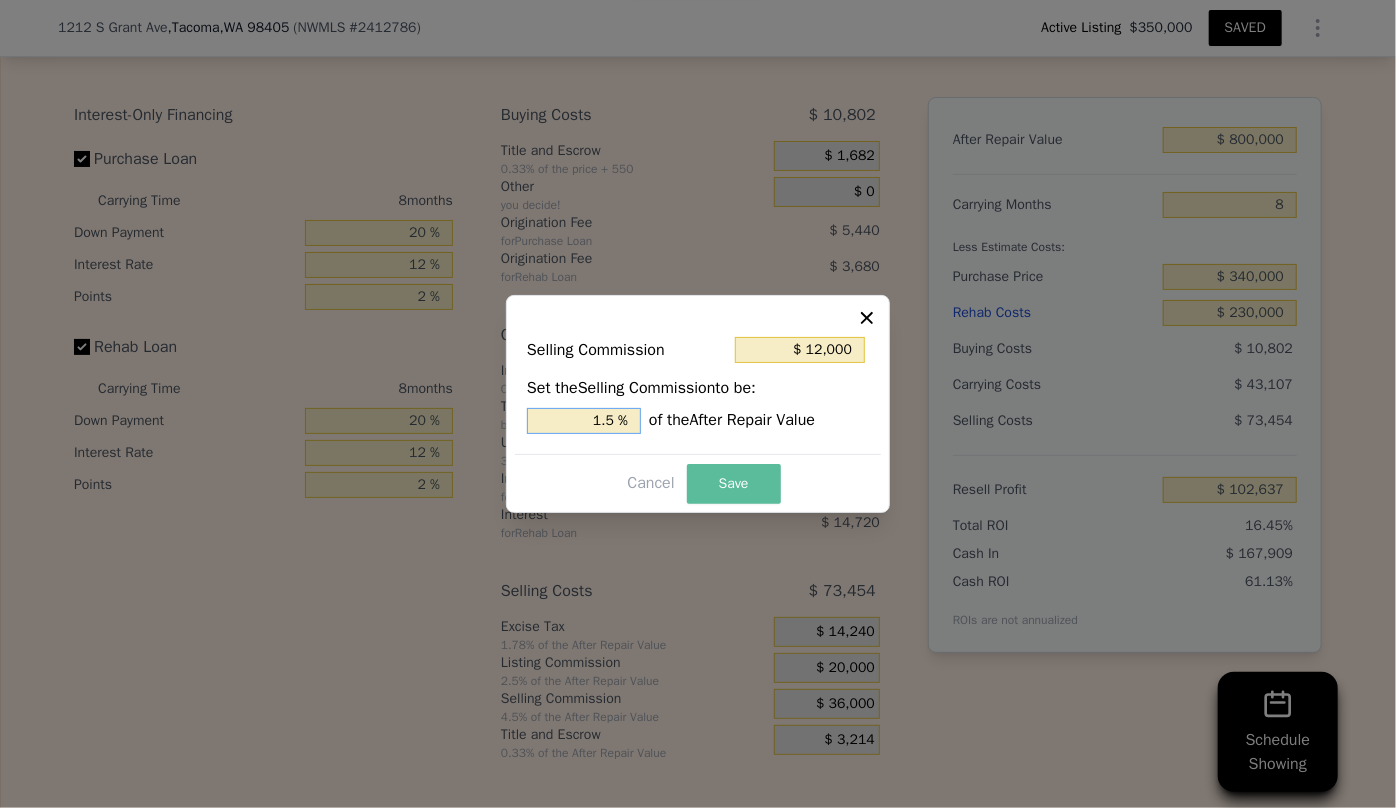 type on "1.5 %" 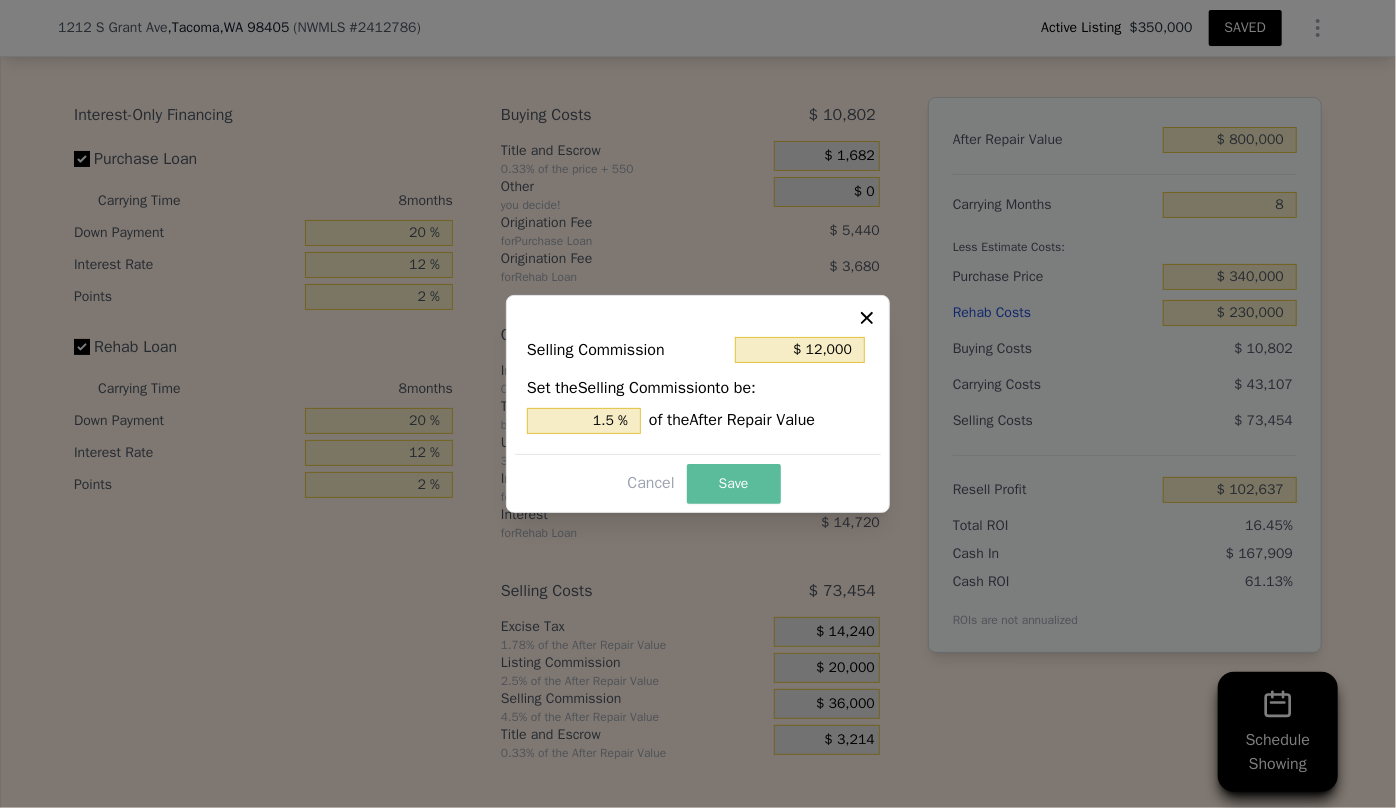 click on "Save" at bounding box center [734, 484] 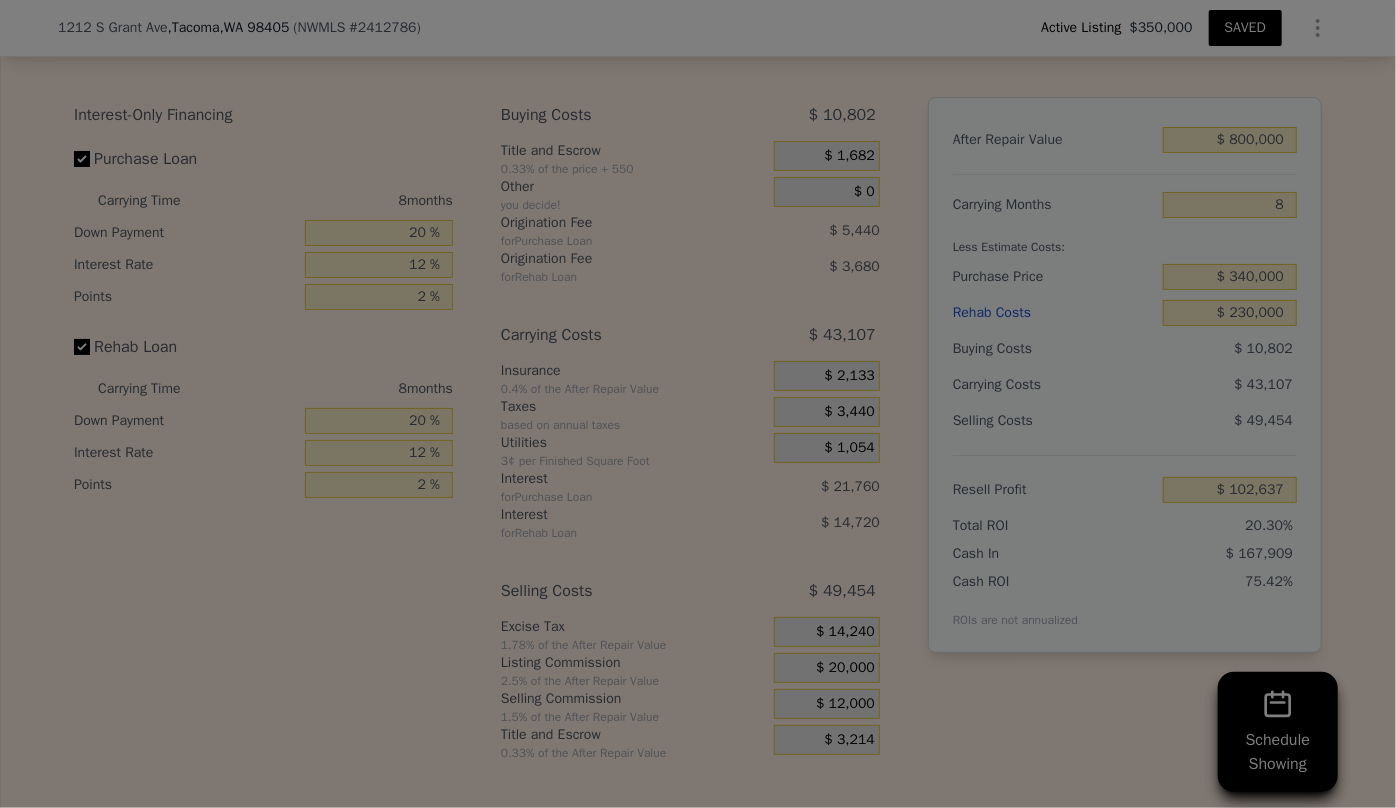 type on "$ 126,637" 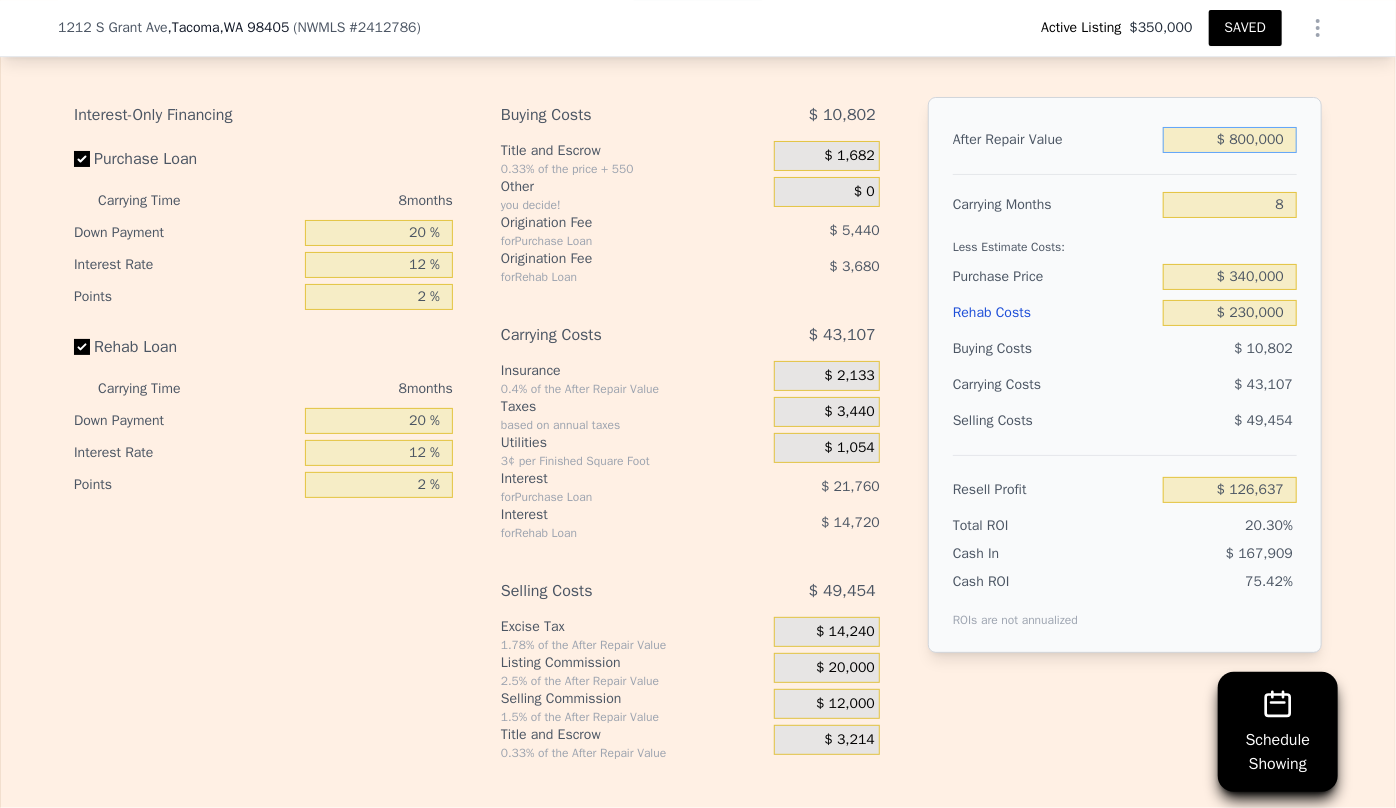 click on "$ 800,000" at bounding box center (1230, 140) 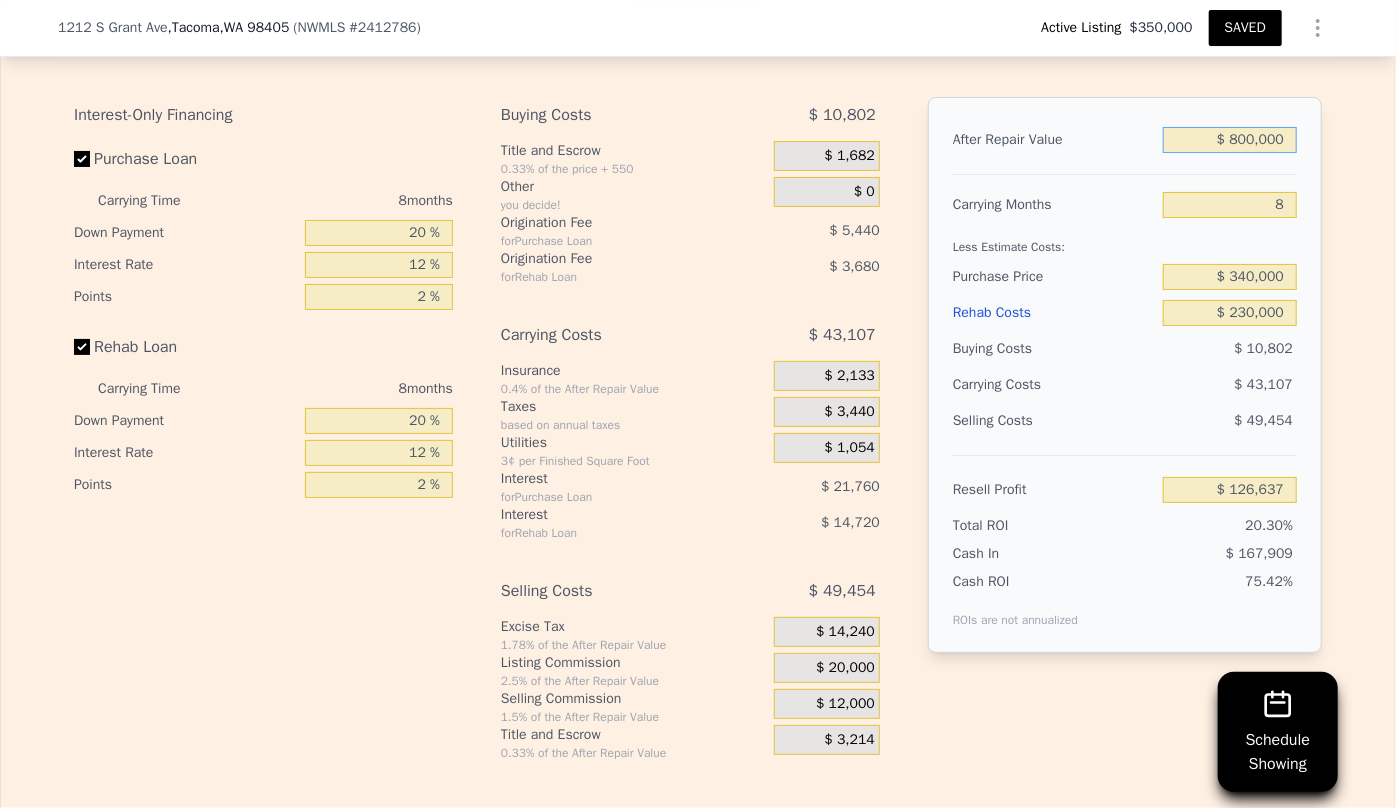 type on "$ 00000" 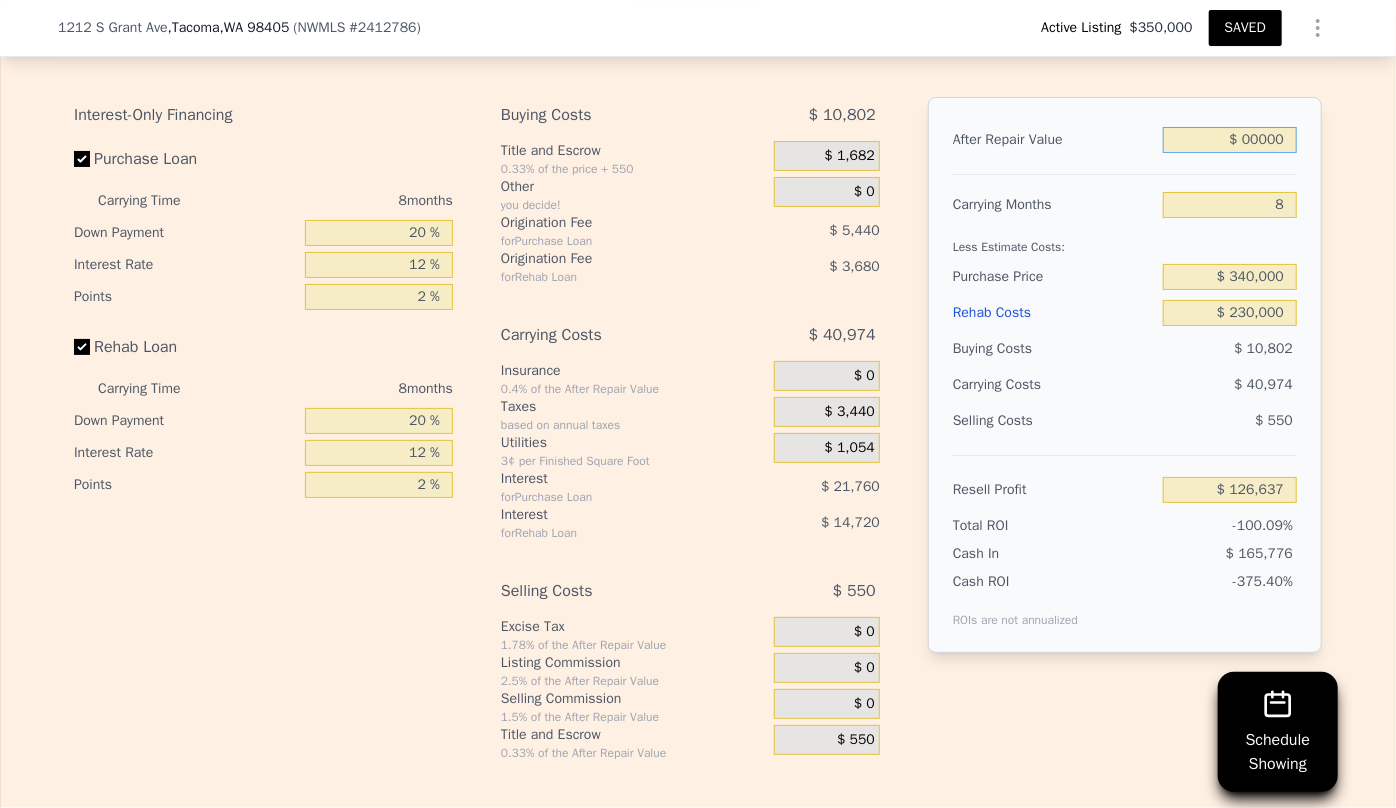 type on "-$ 622,326" 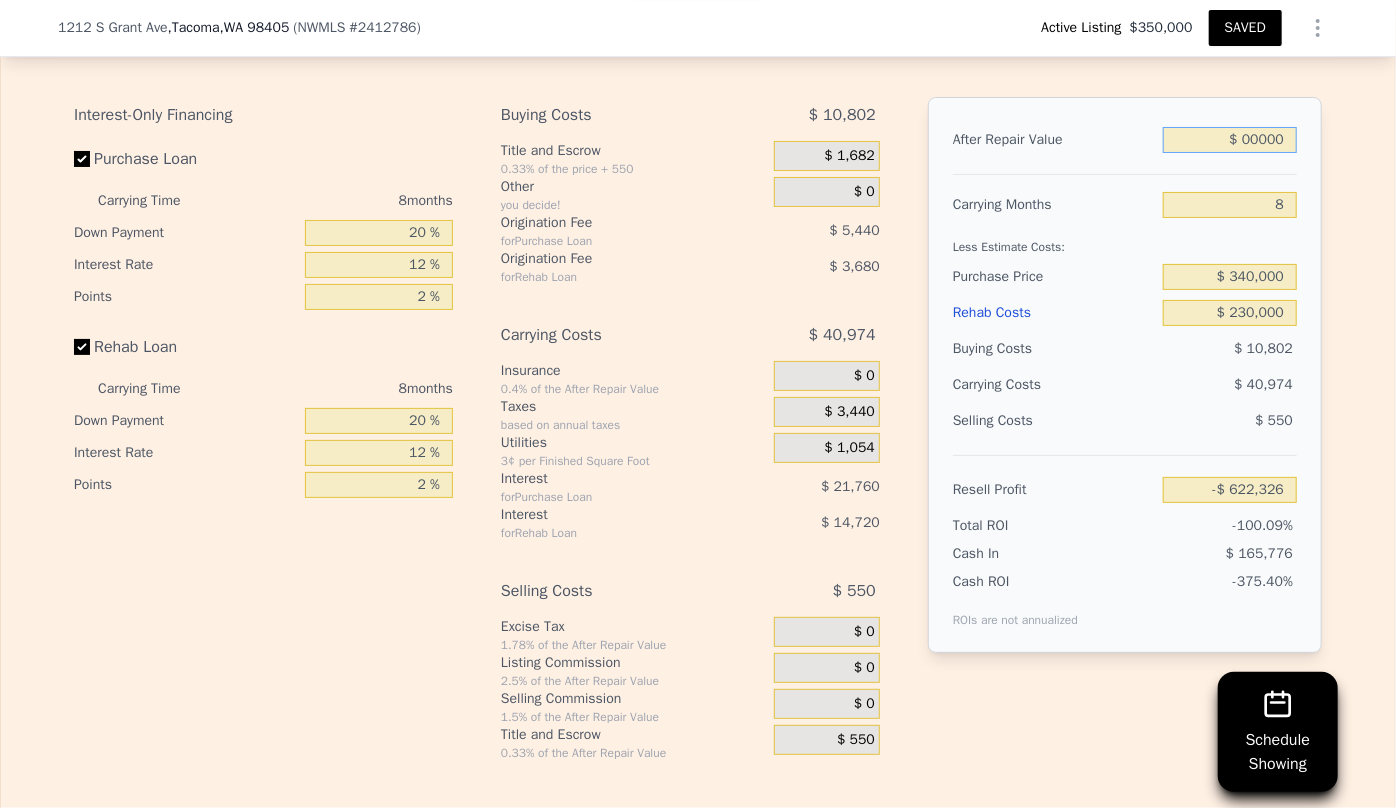 type on "$ 600,000" 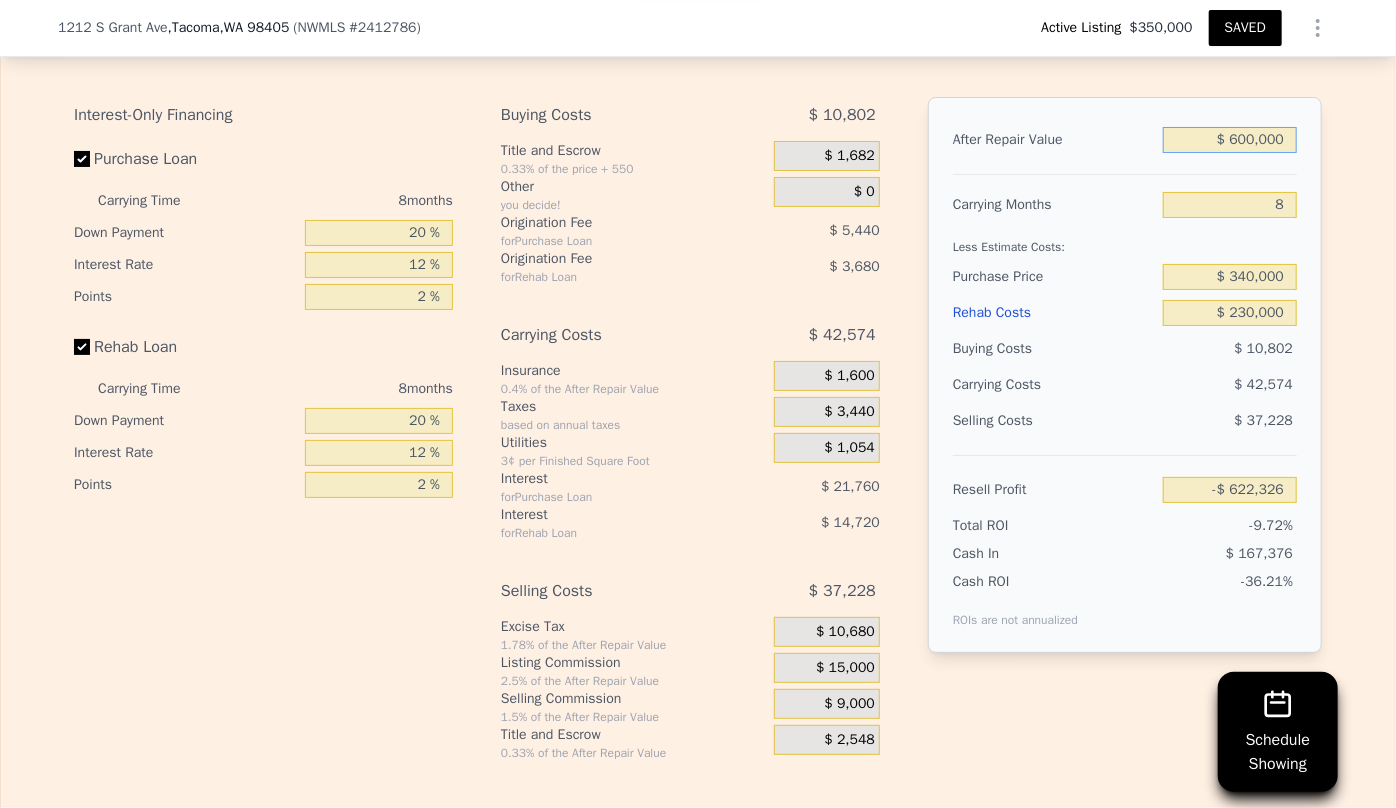 type on "-$ 60,604" 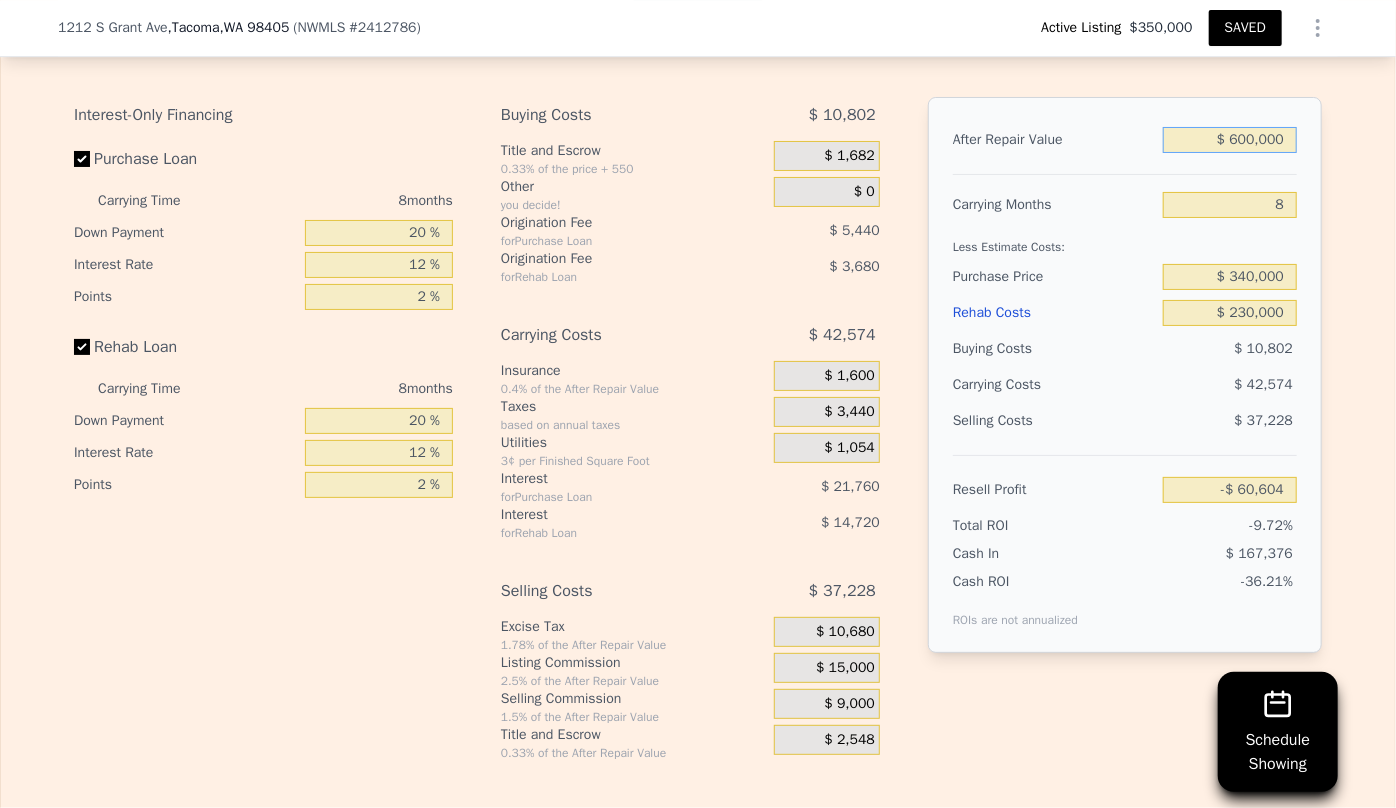 type on "$ 60,000" 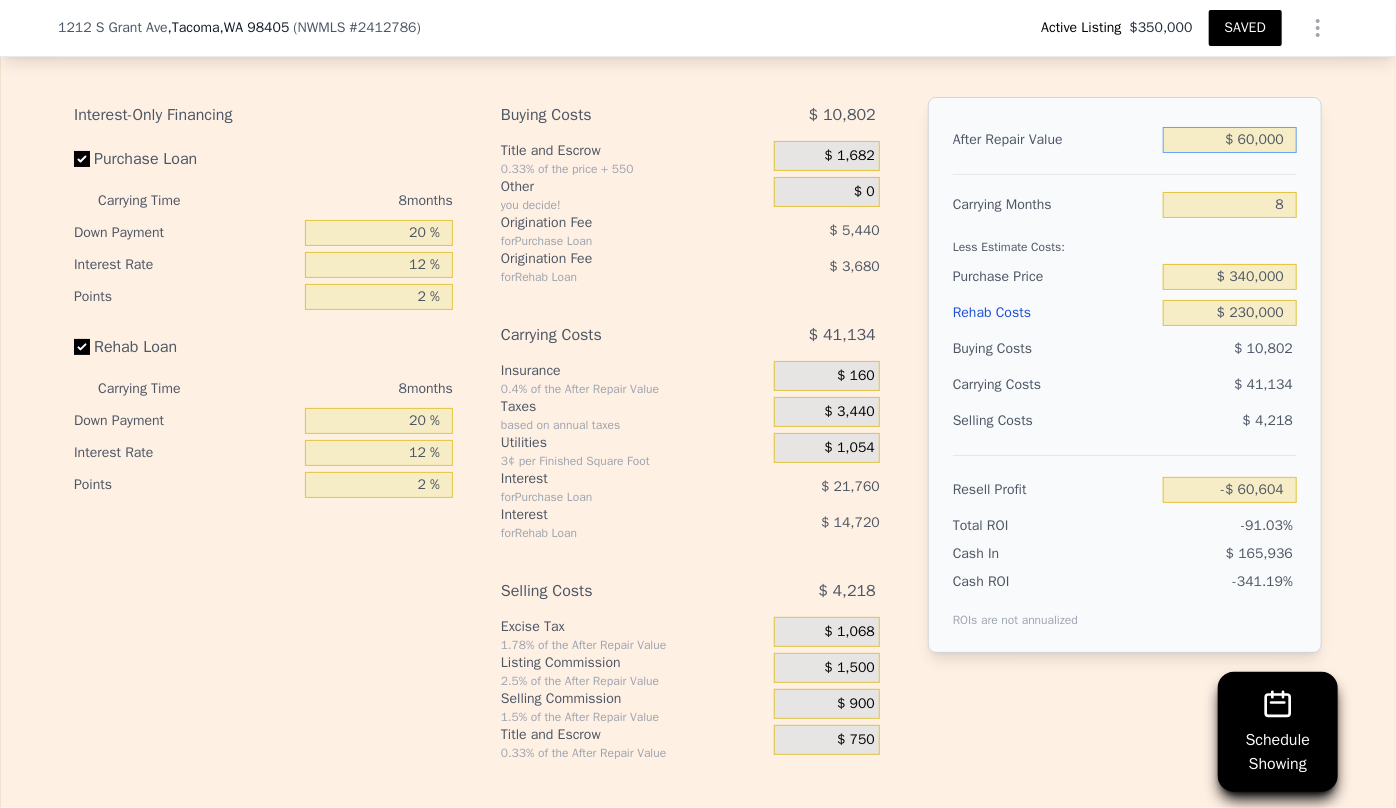 type on "-$ 566,154" 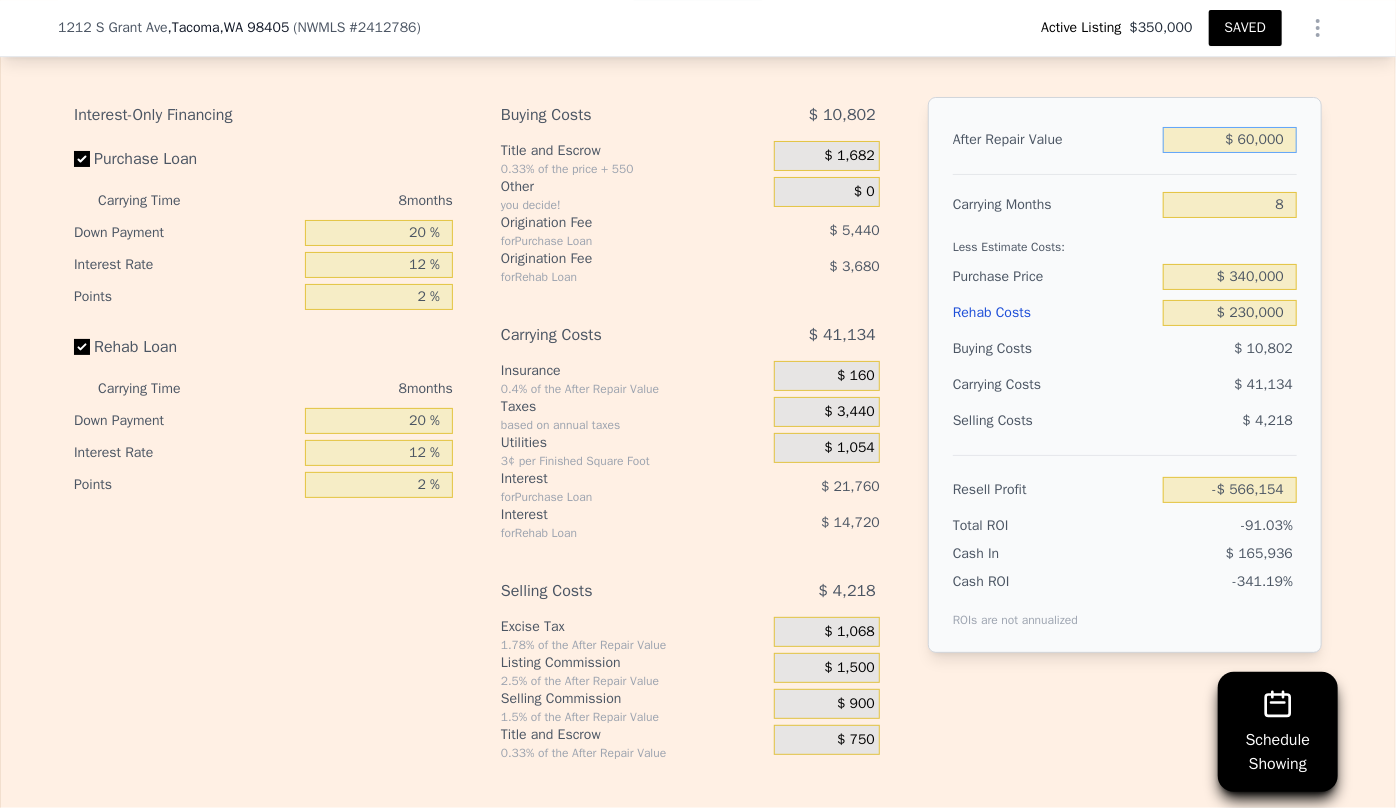 type on "$ 690,000" 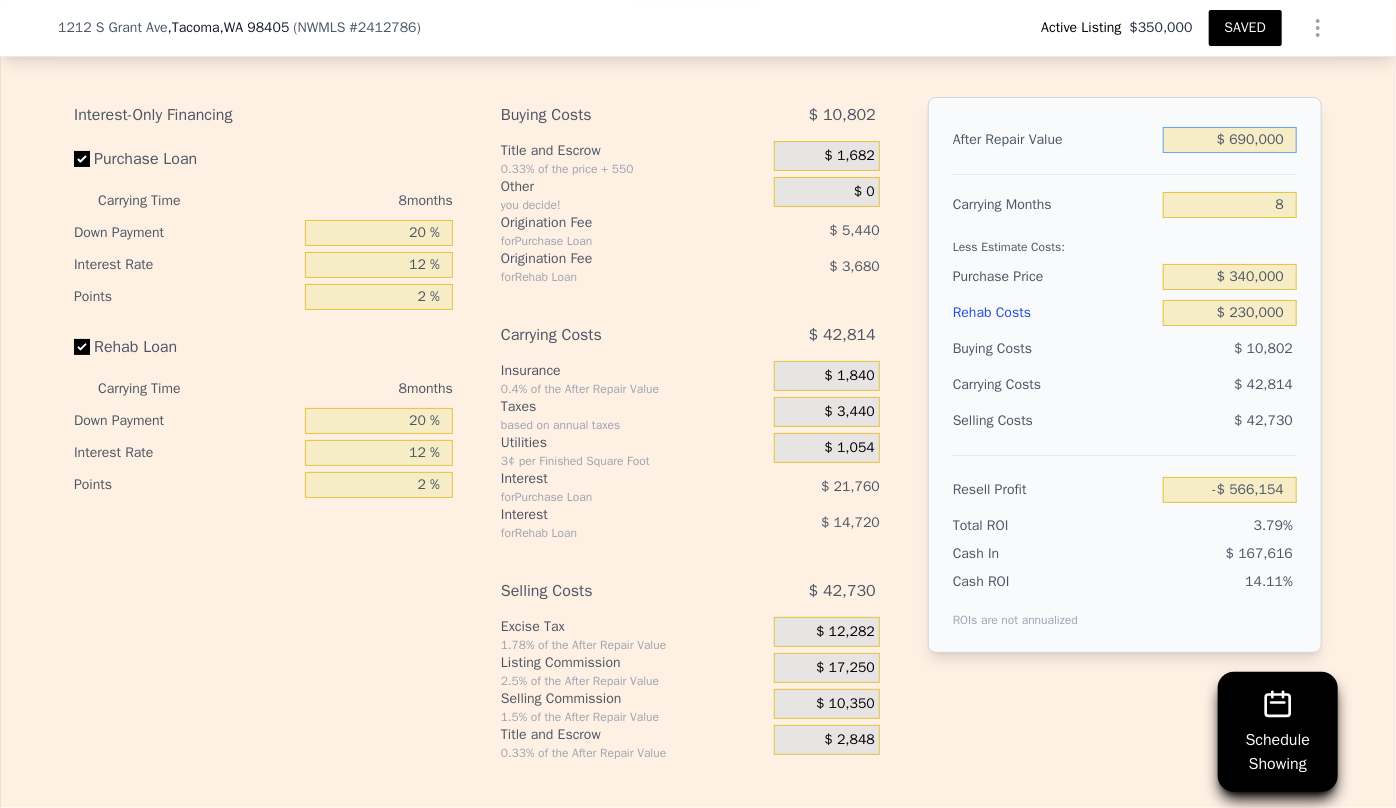 type on "$ 23,654" 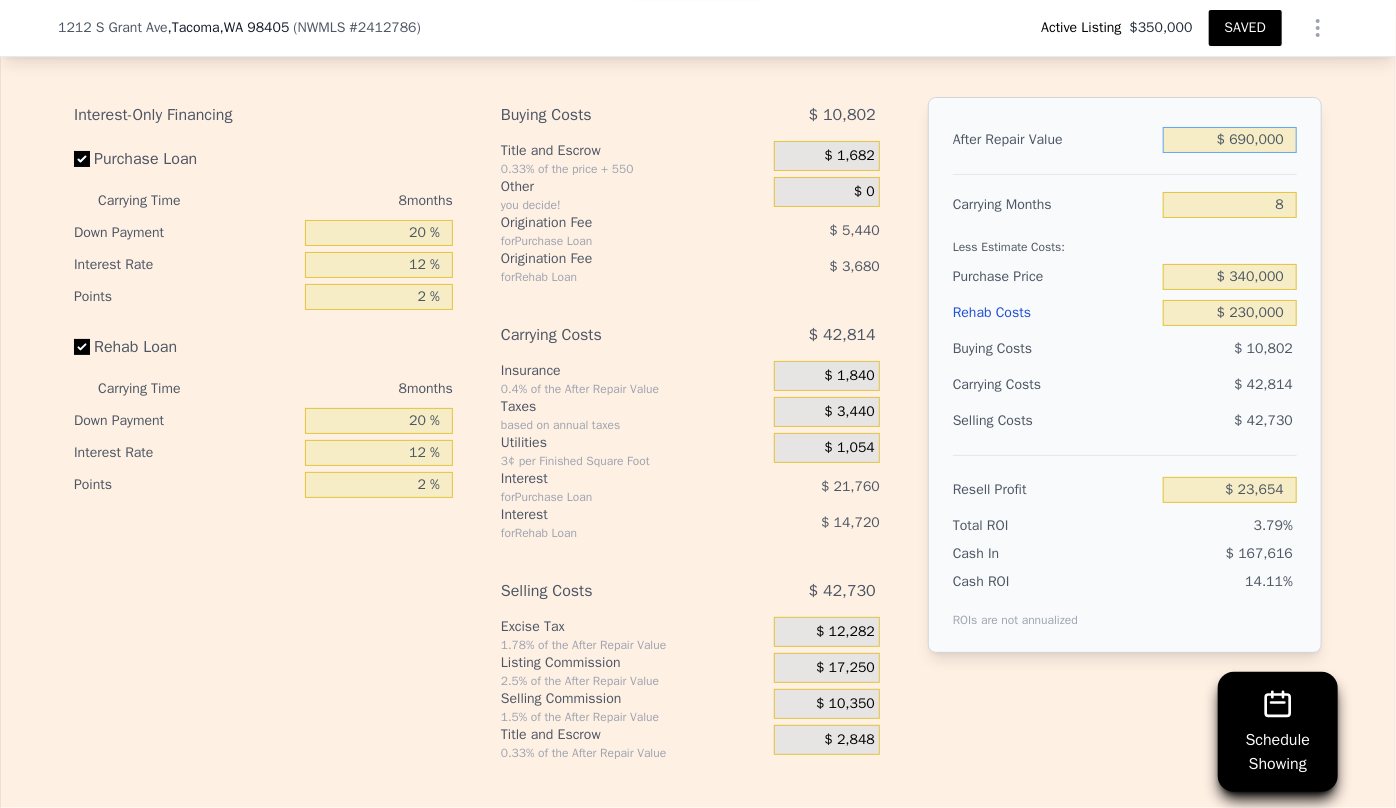 type on "$ 690,000" 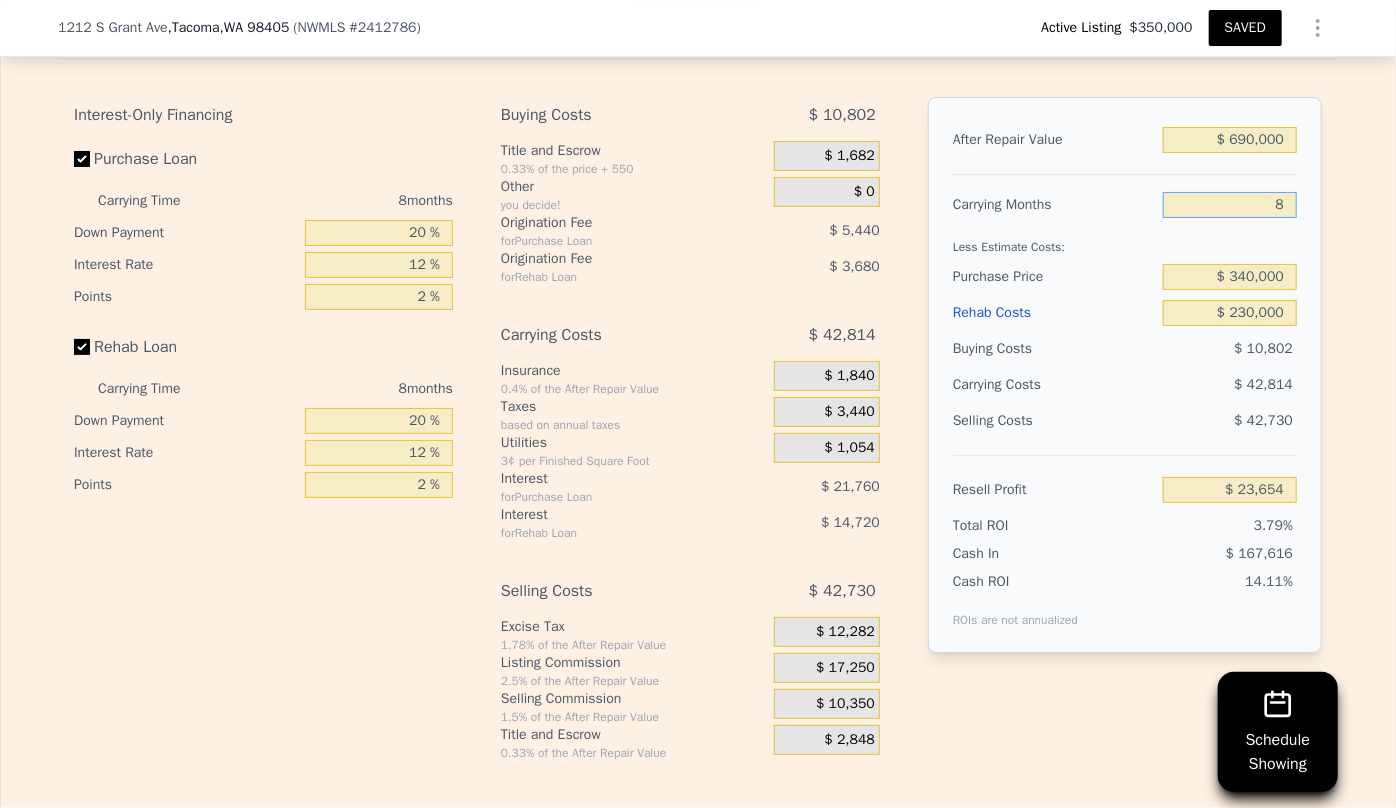 click on "8" at bounding box center (1230, 205) 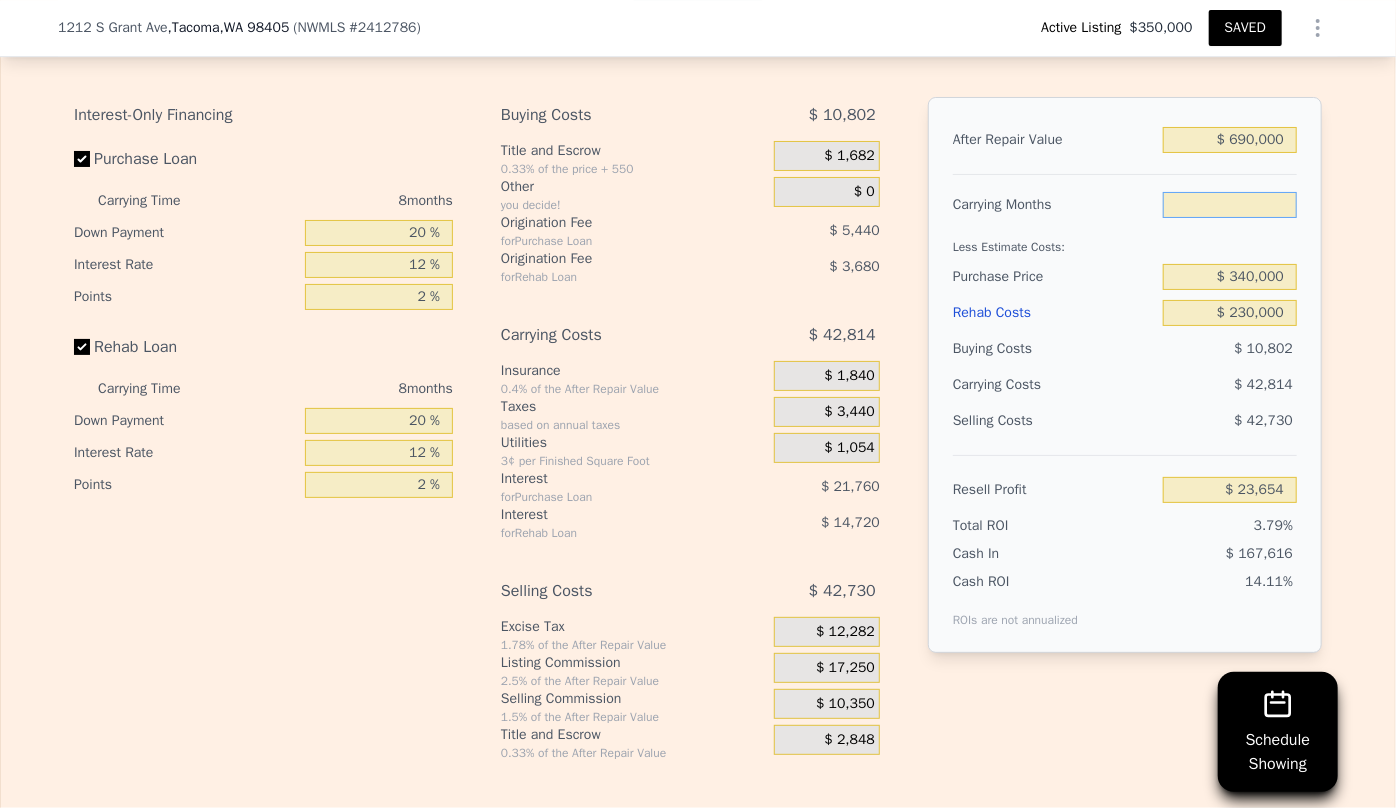 type on "6" 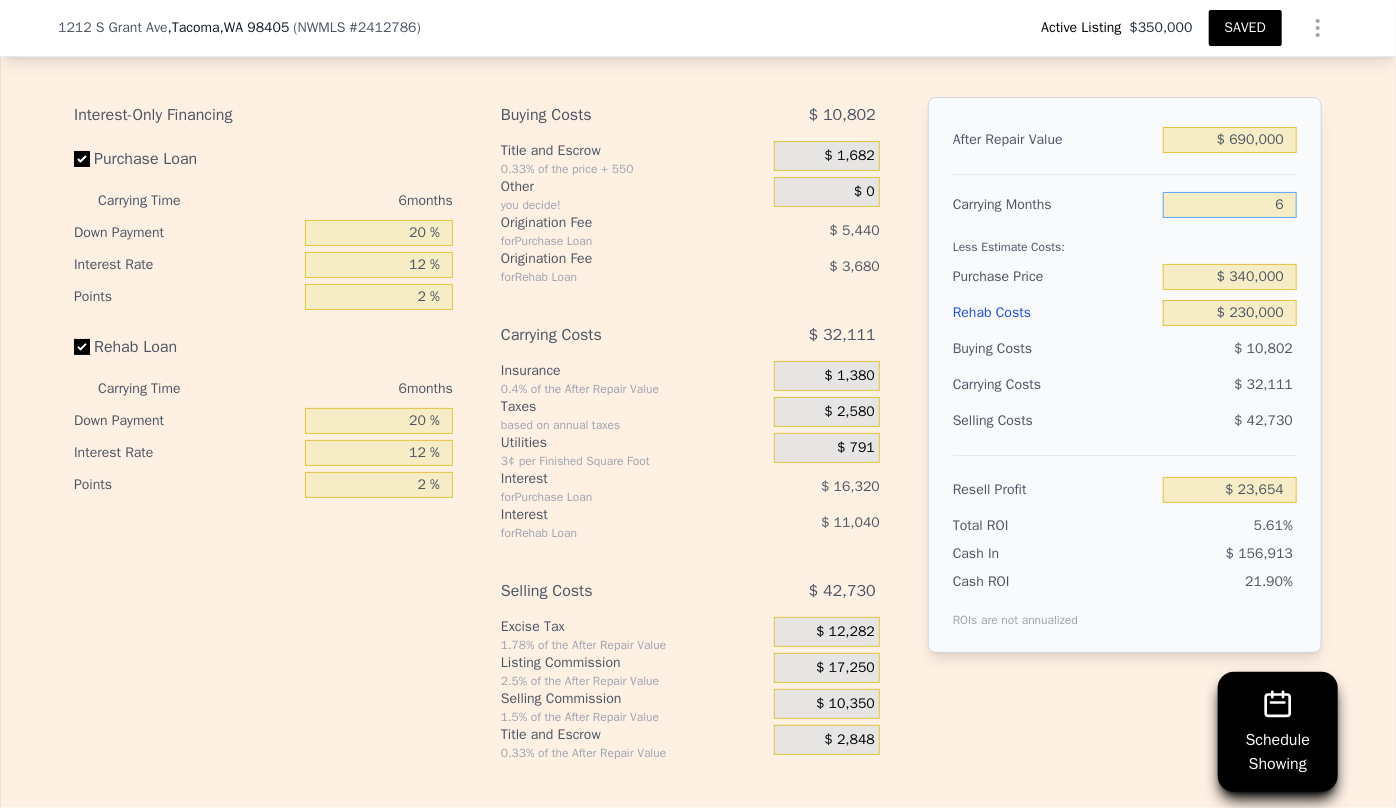 type on "$ 34,357" 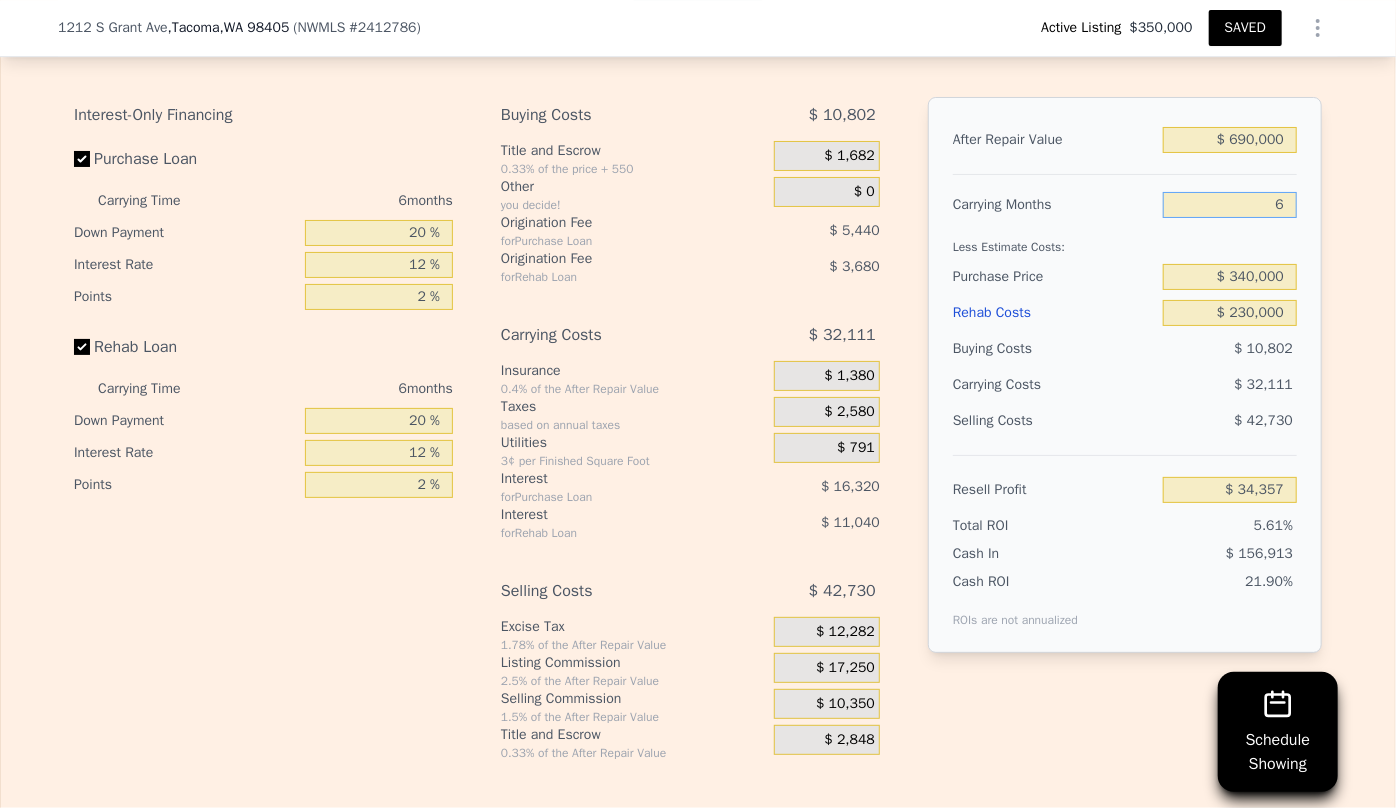 type on "6" 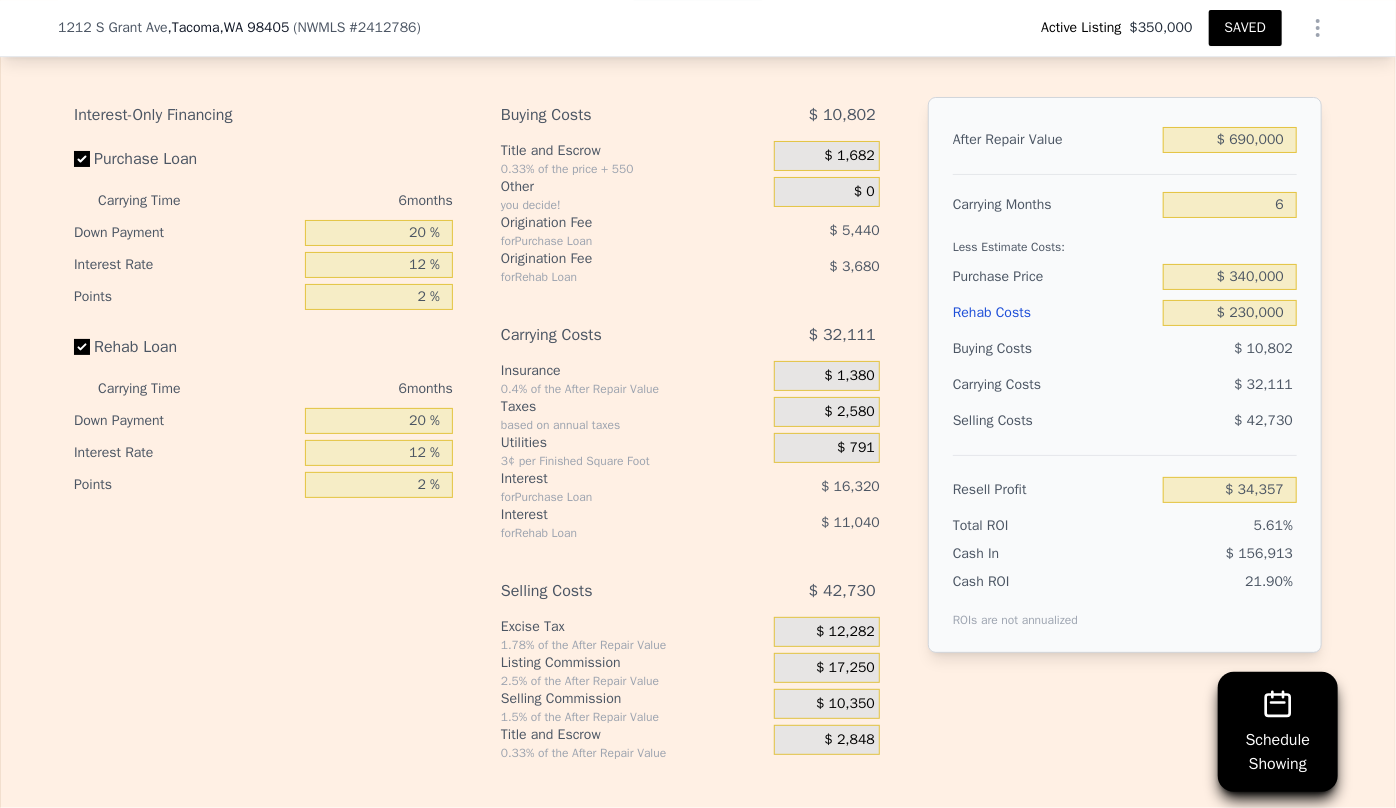 click on "Selling Costs" at bounding box center (1054, 421) 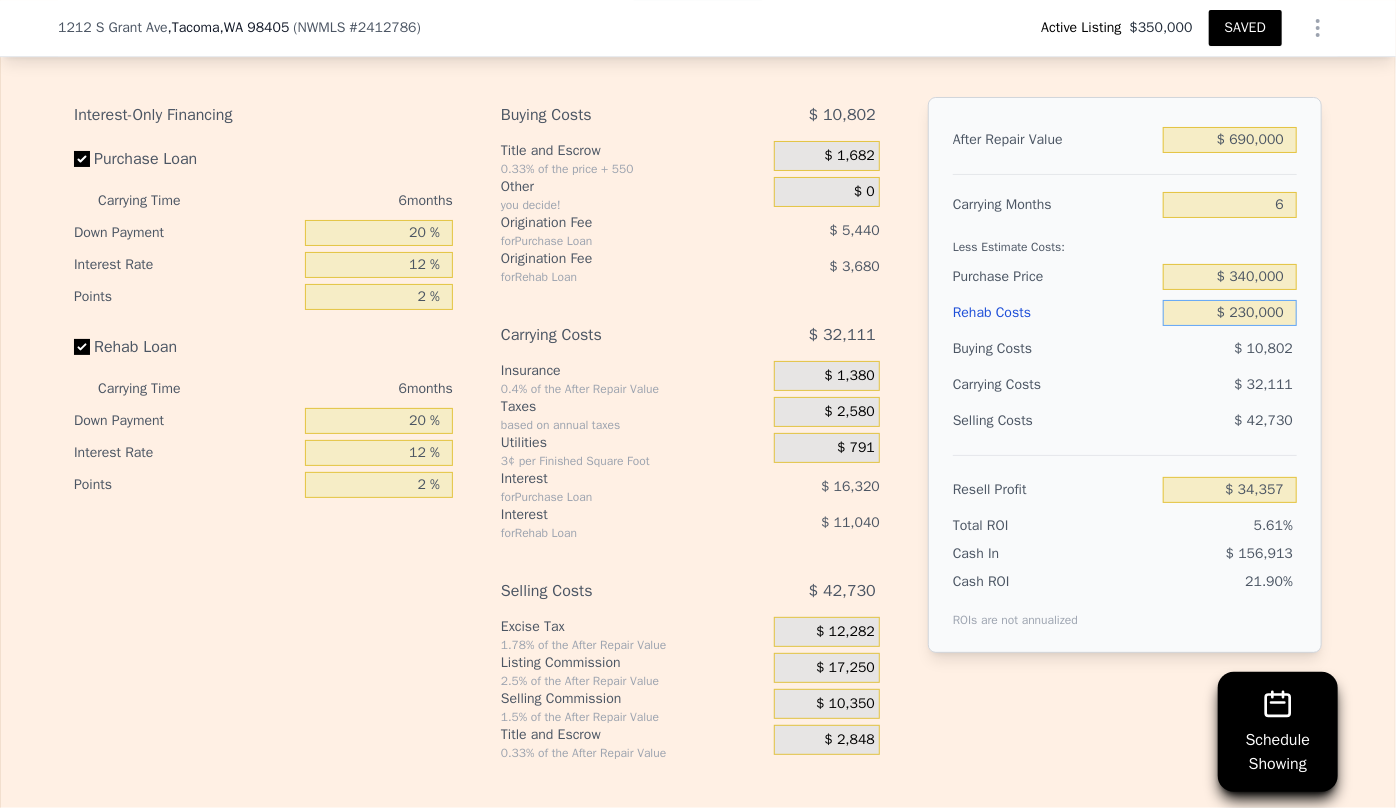 click on "$ 230,000" at bounding box center (1230, 313) 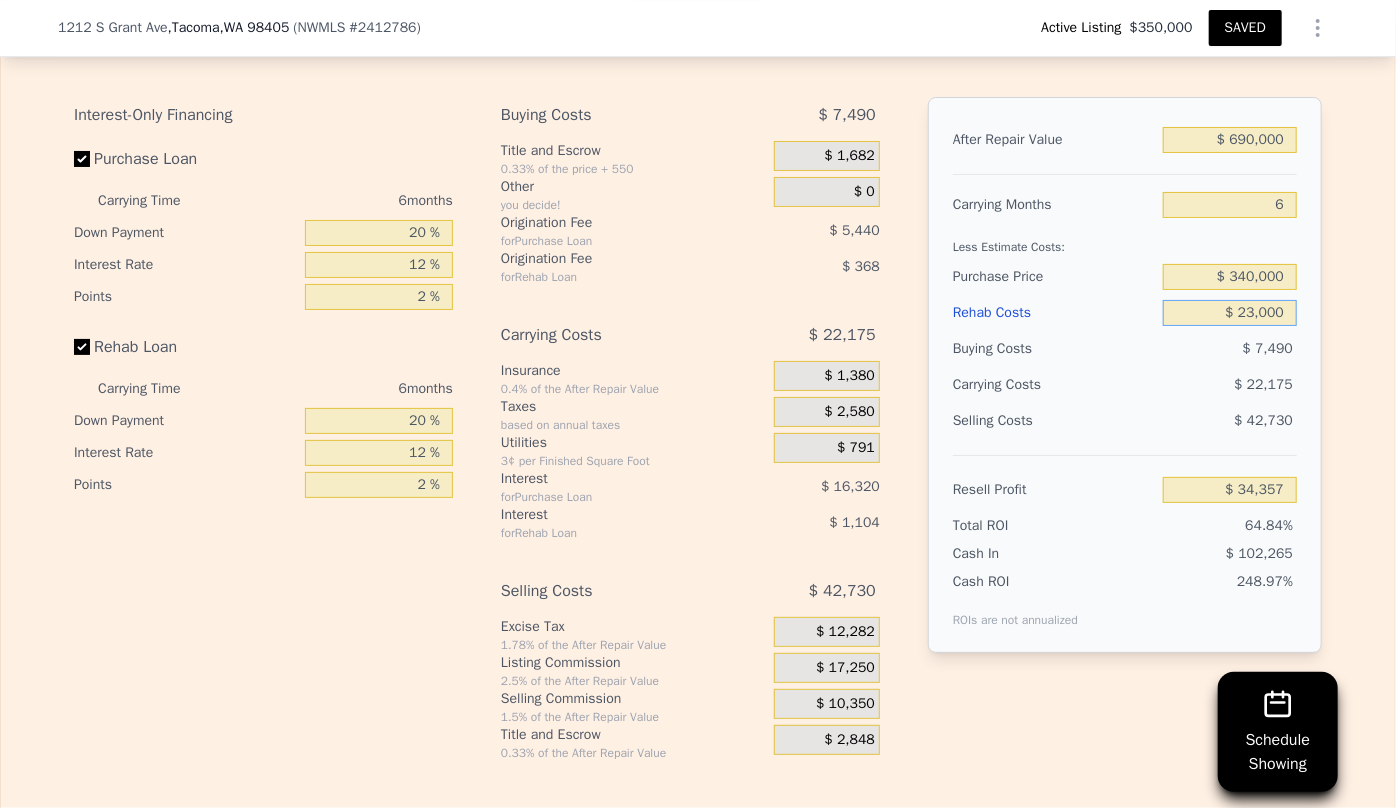 type on "$ 254,605" 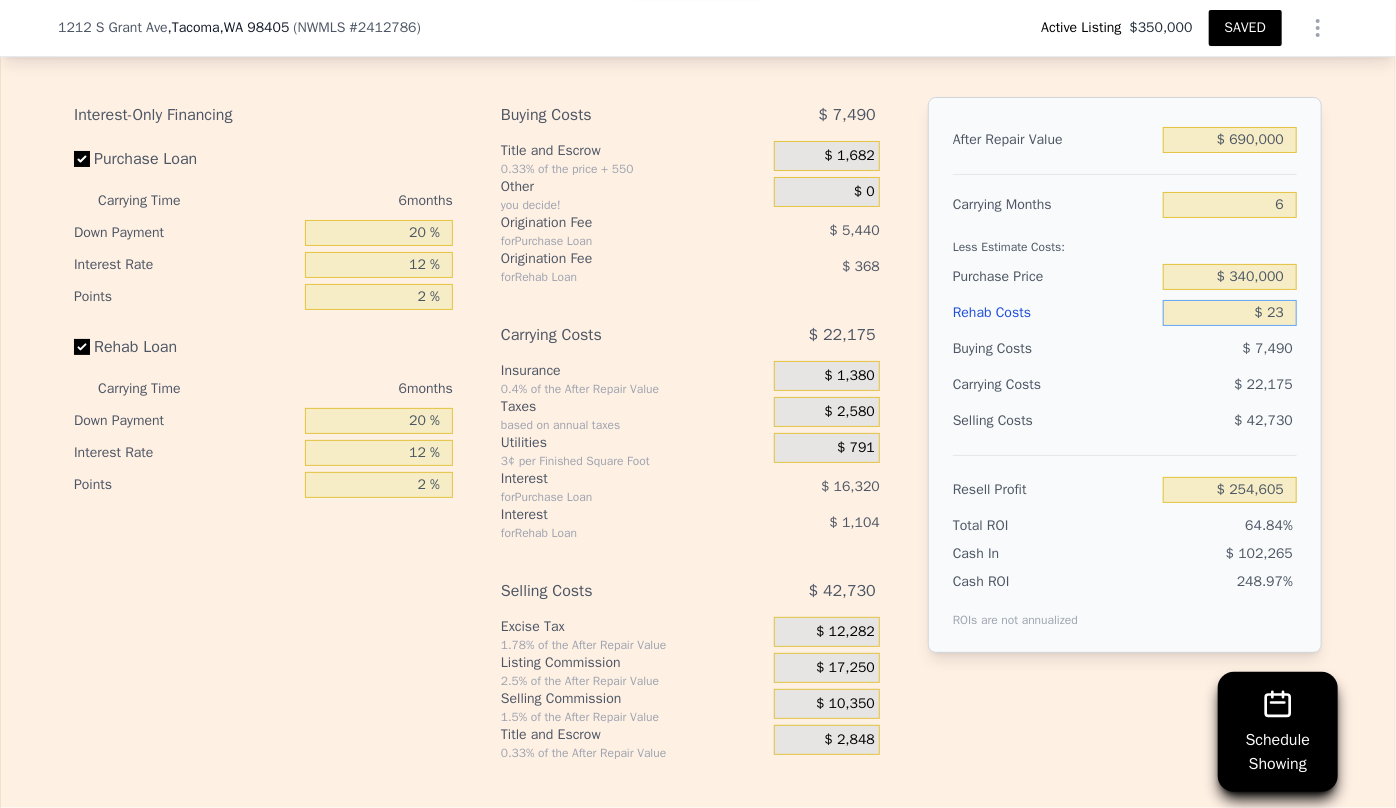 type on "$ 2" 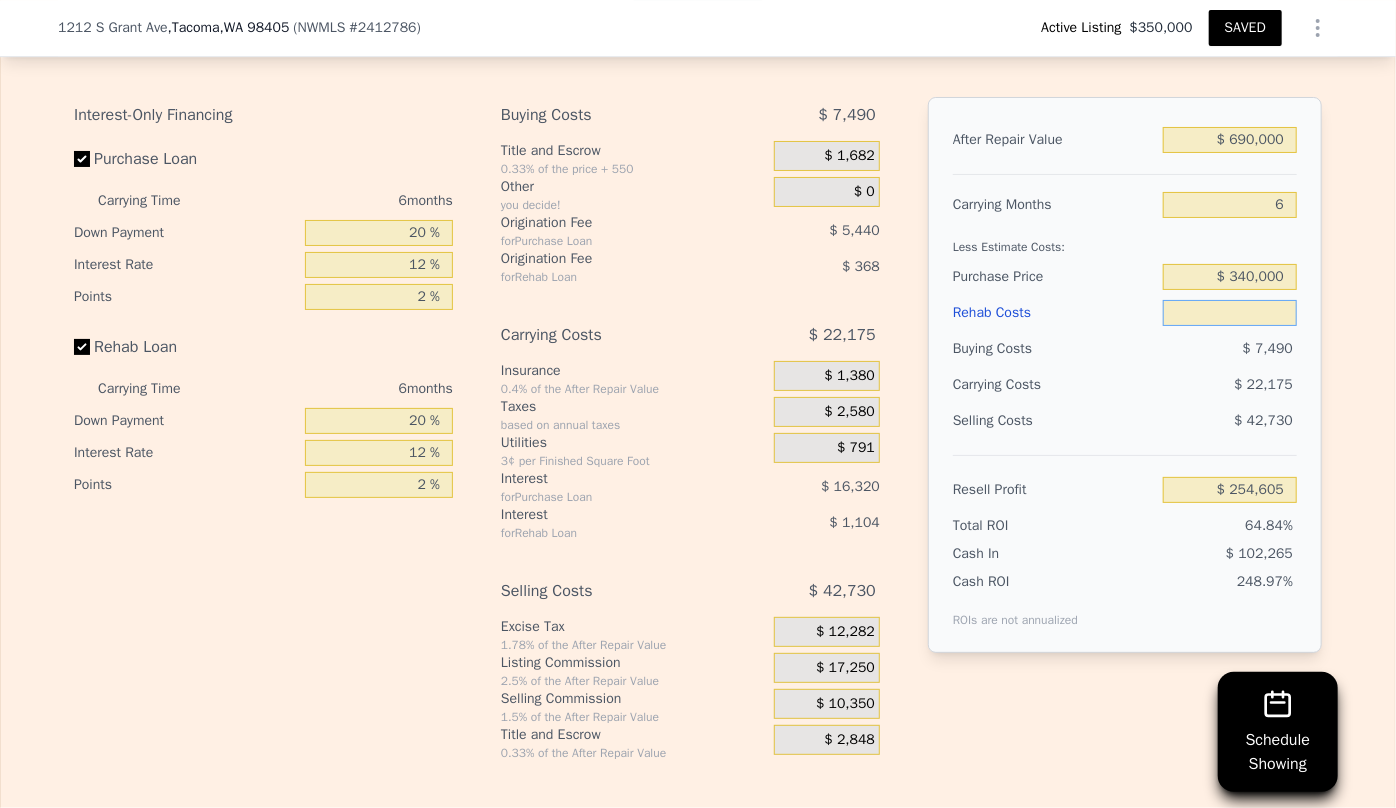 type on "$ 2" 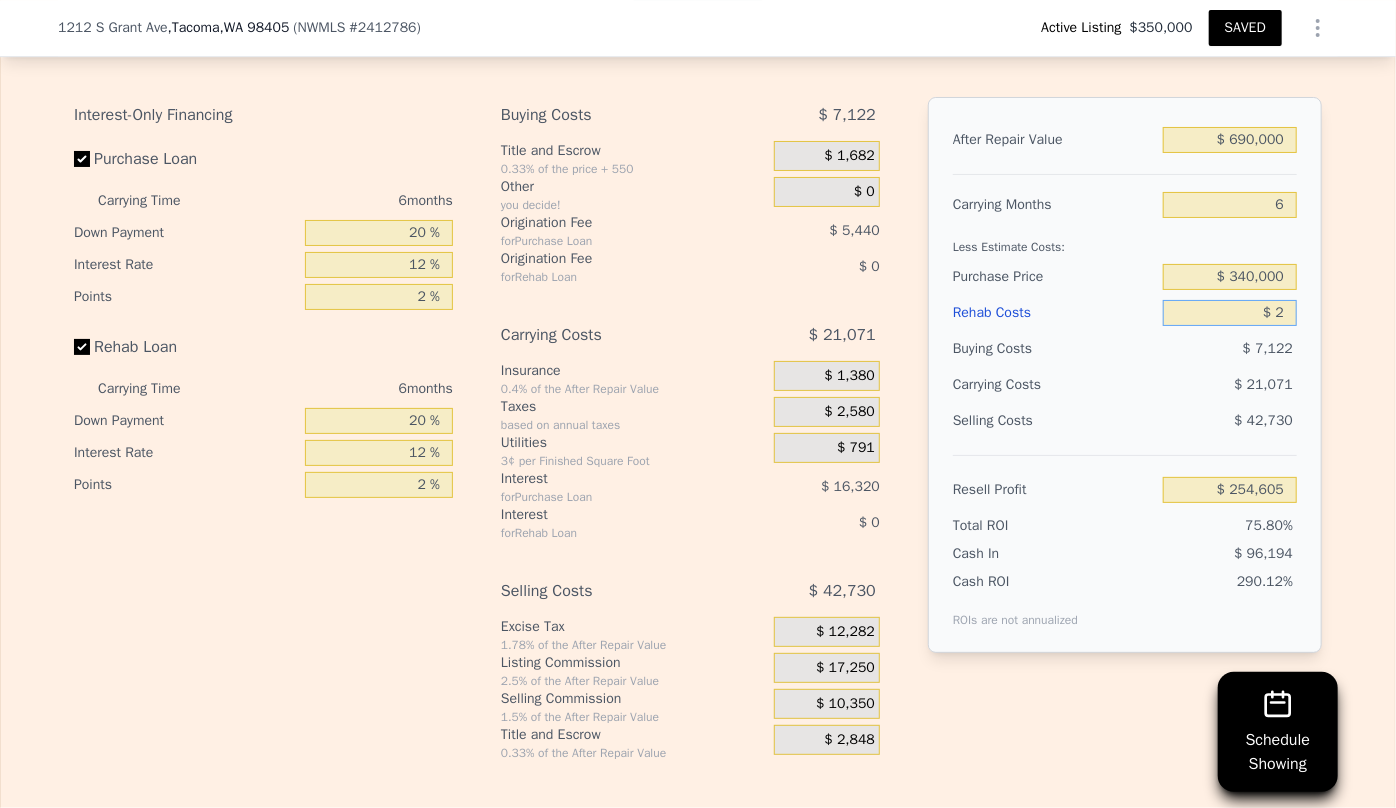 type on "$ 279,075" 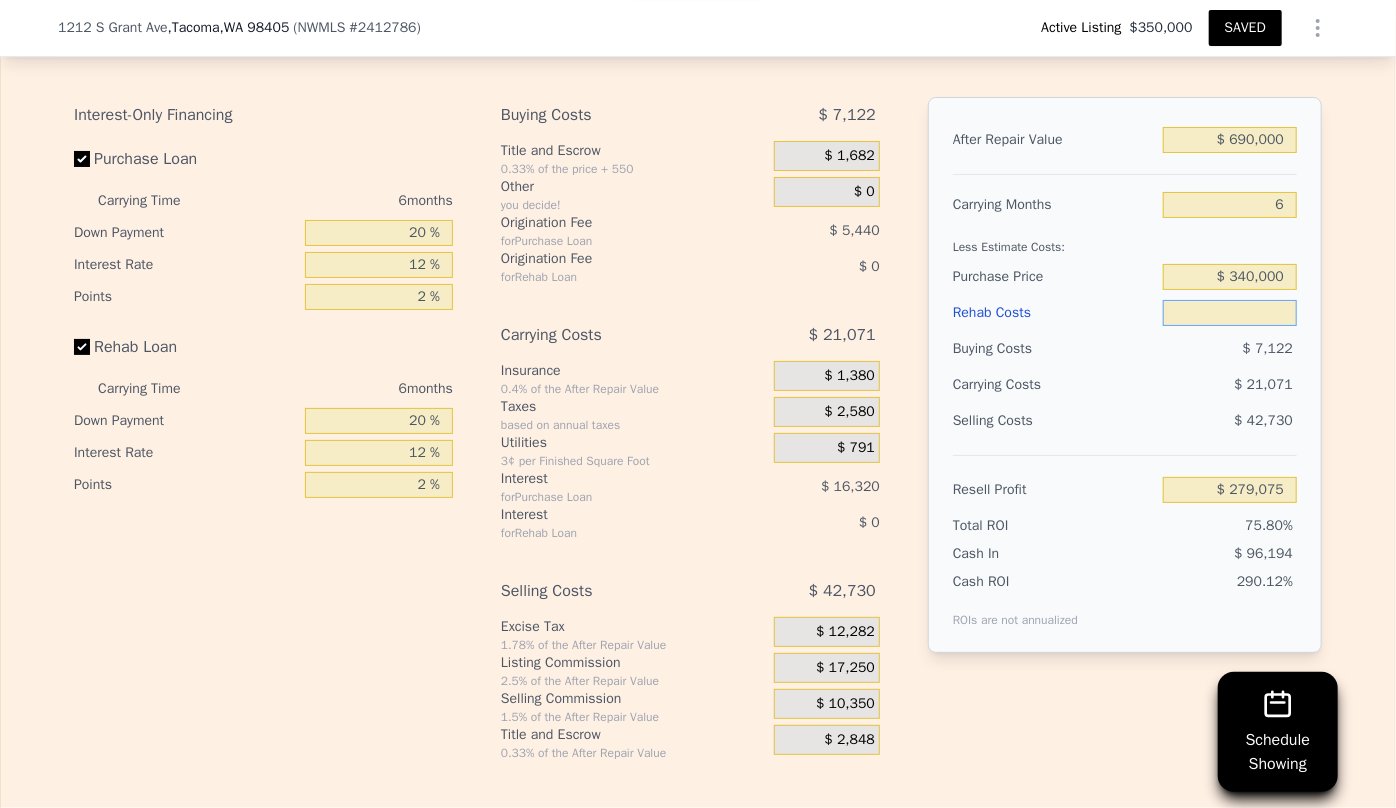 type on "$ 1" 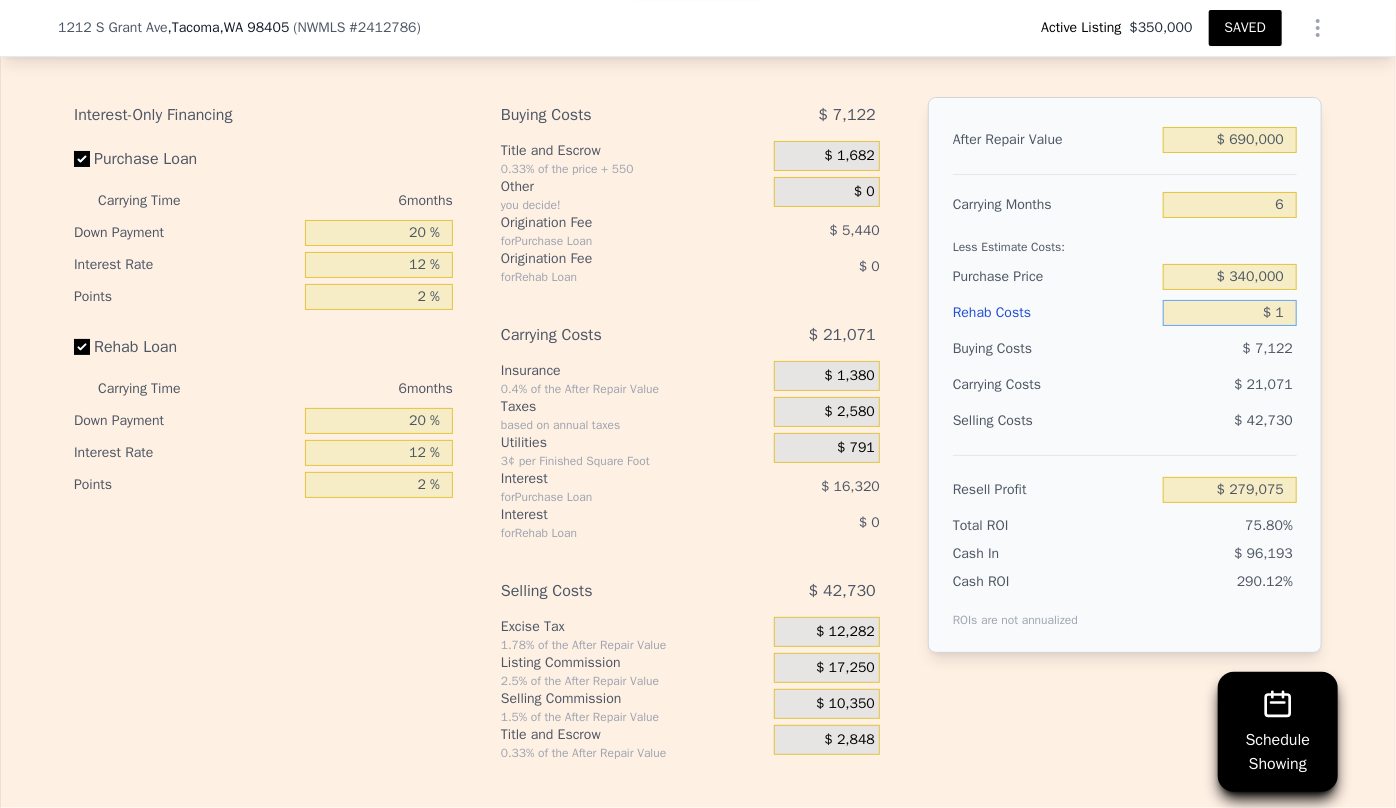 type on "$ 279,076" 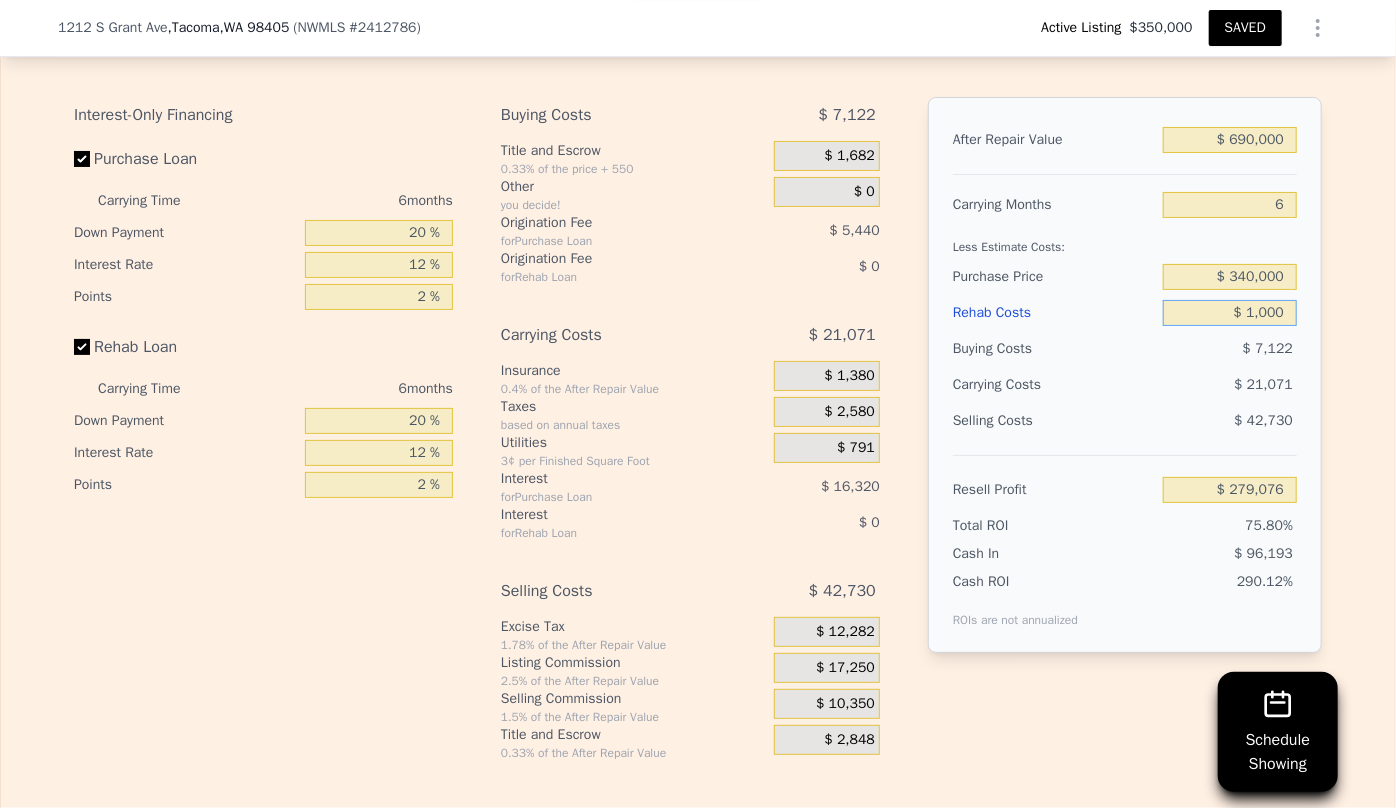 type on "$ 10,000" 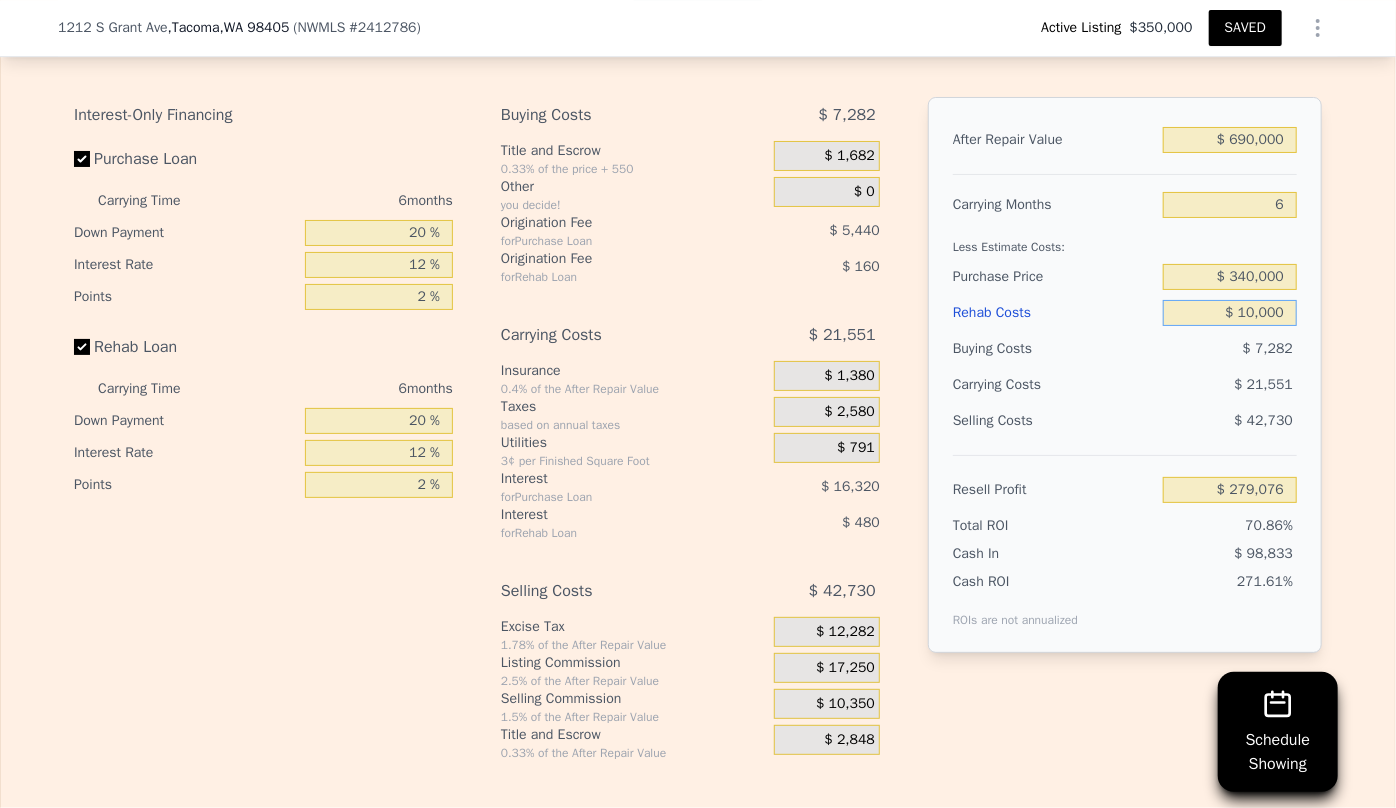 type on "$ 268,437" 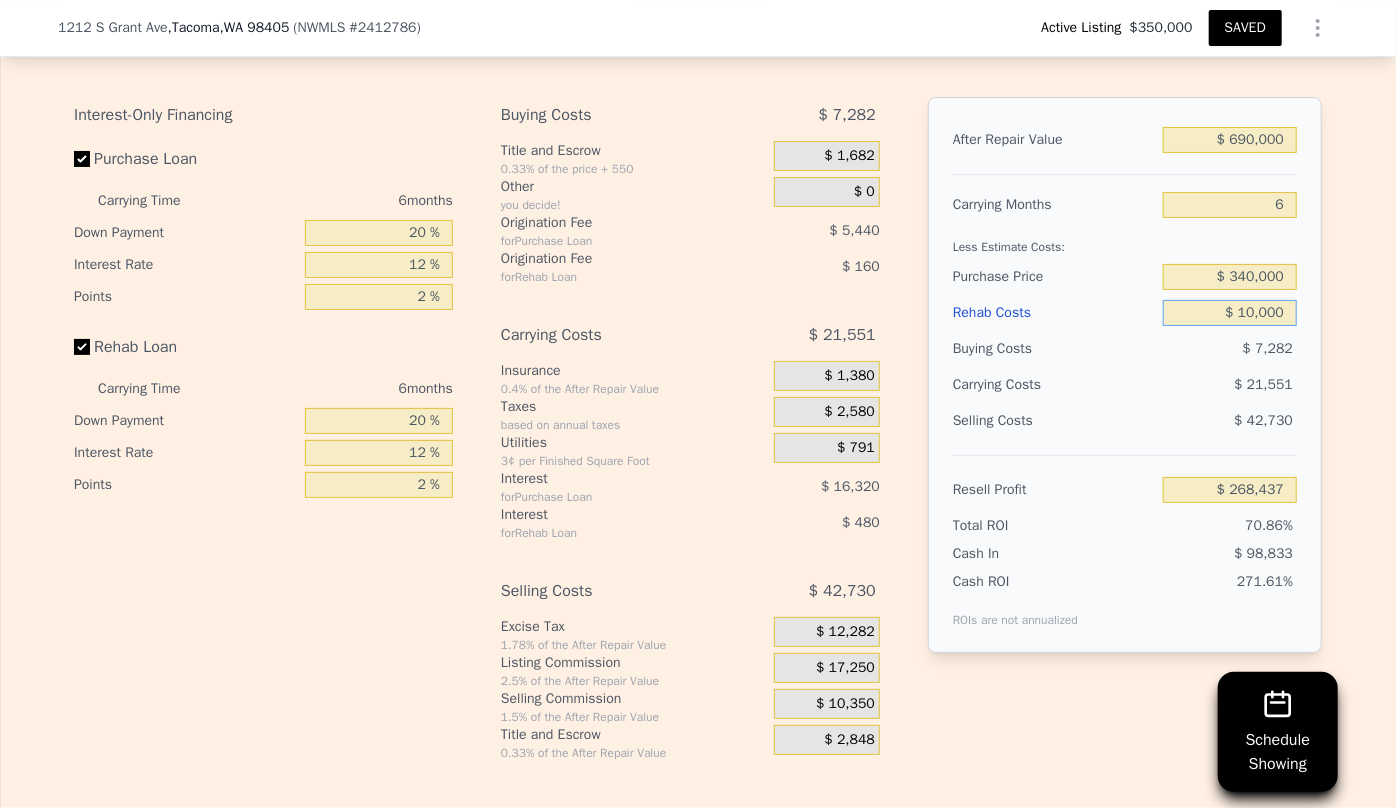 type on "$ 100,000" 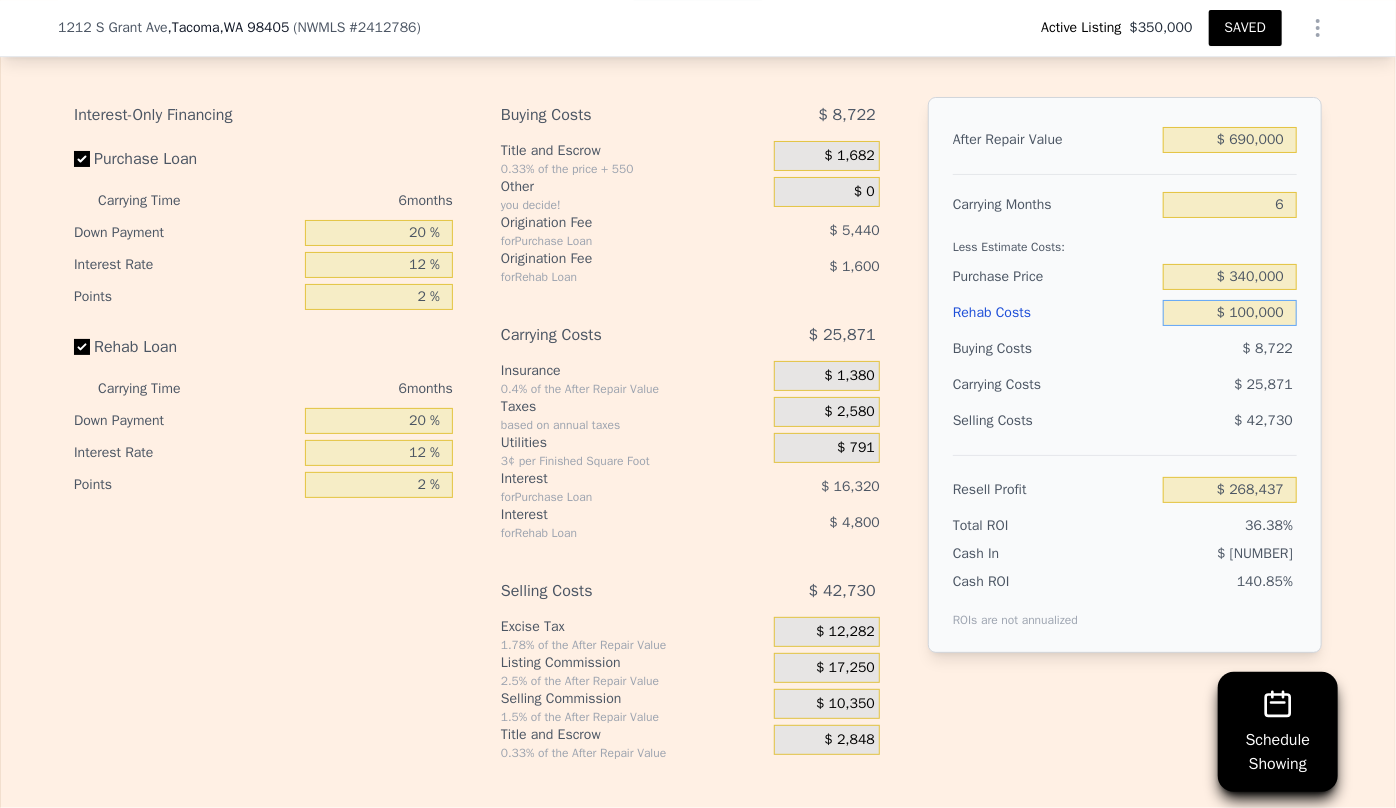 type on "$ 172,677" 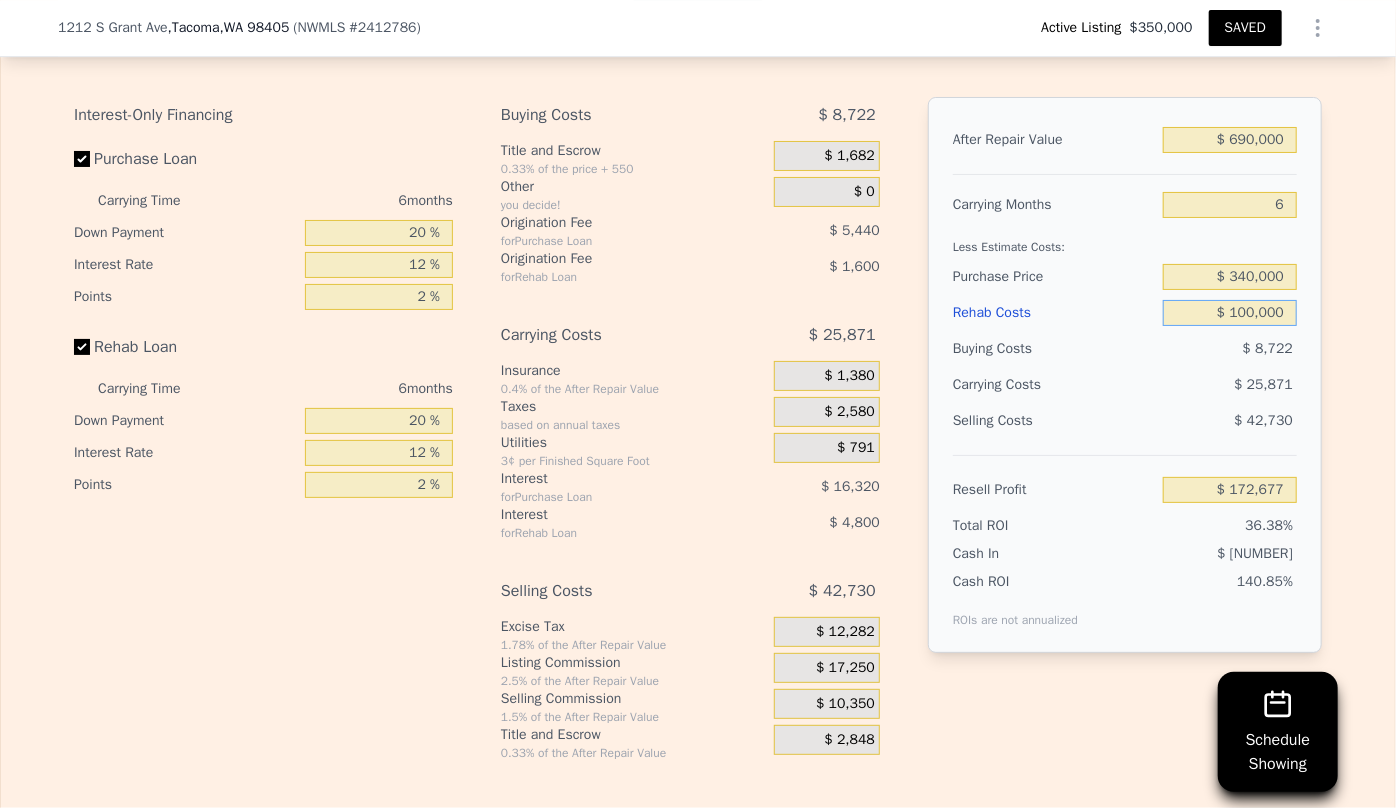 type on "$ 100,000" 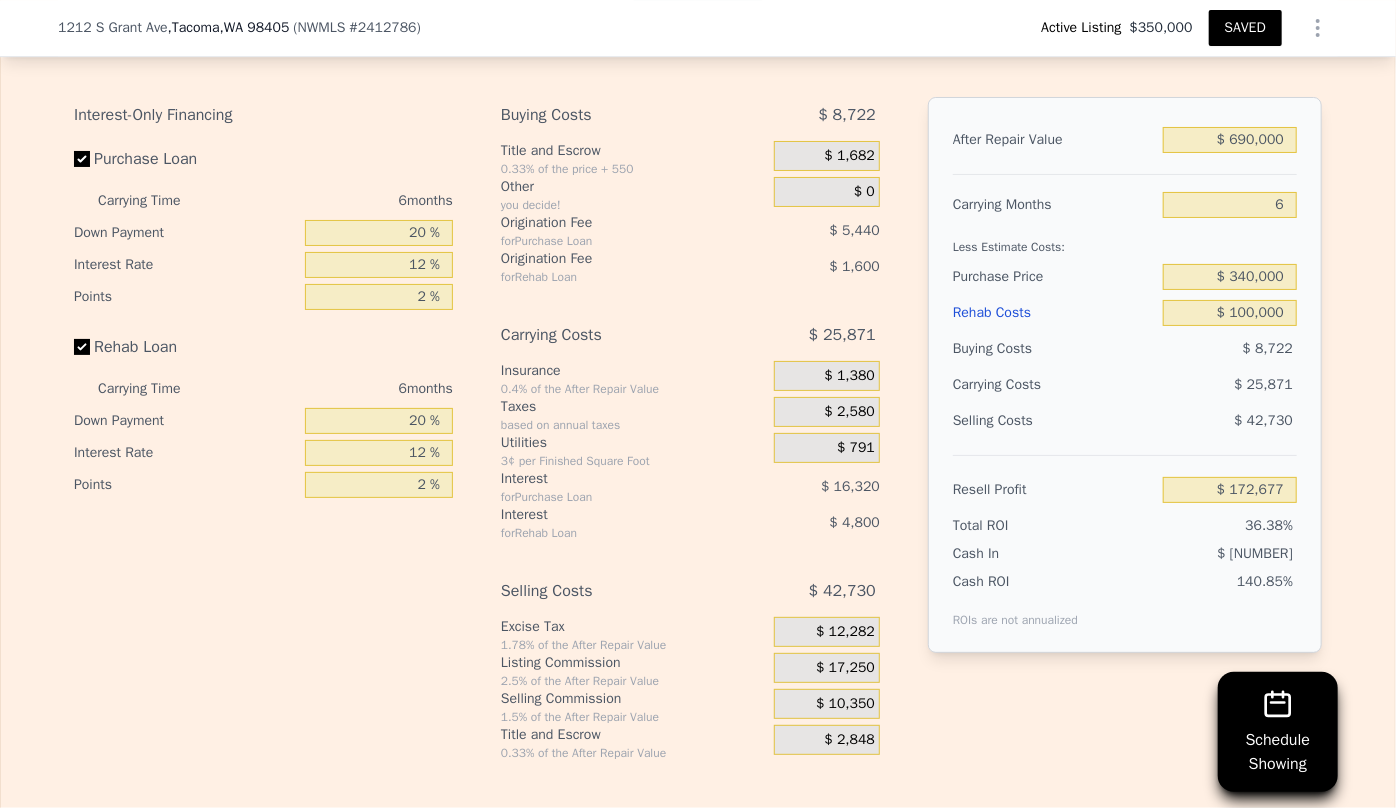 click on "Edit the assumptions in yellow boxes. Input profit to calculate an offer price. Pre-set assumptions are computer generated by Lotside . Interest-Only Financing Purchase Loan Carrying Time 6  months Down Payment 20 % Interest Rate 12 % Points 2 % Rehab Loan Carrying Time 6  months Down Payment 20 % Interest Rate 12 % Points 2 % Buying Costs $ 8,722 Title and Escrow 0.33% of the price + 550 $ 1,682 Other you decide! $ 0 Origination Fee for  Purchase Loan $ 5,440 Origination Fee for  Rehab Loan $ 1,600 Carrying Costs $ 25,871 Insurance 0.4% of the After Repair Value $ 1,380 Taxes based on annual taxes $ 2,580 Utilities 3¢ per Finished Square Foot $ 791 Interest for  Purchase Loan $ 16,320 Interest for  Rehab Loan $ 4,800 Selling Costs $ 42,730 Excise Tax 1.78% of the After Repair Value $ 12,282 Listing Commission 2.5% of the After Repair Value $ 17,250 Selling Commission 1.5% of the After Repair Value $ 10,350 Title and Escrow 0.33% of the After Repair Value $ 2,848 After Repair Value $ 690,000 Carrying Months" at bounding box center (698, 389) 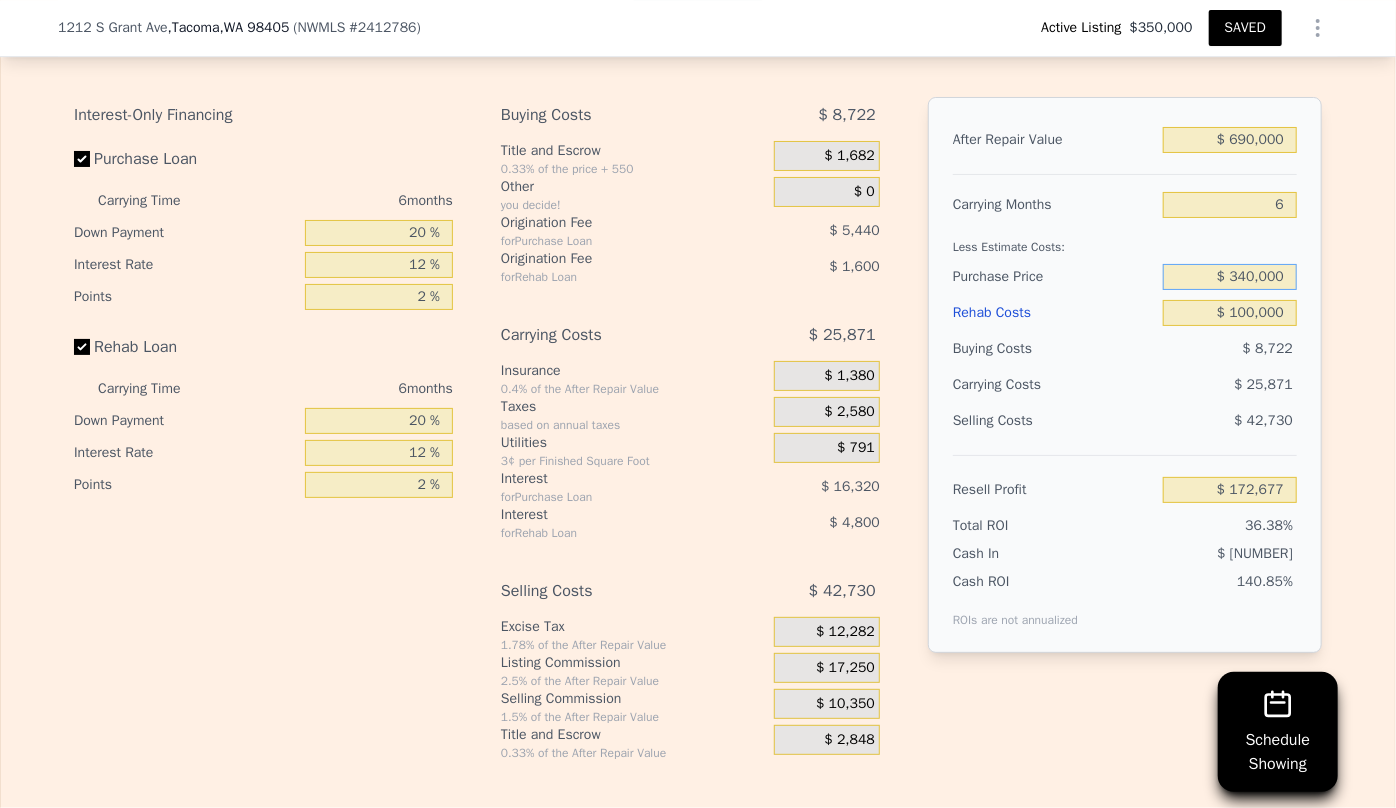 click on "$ 340,000" at bounding box center [1230, 277] 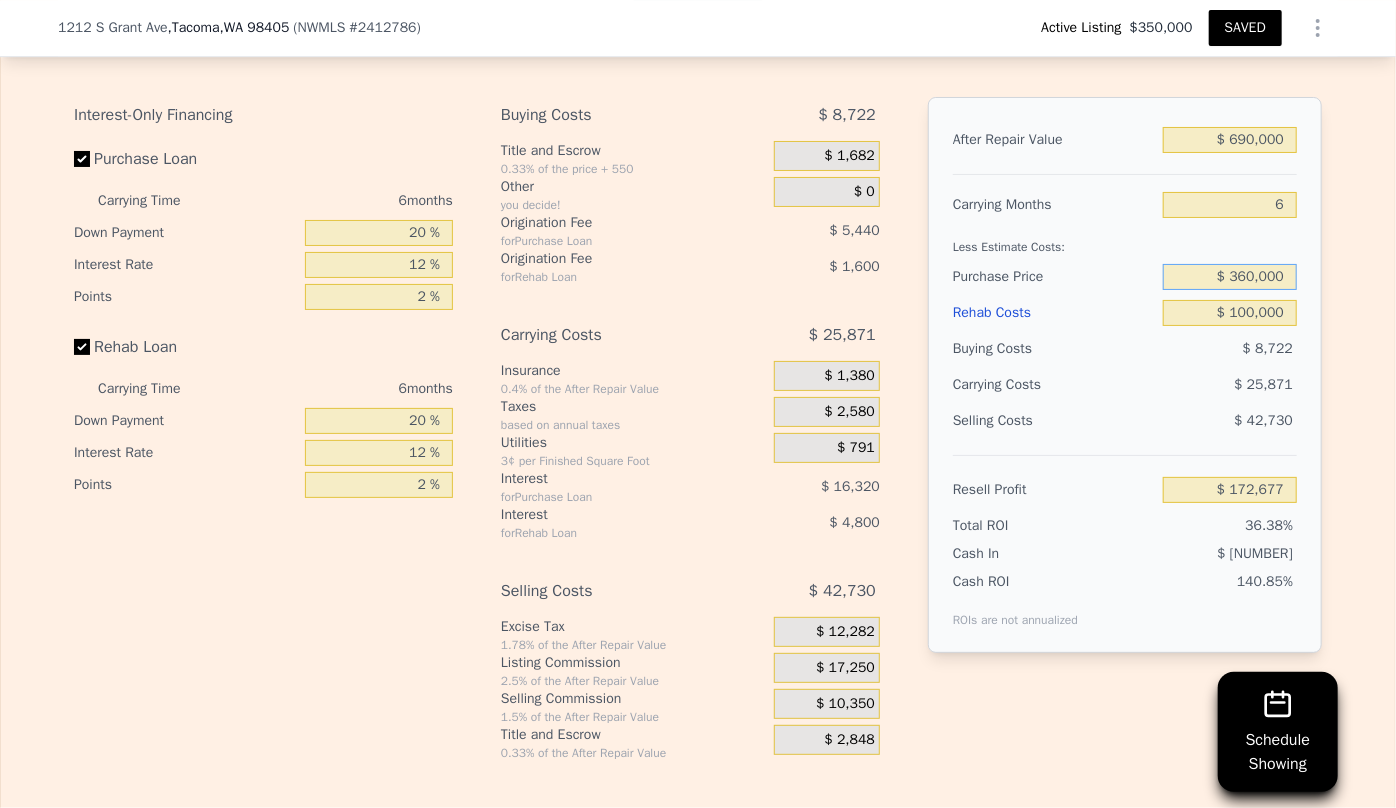 type on "$ 360,000" 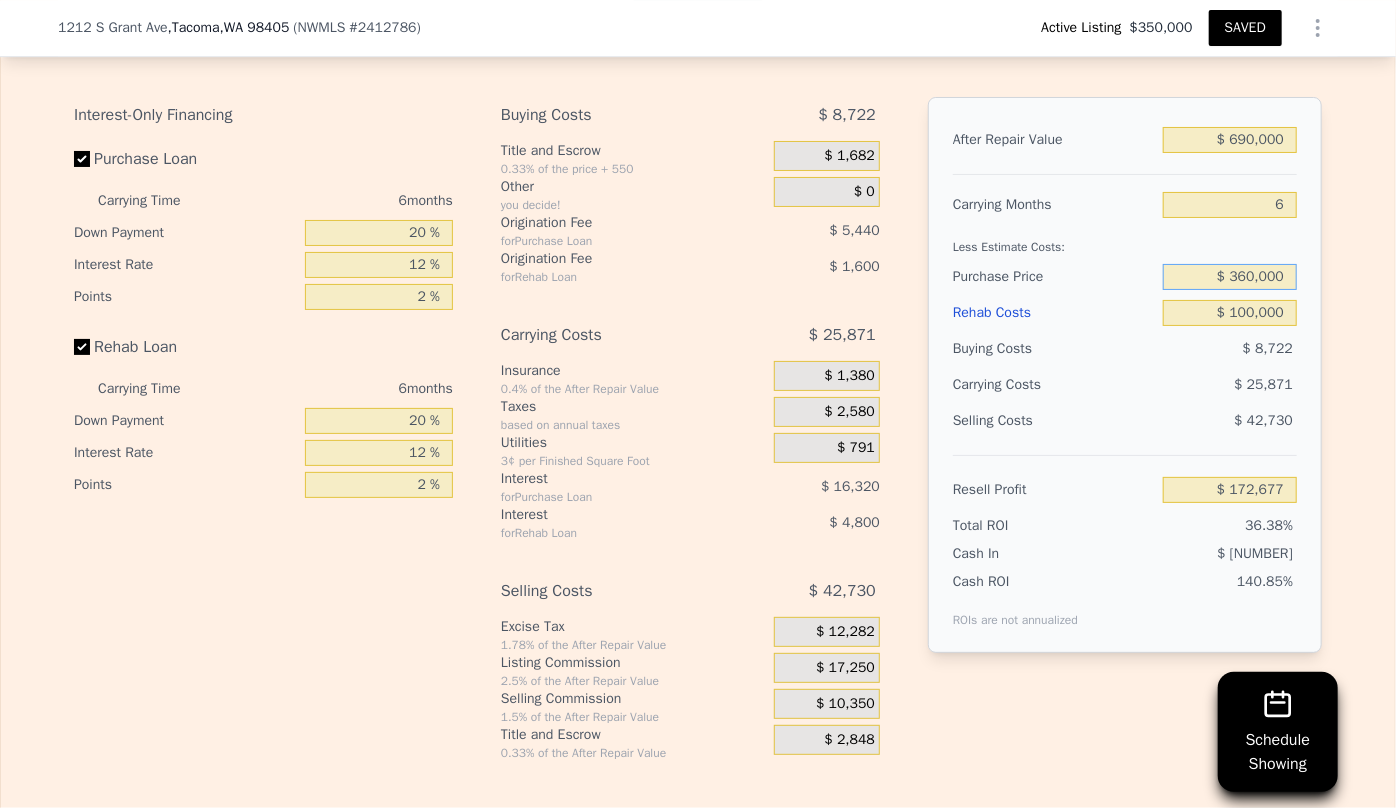 type on "$ 151,330" 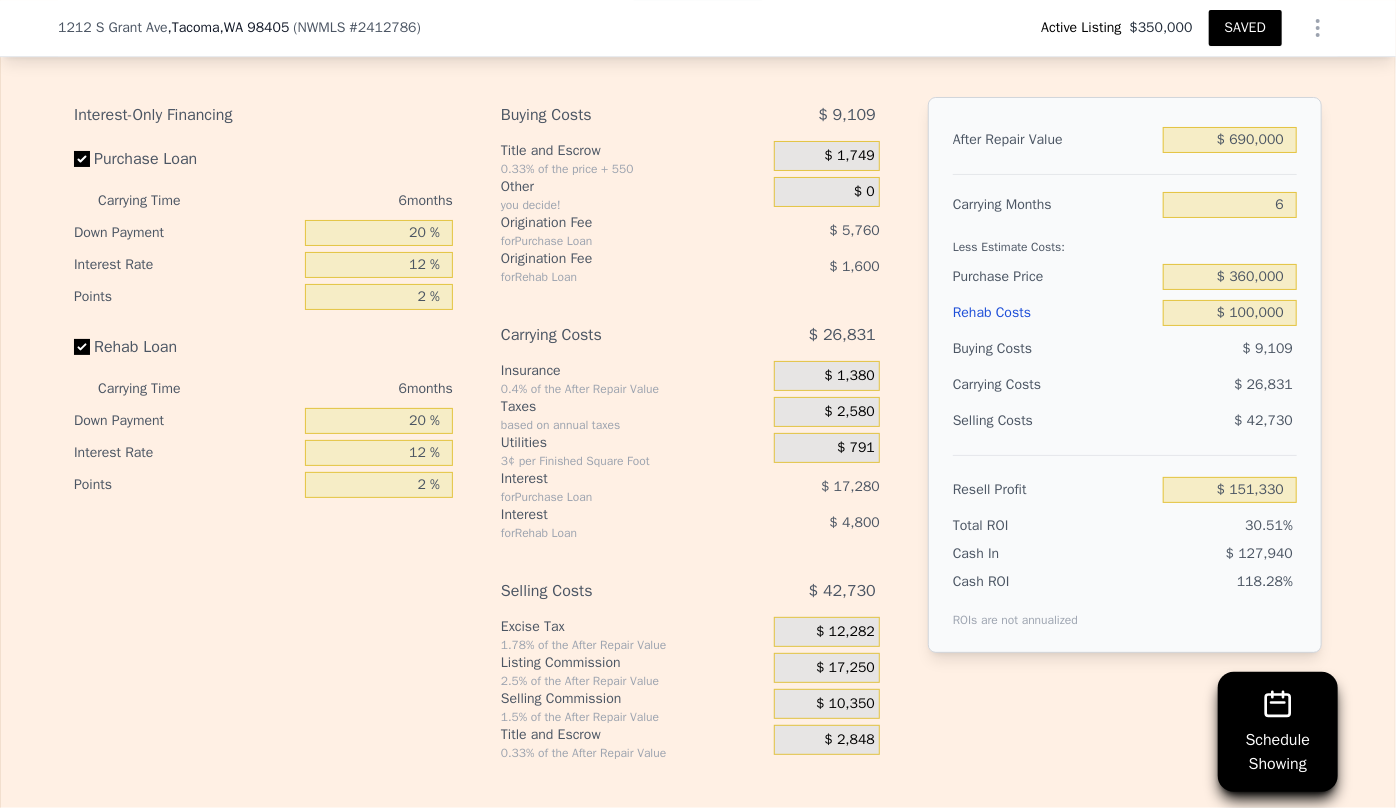 click on "$ 10,350" at bounding box center [845, 704] 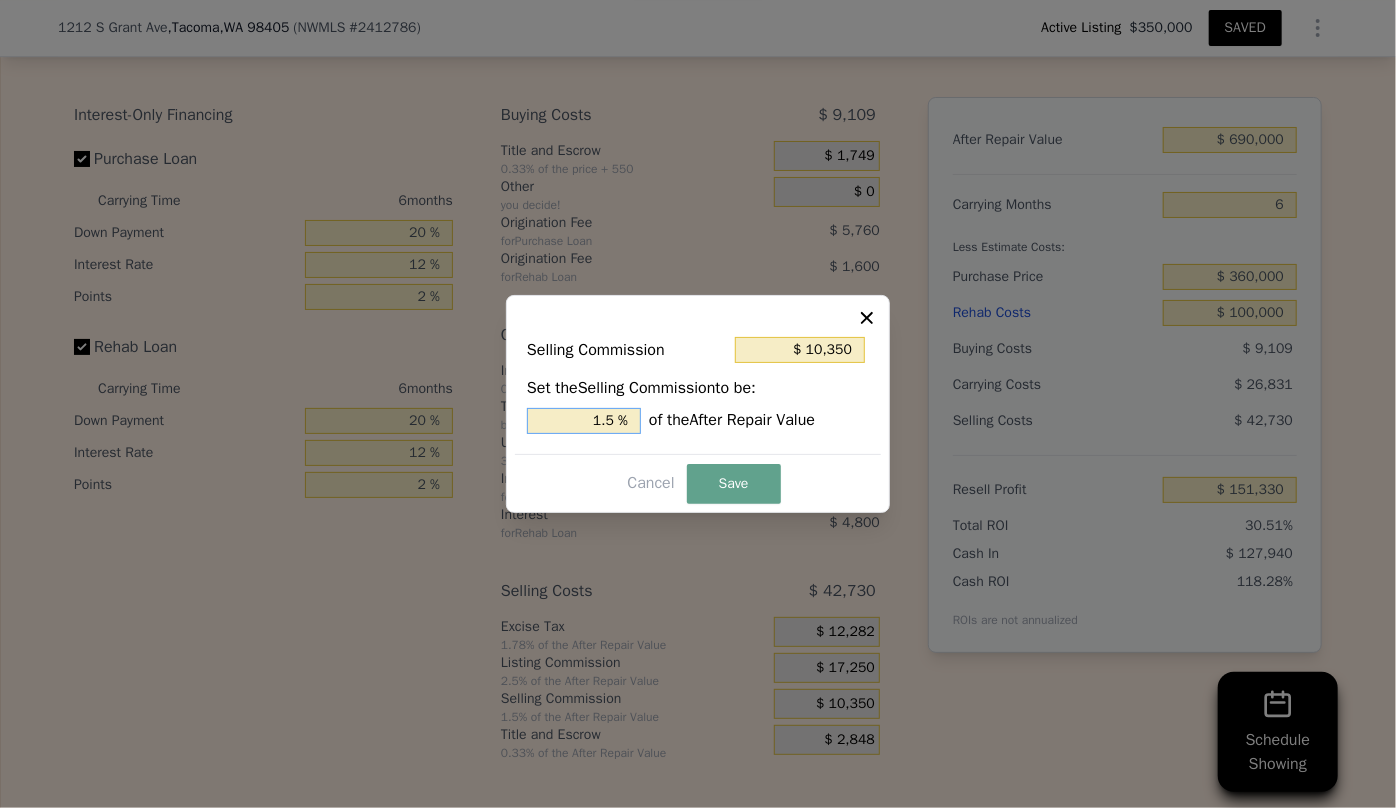 click on "1.5 %" at bounding box center [584, 421] 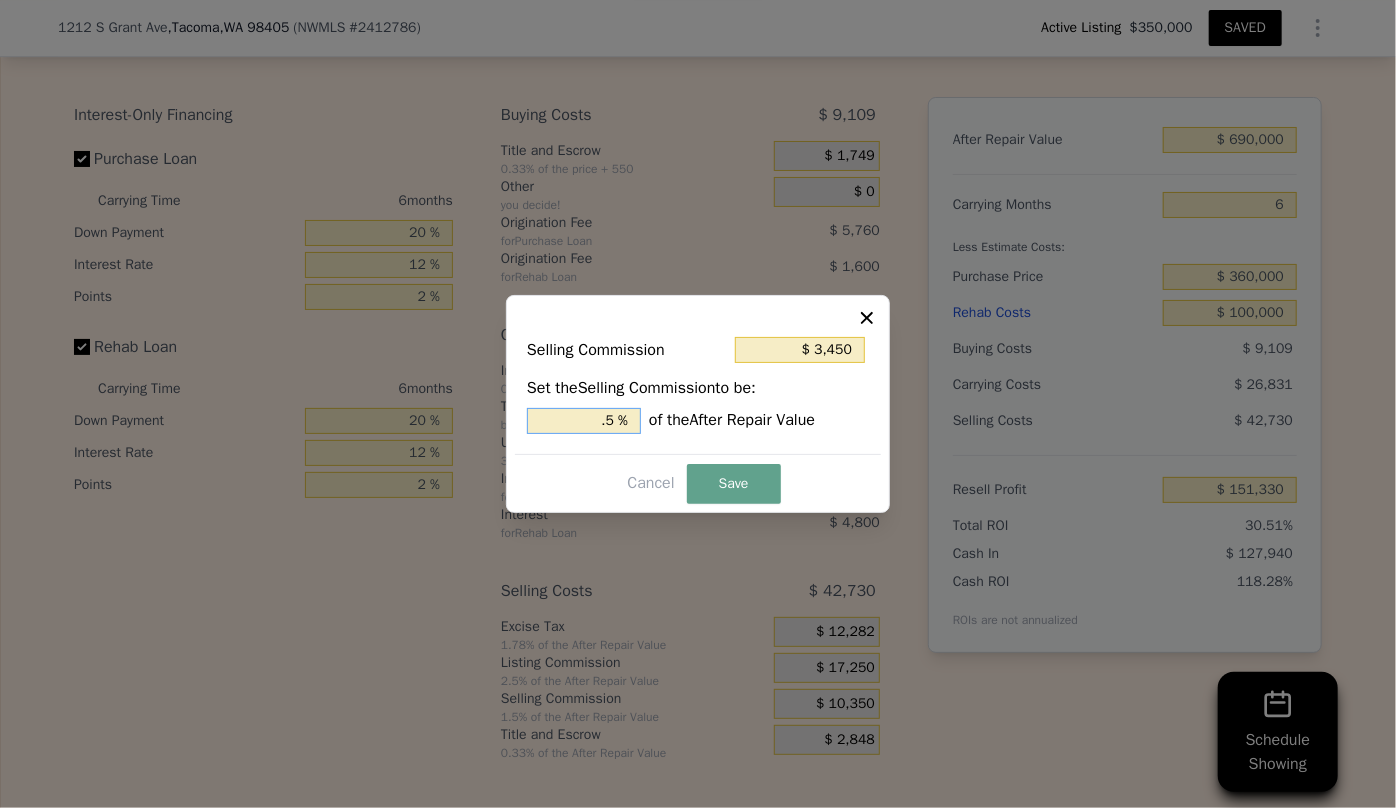 type on "$ 10,350" 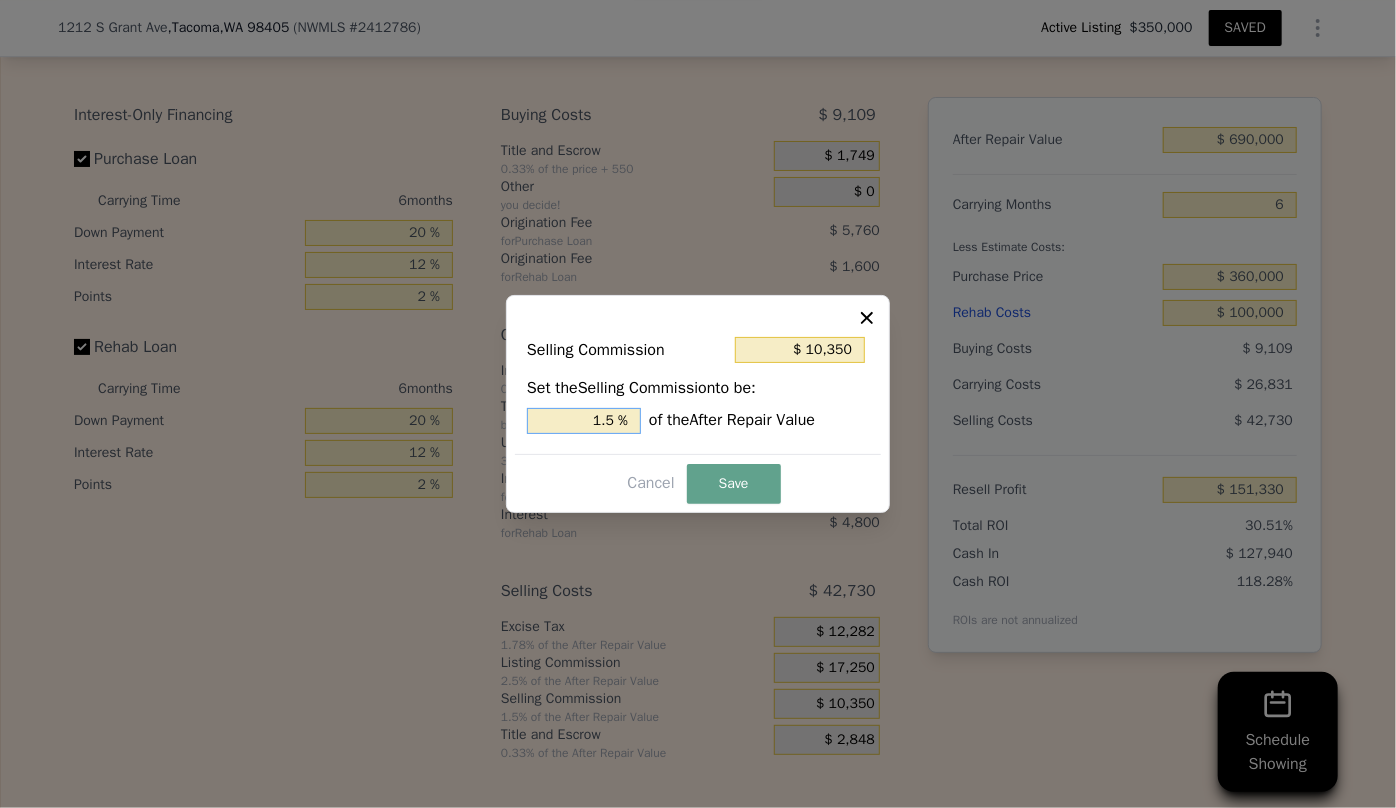 type on "$ 3,450" 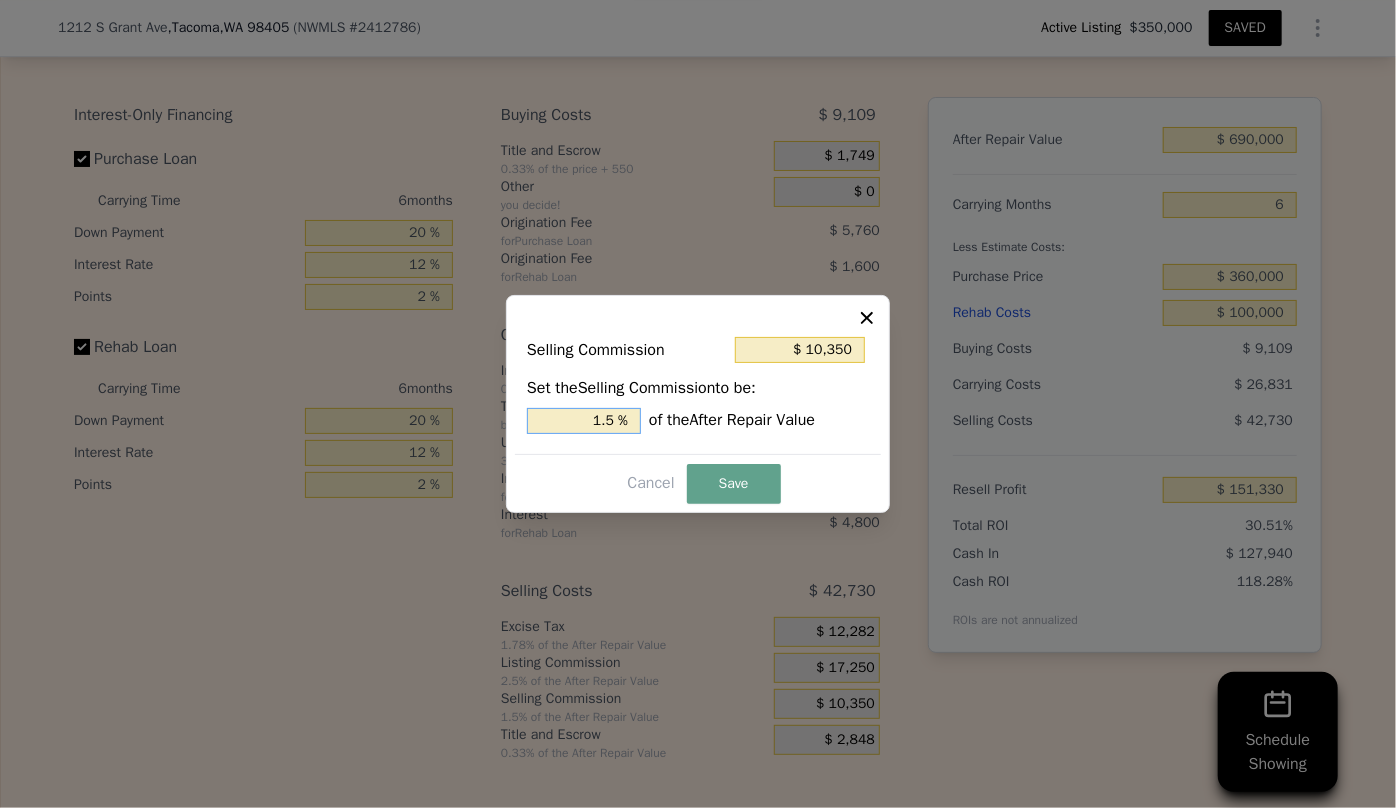 type on ".5 %" 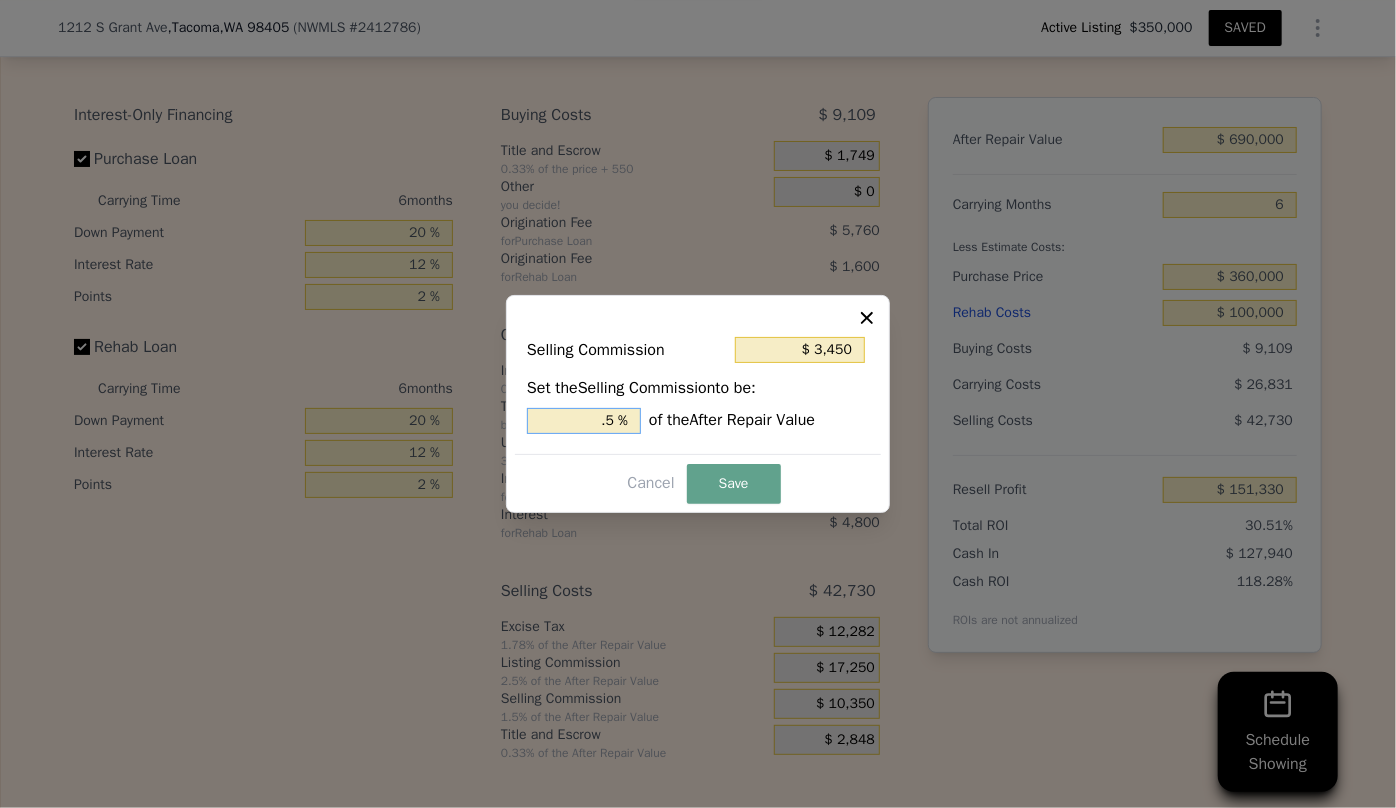type on "$ 17,250" 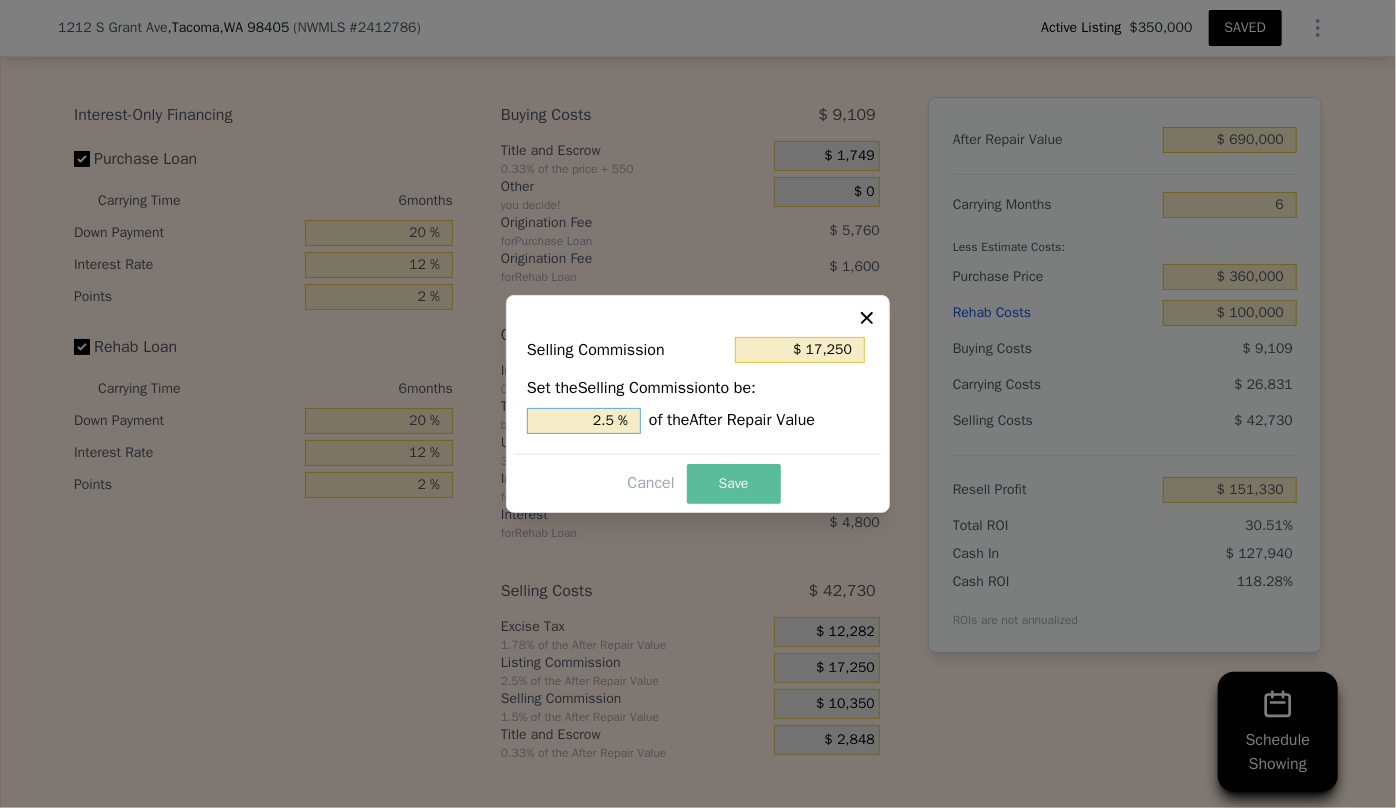 type on "2.5 %" 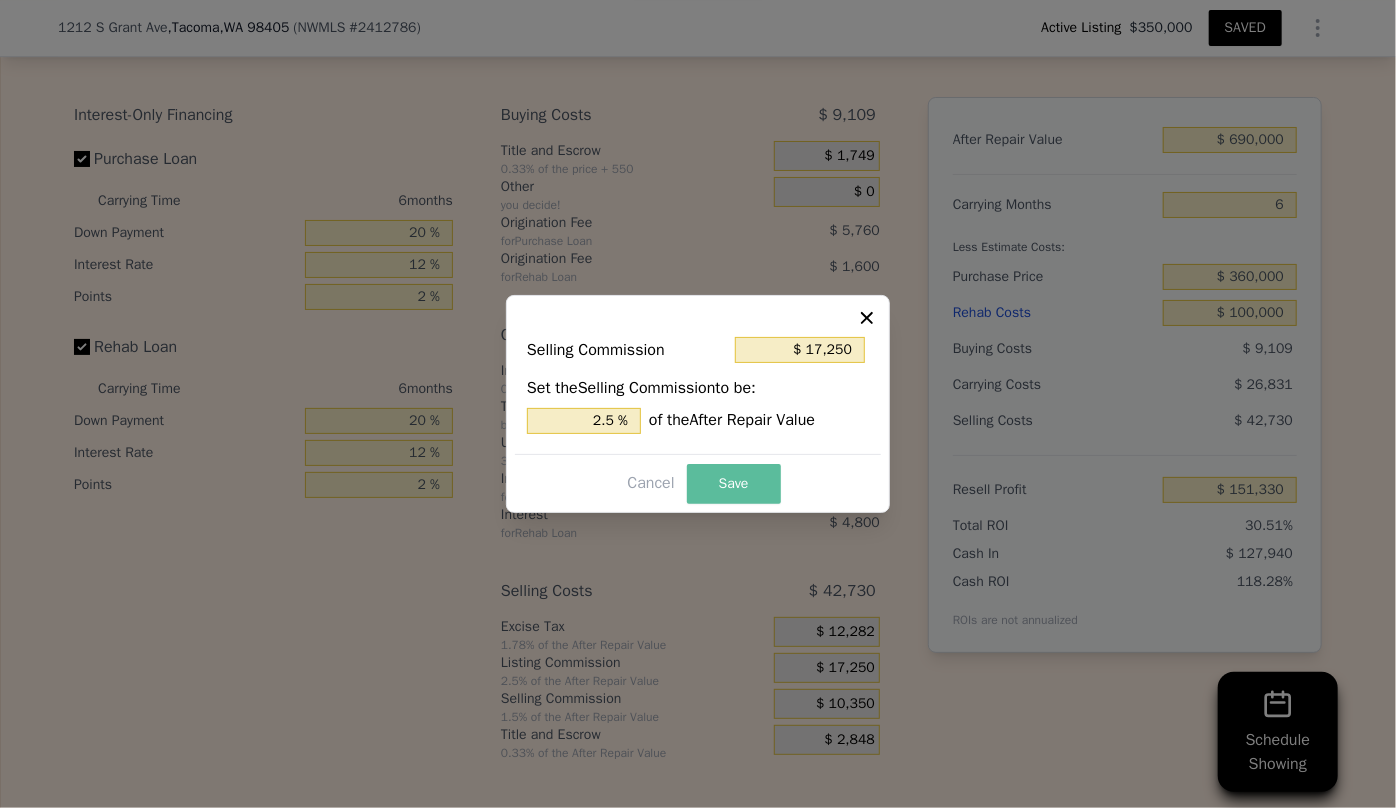 click on "Save" at bounding box center (734, 484) 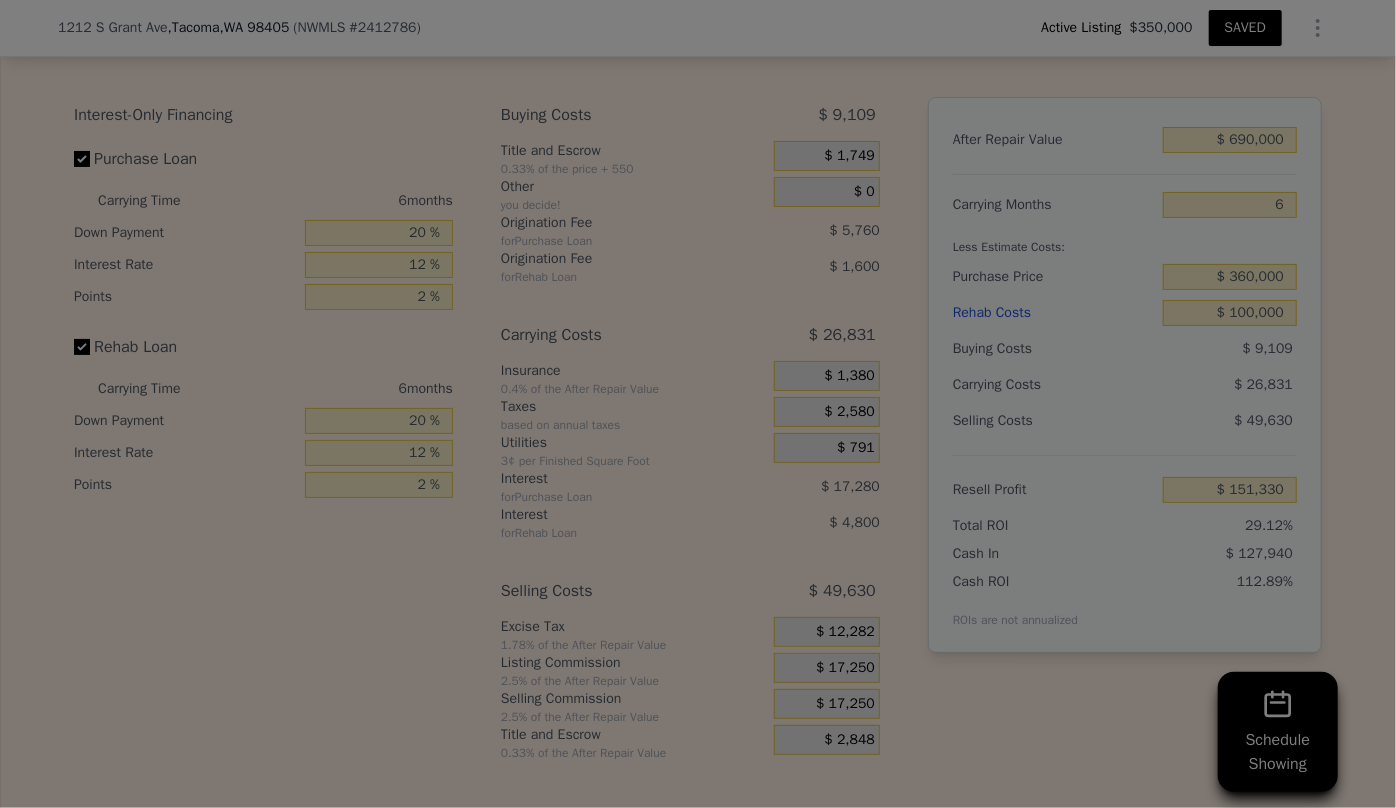 type on "$ 144,430" 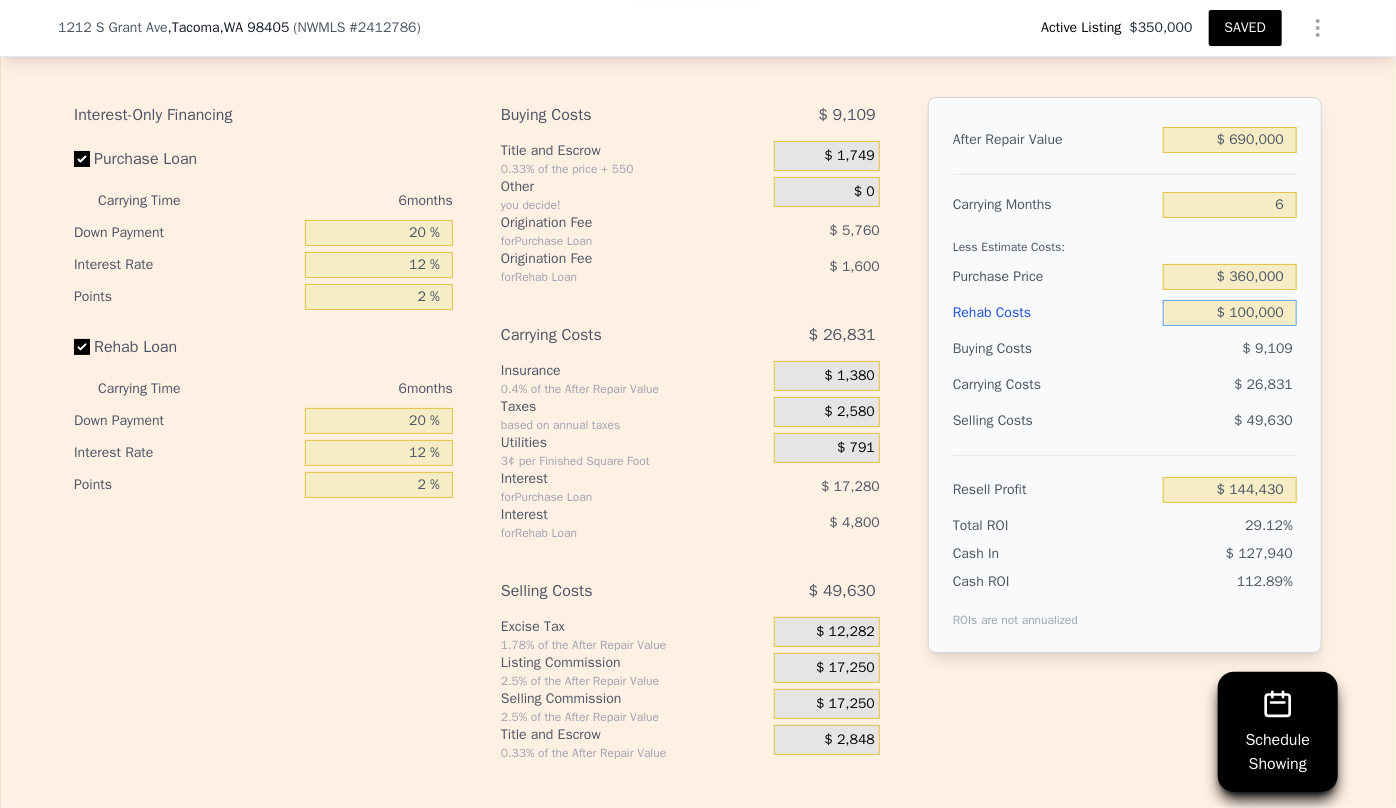 click on "$ 100,000" at bounding box center [1230, 313] 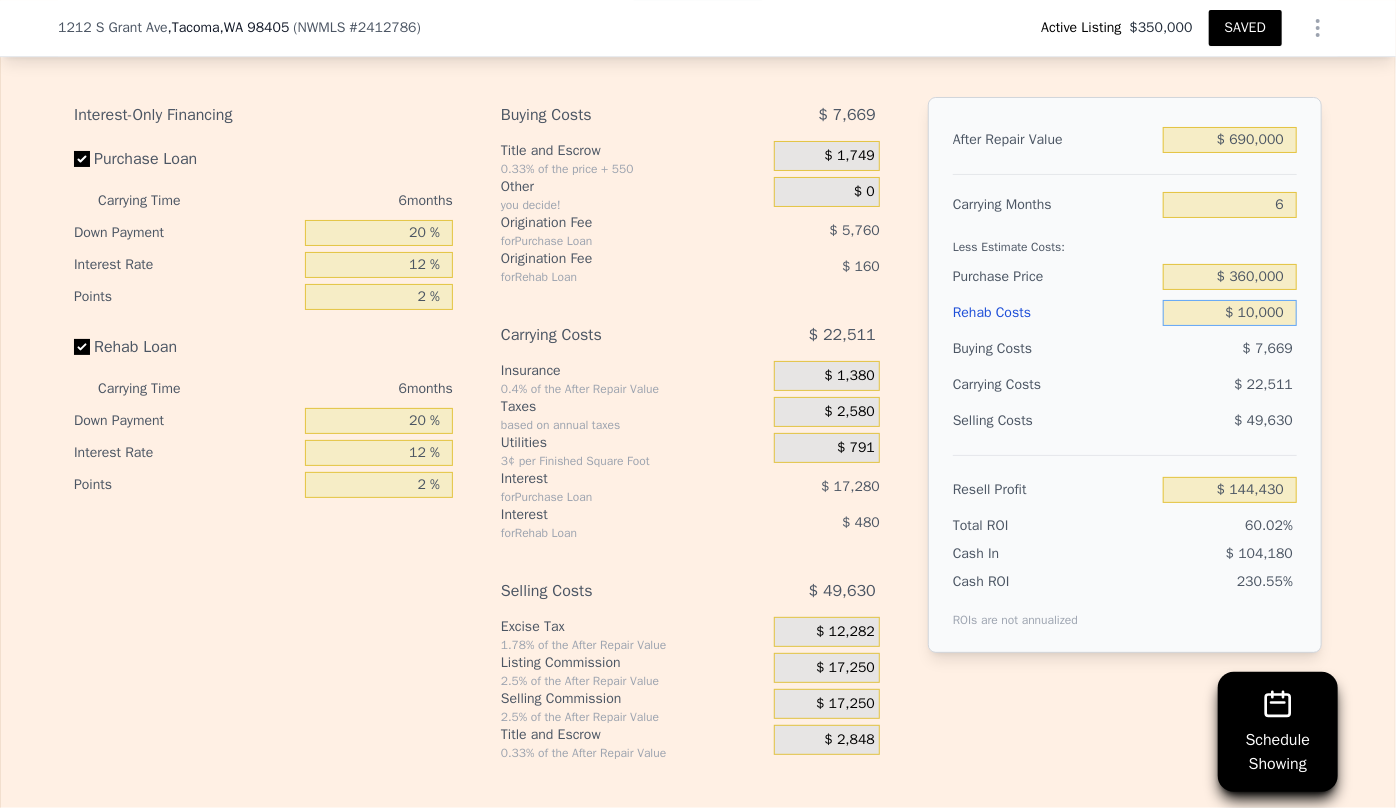 type on "$ 240,190" 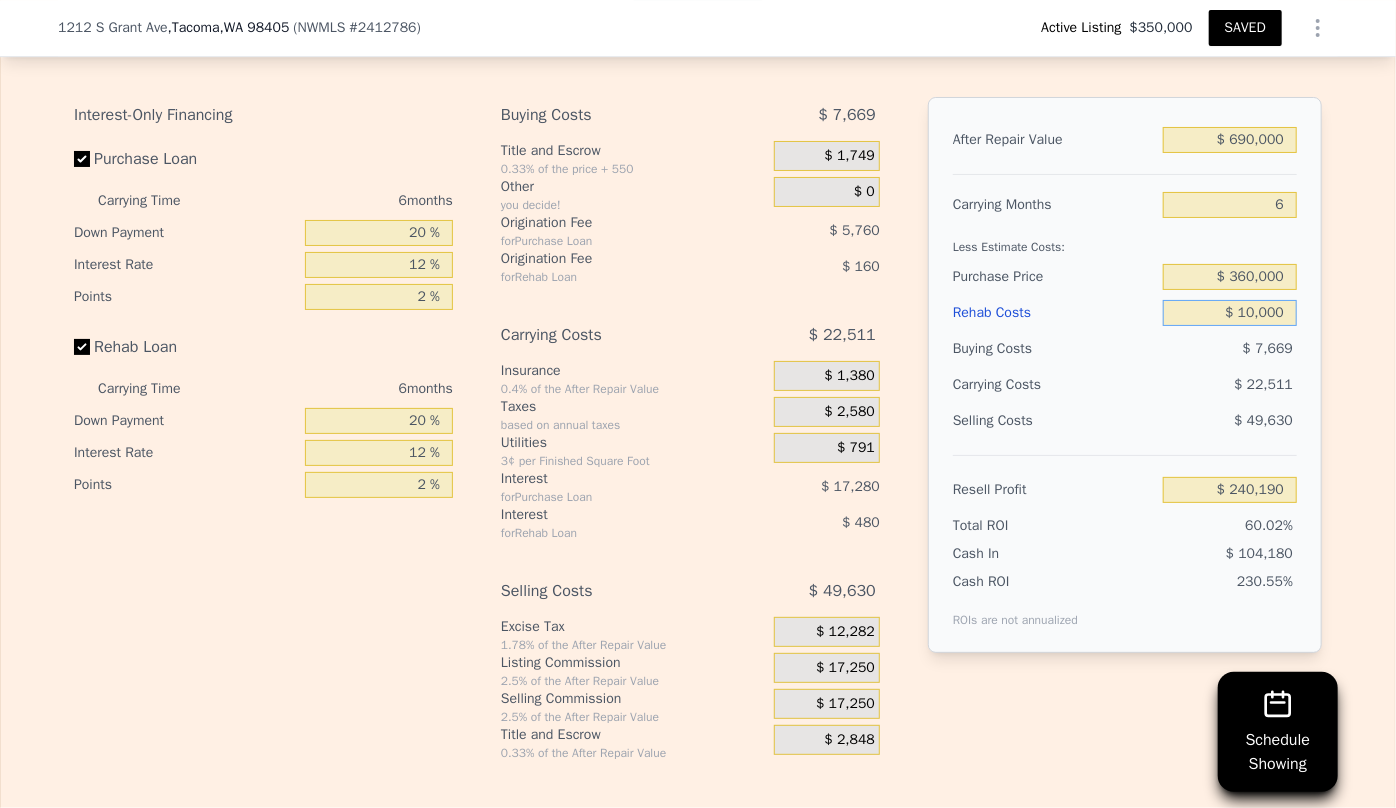 type on "$ 1,000" 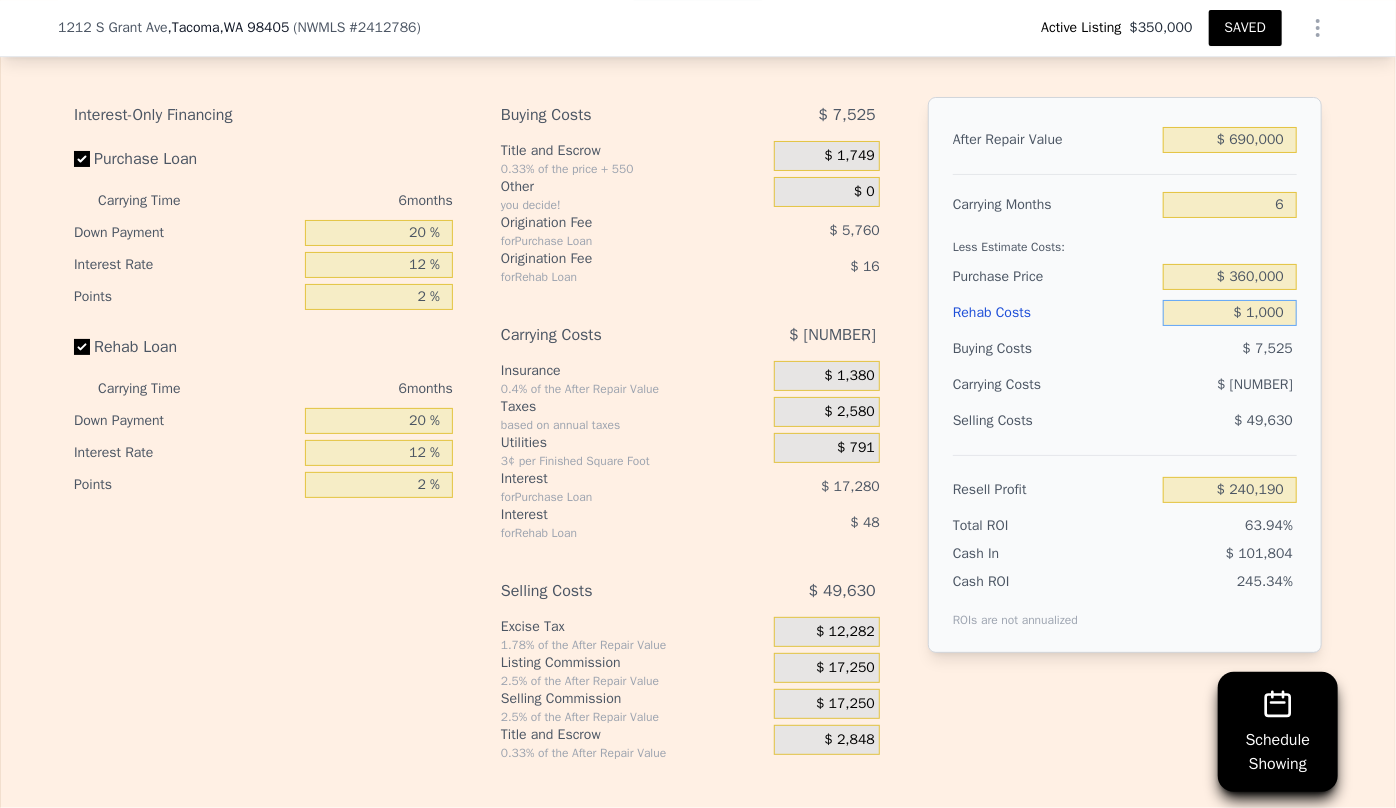 type on "$ 249,766" 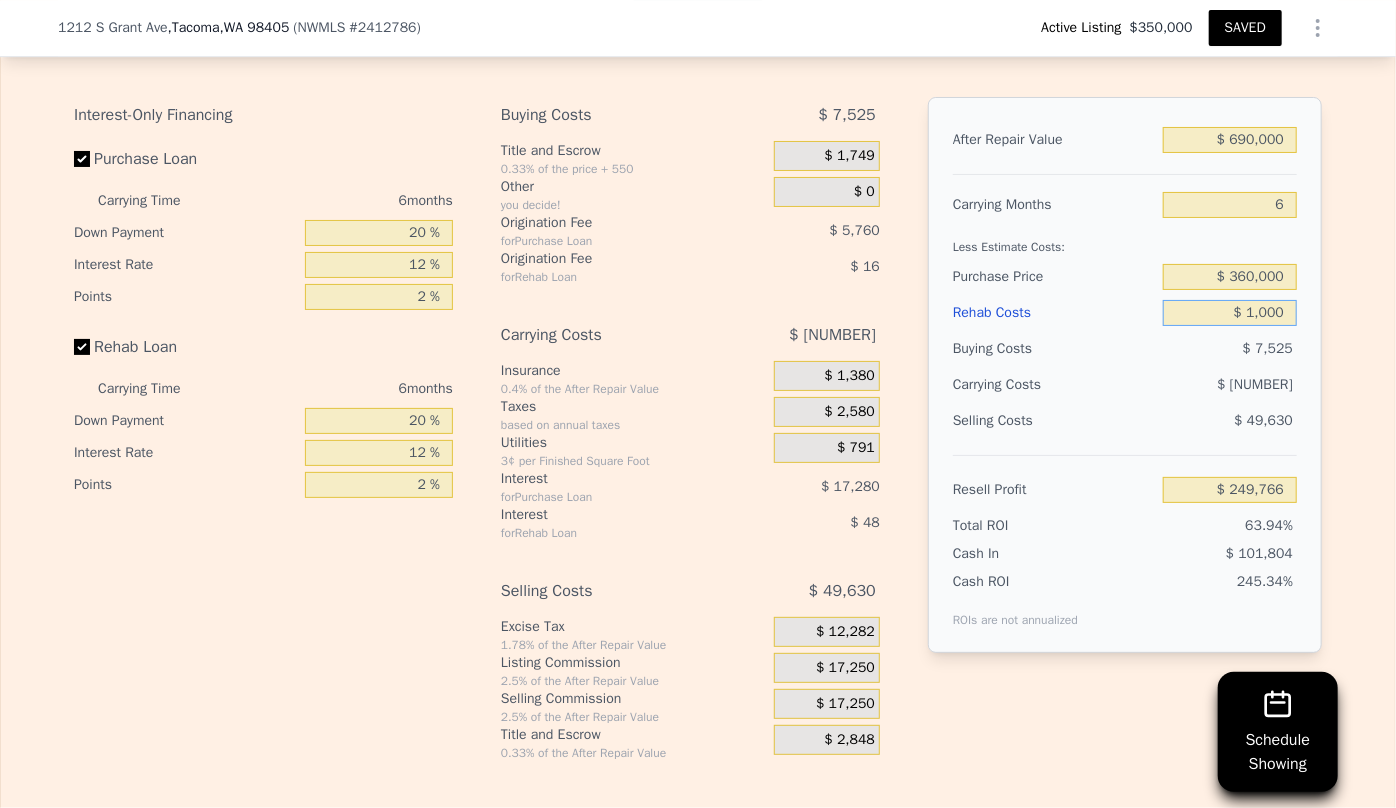 type on "$ 15,000" 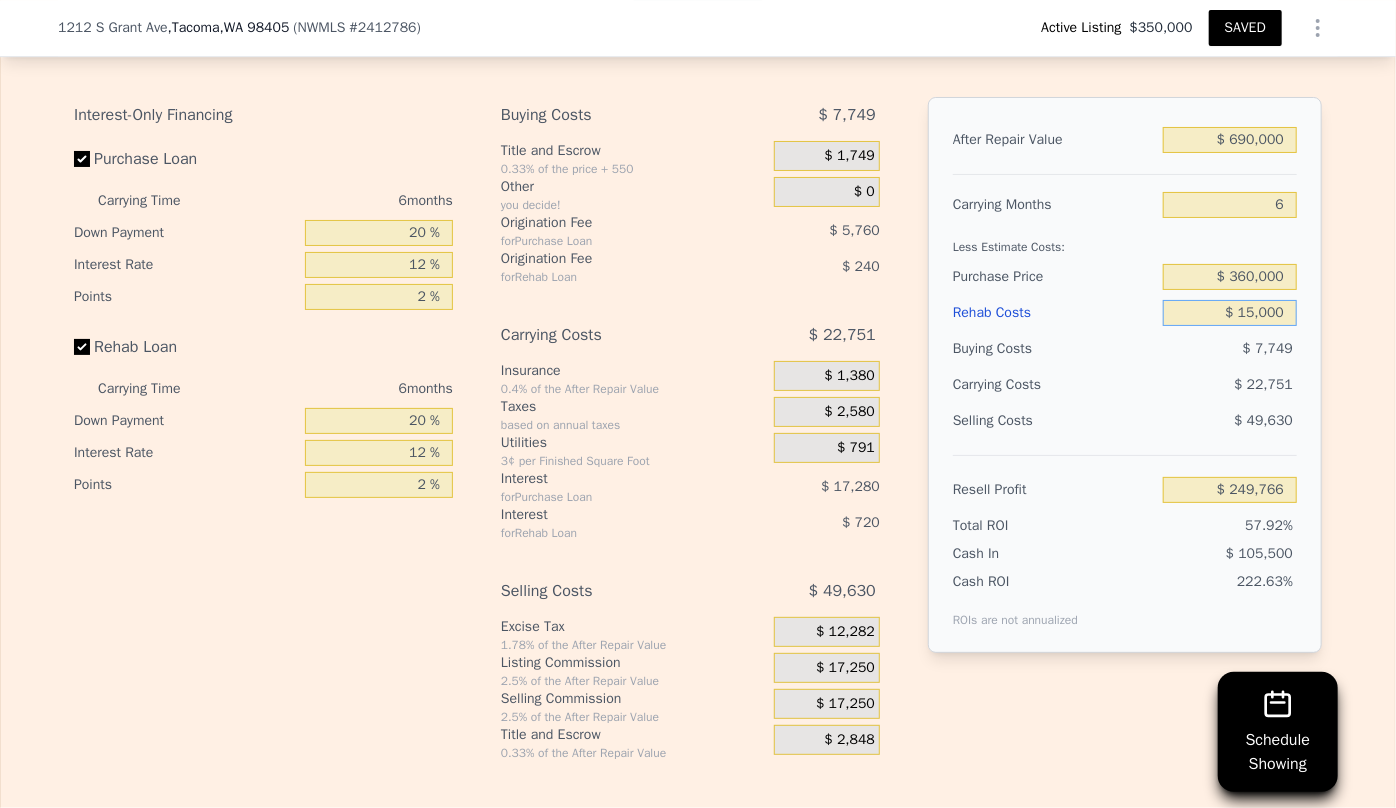 type on "$ 234,870" 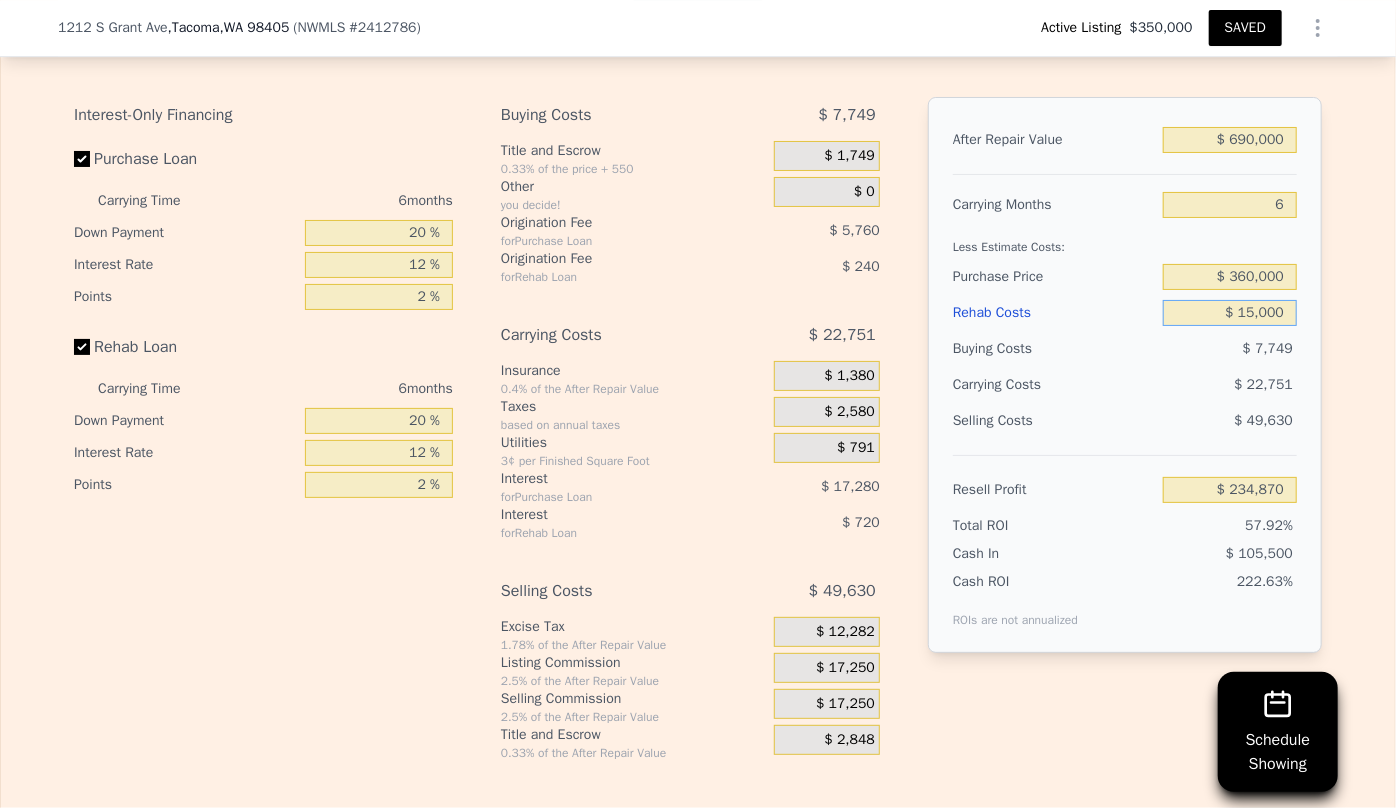 type on "$ 150,000" 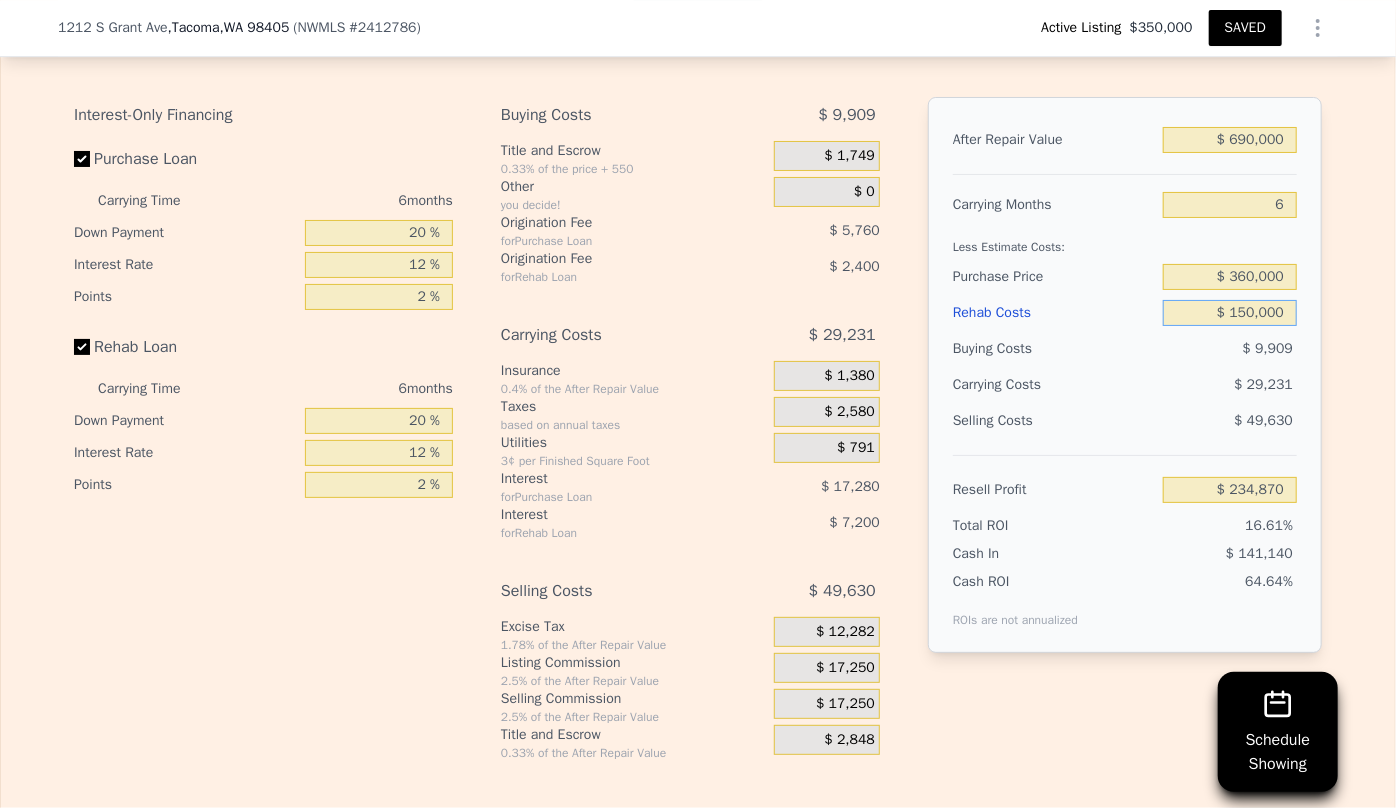 type on "$ 91,230" 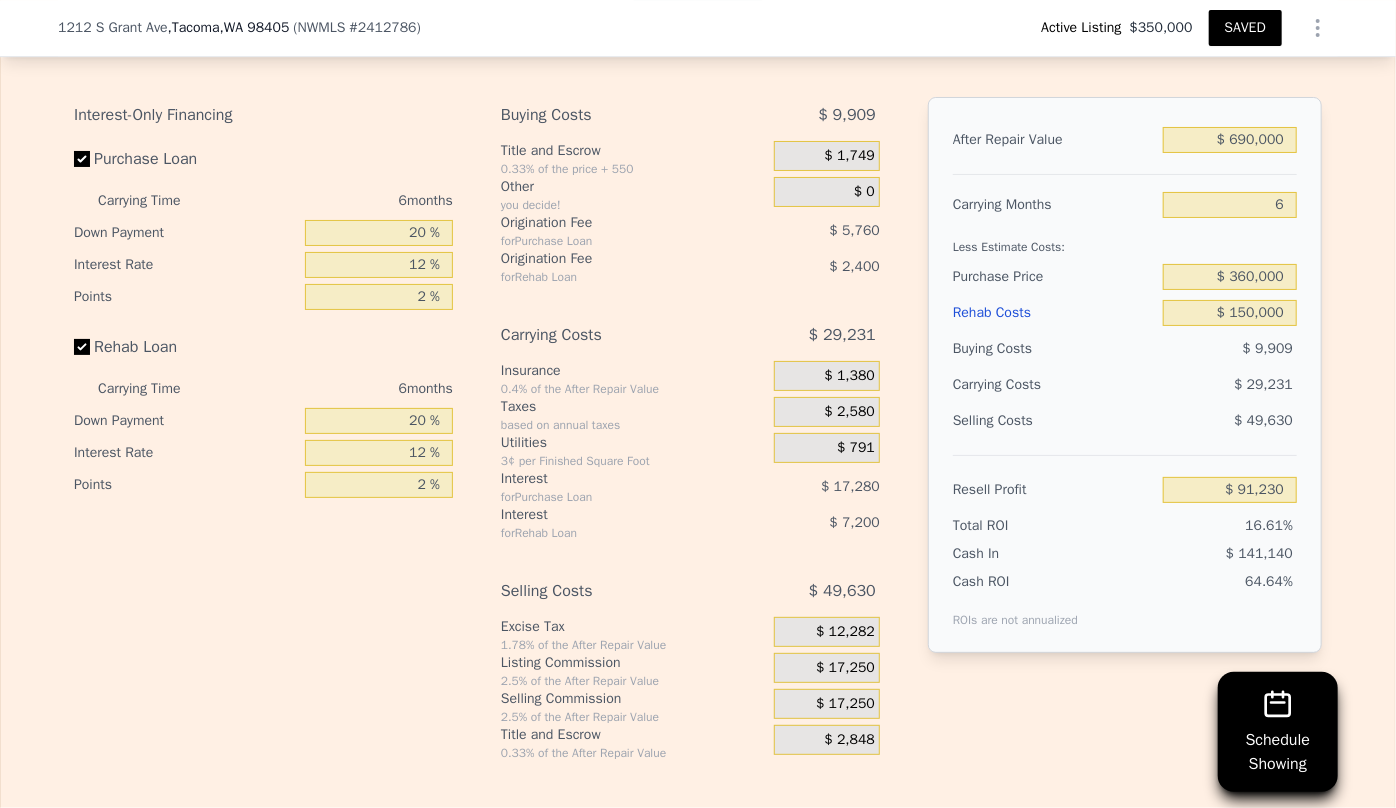 click on "$ 29,231" at bounding box center [1191, 385] 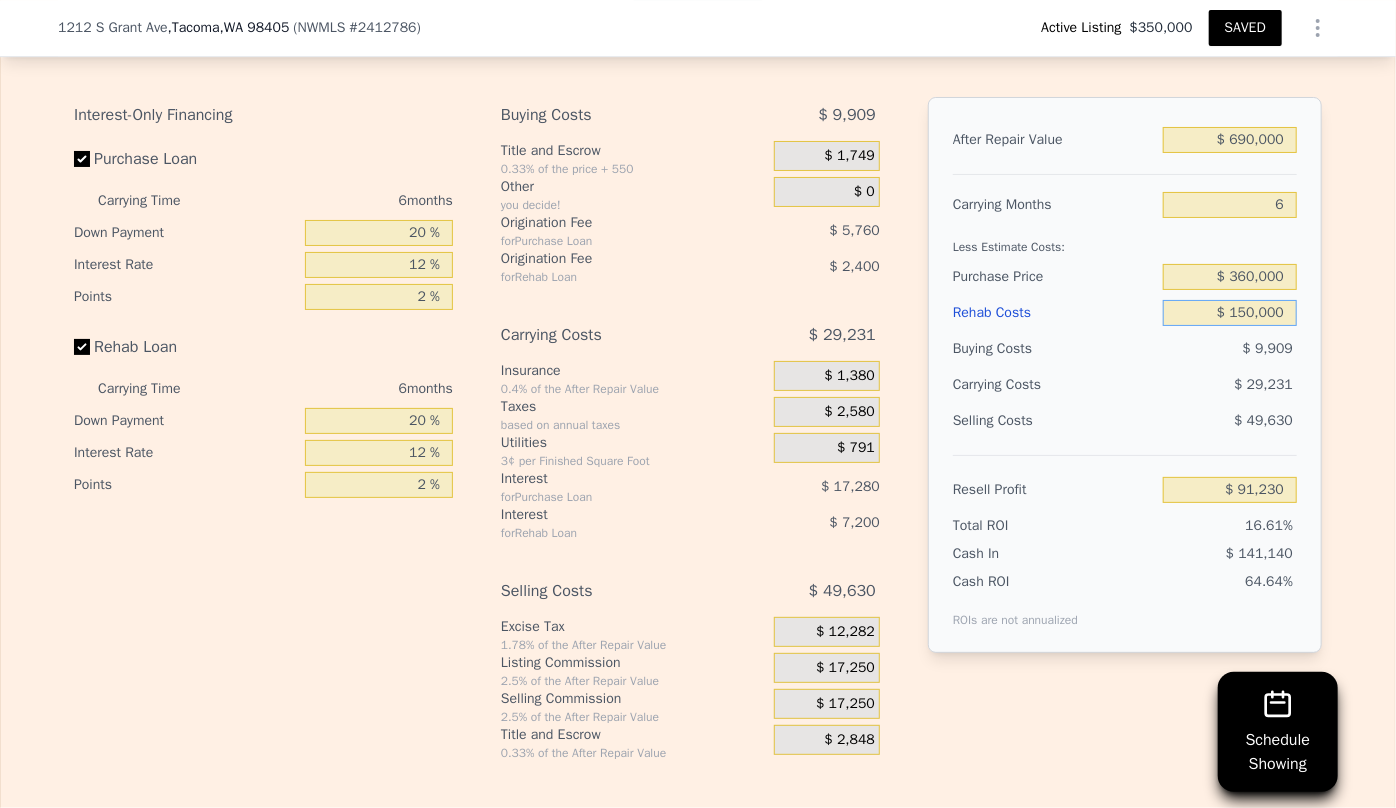 click on "$ 150,000" at bounding box center [1230, 313] 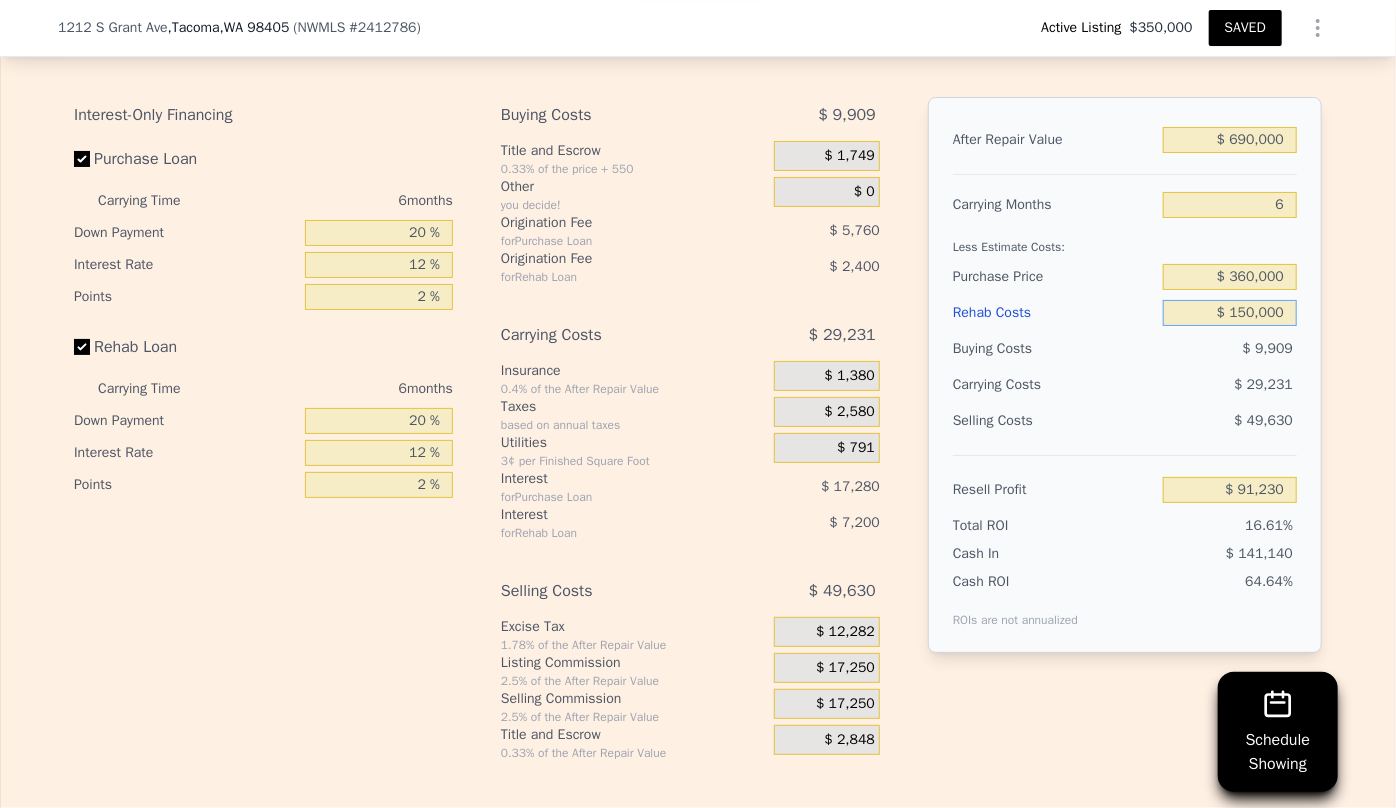 type on "$ 10,000" 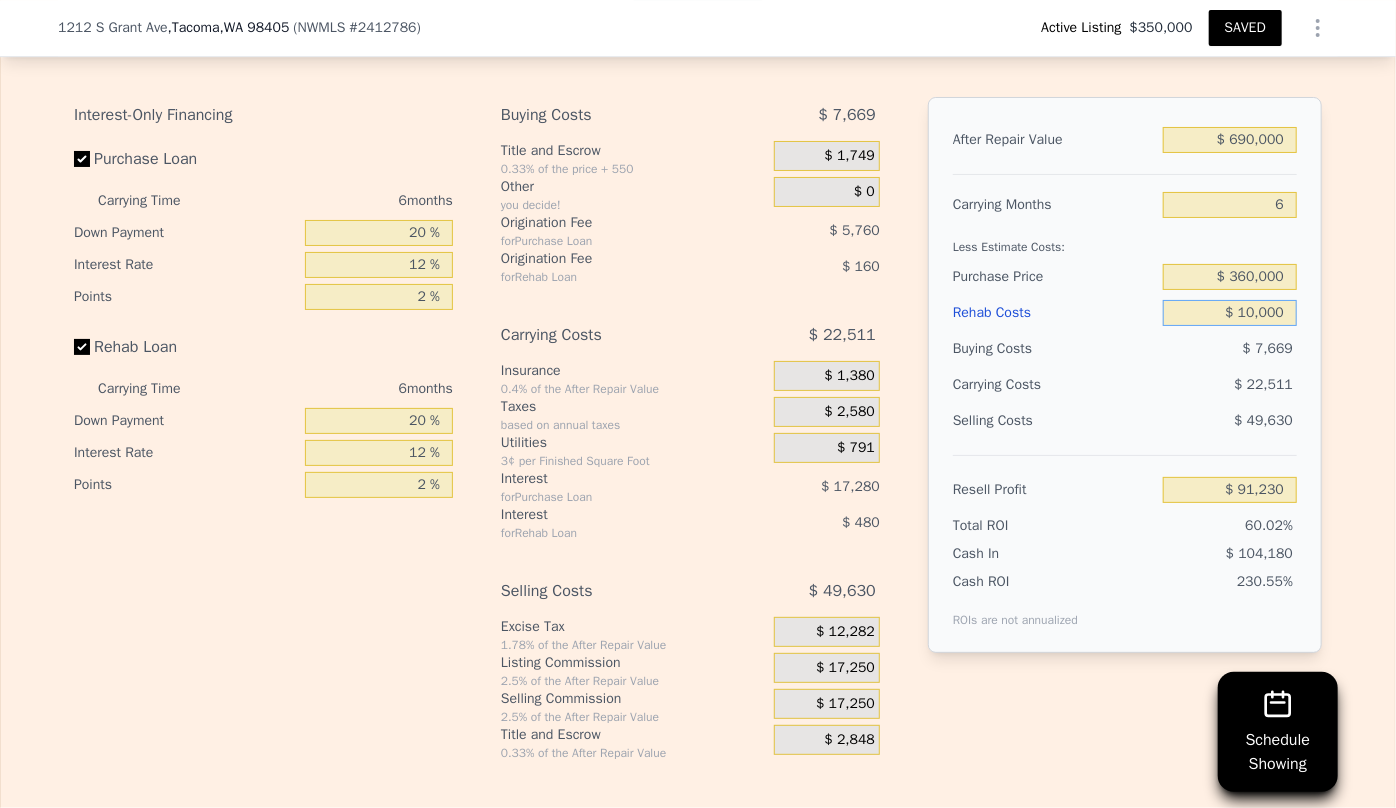 type on "$ 240,190" 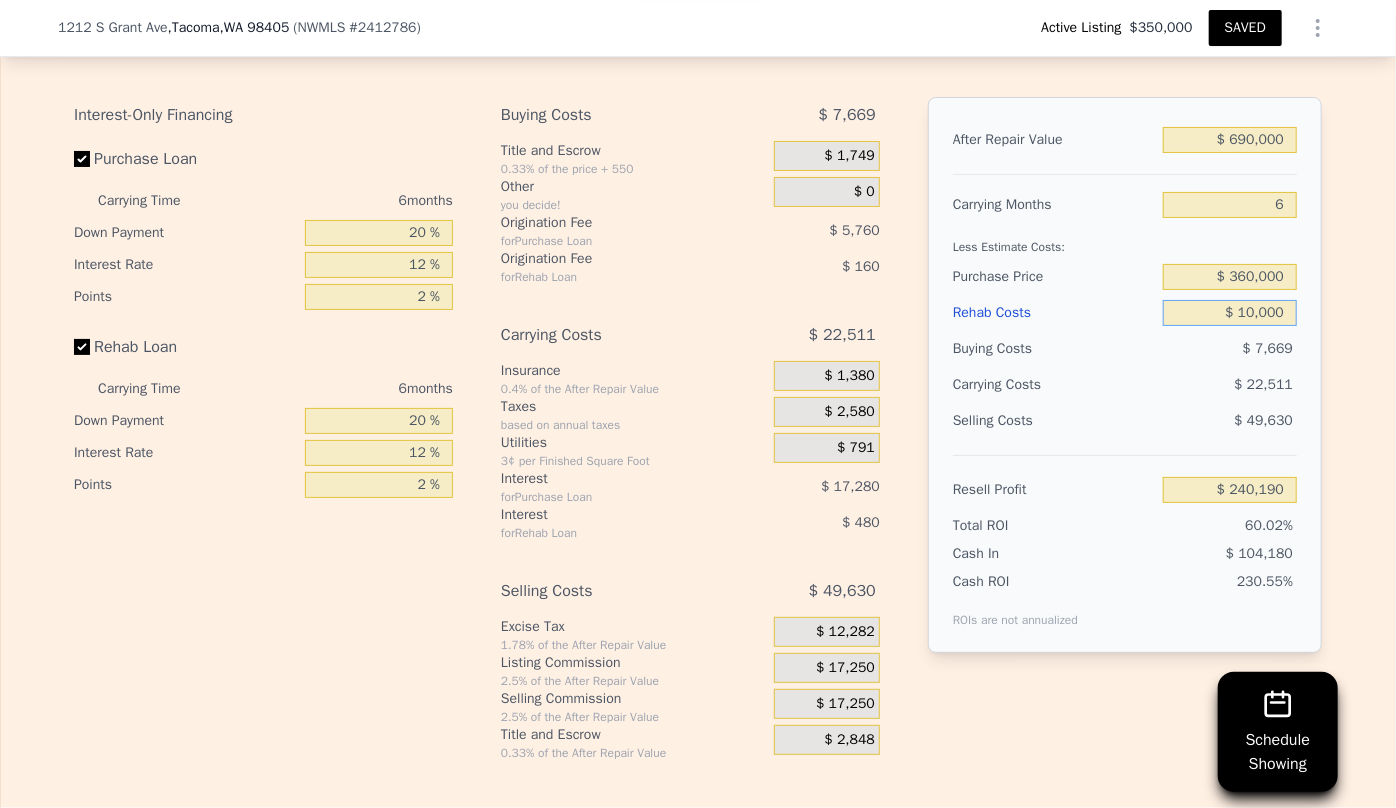 type on "$ 160,000" 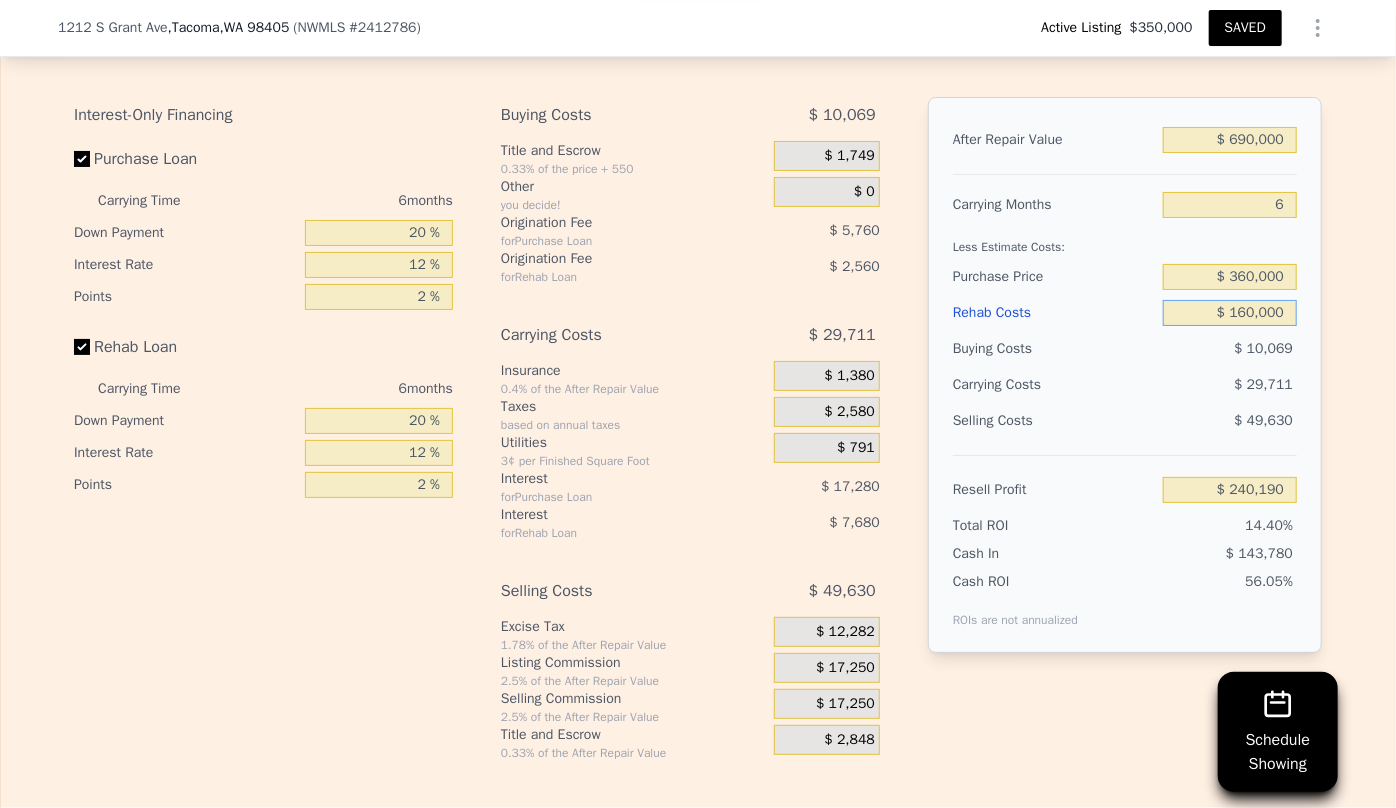 type on "$ 80,590" 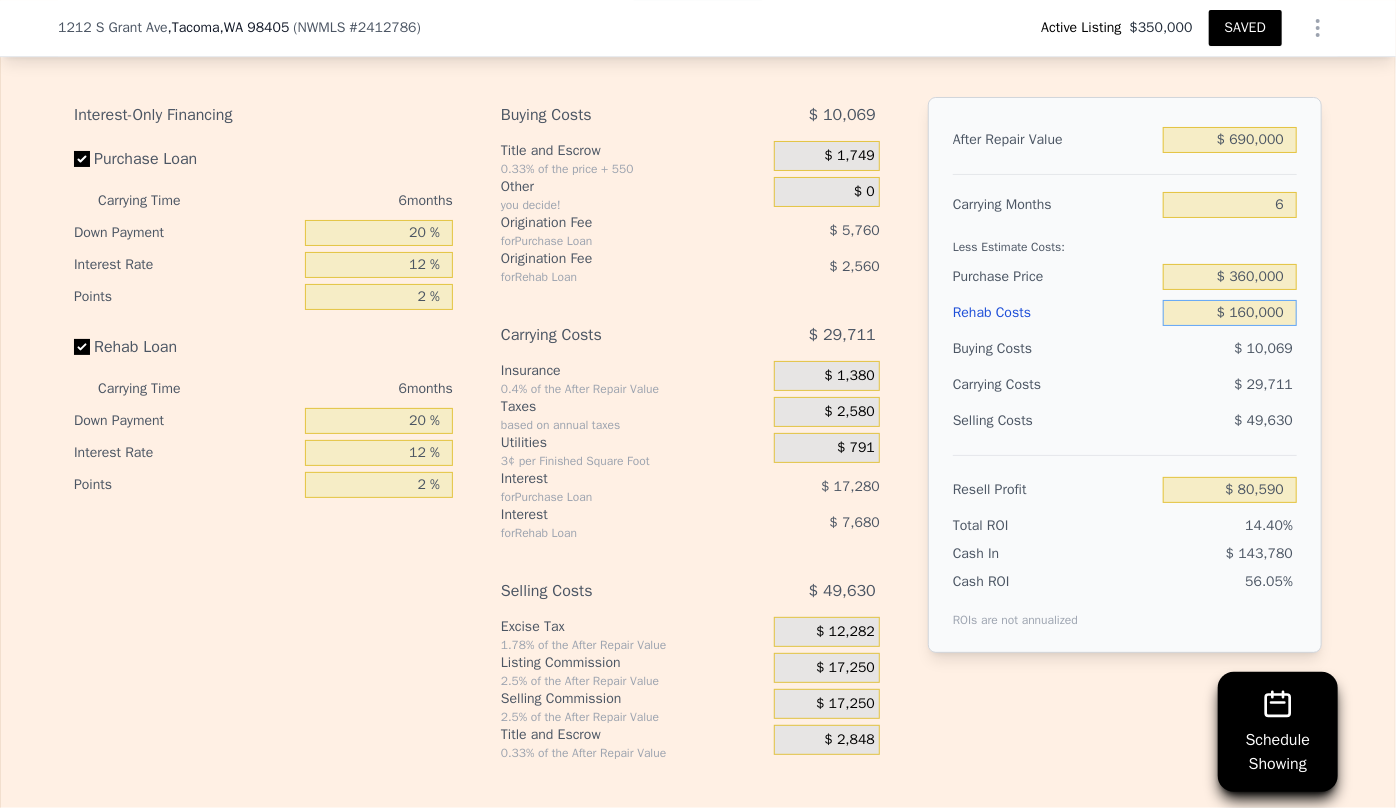 type on "$ 160,000" 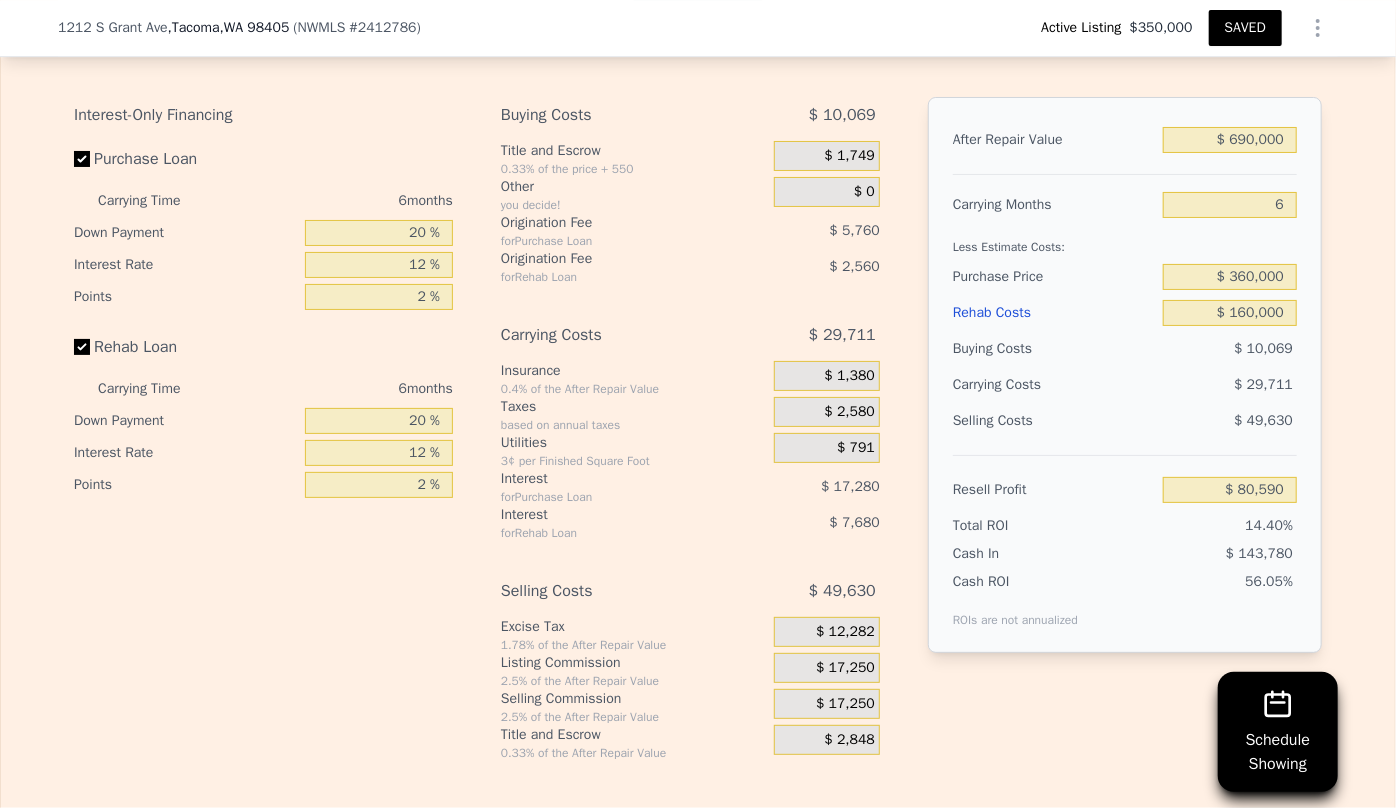 click on "$ 29,711" at bounding box center [1191, 385] 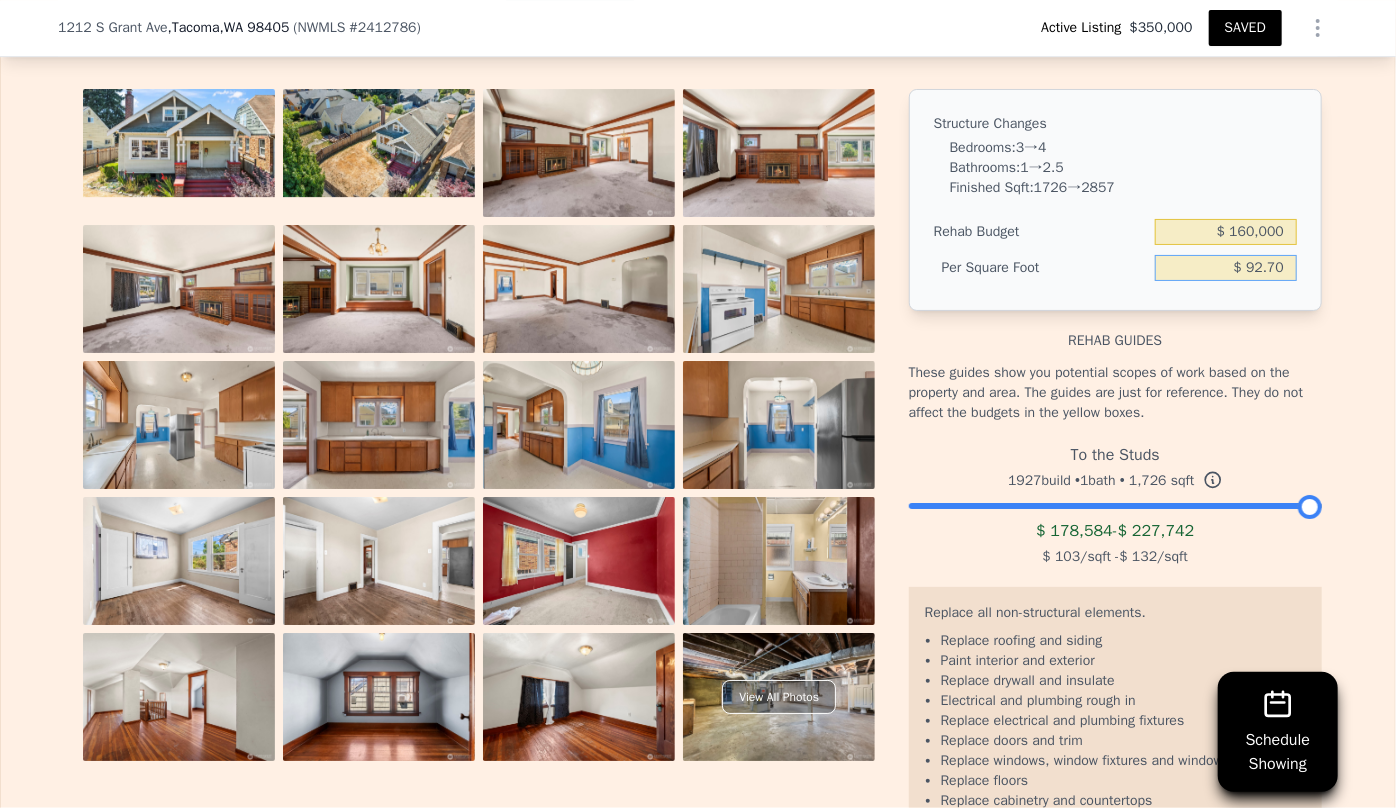 click on "$ 92.70" at bounding box center [1226, 268] 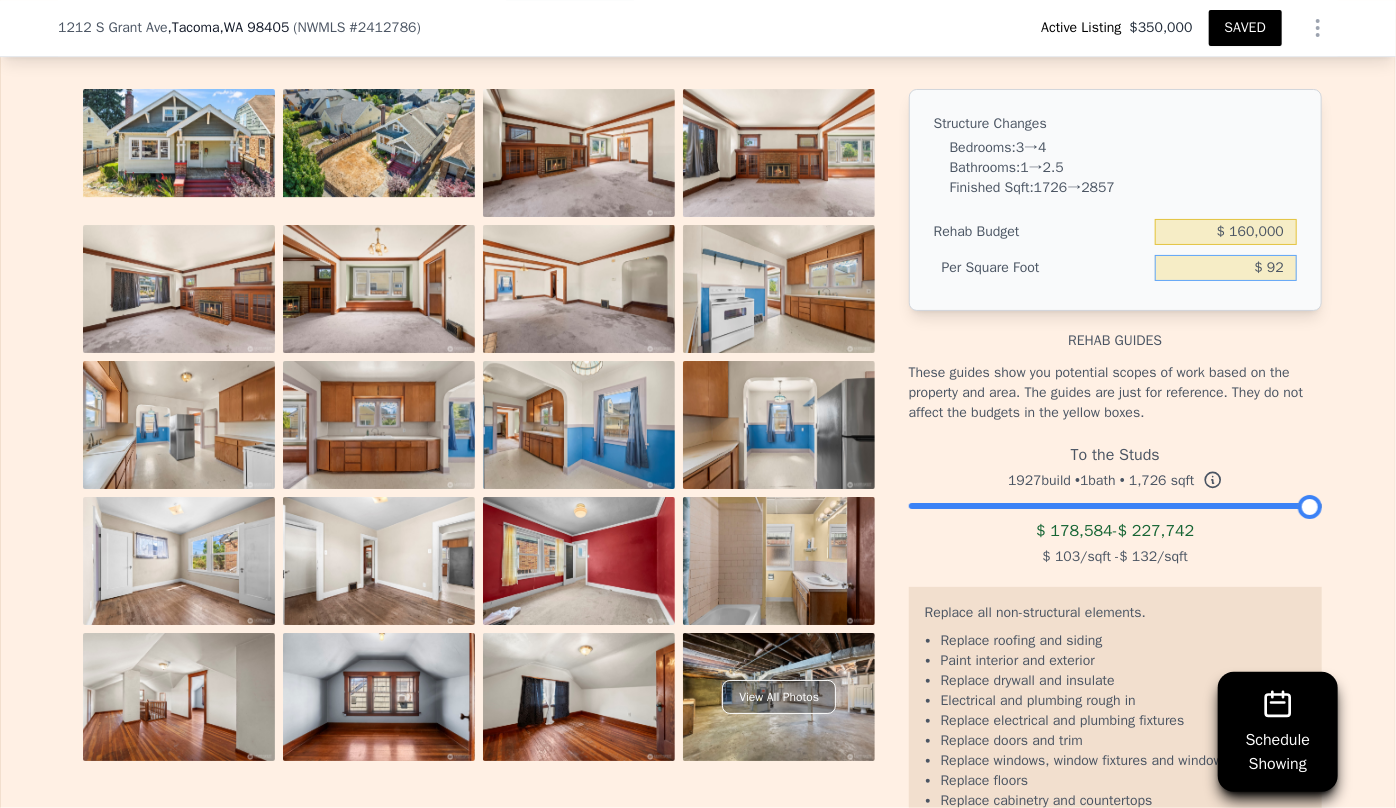 type on "$ 9" 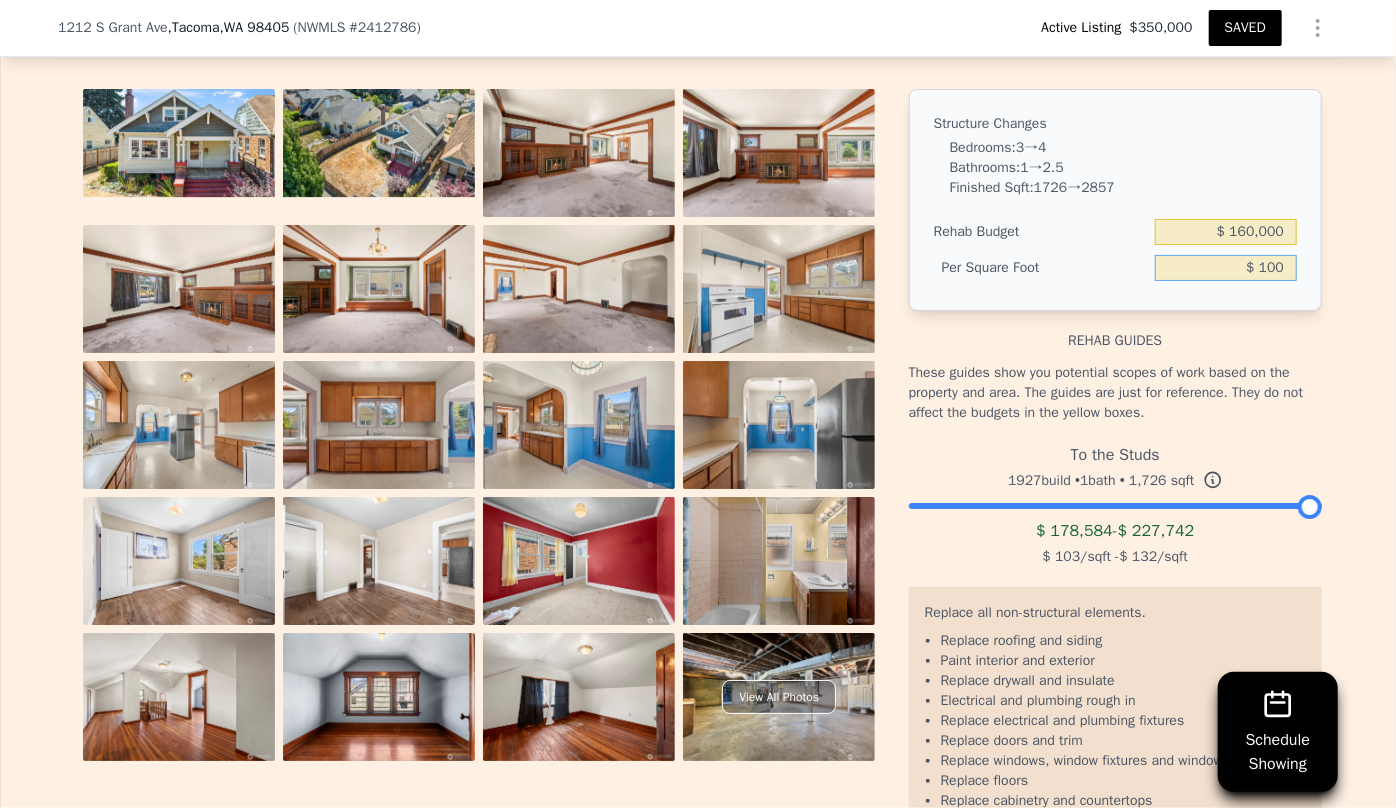 type on "$ 100" 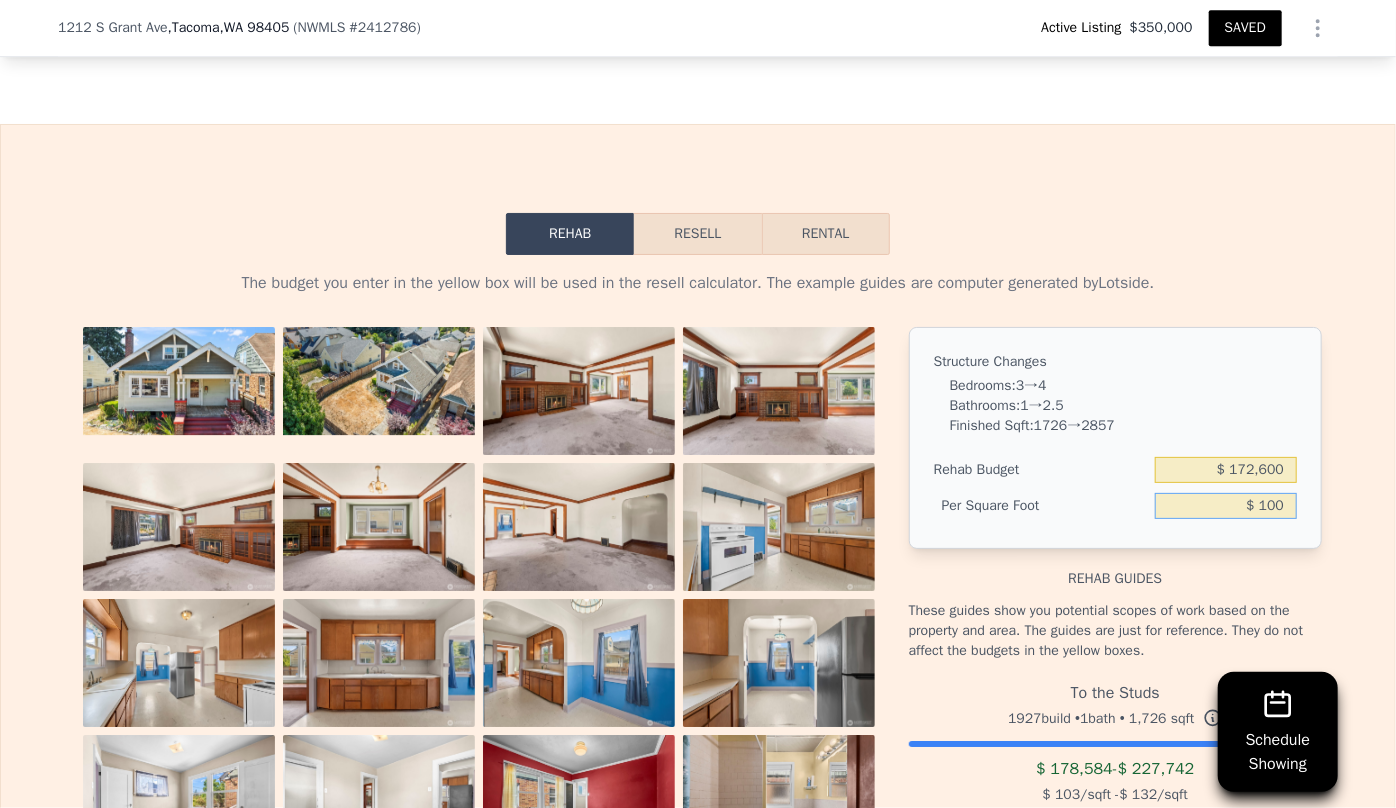 scroll, scrollTop: 3174, scrollLeft: 0, axis: vertical 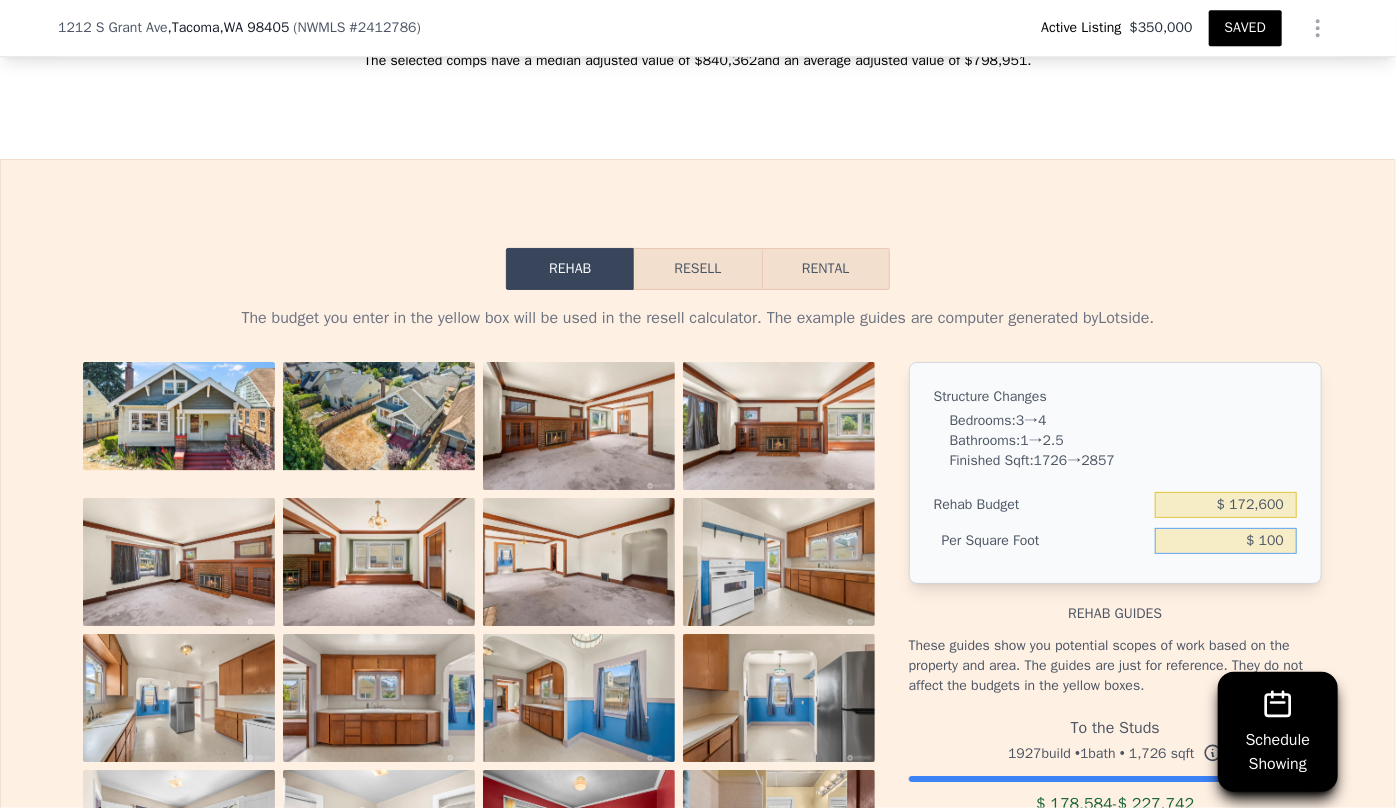 click on "Resell" at bounding box center [697, 269] 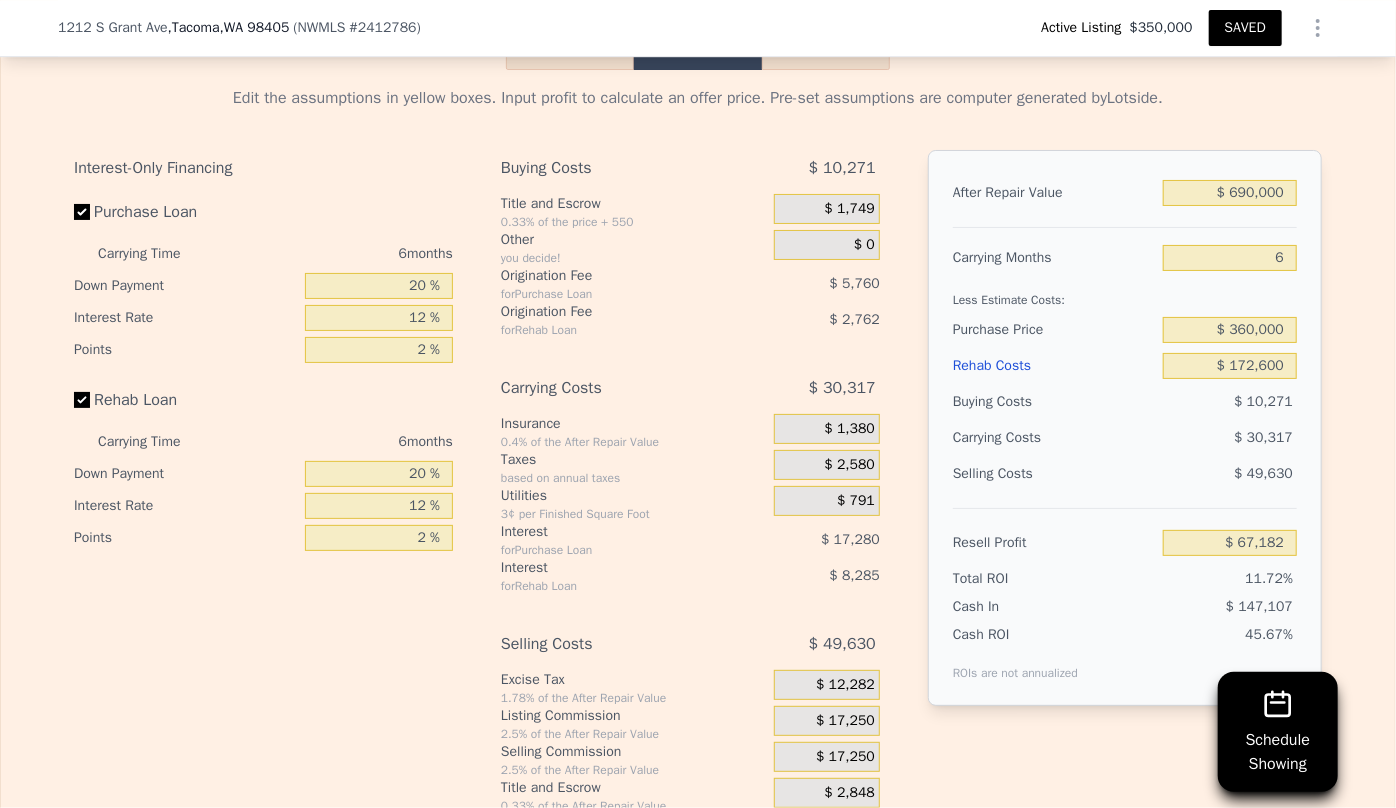 scroll, scrollTop: 3447, scrollLeft: 0, axis: vertical 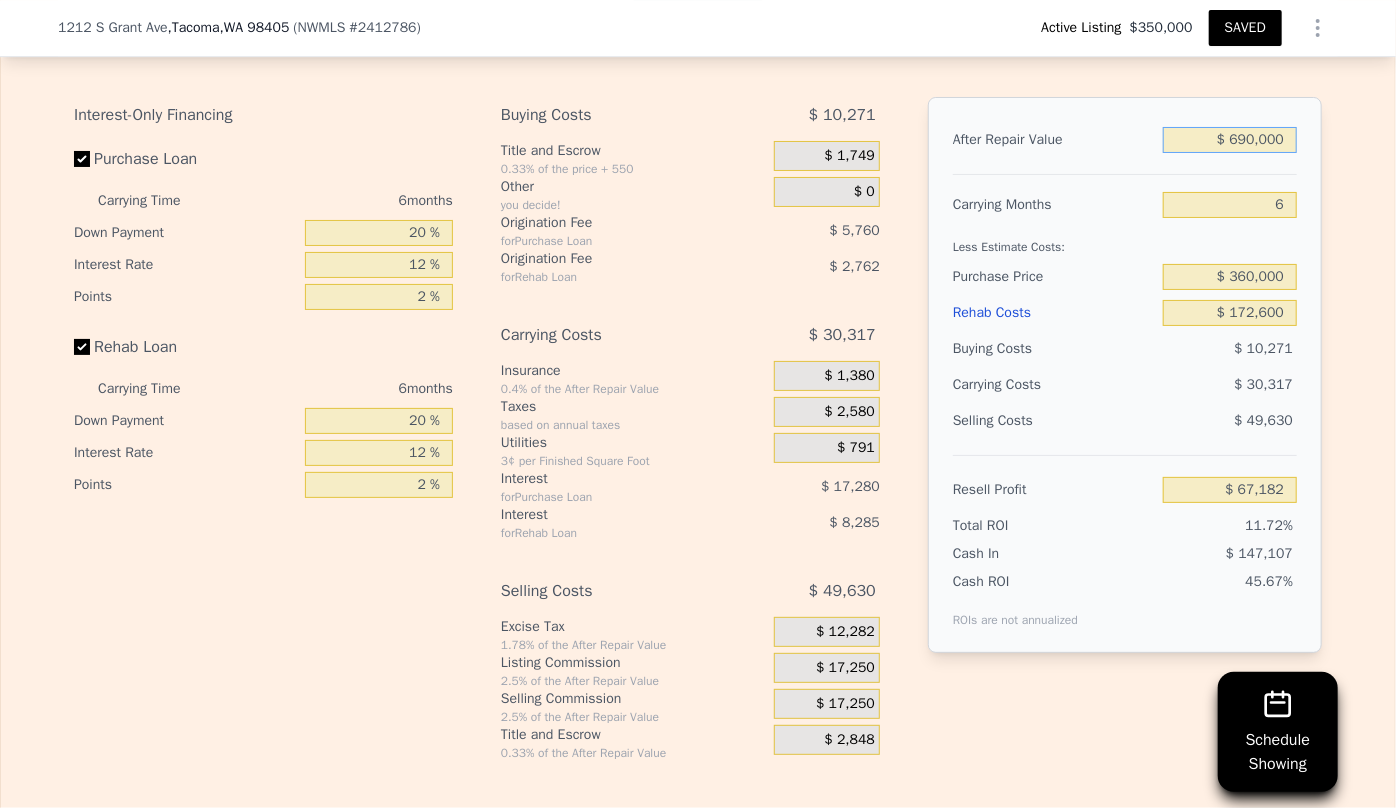 click on "$ 690,000" at bounding box center (1230, 140) 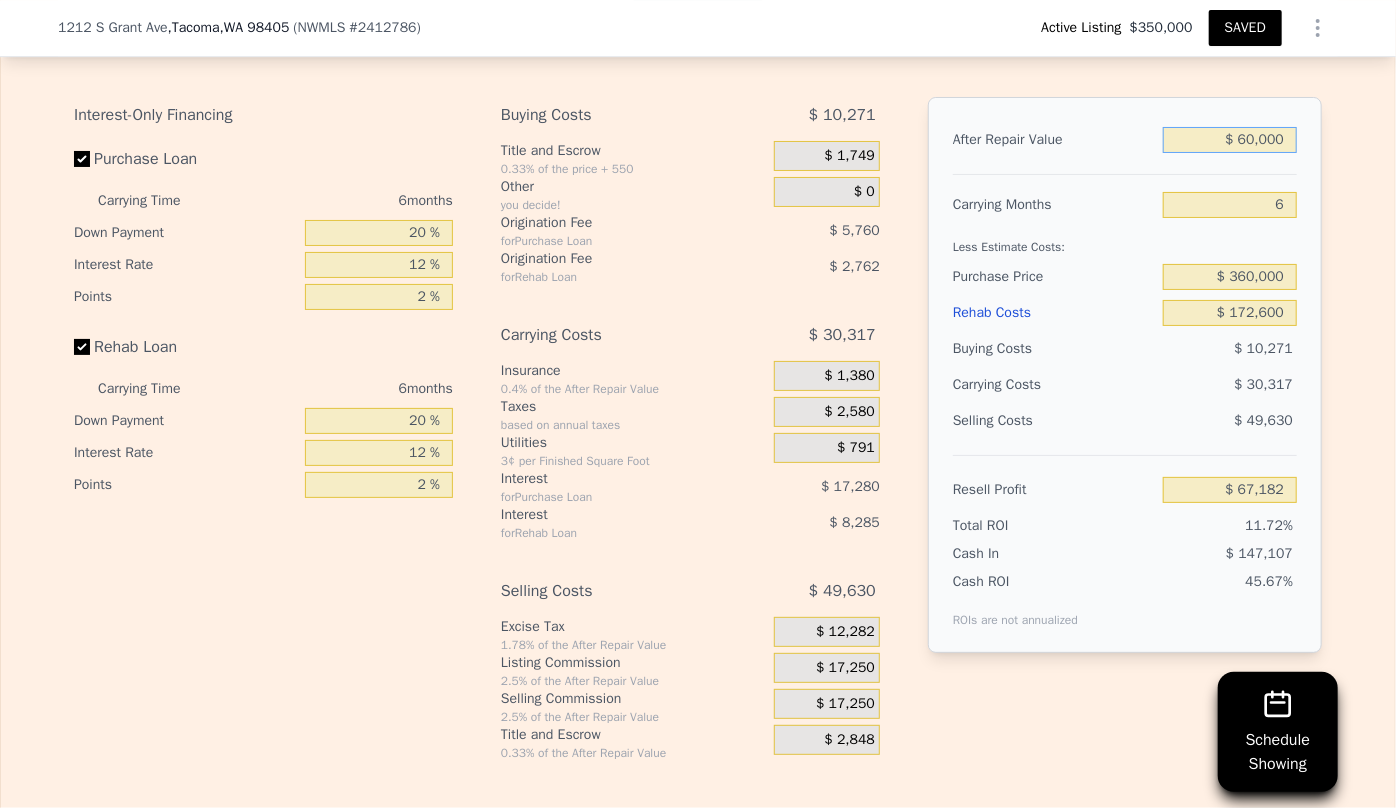 type on "$ [NUMBER]" 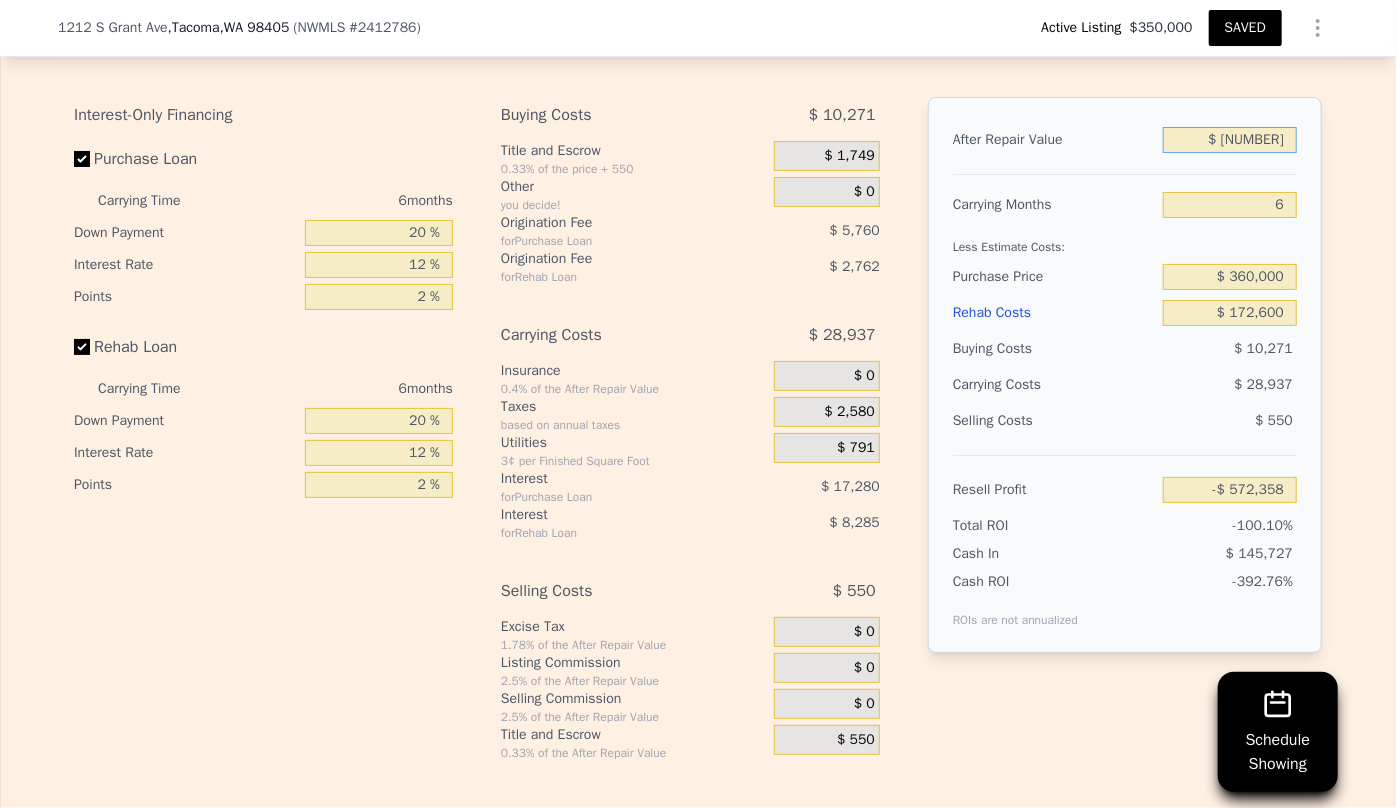 type on "-$ 572,358" 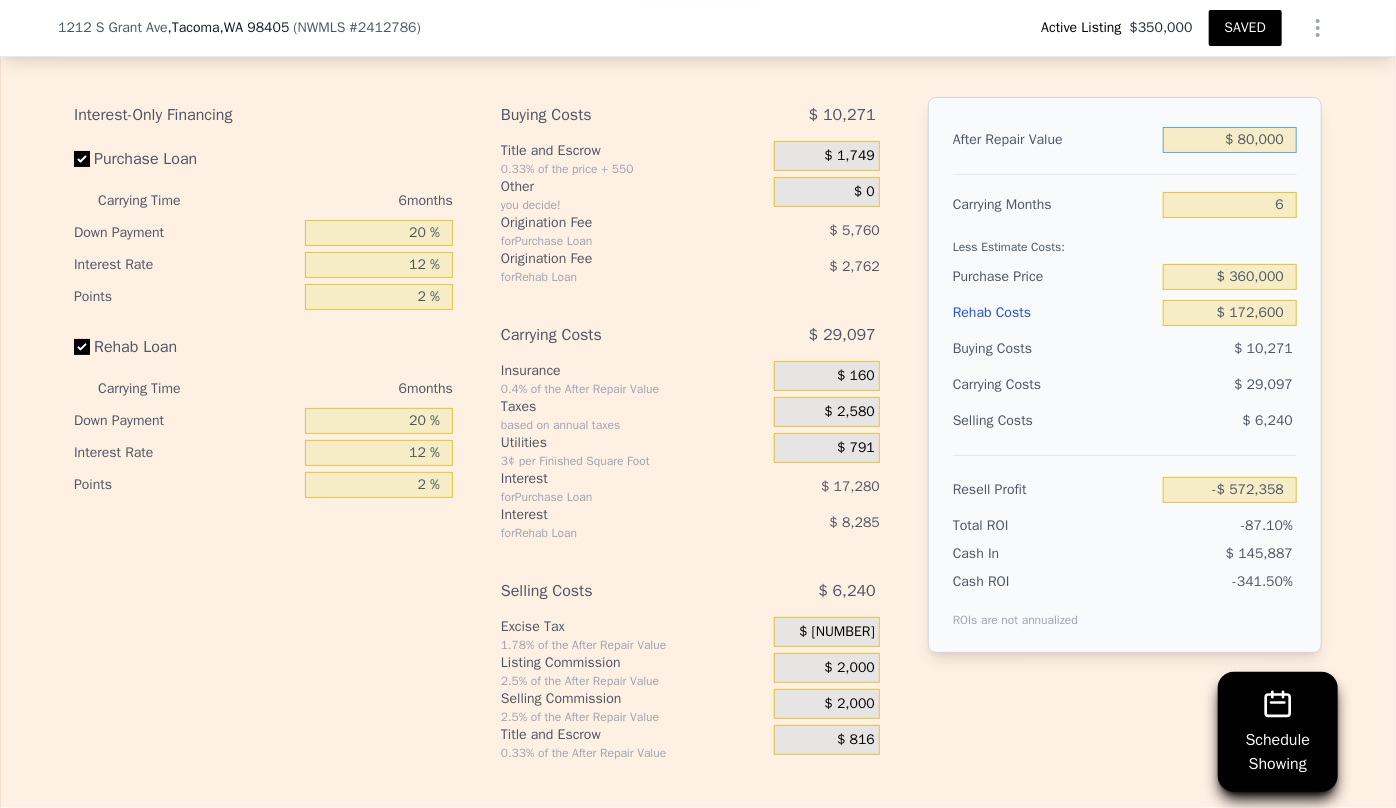 type on "$ 800,000" 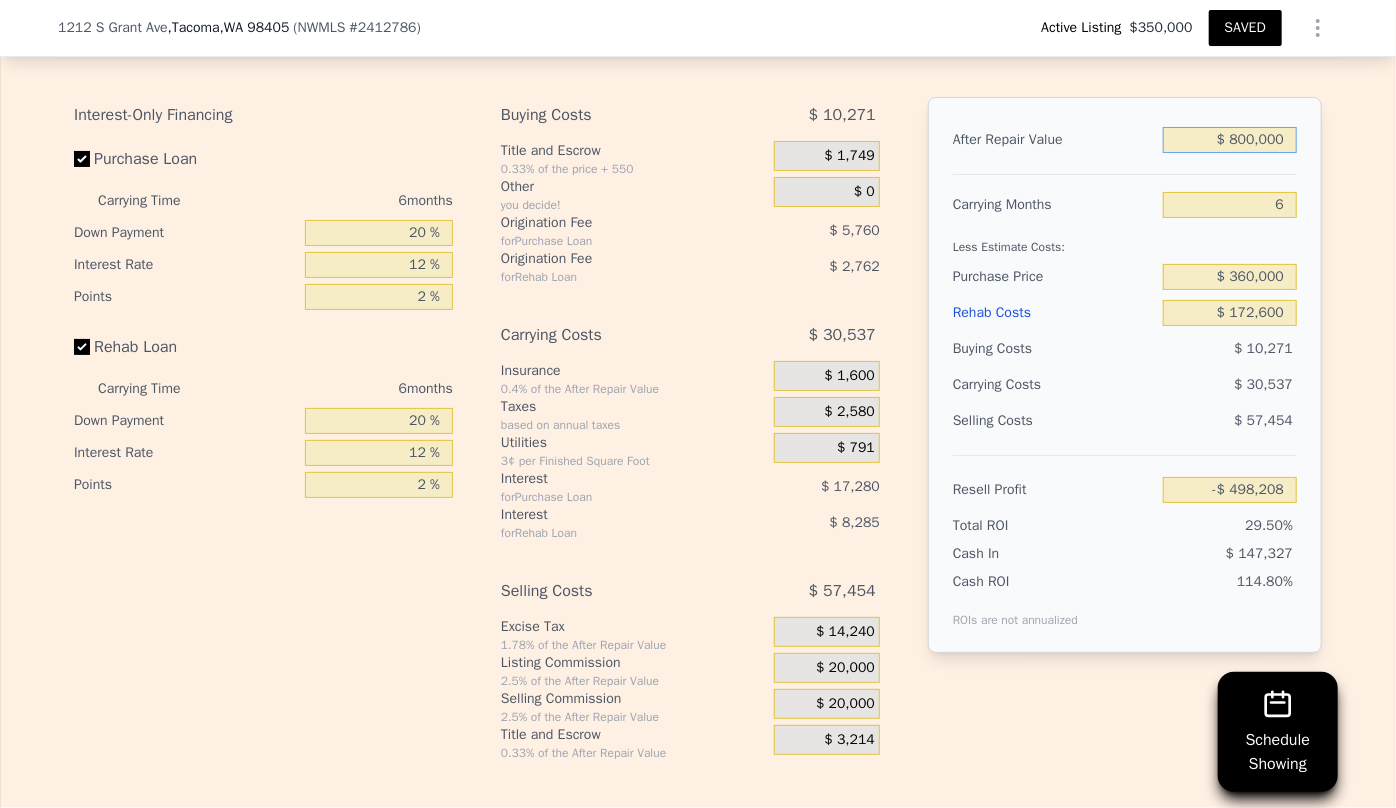 type on "$ [NUMBER]" 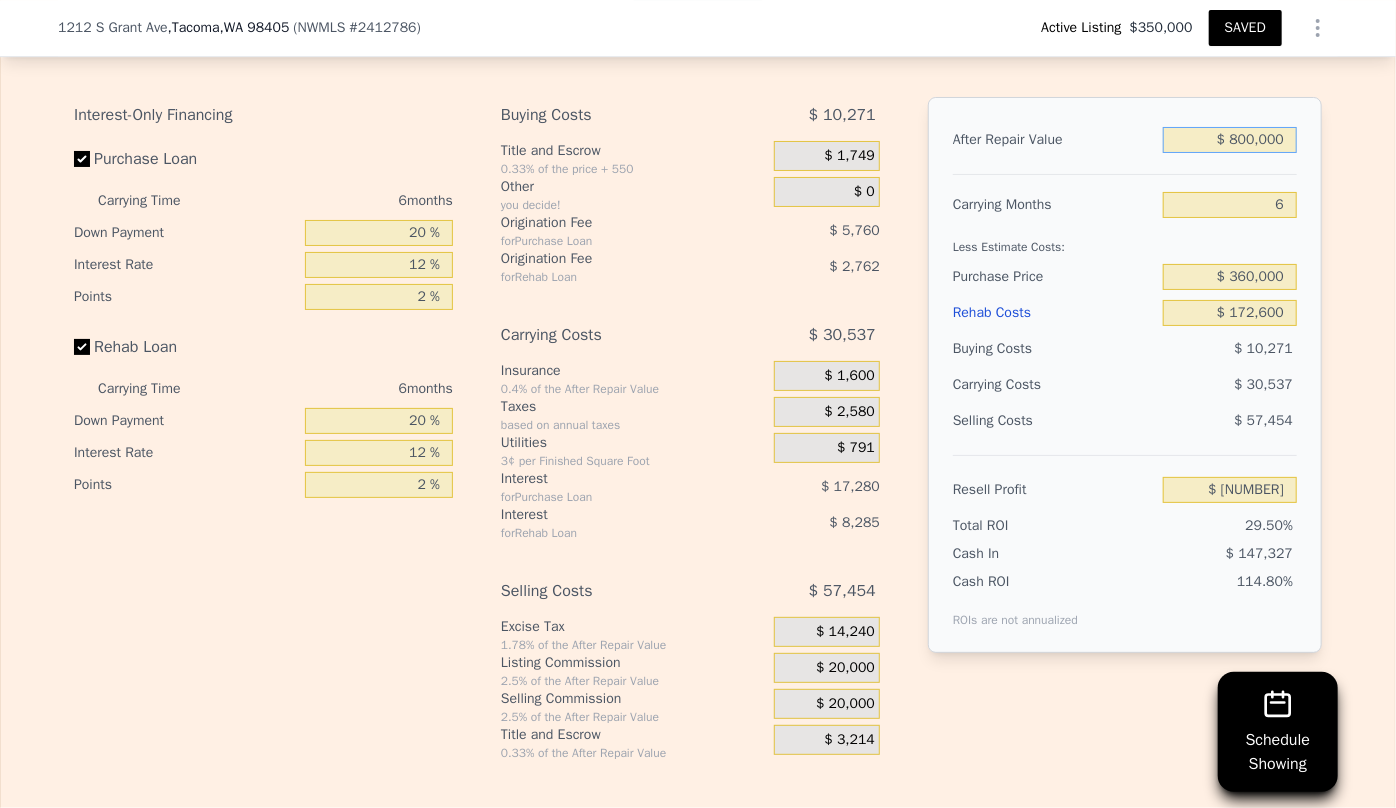 type on "$ 800,000" 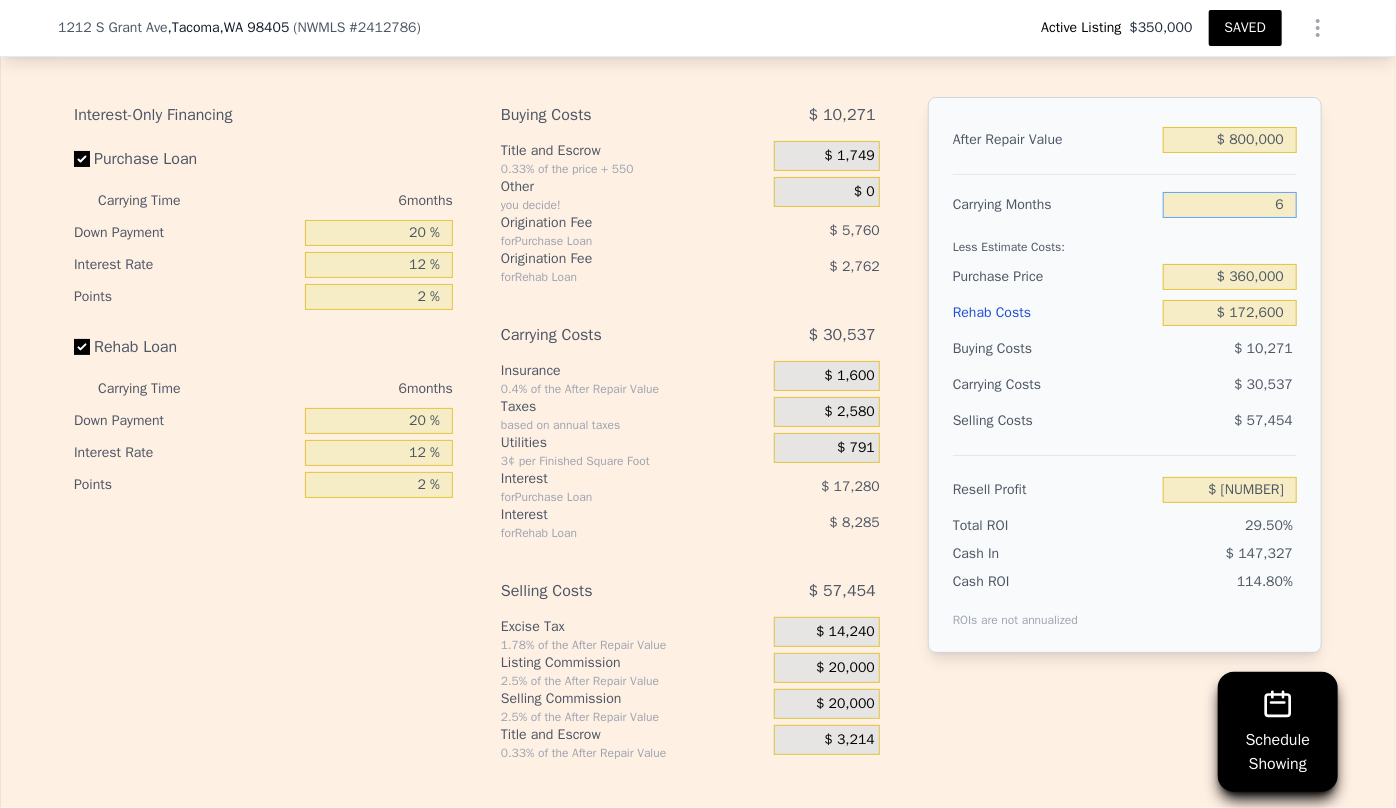 click on "6" at bounding box center (1230, 205) 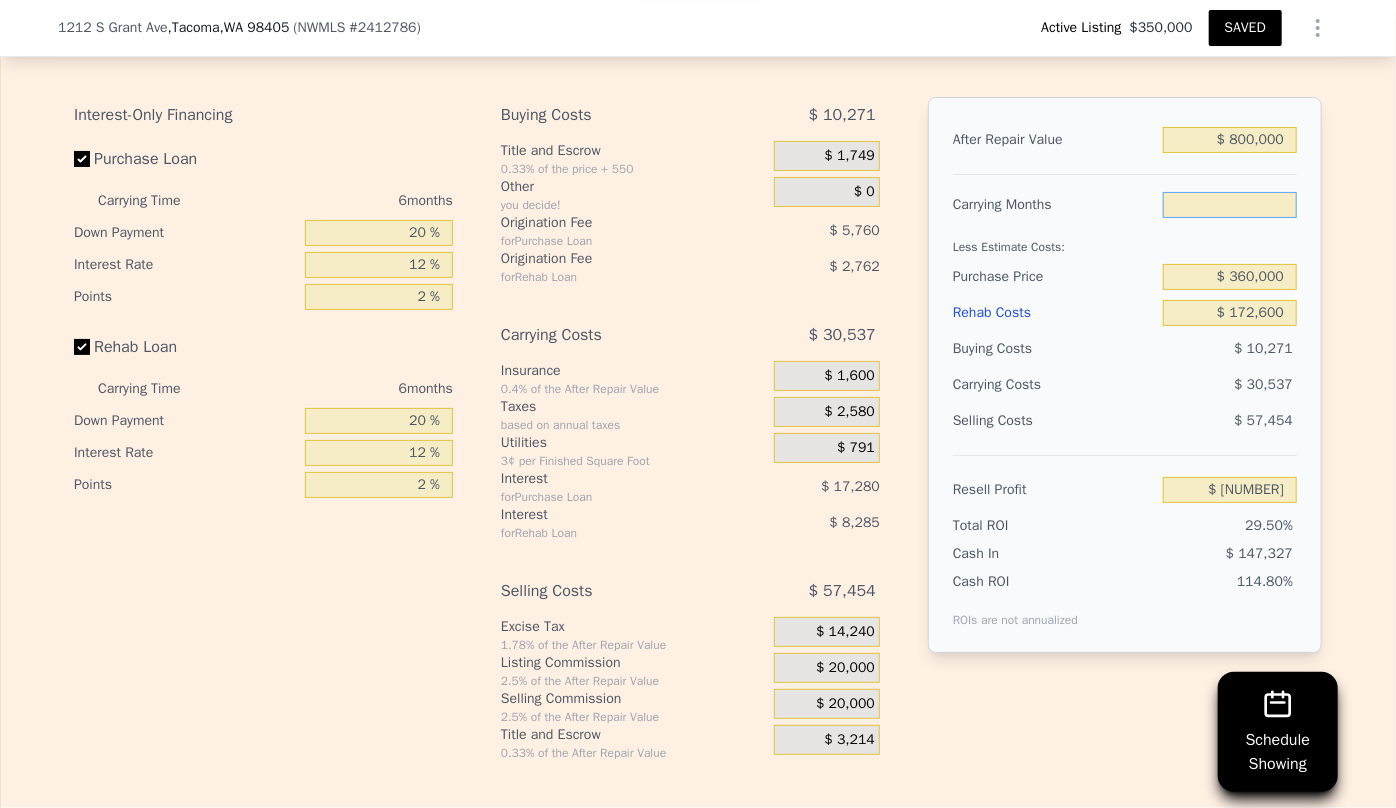 type on "8" 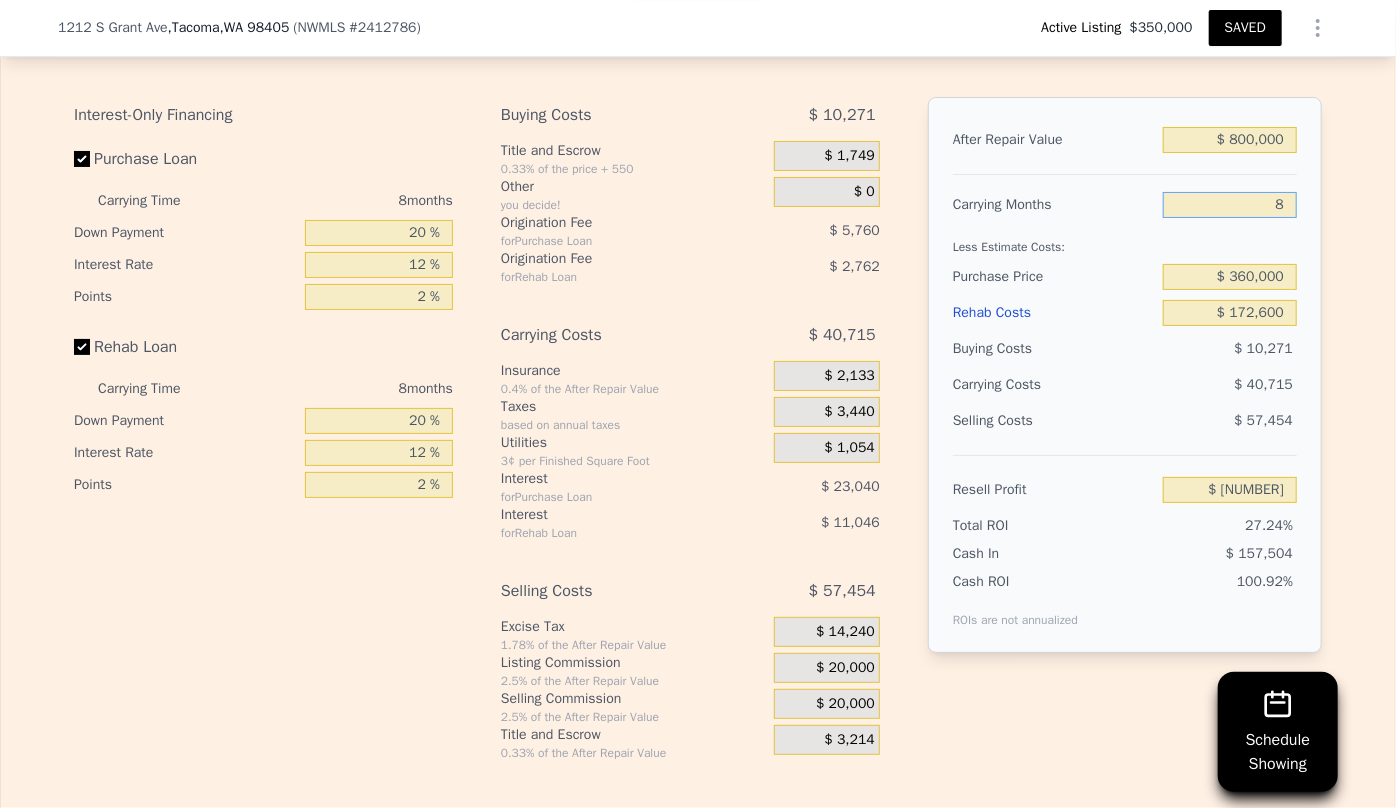 type on "$ [NUMBER]" 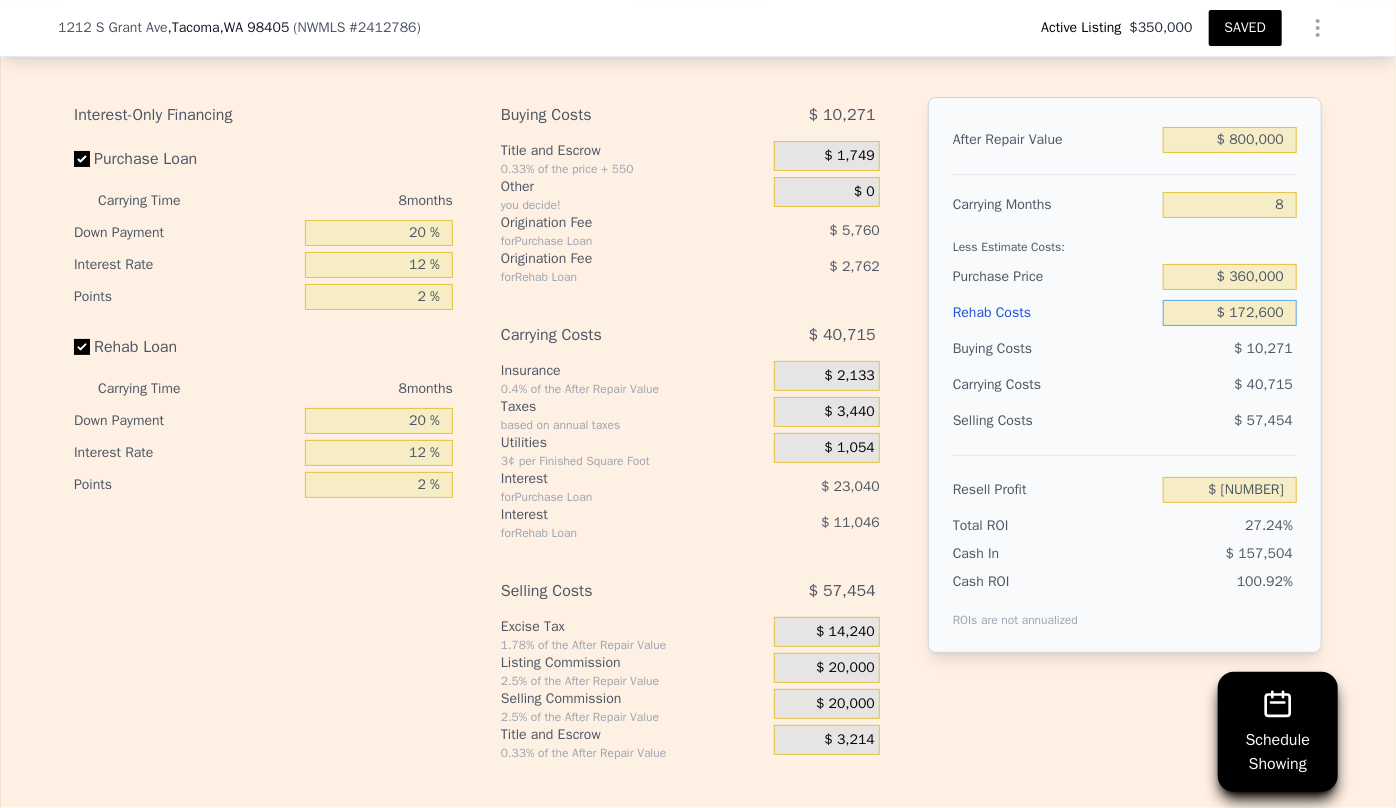 click on "$ 172,600" at bounding box center (1230, 313) 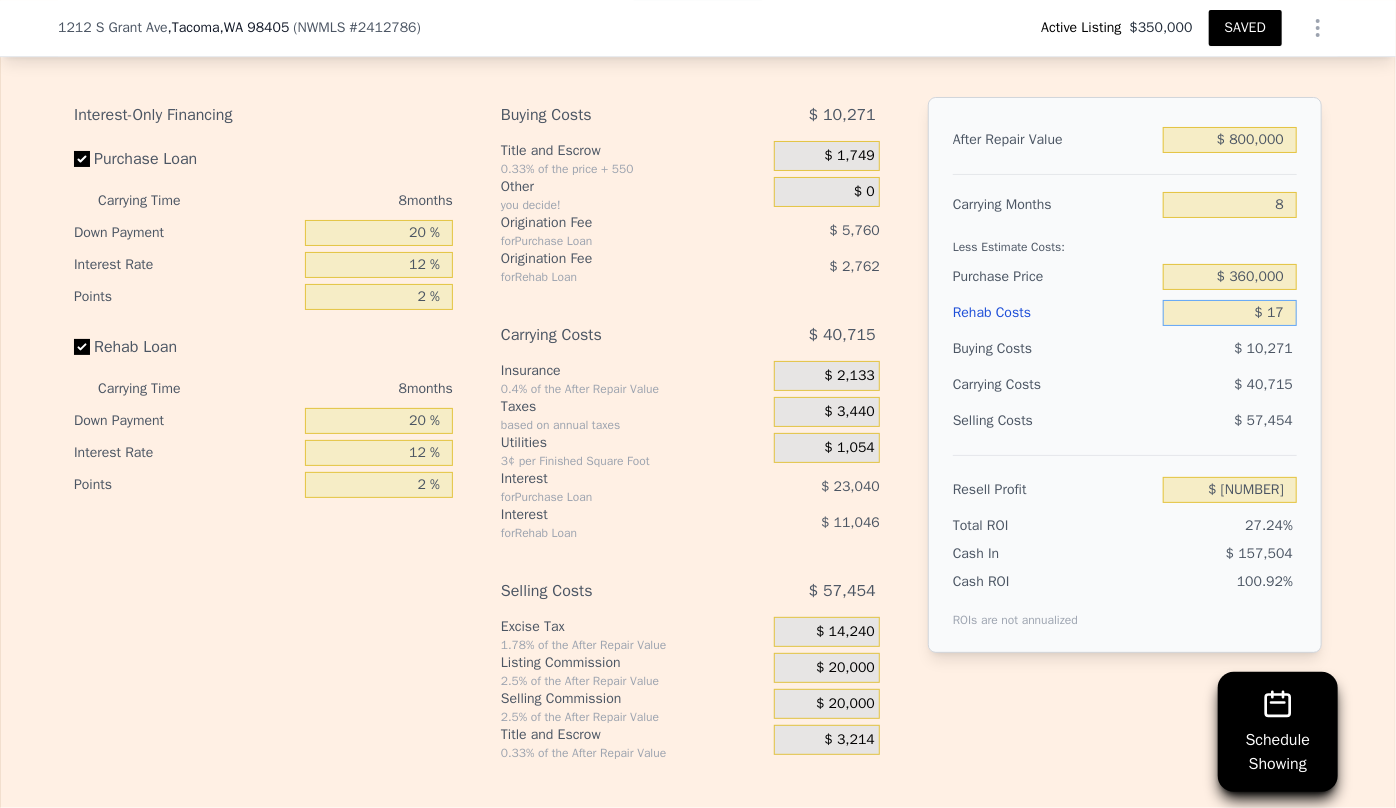 type on "$ 1" 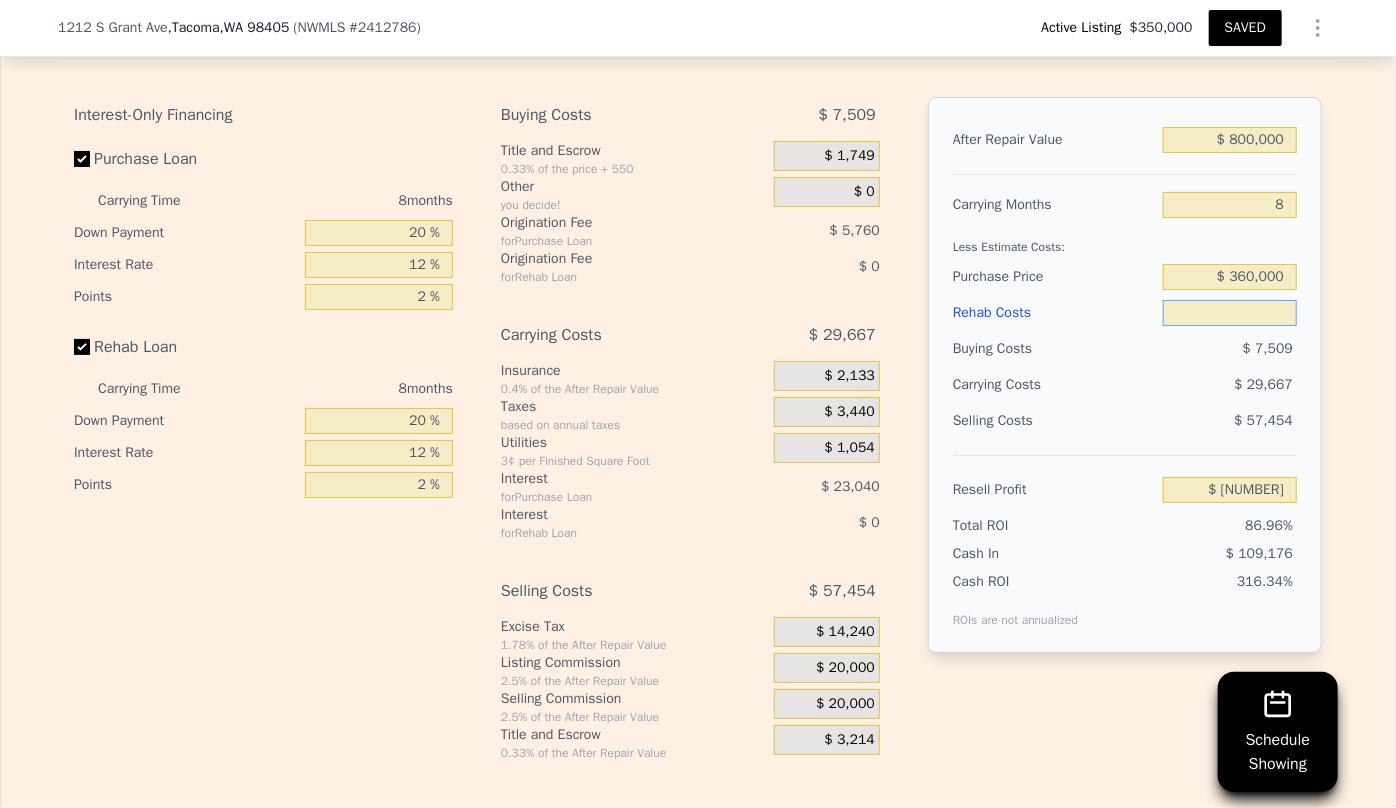 type on "$ 1" 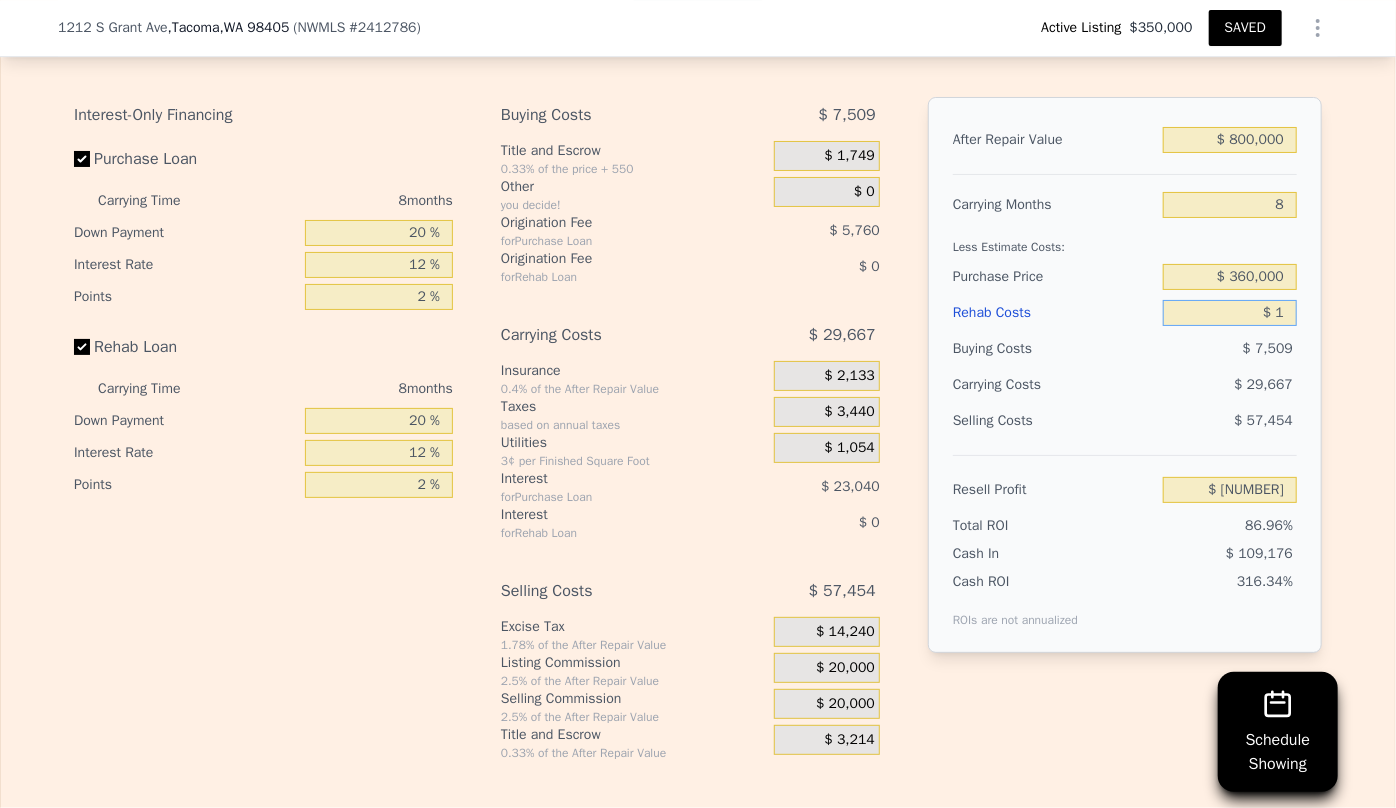 type 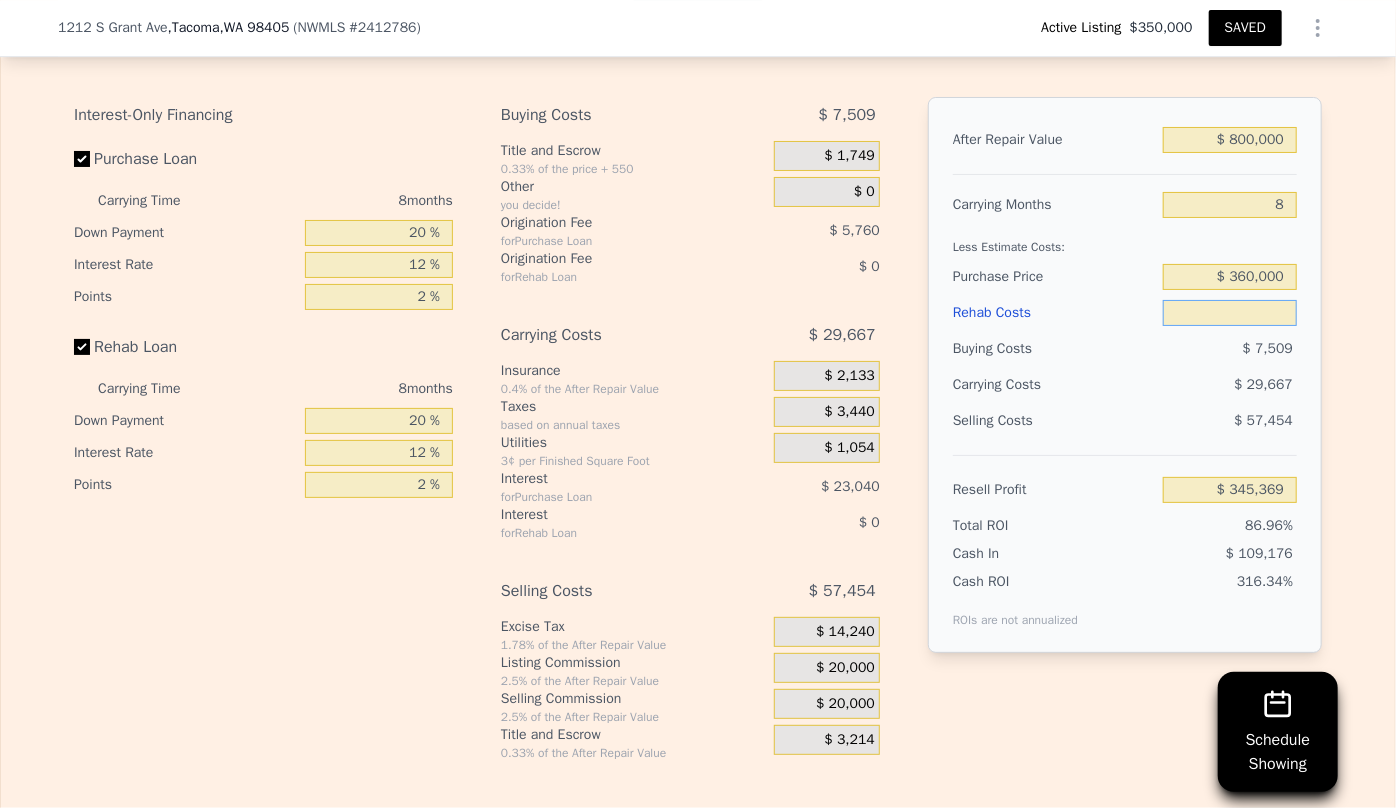 type 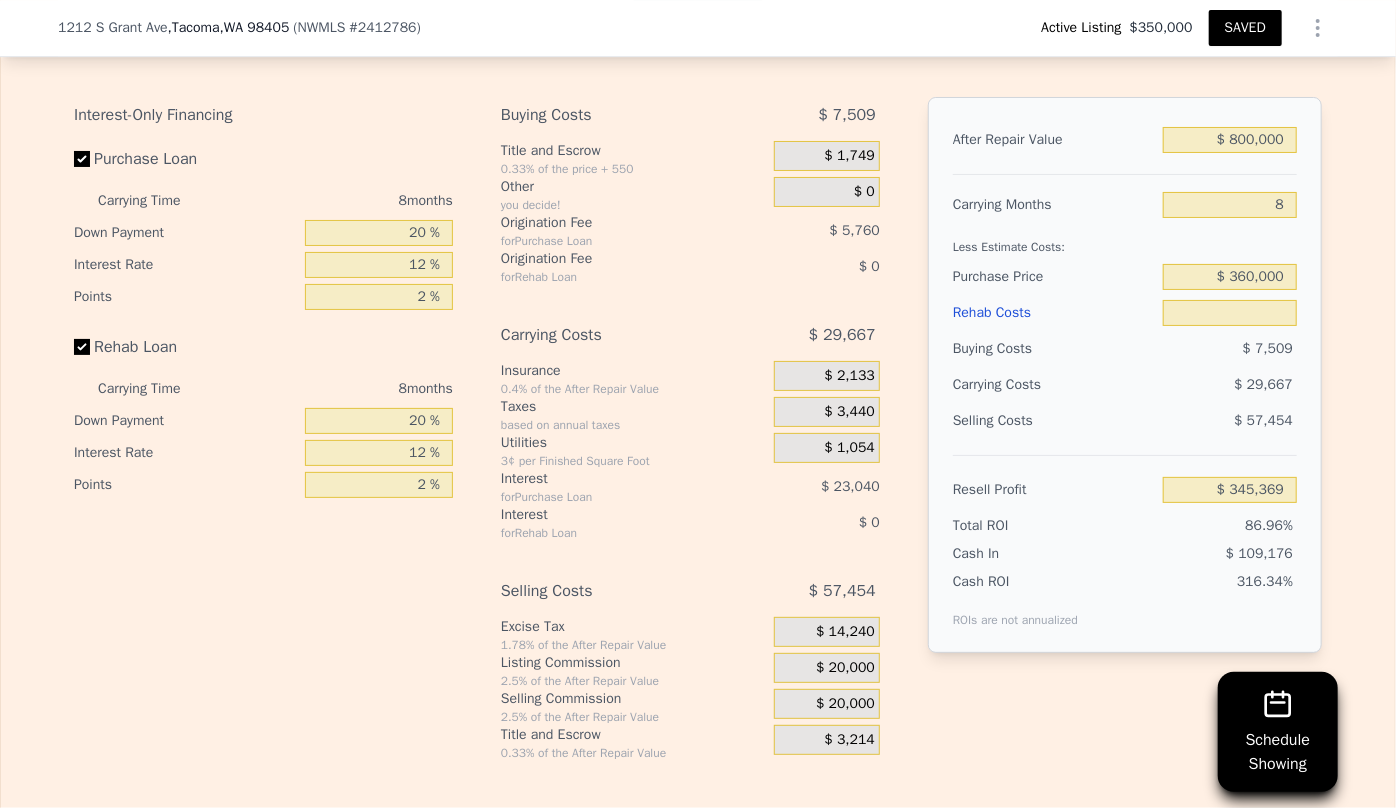 click on "Rehab Costs" at bounding box center (1054, 313) 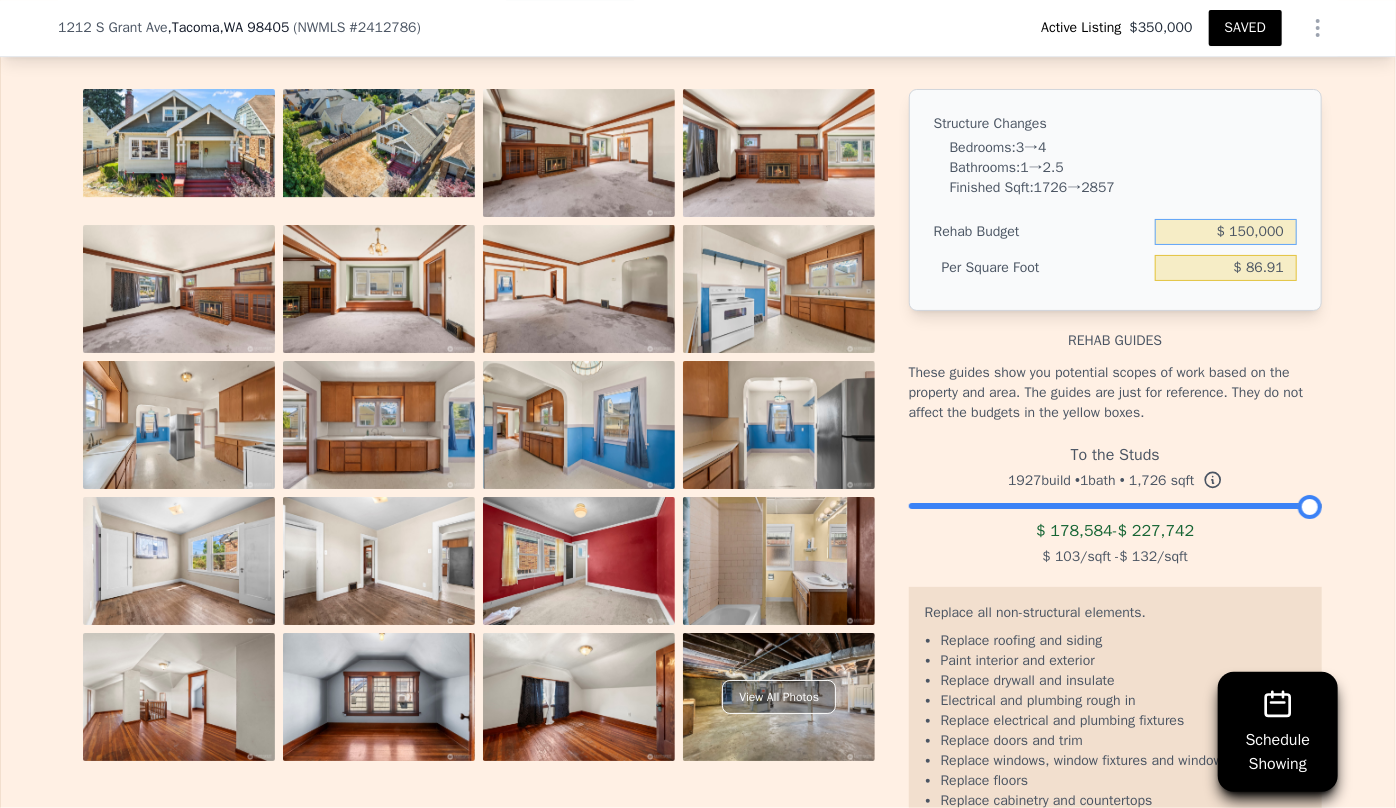 click on "$ 150,000" at bounding box center [1226, 232] 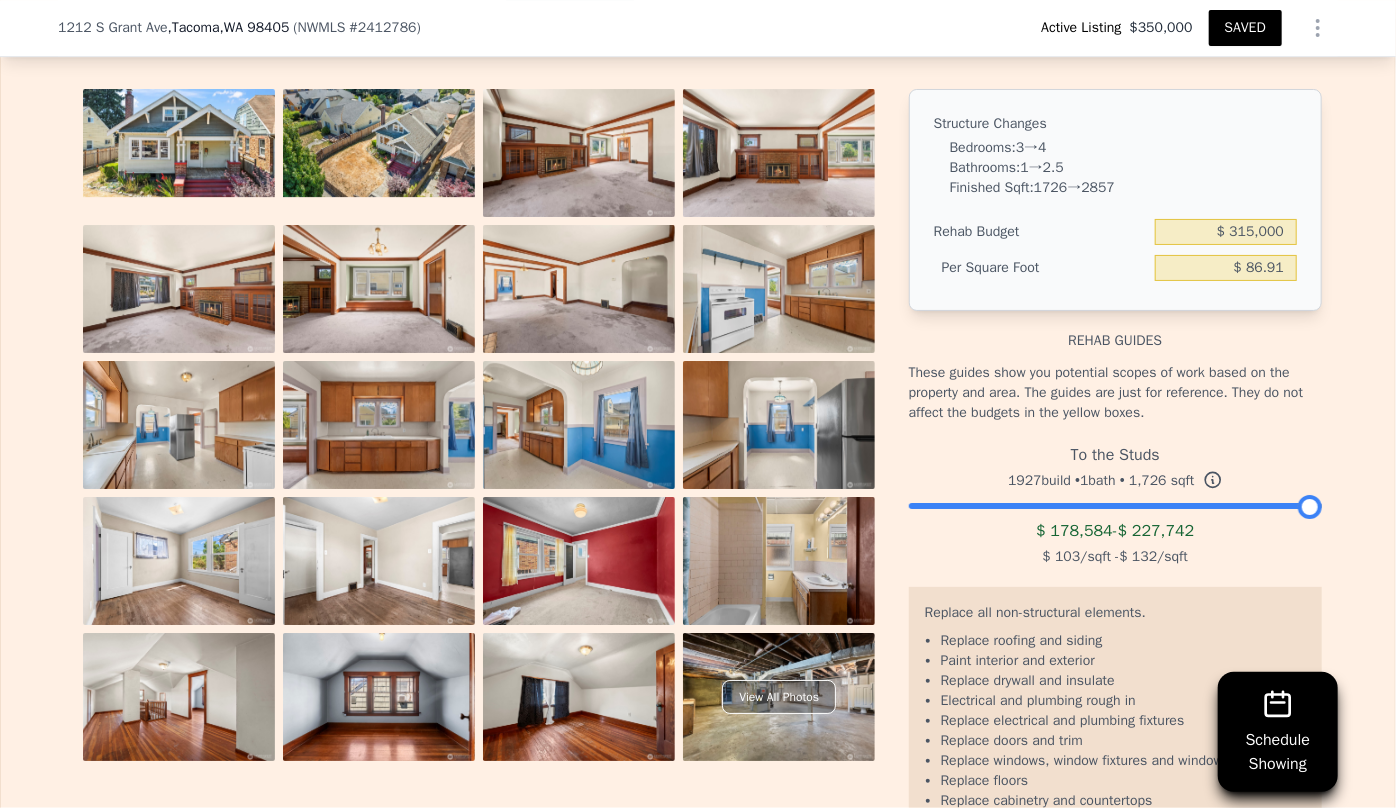 click on "Bedrooms :  3  →  4" at bounding box center [1123, 148] 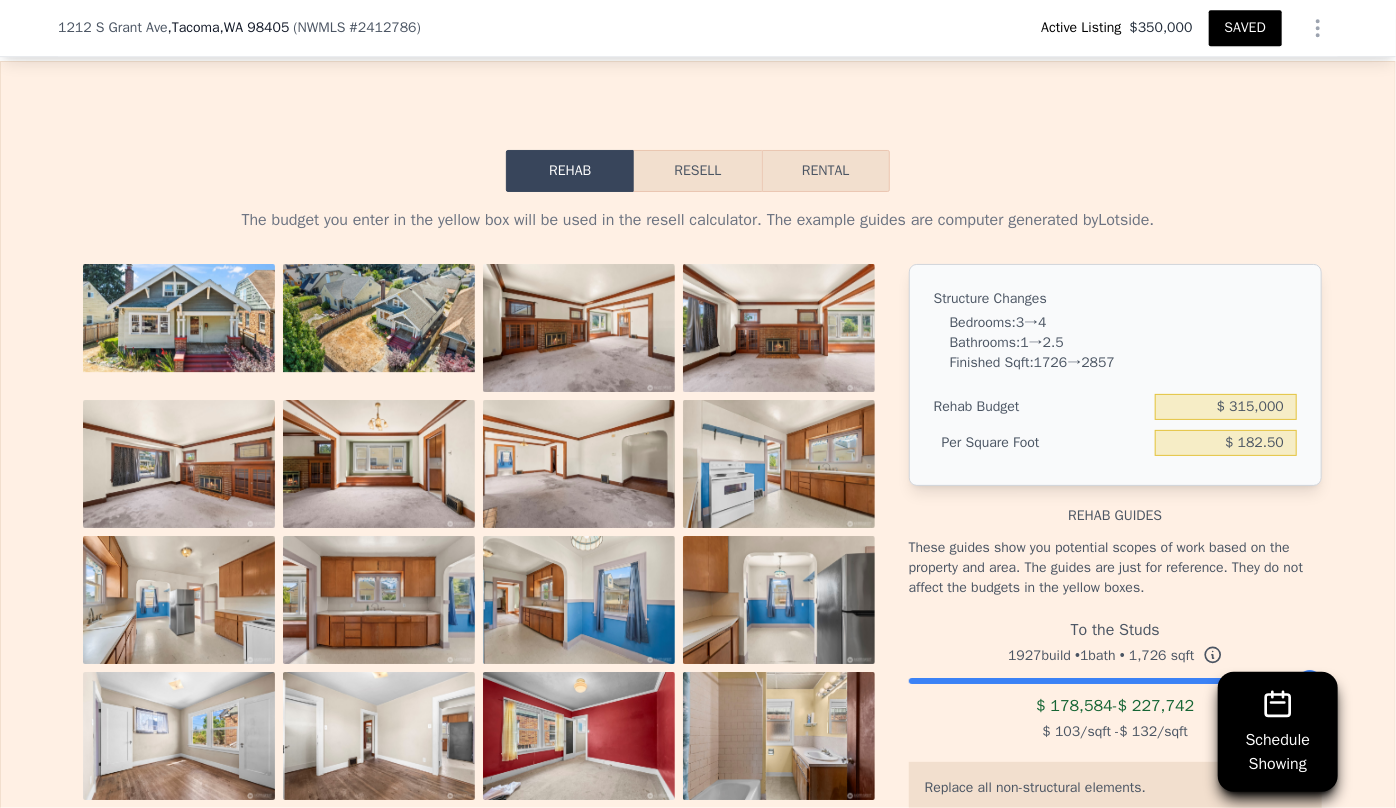 scroll, scrollTop: 3265, scrollLeft: 0, axis: vertical 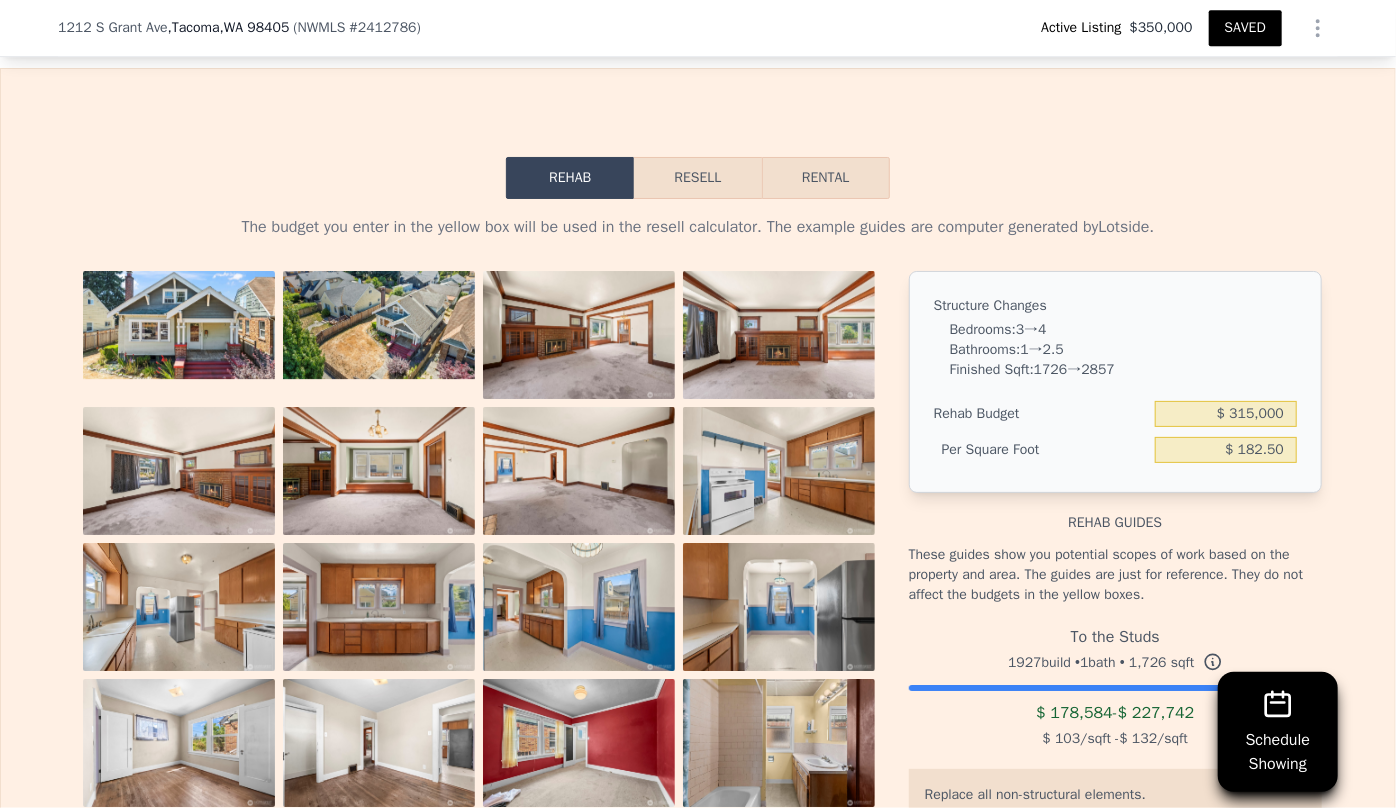 click on "Resell" at bounding box center (697, 178) 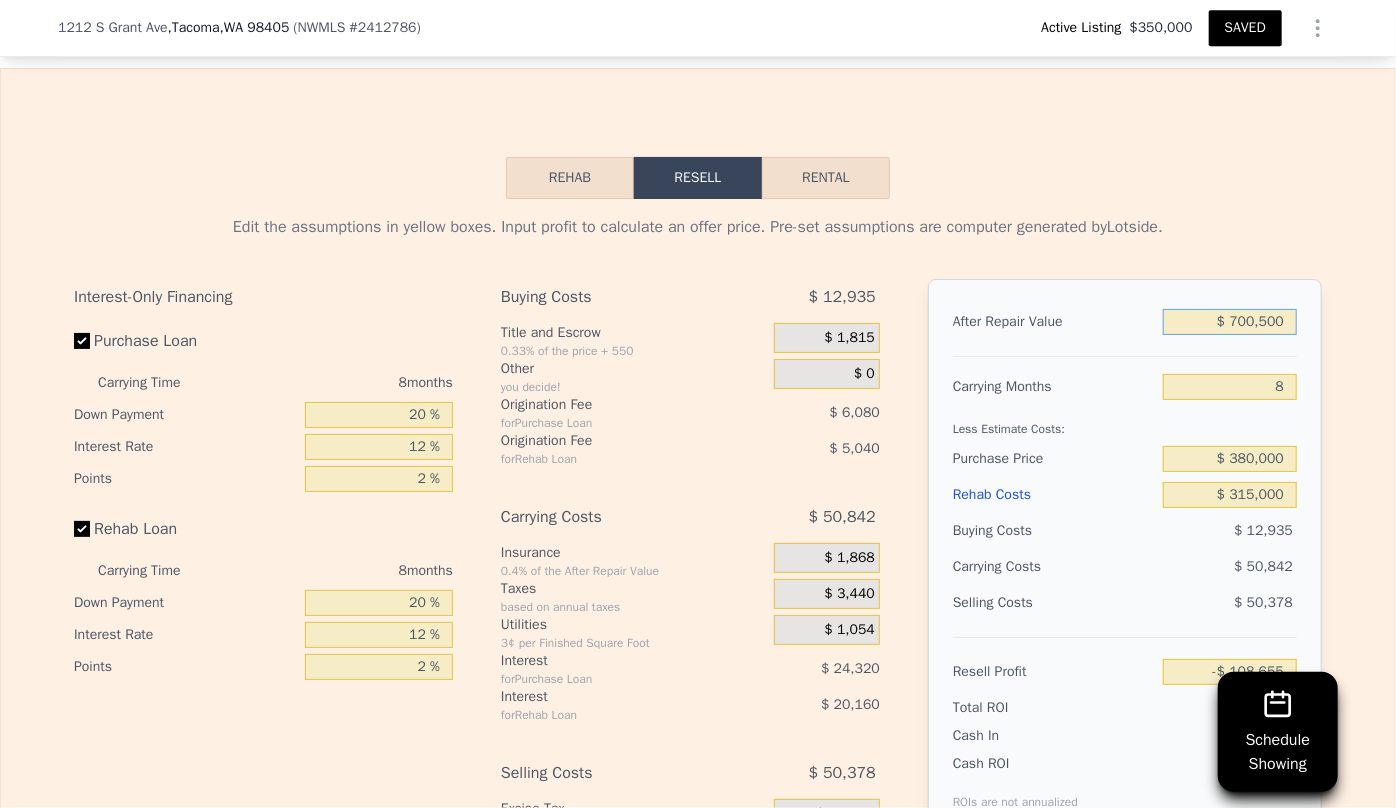 click on "$ 700,500" at bounding box center [1230, 322] 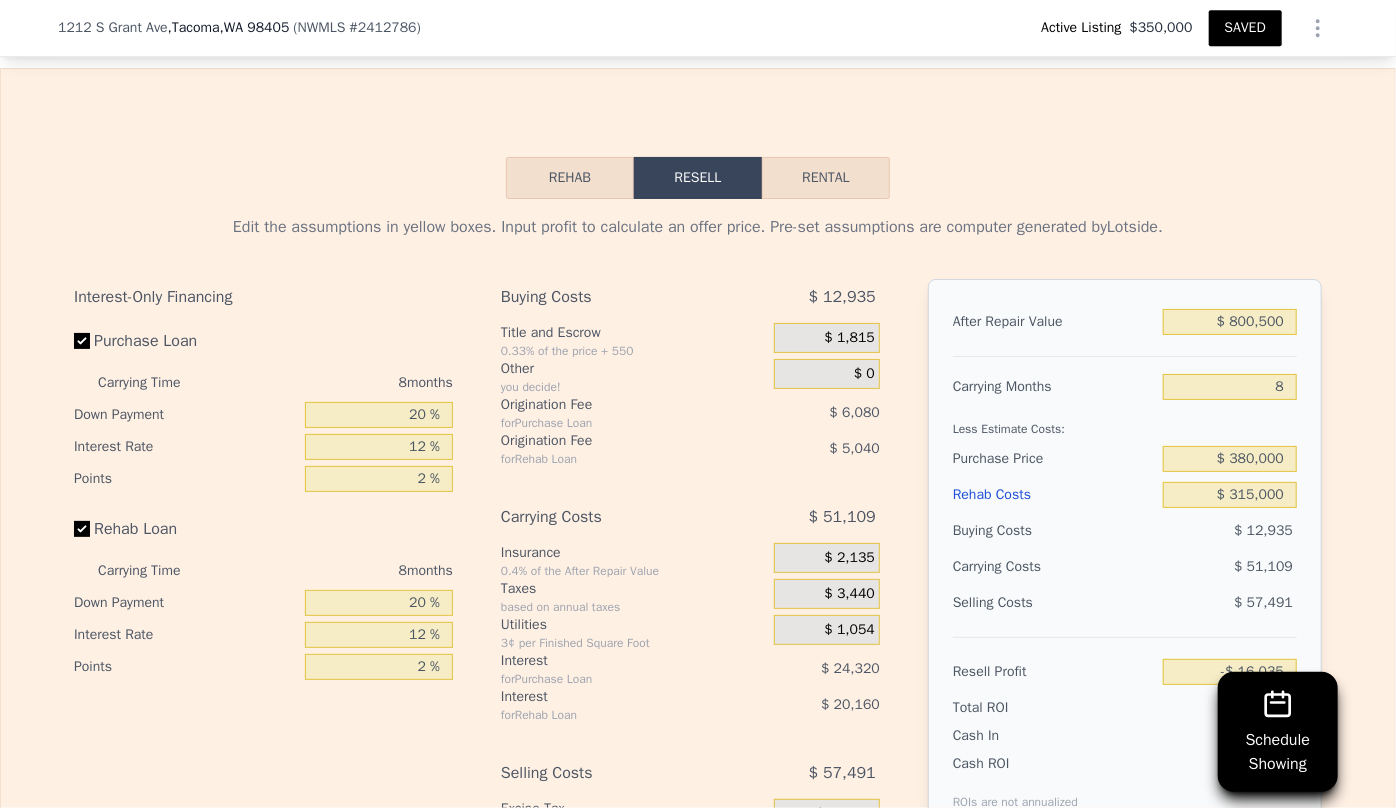 click on "Edit the assumptions in yellow boxes. Input profit to calculate an offer price. Pre-set assumptions are computer generated by Lotside . Interest-Only Financing Purchase Loan Carrying Time 8 months Down Payment 20 % Interest Rate 12 % Points 2 % Rehab Loan Carrying Time 8 months Down Payment 20 % Interest Rate 12 % Points 2 % Buying Costs $ [NUMBER] Title and Escrow 0.33% of the price + 550 $ [NUMBER] Other you decide! $ 0 Origination Fee for Purchase Loan $ [NUMBER] Origination Fee for Rehab Loan $ [NUMBER] Carrying Costs $ [NUMBER] Insurance 0.4% of the After Repair Value $ [NUMBER] Taxes based on annual taxes $ [NUMBER] Utilities 3¢ per Finished Square Foot $ [NUMBER] Interest for Purchase Loan $ [NUMBER] Interest for Rehab Loan $ [NUMBER] Selling Costs $ [NUMBER] Excise Tax 1.78% of the After Repair Value $ [NUMBER] Listing Commission 2.5% of the After Repair Value $ [NUMBER] Selling Commission 2.5% of the After Repair Value $ [NUMBER] Title and Escrow 0.33% of the After Repair Value $ [NUMBER] After Repair Value $ [NUMBER] [NUMBER] $ [NUMBER]" at bounding box center (698, 579) 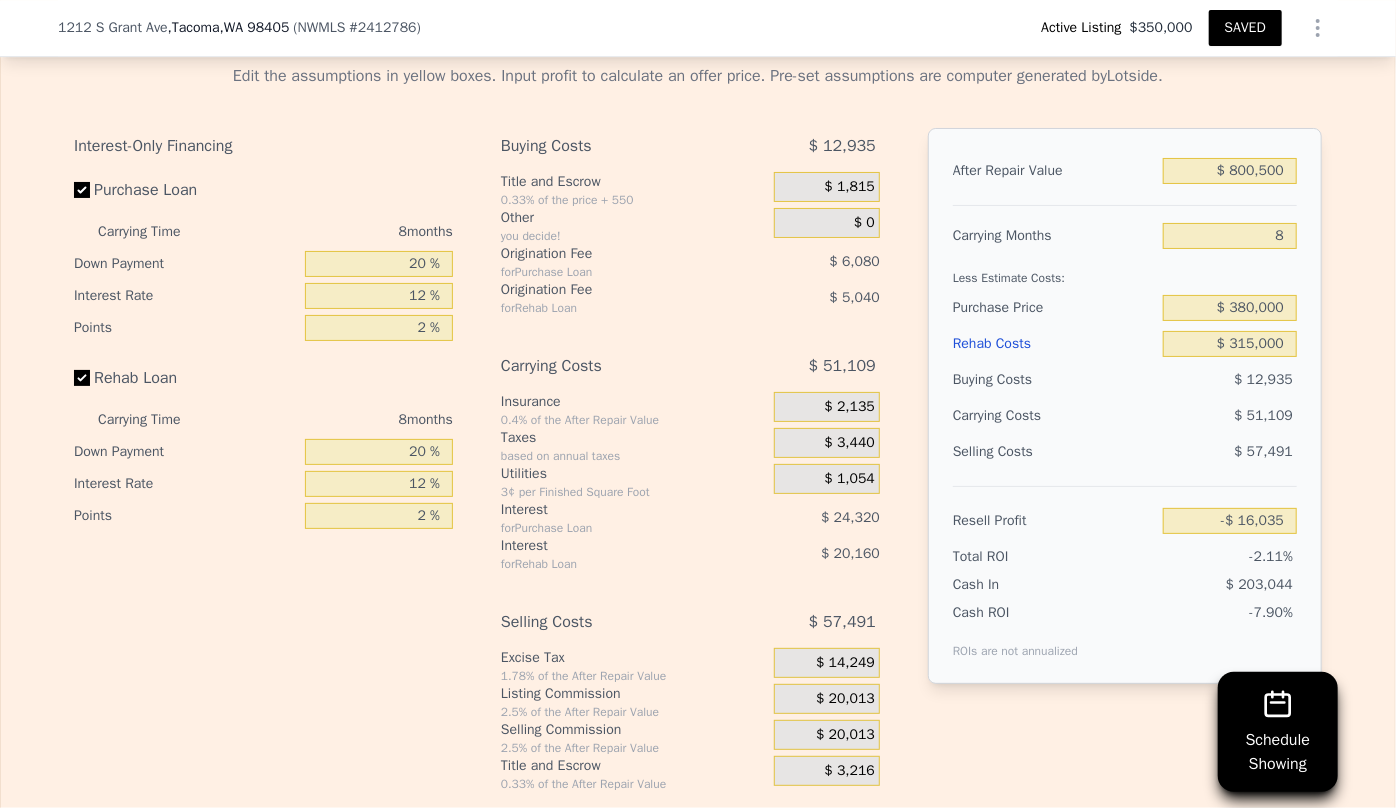 scroll, scrollTop: 3447, scrollLeft: 0, axis: vertical 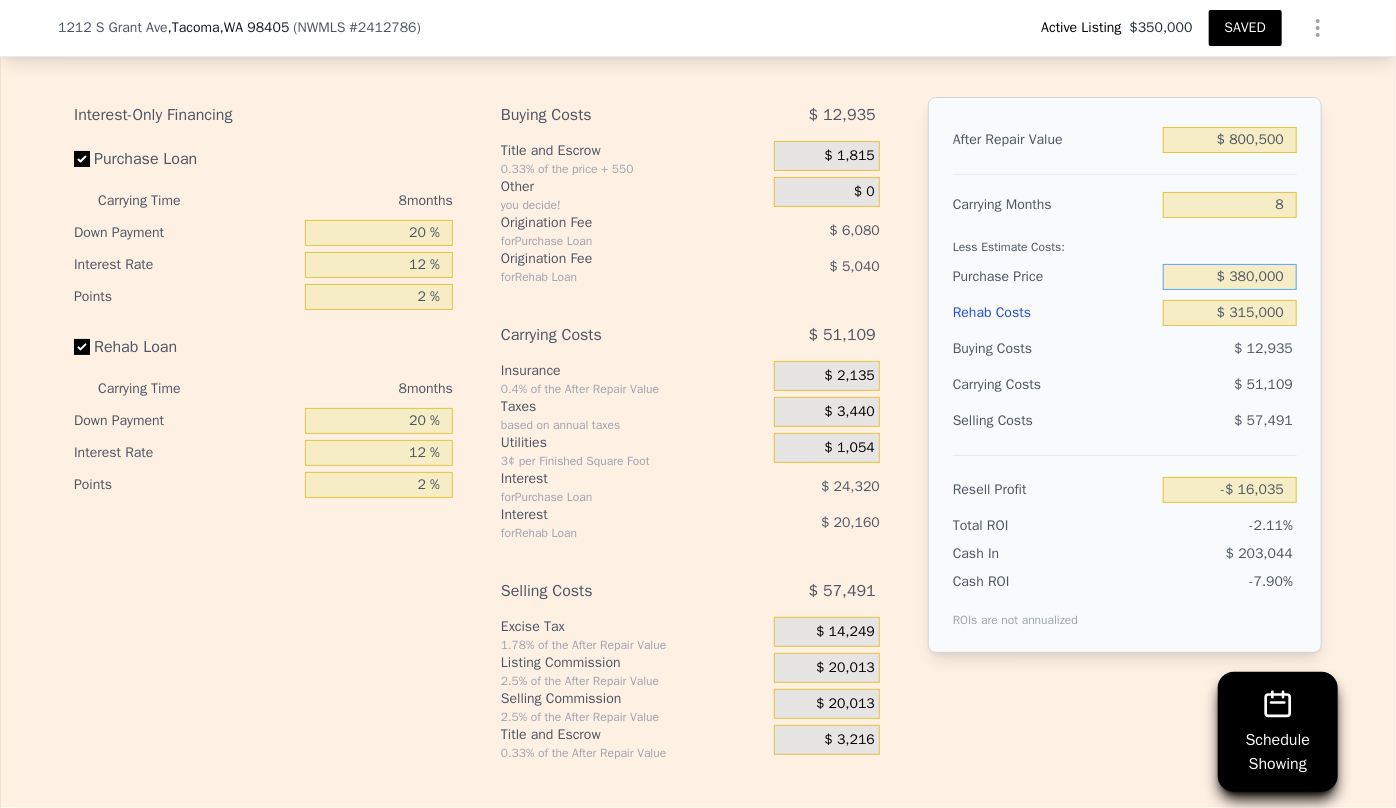 click on "$ 380,000" at bounding box center (1230, 277) 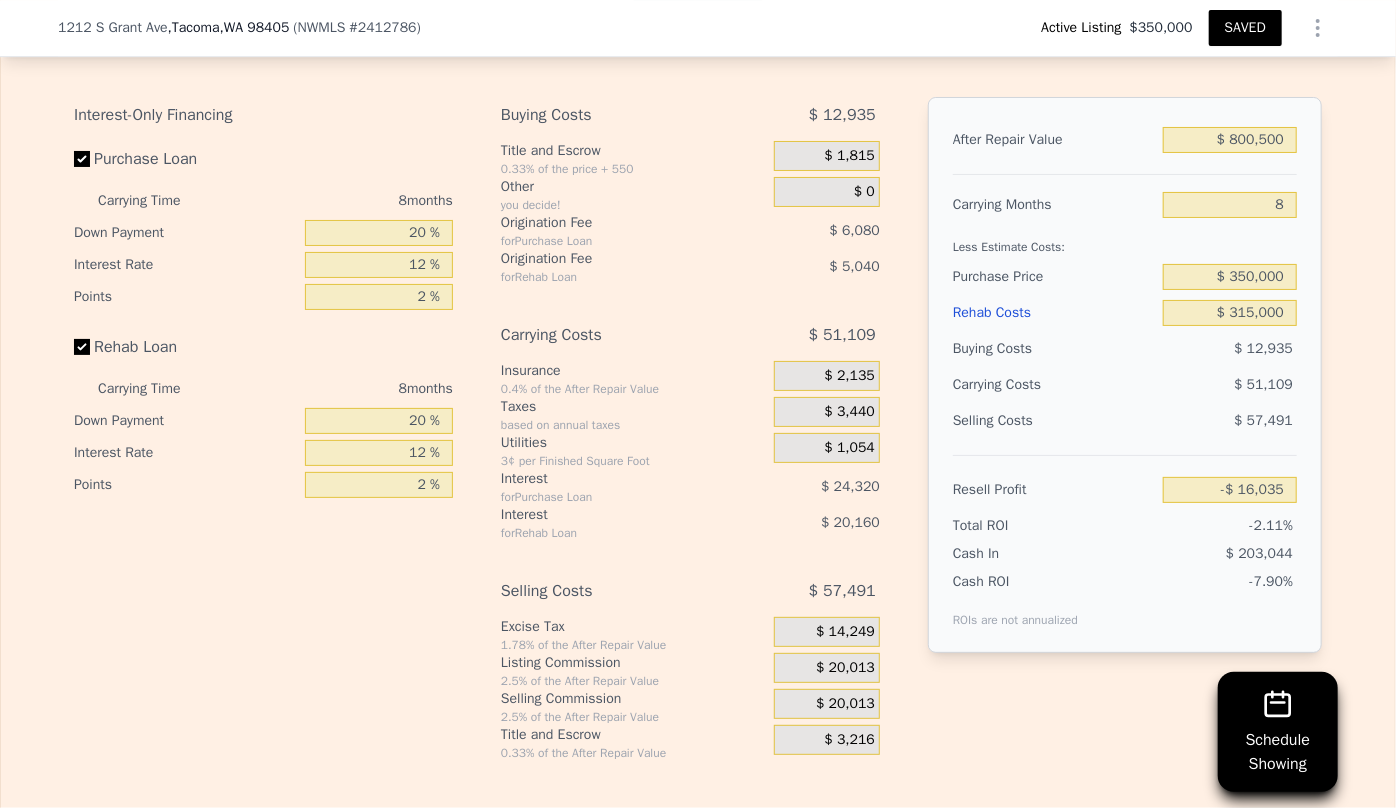 click on "Selling Costs $ 57,491" at bounding box center [1125, 429] 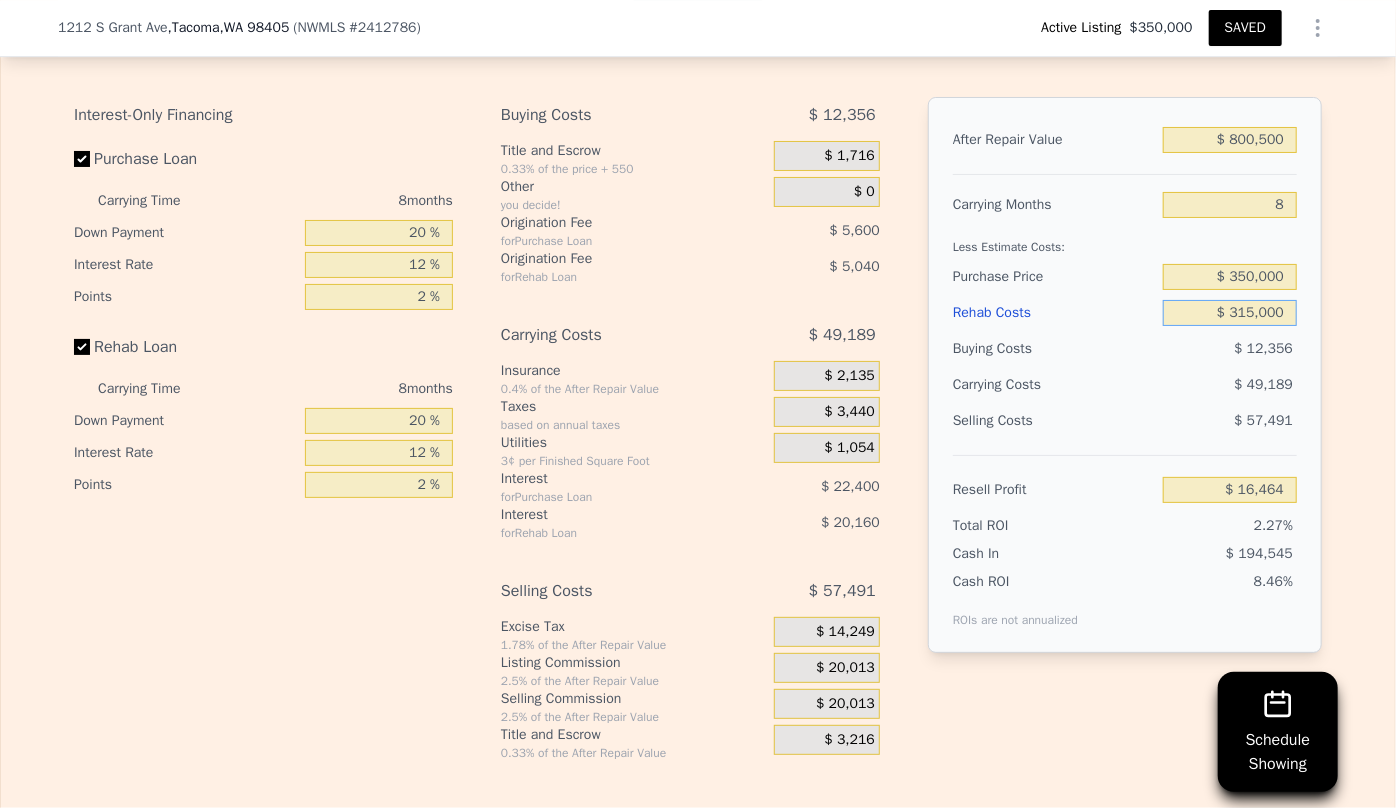 click on "$ 315,000" at bounding box center [1230, 313] 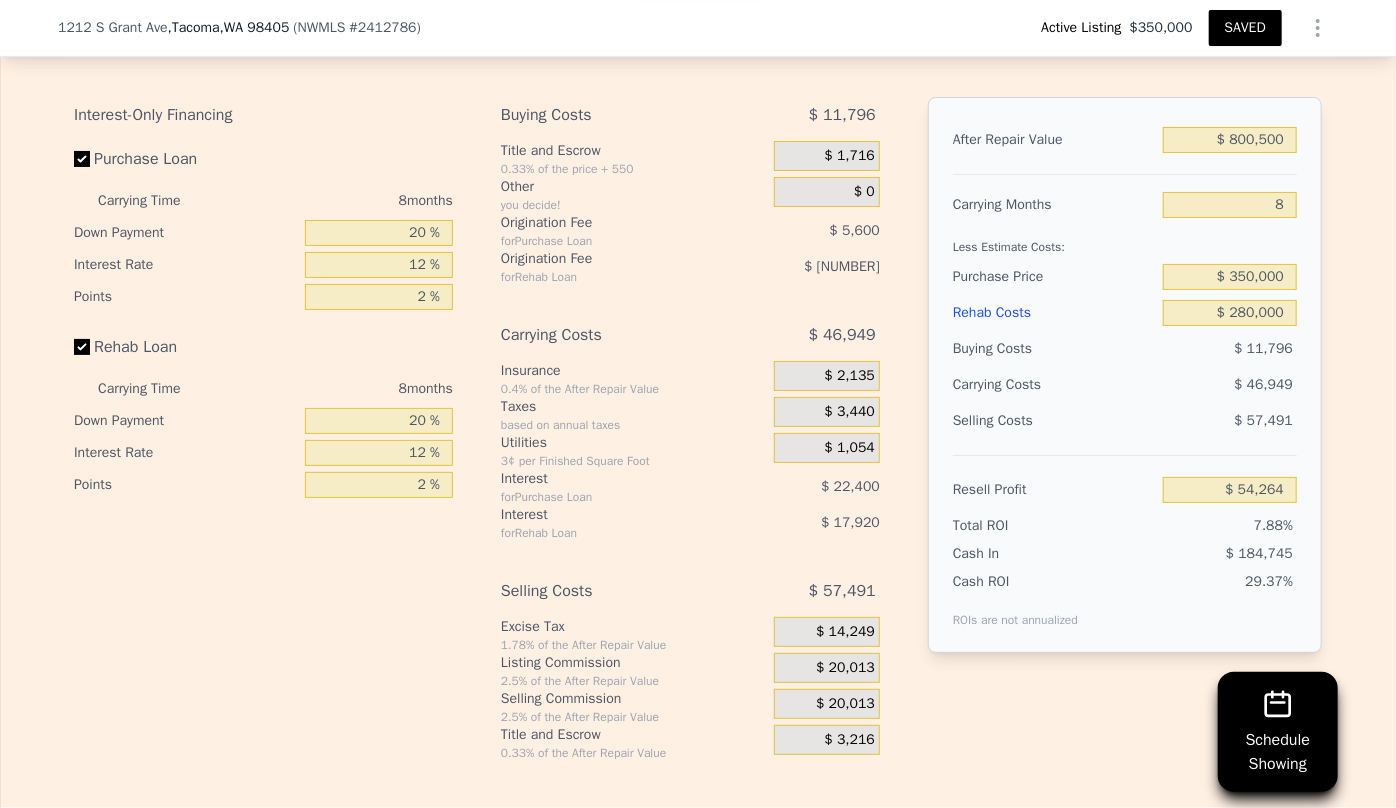 click on "$ 46,949" at bounding box center (1191, 385) 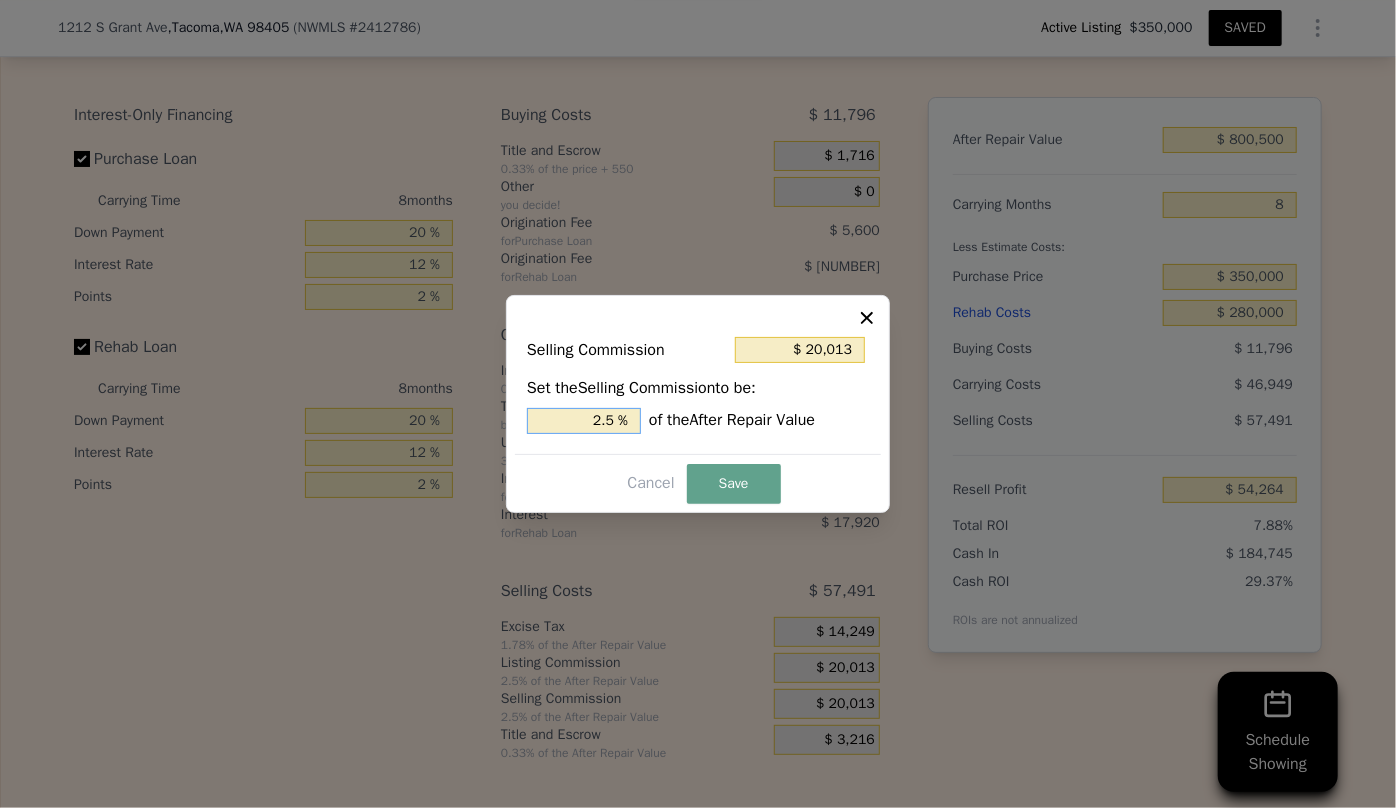 click on "2.5 %" at bounding box center [584, 421] 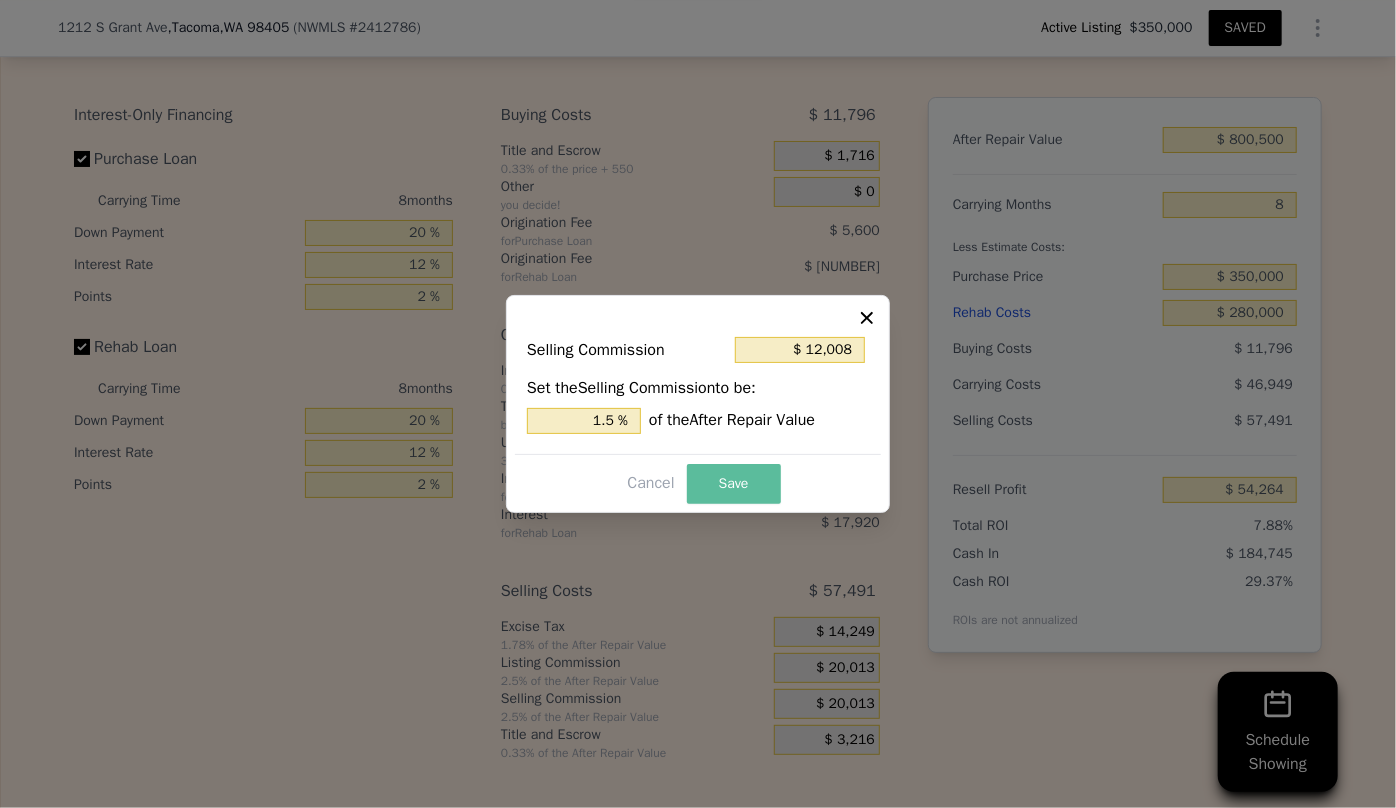 click on "Save" at bounding box center [734, 484] 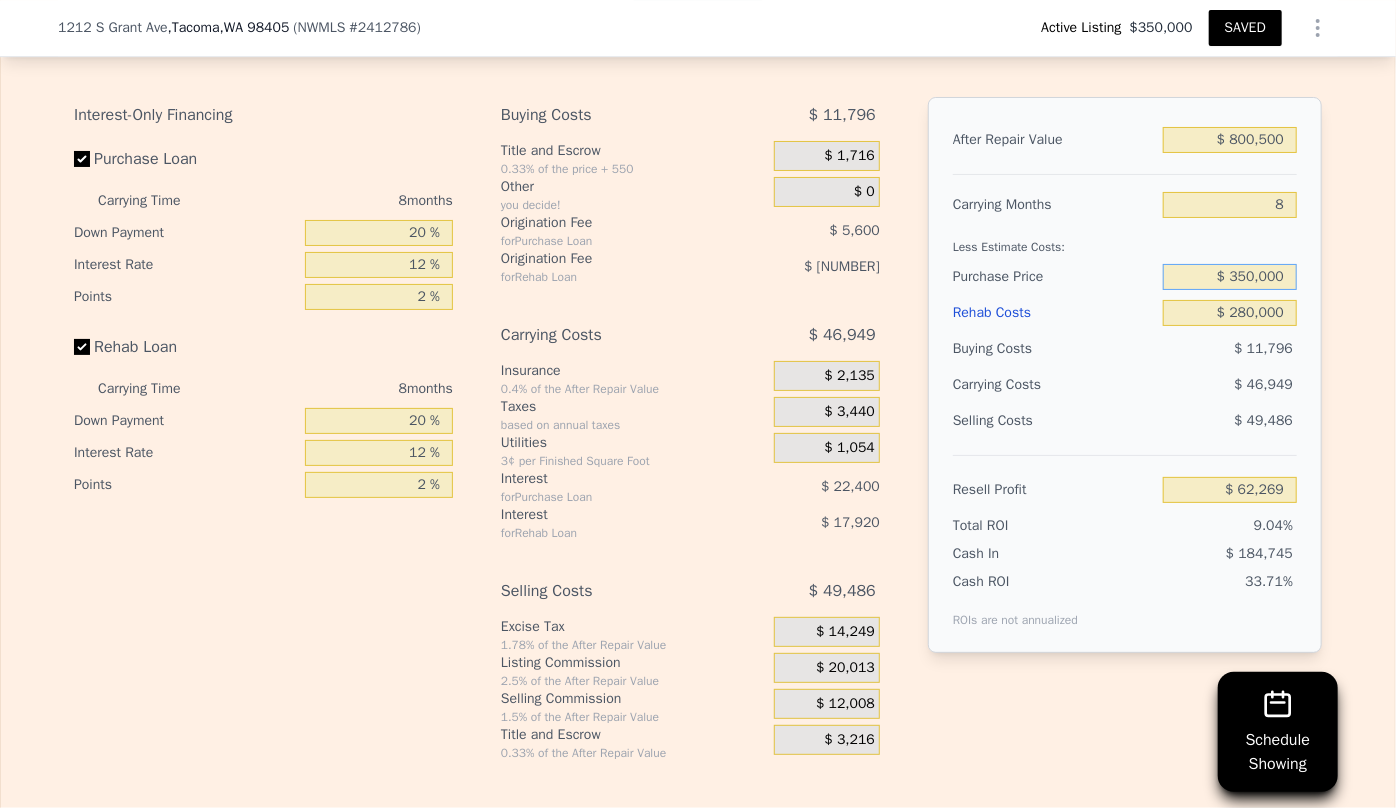 click on "$ 350,000" at bounding box center [1230, 277] 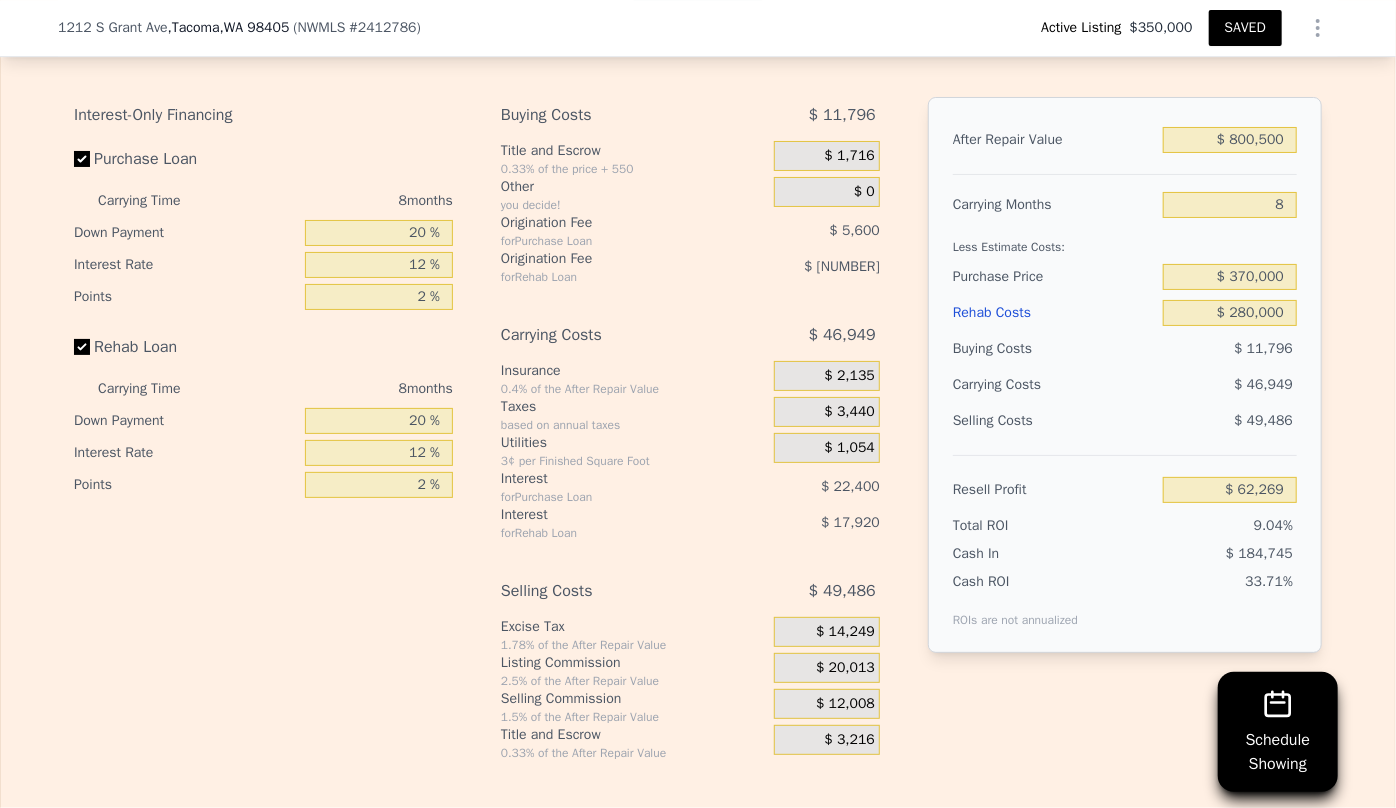 click on "$ 49,486" at bounding box center [1263, 420] 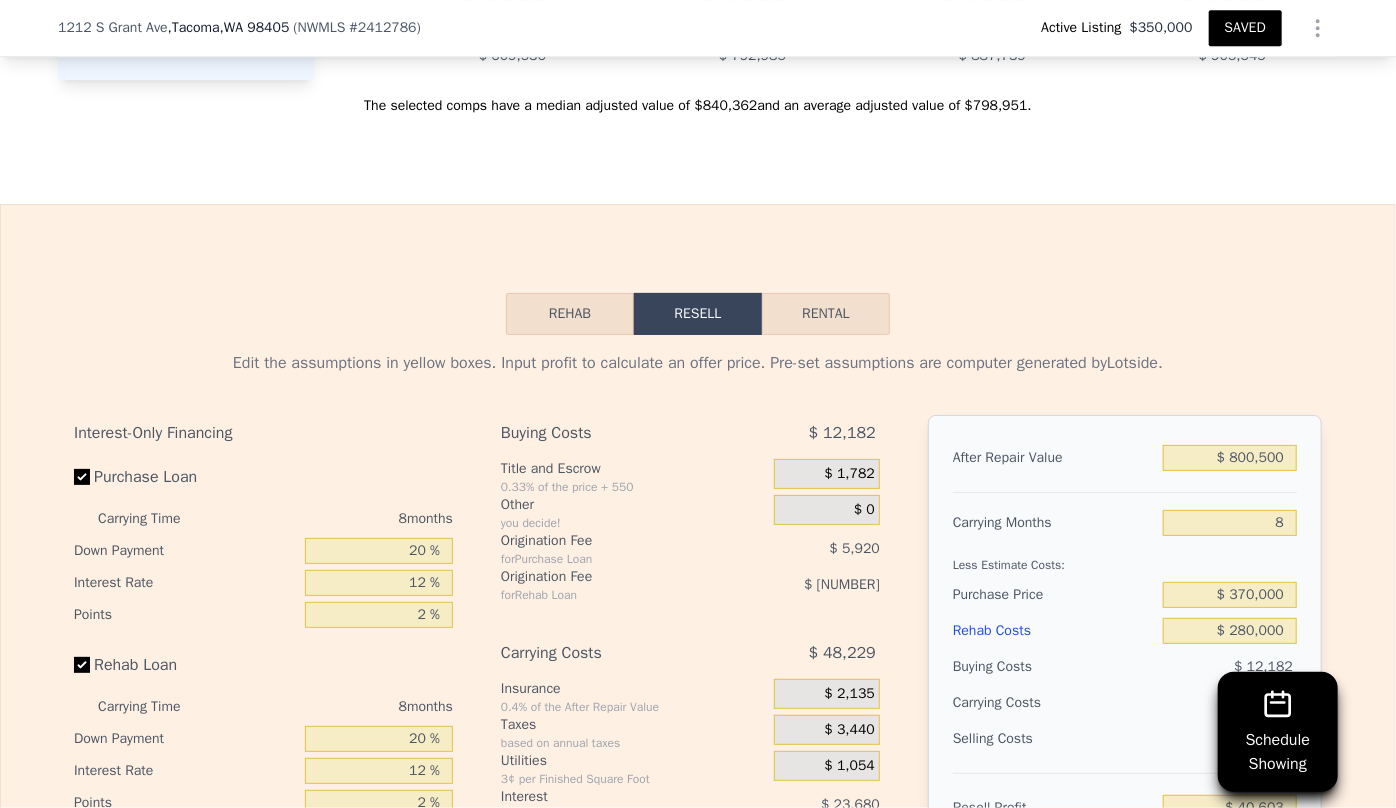 scroll, scrollTop: 3265, scrollLeft: 0, axis: vertical 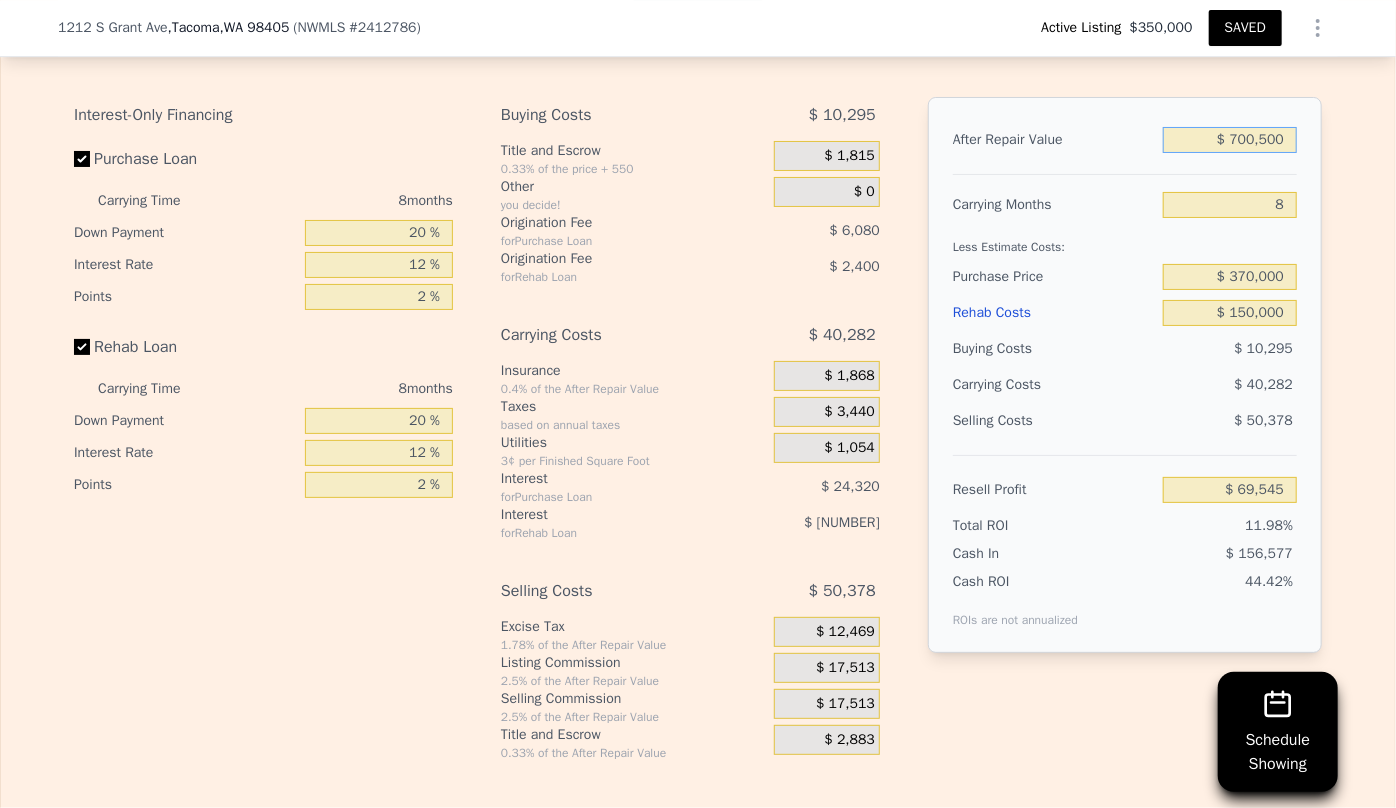 click on "$ 700,500" at bounding box center [1230, 140] 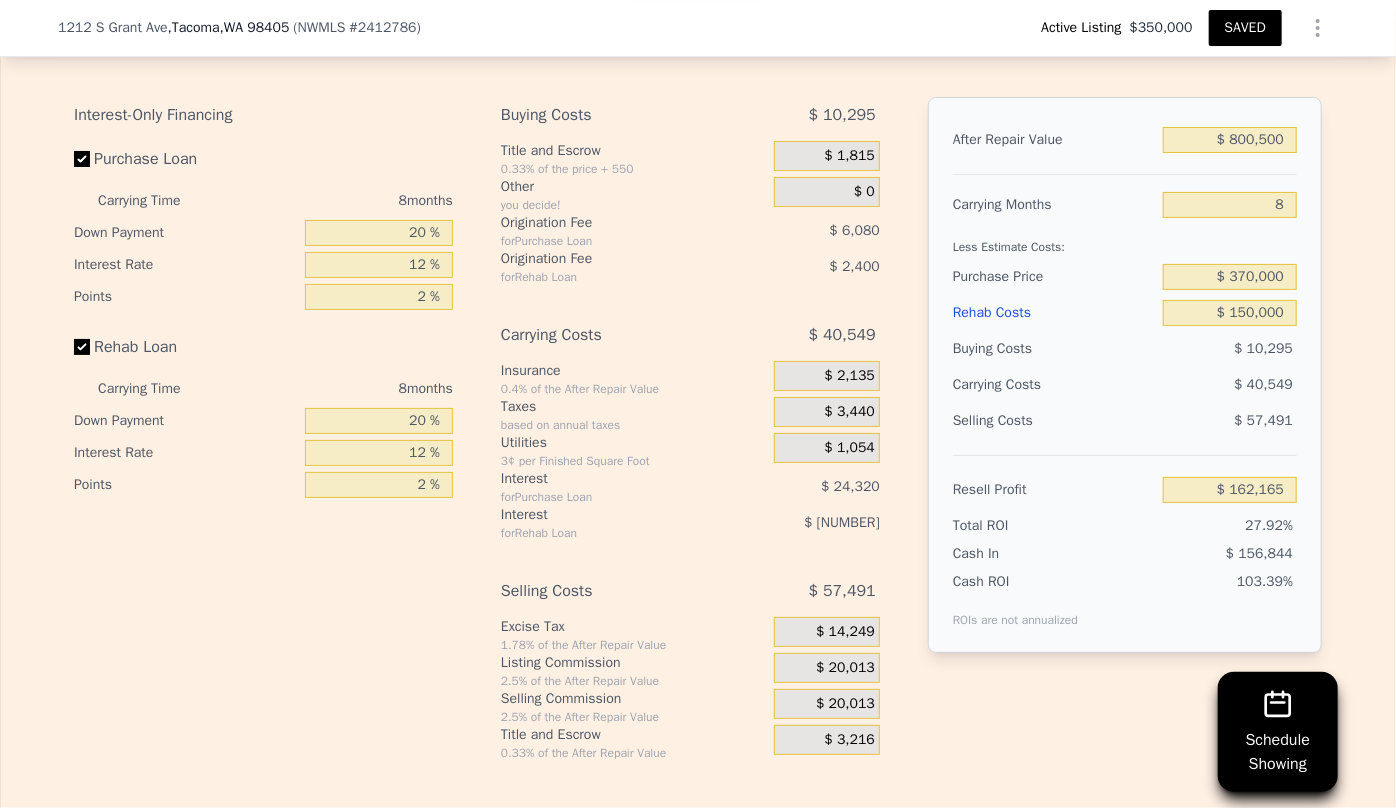 click on "Less Estimate Costs:" at bounding box center [1125, 241] 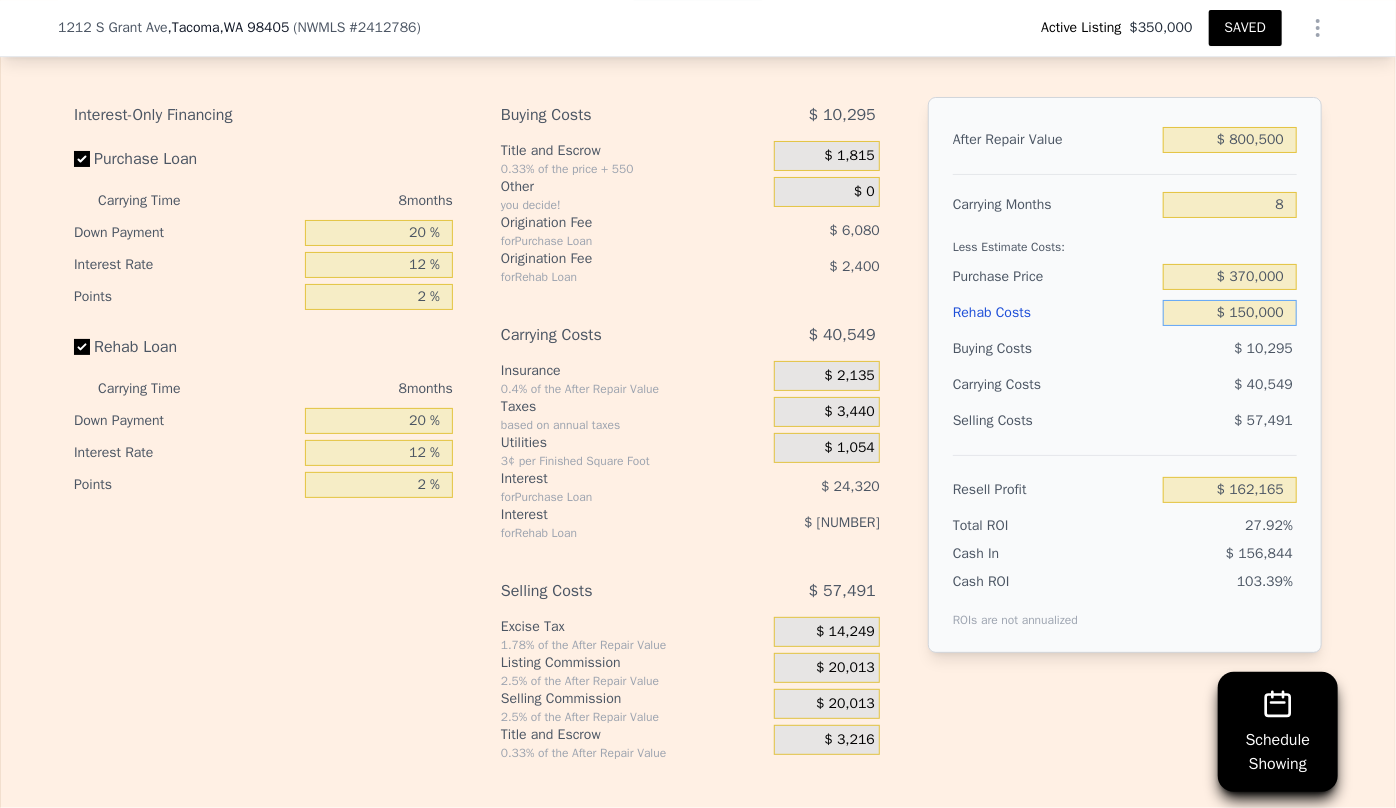 click on "$ 150,000" at bounding box center [1230, 313] 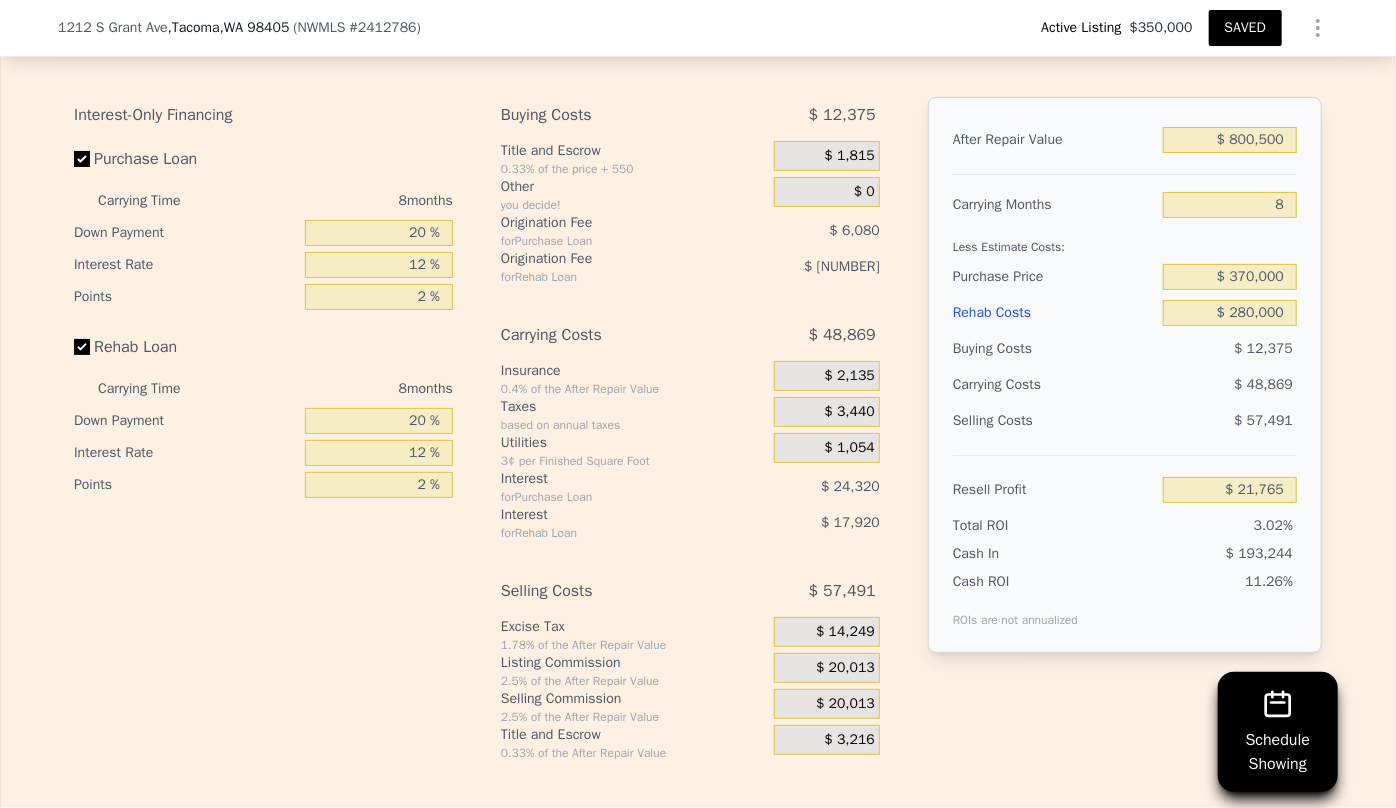 click on "After Repair Value $ 800,500 Carrying Months 8 Less Estimate Costs: Purchase Price $ 370,000 Rehab Costs $ 280,000 Buying Costs $ 12,375 Carrying Costs $ 48,869 Selling Costs $ 57,491 Resell Profit $ 21,765 Total ROI 3.02% Cash In $ 193,244 Cash ROI ROIs are not annualized 11.26%" at bounding box center (1125, 375) 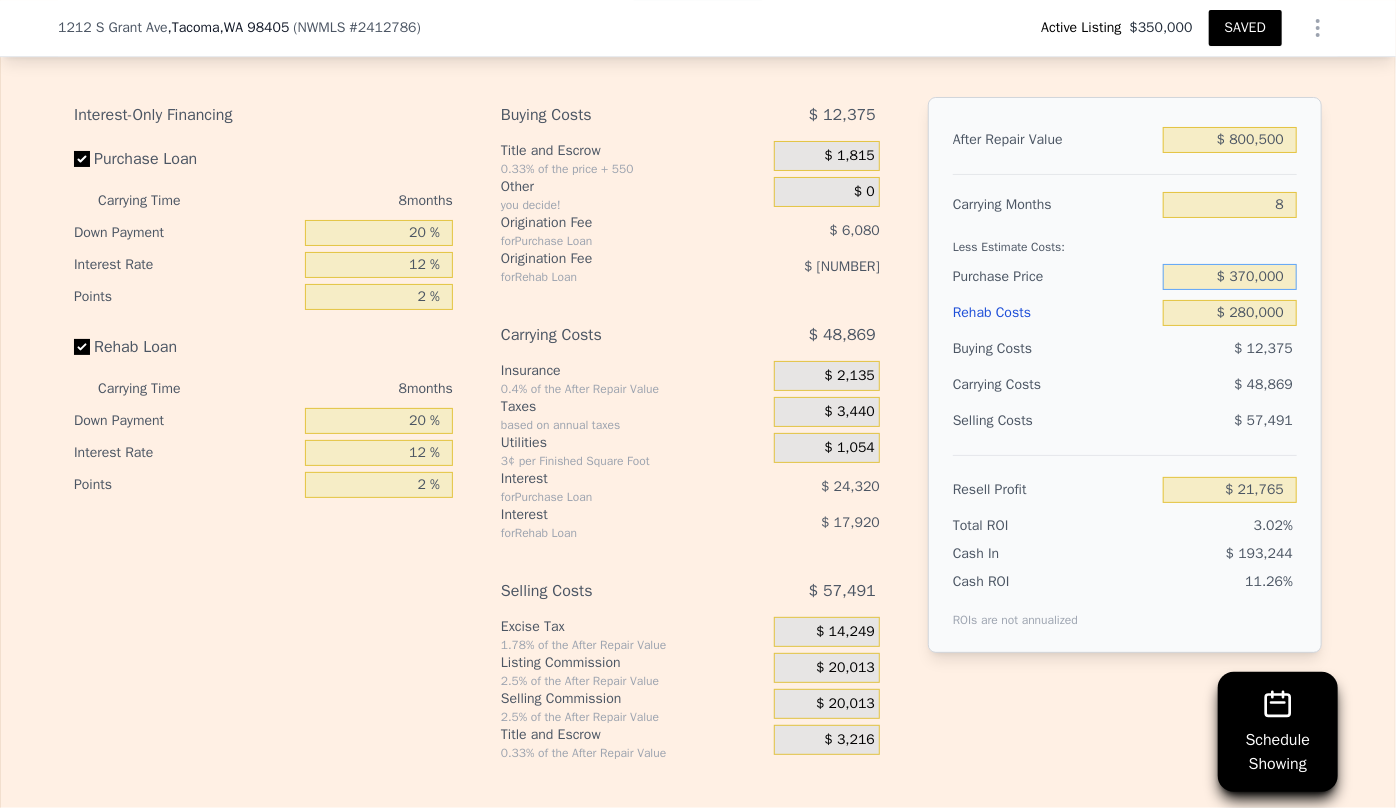 click on "$ 370,000" at bounding box center [1230, 277] 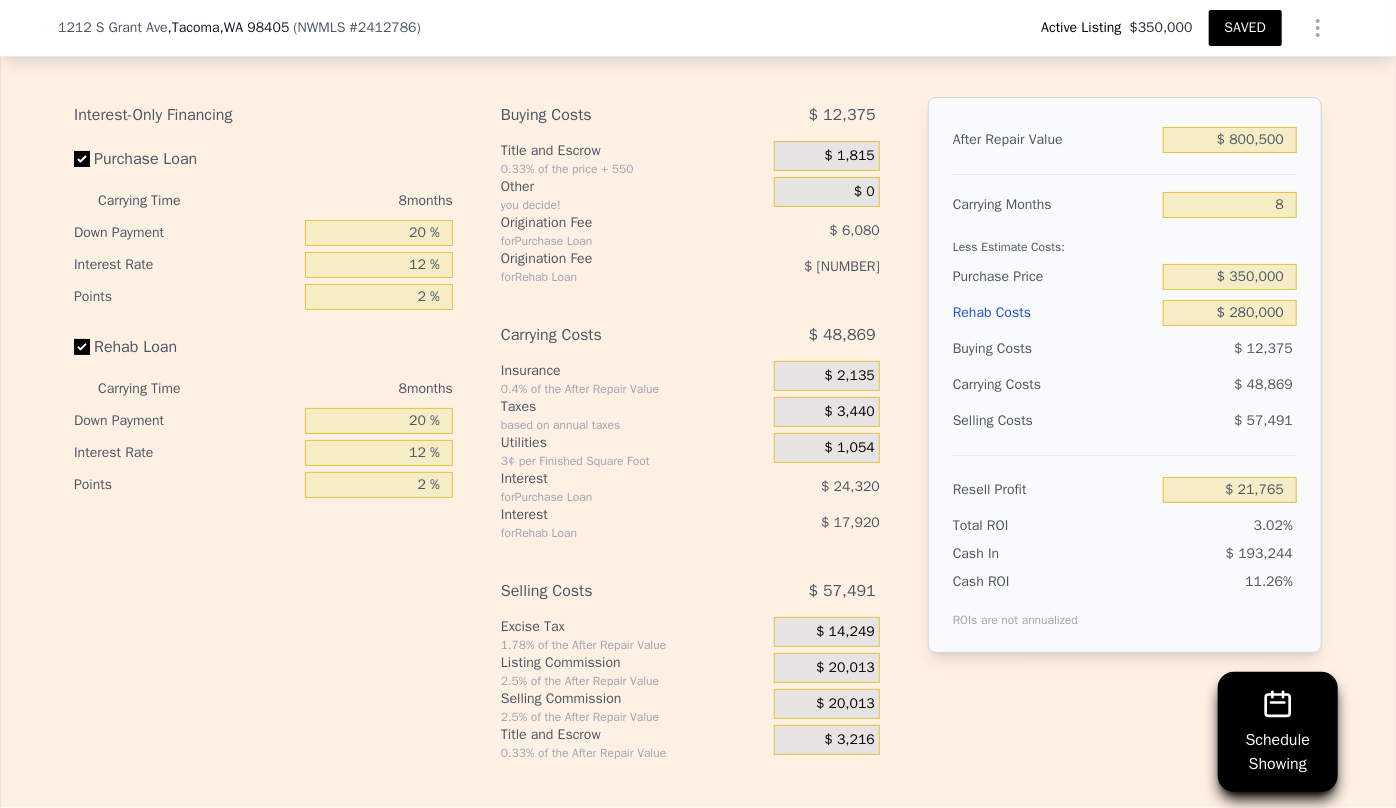drag, startPoint x: 1246, startPoint y: 393, endPoint x: 1249, endPoint y: 416, distance: 23.194826 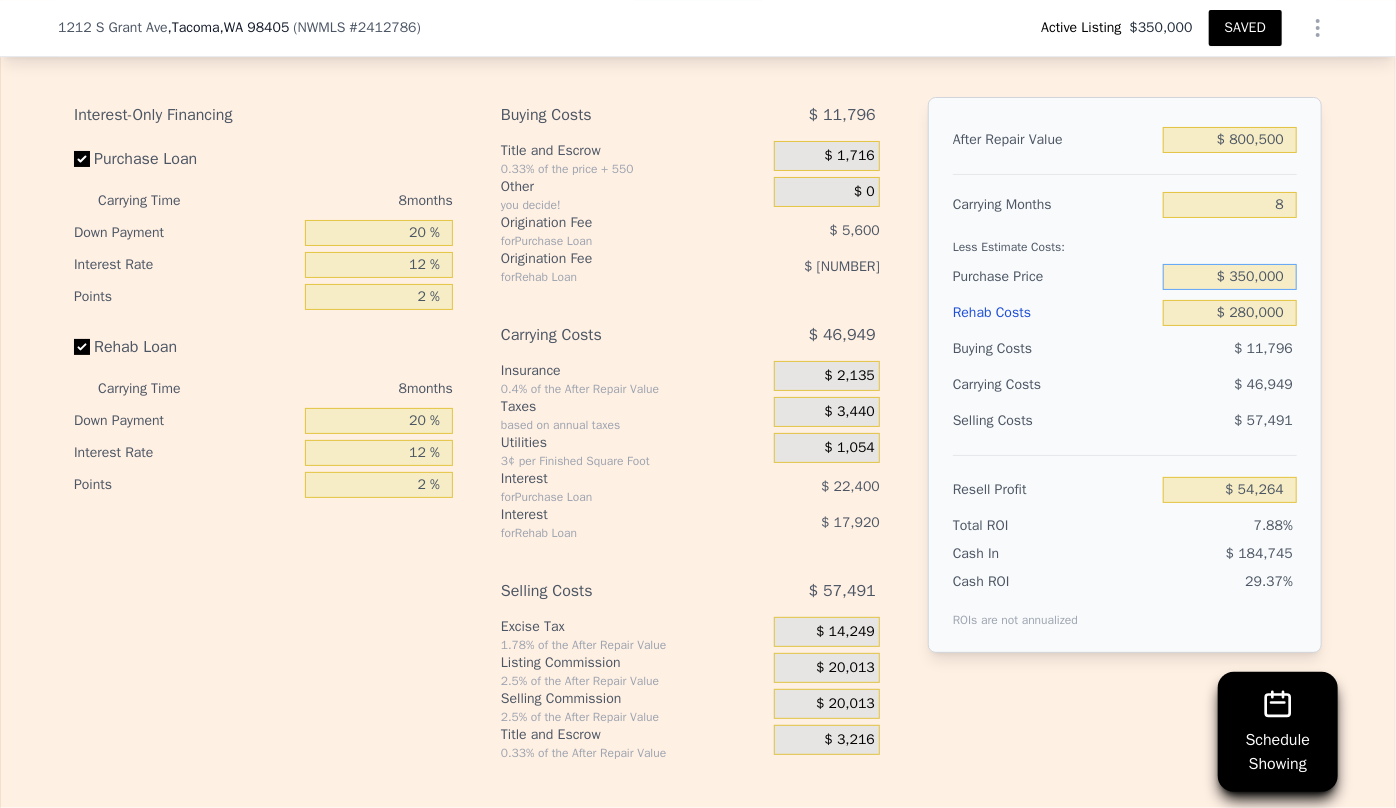 click on "$ 350,000" at bounding box center [1230, 277] 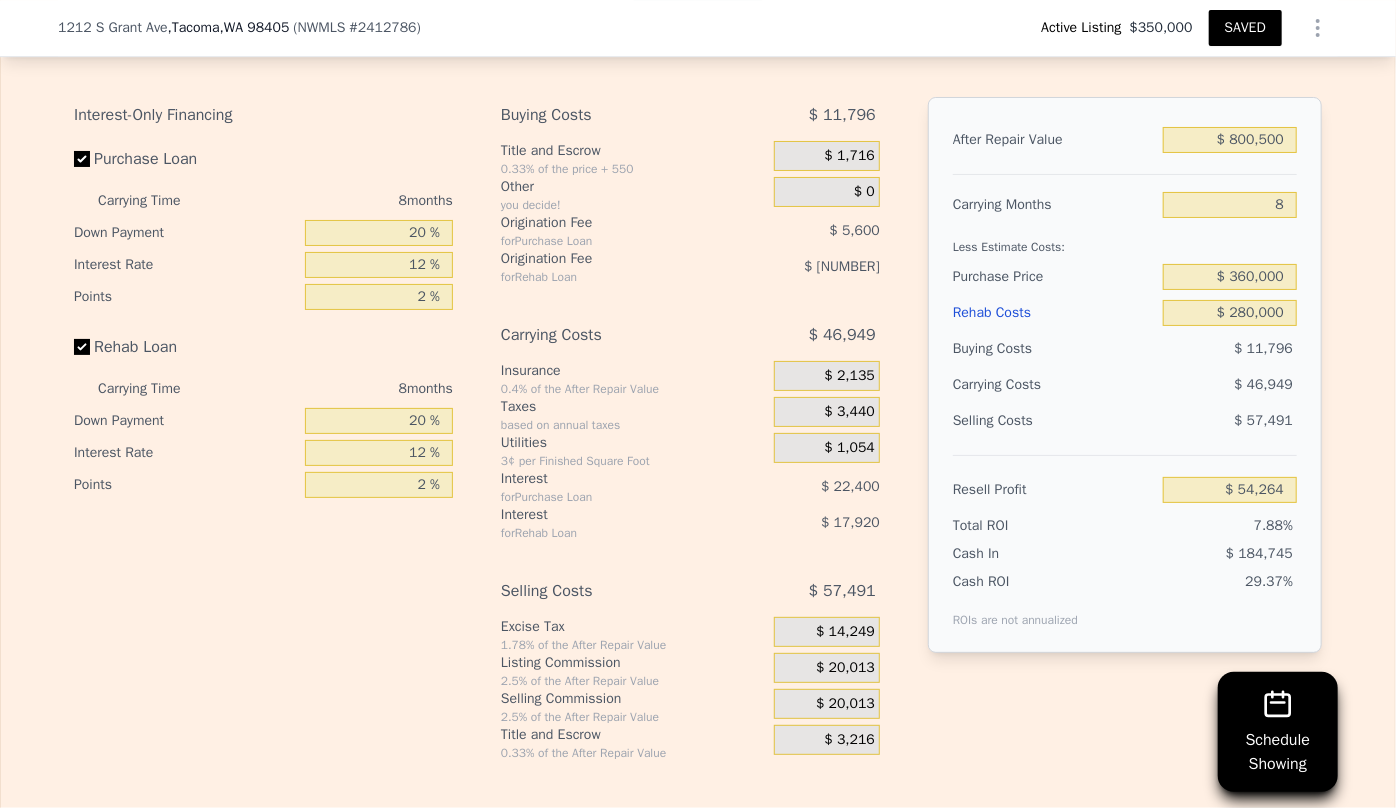 click on "$ 46,949" at bounding box center [1191, 385] 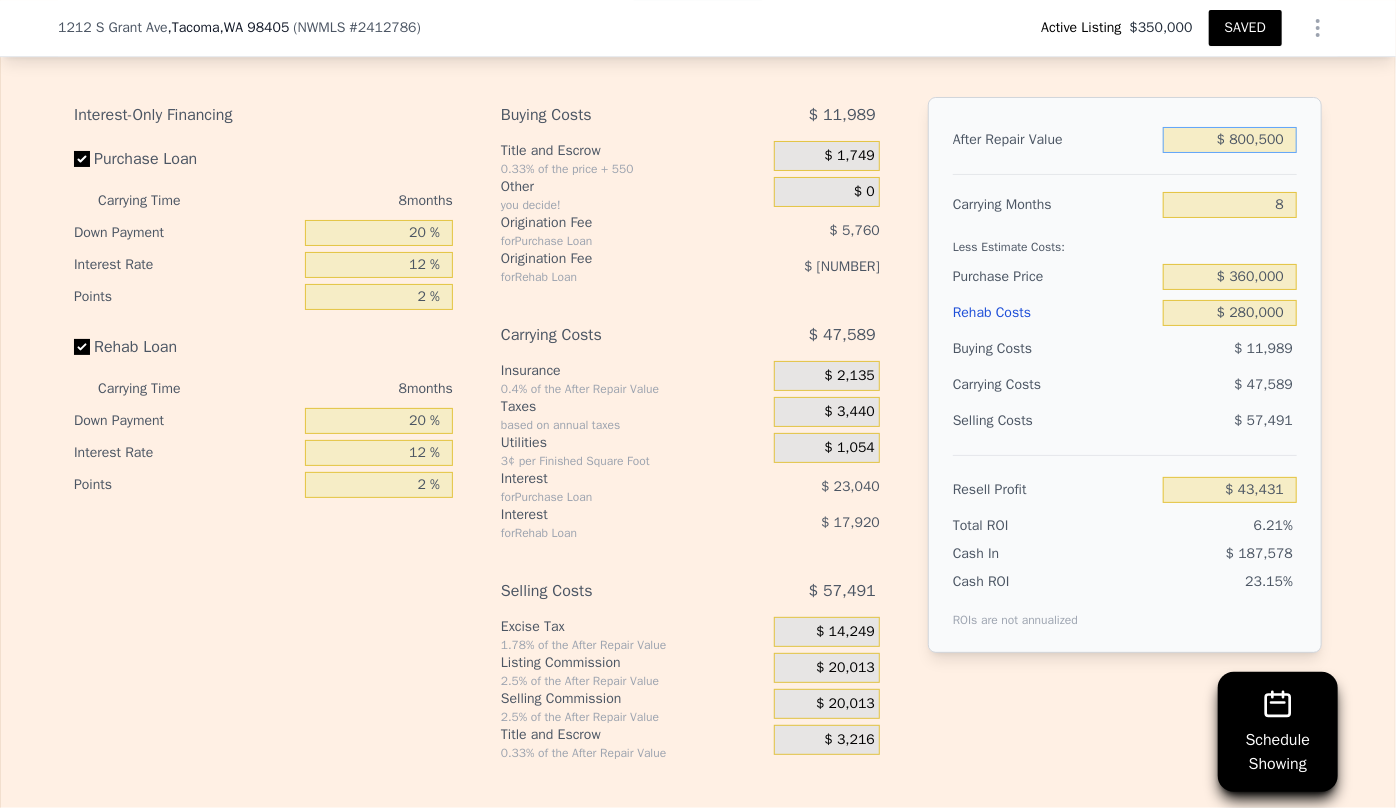 click on "$ 800,500" at bounding box center (1230, 140) 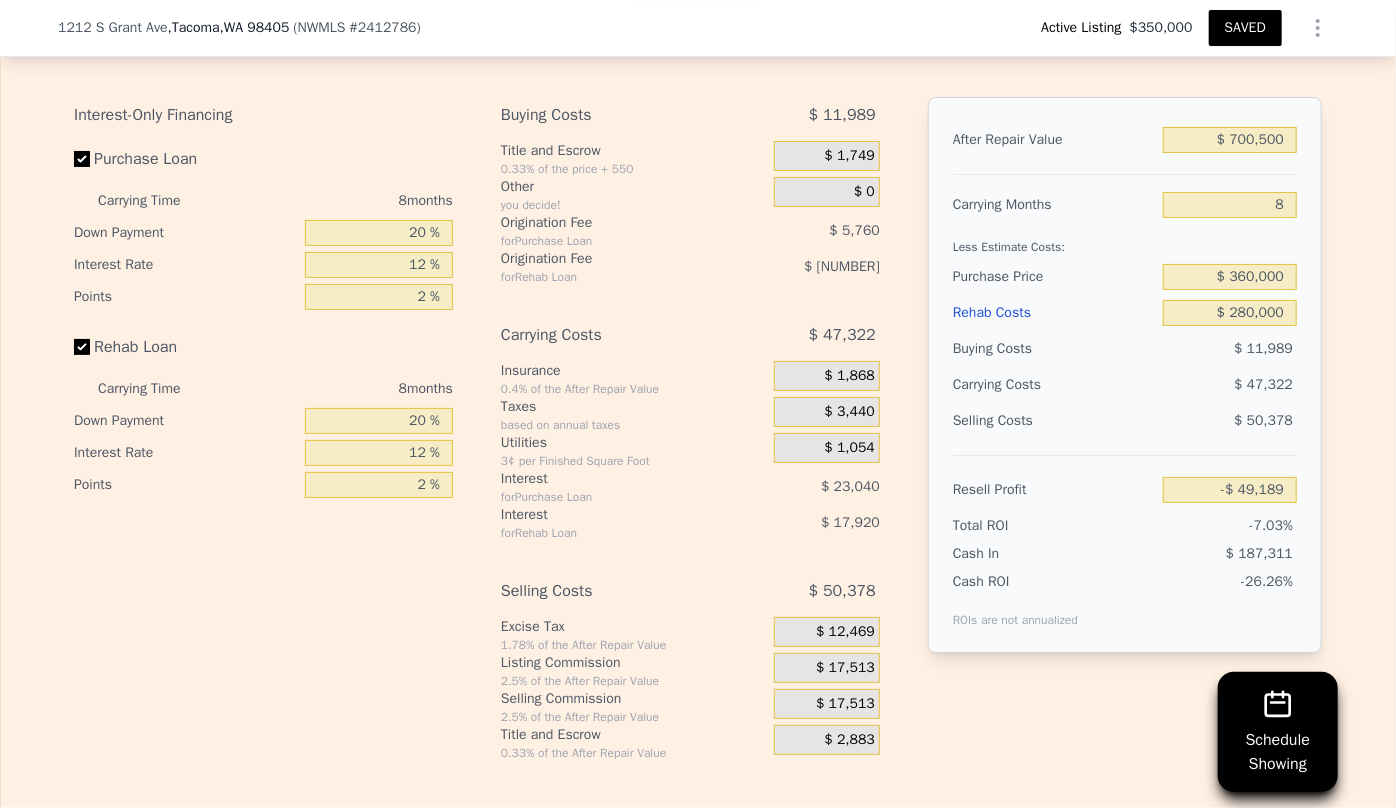 click on "Less Estimate Costs:" at bounding box center (1125, 241) 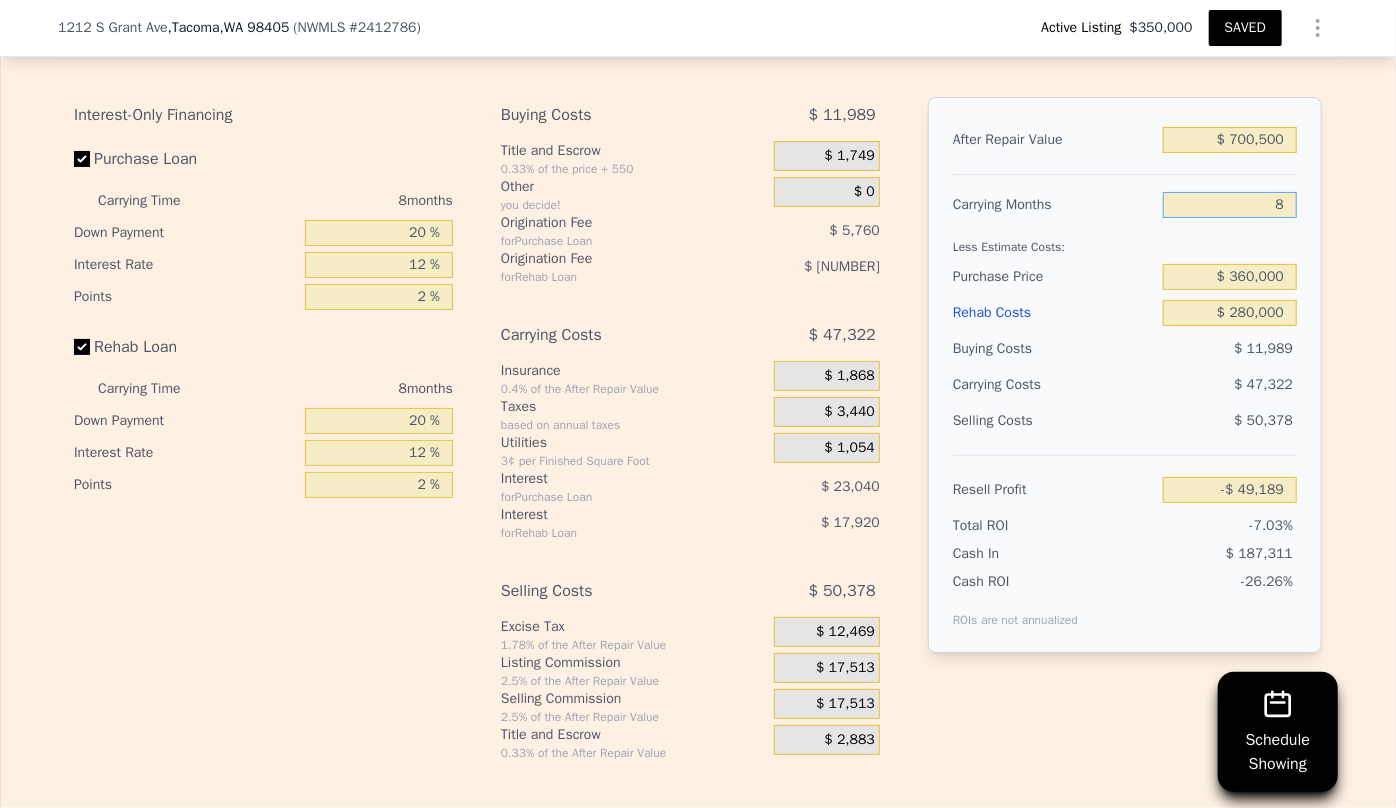 click on "8" at bounding box center [1230, 205] 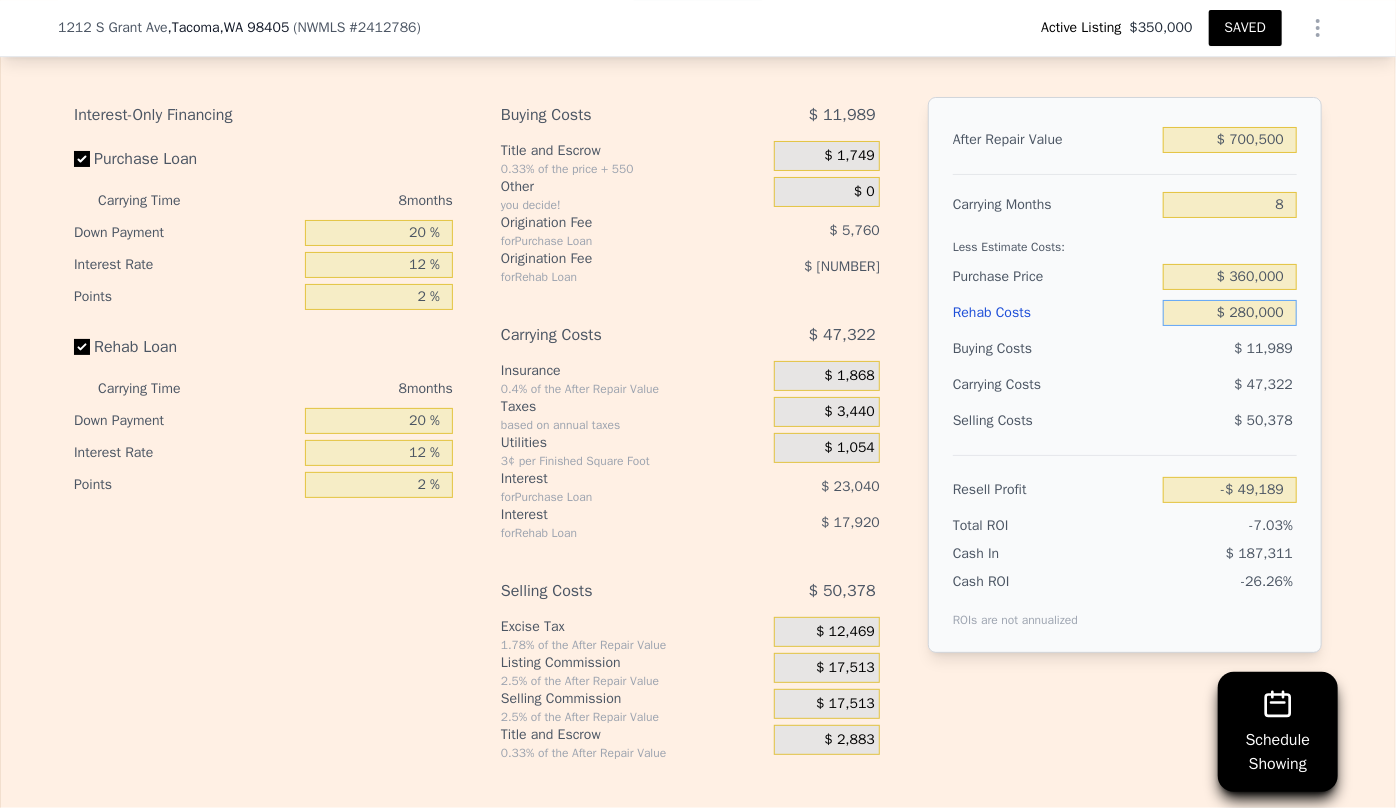 click on "$ 280,000" at bounding box center [1230, 313] 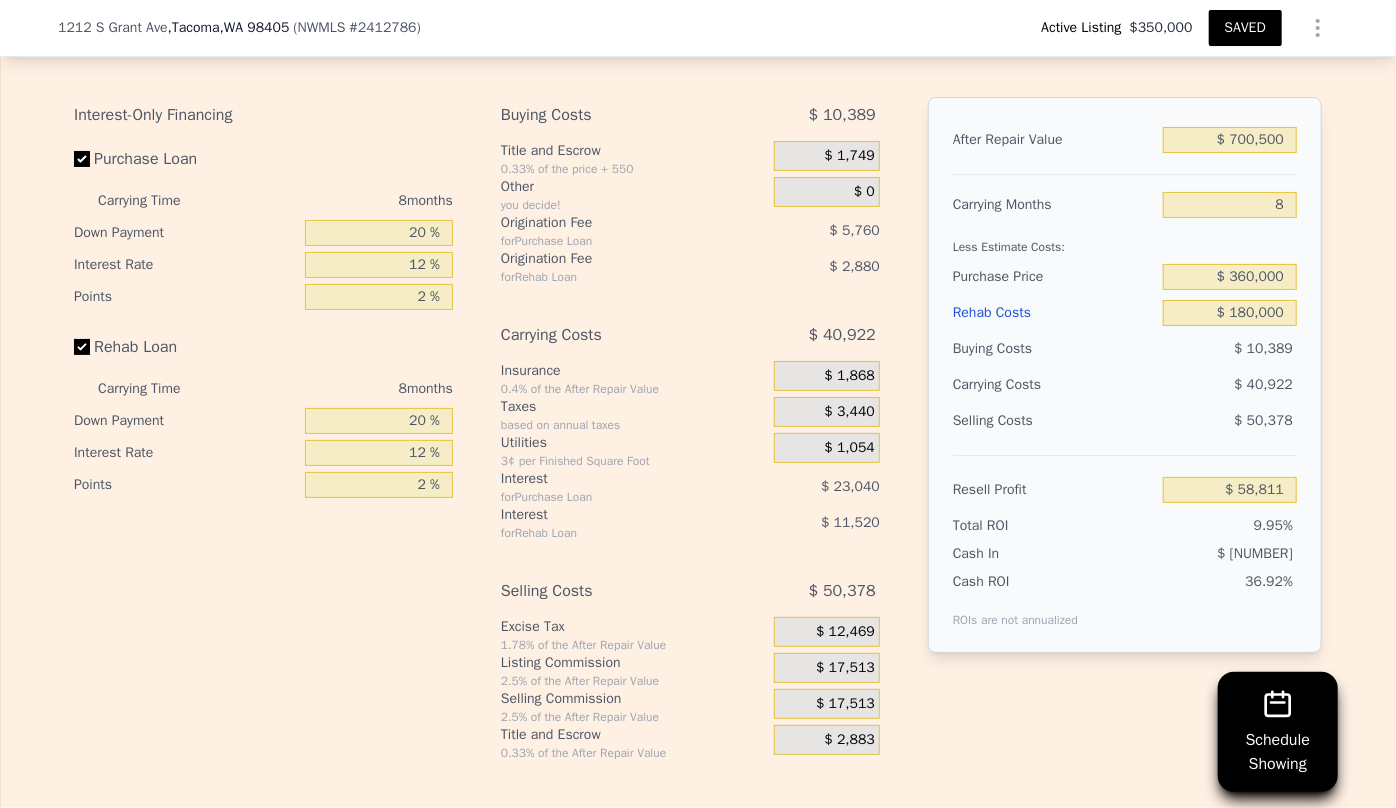 click on "$ 50,378" at bounding box center [1230, 421] 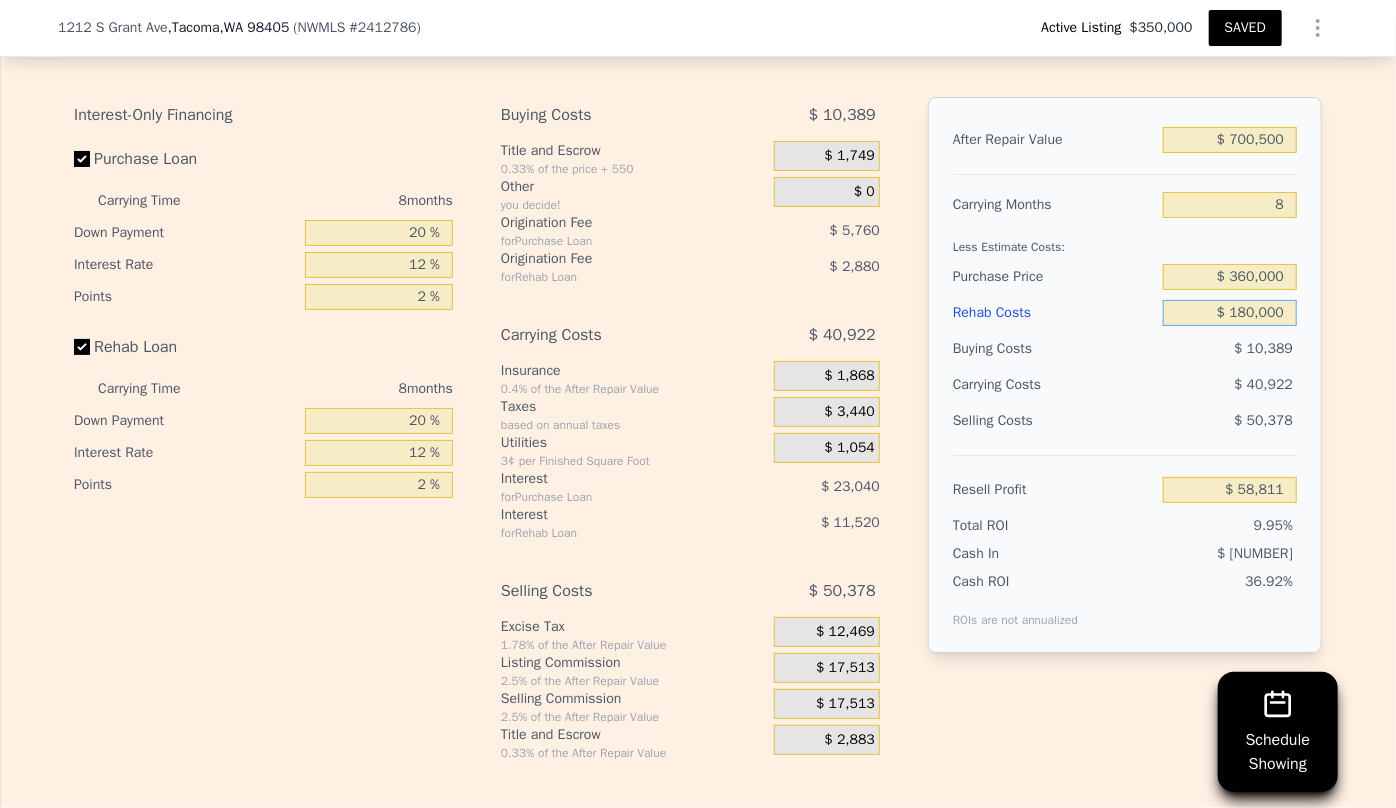 click on "$ 180,000" at bounding box center [1230, 313] 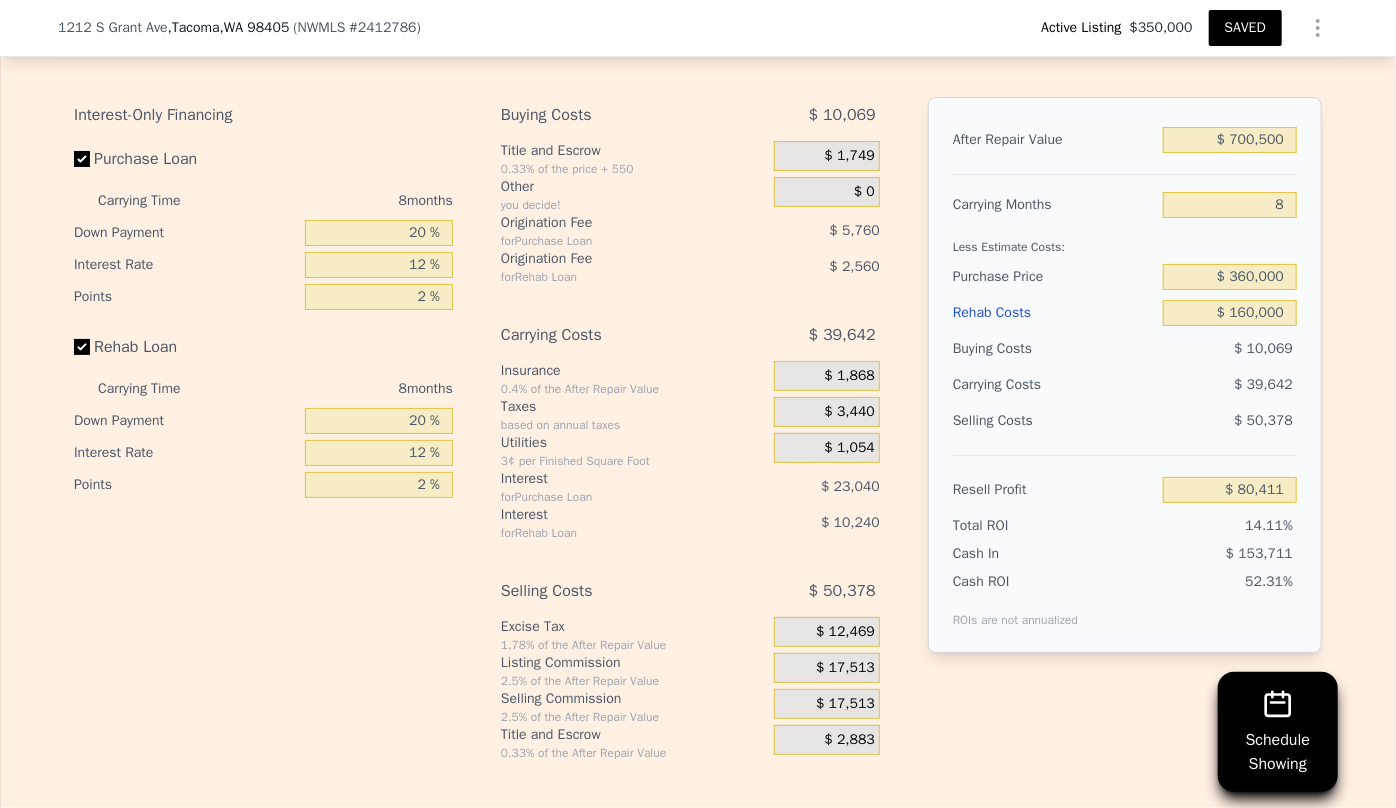 click on "$ 50,378" at bounding box center (1230, 421) 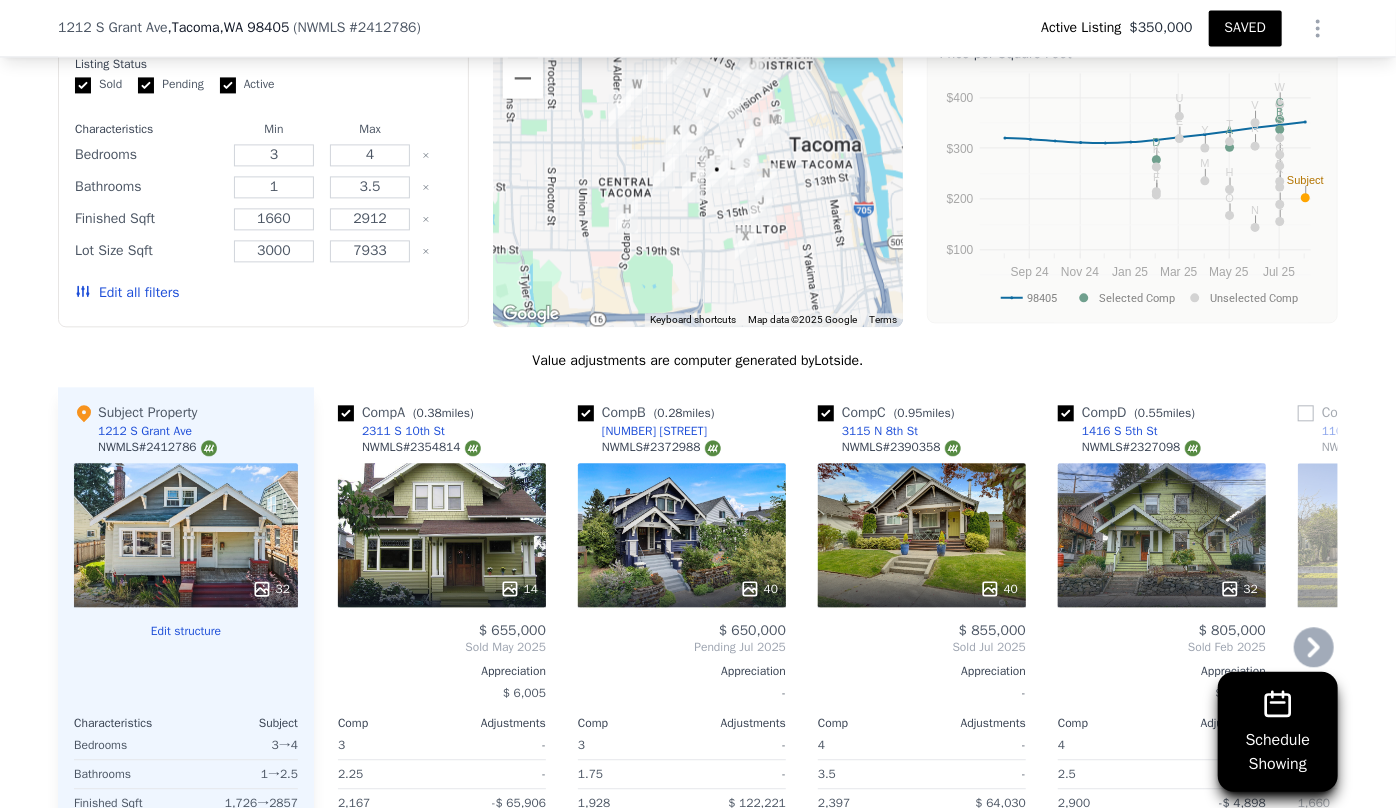 scroll, scrollTop: 2083, scrollLeft: 0, axis: vertical 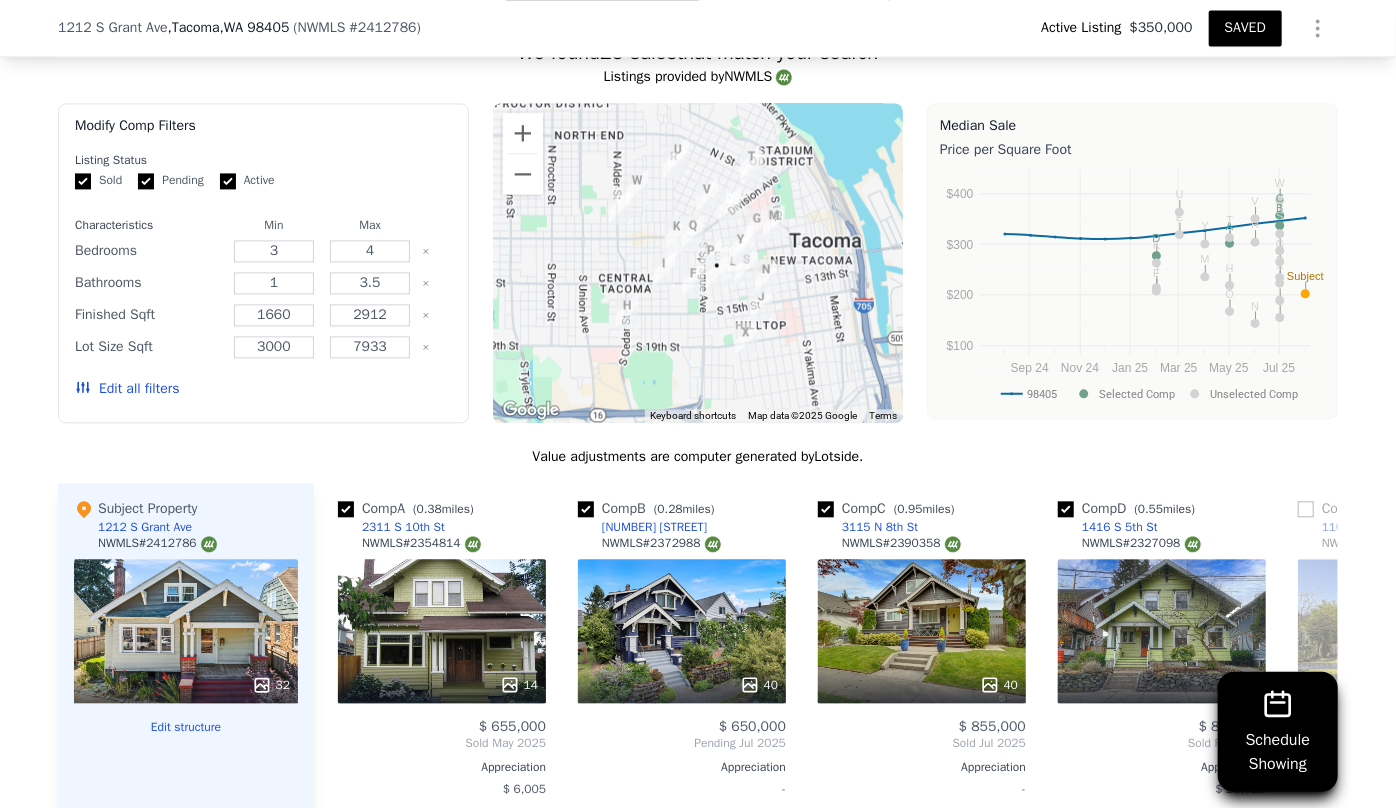 click on "Edit all filters" at bounding box center (127, 389) 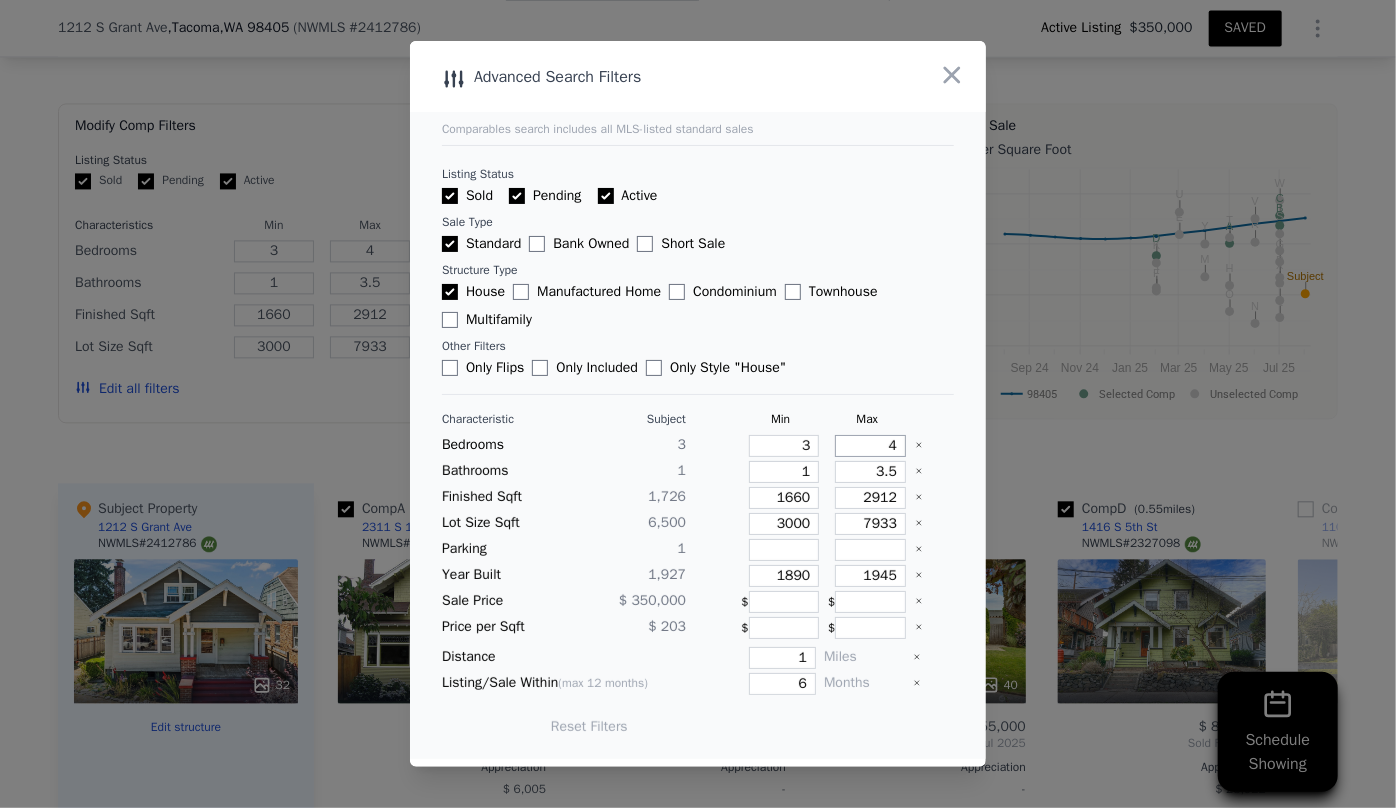 click on "4" at bounding box center (870, 446) 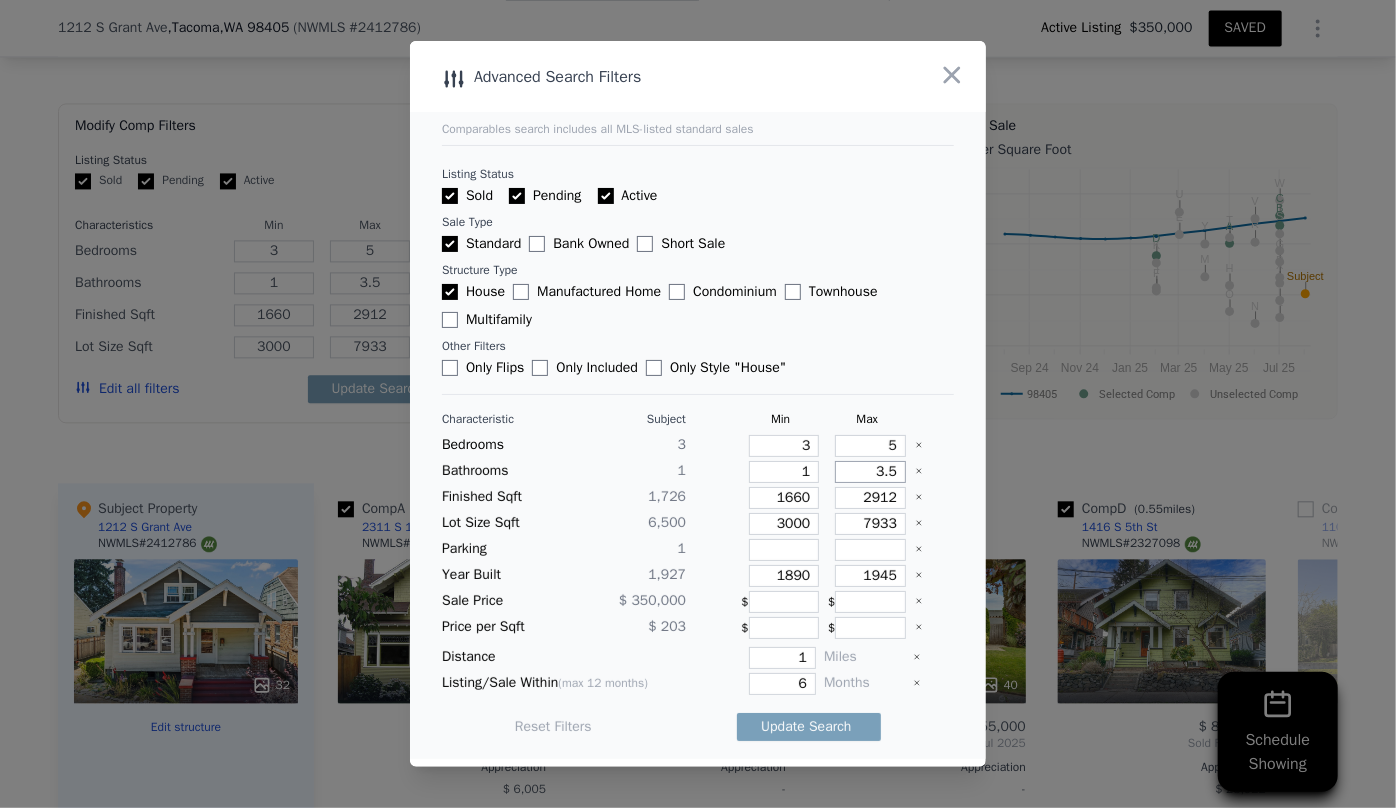 click on "3.5" at bounding box center [870, 472] 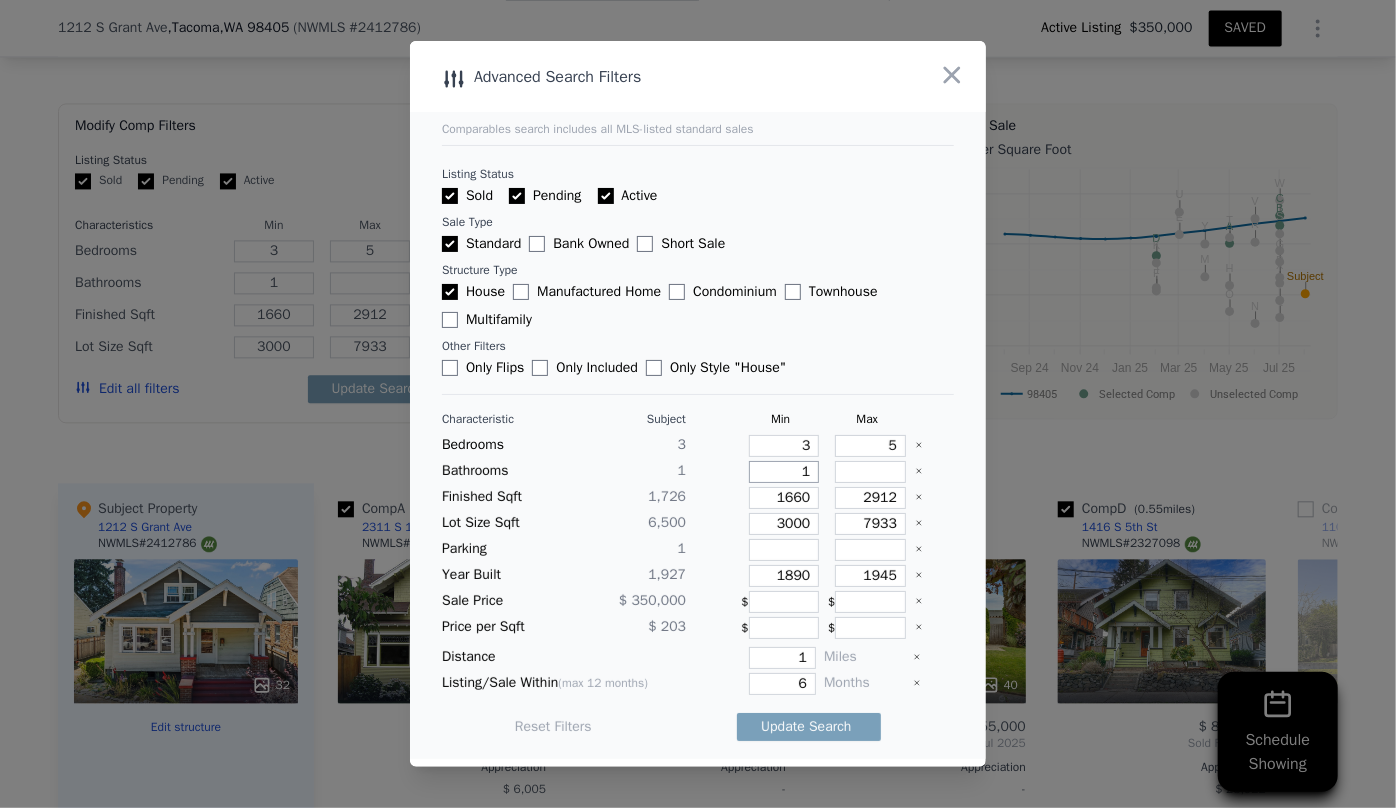 click on "1" at bounding box center (784, 472) 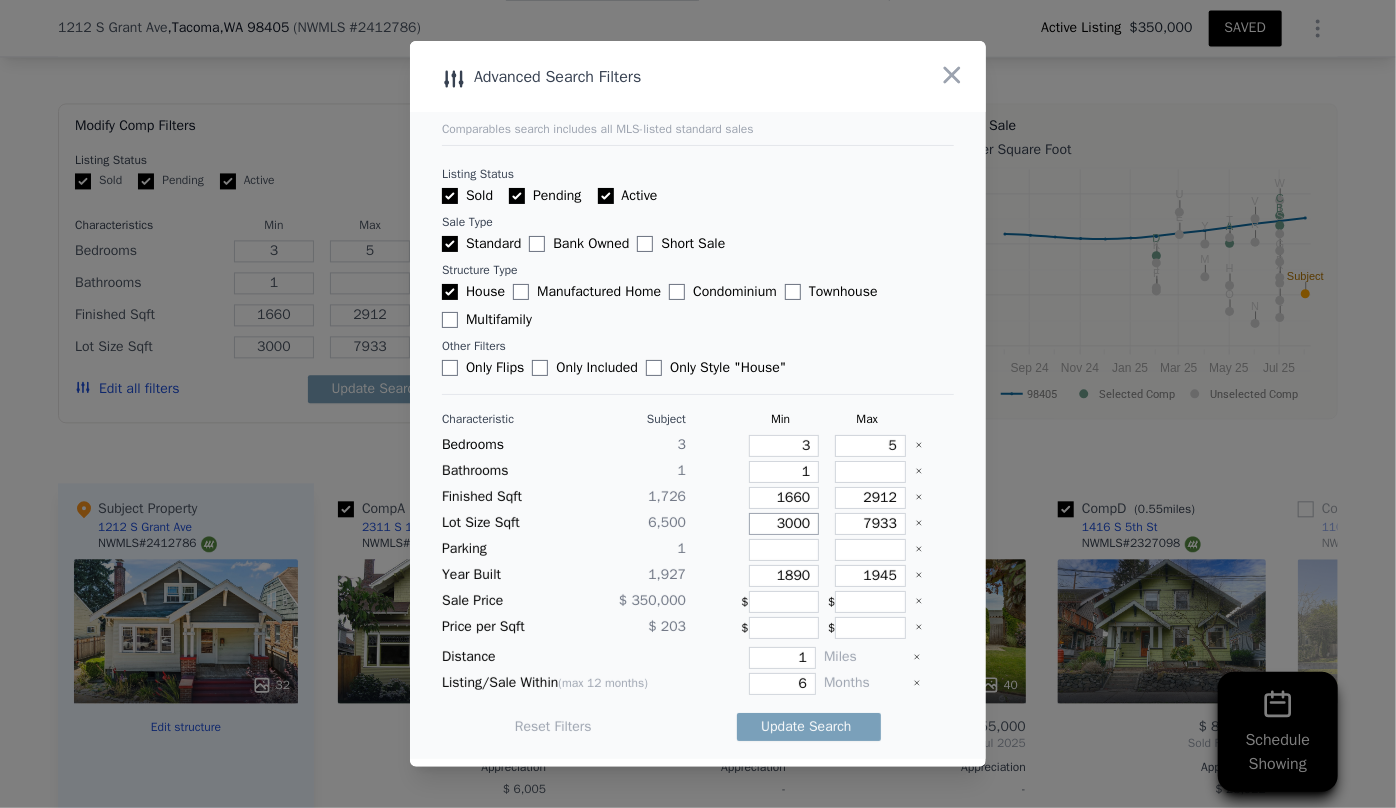 drag, startPoint x: 799, startPoint y: 522, endPoint x: 750, endPoint y: 523, distance: 49.010204 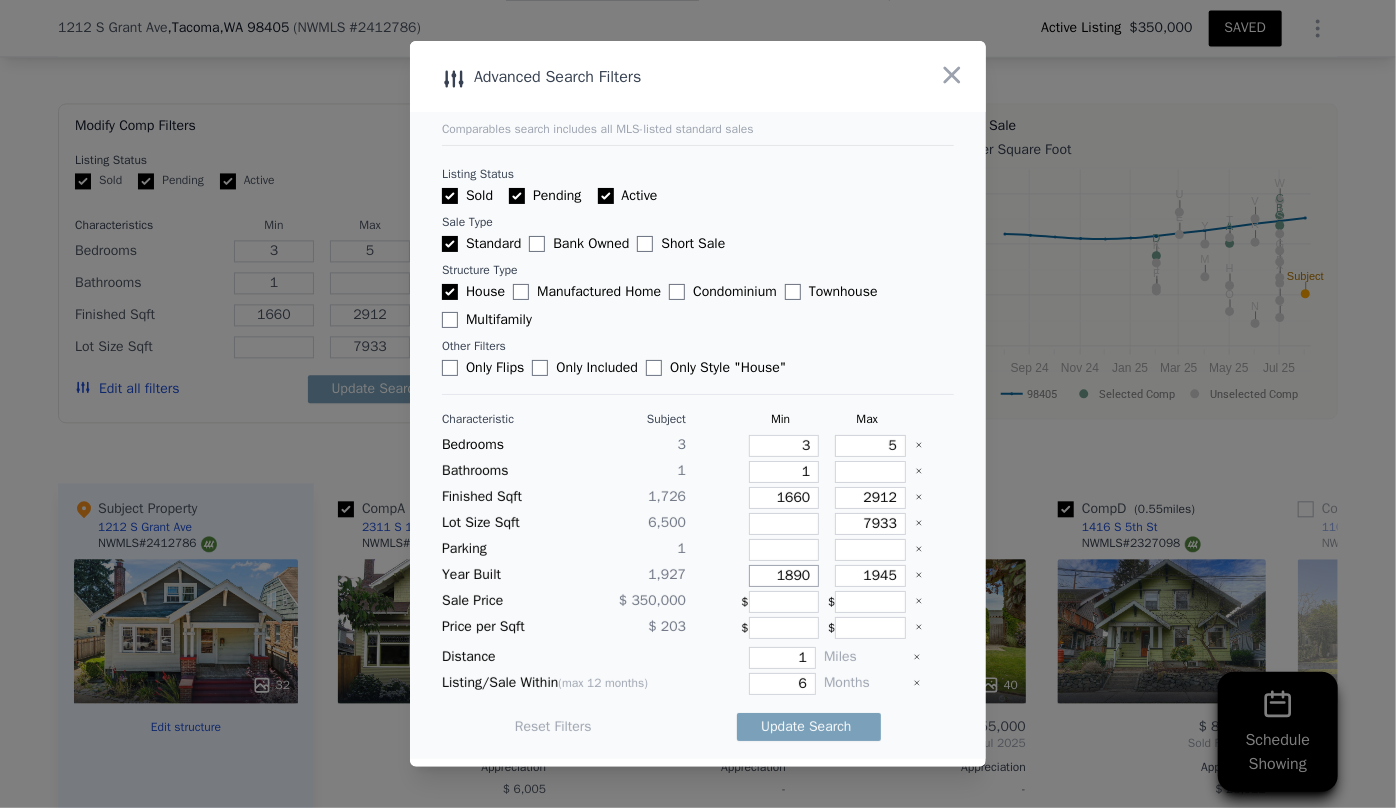 drag, startPoint x: 800, startPoint y: 575, endPoint x: 750, endPoint y: 573, distance: 50.039986 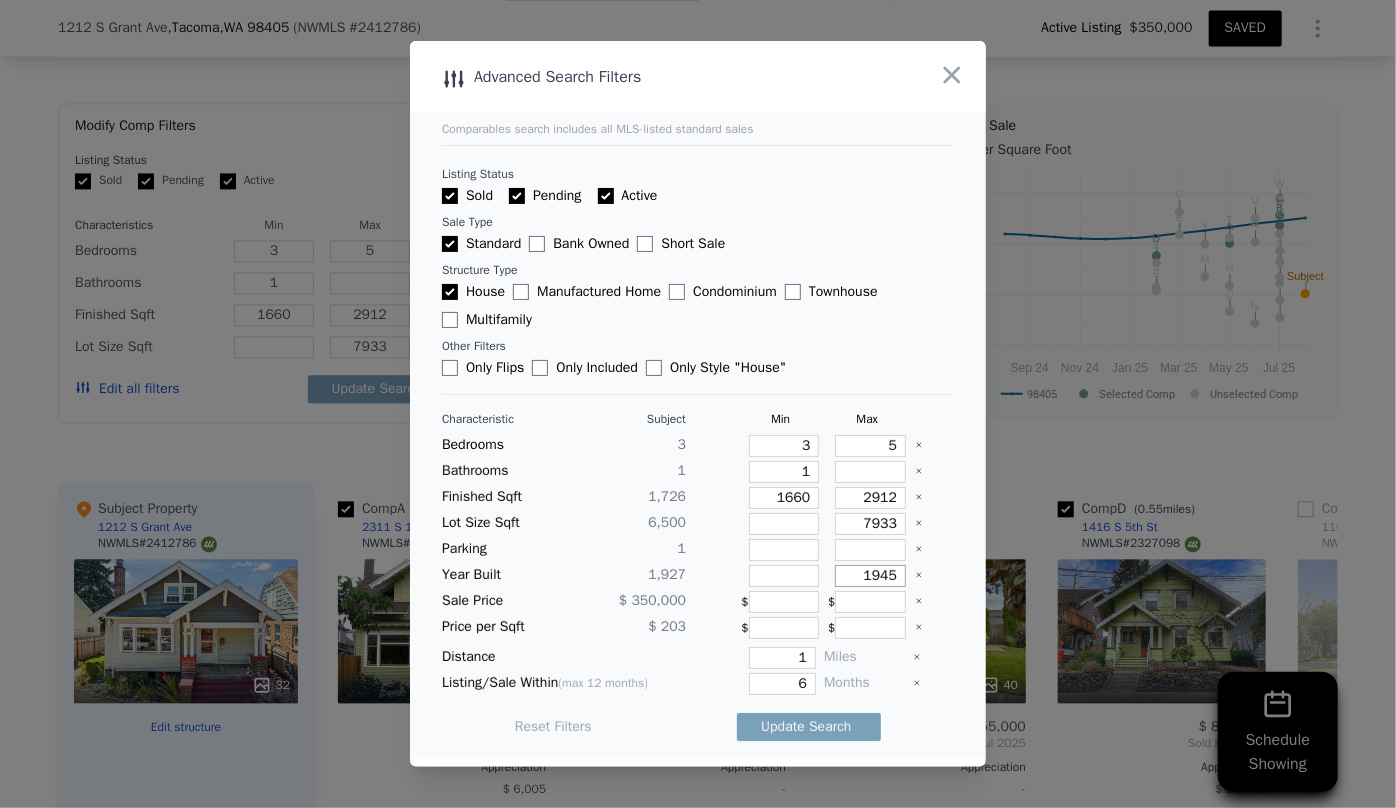 click on "1945" at bounding box center [870, 576] 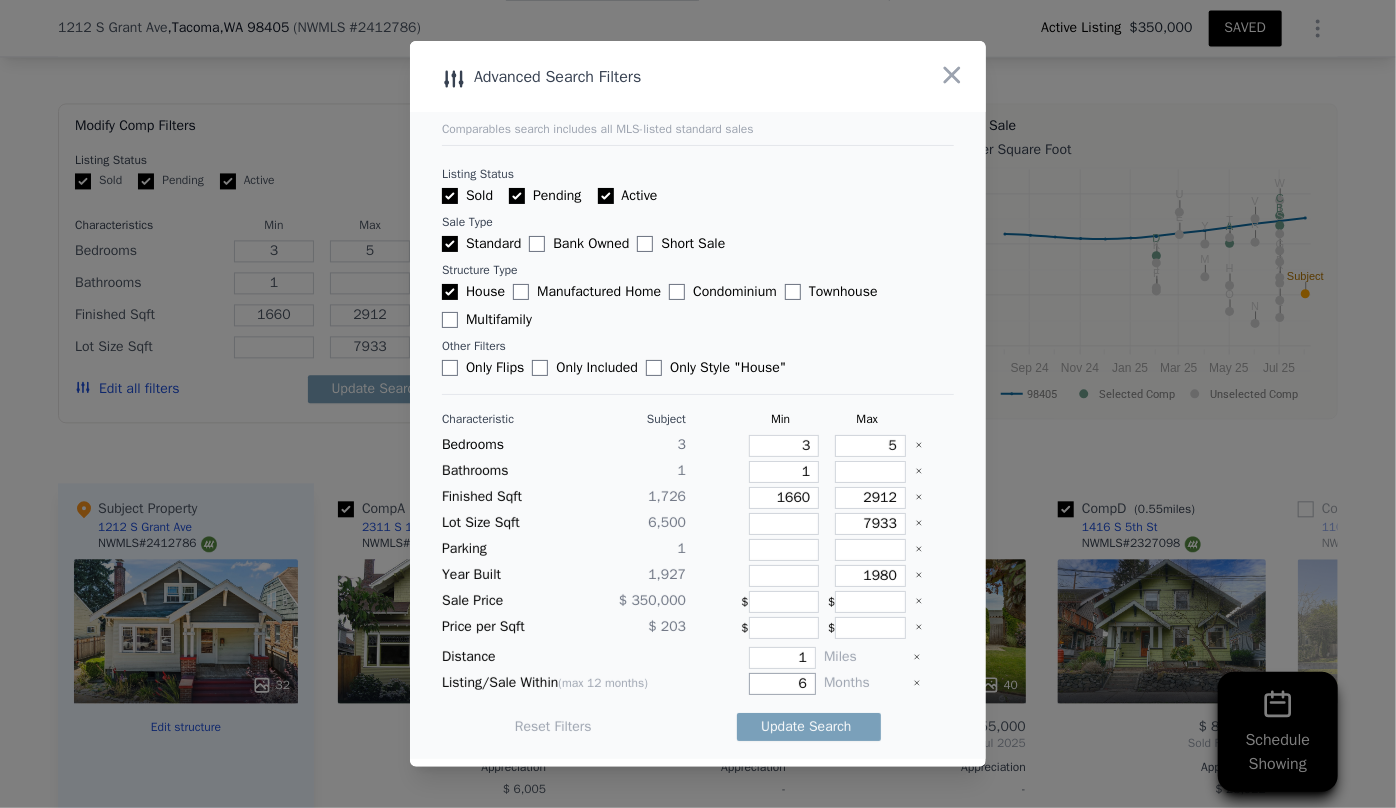 drag, startPoint x: 798, startPoint y: 690, endPoint x: 758, endPoint y: 690, distance: 40 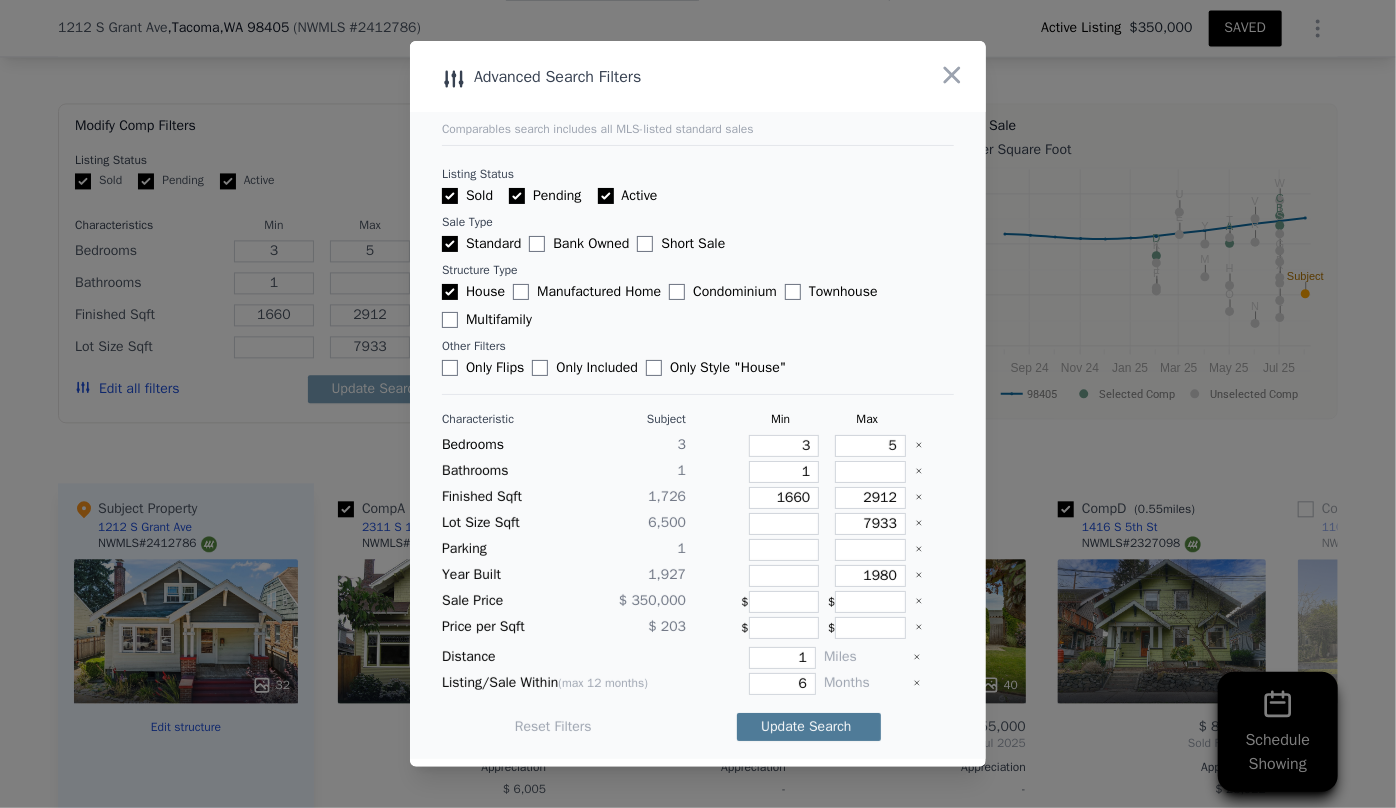 click on "Update Search" at bounding box center (809, 727) 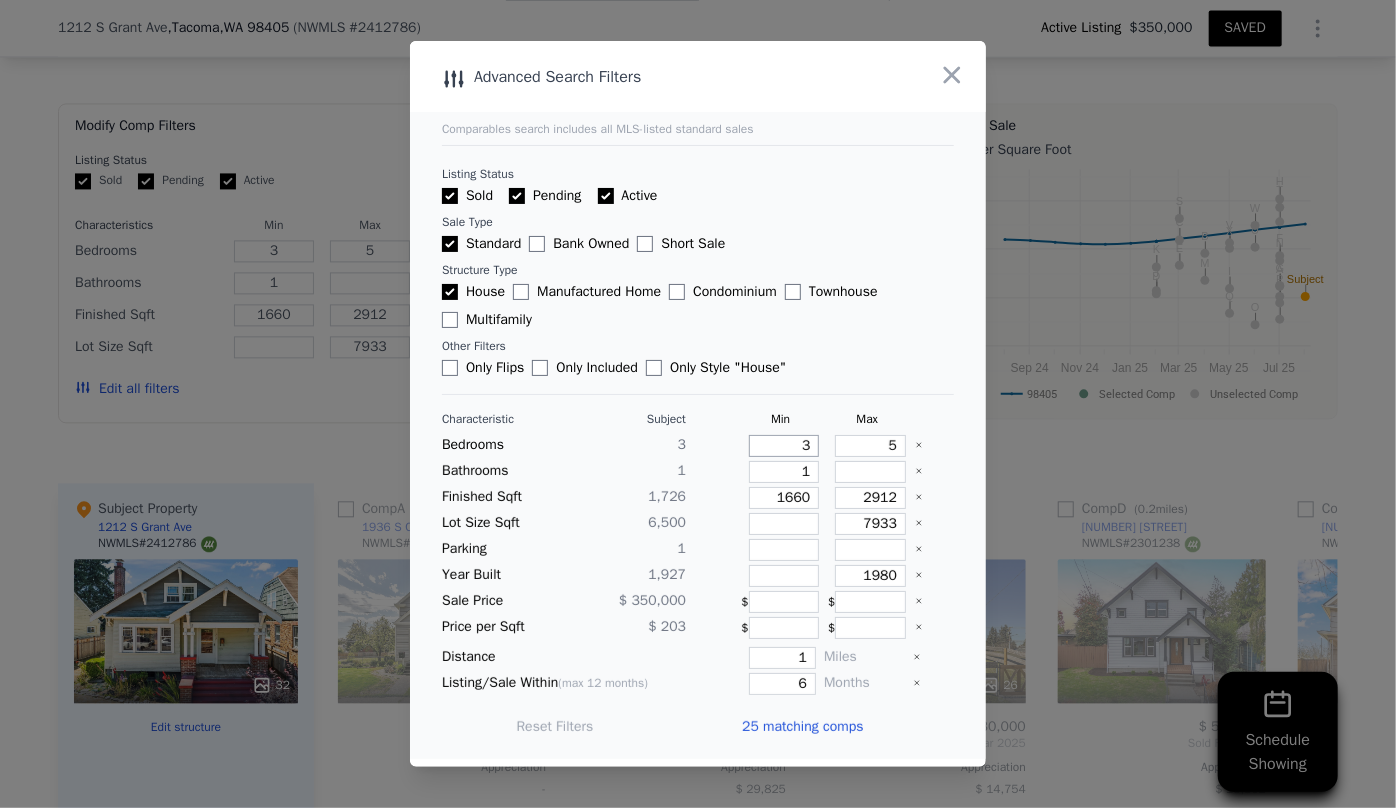 click on "3" at bounding box center (784, 446) 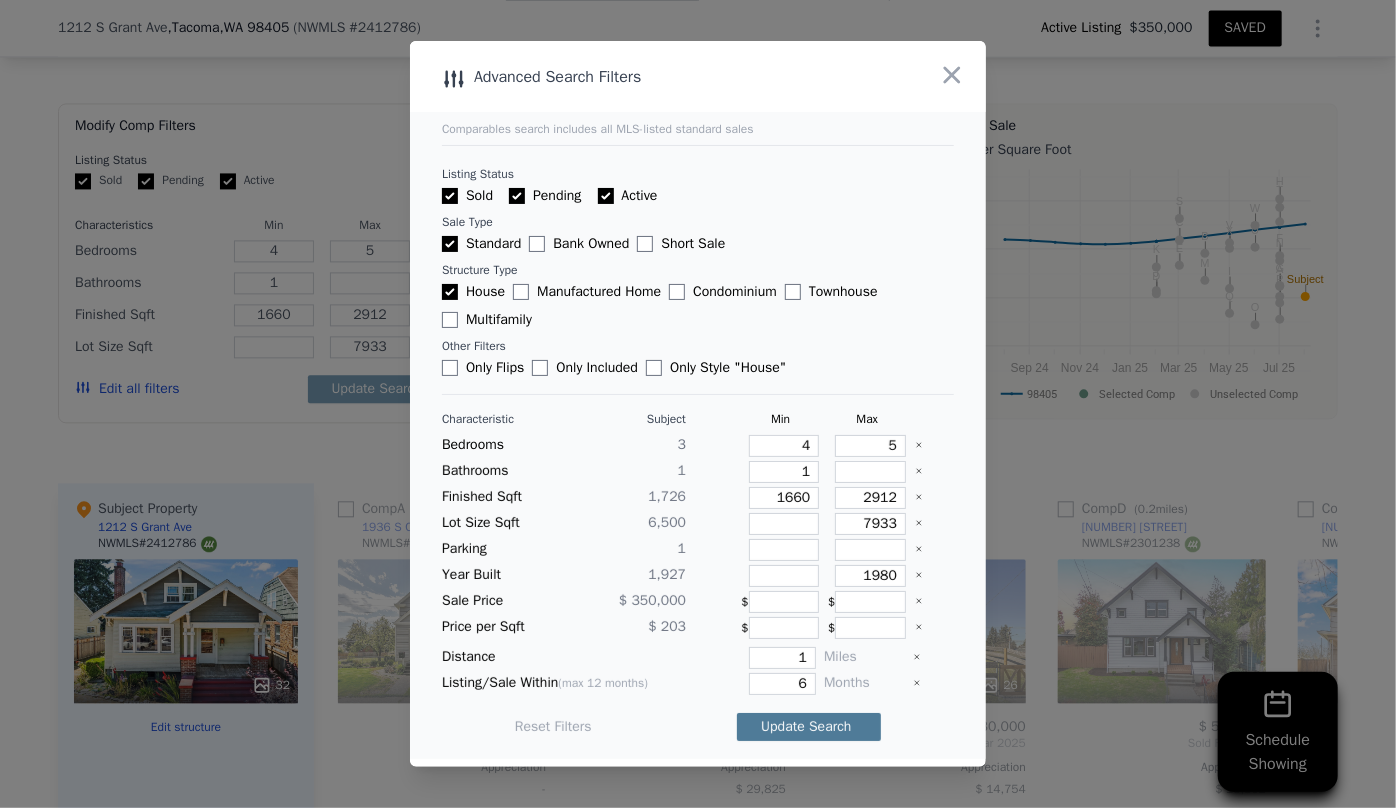 click on "Update Search" at bounding box center [809, 727] 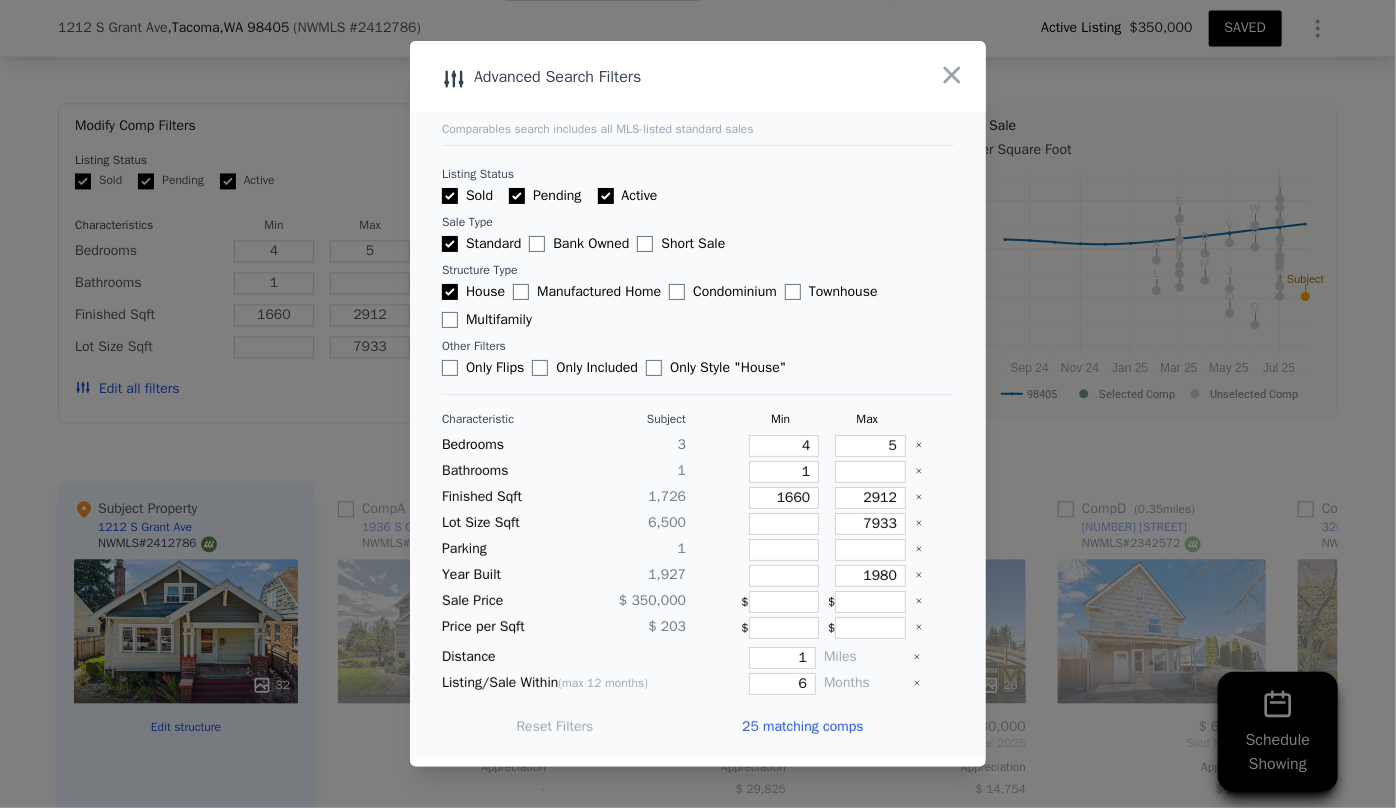 click on "25 matching comps" at bounding box center (802, 727) 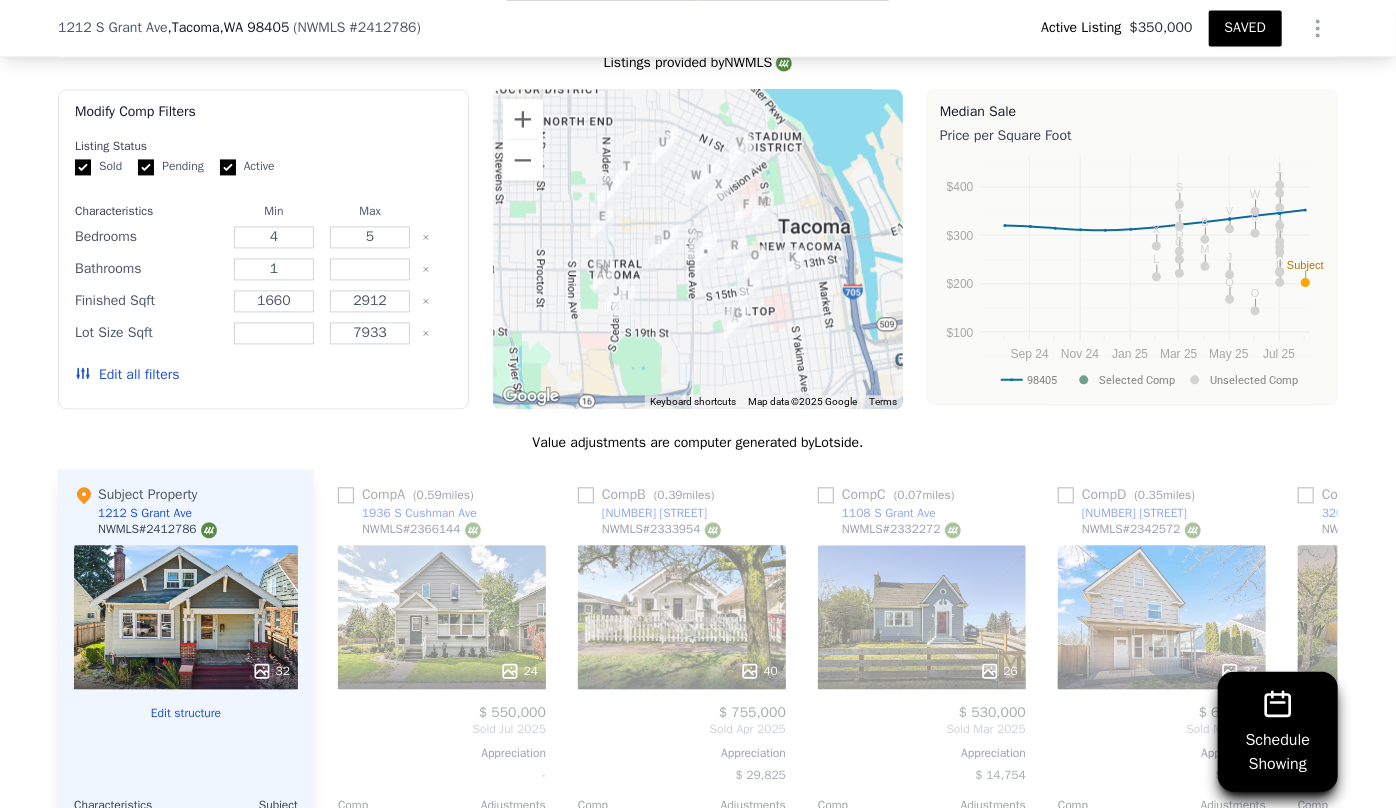 scroll, scrollTop: 1992, scrollLeft: 0, axis: vertical 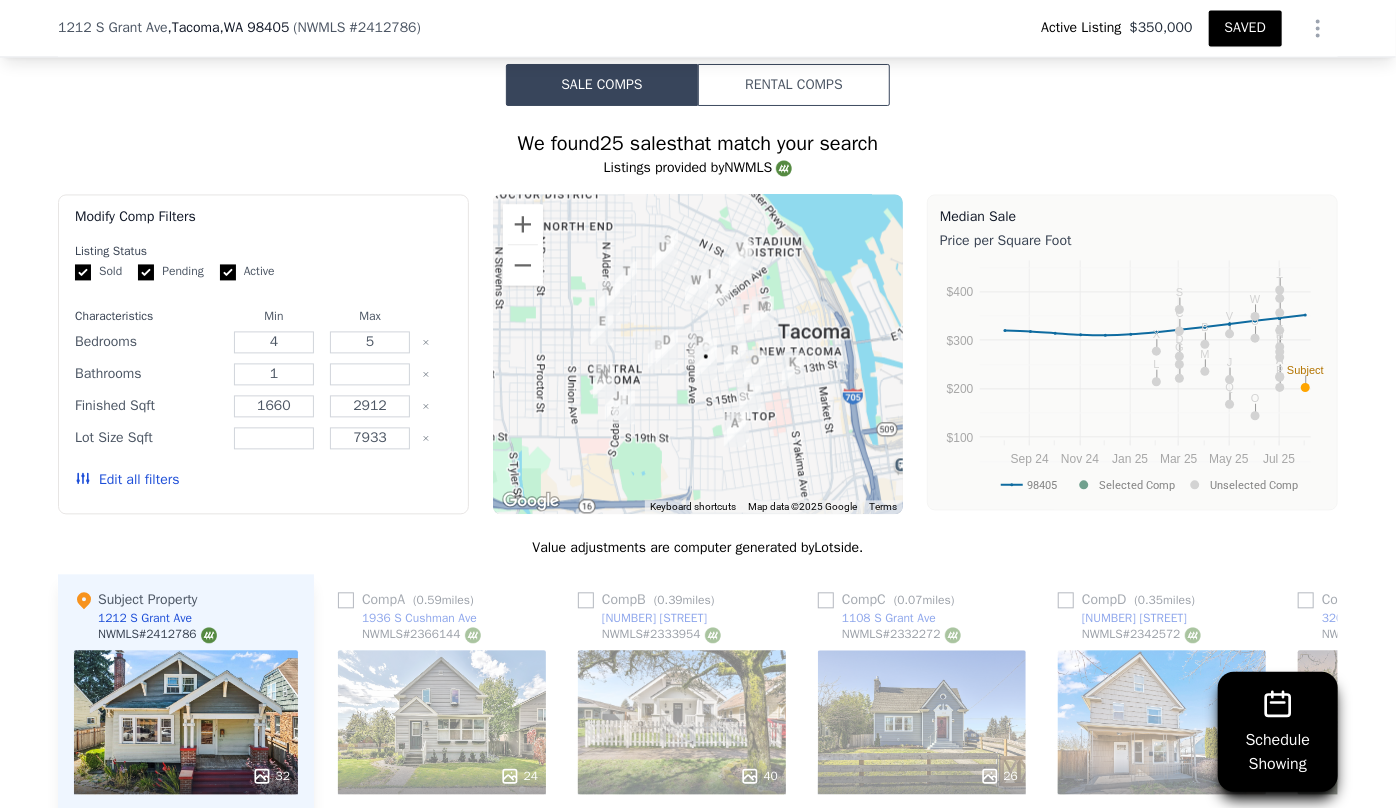 click on "Edit all filters" at bounding box center (127, 480) 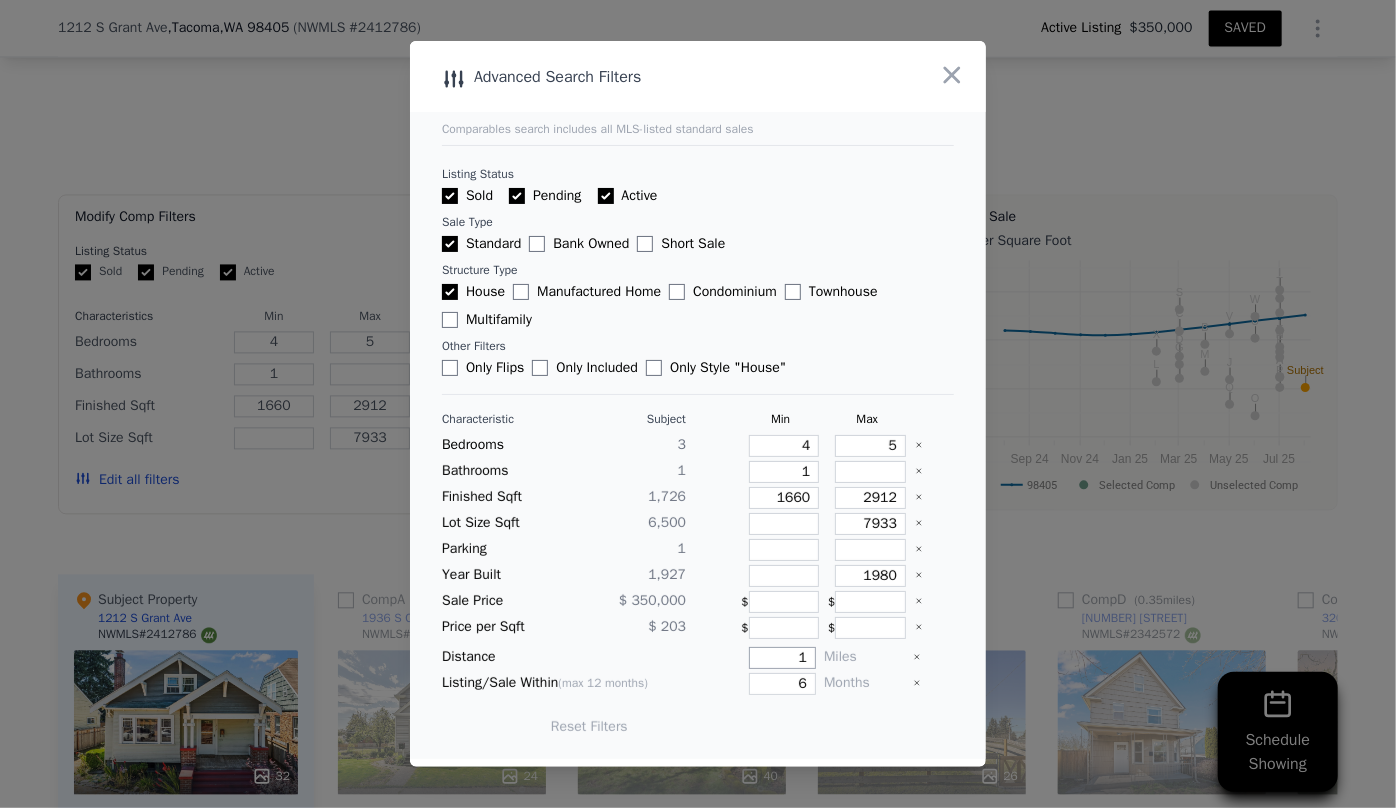 click on "1" at bounding box center (782, 658) 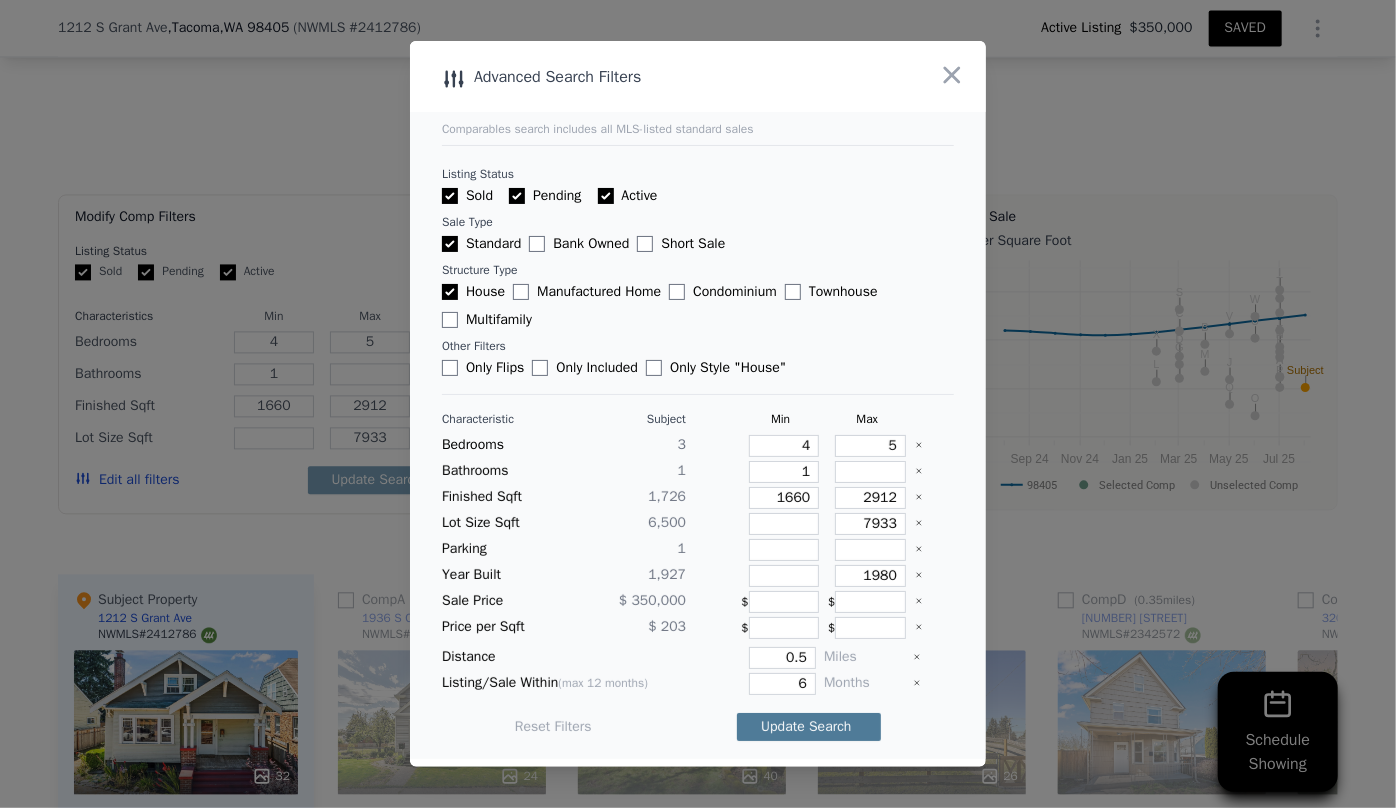click on "Update Search" at bounding box center (809, 727) 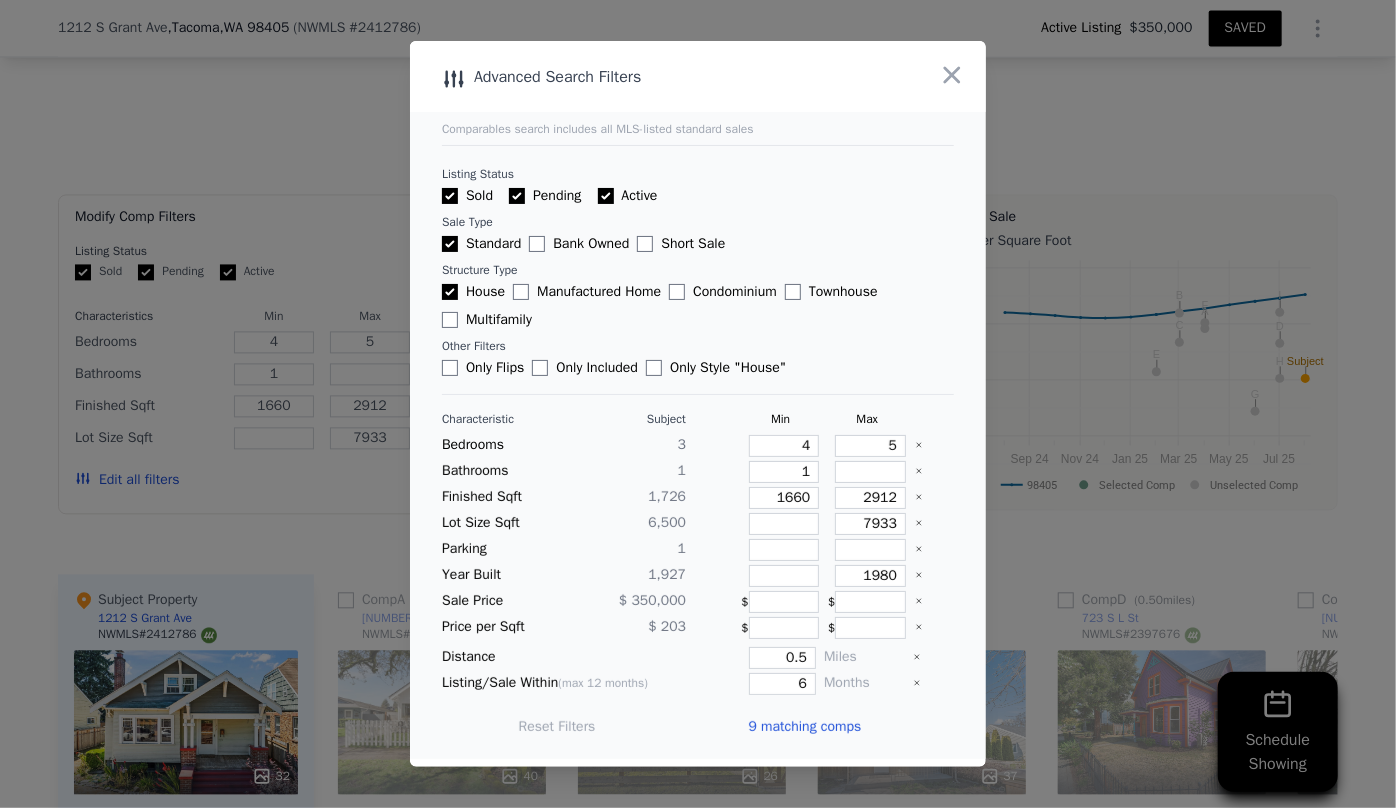 click on "9 matching comps" at bounding box center [804, 727] 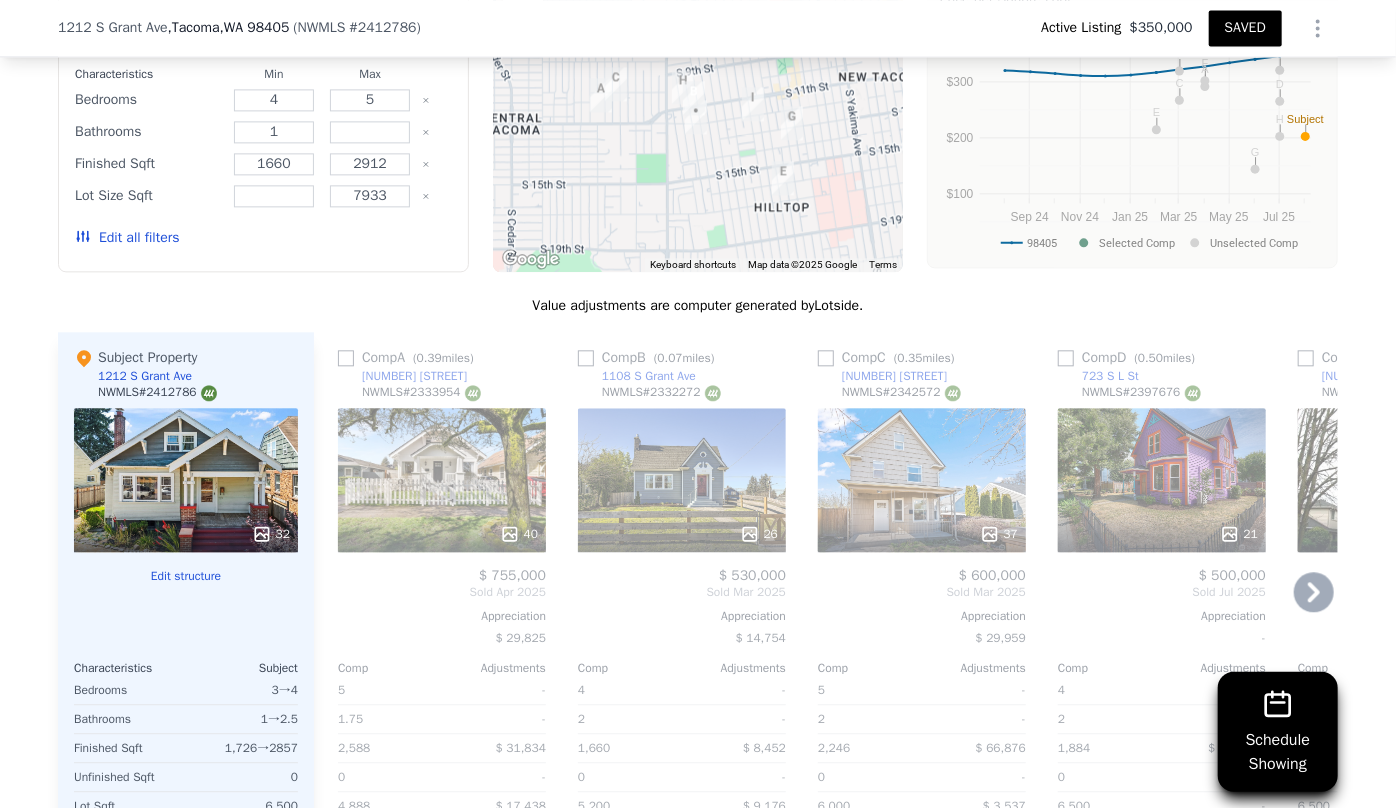 scroll, scrollTop: 2265, scrollLeft: 0, axis: vertical 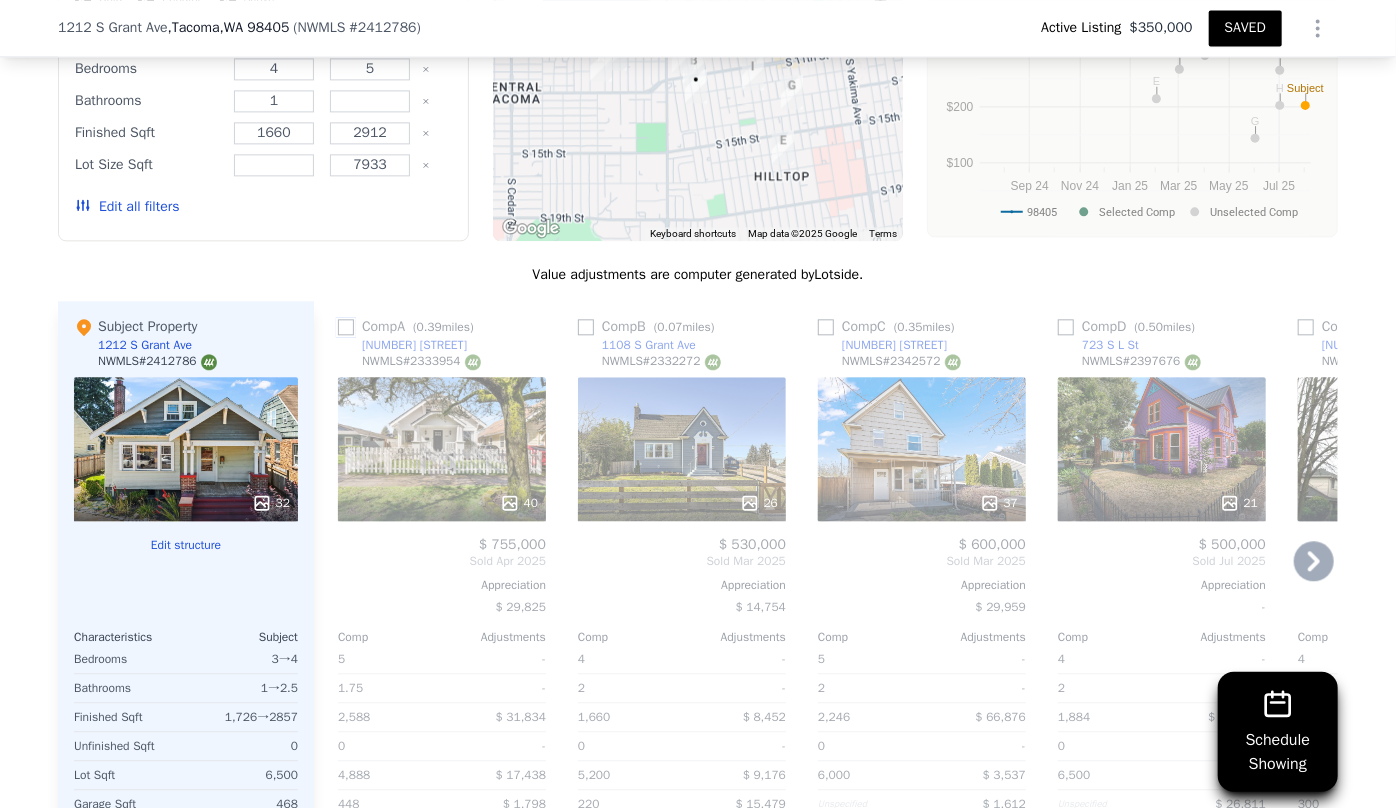 click at bounding box center [346, 327] 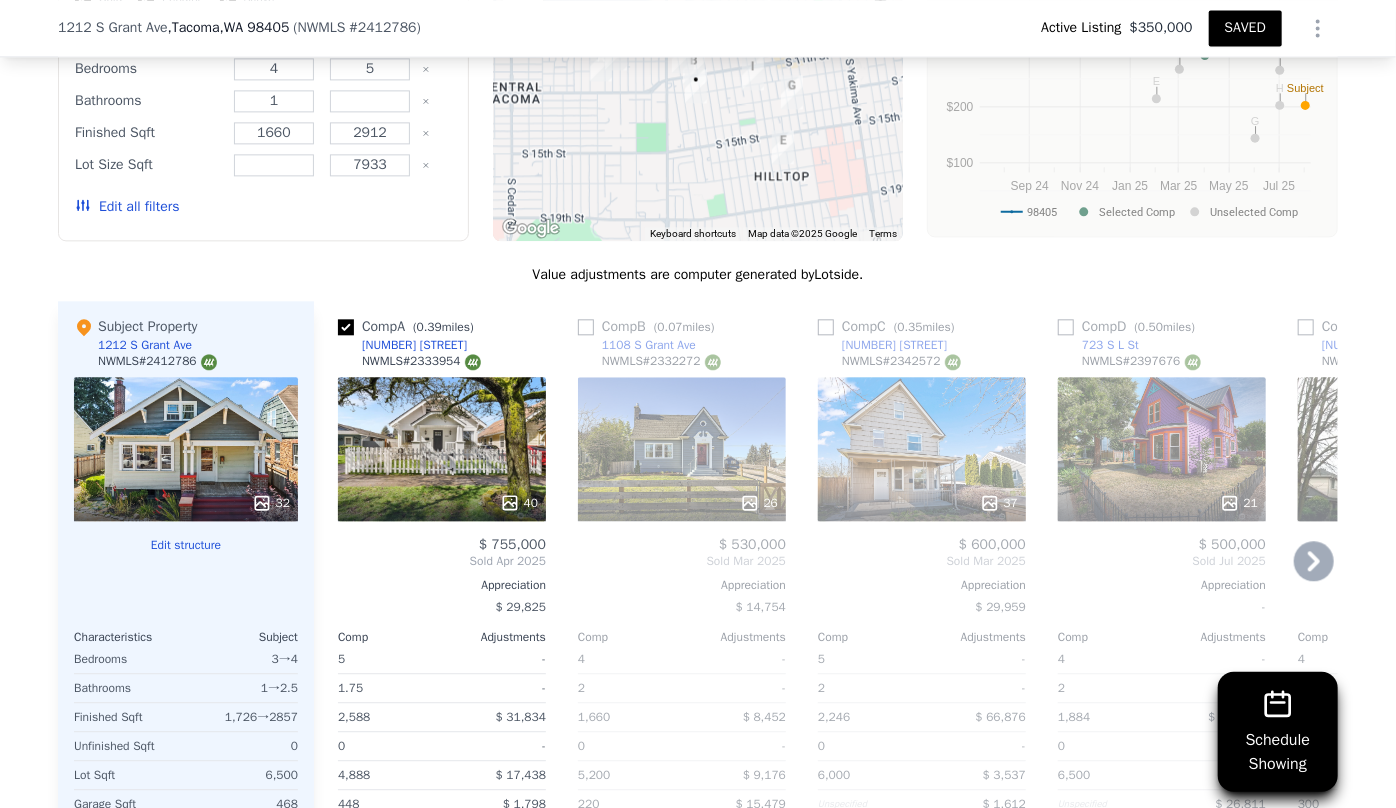 click on "37" at bounding box center (922, 449) 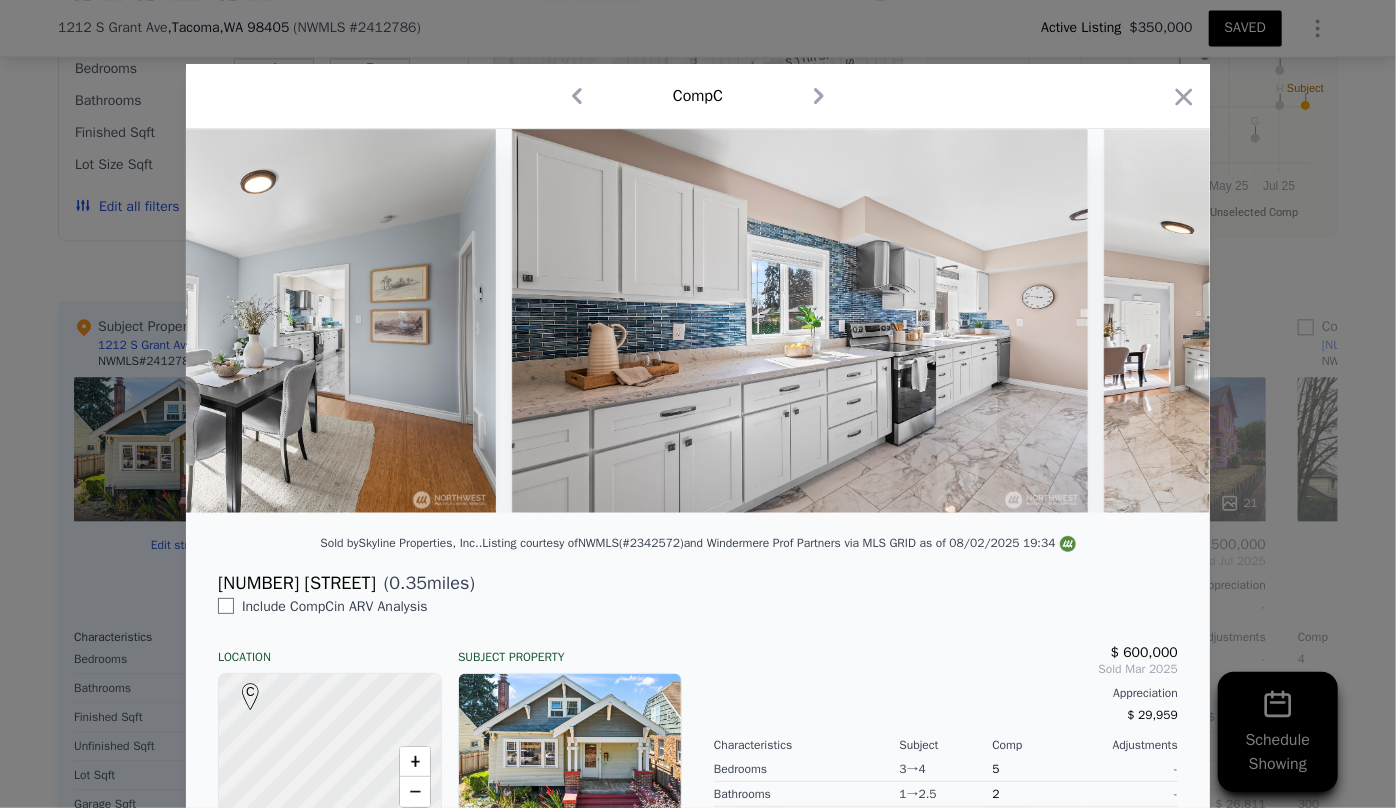 scroll, scrollTop: 0, scrollLeft: 7063, axis: horizontal 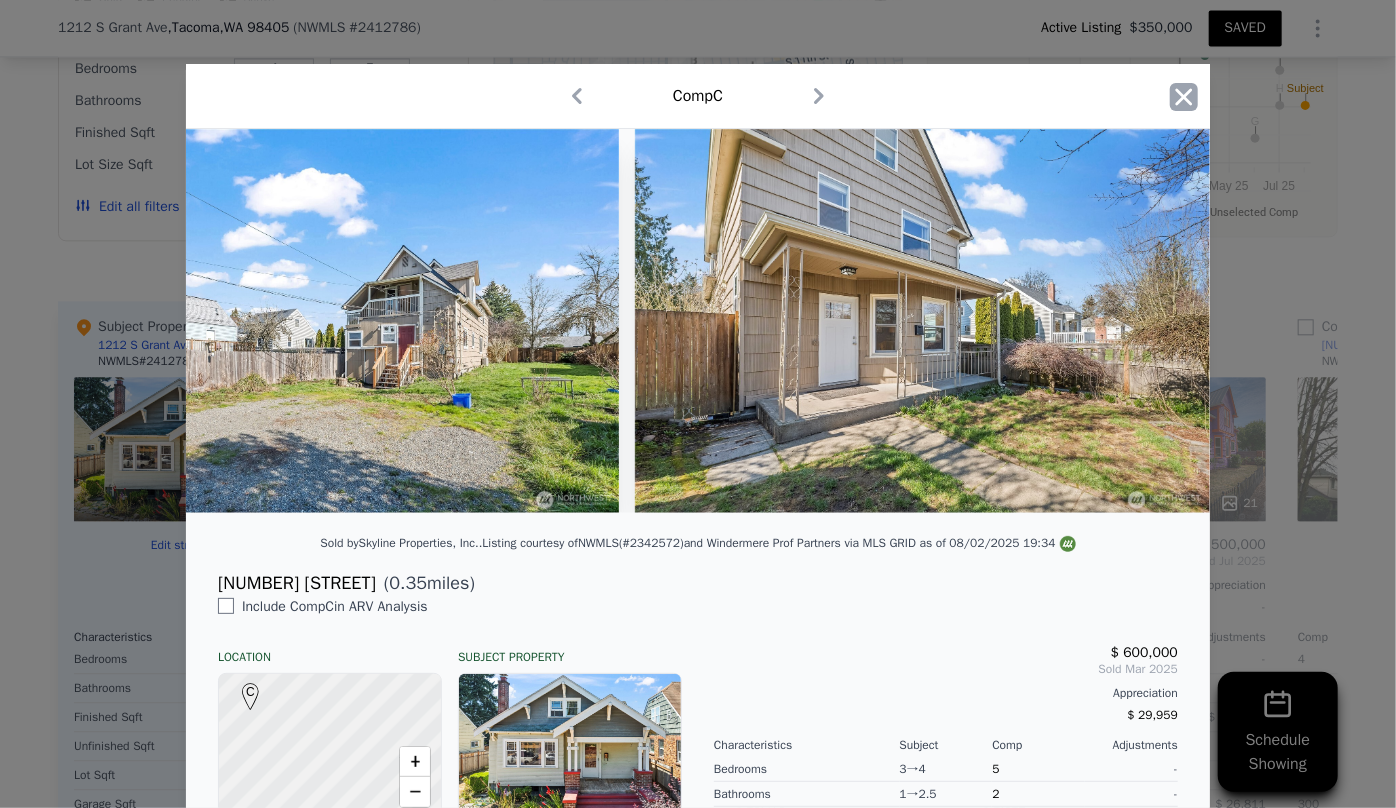 click 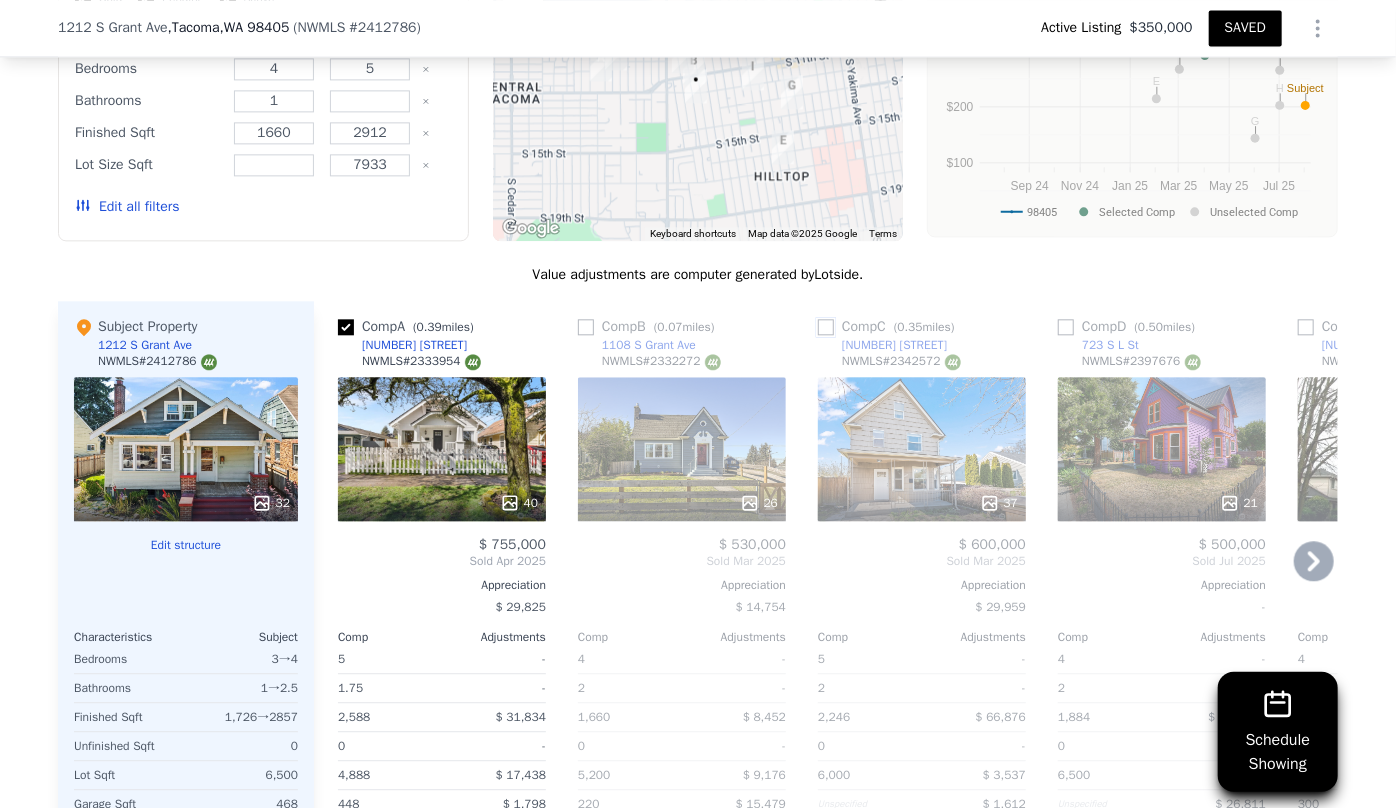 click at bounding box center (826, 327) 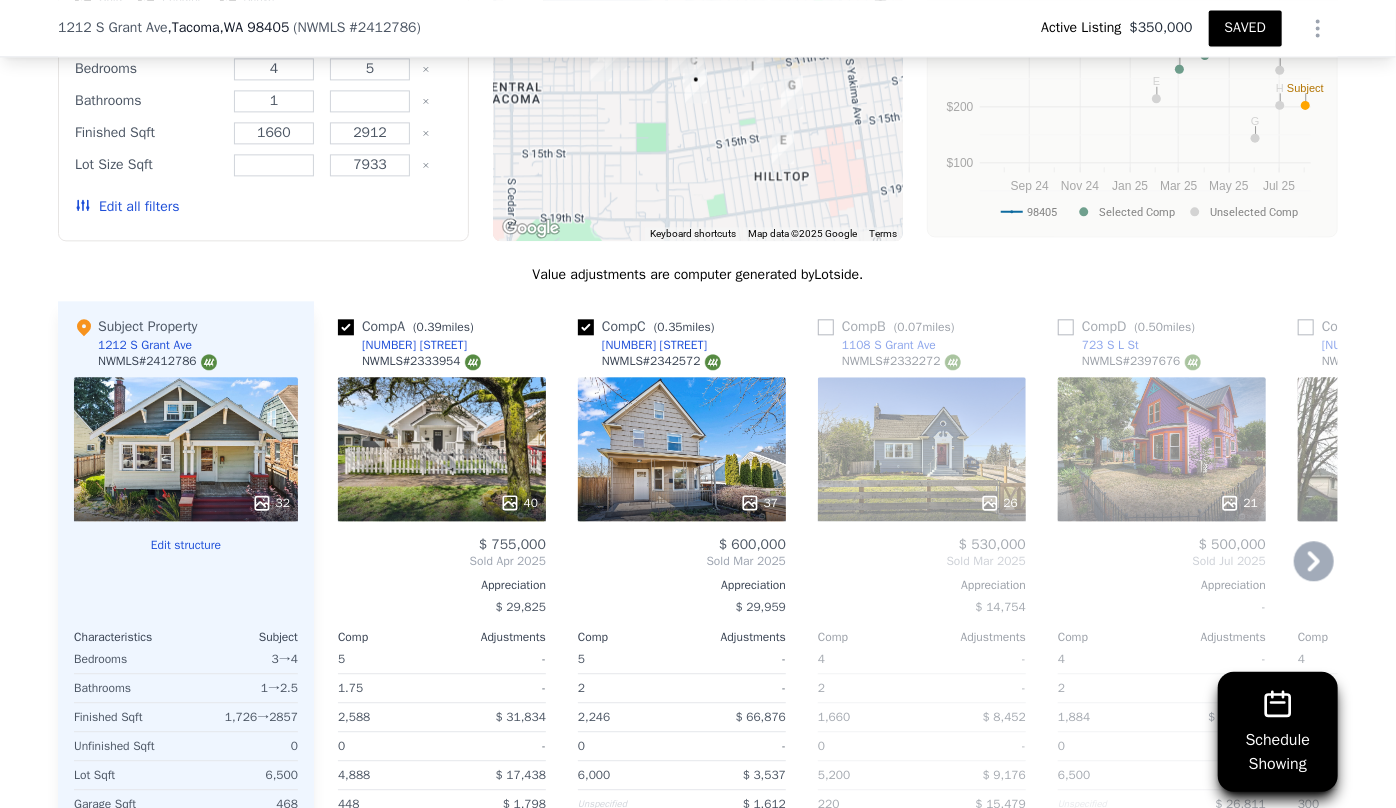 click 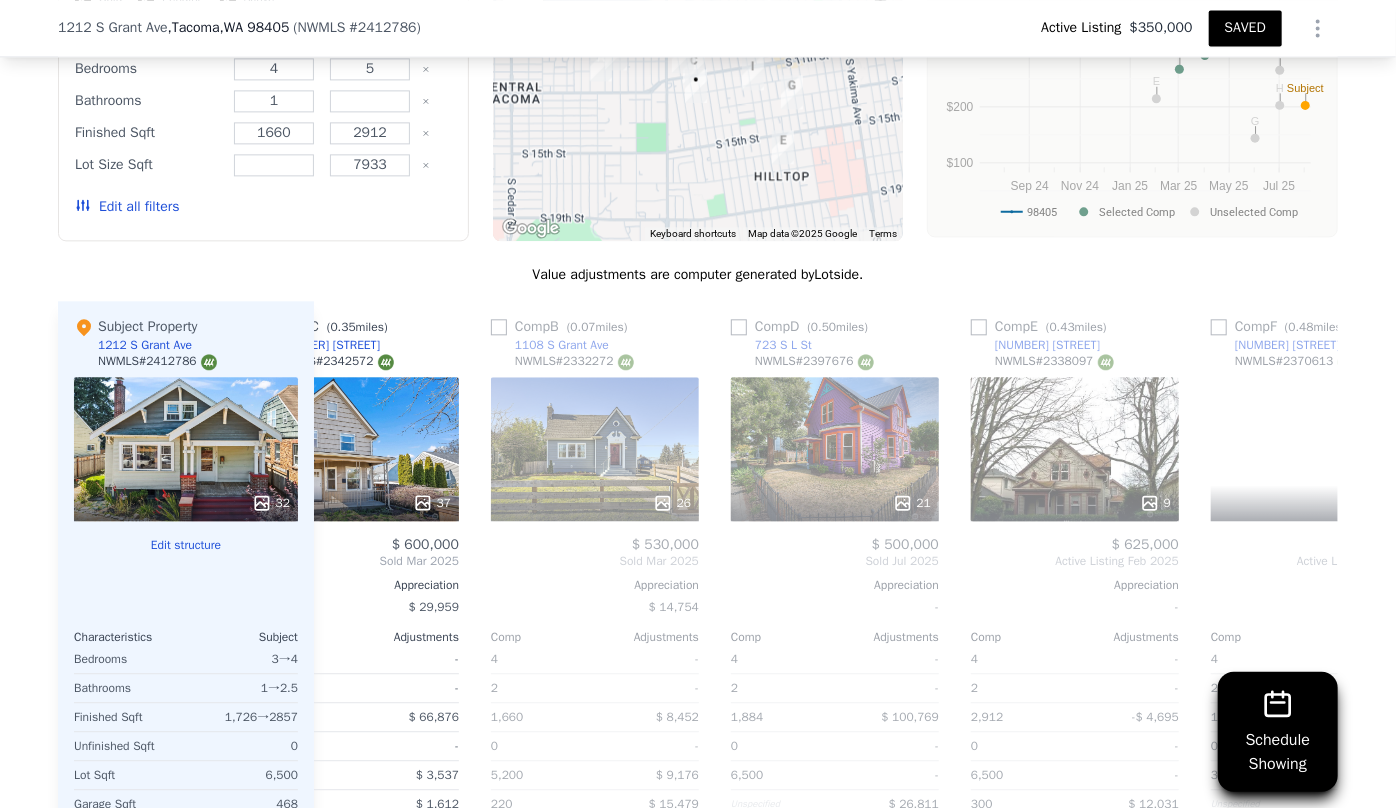 scroll, scrollTop: 0, scrollLeft: 480, axis: horizontal 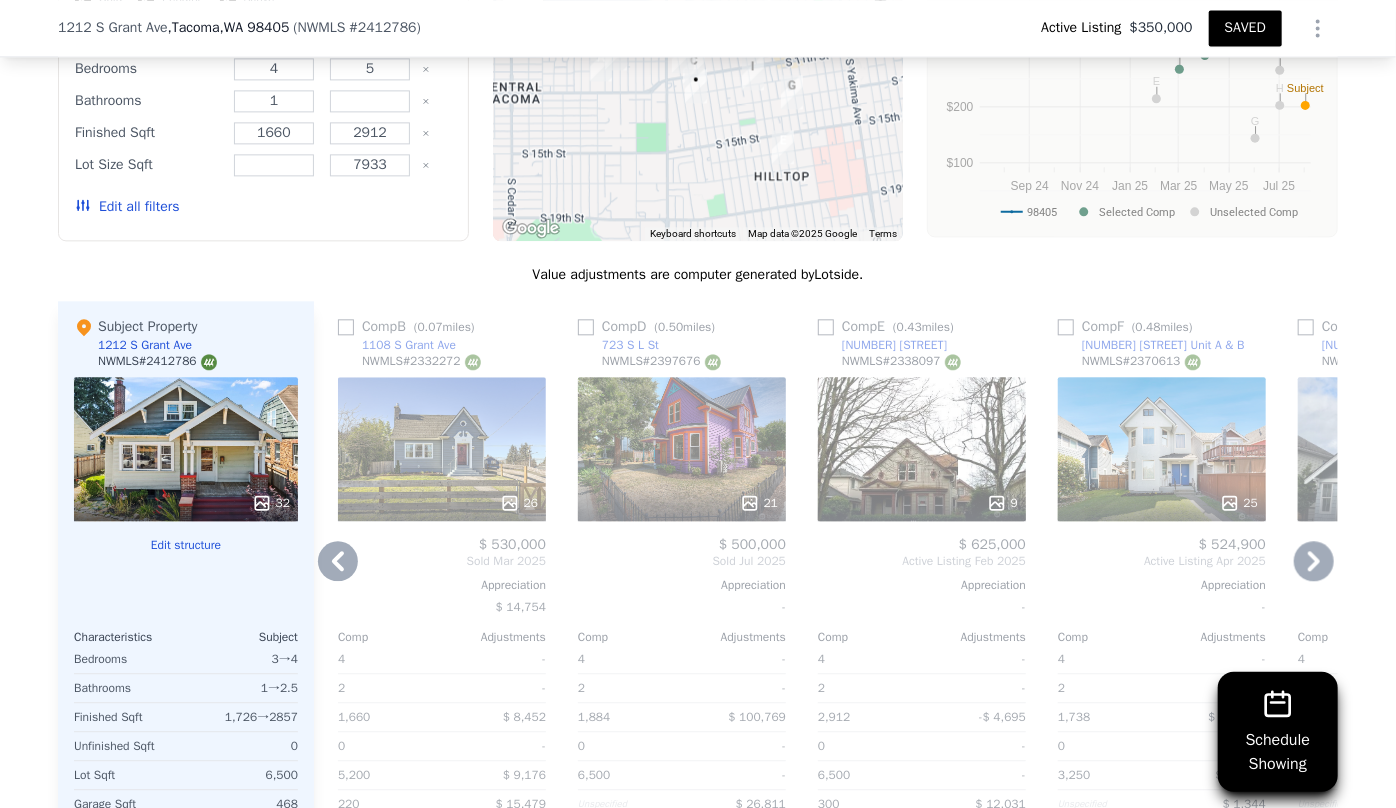 click on "9" at bounding box center (922, 449) 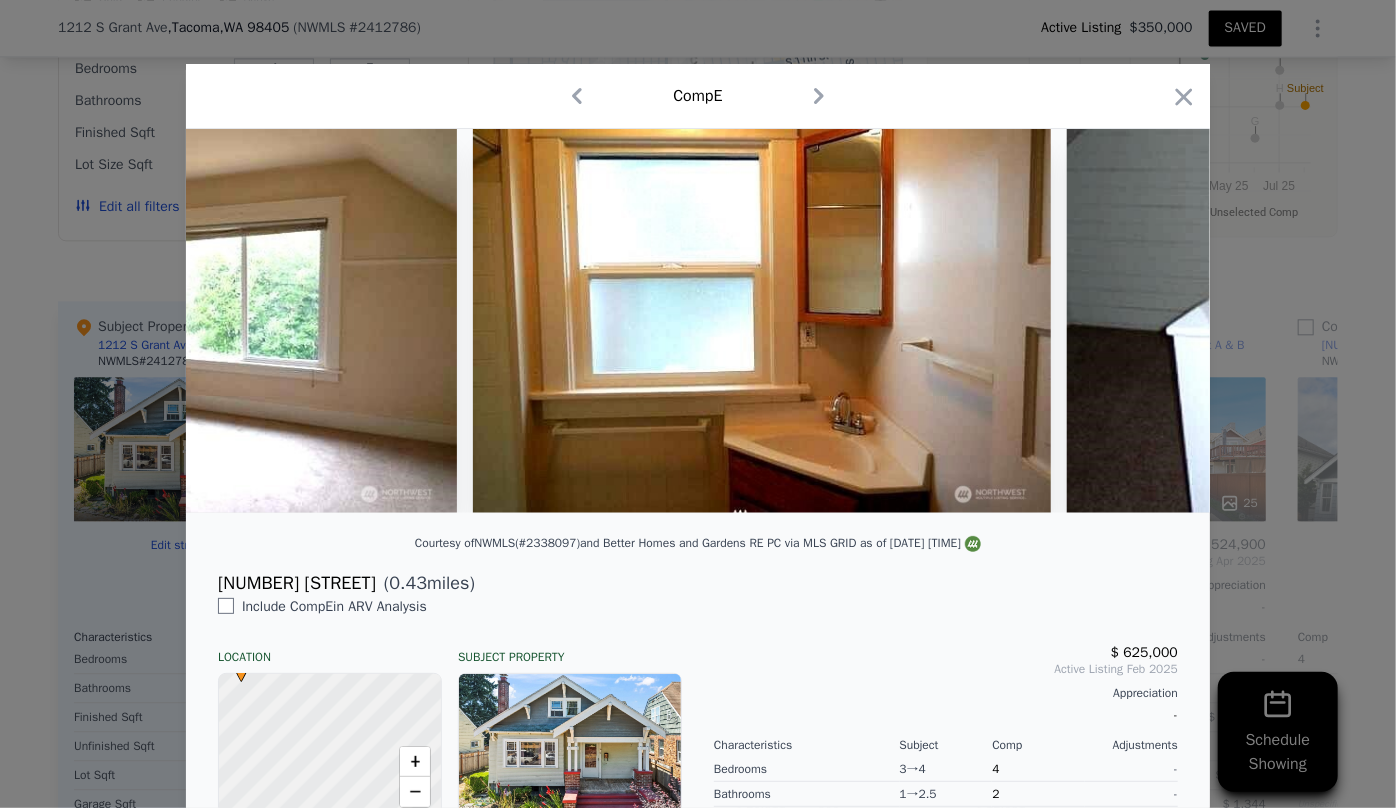 scroll, scrollTop: 0, scrollLeft: 2809, axis: horizontal 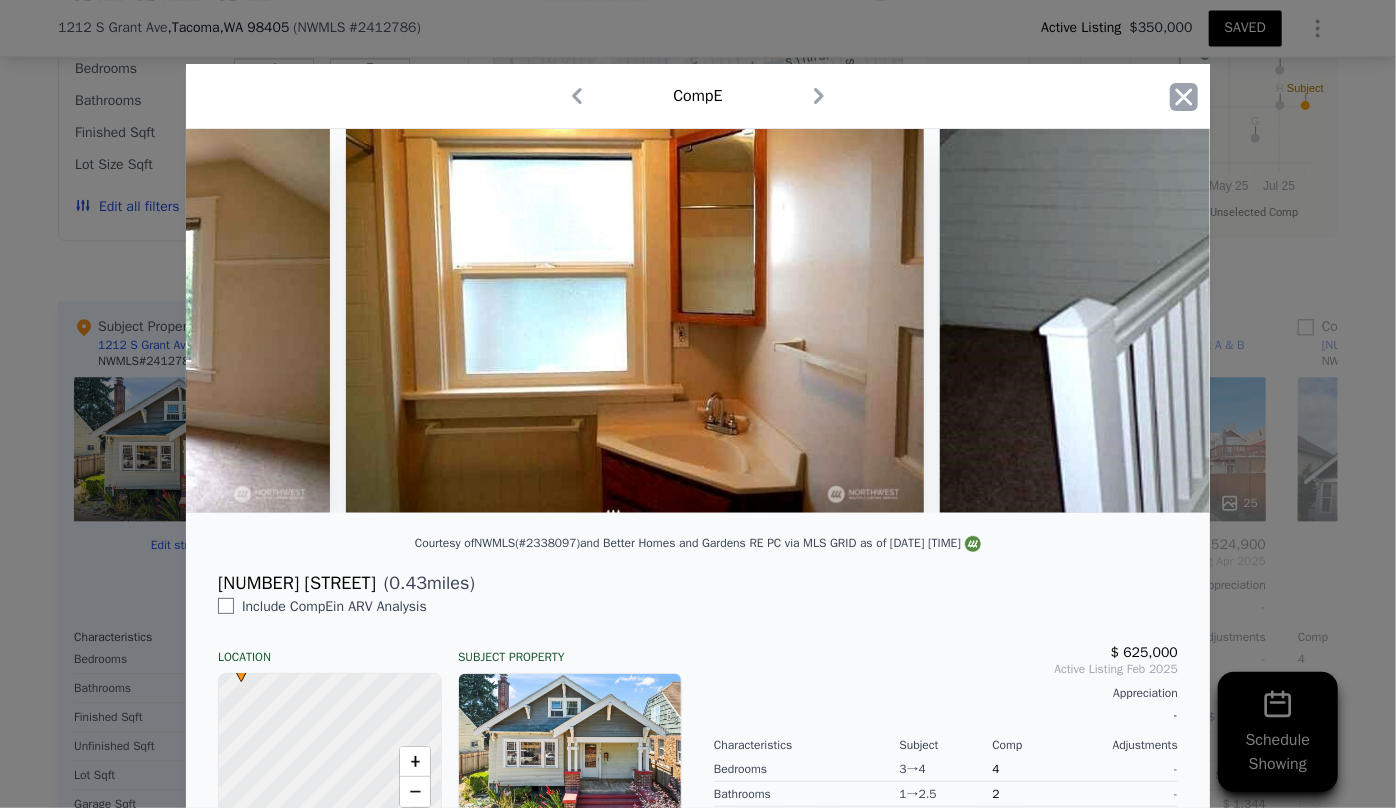 click 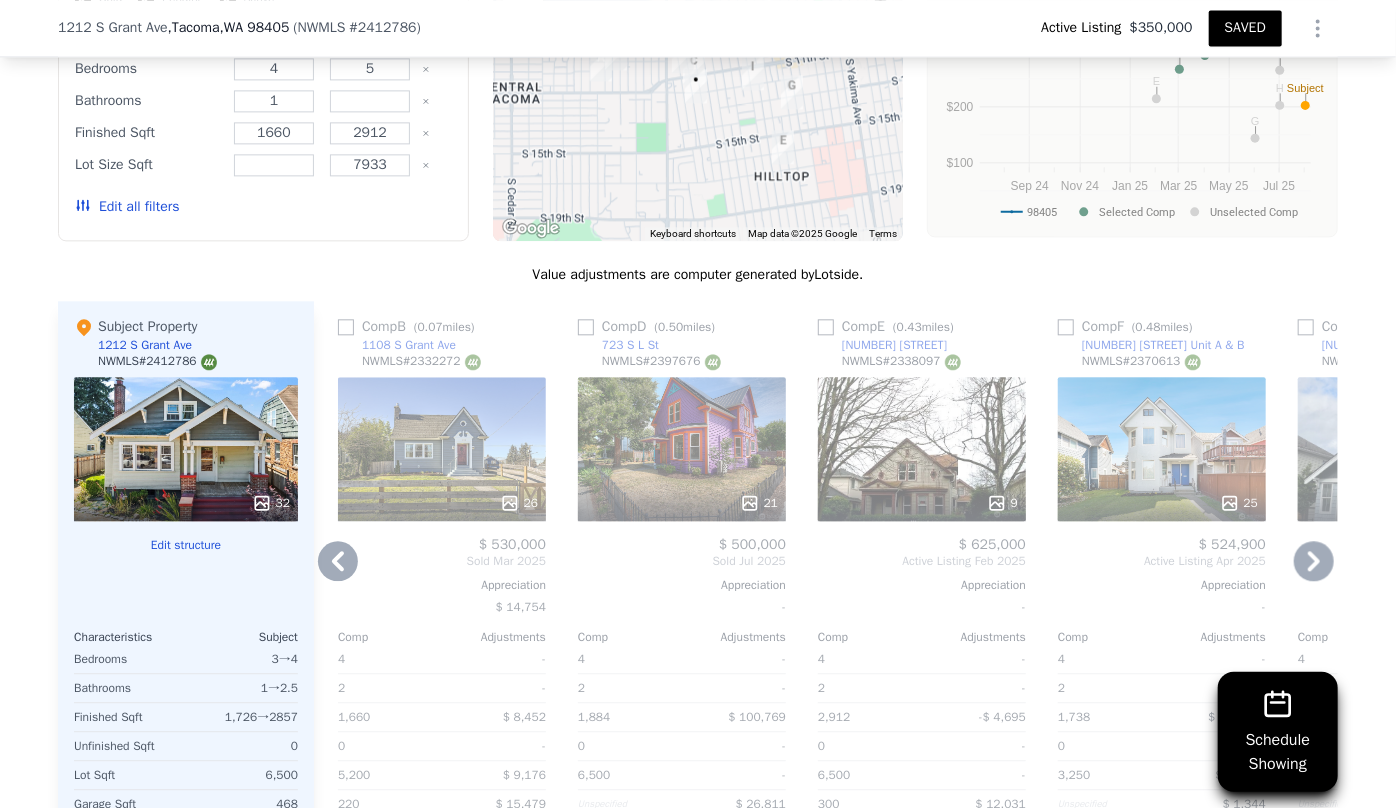 click 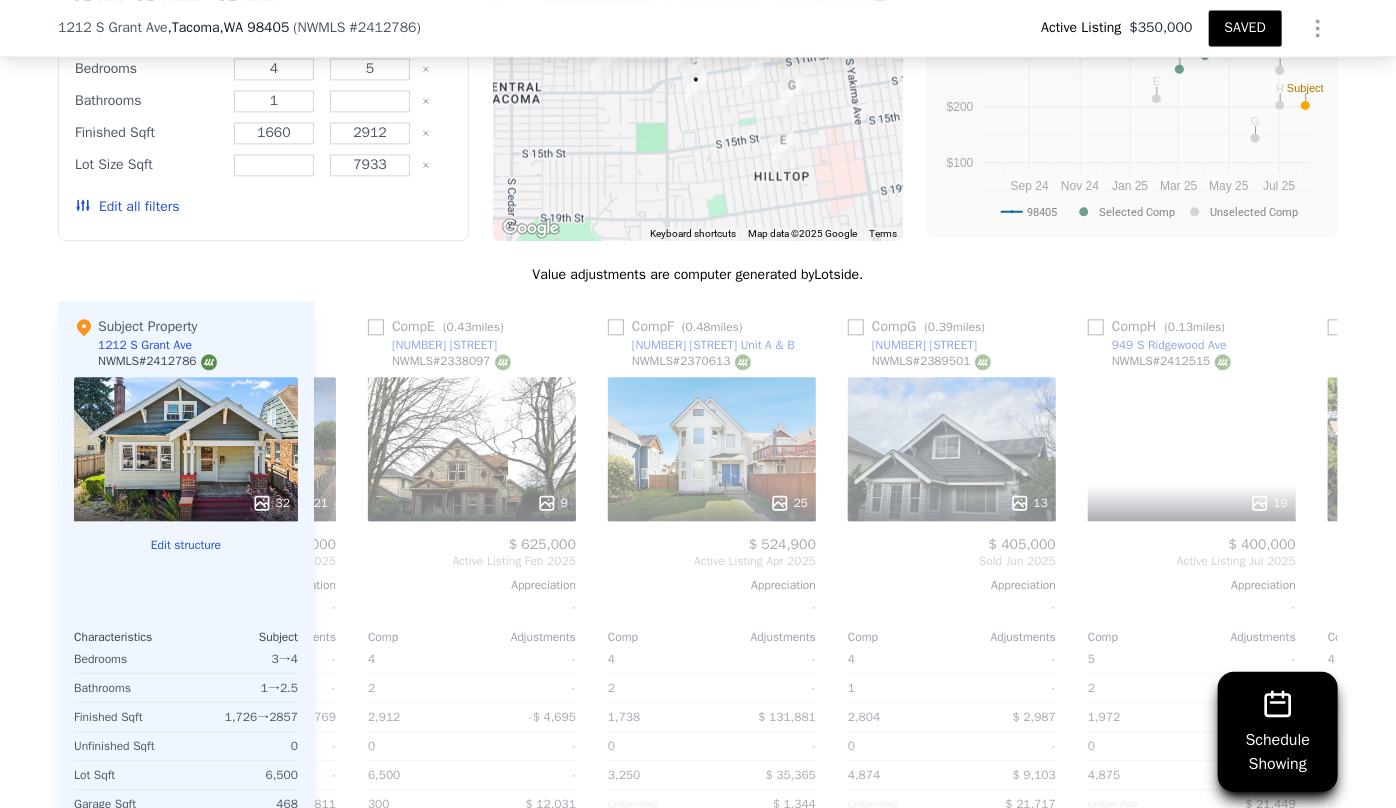 scroll, scrollTop: 0, scrollLeft: 960, axis: horizontal 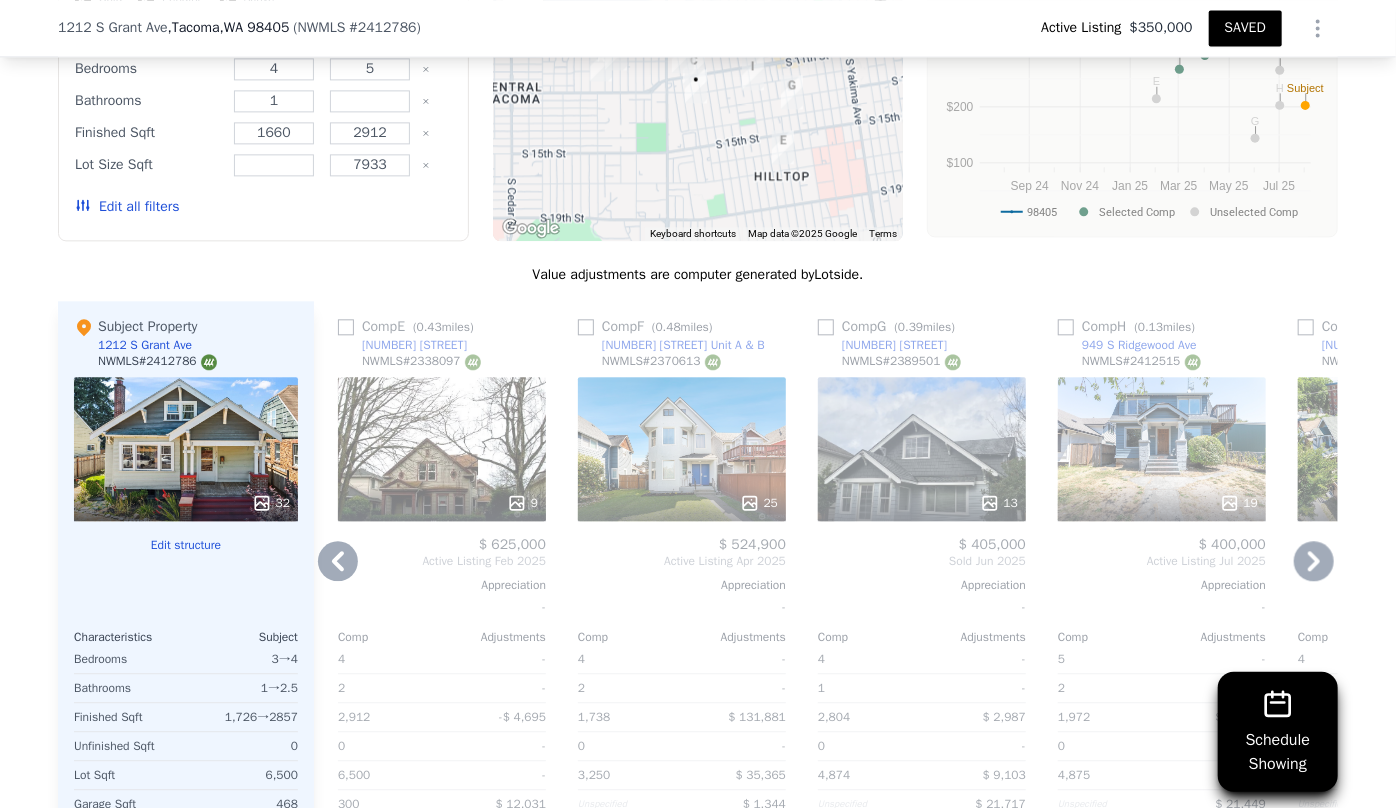 click 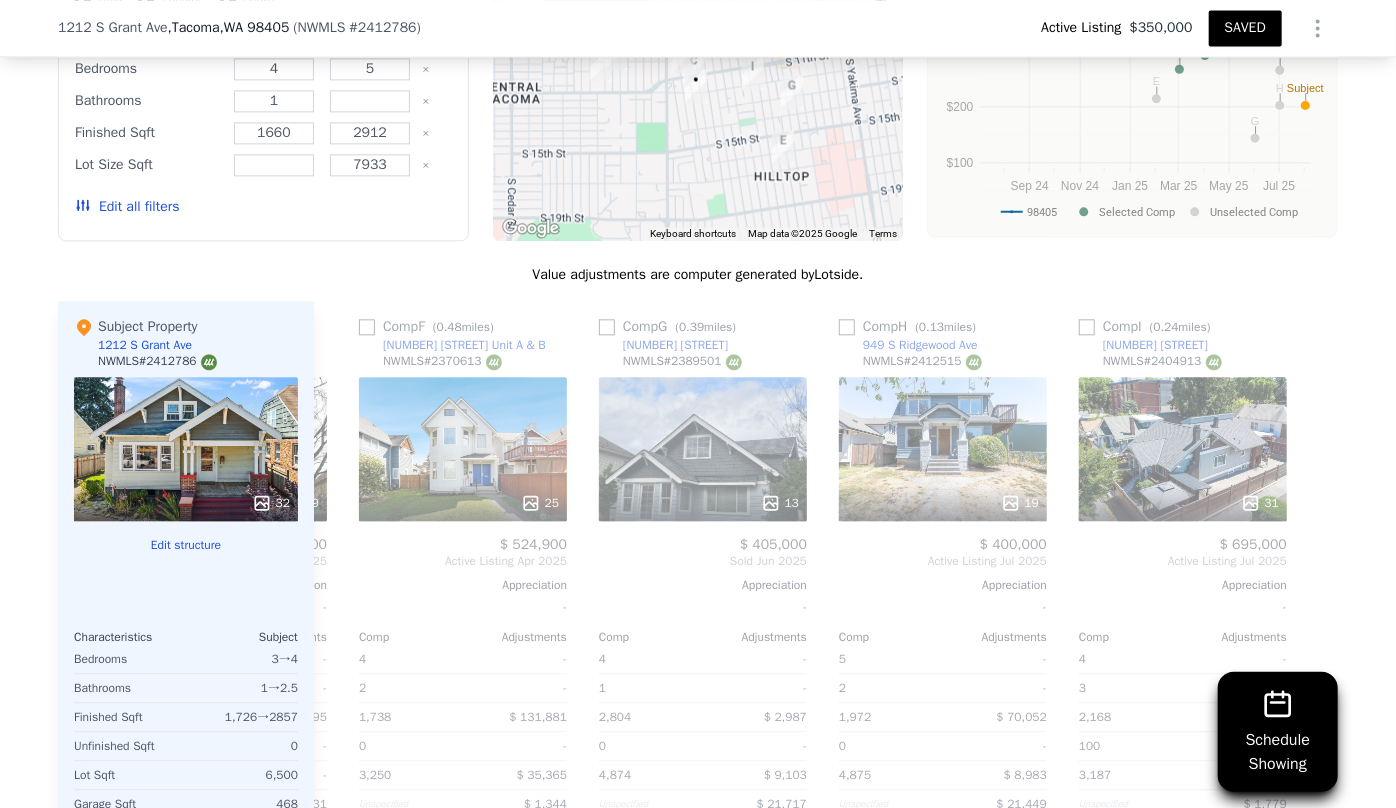 scroll, scrollTop: 0, scrollLeft: 1183, axis: horizontal 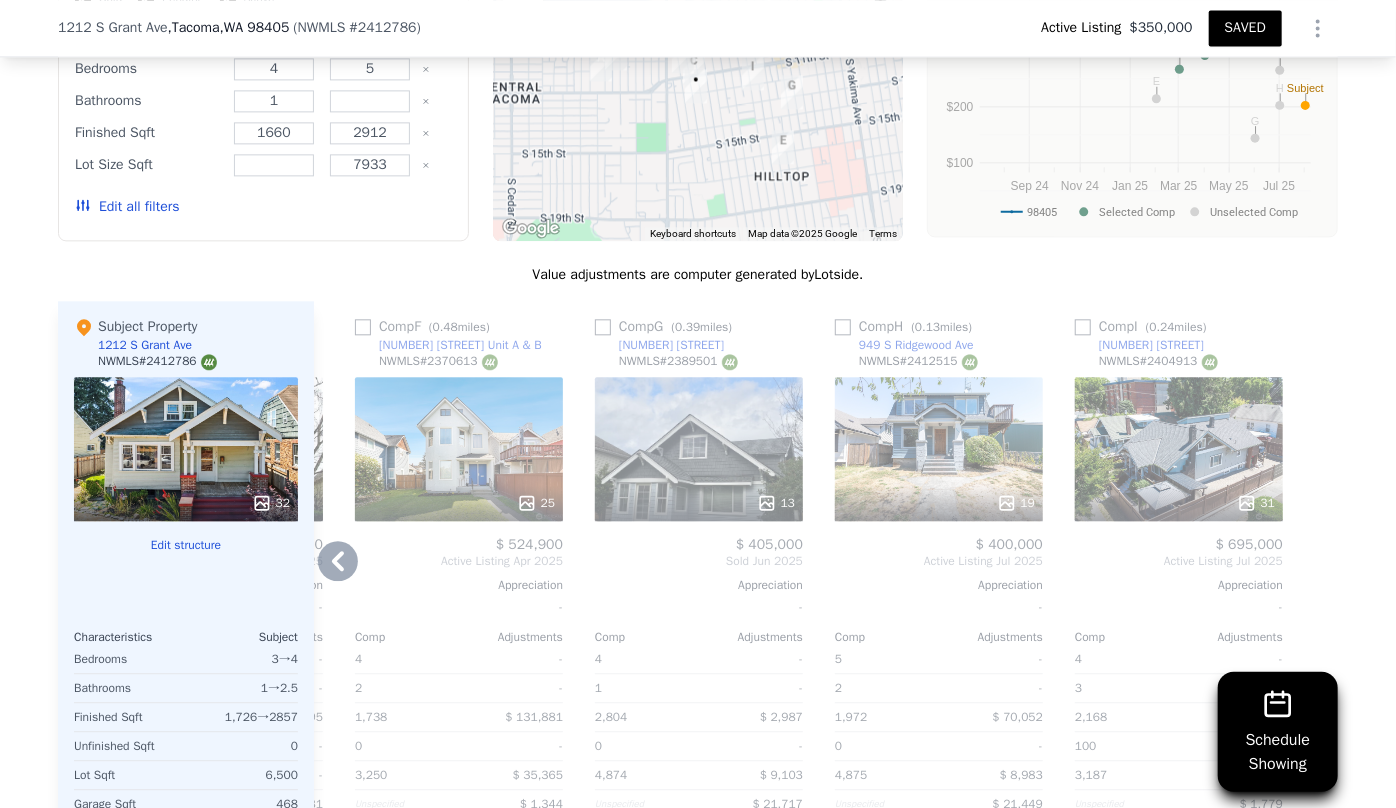 click on "19" at bounding box center (939, 449) 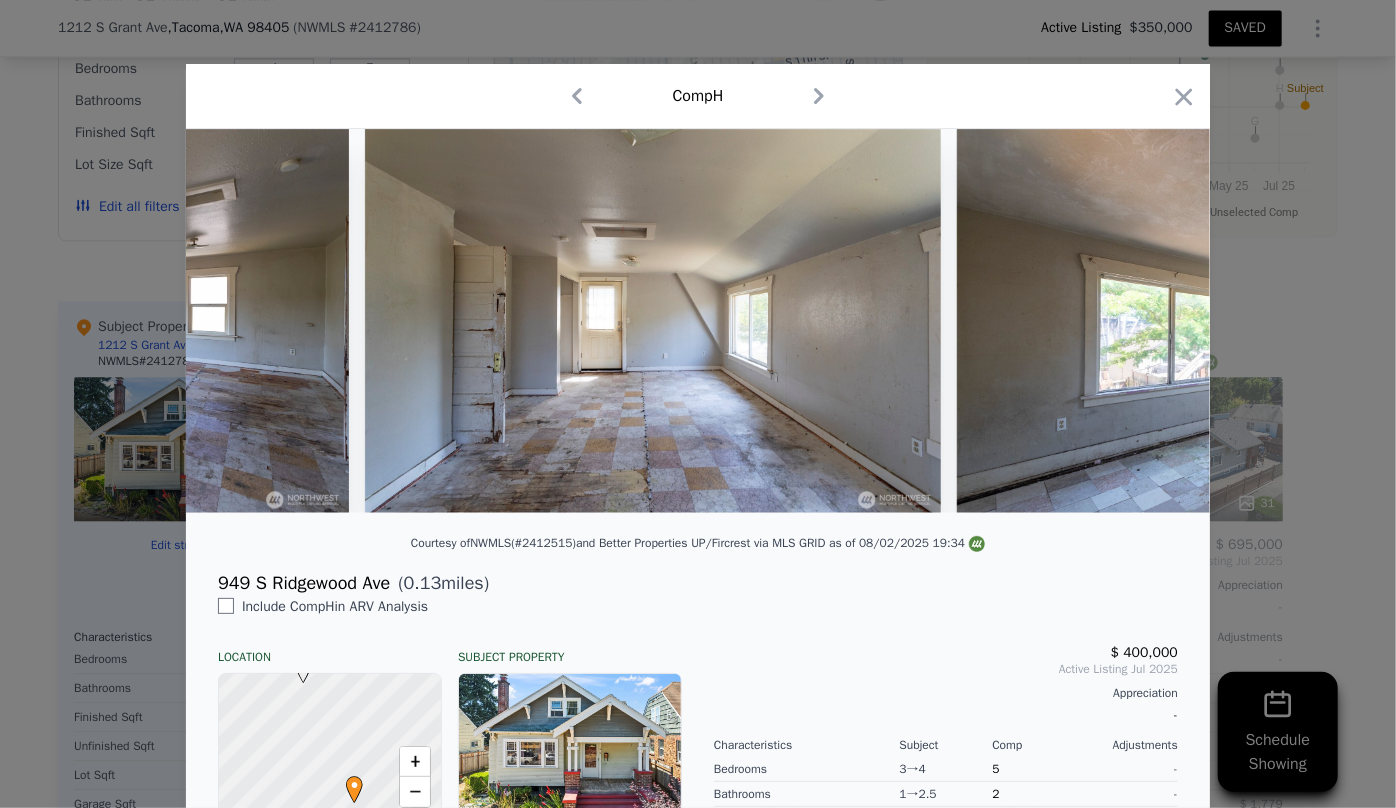 scroll, scrollTop: 0, scrollLeft: 7091, axis: horizontal 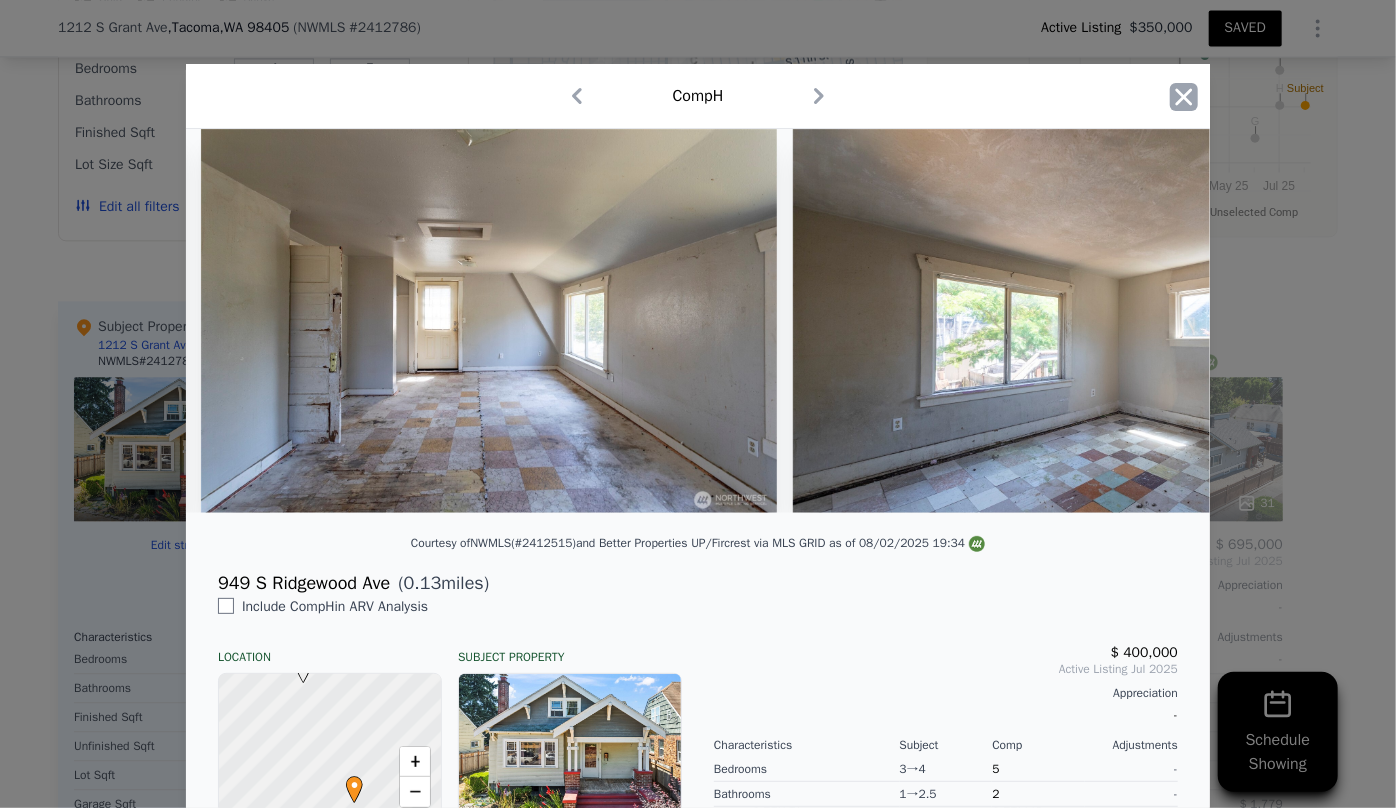 click 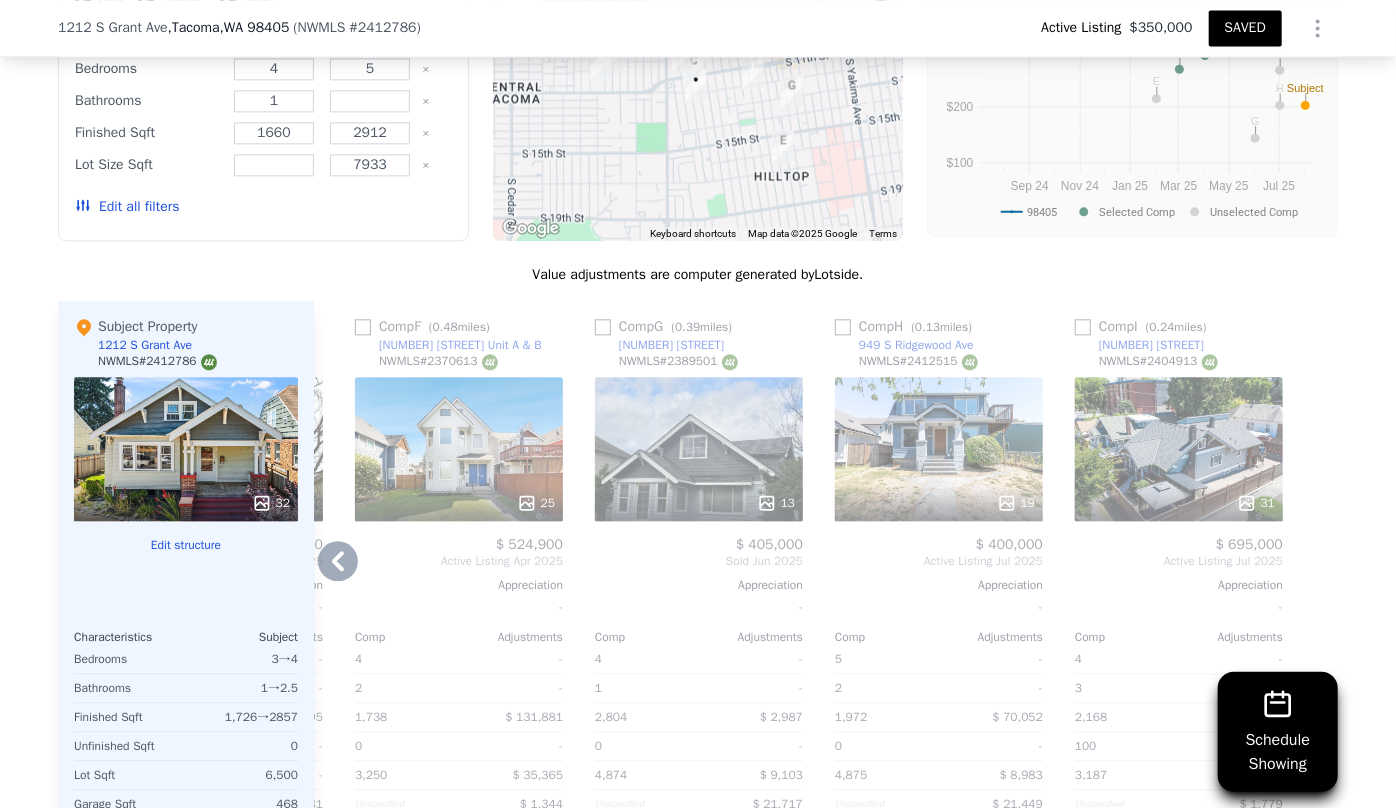 click on "31" at bounding box center [1179, 449] 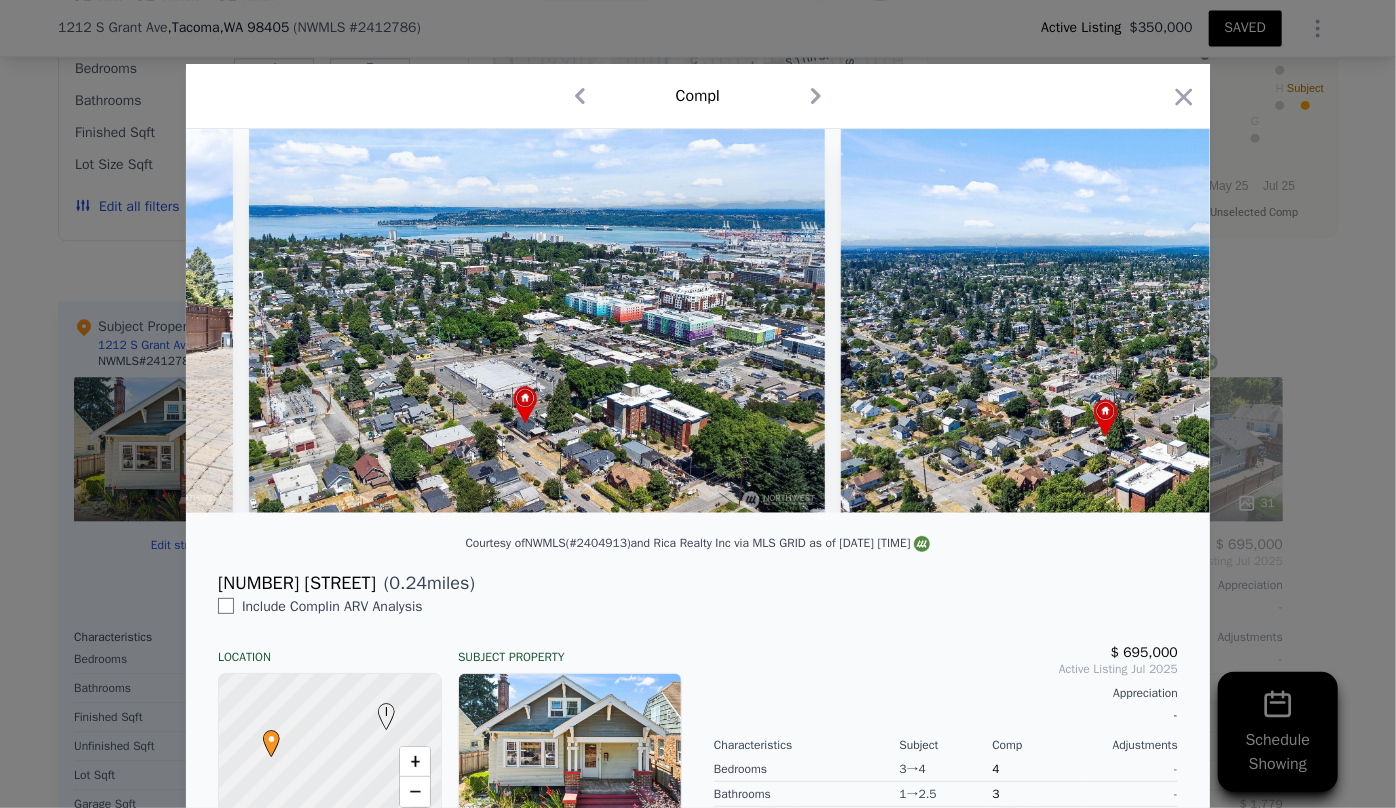 scroll, scrollTop: 0, scrollLeft: 7678, axis: horizontal 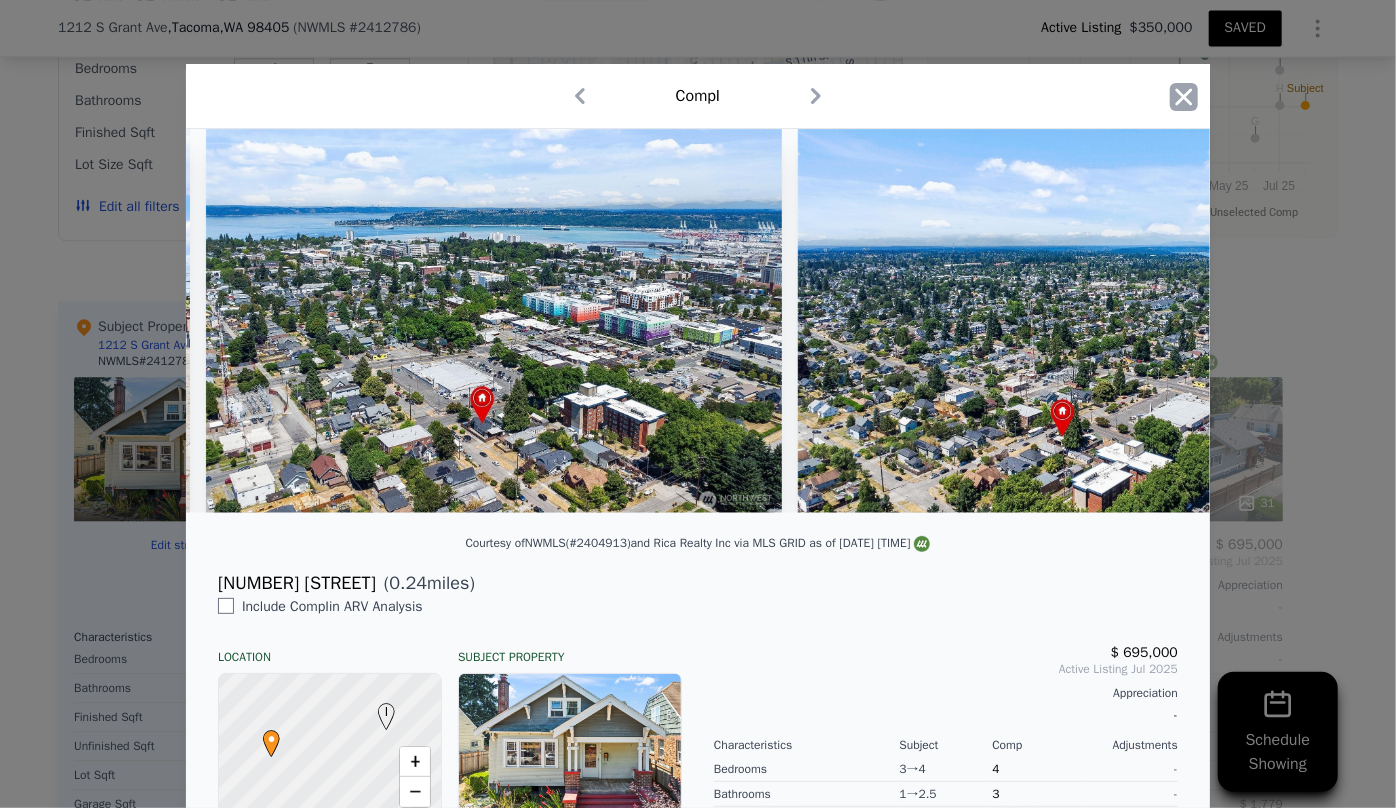 click 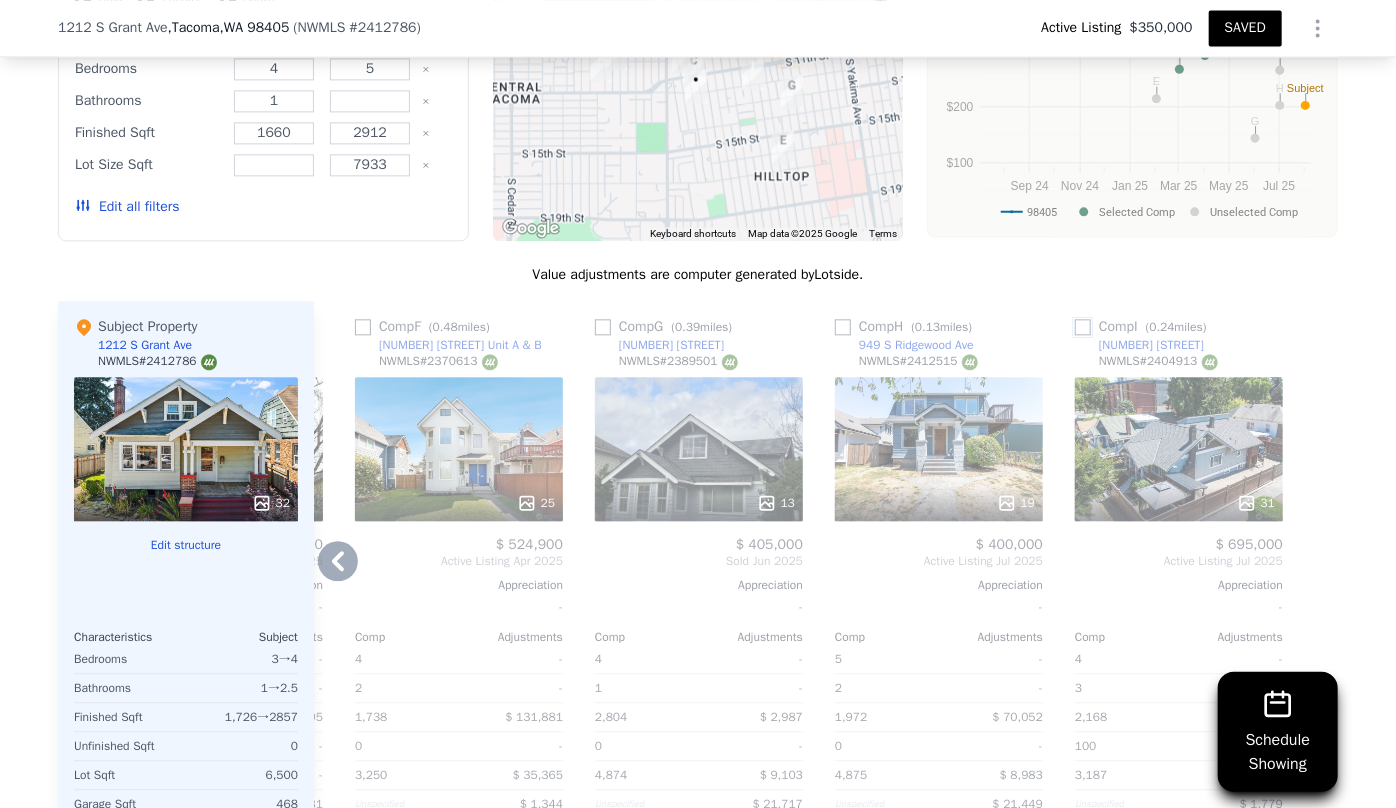 click at bounding box center [1083, 327] 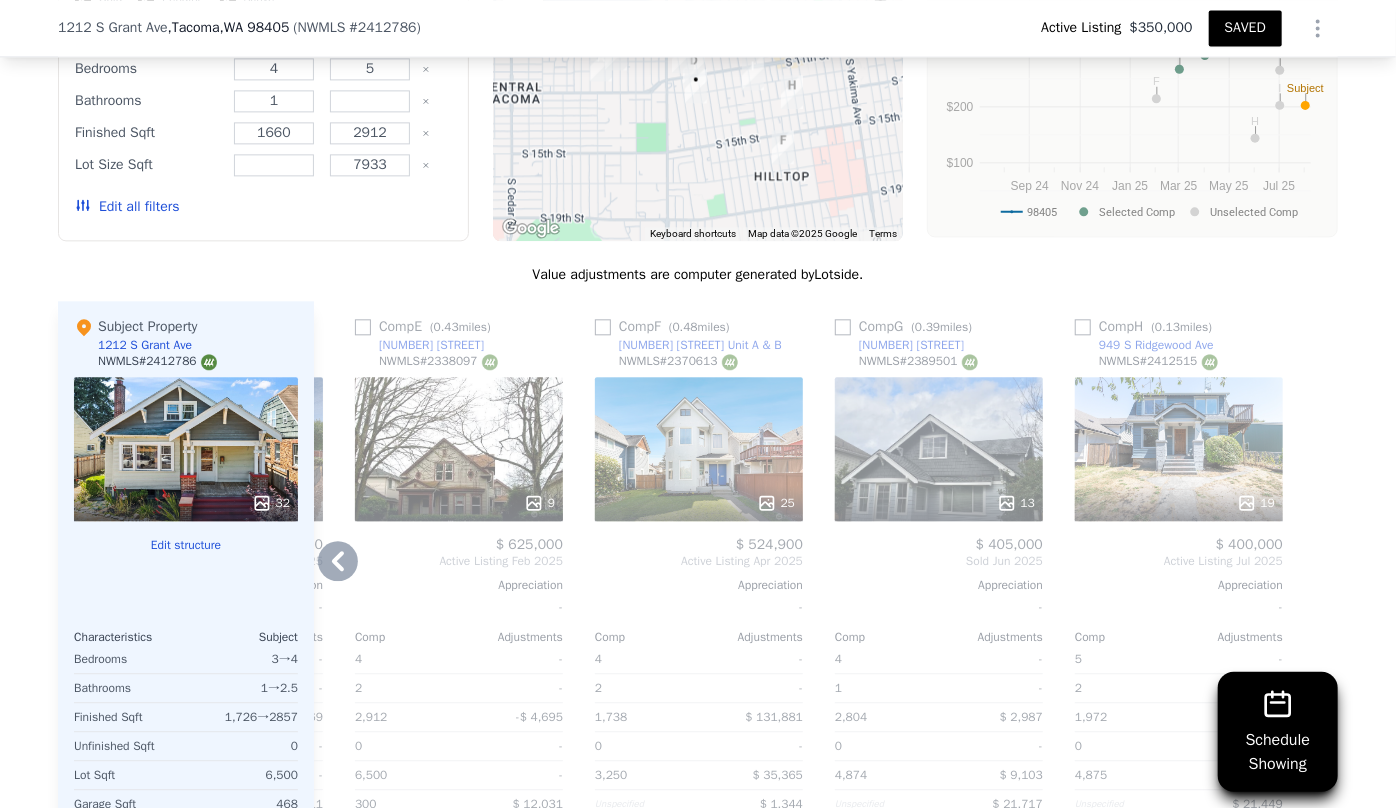 click 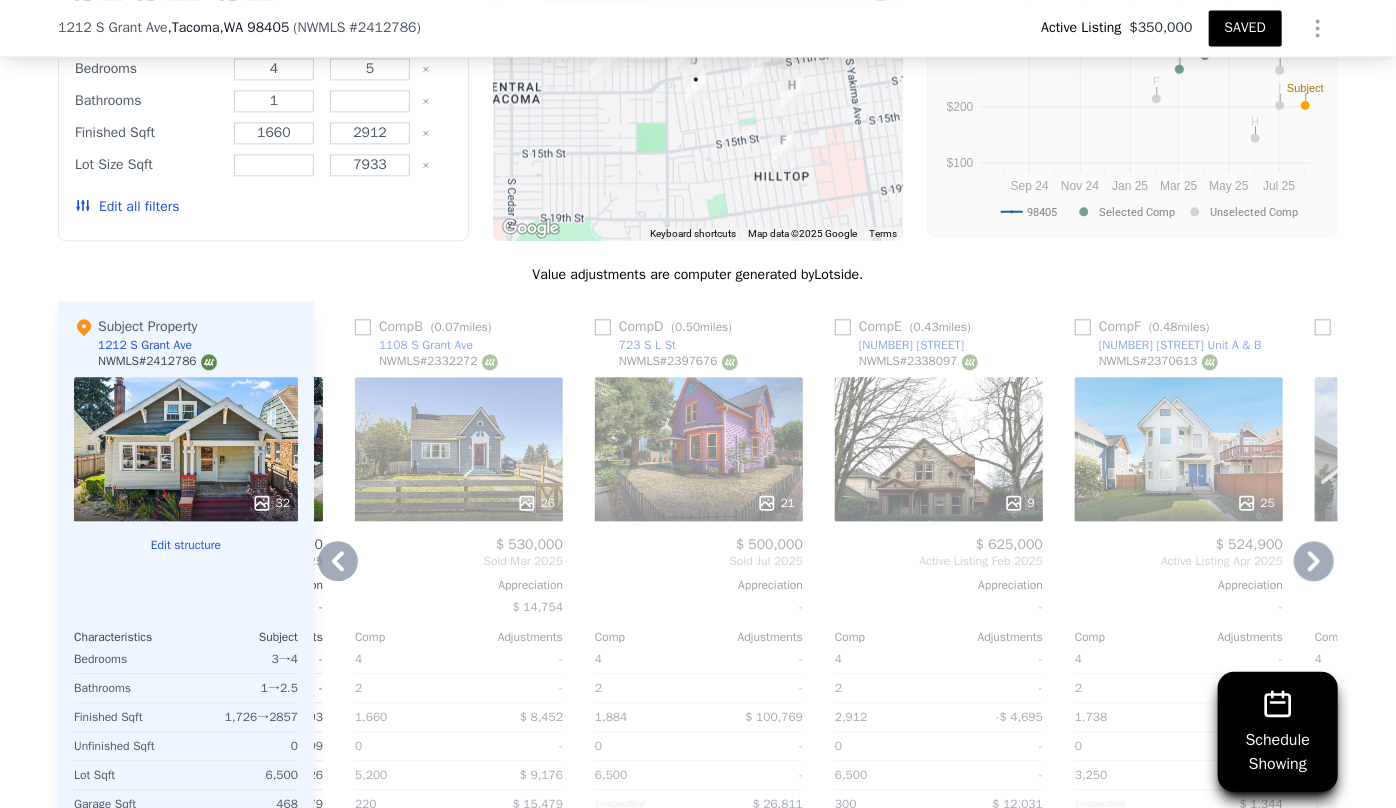 click 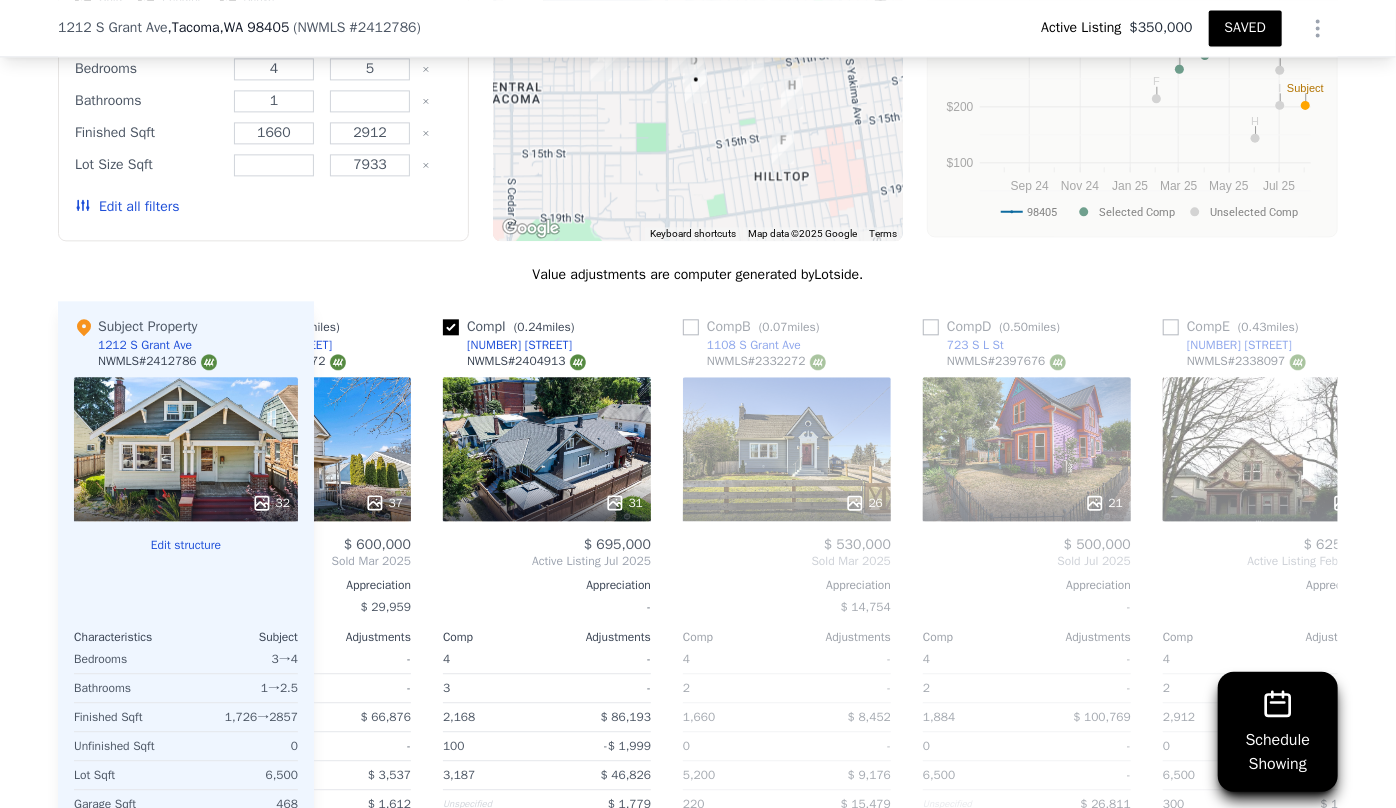 scroll, scrollTop: 0, scrollLeft: 223, axis: horizontal 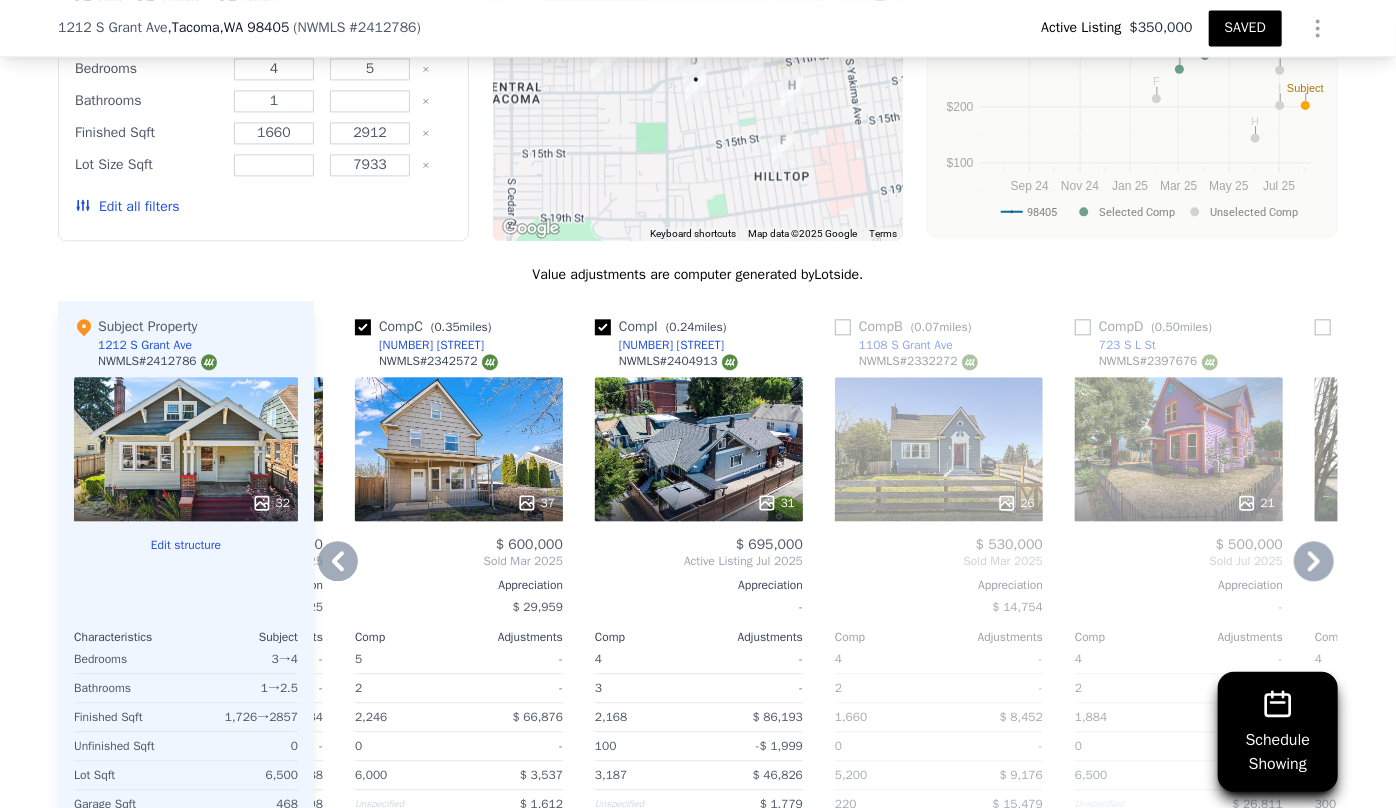 click 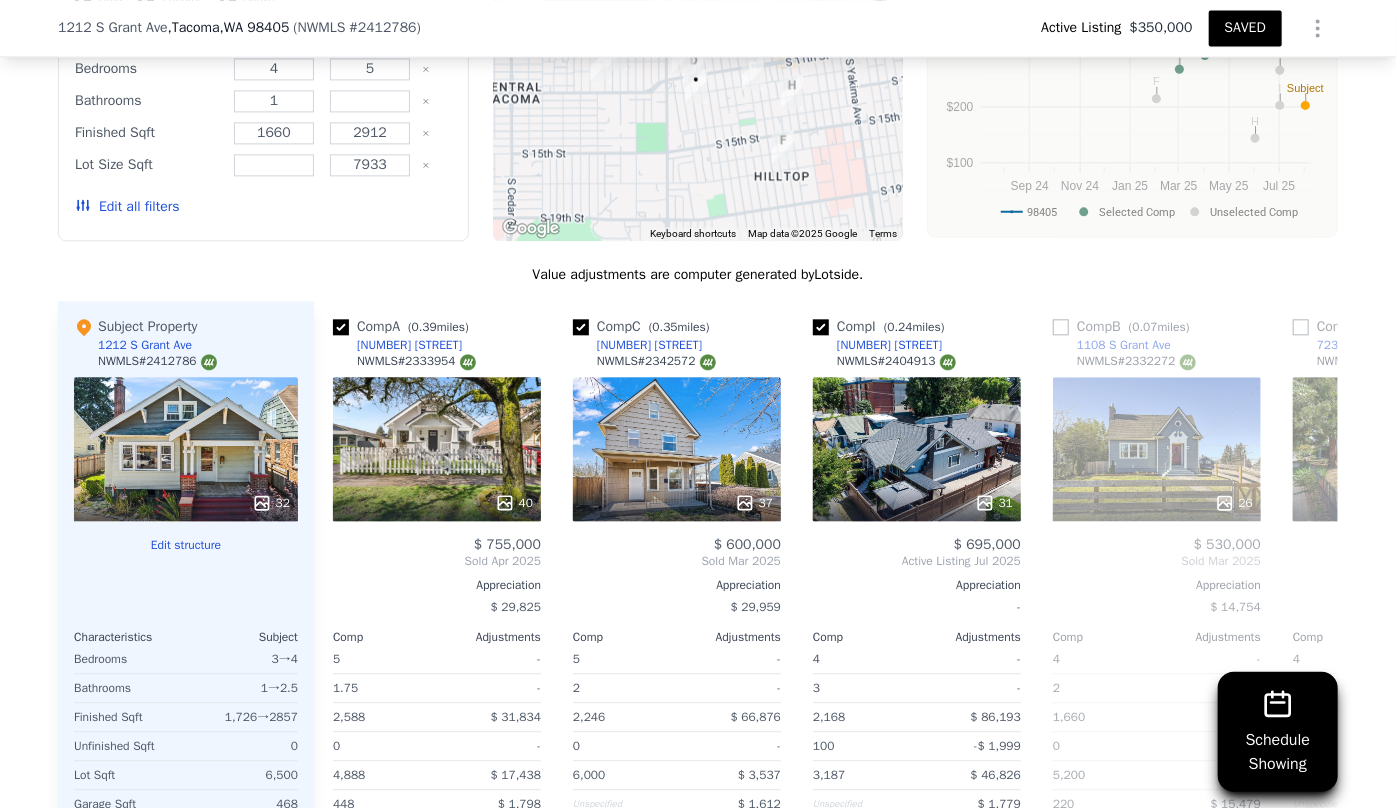 scroll, scrollTop: 0, scrollLeft: 0, axis: both 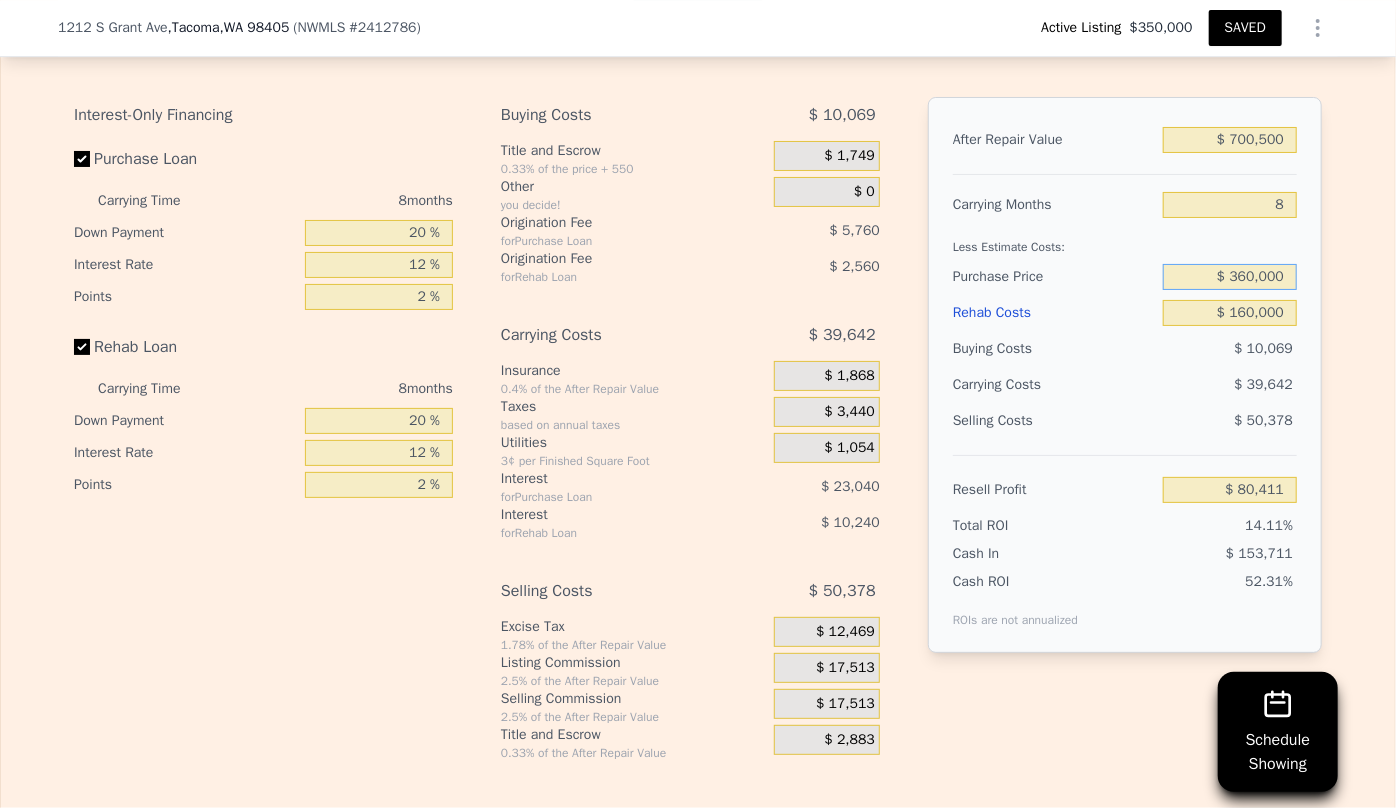 click on "$ 360,000" at bounding box center (1230, 277) 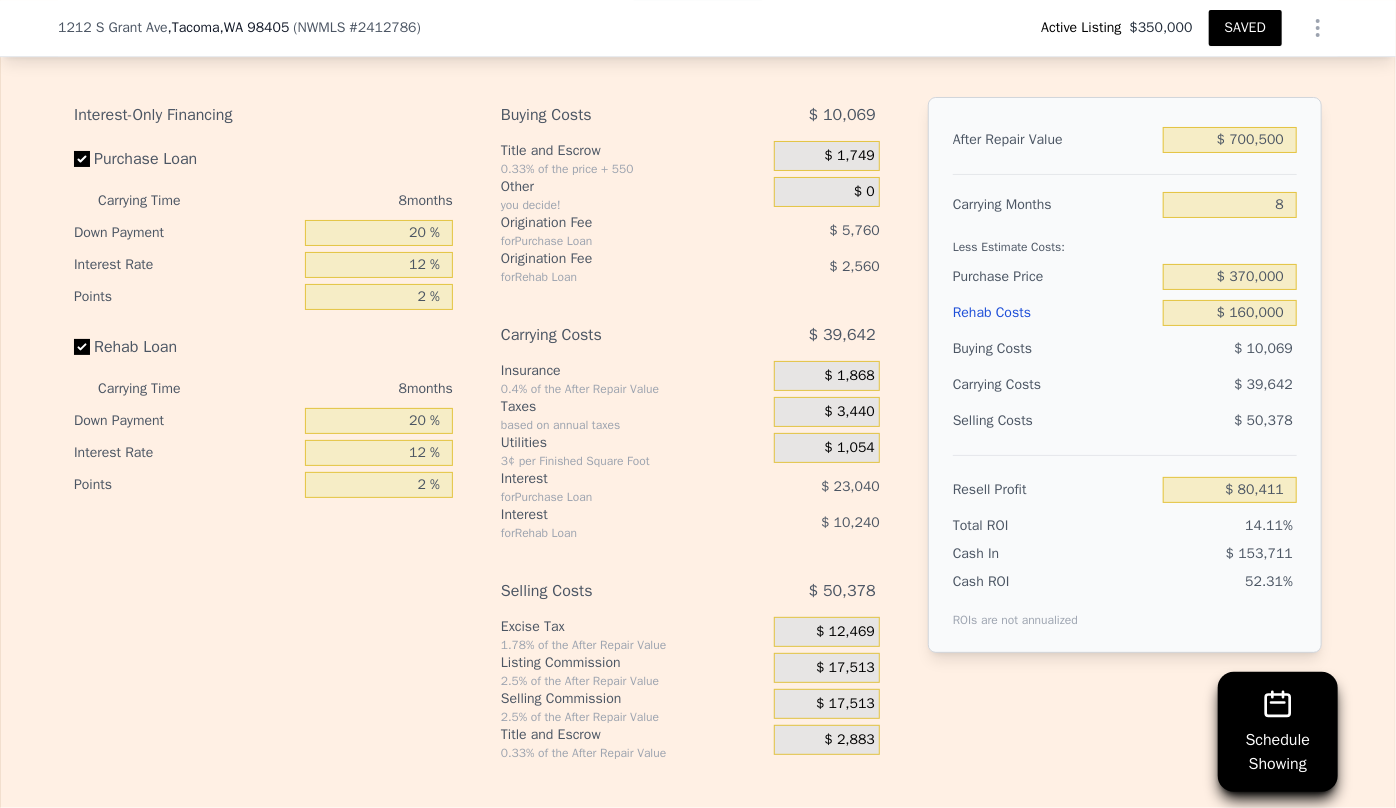 click on "Selling Costs" at bounding box center [1054, 421] 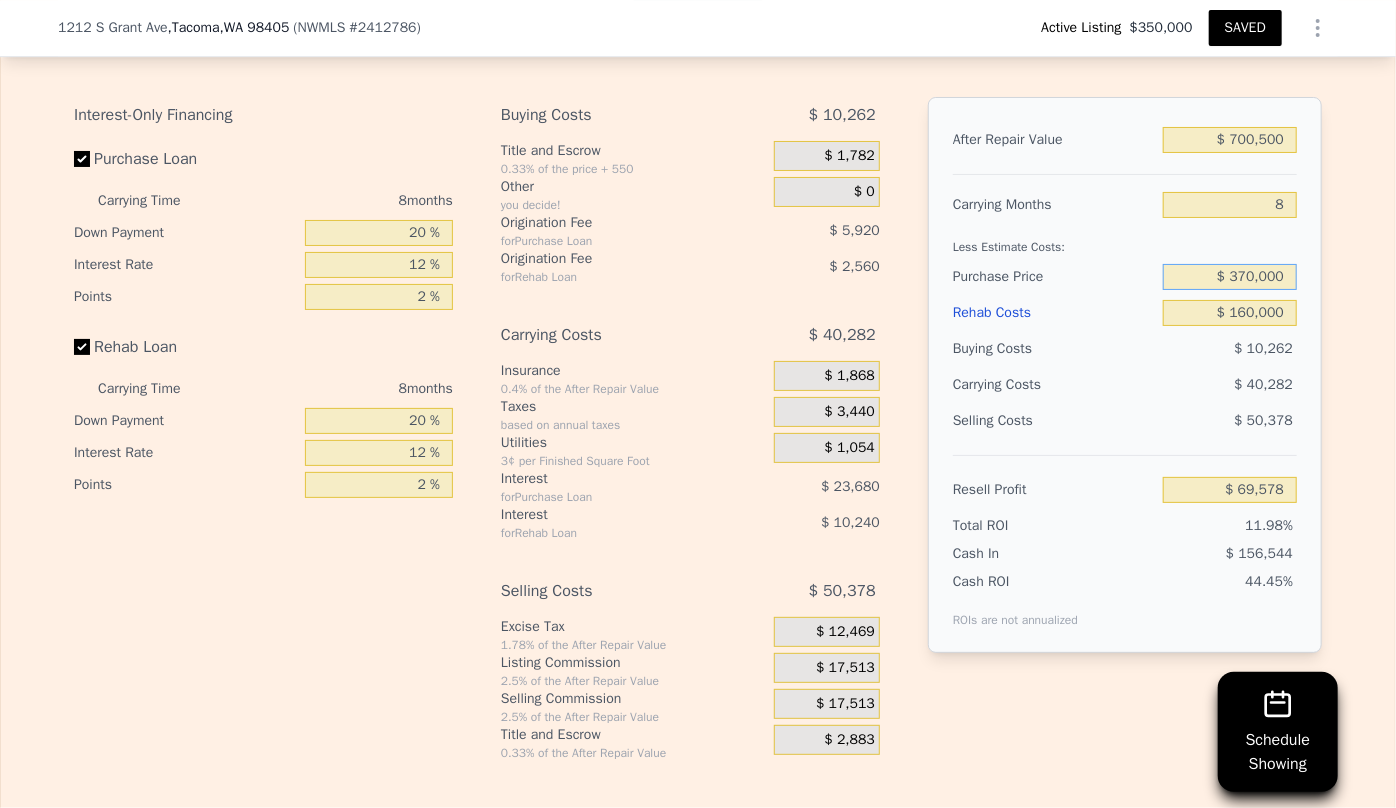 click on "$ 370,000" at bounding box center [1230, 277] 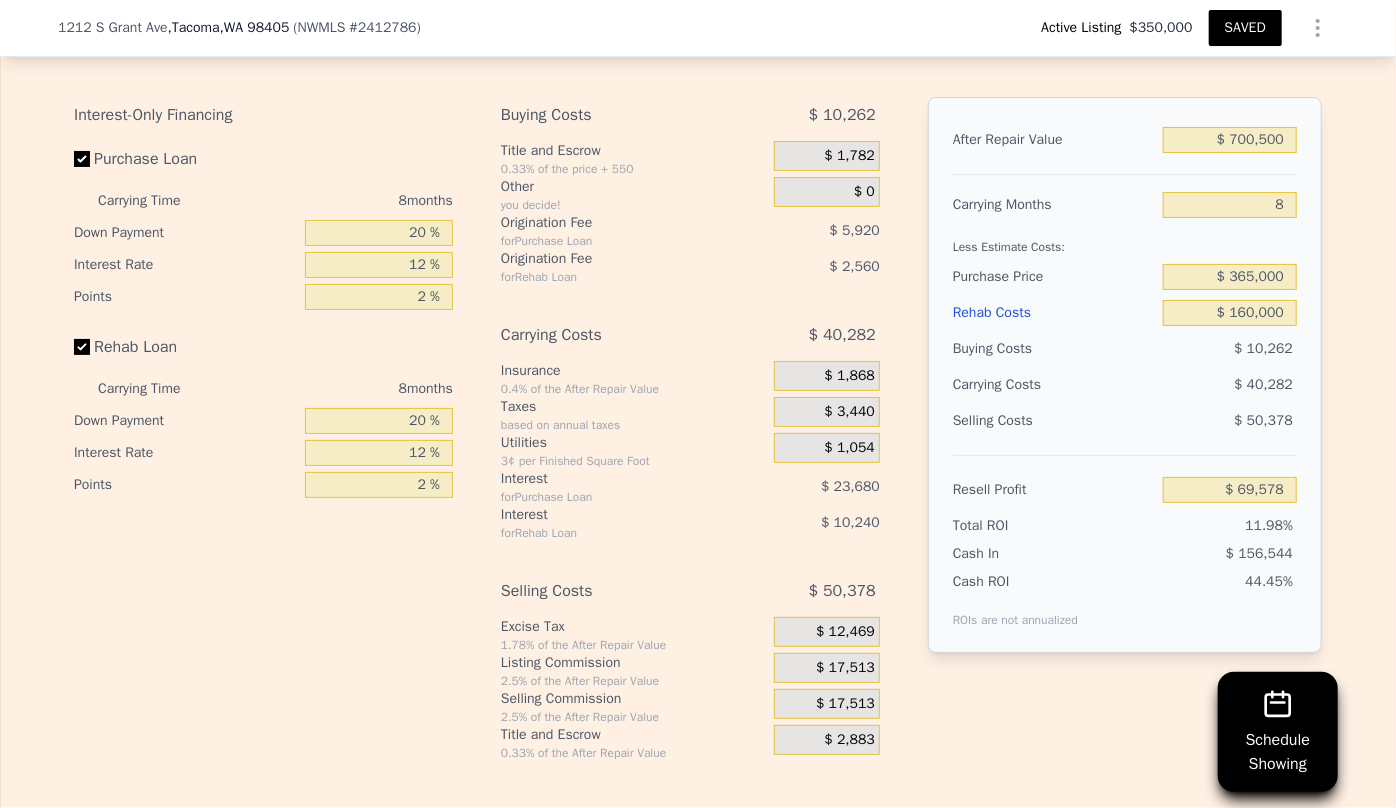 click on "After Repair Value $ 700,500 Carrying Months 8 Less Estimate Costs: Purchase Price $ 365,000 Rehab Costs $ 160,000 Buying Costs $ 10,262 Carrying Costs $ 40,282 Selling Costs $ 50,378 Resell Profit $ 69,578 Total ROI 11.98% Cash In $ 156,544 Cash ROI ROIs are not annualized 44.45%" at bounding box center (1125, 375) 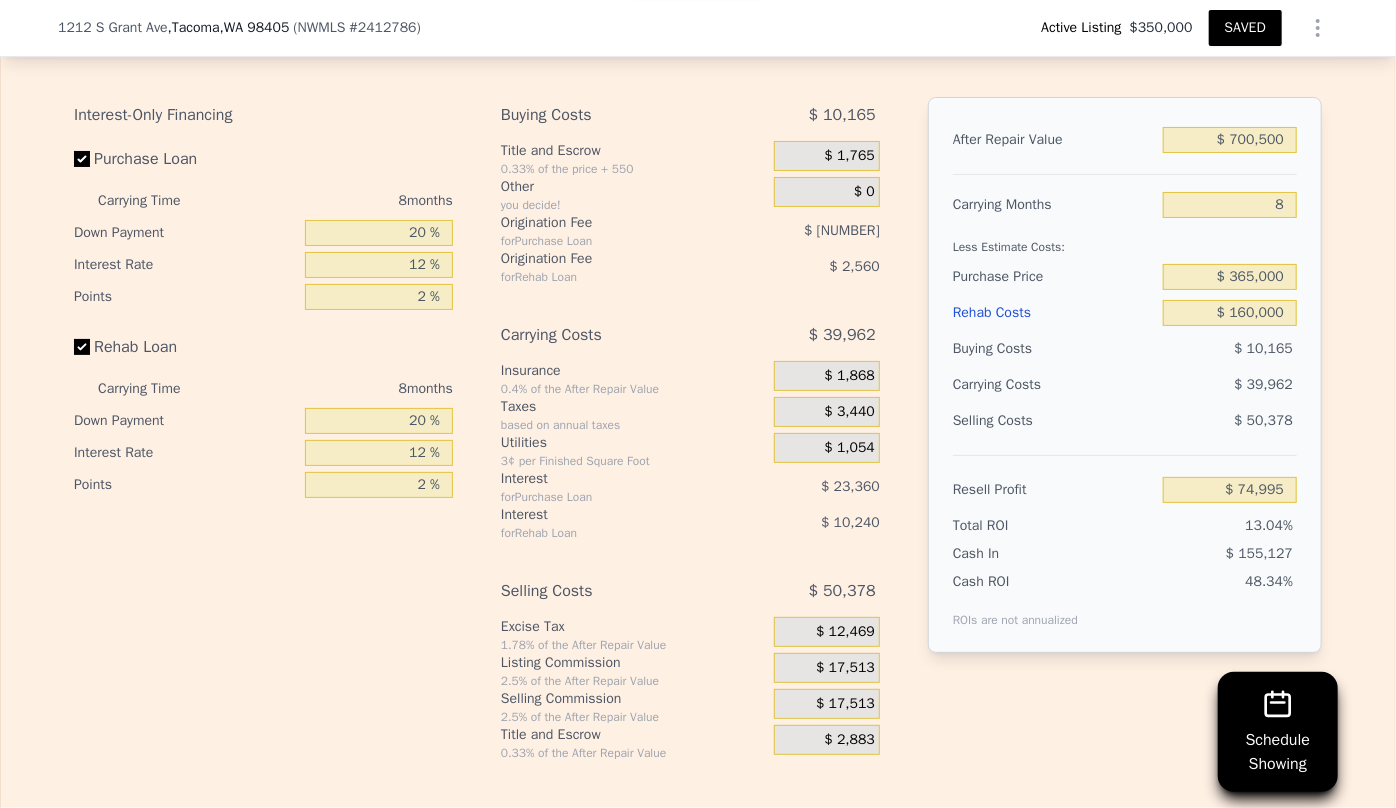 click on "Edit the assumptions in yellow boxes. Input profit to calculate an offer price. Pre-set assumptions are computer generated by Lotside . Interest-Only Financing Purchase Loan Carrying Time 8 months Down Payment 20 % Interest Rate 12 % Points 2 % Rehab Loan Carrying Time 8 months Down Payment 20 % Interest Rate 12 % Points 2 % Buying Costs $ 10,165 Title and Escrow 0.33% of the price + 550 $ 1,765 Other you decide! $ 0 Origination Fee for Purchase Loan $ 5,840 Origination Fee for Rehab Loan $ 2,560 Carrying Costs $ 39,962 Insurance 0.4% of the After Repair Value $ 1,868 Taxes based on annual taxes $ 3,440 Utilities 3¢ per Finished Square Foot $ 1,054 Interest for Purchase Loan $ 23,360 Interest for Rehab Loan $ 10,240 Selling Costs $ 50,378 Excise Tax 1.78% of the After Repair Value $ 12,469 Listing Commission 2.5% of the After Repair Value $ 17,513 Selling Commission 2.5% of the After Repair Value $ 17,513 Title and Escrow 0.33% of the After Repair Value $ 2,883 After Repair Value $ 700,500 8 $ 365,000" at bounding box center [698, 389] 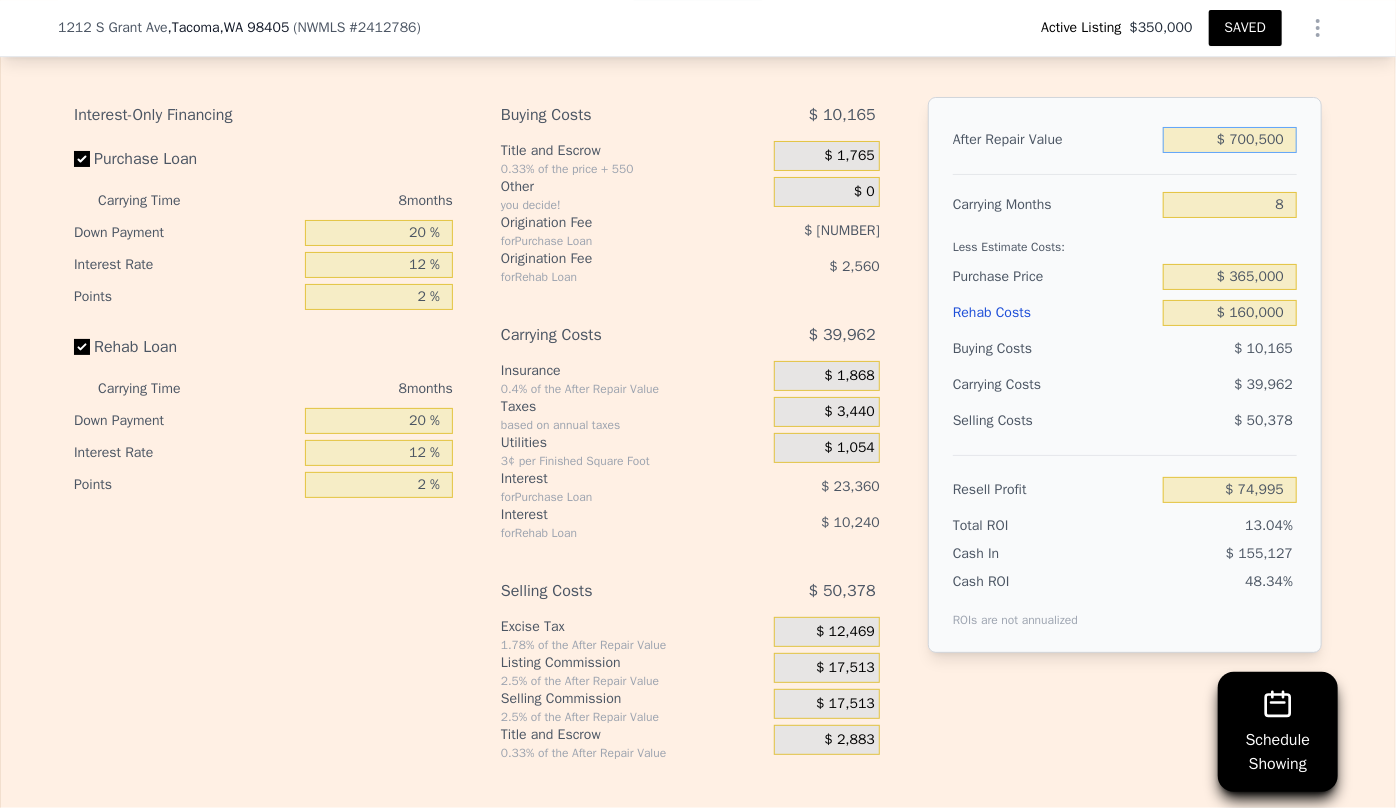 click on "$ 700,500" at bounding box center (1230, 140) 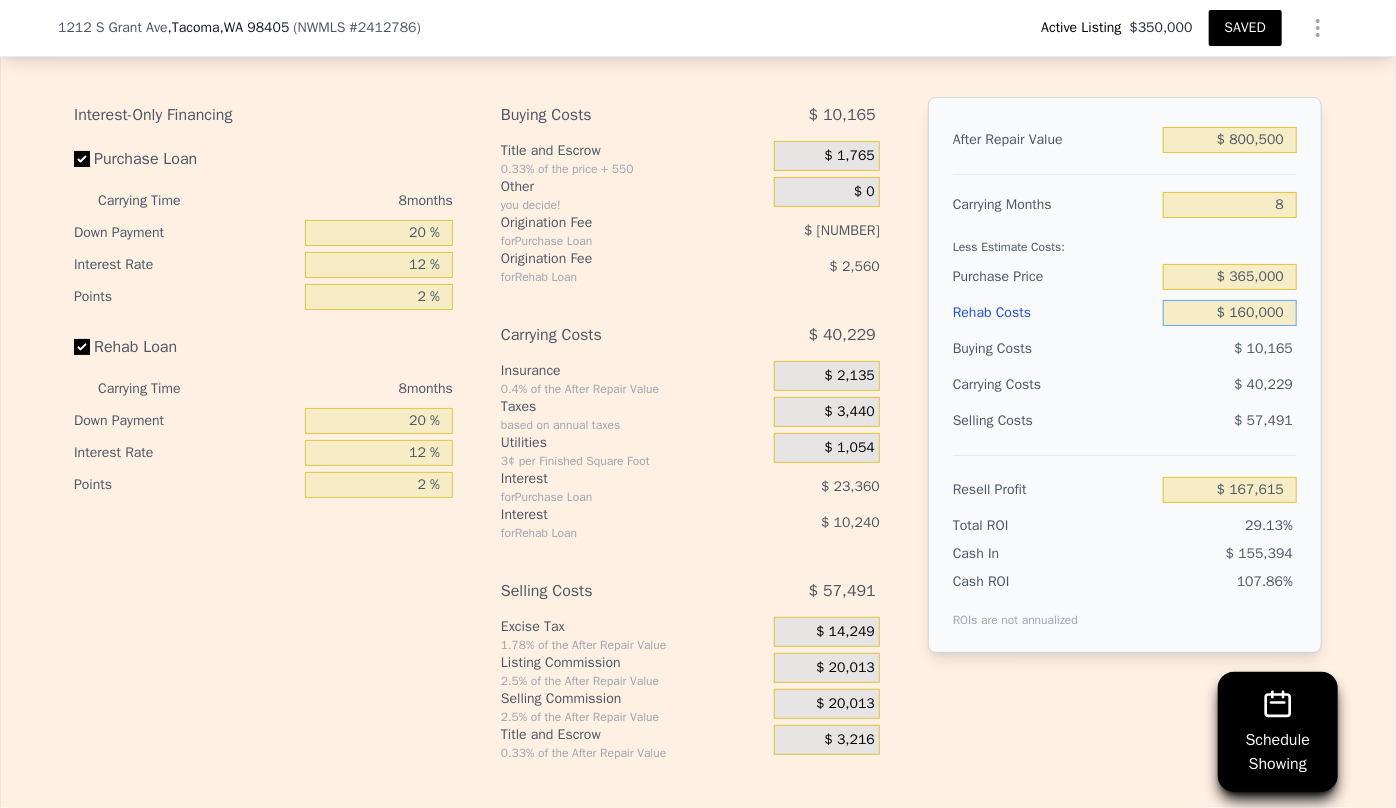 click on "$ 160,000" at bounding box center (1230, 313) 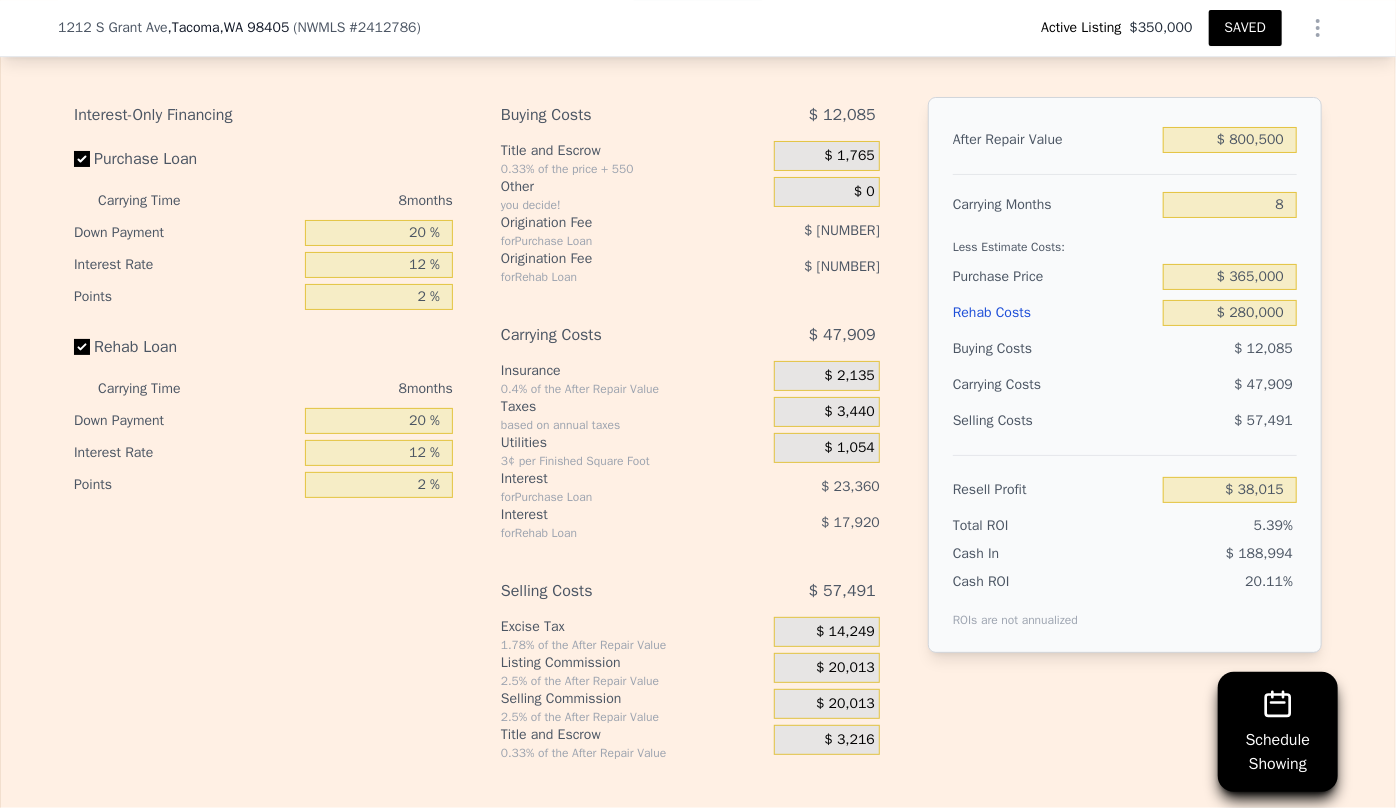 click on "$ 47,909" at bounding box center (1191, 385) 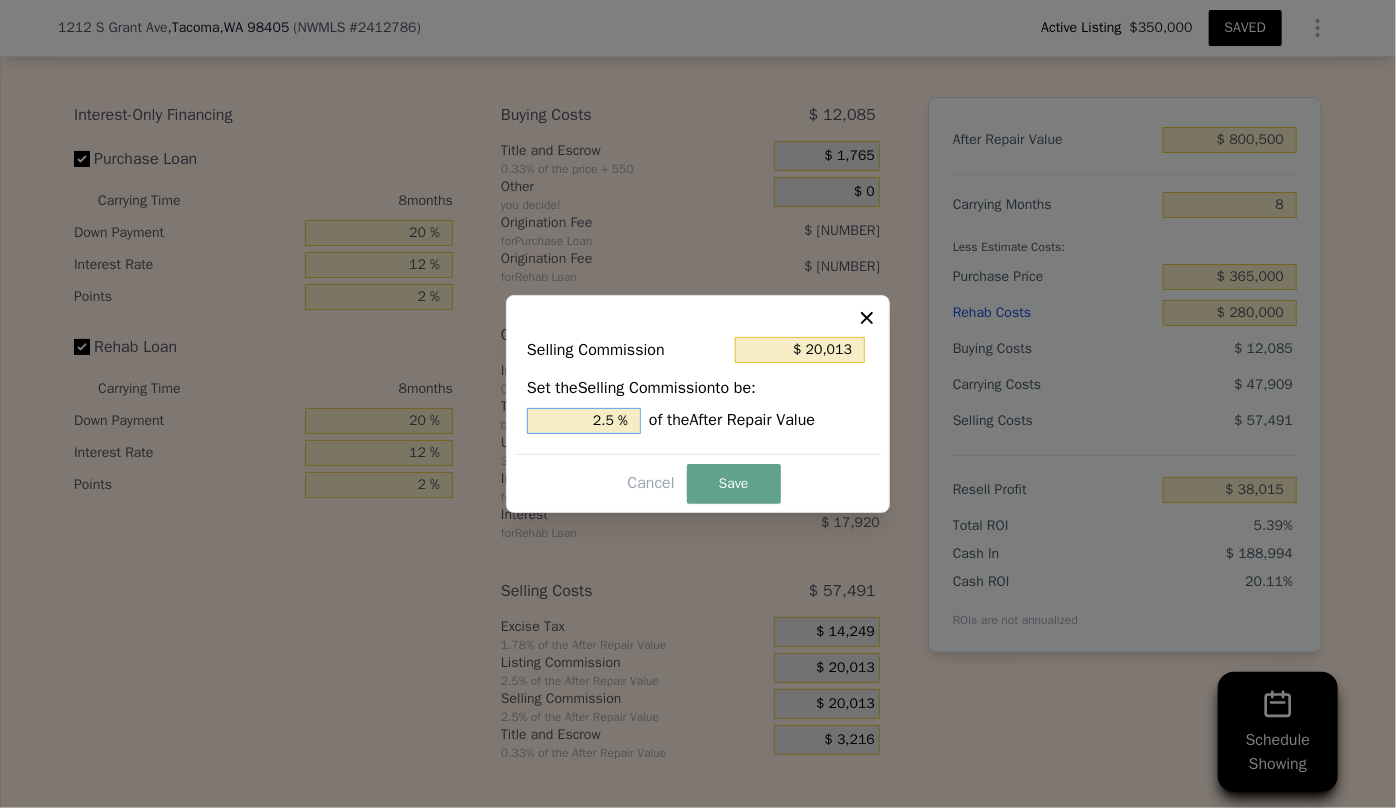 click on "2.5 %" at bounding box center (584, 421) 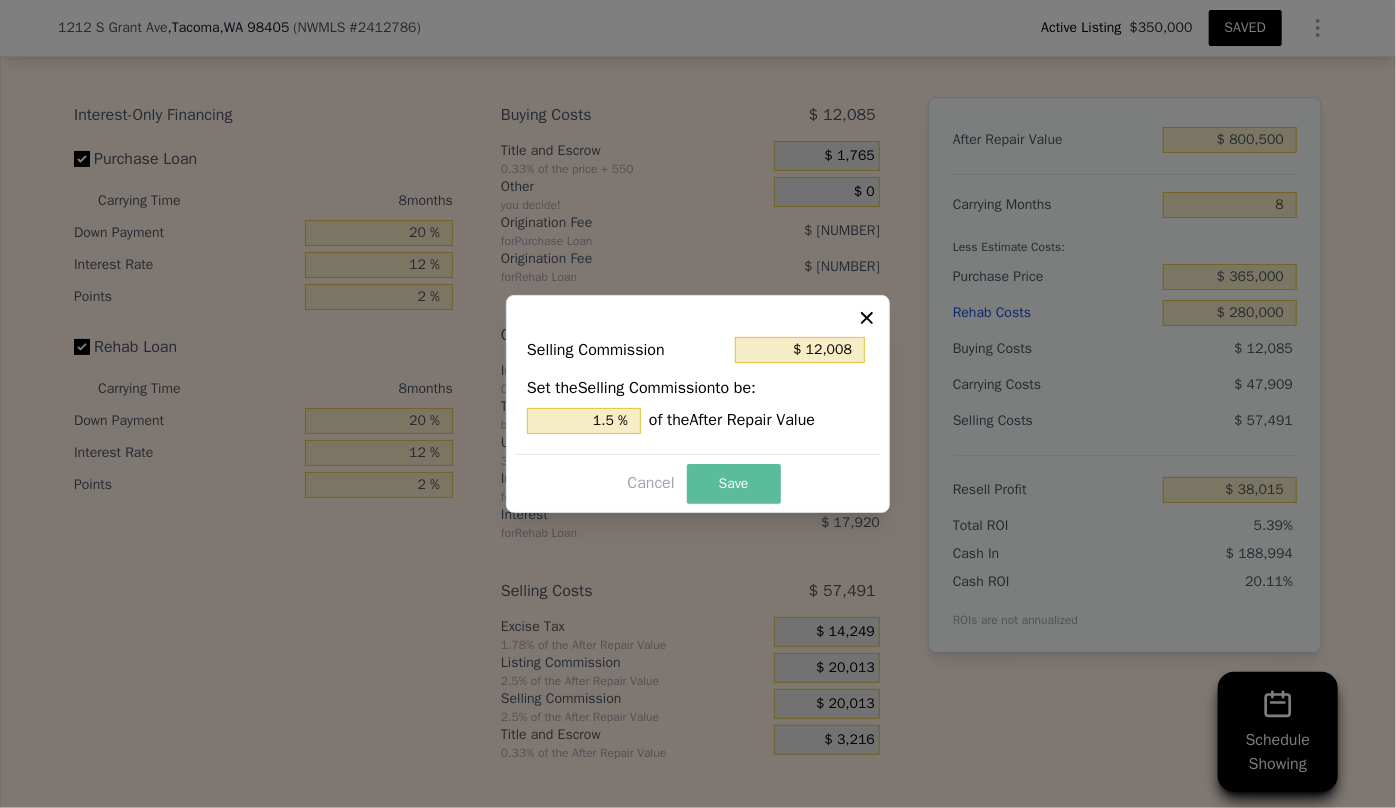 click on "Save" at bounding box center [734, 484] 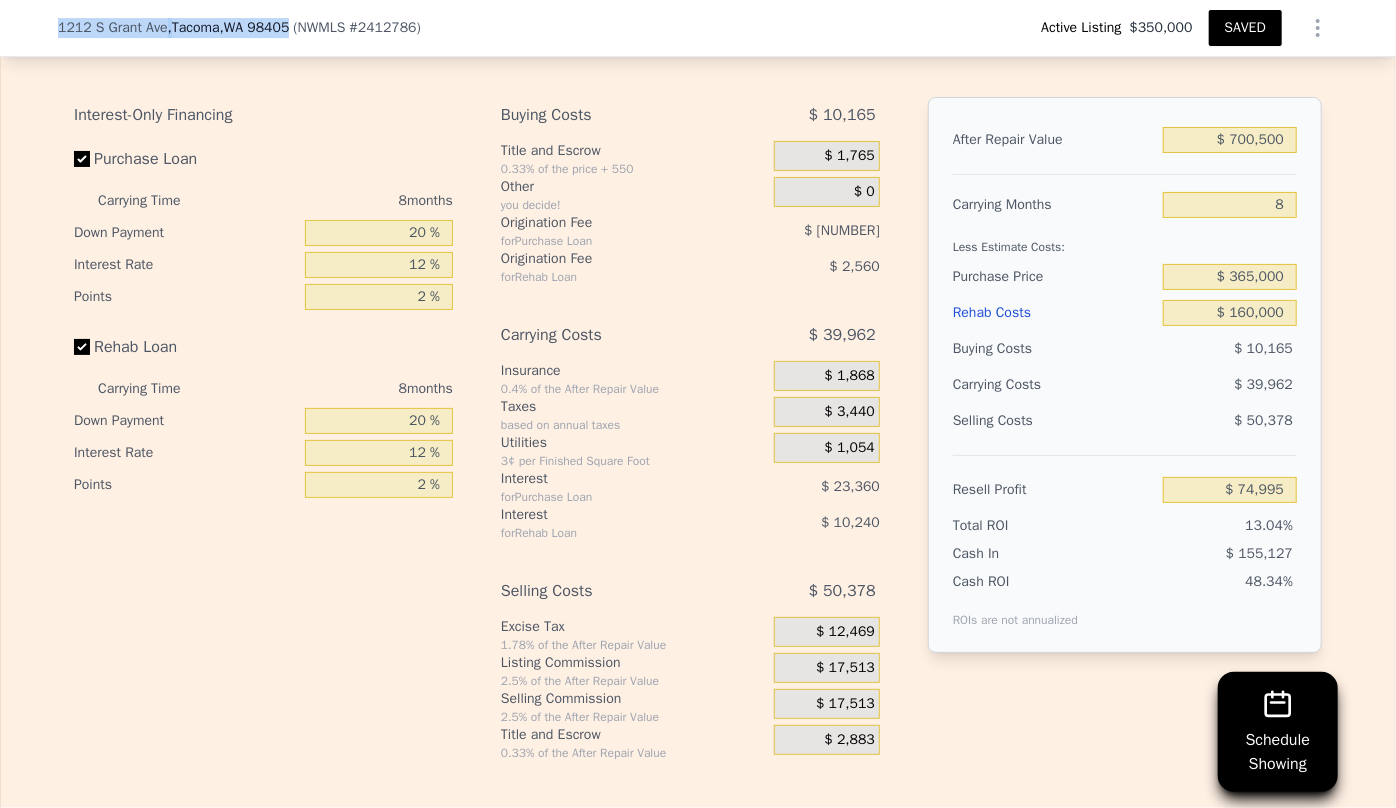 drag, startPoint x: 104, startPoint y: 22, endPoint x: 284, endPoint y: 27, distance: 180.06943 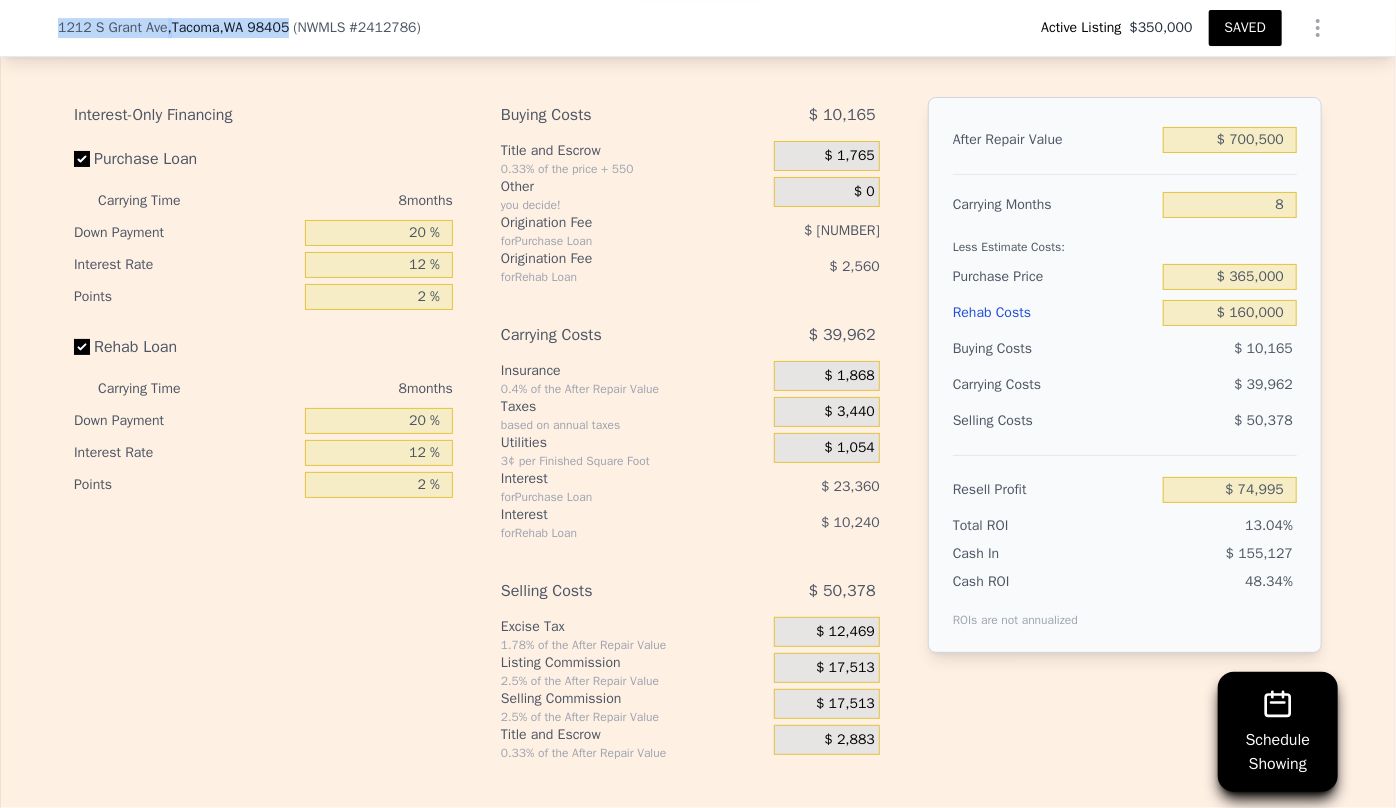 click on "[NUMBER] [STREET] , [CITY] , [STATE] [ZIP] ( NWMLS # 2412786 ) Active Listing $350,000 SAVED" at bounding box center [698, 28] 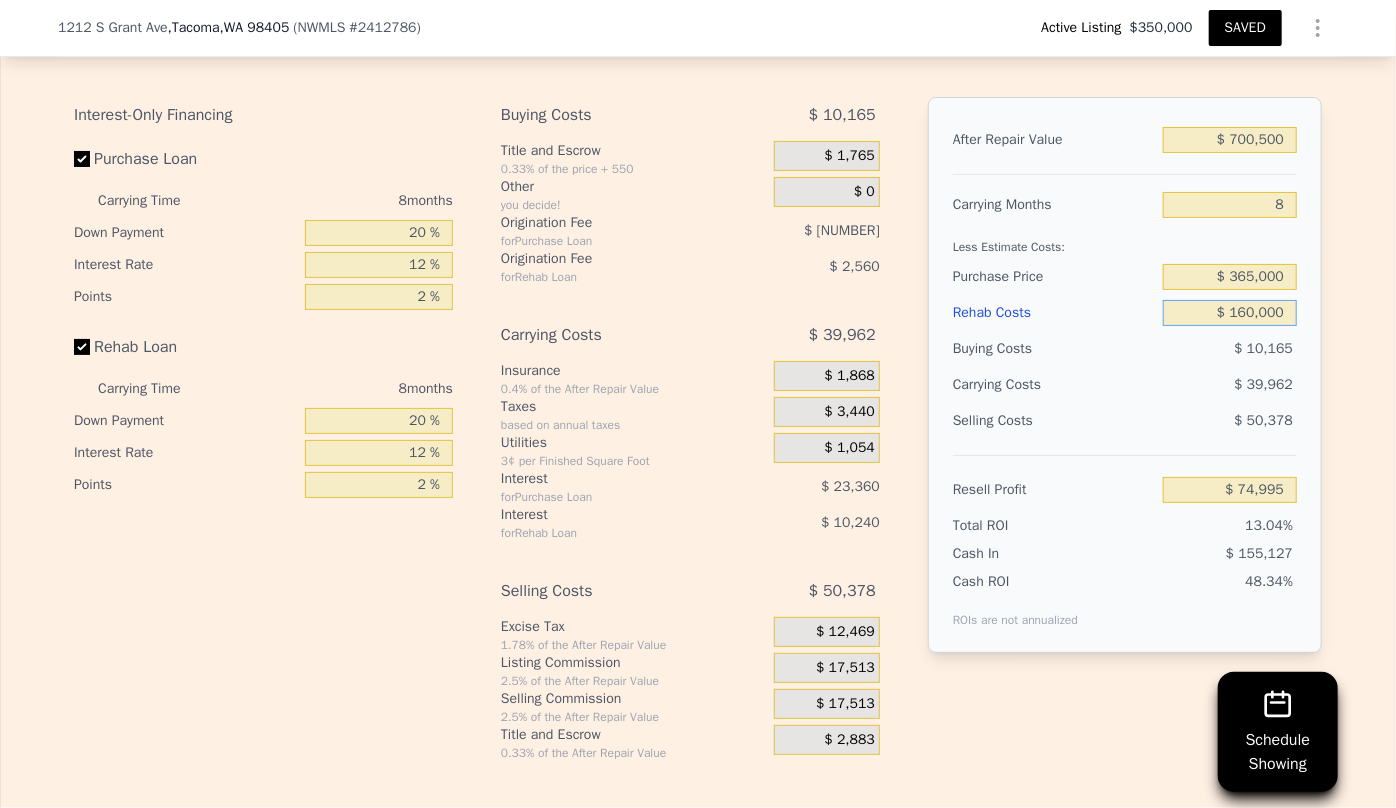click on "$ 160,000" at bounding box center (1230, 313) 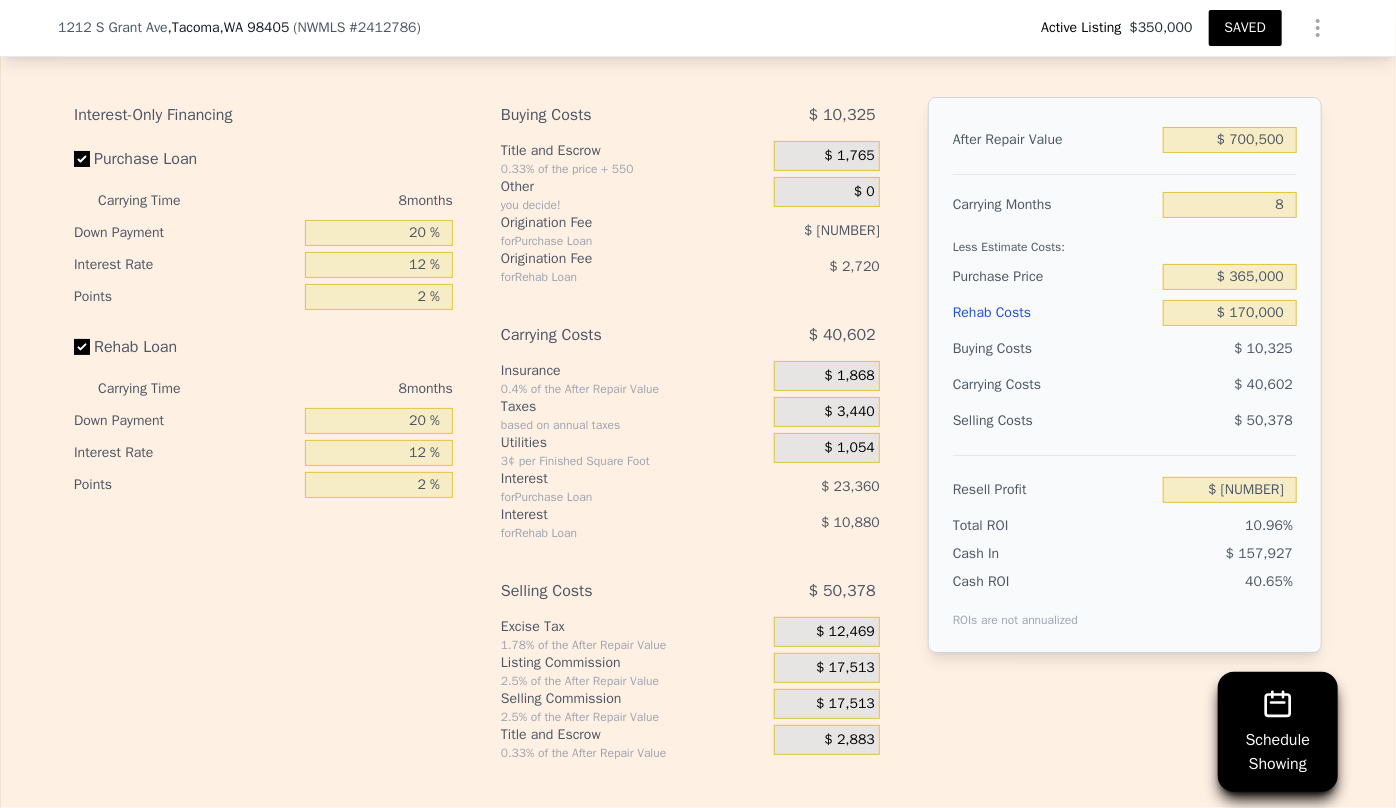 click on "Resell Profit $ 64,195" at bounding box center [1125, 481] 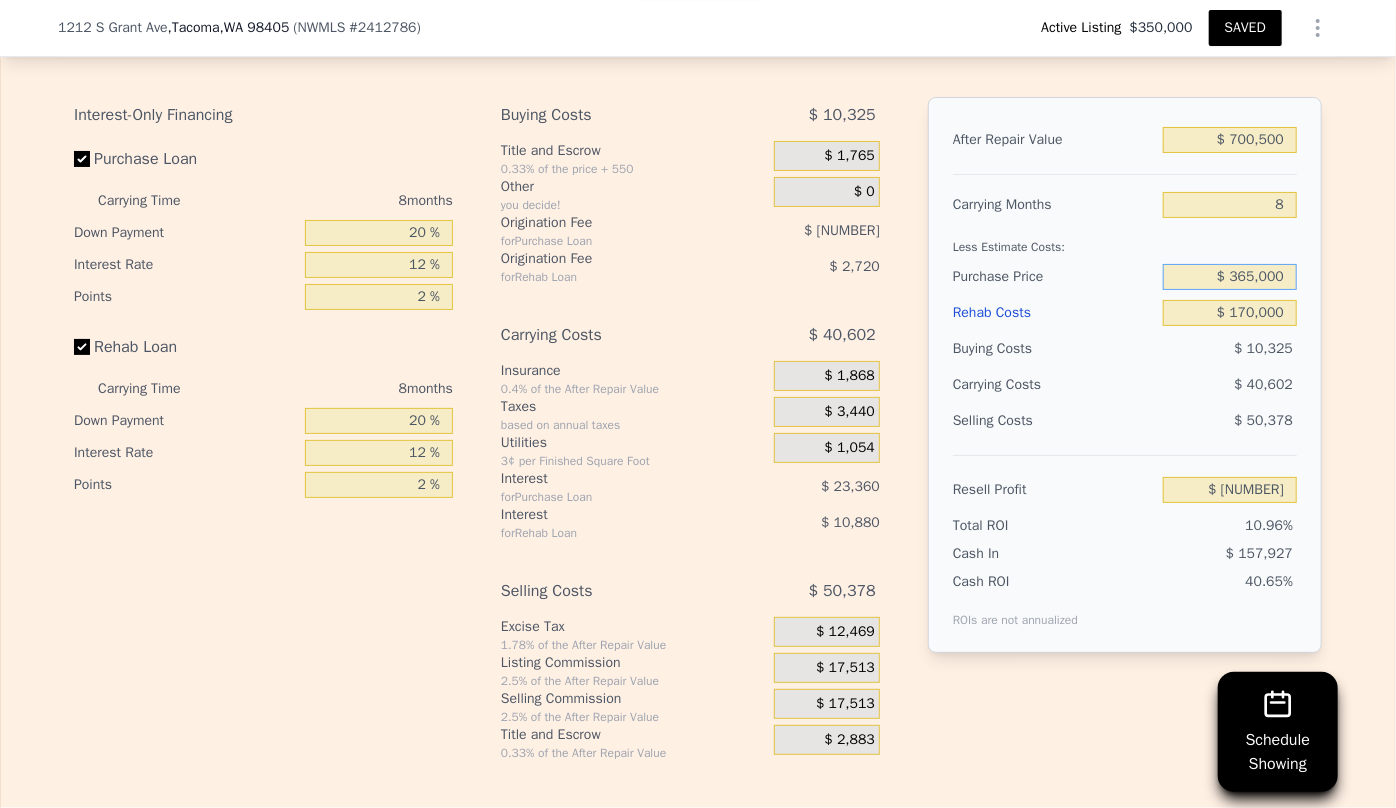 click on "$ 365,000" at bounding box center (1230, 277) 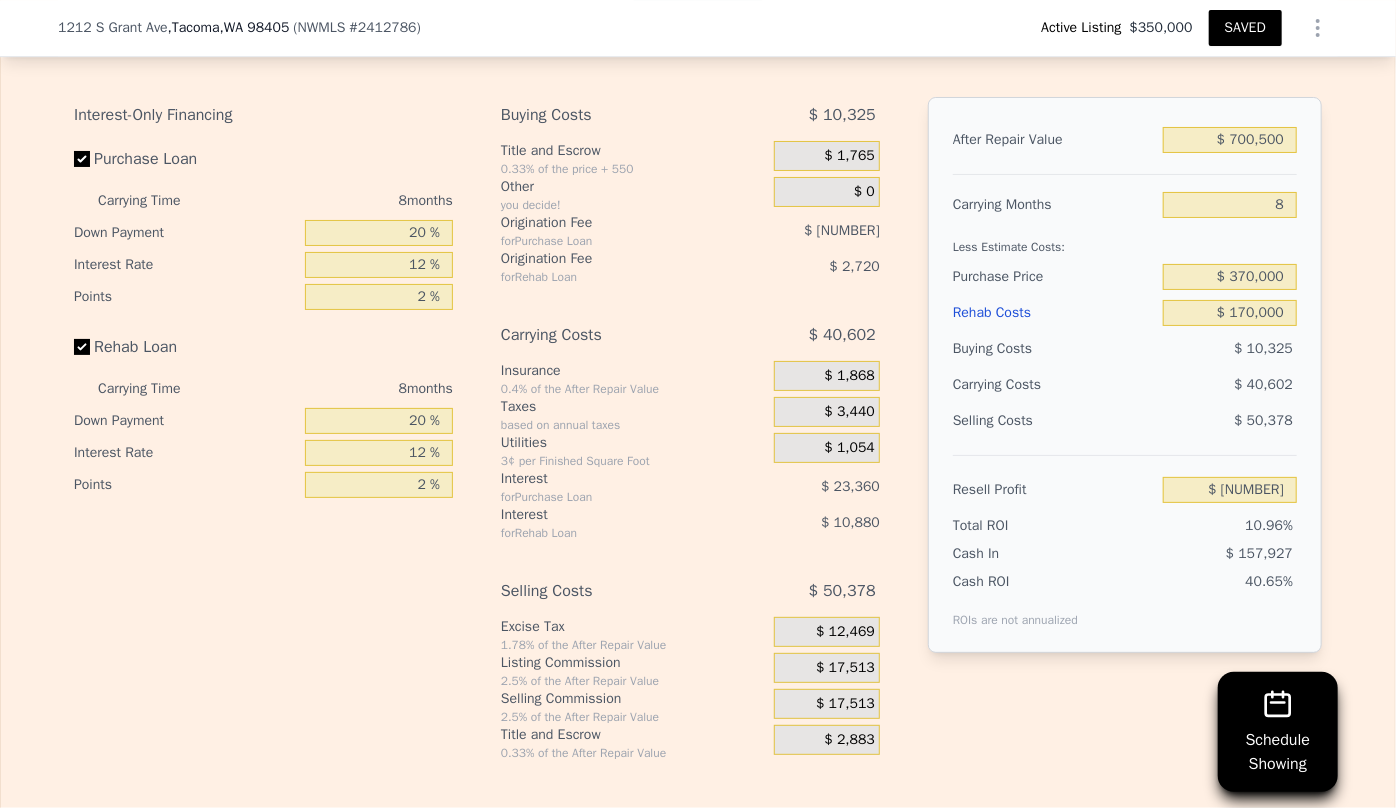 click on "Cash In" at bounding box center [1015, 554] 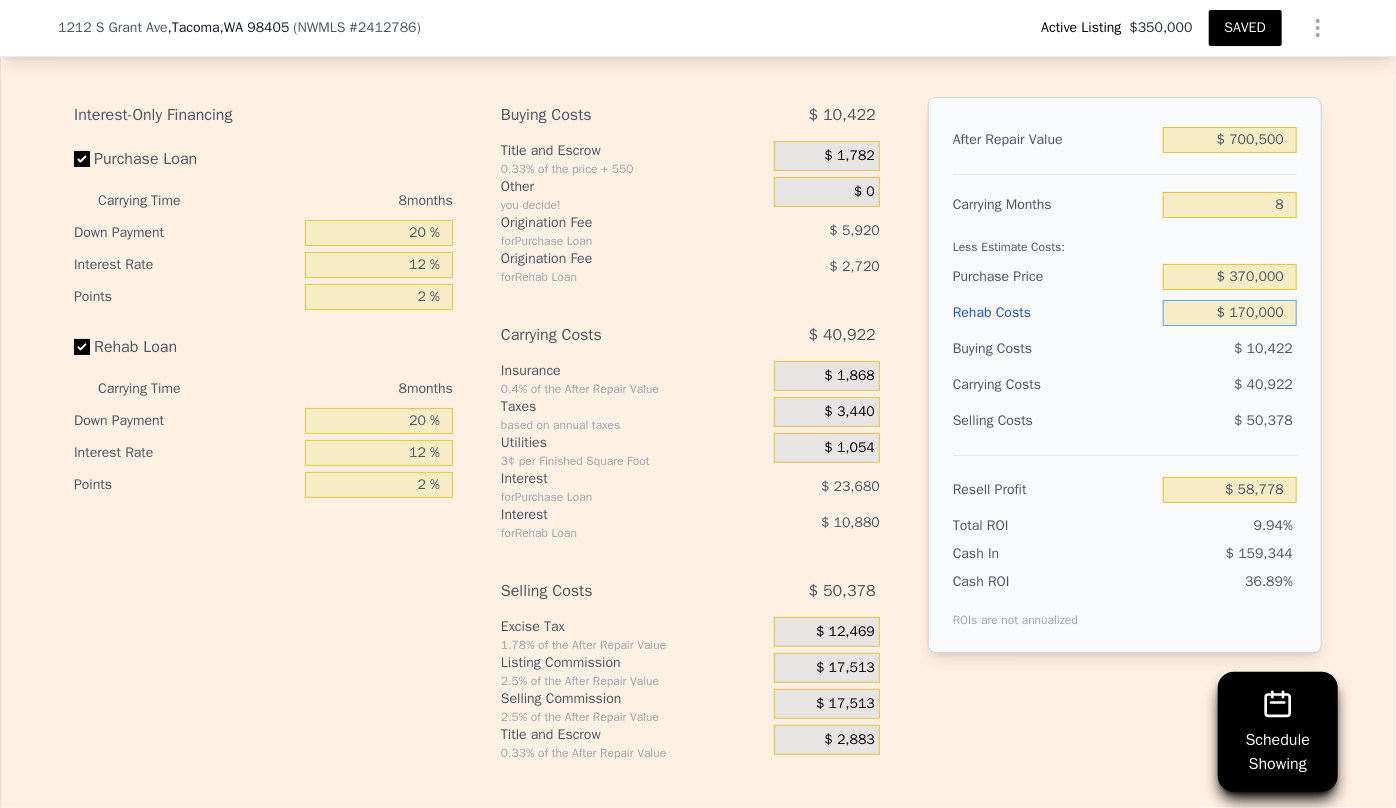 click on "$ 170,000" at bounding box center (1230, 313) 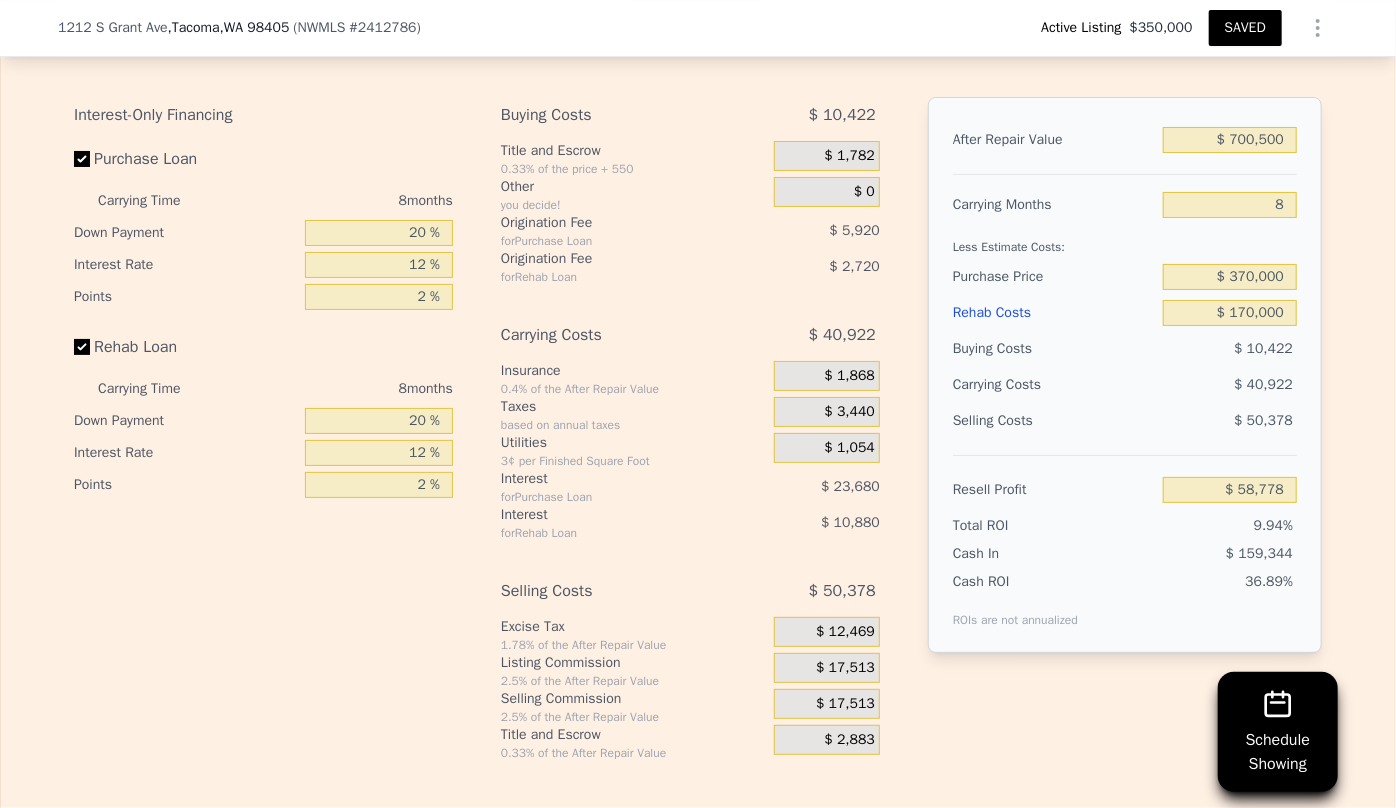 click on "$ 50,378" at bounding box center [1230, 421] 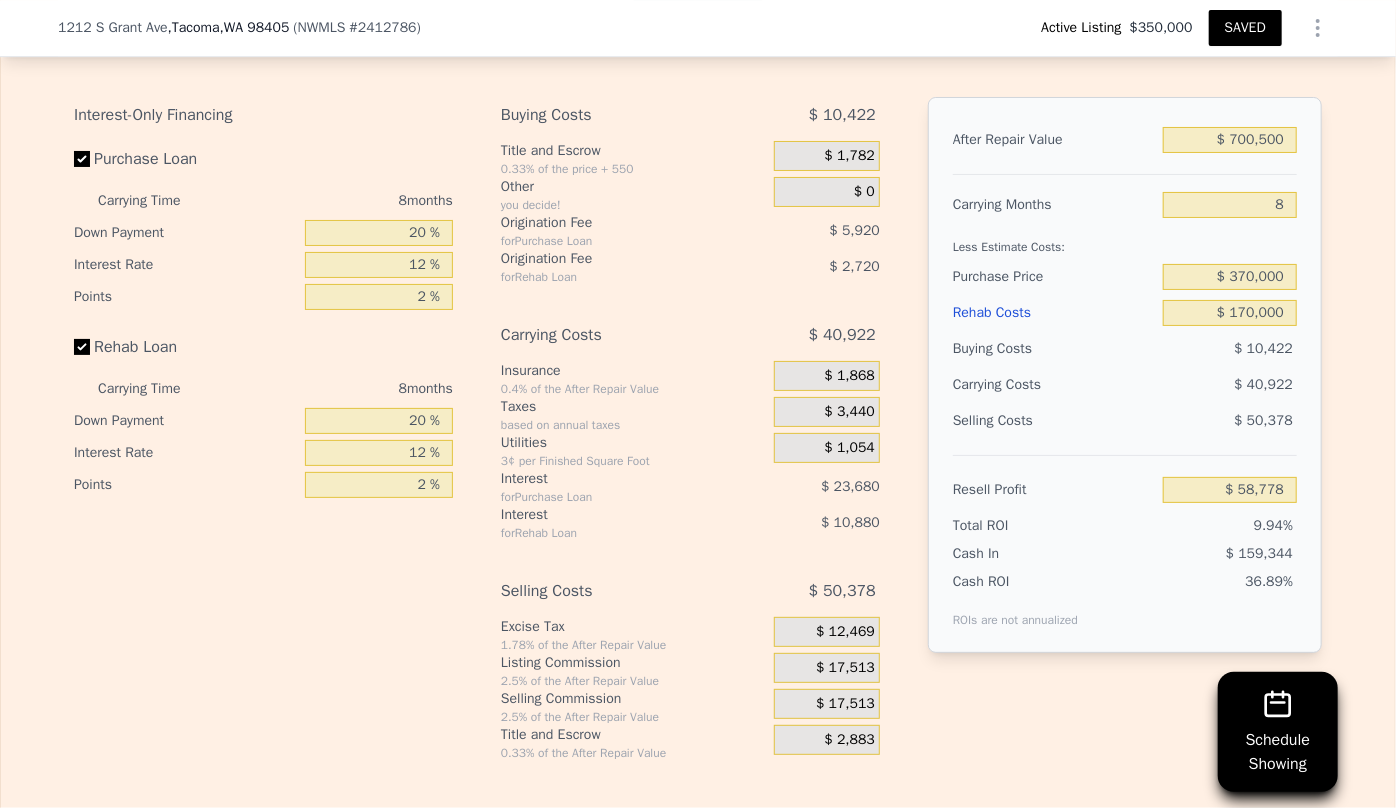 scroll, scrollTop: 3174, scrollLeft: 0, axis: vertical 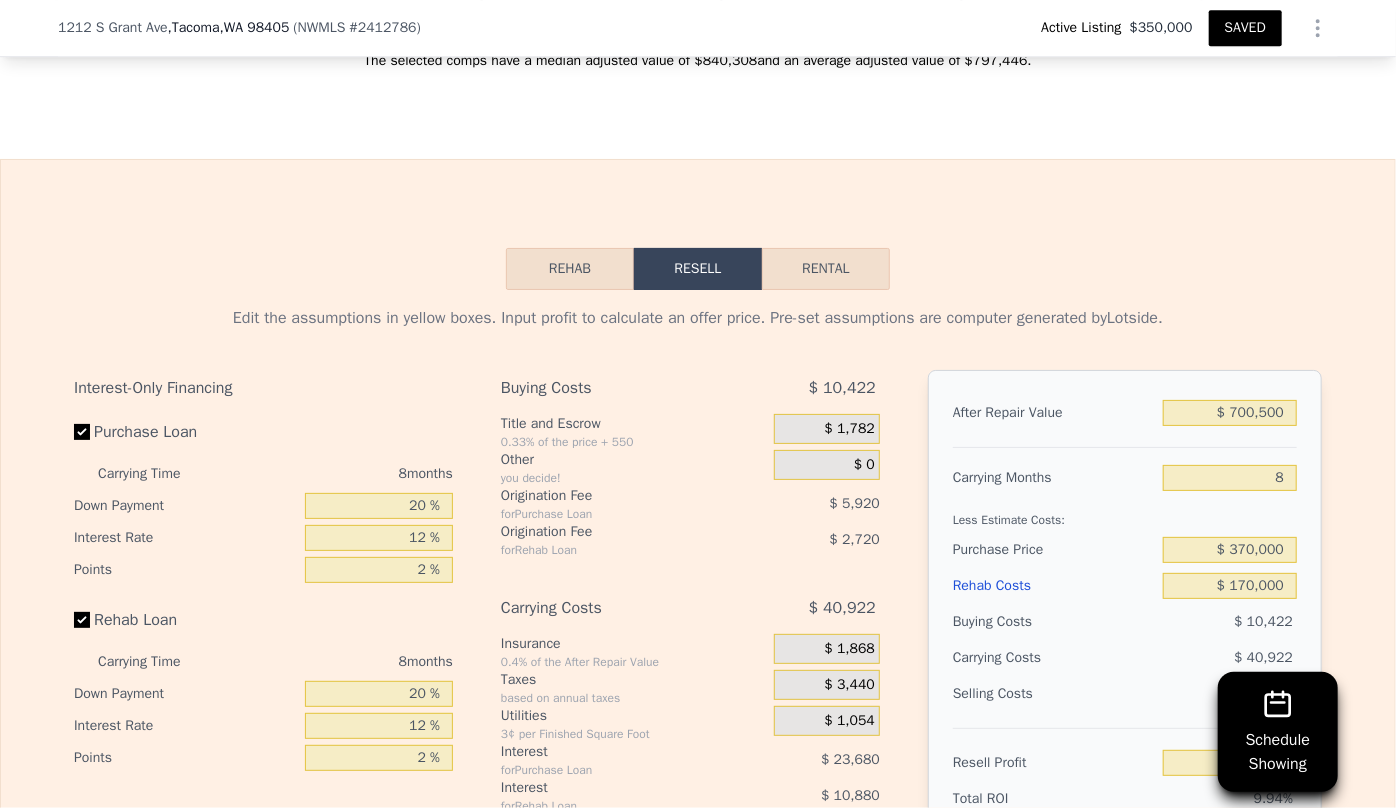 click on "Rental" at bounding box center [826, 269] 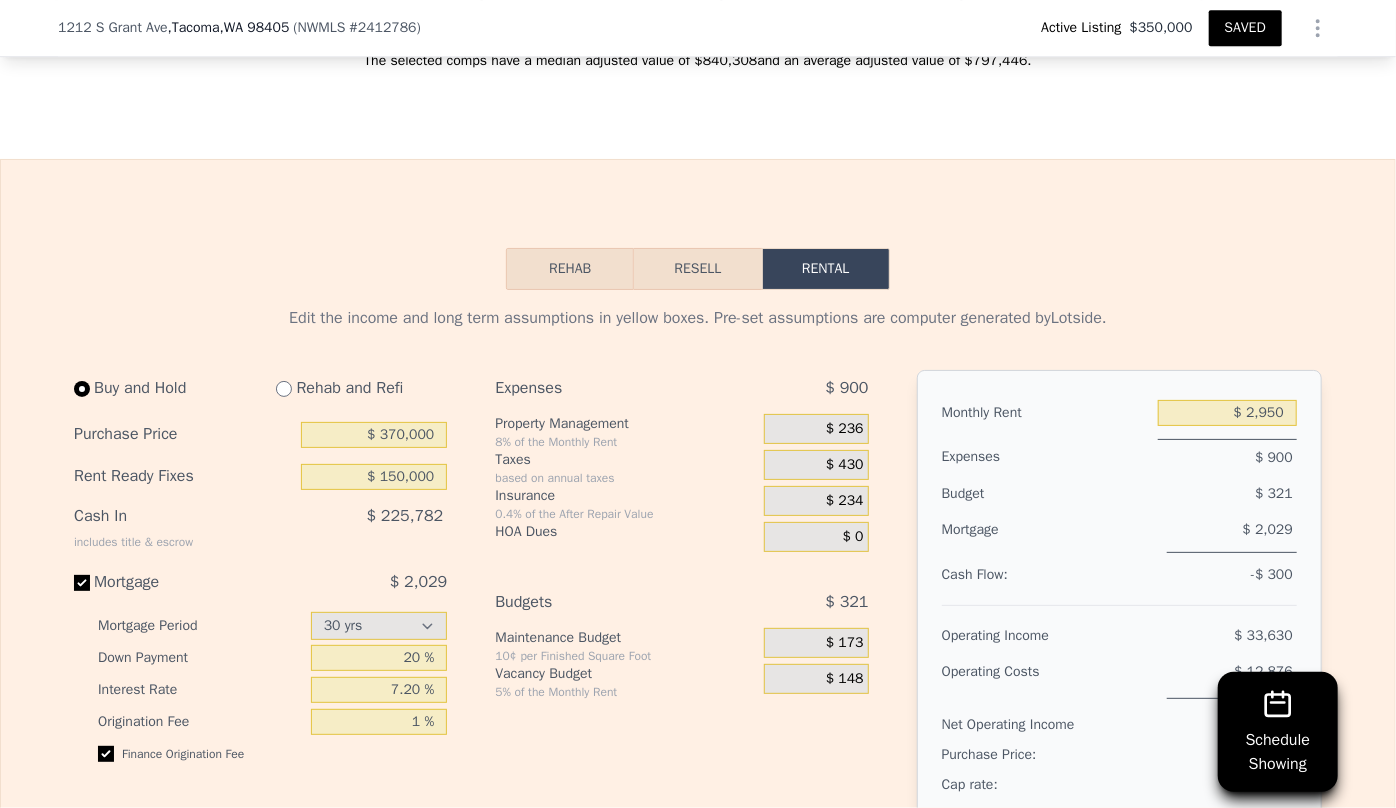 click on "Rehab and Refi" at bounding box center [353, 388] 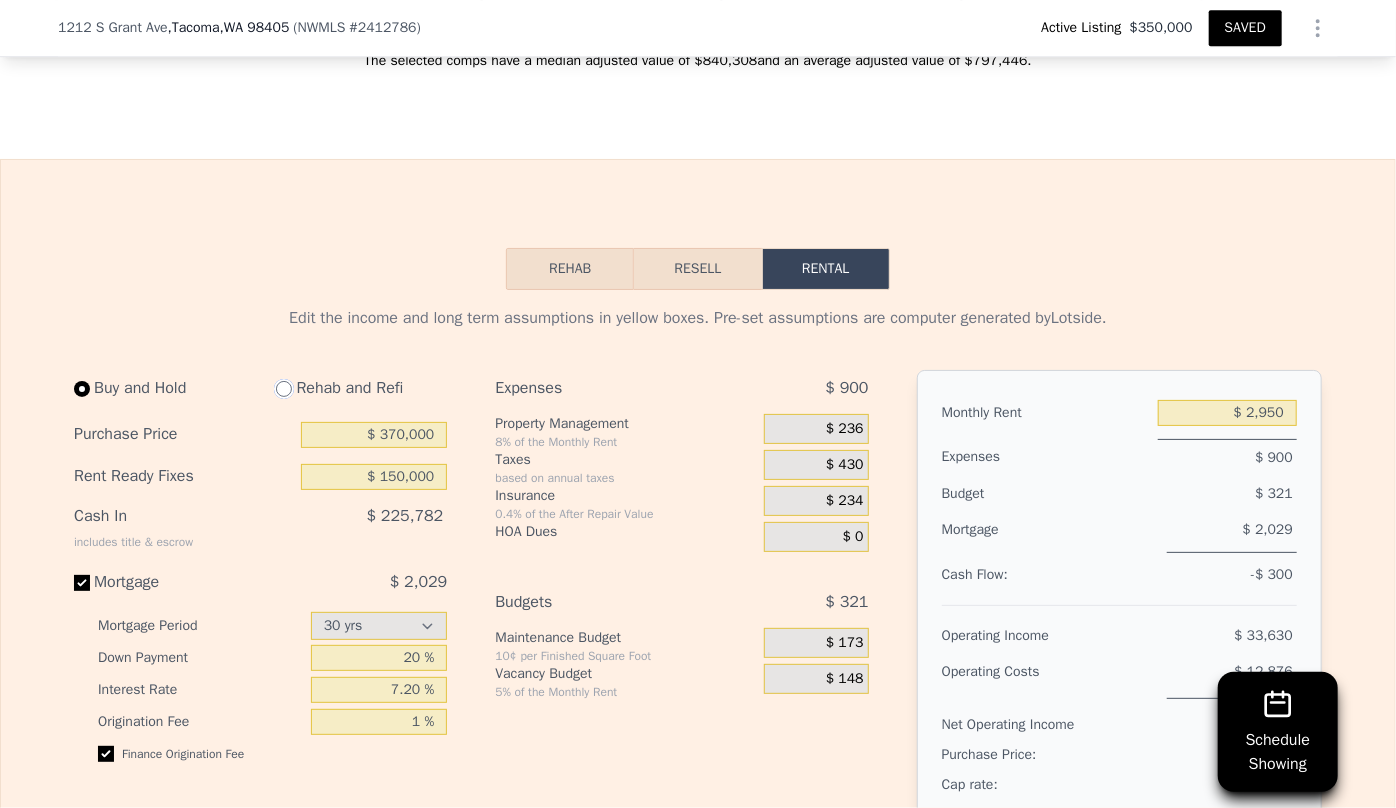drag, startPoint x: 282, startPoint y: 416, endPoint x: 297, endPoint y: 423, distance: 16.552946 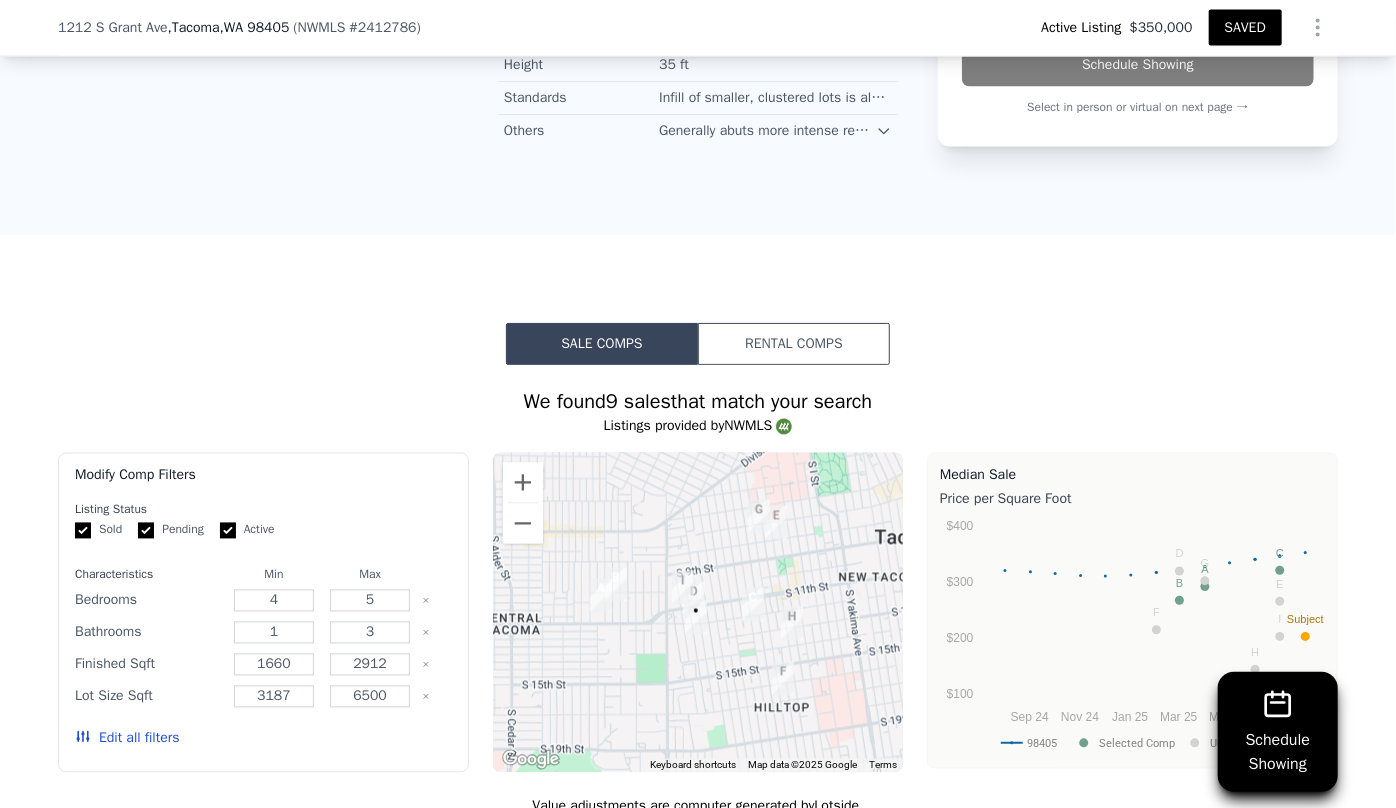 scroll, scrollTop: 1720, scrollLeft: 0, axis: vertical 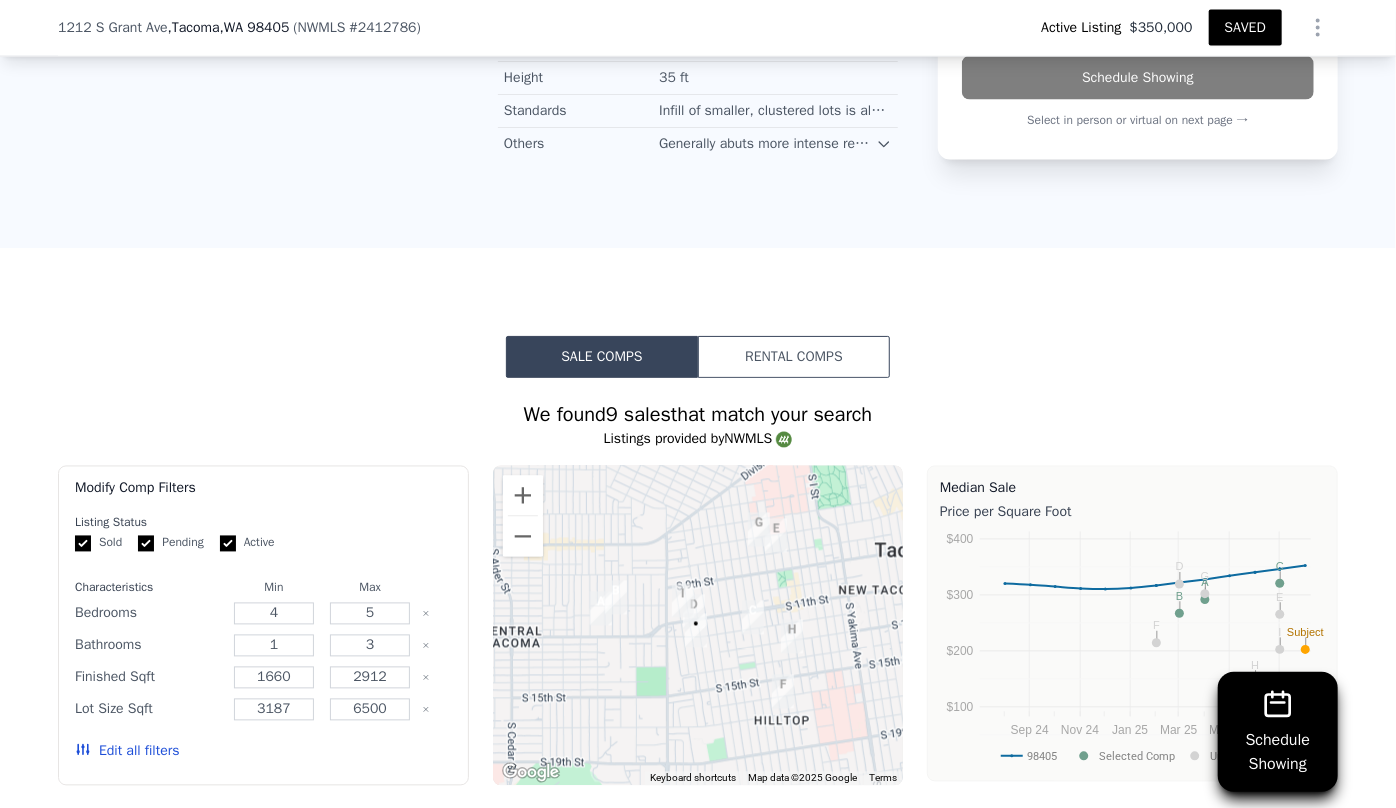 click on "Rental Comps" at bounding box center [794, 357] 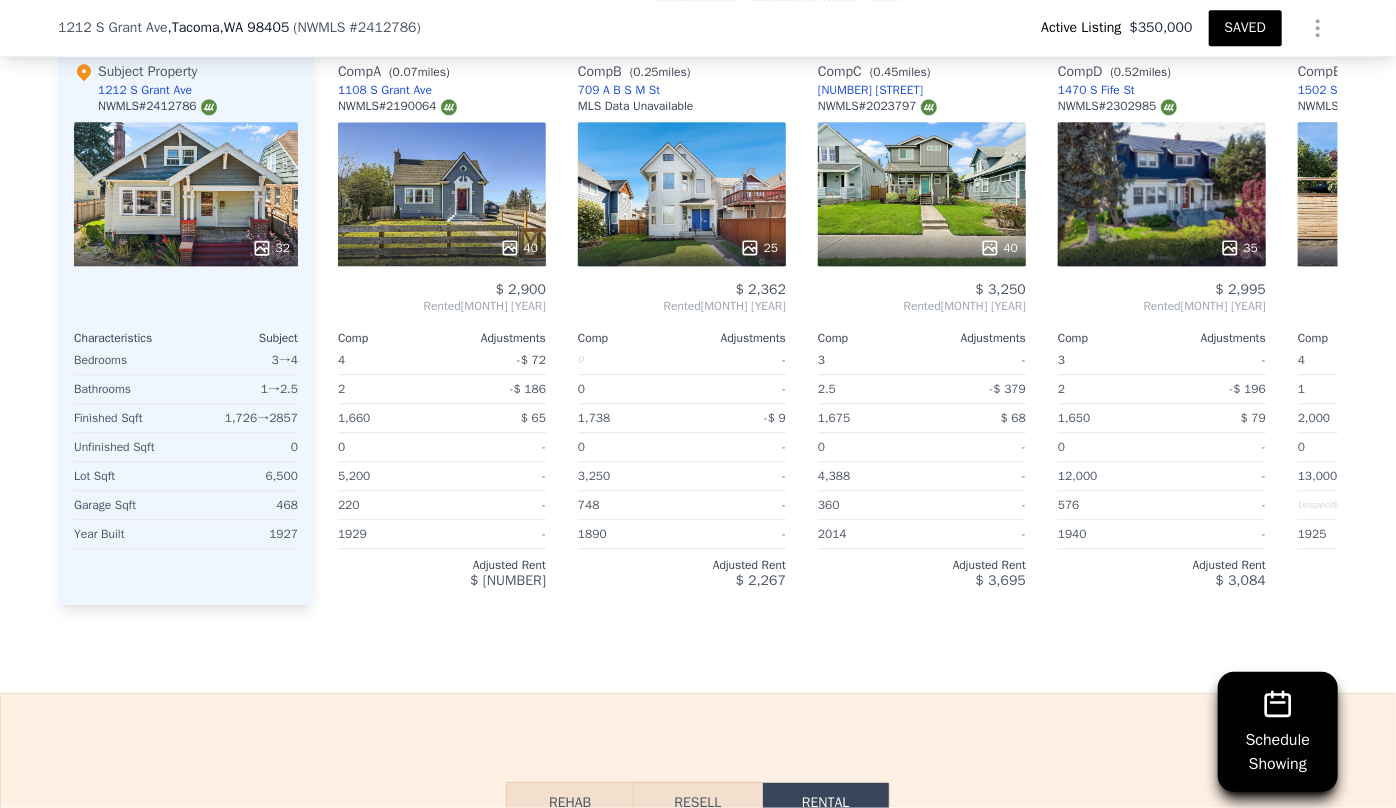 scroll, scrollTop: 2538, scrollLeft: 0, axis: vertical 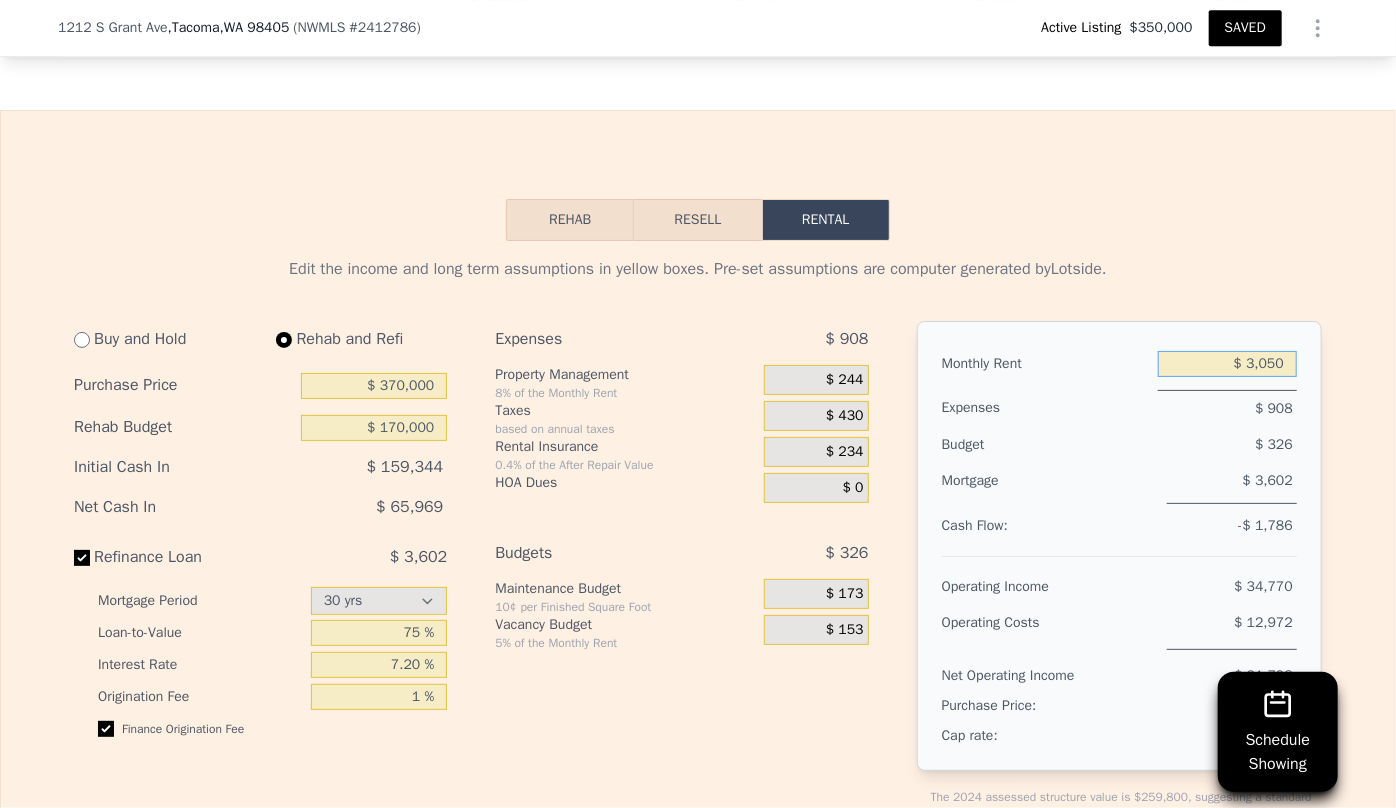 click on "$ 3,050" at bounding box center [1227, 364] 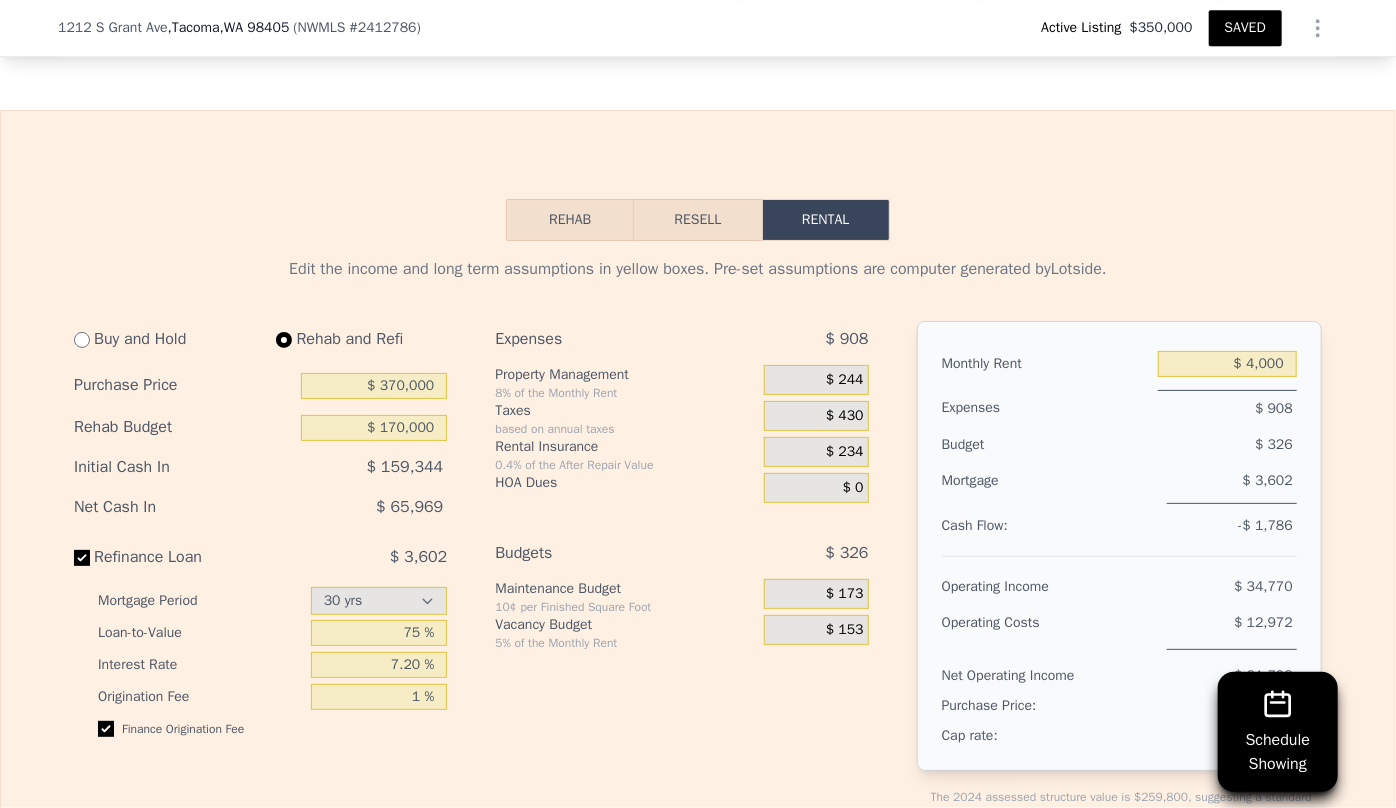 click on "Mortgage" at bounding box center (1050, 483) 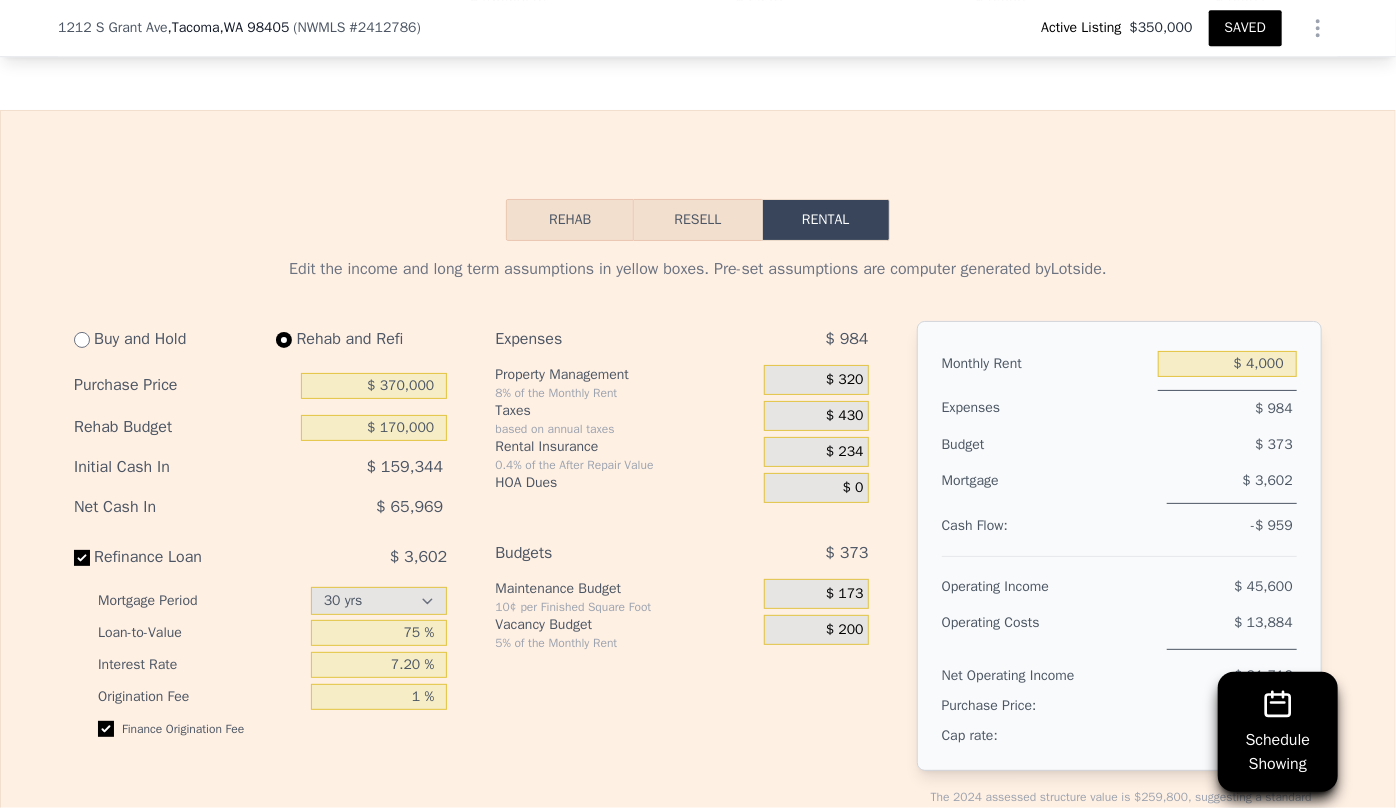 click on "$ 320" at bounding box center (845, 380) 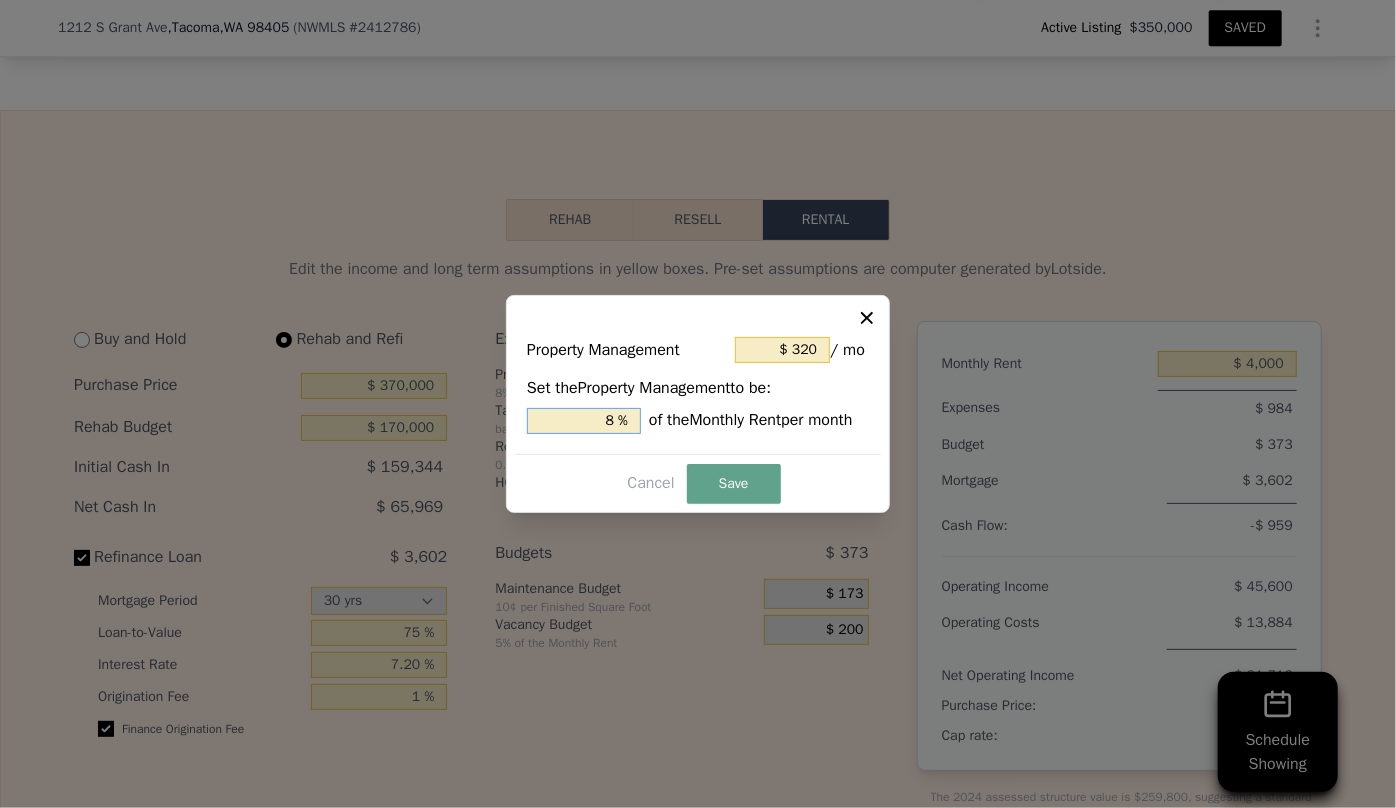 click on "8 %" at bounding box center [584, 421] 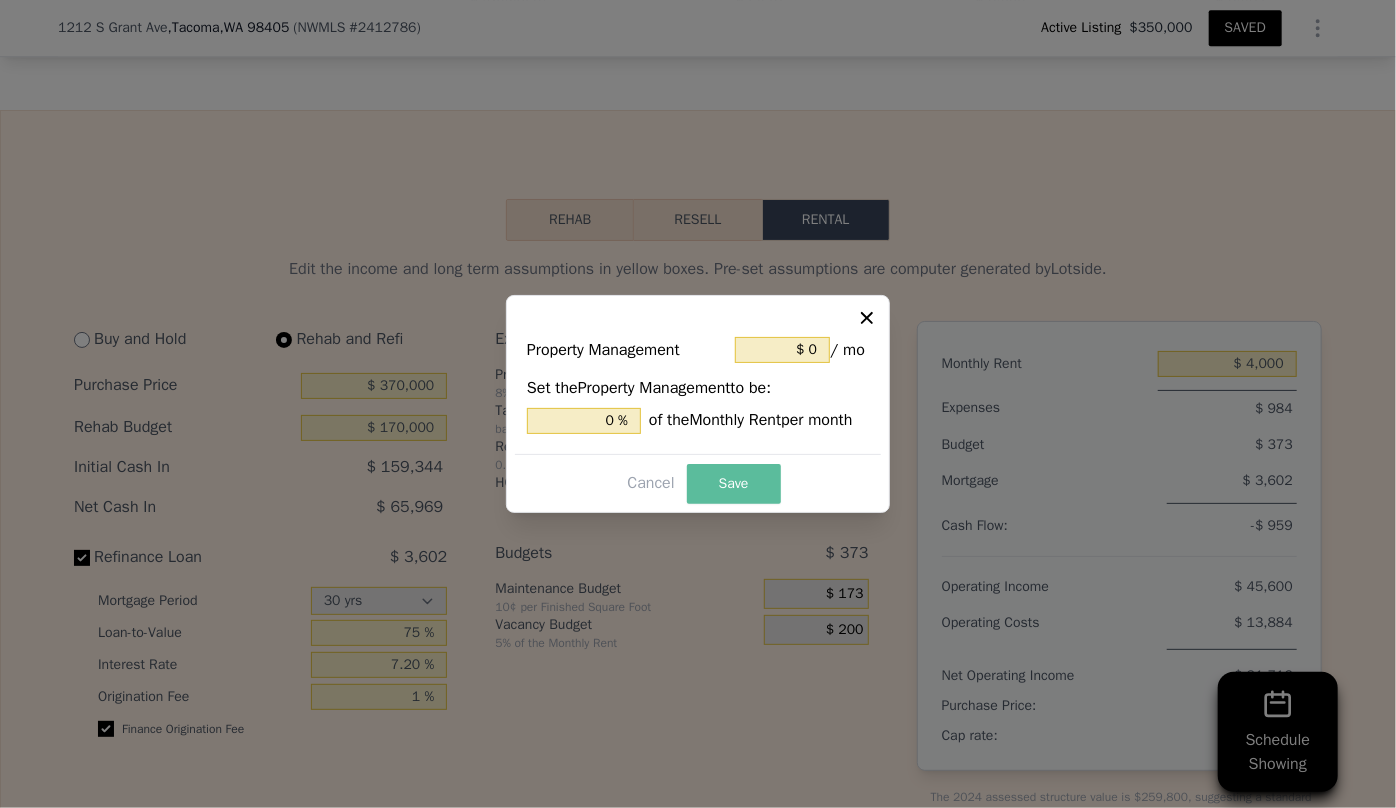 click on "Save" at bounding box center (734, 484) 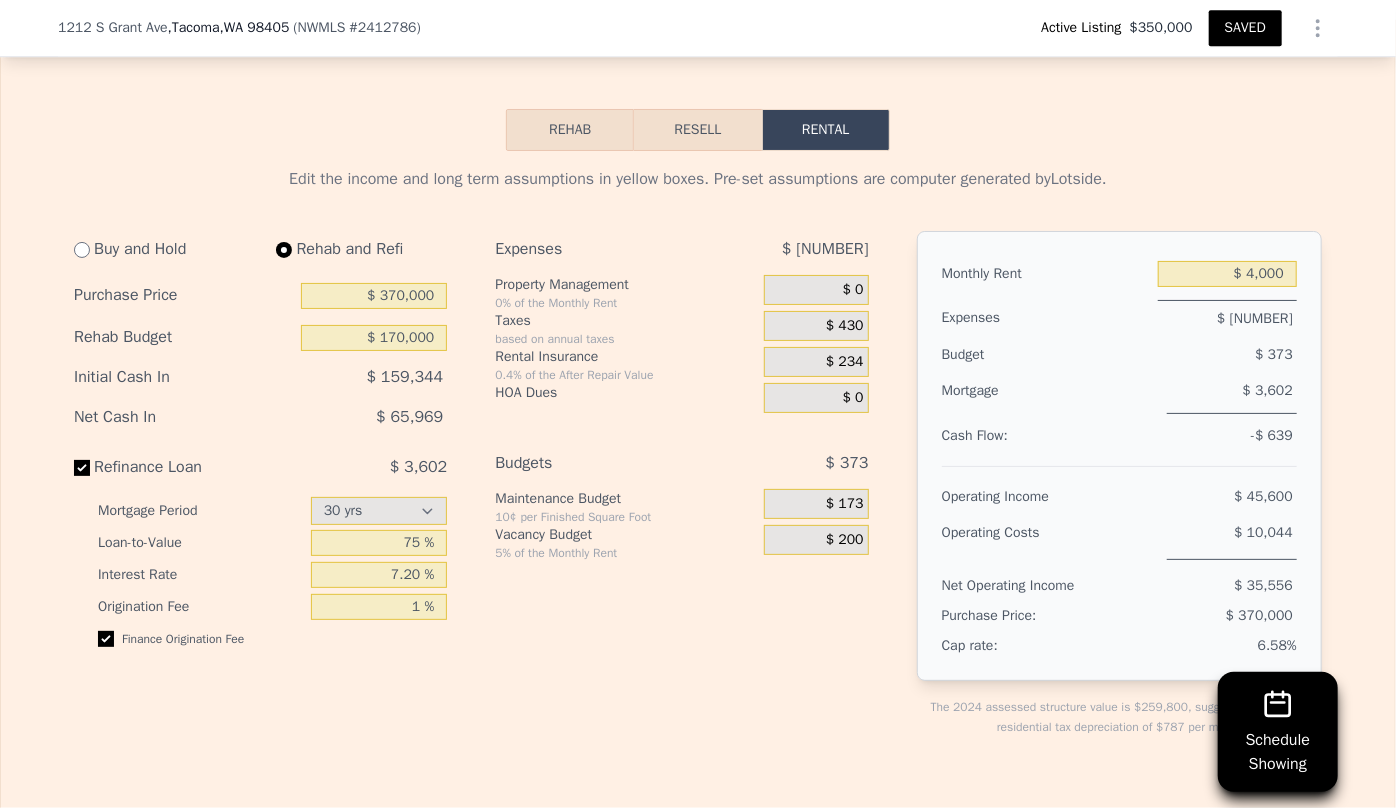scroll, scrollTop: 3265, scrollLeft: 0, axis: vertical 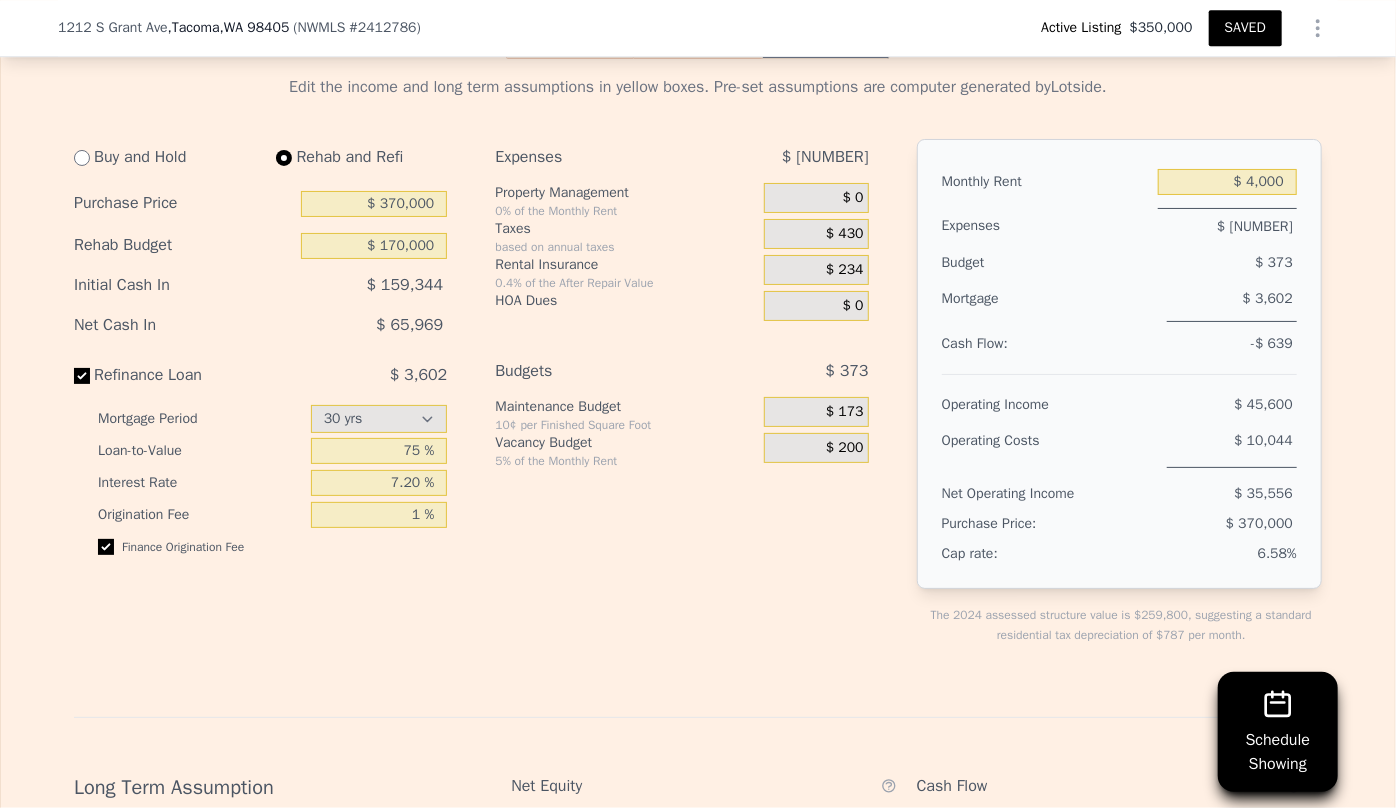 click on "Resell" at bounding box center [697, 38] 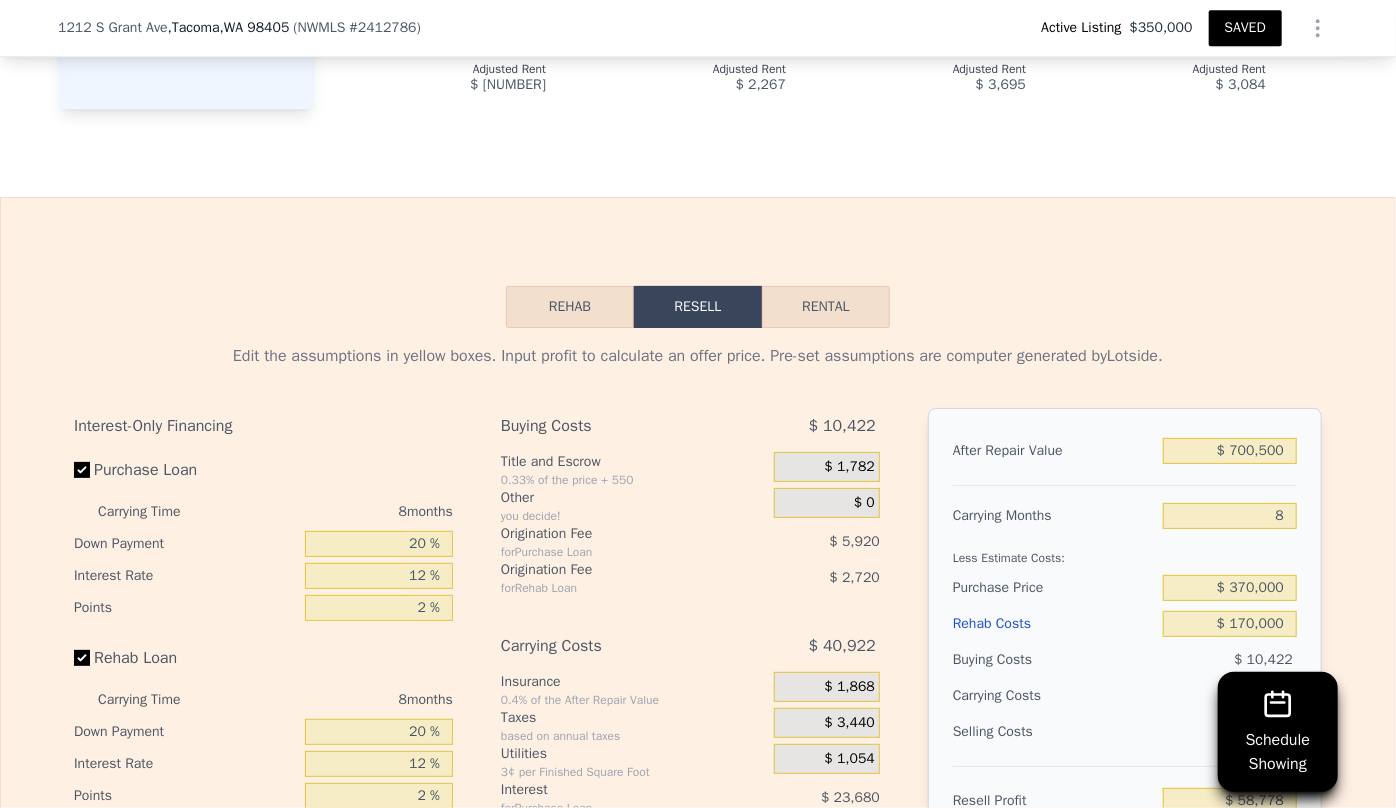 scroll, scrollTop: 2992, scrollLeft: 0, axis: vertical 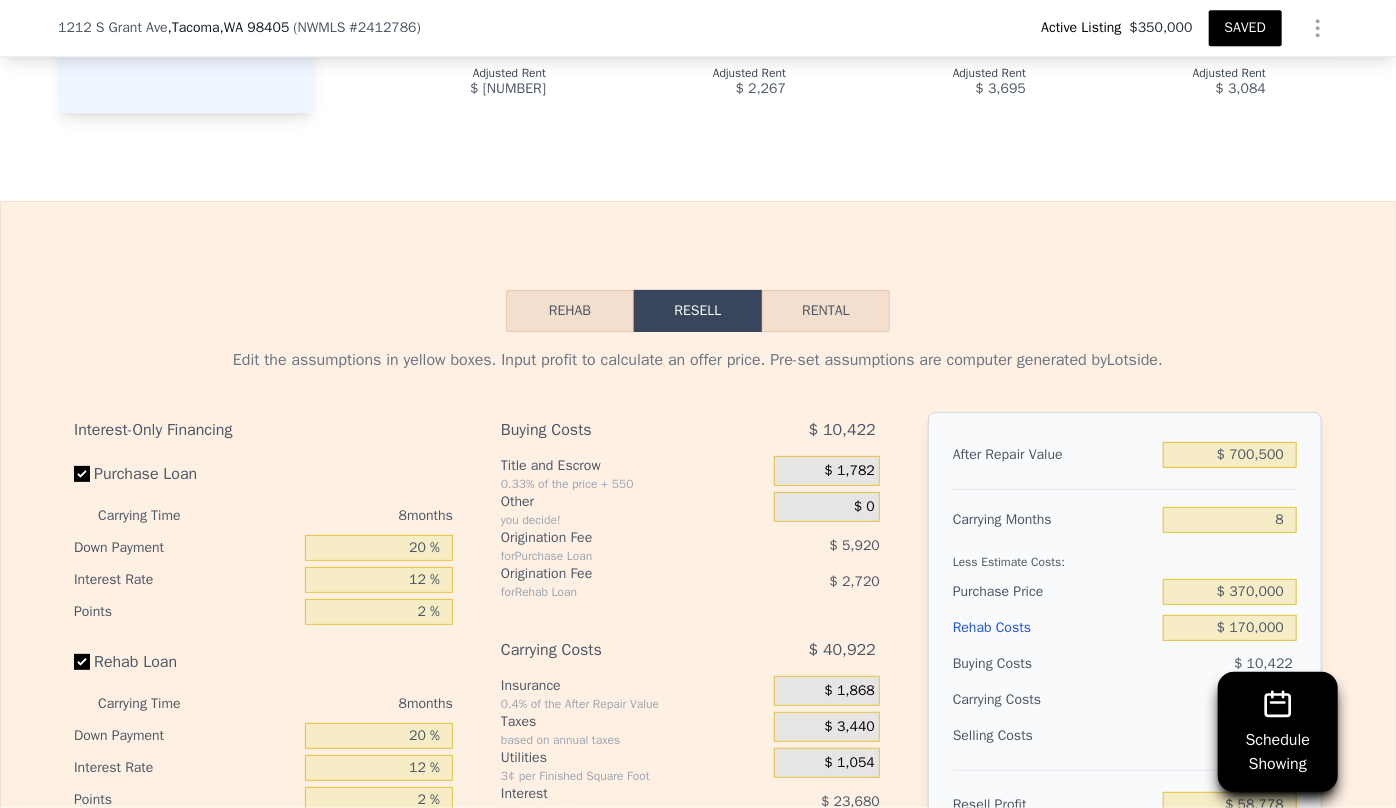 click on "Rental" at bounding box center [826, 311] 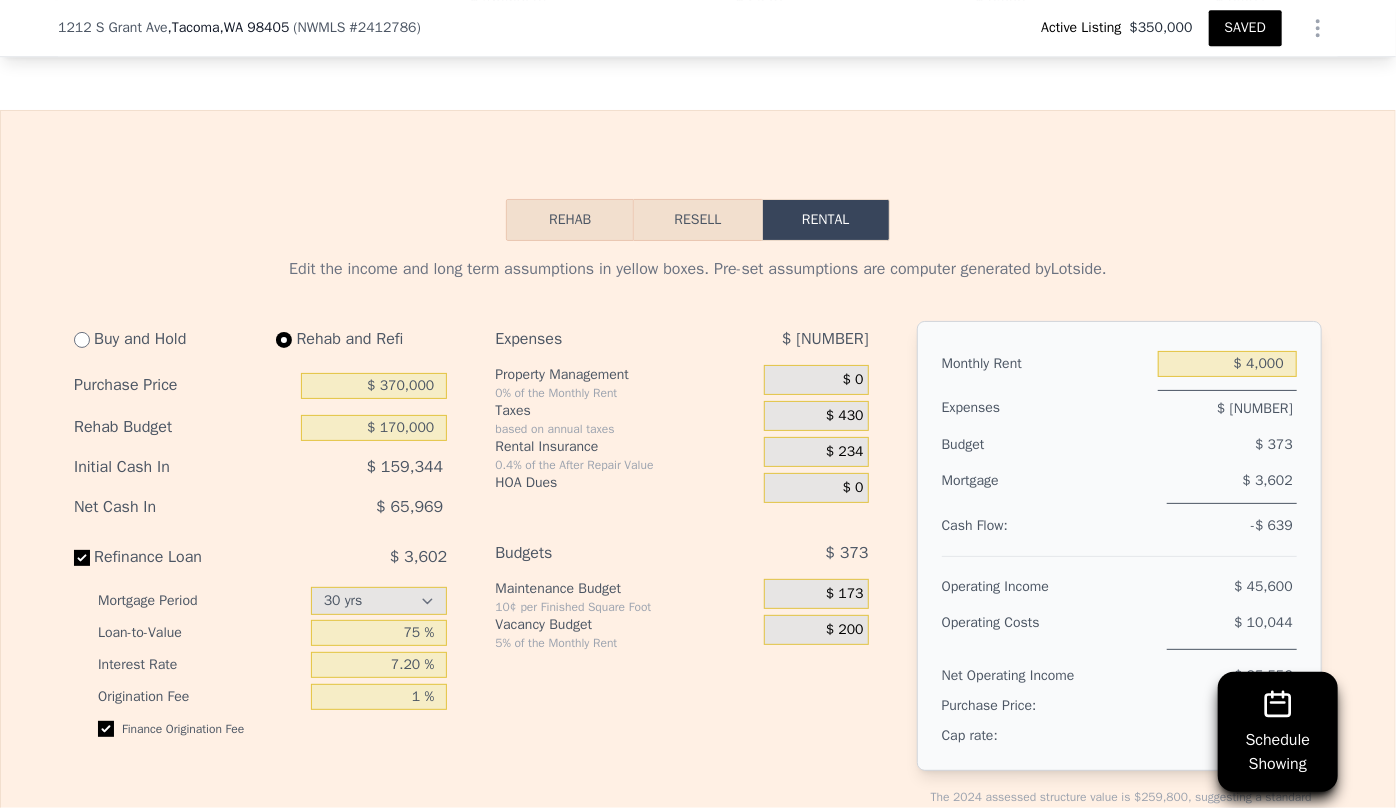 scroll, scrollTop: 3174, scrollLeft: 0, axis: vertical 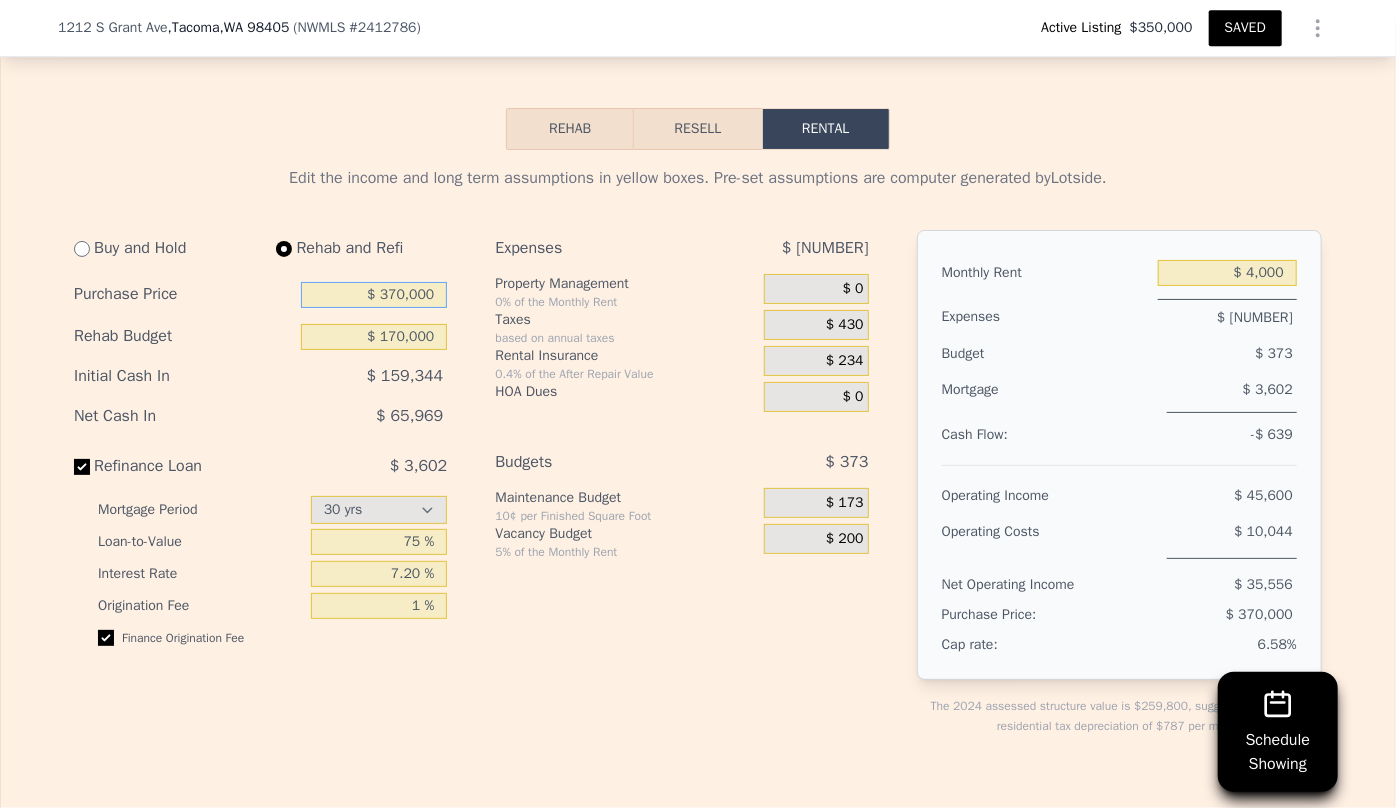 click on "$ 370,000" at bounding box center (374, 295) 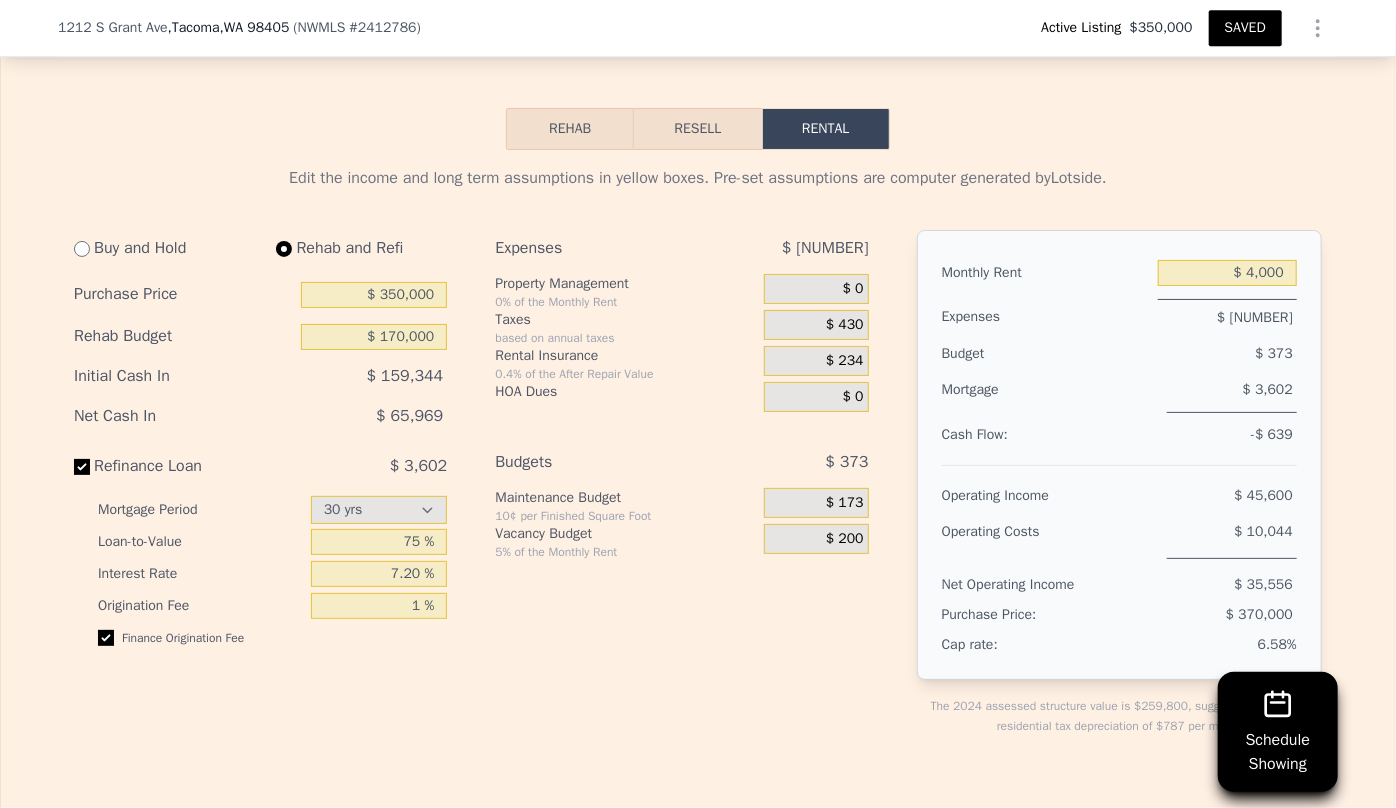 click on "$ 159,344" at bounding box center (332, 376) 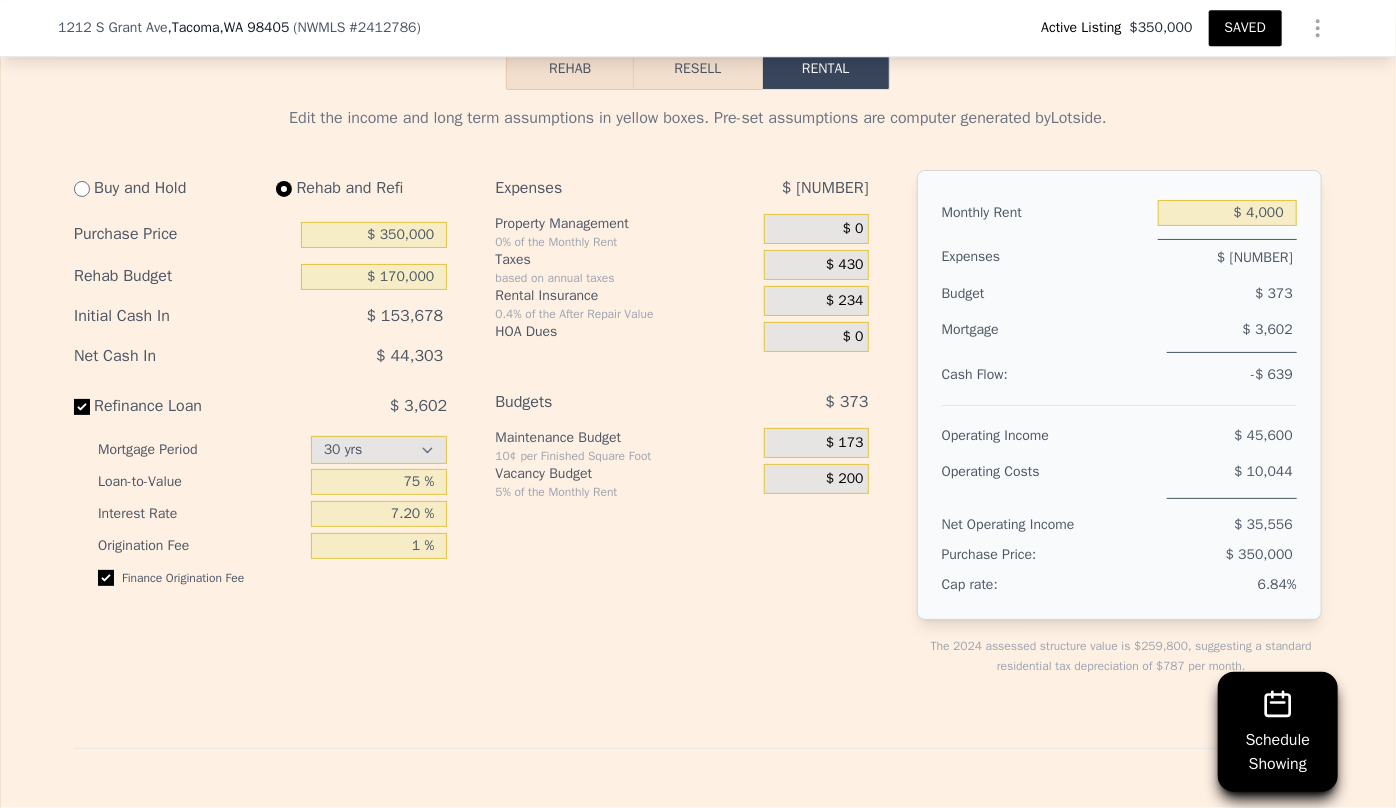 scroll, scrollTop: 3265, scrollLeft: 0, axis: vertical 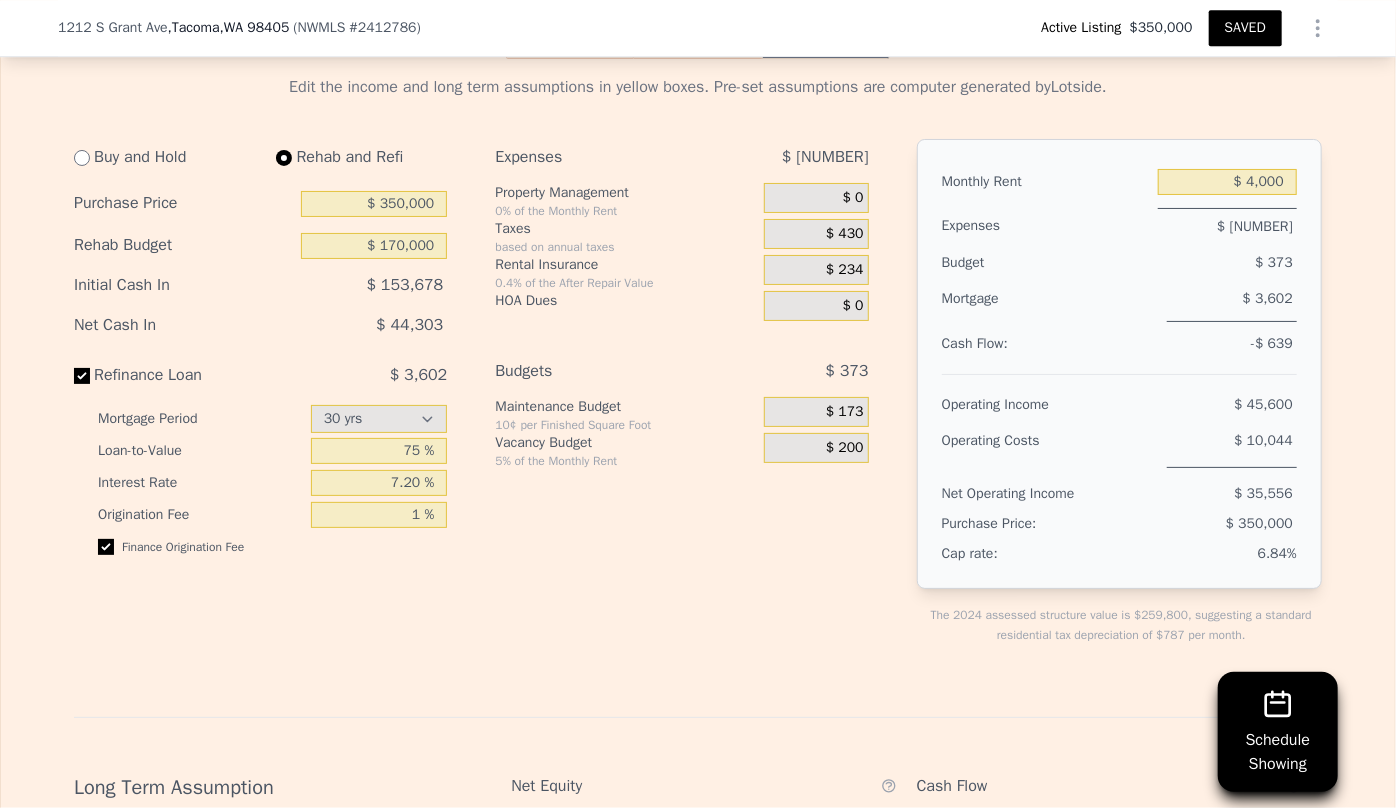 click on "Purchase Price:" at bounding box center [1011, 524] 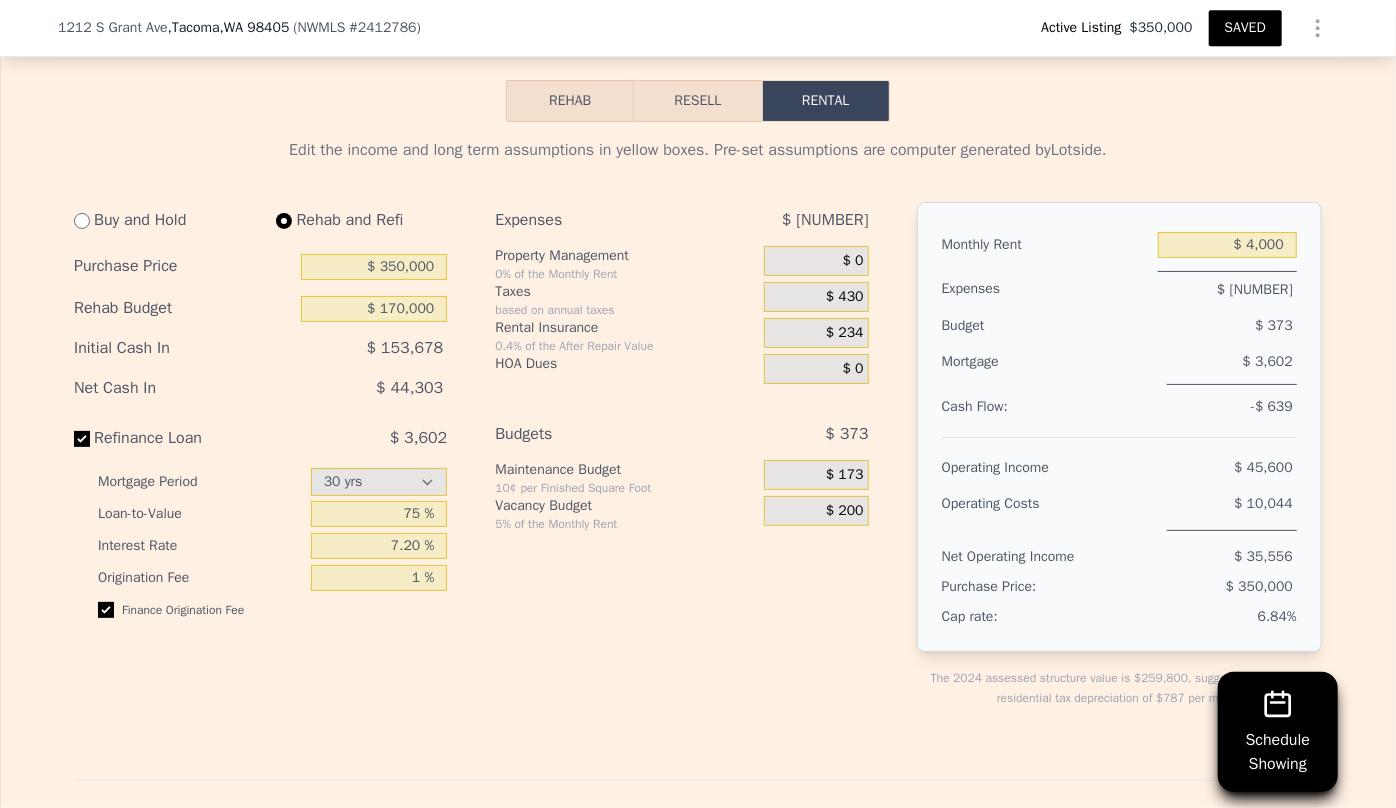 scroll, scrollTop: 3174, scrollLeft: 0, axis: vertical 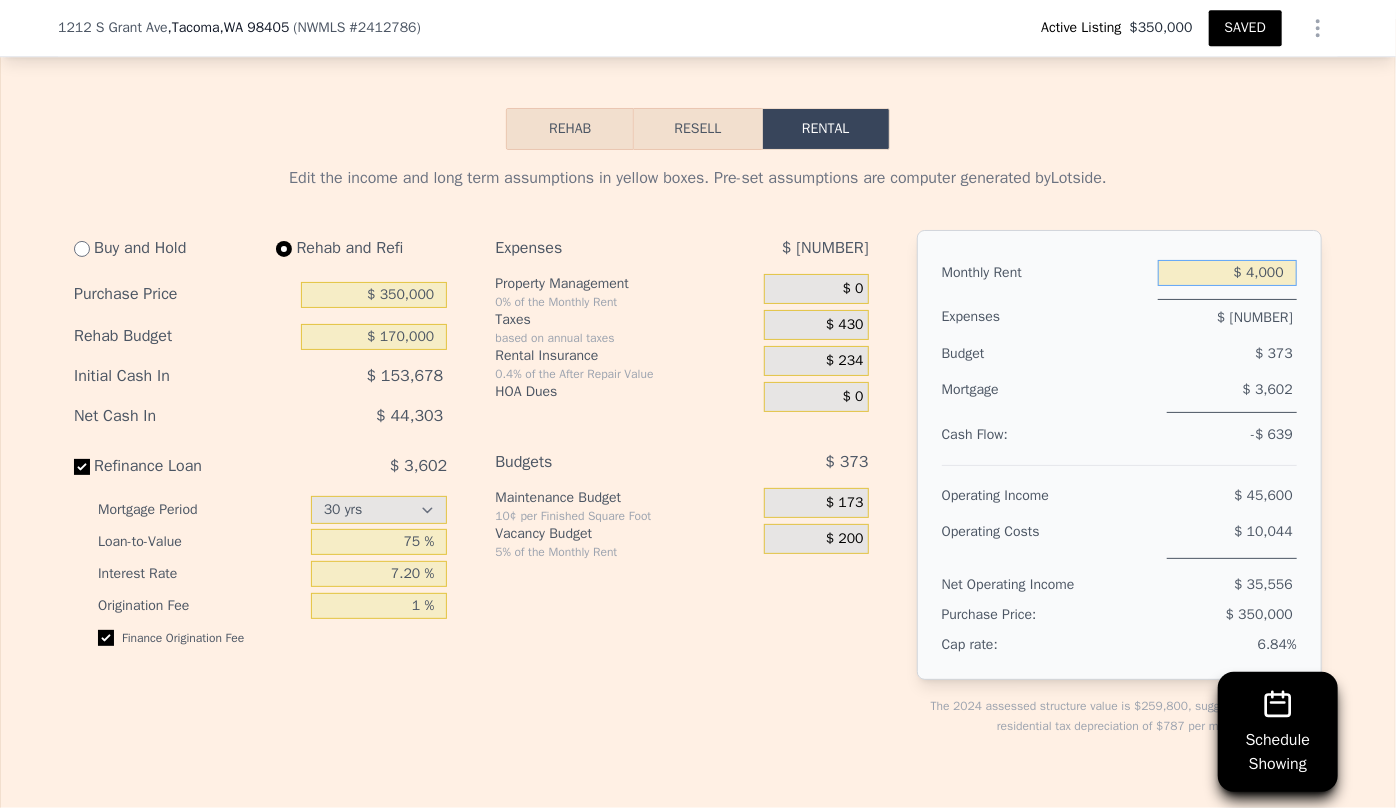 click on "$ 4,000" at bounding box center [1227, 273] 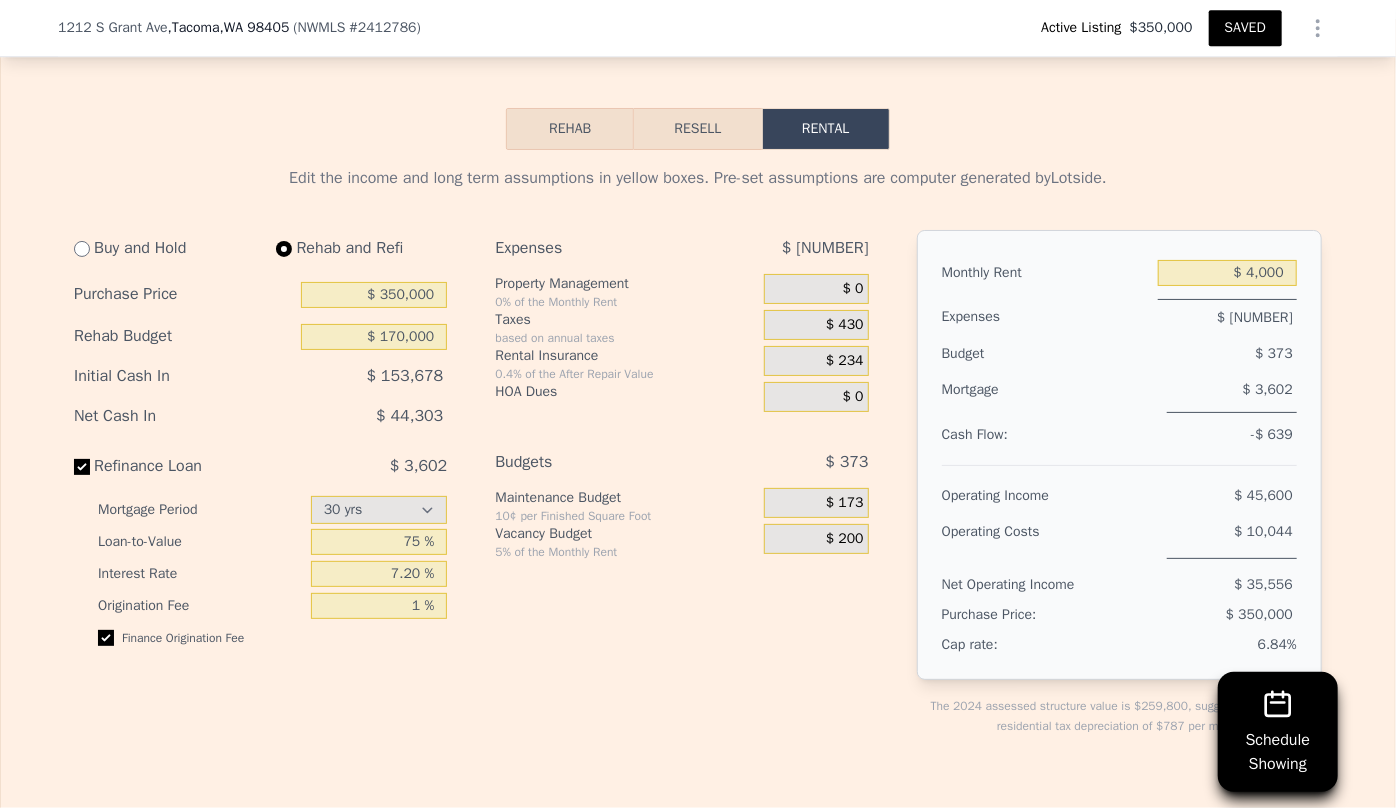 click on "Edit the income and long term assumptions in yellow boxes. Pre-set assumptions are computer generated by  Lotside . Buy and Hold Rehab and Refi Purchase Price $ 350,000 Rehab Budget $ 170,000 Initial Cash In $ 153,678 Net Cash In $ 44,303 Refinance Loan $ 3,602 Mortgage Period 15 yrs 30 yrs Loan-to-Value 75 % Interest Rate 7.20 % Origination Fee 1 % Finance Origination Fee Expenses $ 664 Property Management 0% of the Monthly Rent $ 0 Taxes based on annual taxes $ 430 Rental Insurance 0.4% of the After Repair Value $ 234 HOA Dues $ 0 Budgets $ 373 Maintenance Budget 10¢ per Finished Square Foot $ 173 Vacancy Budget 5% of the Monthly Rent $ 200 Monthly Rent $ 4,000 Expenses $ 664 Budget $ 373 Mortgage $ 3,602 Cash Flow: -$ 639 Operating Income $ 45,600 Operating Costs $ 10,044 Net Operating Income $ 35,556 Purchase Price: $ 350,000 Cap rate: 6.84% The 2024 assessed structure value is
$259,800, suggesting a standard residential tax
depreciation of $787 per month. after repair value" at bounding box center (698, 821) 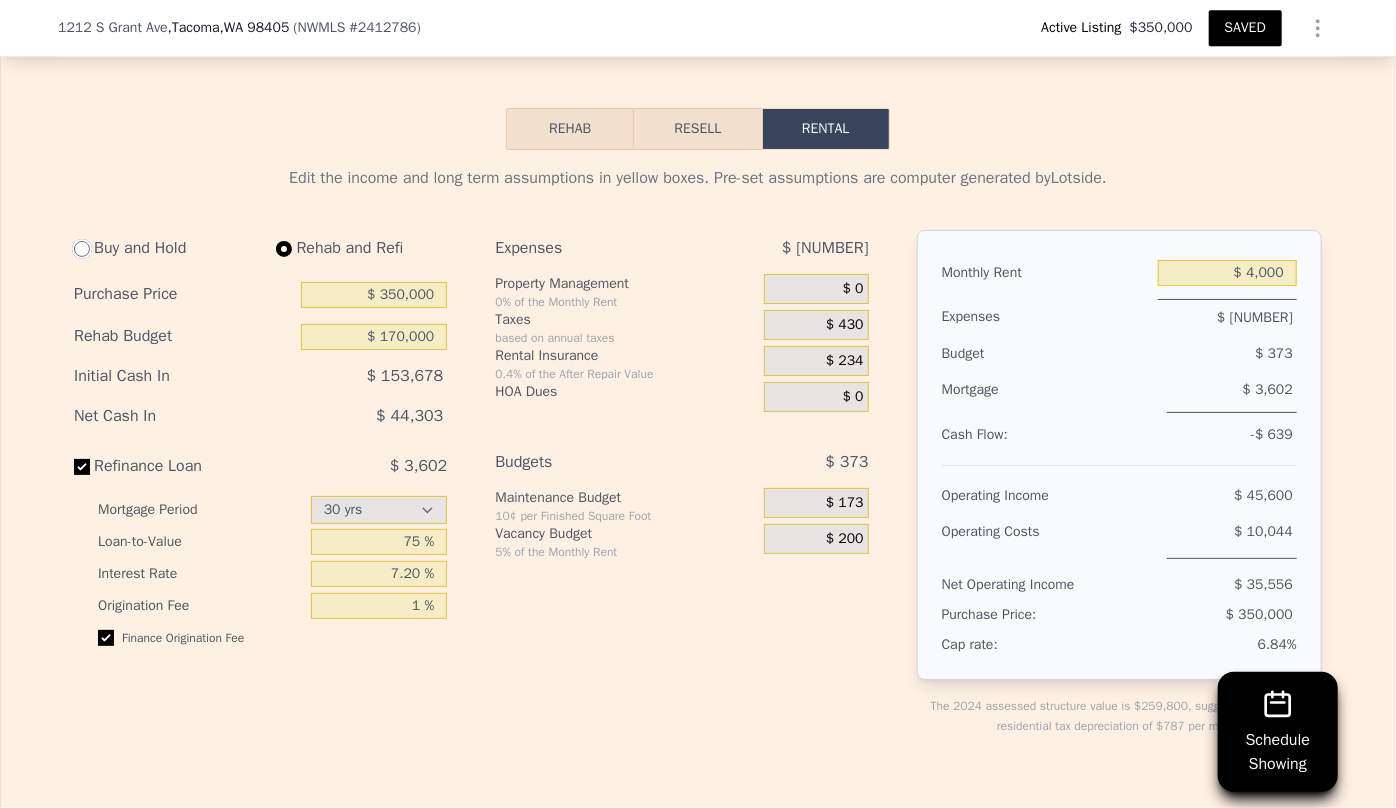 click at bounding box center [82, 249] 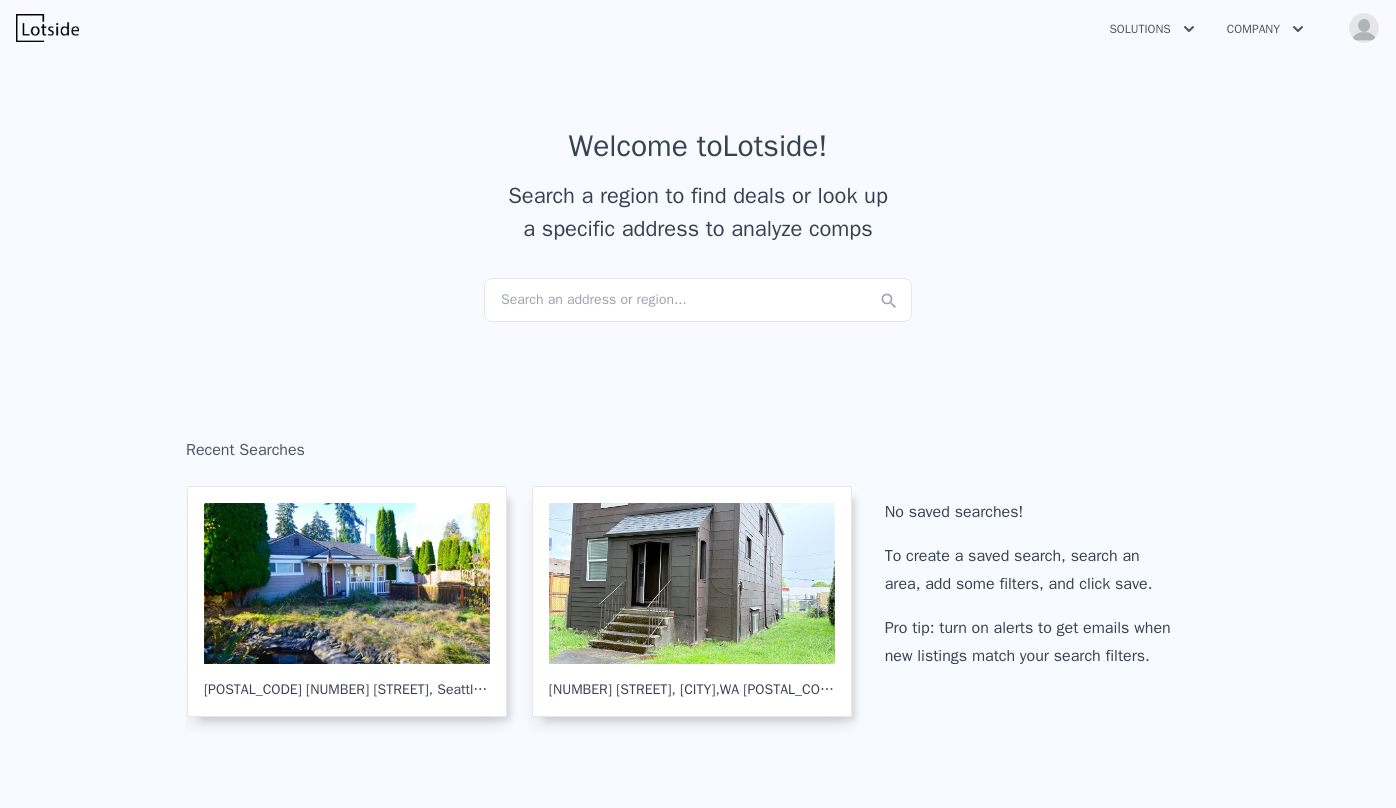 scroll, scrollTop: 0, scrollLeft: 0, axis: both 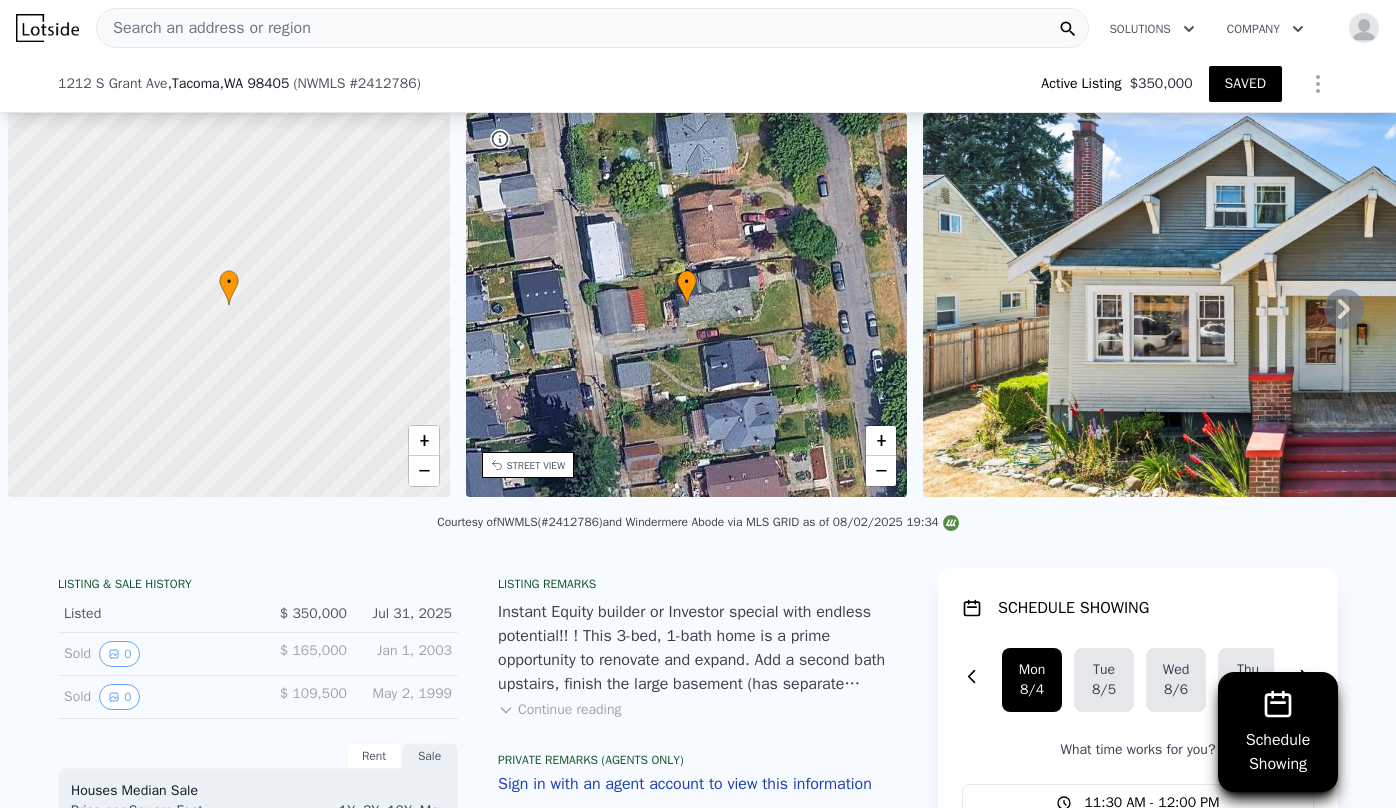 select on "30" 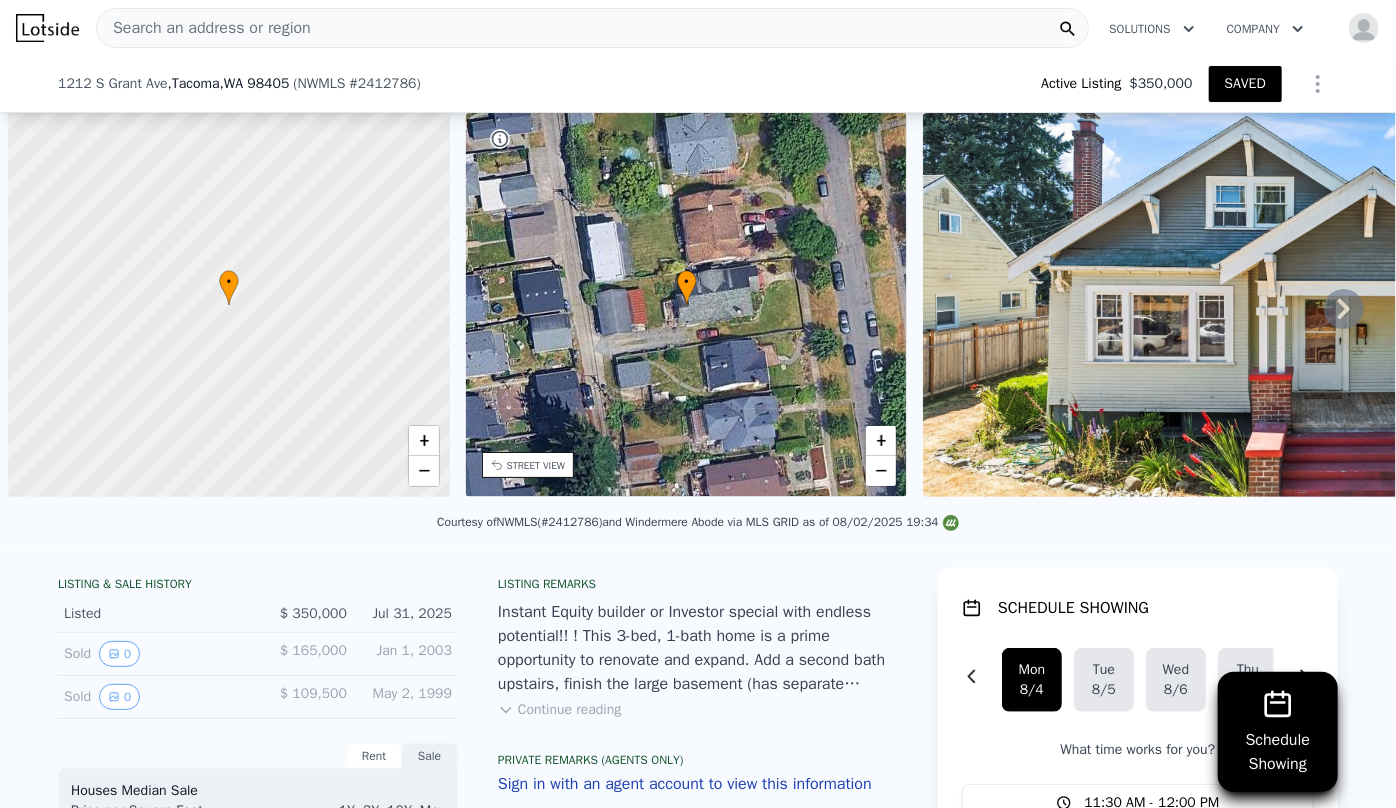 scroll, scrollTop: 3174, scrollLeft: 0, axis: vertical 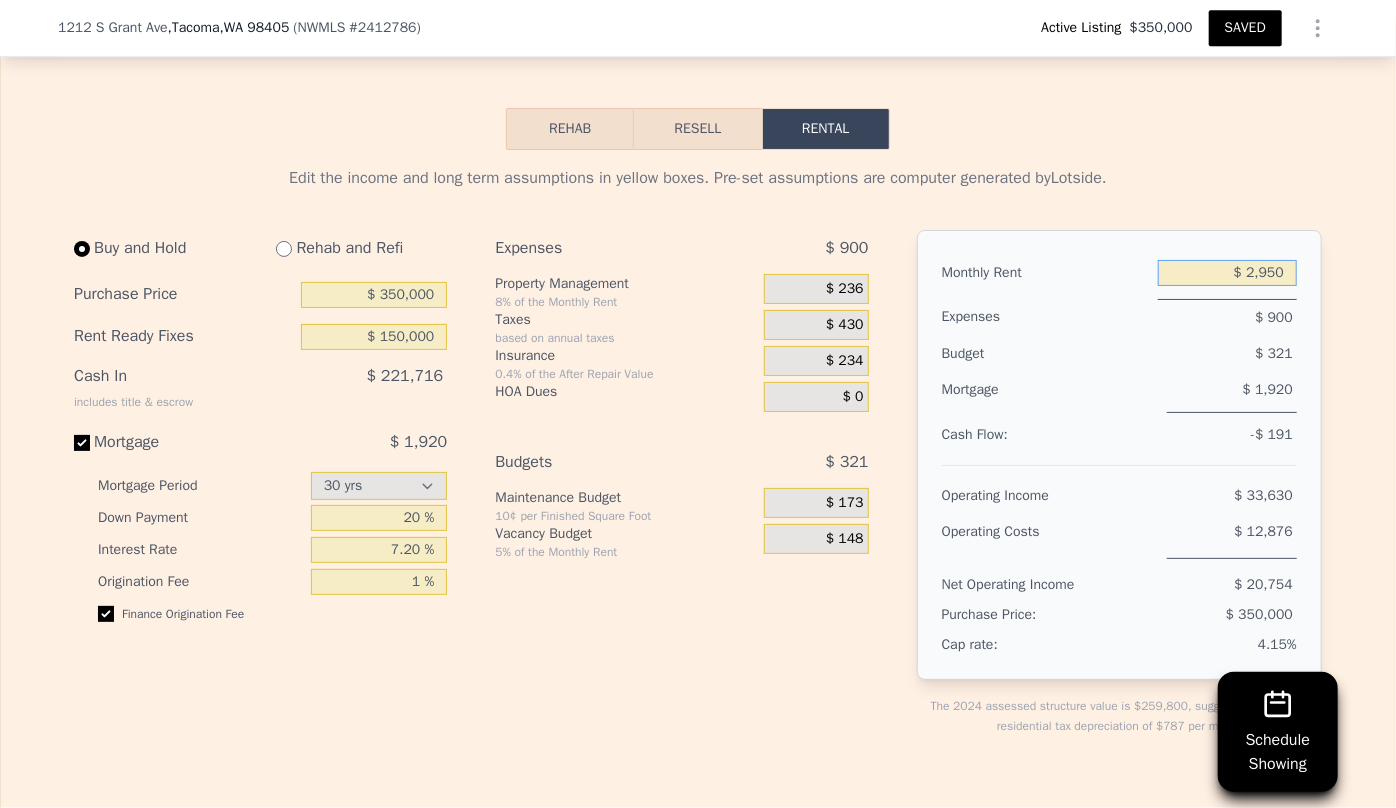 click on "$ 2,950" at bounding box center (1227, 273) 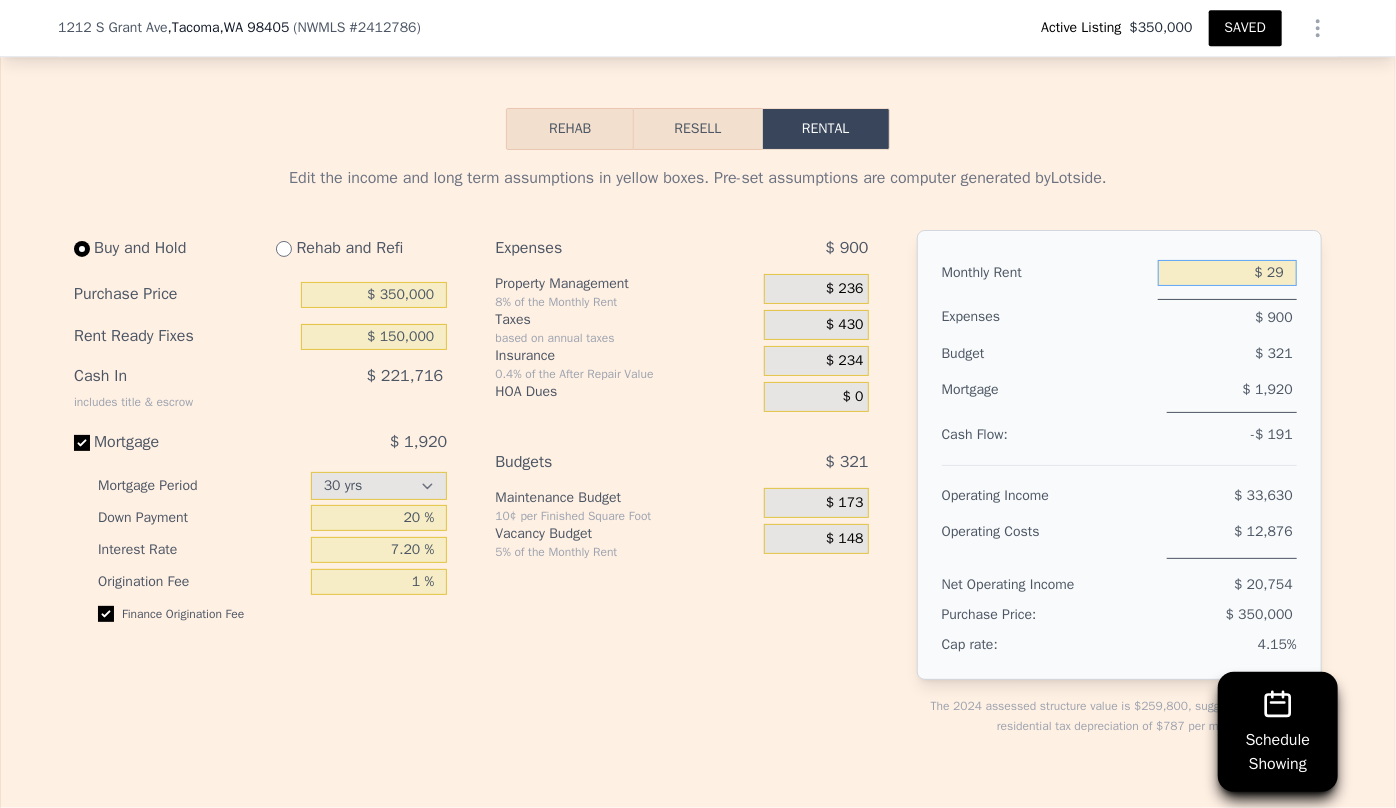 type on "$ 2" 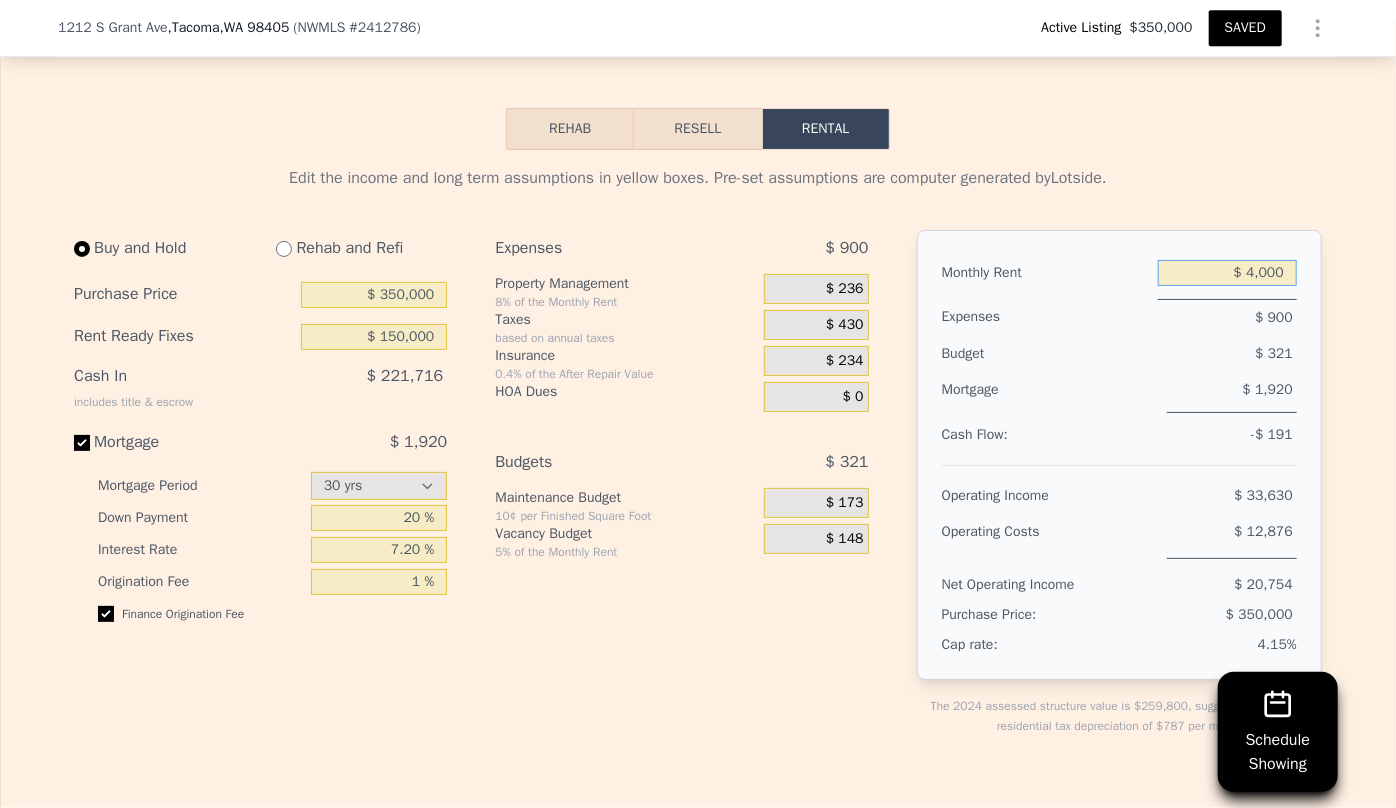 type on "$ 4,000" 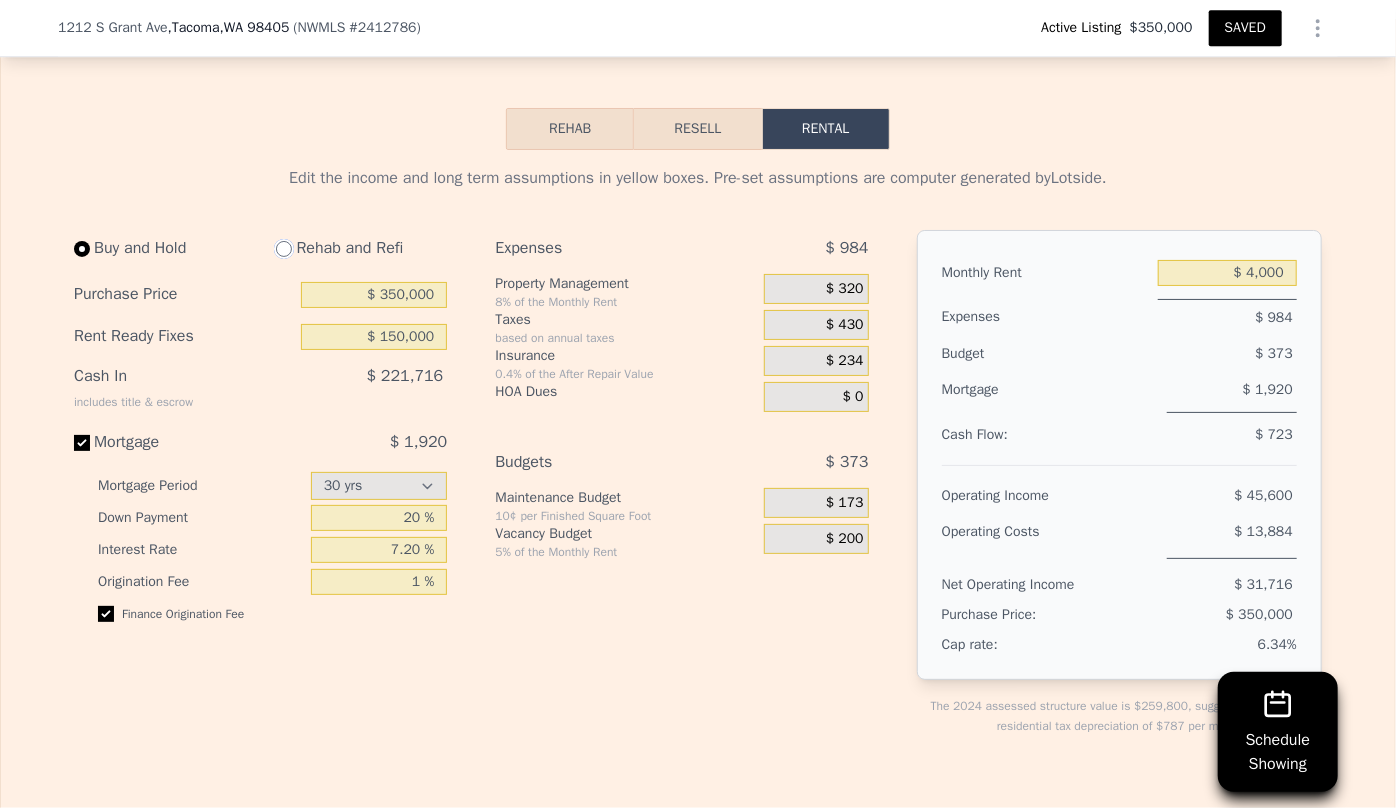 click at bounding box center [284, 249] 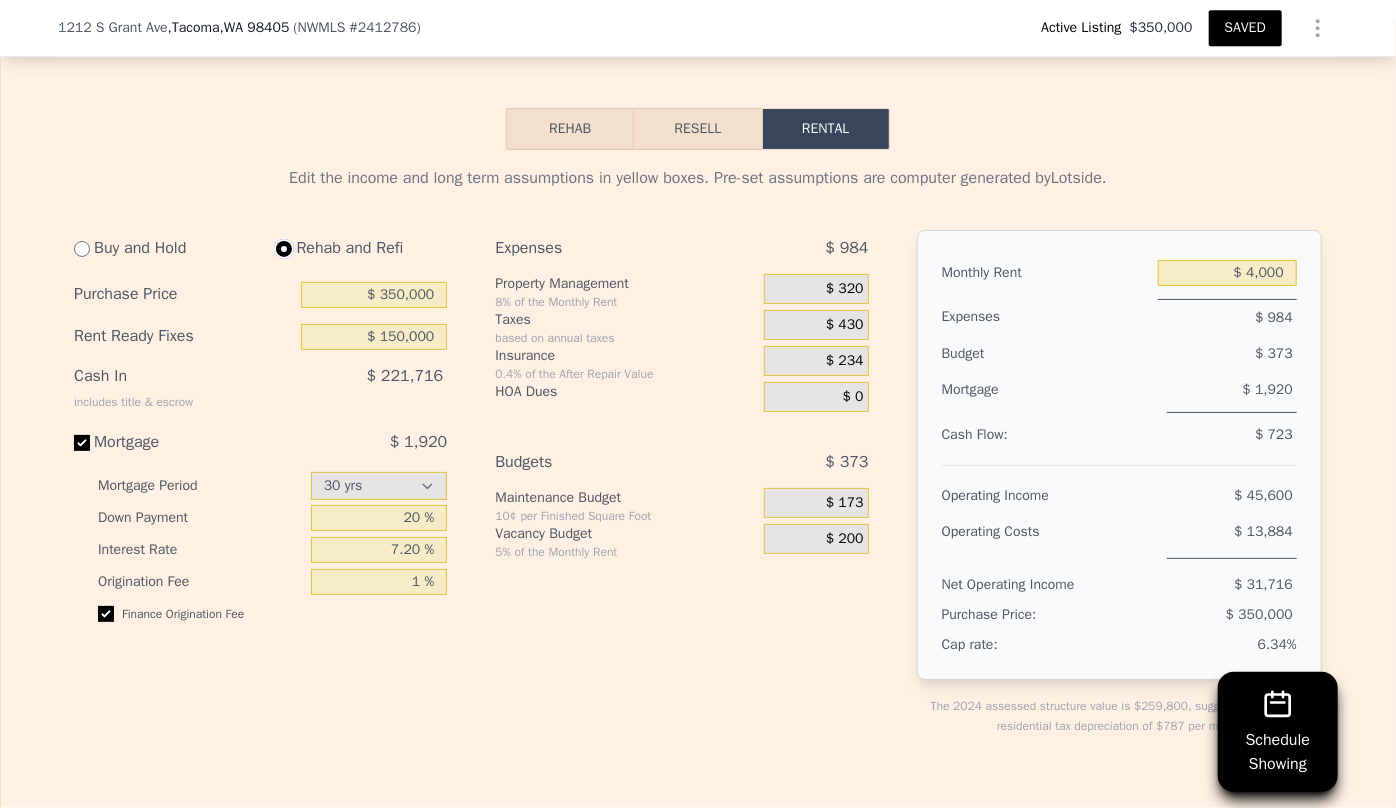 type on "$ 170,000" 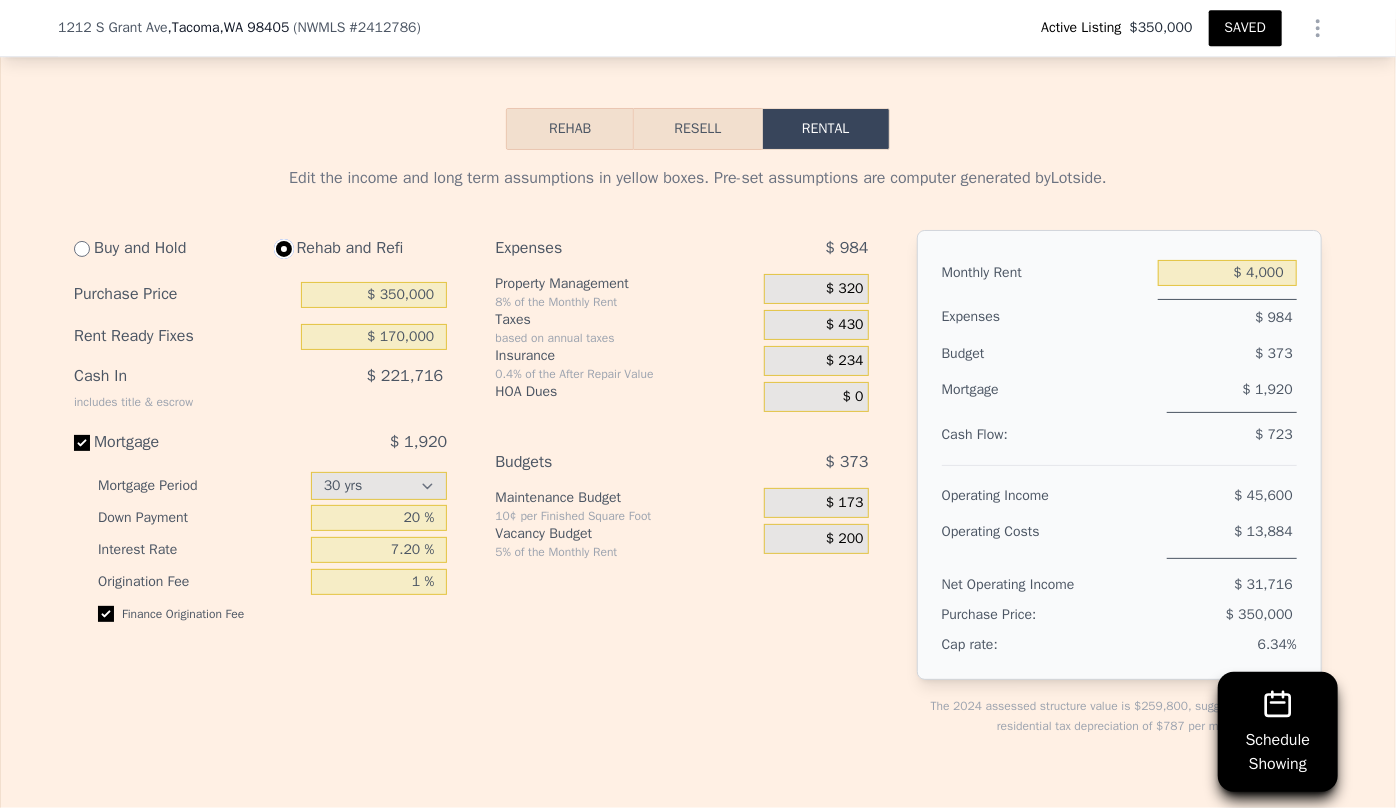 select on "30" 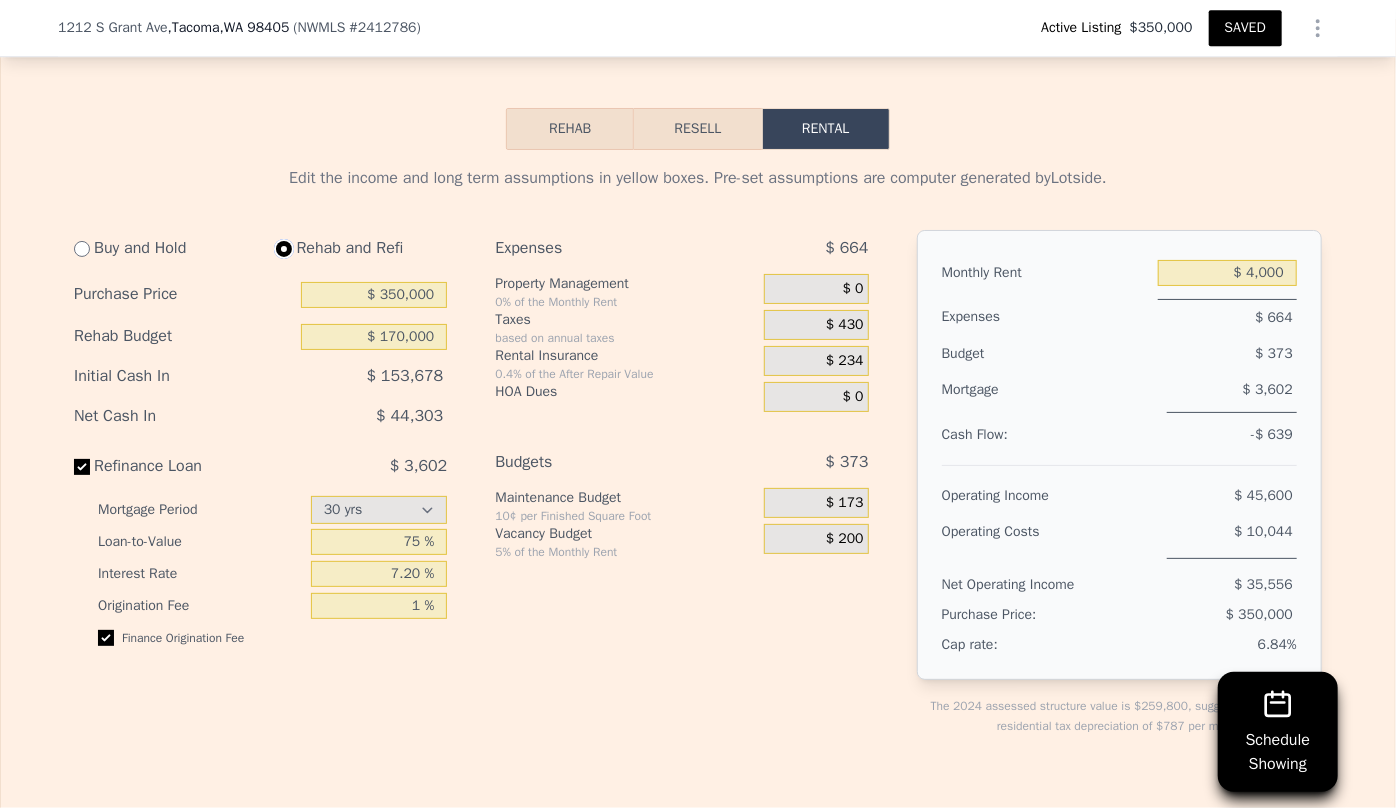 click on "Resell" at bounding box center [697, 129] 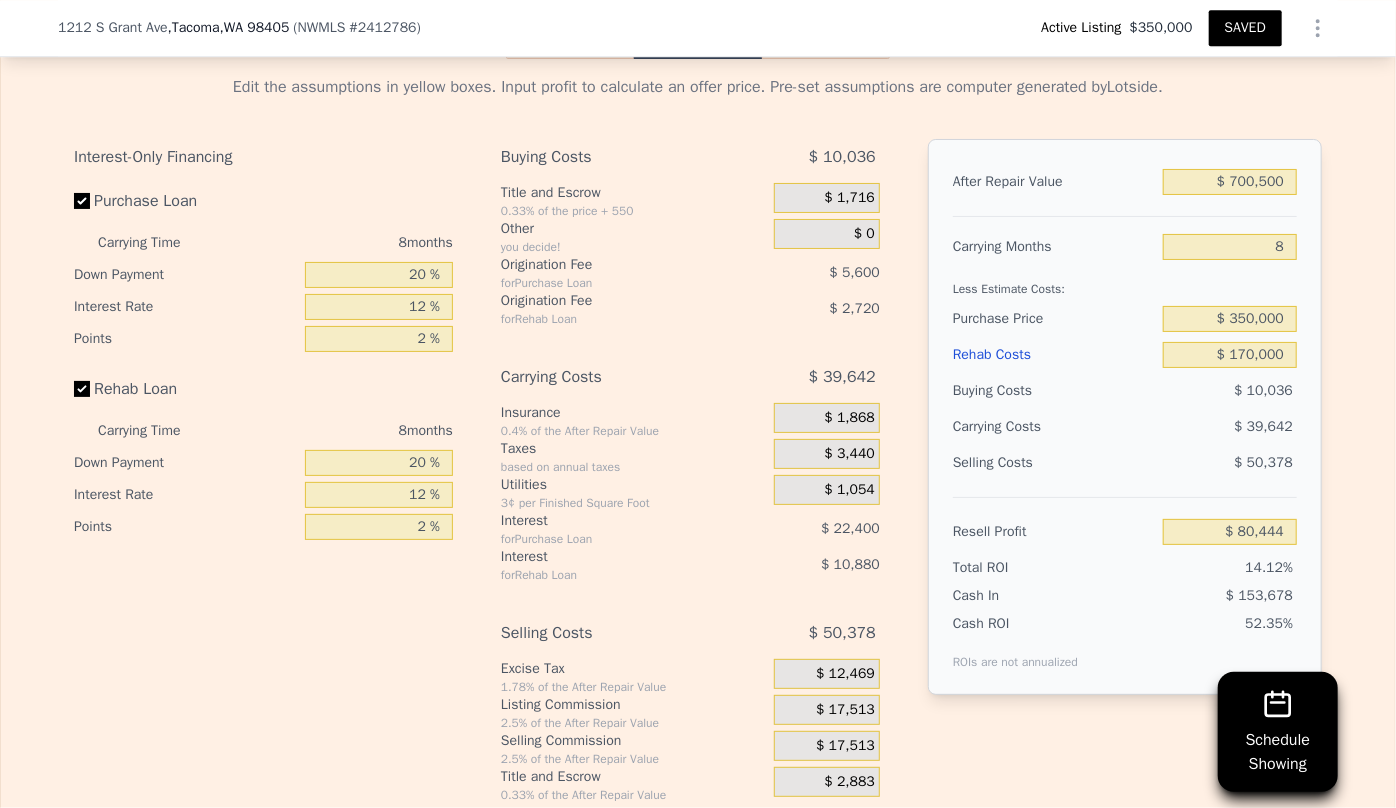 scroll, scrollTop: 3356, scrollLeft: 0, axis: vertical 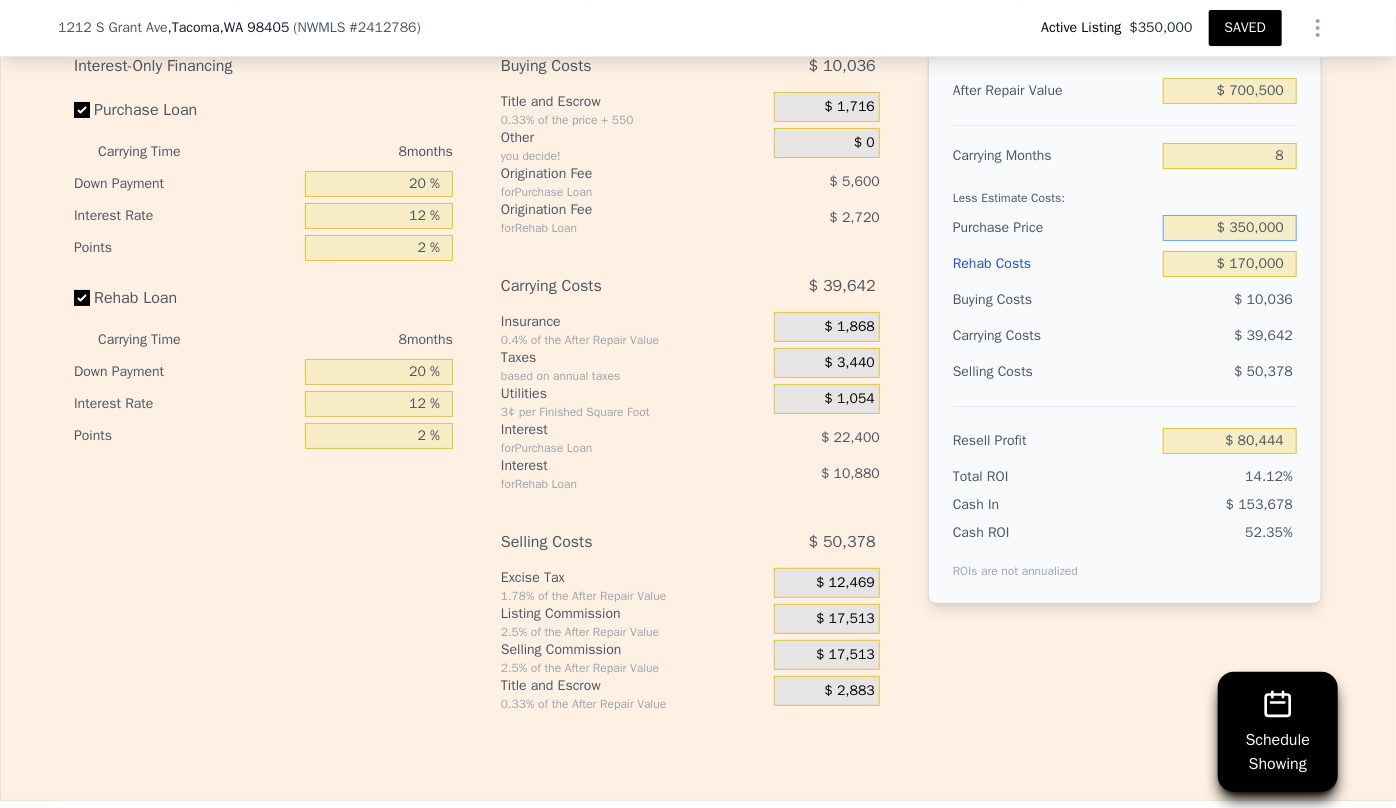 click on "$ 350,000" at bounding box center [1230, 228] 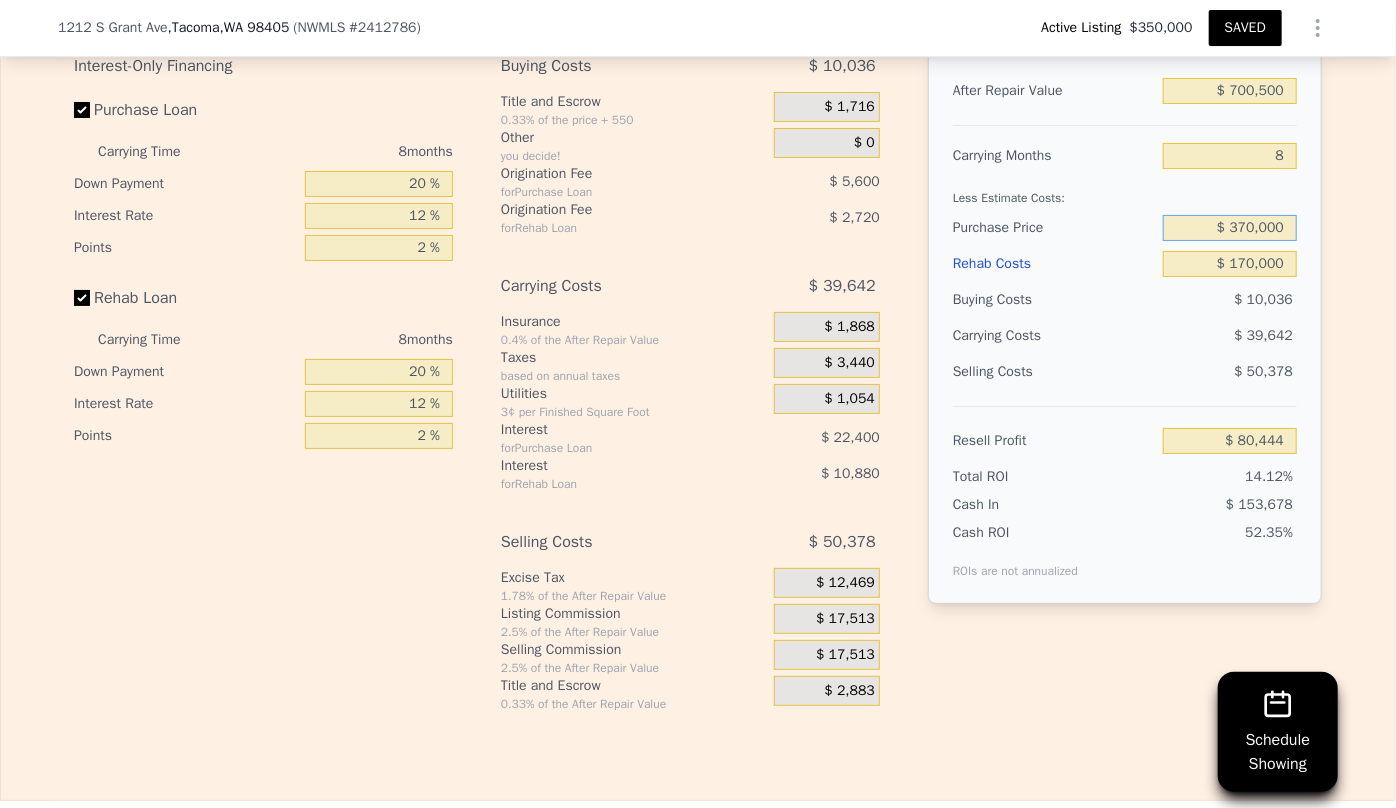 type on "$ 370,000" 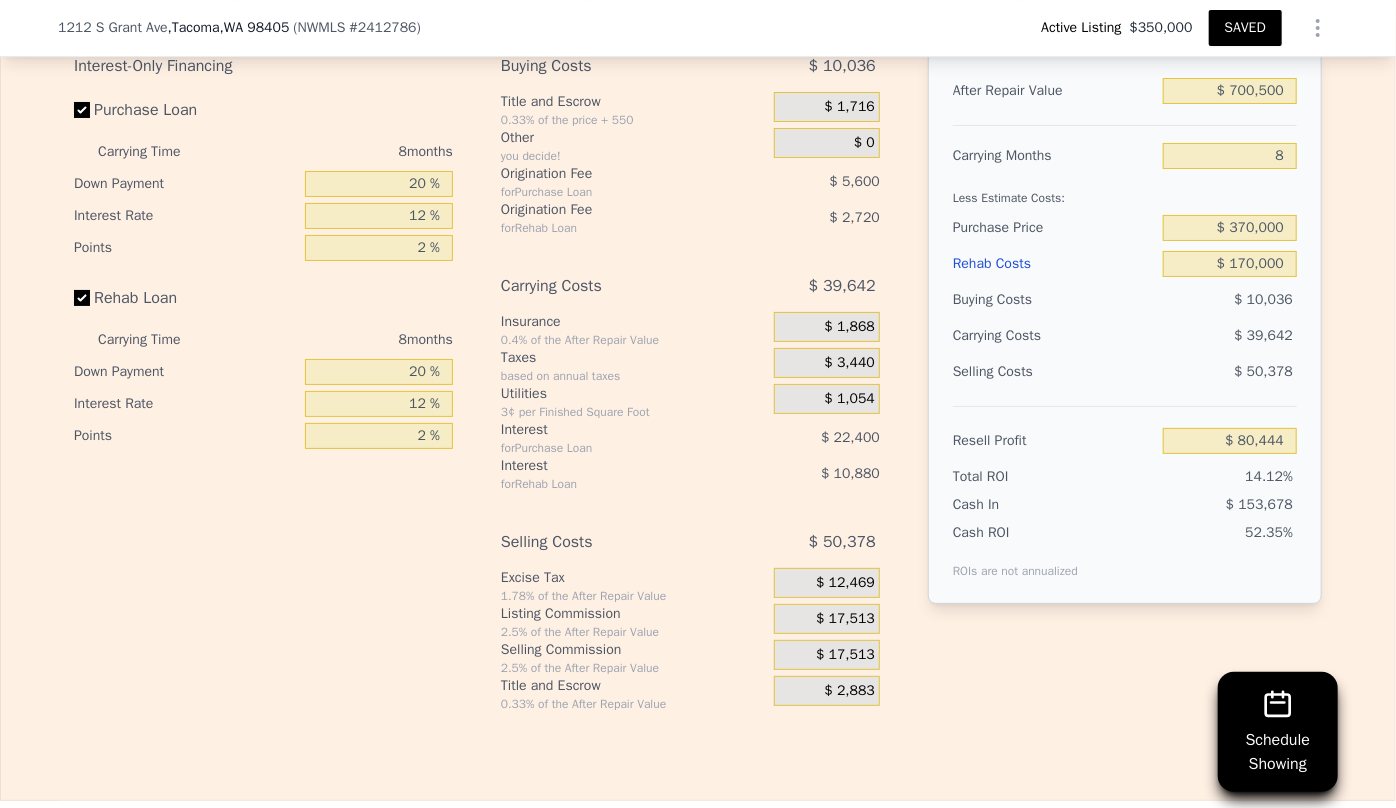 click on "$ 10,036" at bounding box center (1230, 300) 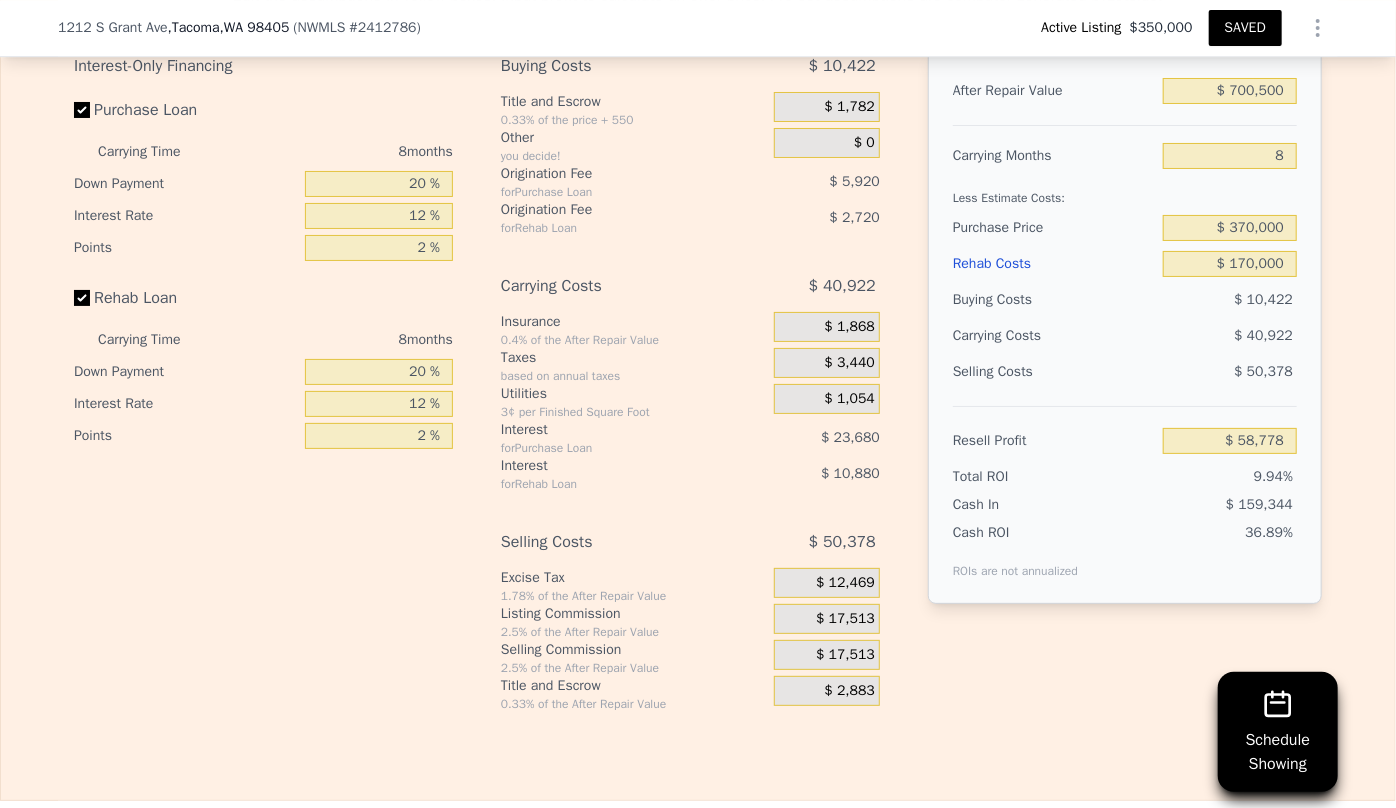 scroll, scrollTop: 3265, scrollLeft: 0, axis: vertical 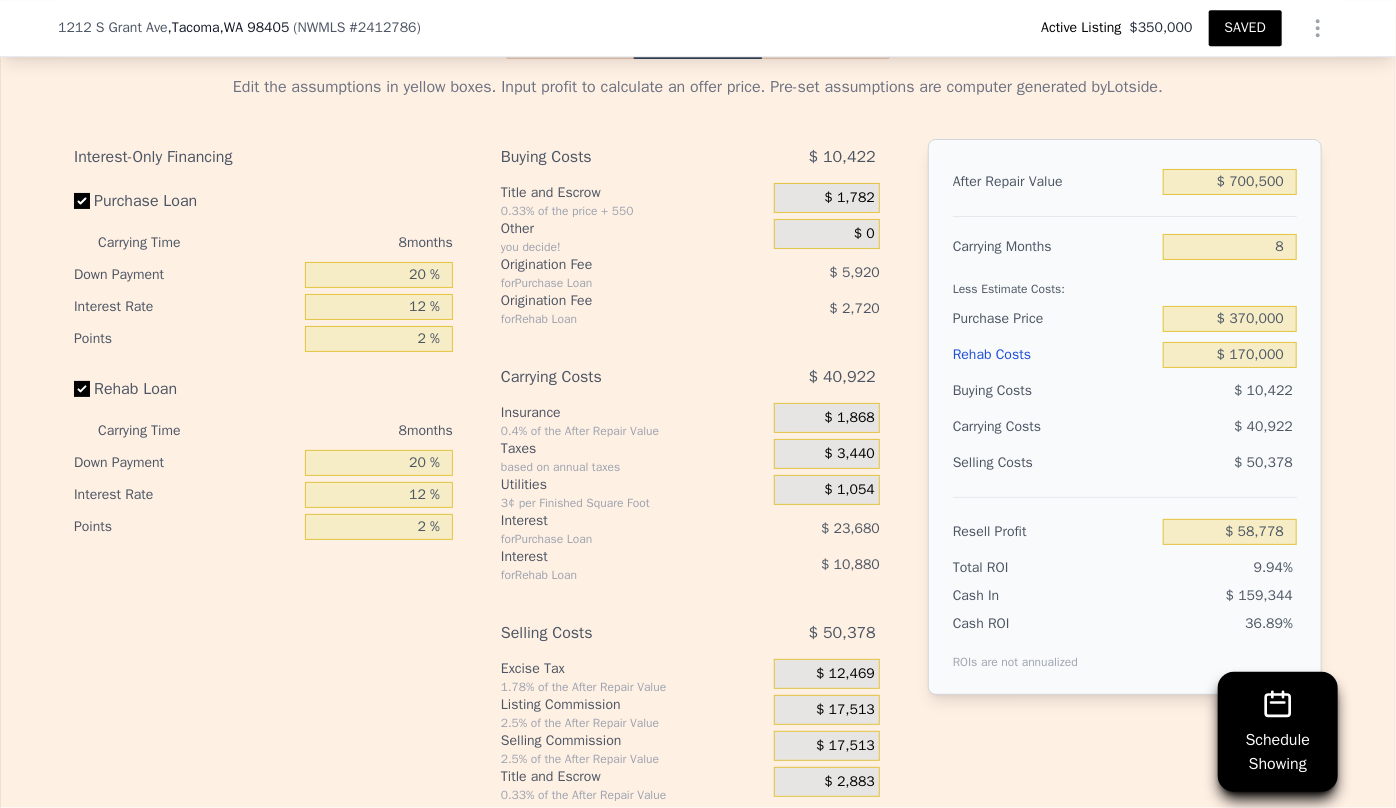 click on "Rehab Costs" at bounding box center [1054, 355] 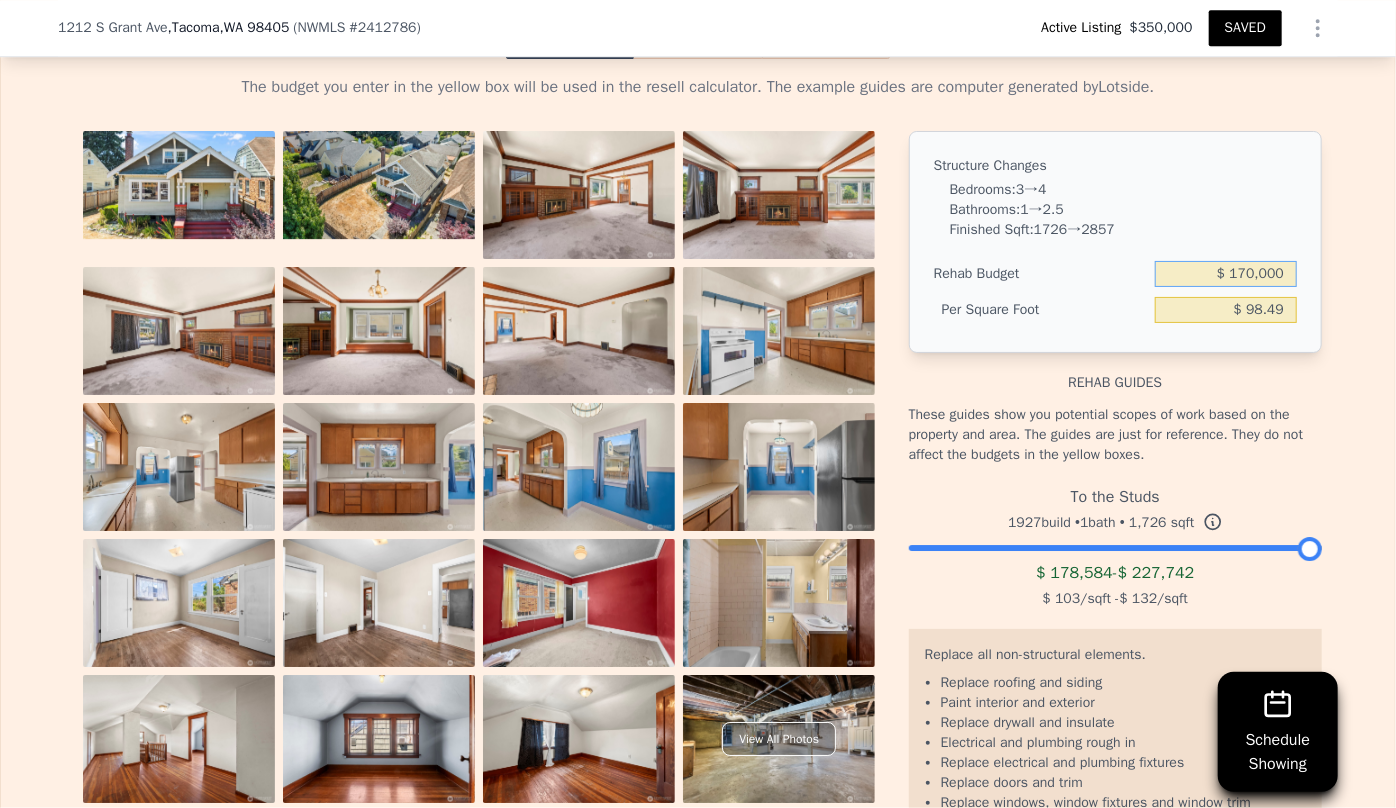 click on "$ 170,000" at bounding box center (1226, 274) 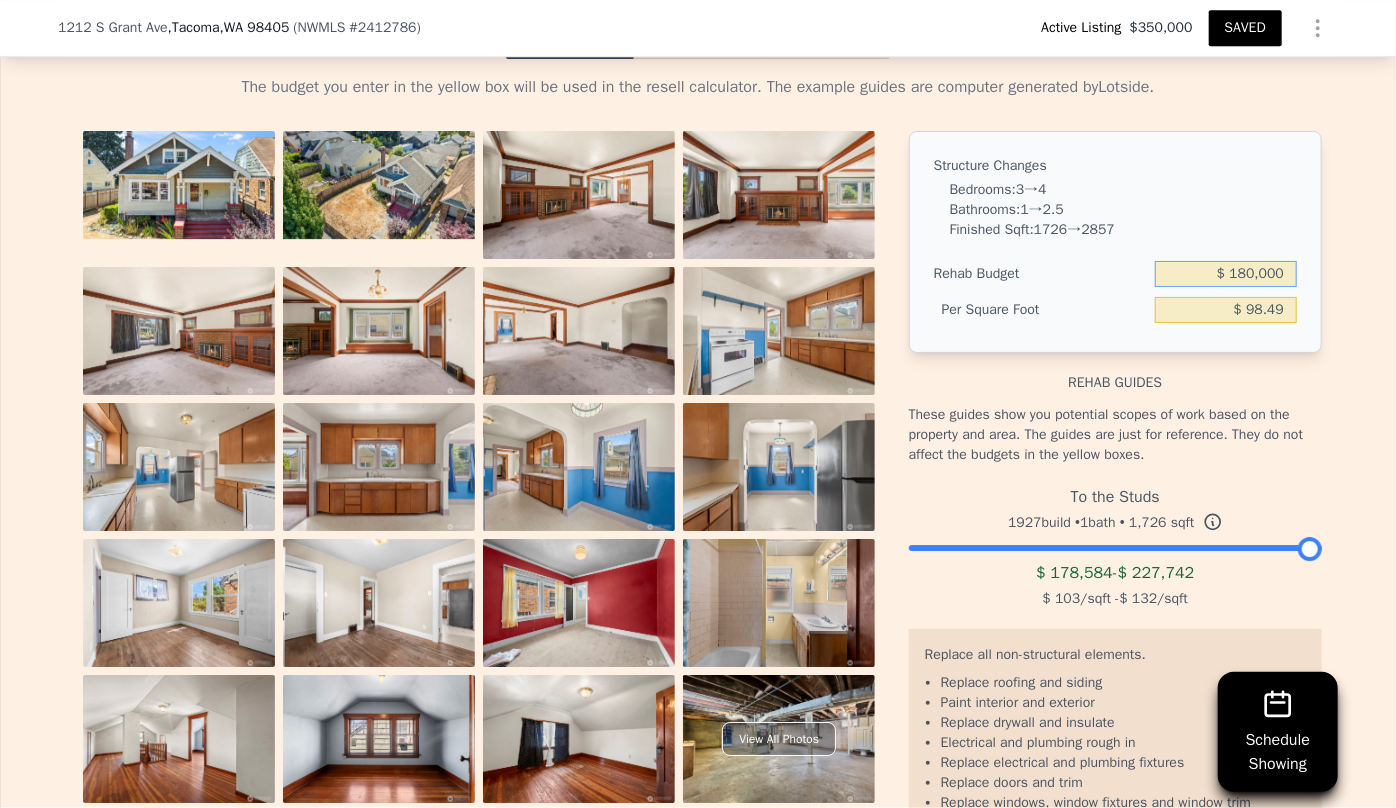 type on "$ 180,000" 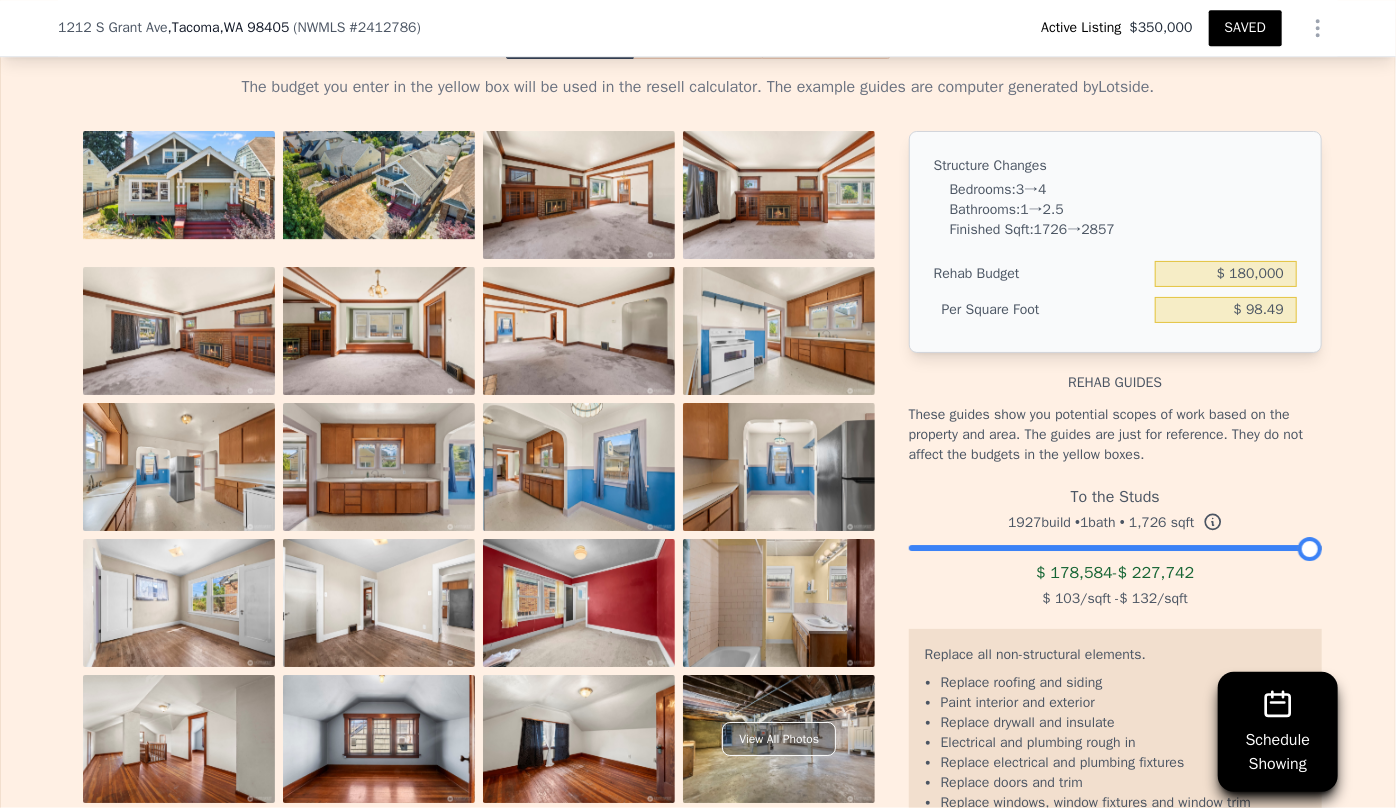 click on "These guides show you potential scopes of work based on the property and area. The guides are just for reference. They do not affect the budgets in the yellow boxes." at bounding box center [1115, 435] 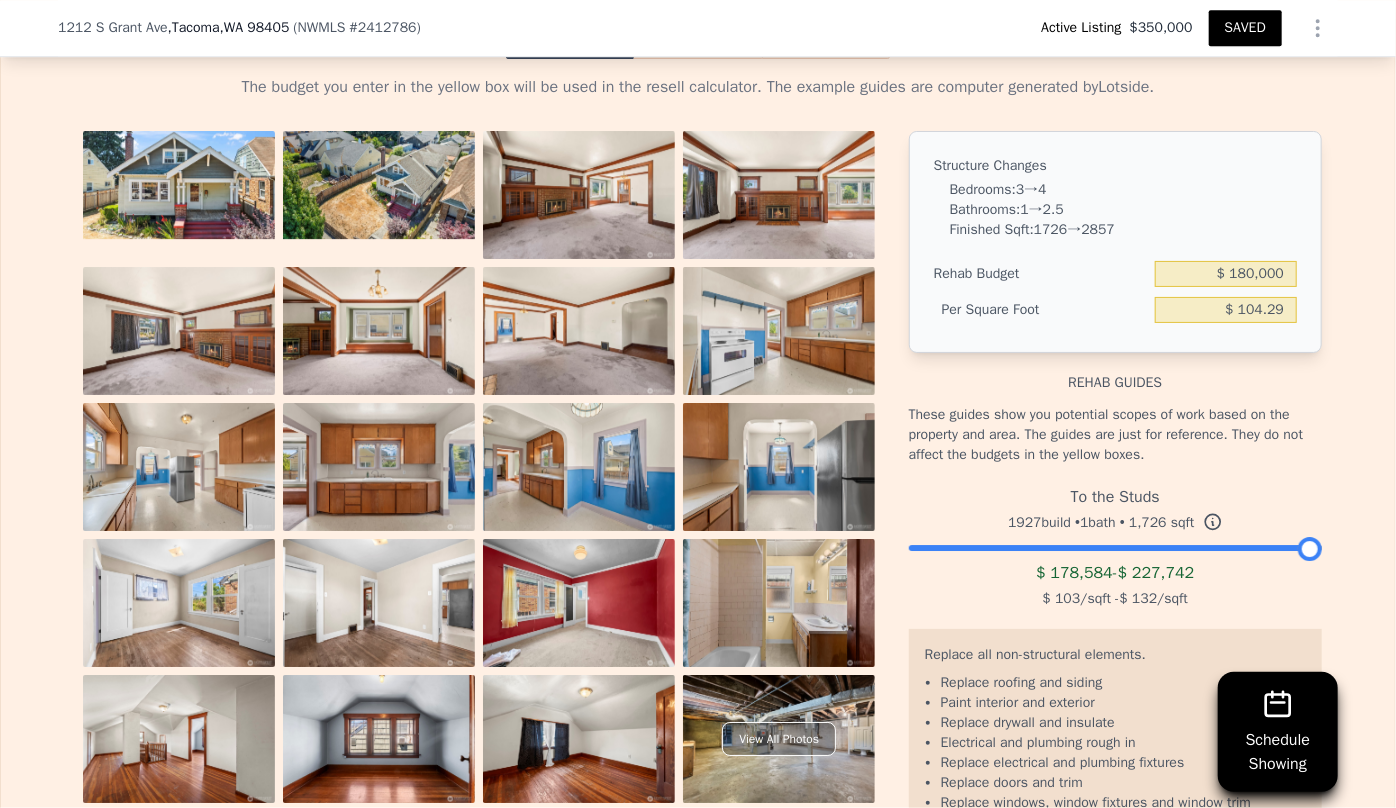 type on "$ 104.29" 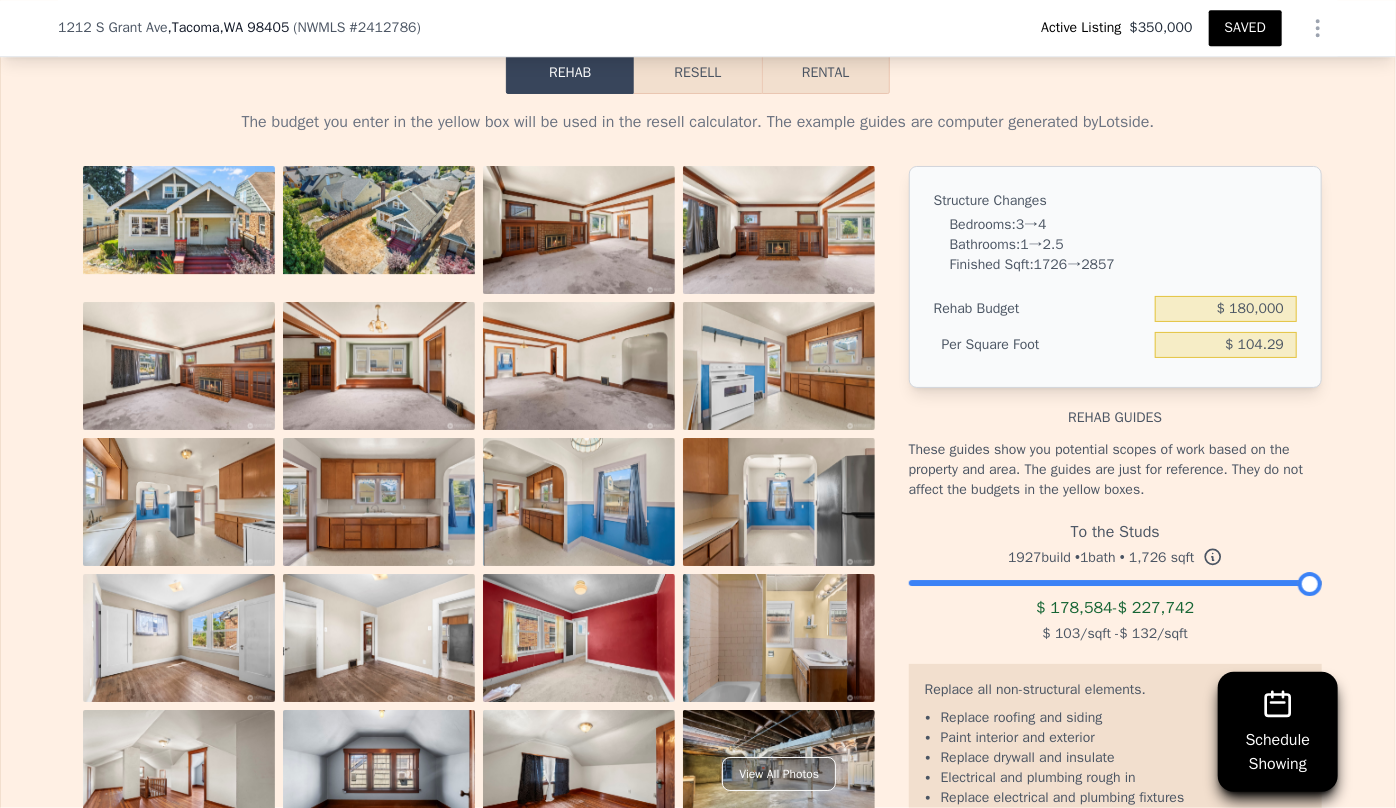scroll, scrollTop: 3174, scrollLeft: 0, axis: vertical 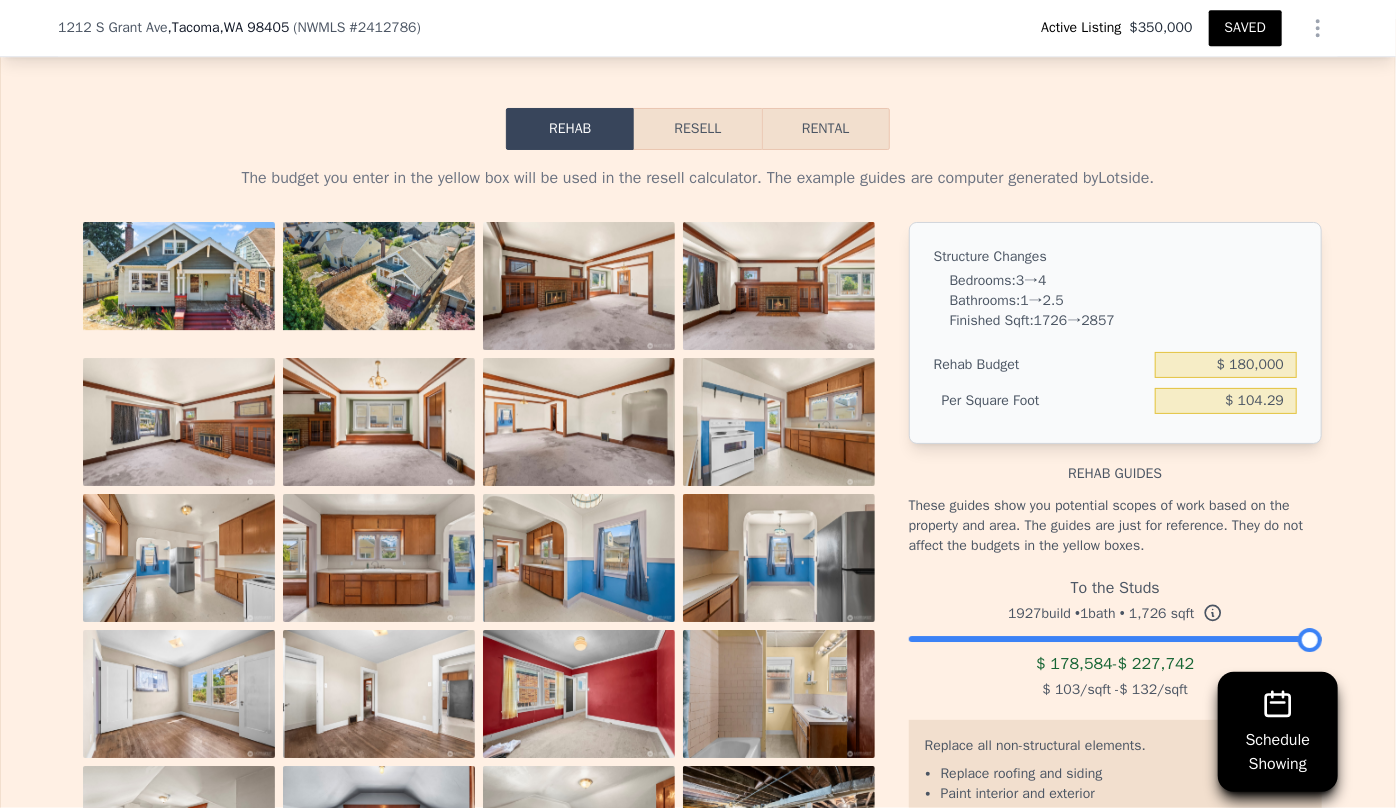 click on "Resell" at bounding box center [697, 129] 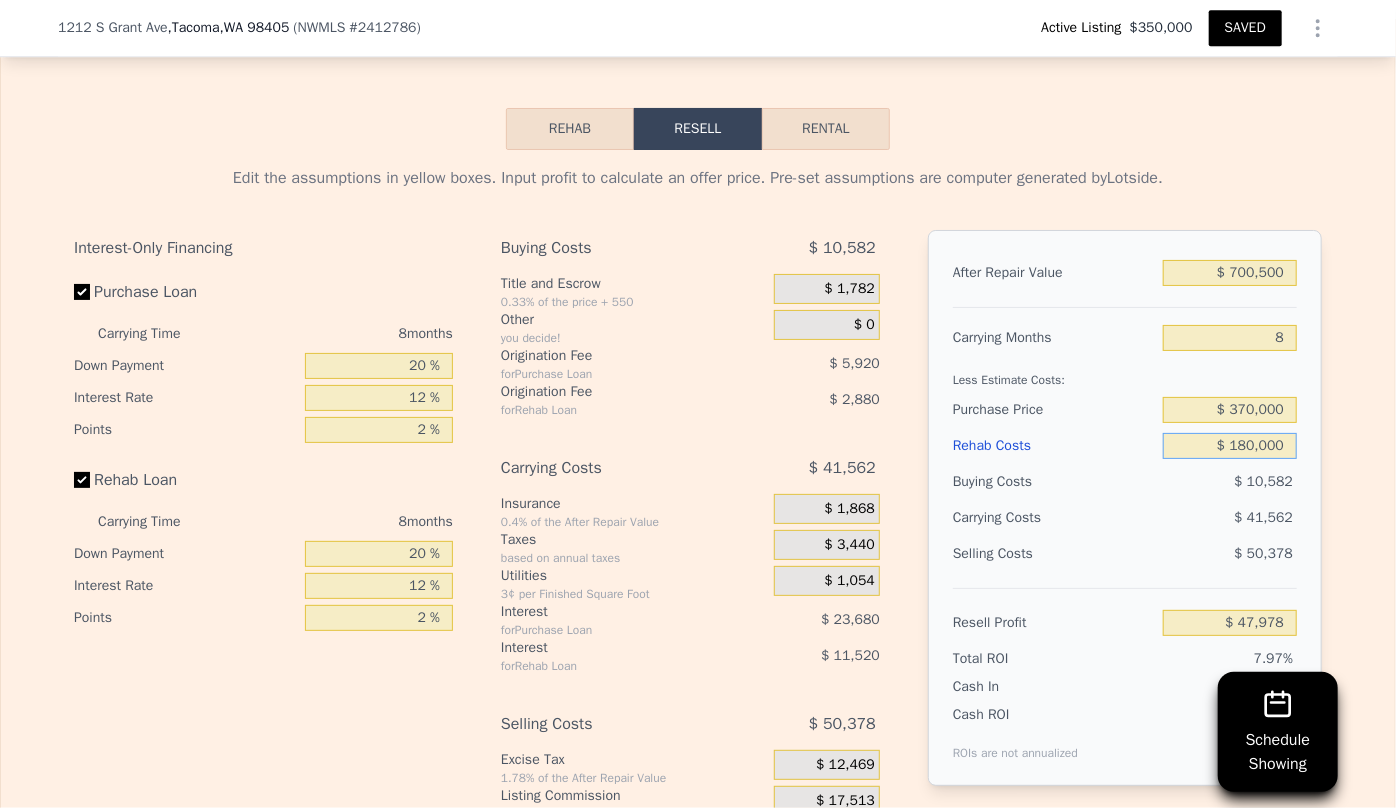 click on "$ 180,000" at bounding box center (1230, 446) 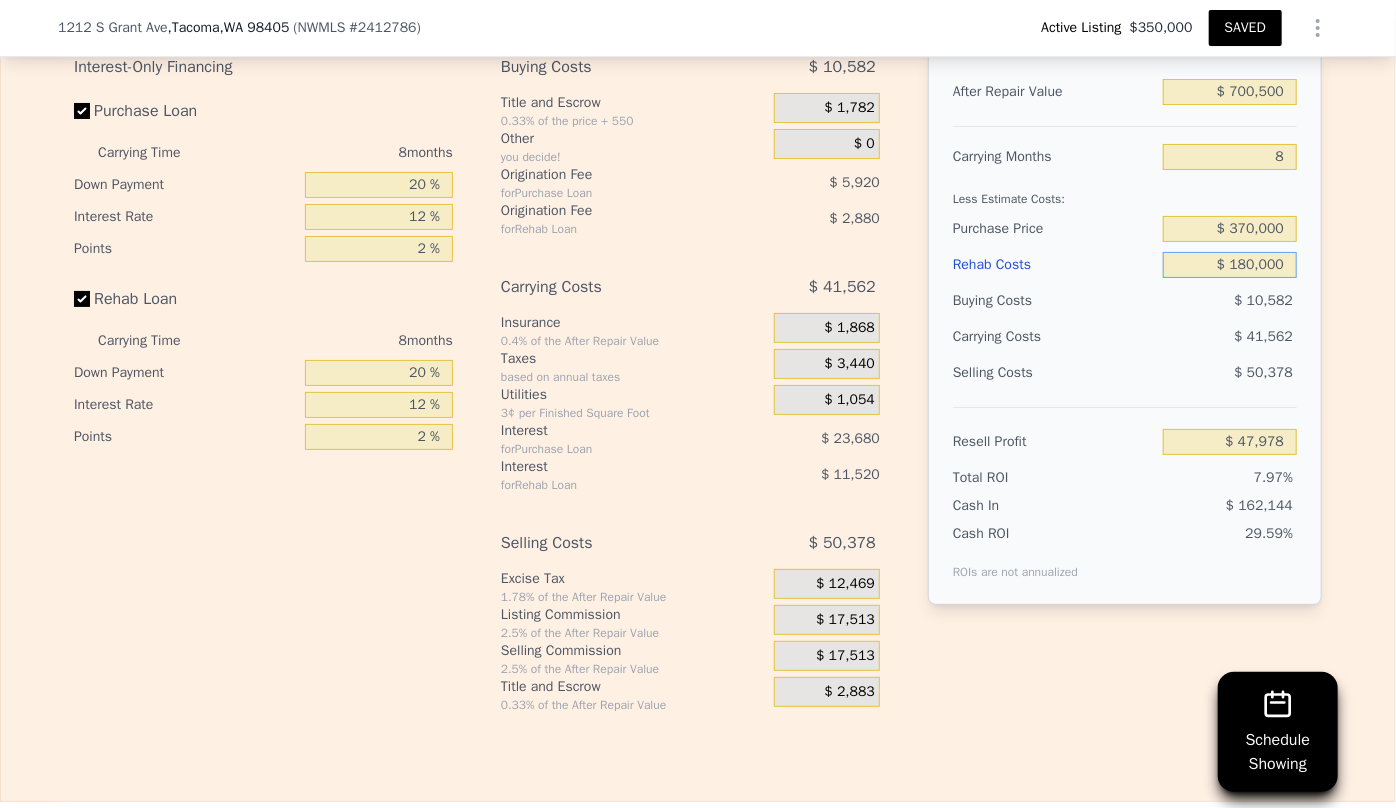 scroll, scrollTop: 3356, scrollLeft: 0, axis: vertical 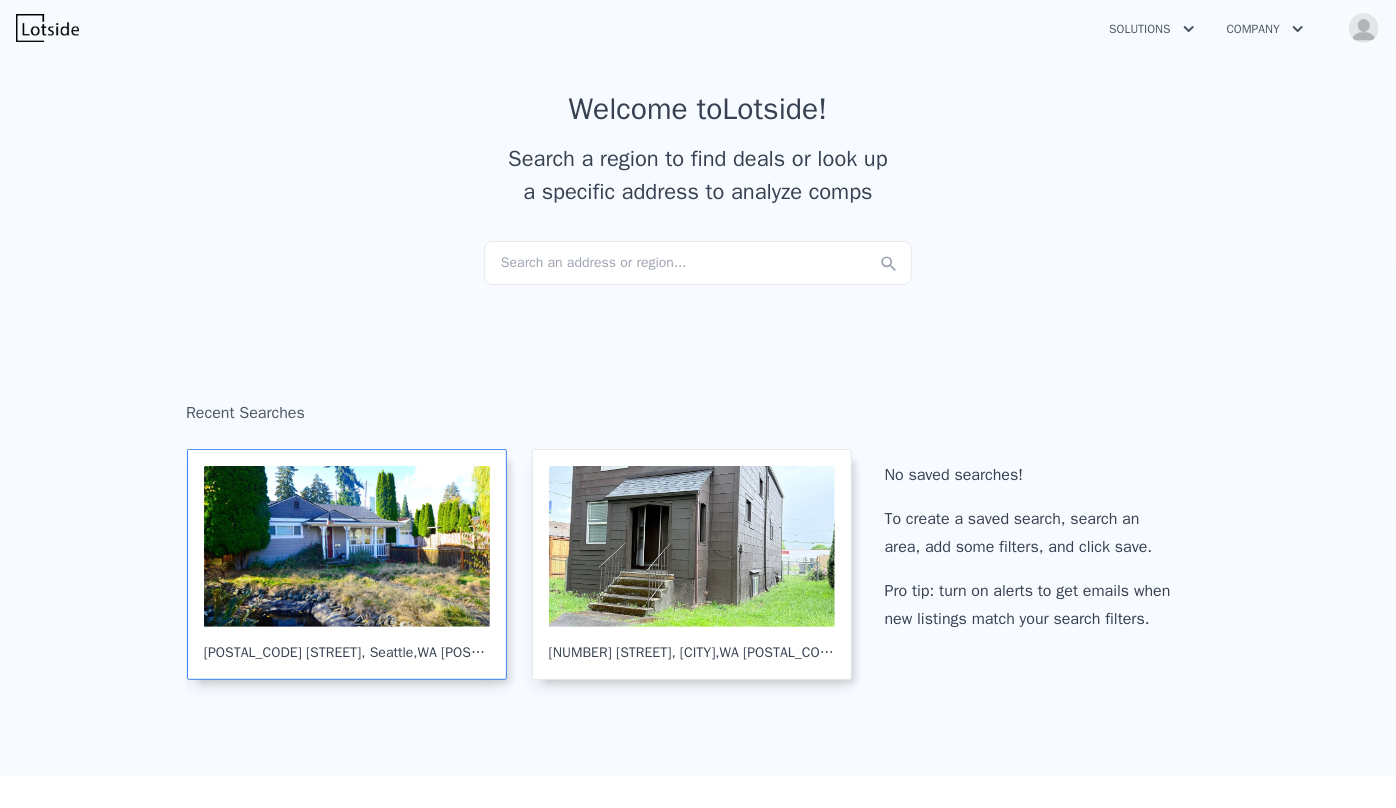 click at bounding box center (347, 546) 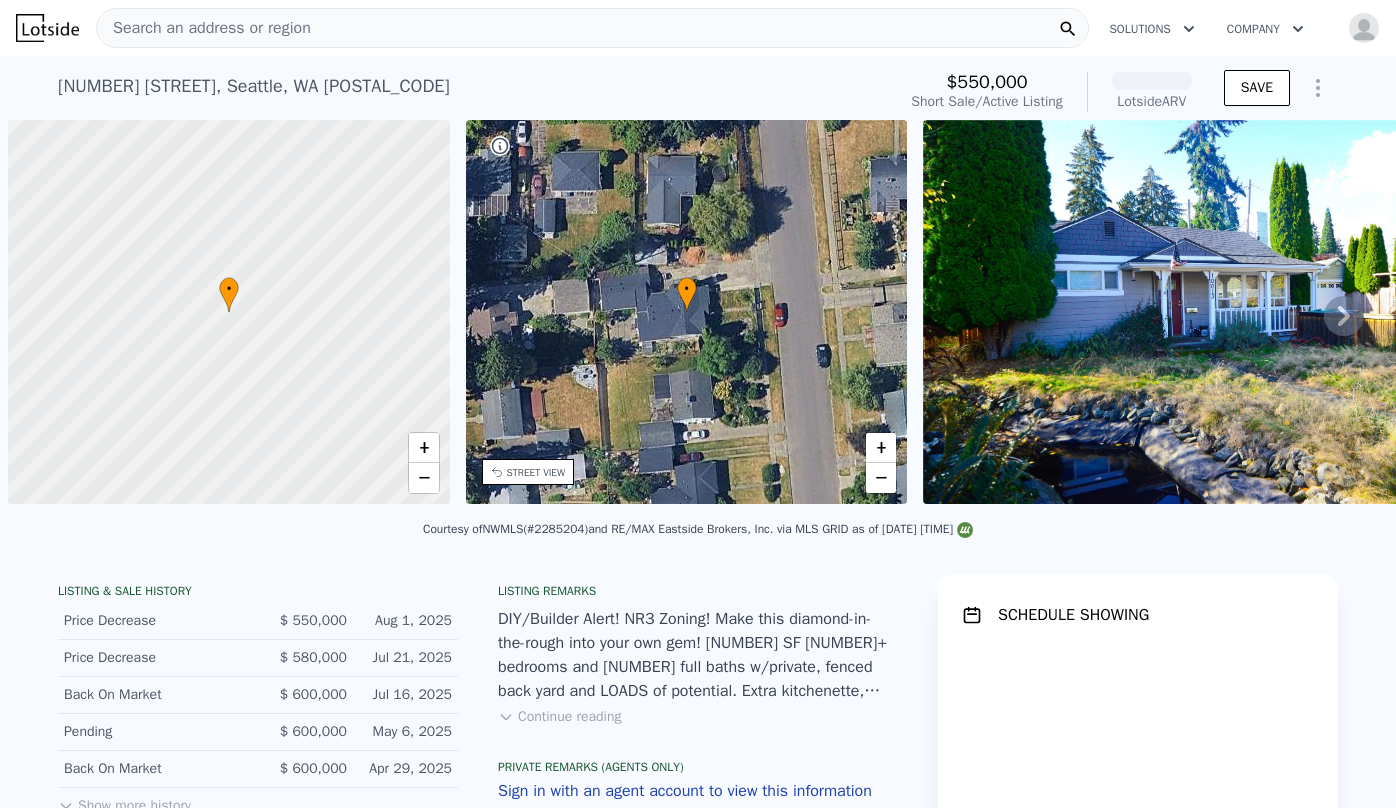 scroll, scrollTop: 0, scrollLeft: 0, axis: both 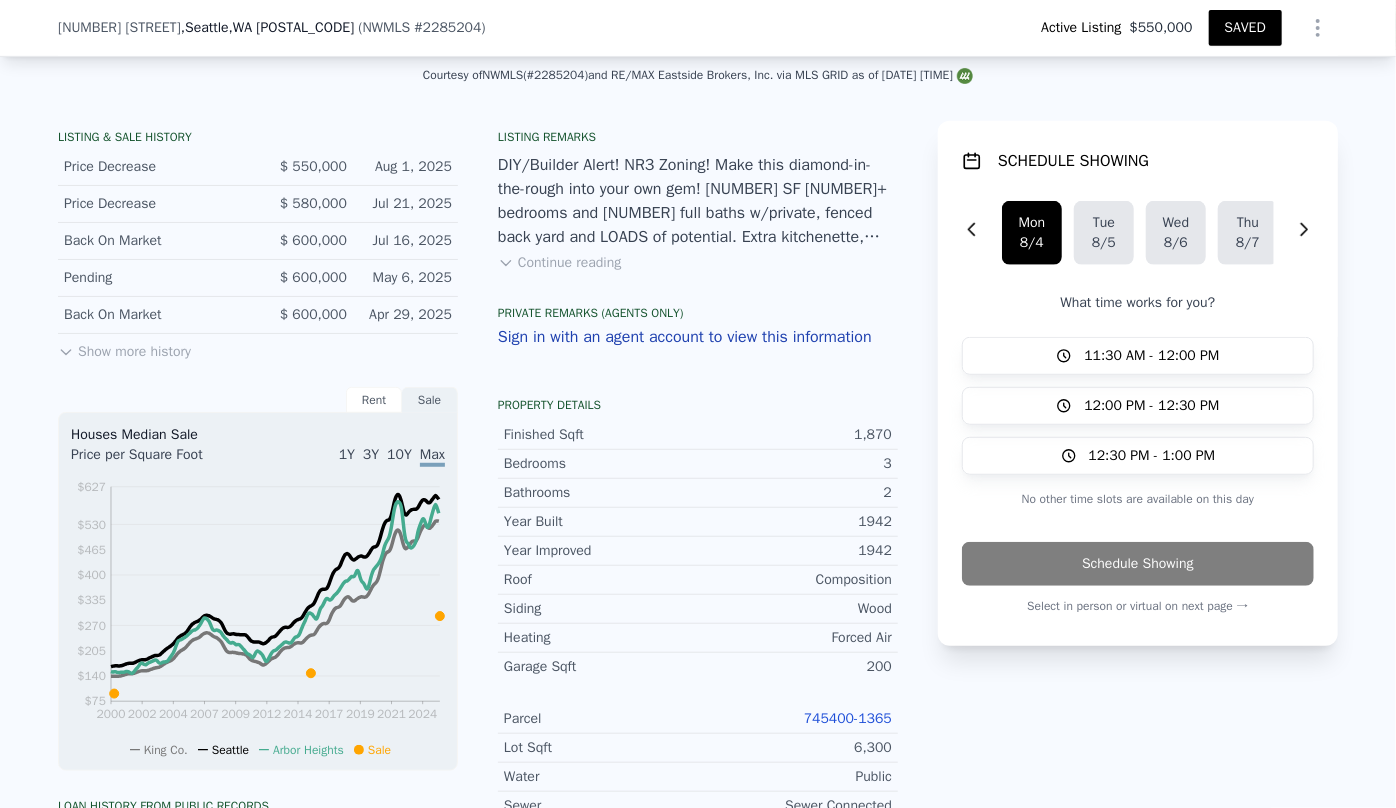 click on "Continue reading" at bounding box center (559, 263) 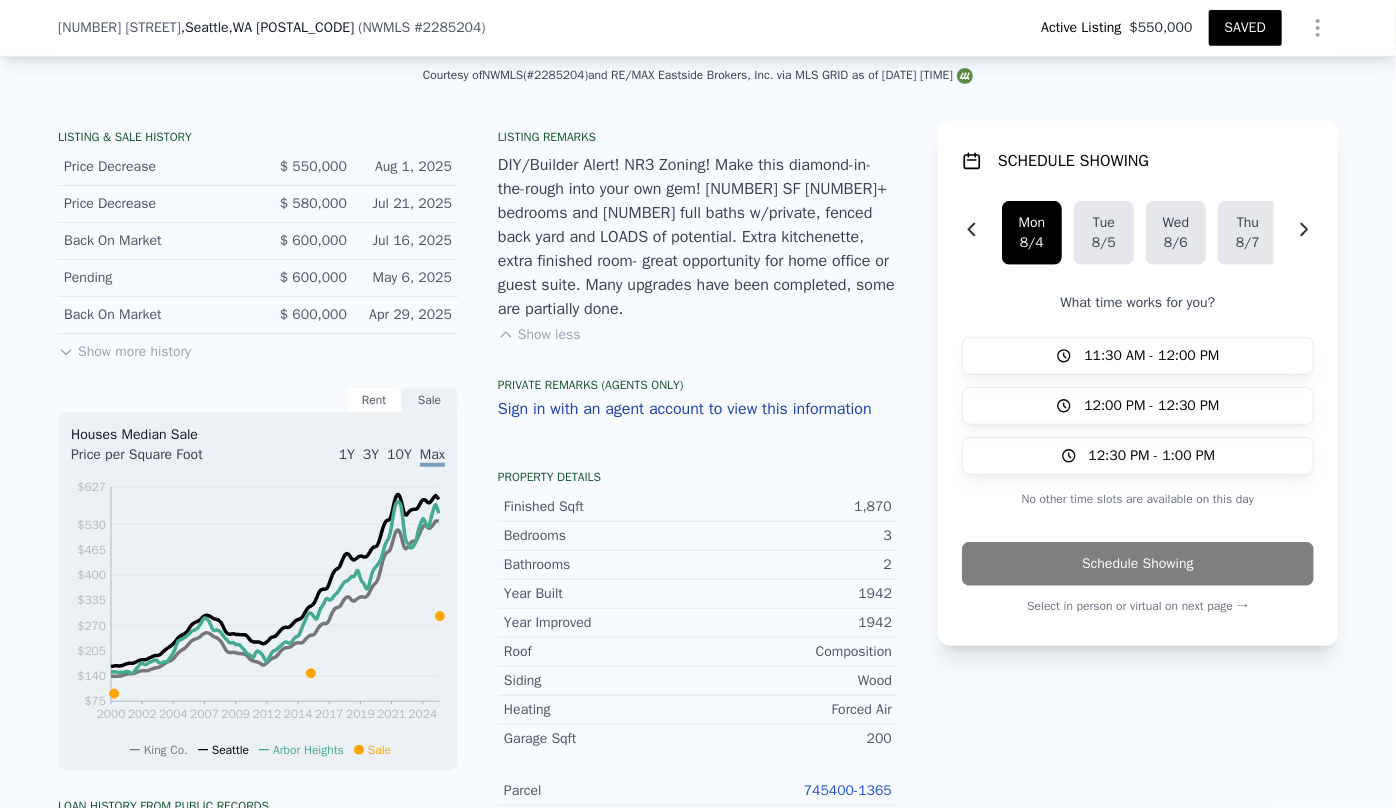 click on "Show less" at bounding box center [539, 335] 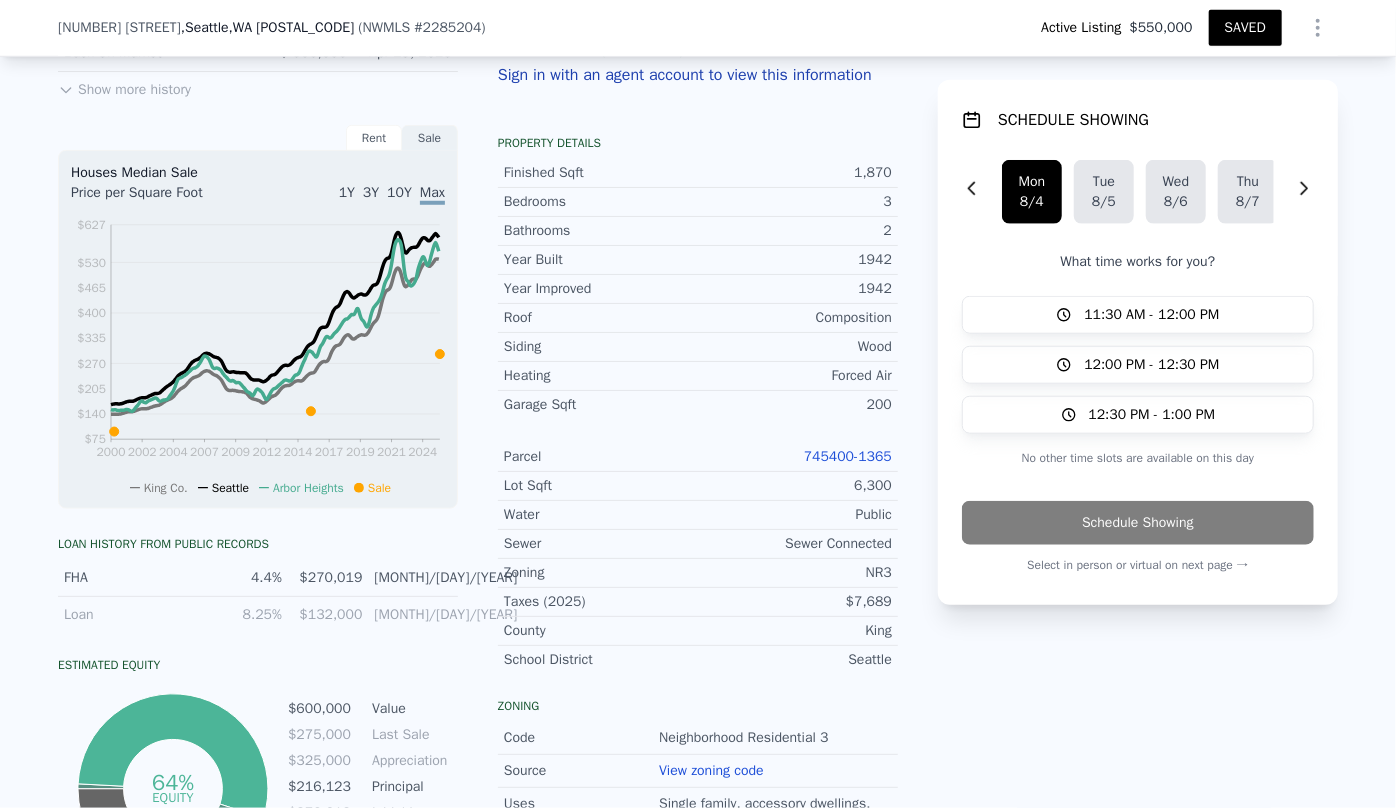 scroll, scrollTop: 720, scrollLeft: 0, axis: vertical 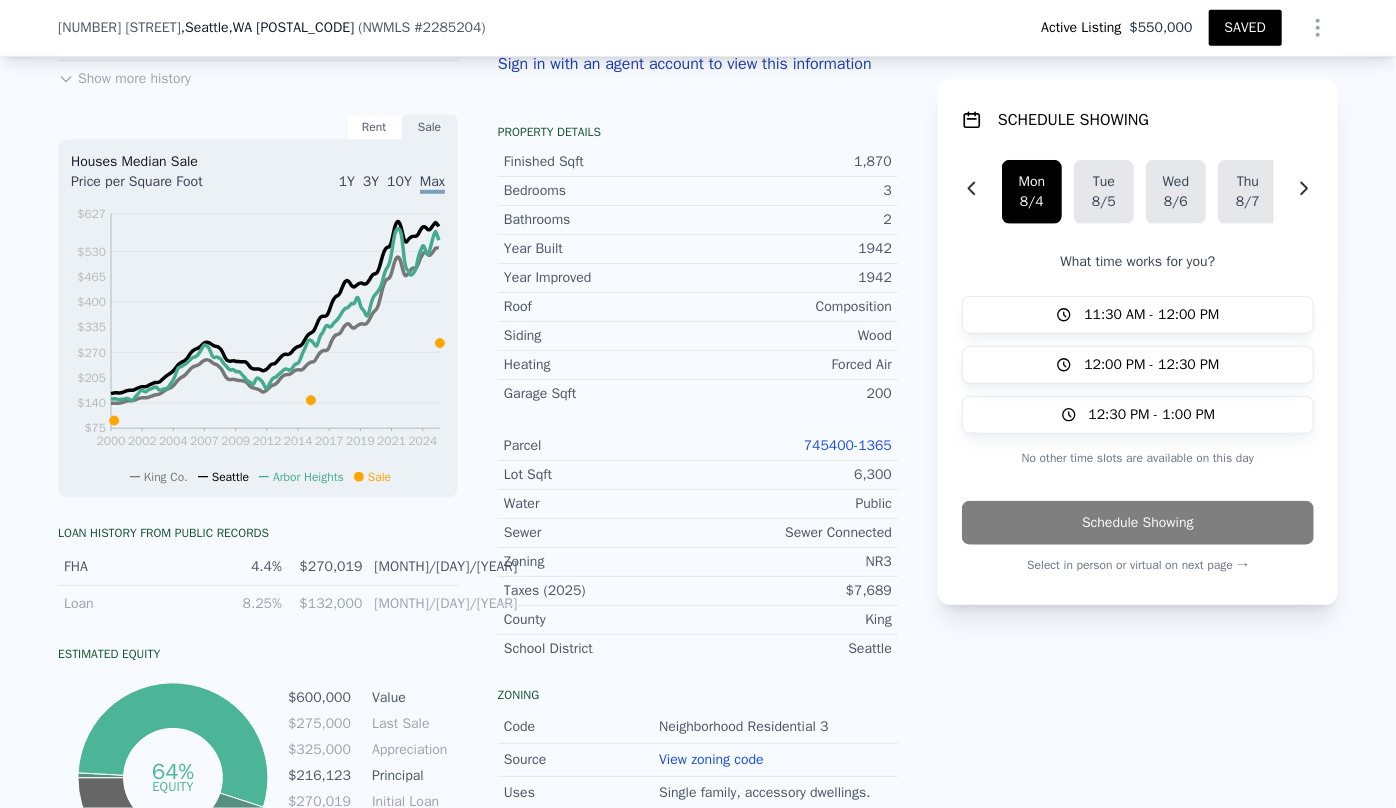 click on "745400-1365" at bounding box center (848, 445) 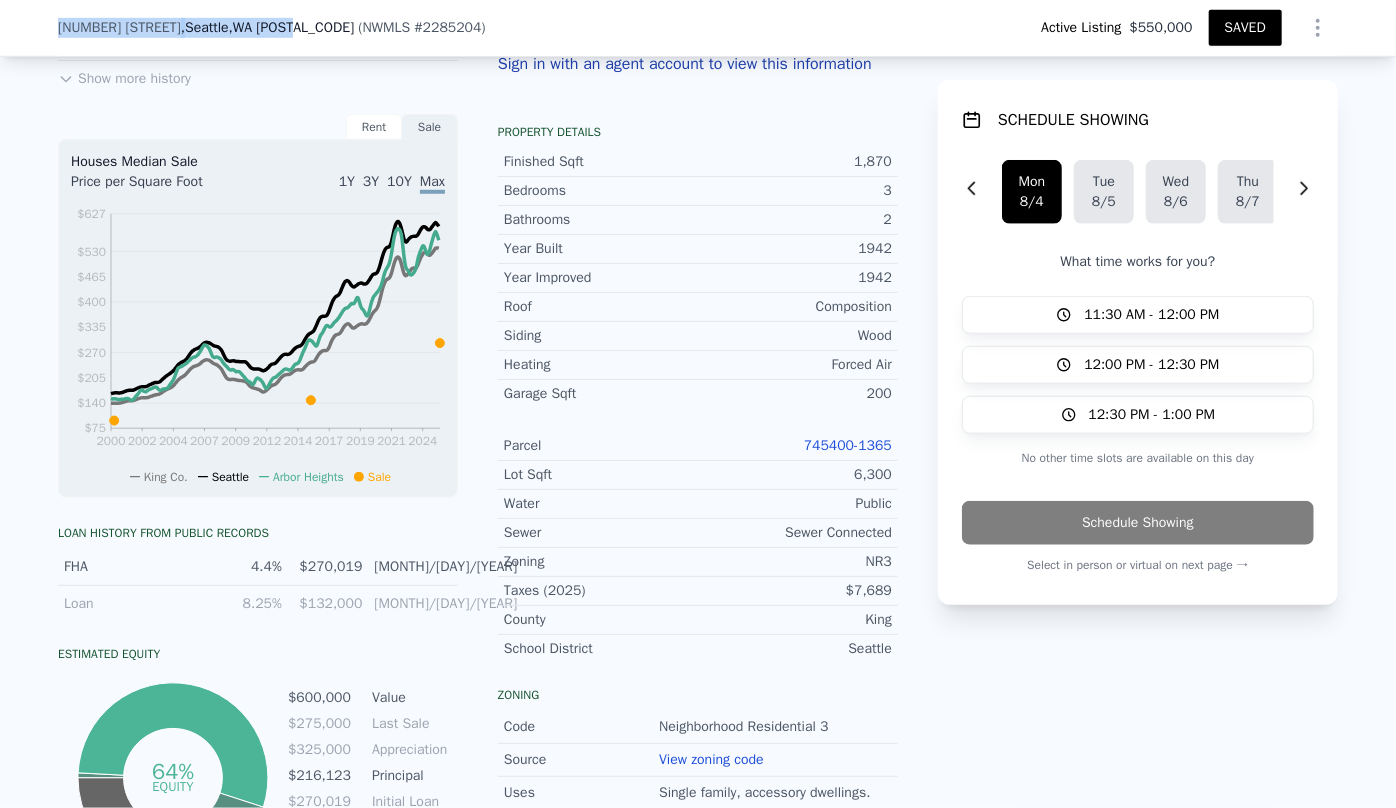drag, startPoint x: 45, startPoint y: 29, endPoint x: 290, endPoint y: 28, distance: 245.00204 